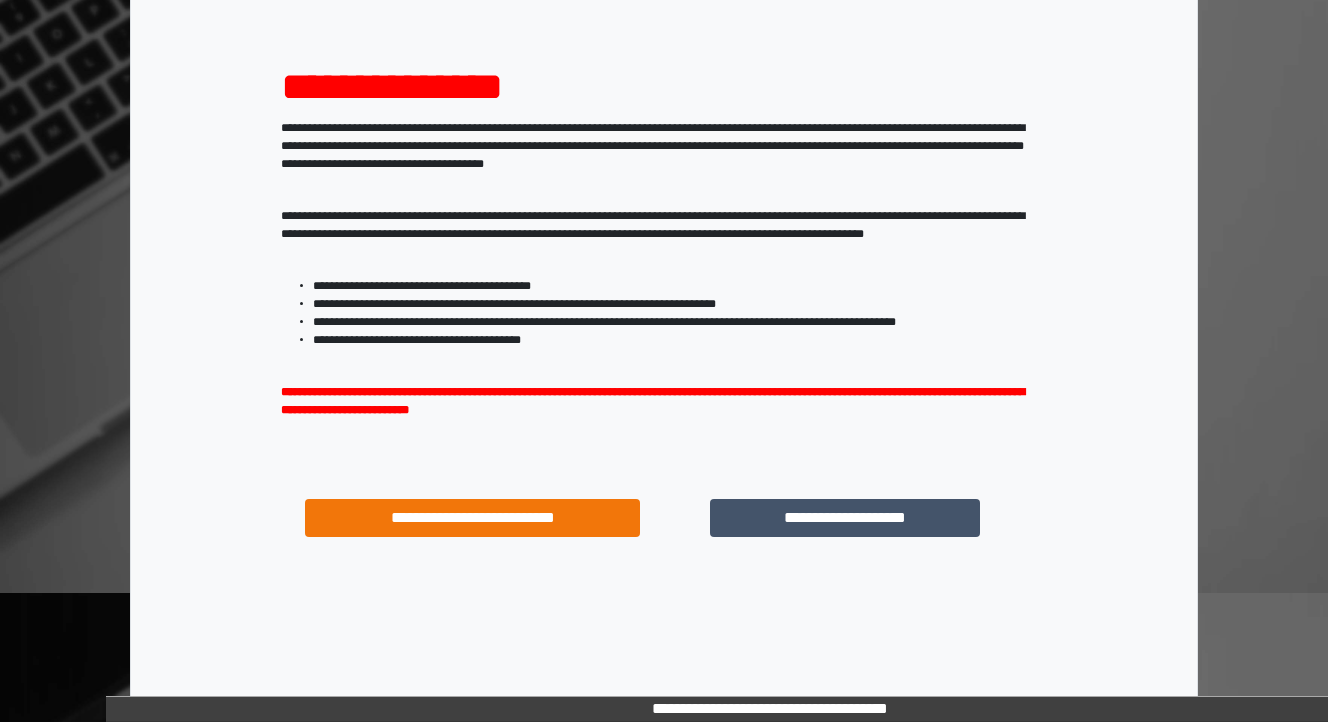 scroll, scrollTop: 204, scrollLeft: 0, axis: vertical 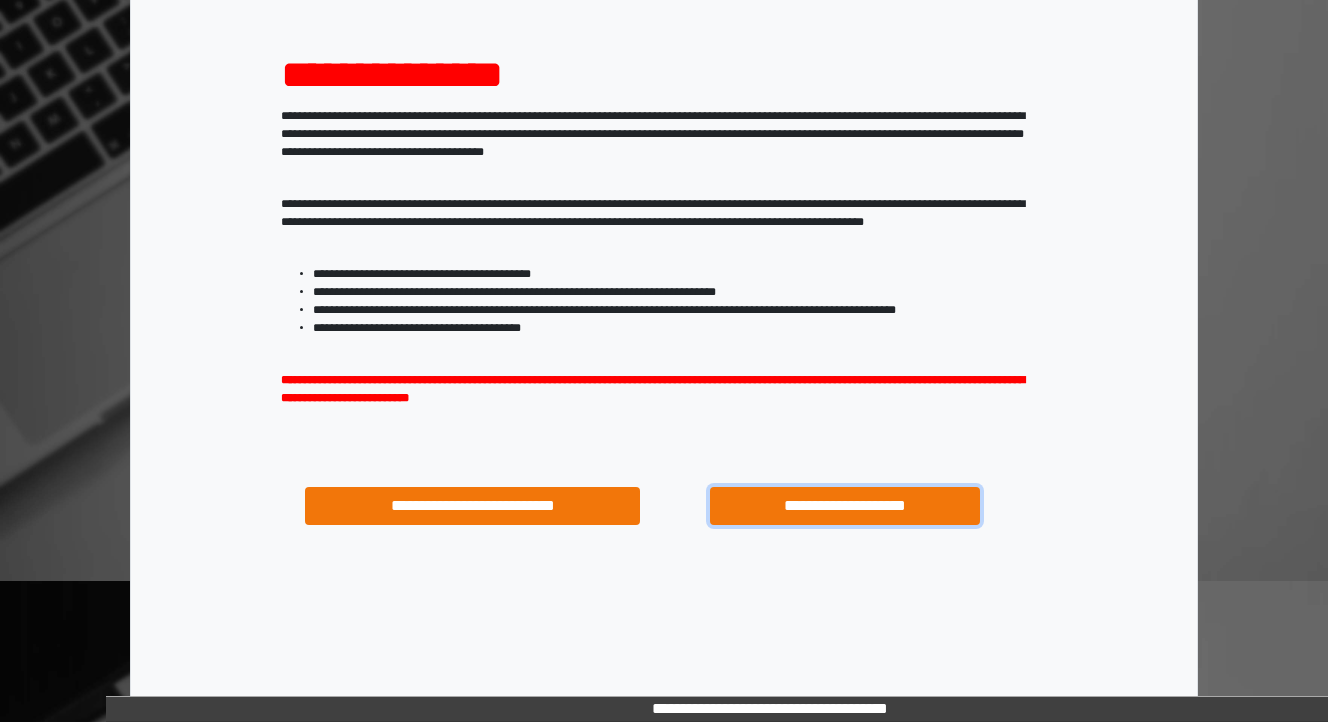 click on "**********" at bounding box center (844, 506) 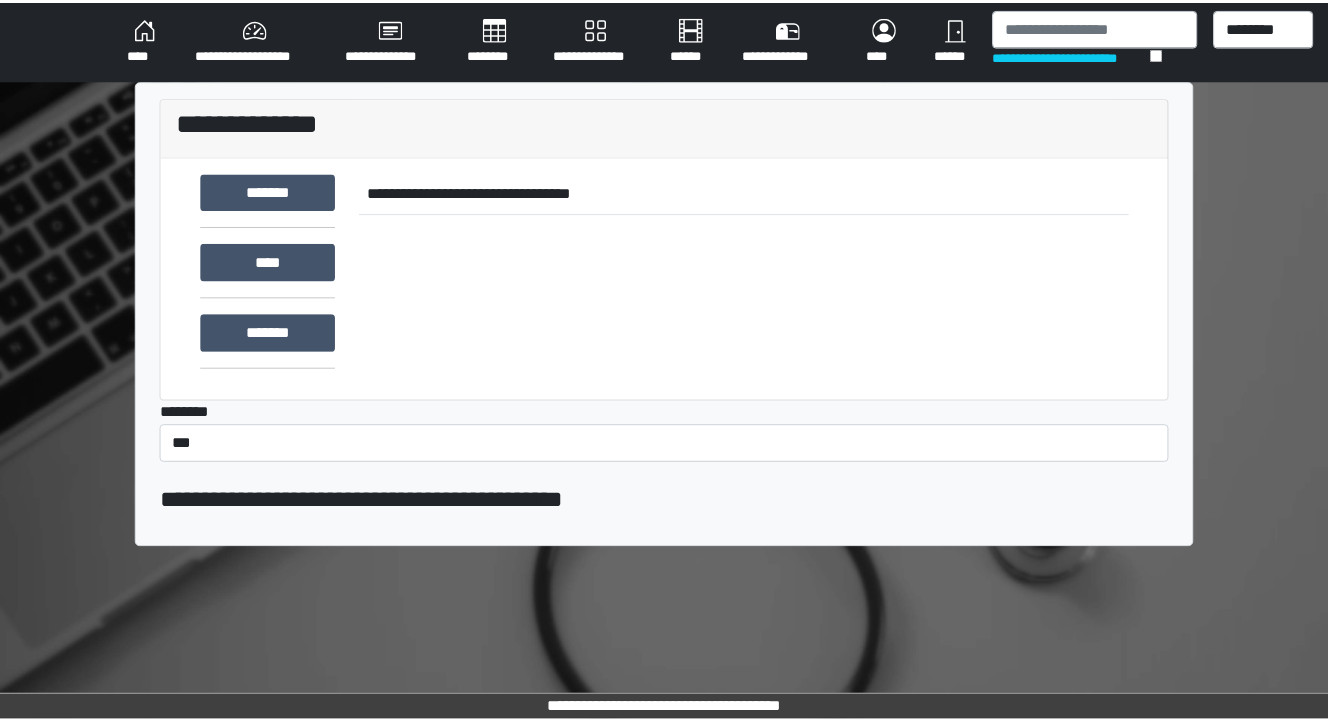 scroll, scrollTop: 0, scrollLeft: 0, axis: both 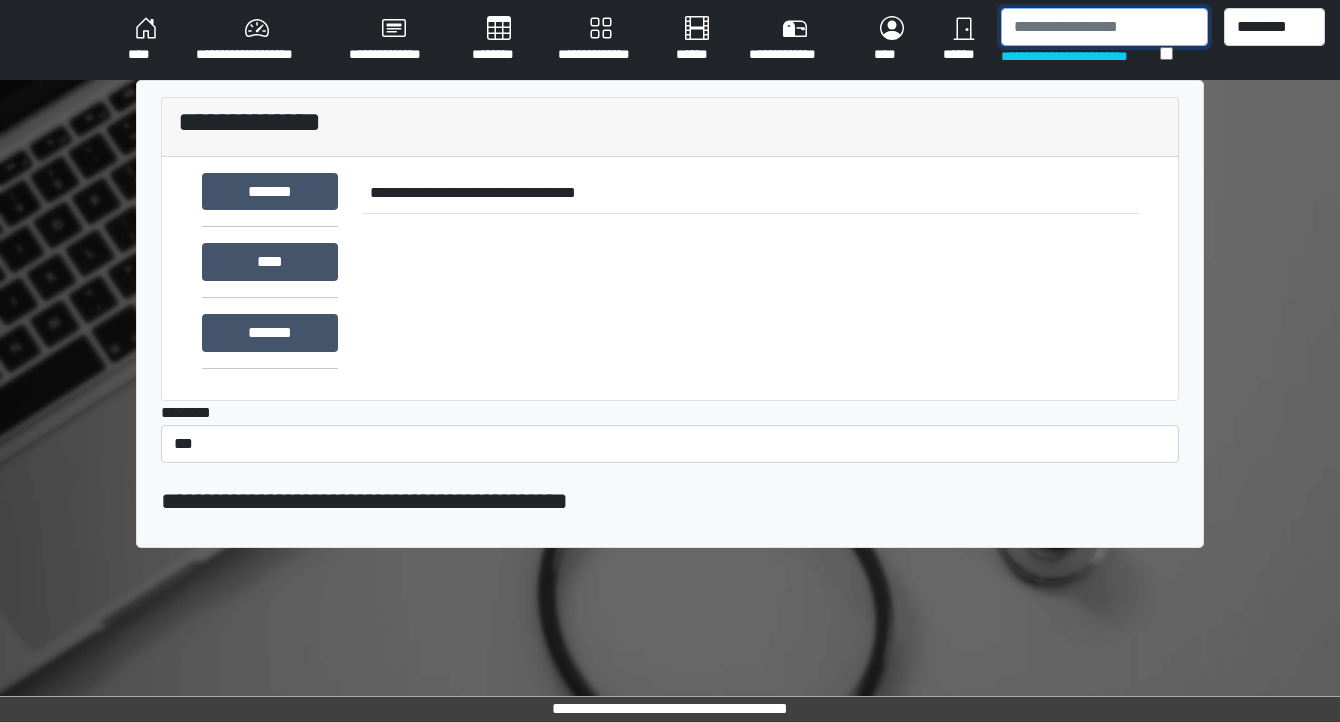 click at bounding box center (1104, 27) 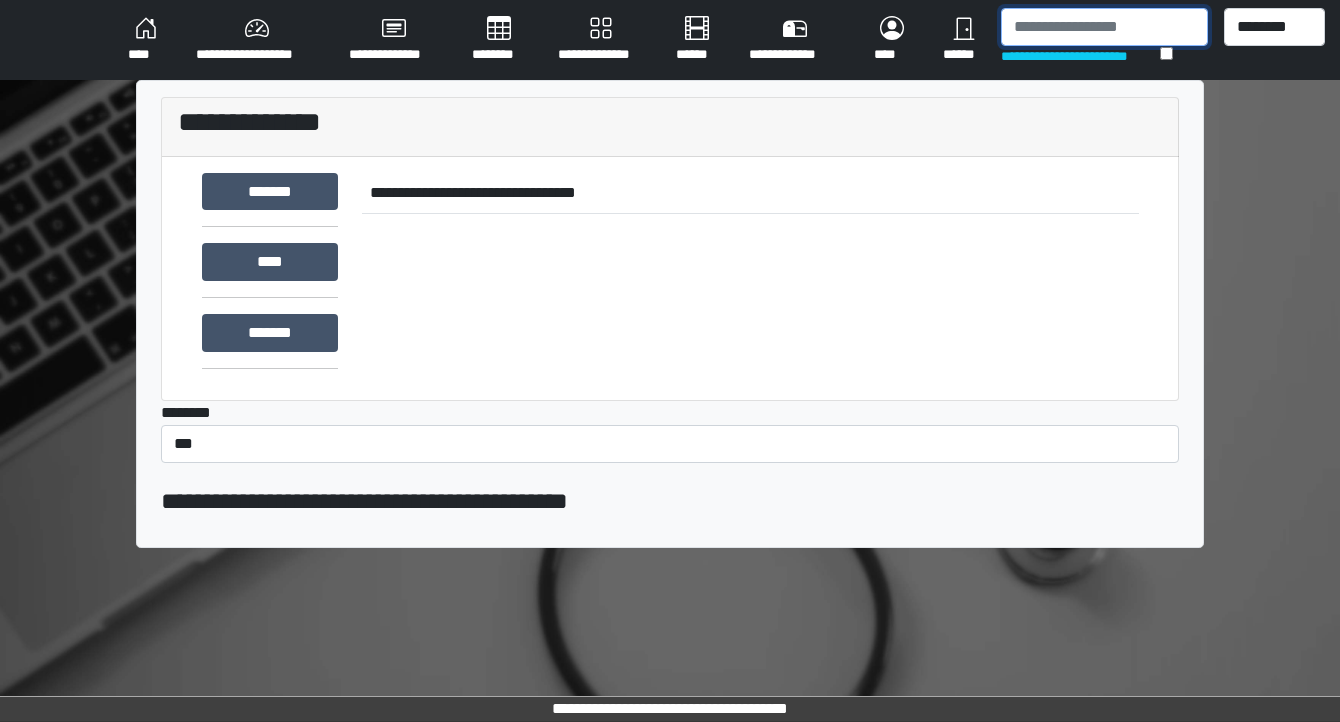 click at bounding box center [1104, 27] 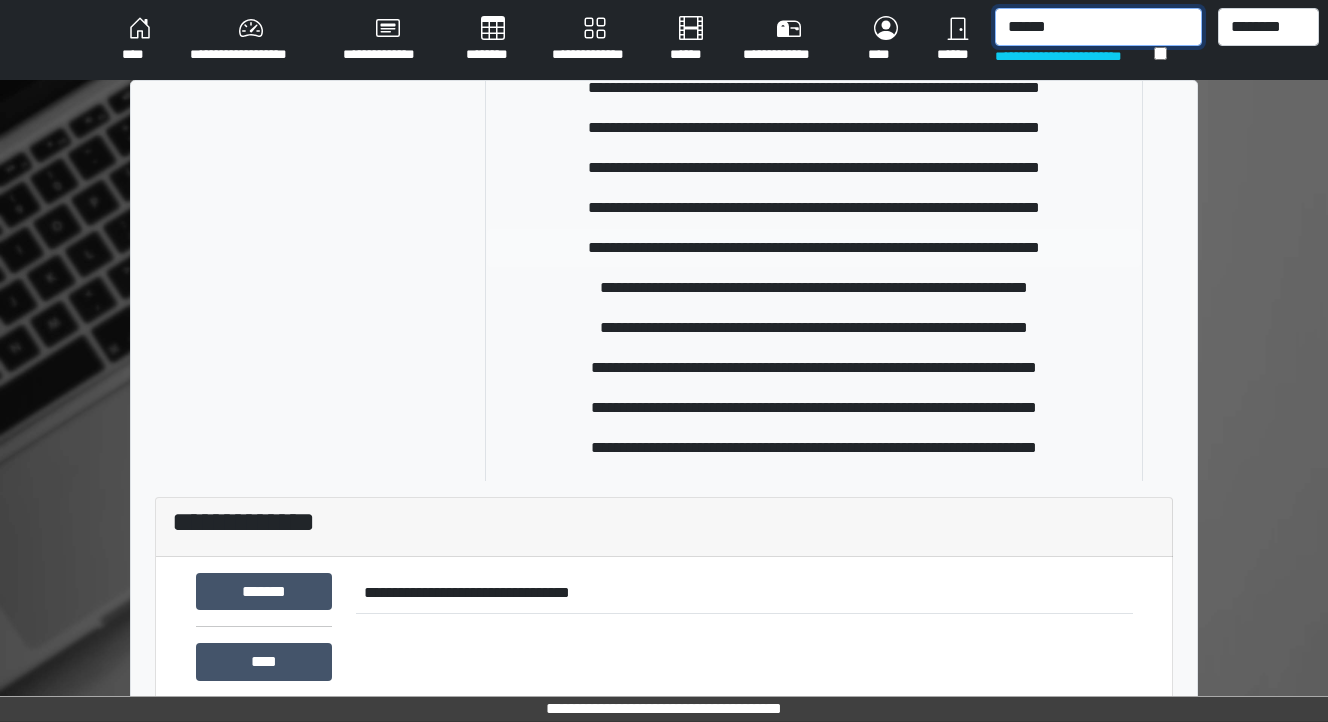 scroll, scrollTop: 80, scrollLeft: 0, axis: vertical 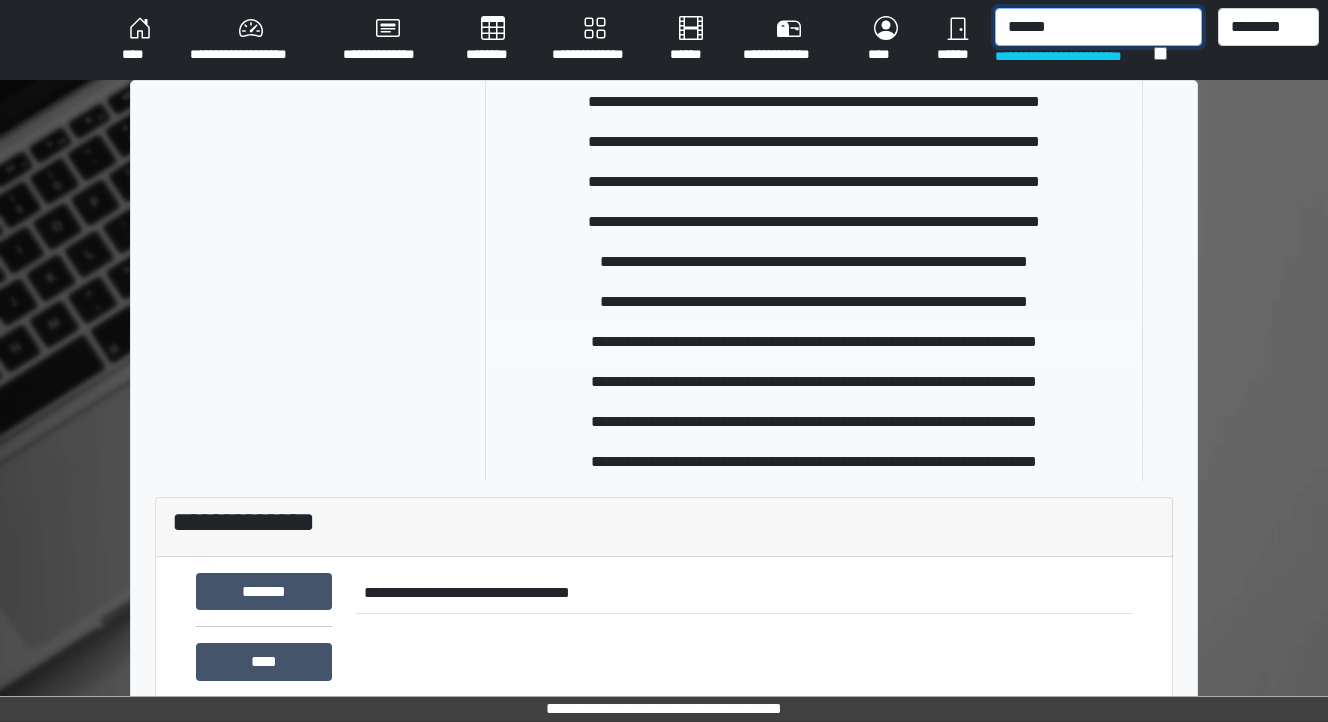 type on "******" 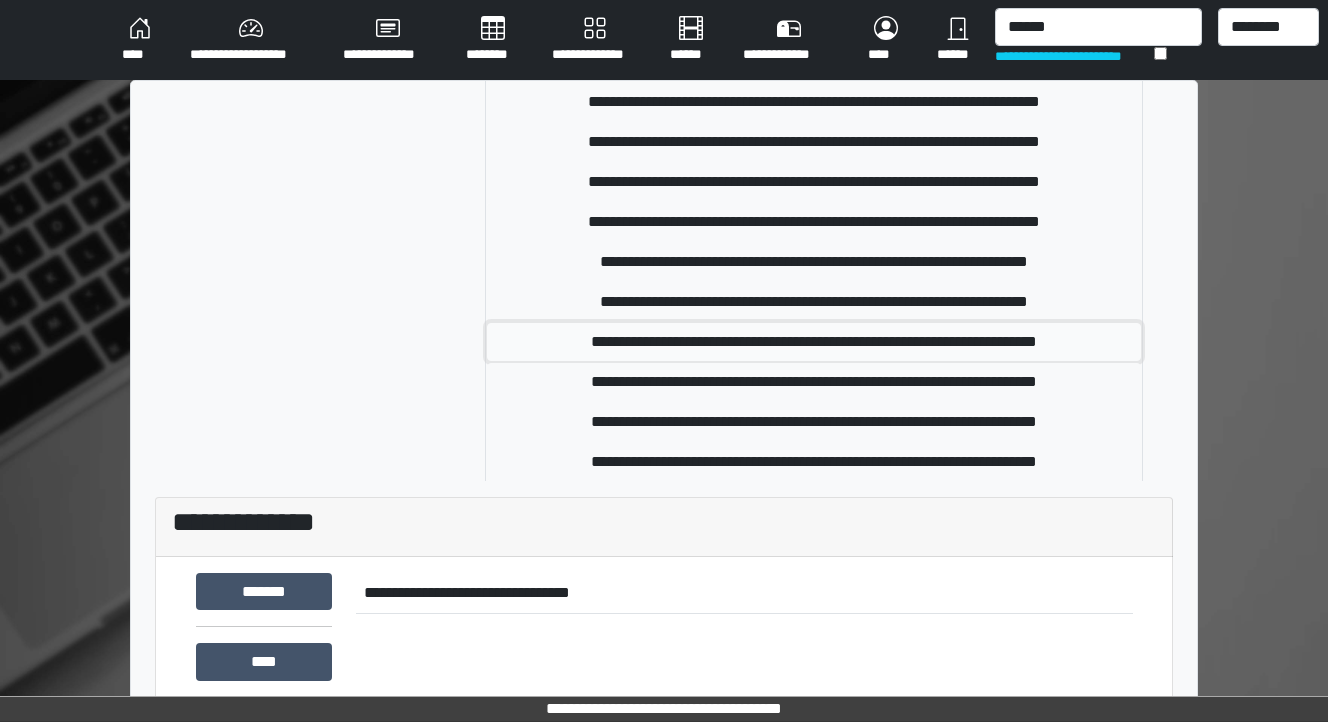 click on "**********" at bounding box center (814, 342) 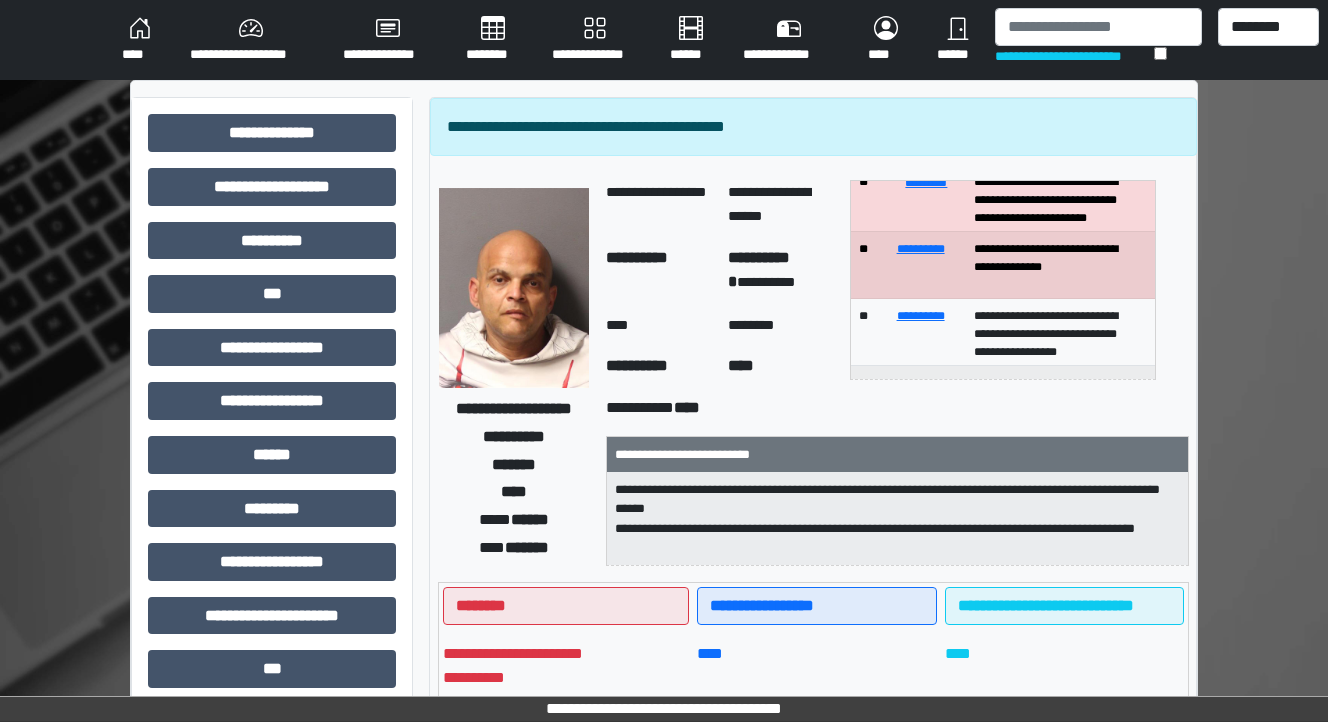 scroll, scrollTop: 0, scrollLeft: 0, axis: both 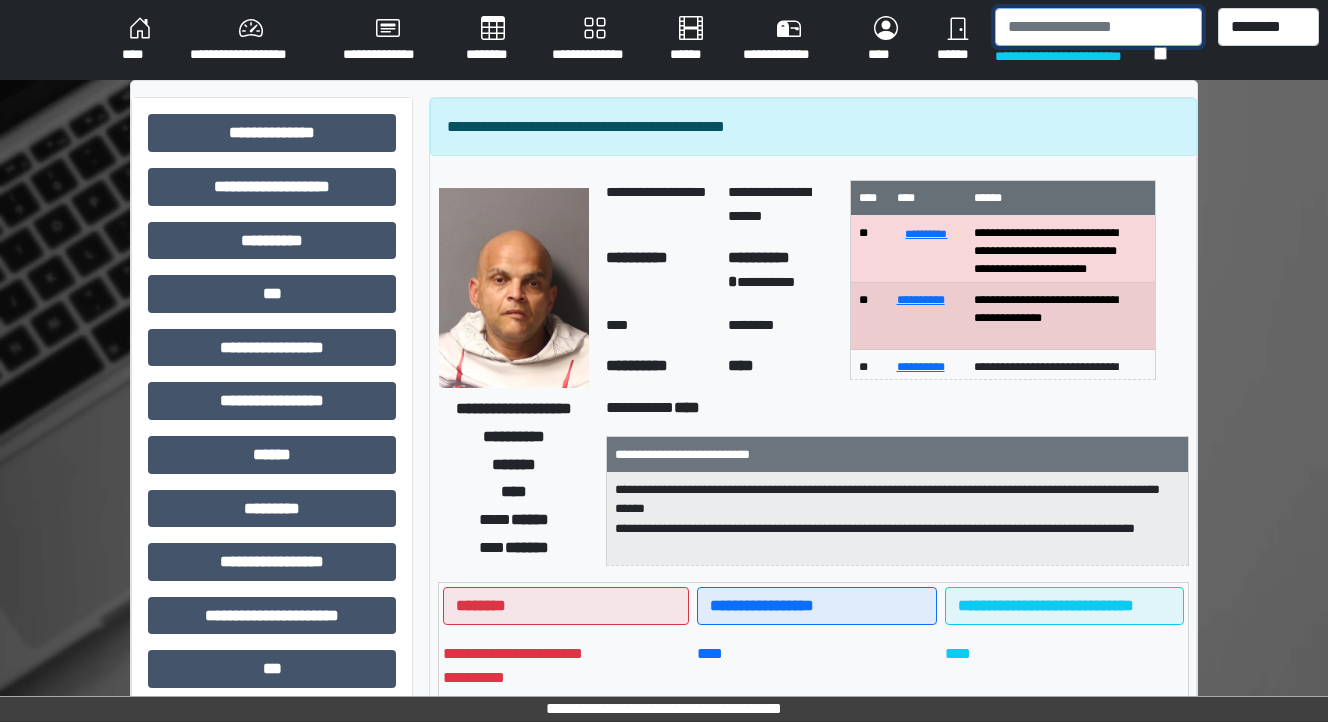 click at bounding box center [1098, 27] 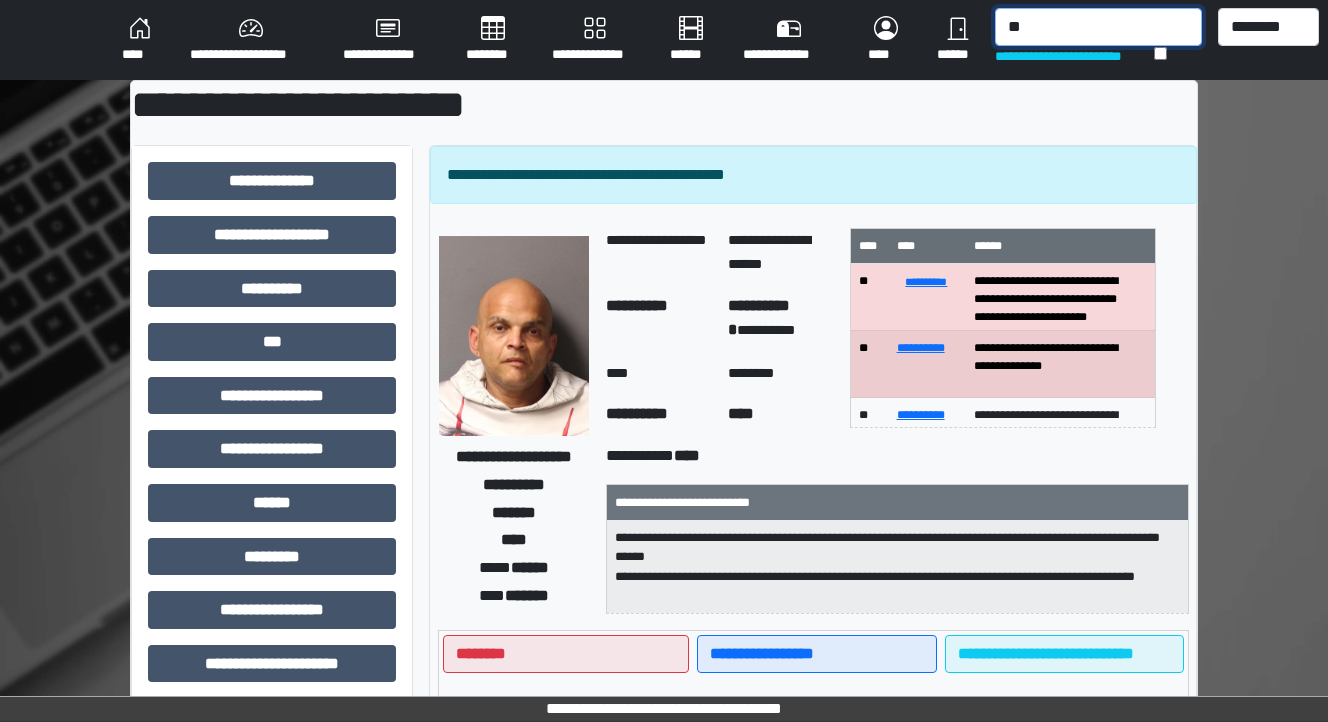 type on "*" 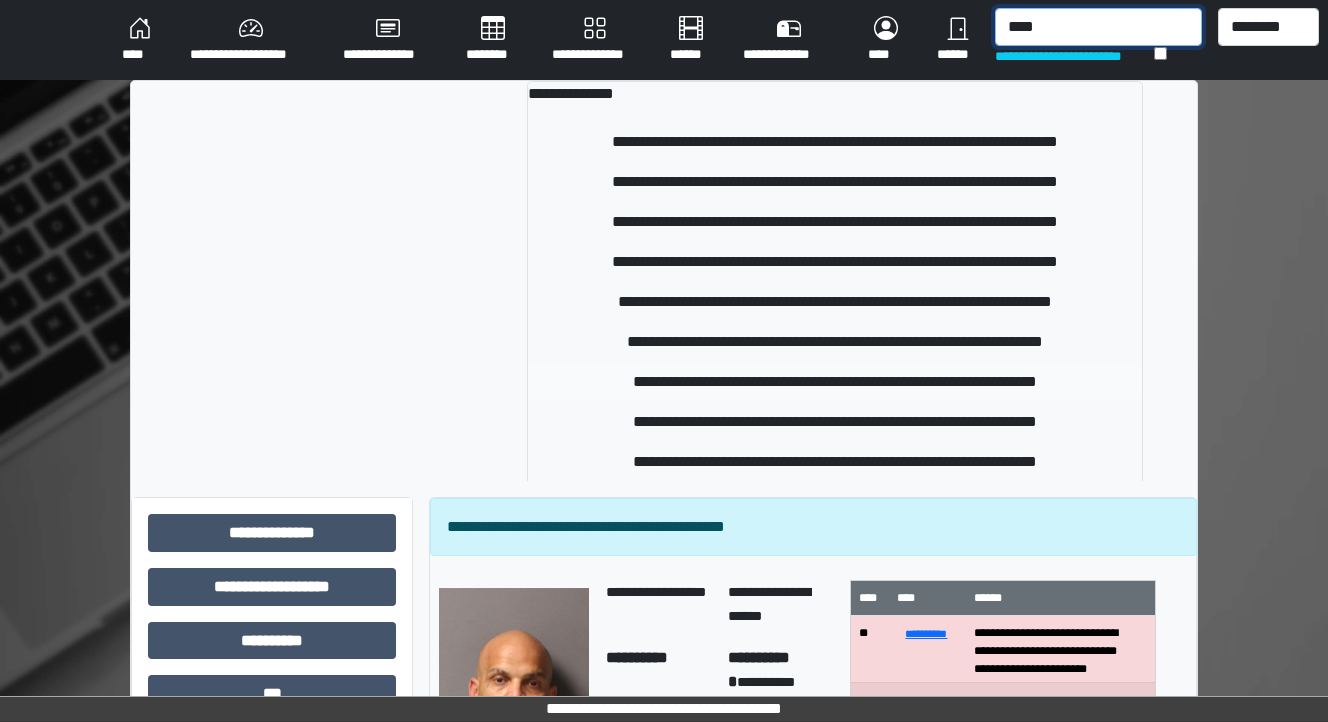 type on "****" 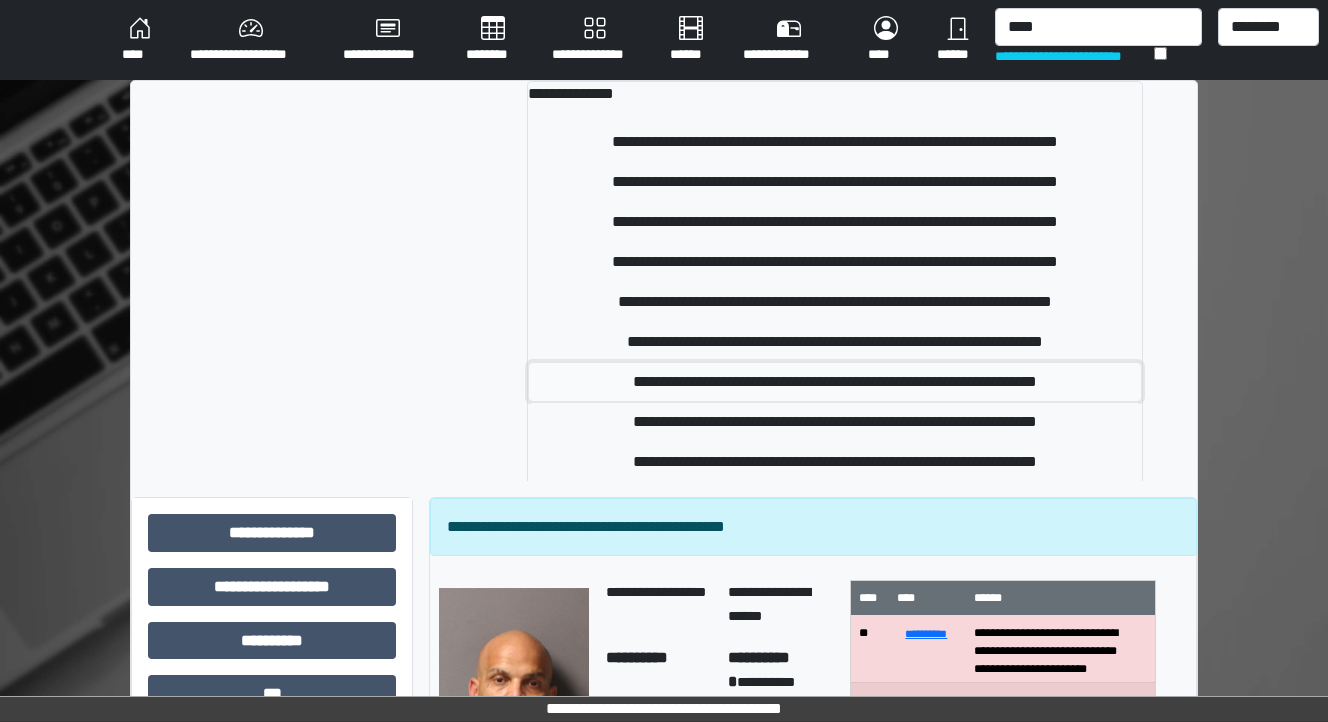 click on "**********" at bounding box center [835, 382] 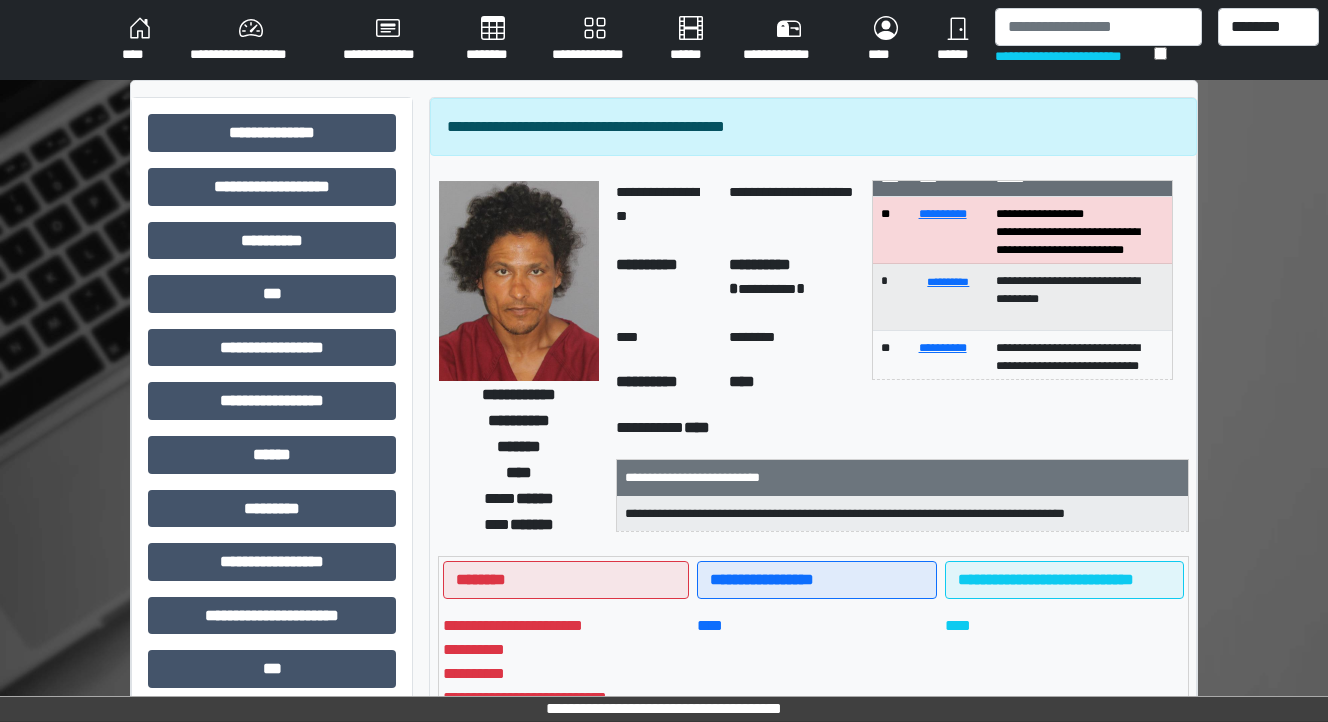 scroll, scrollTop: 0, scrollLeft: 0, axis: both 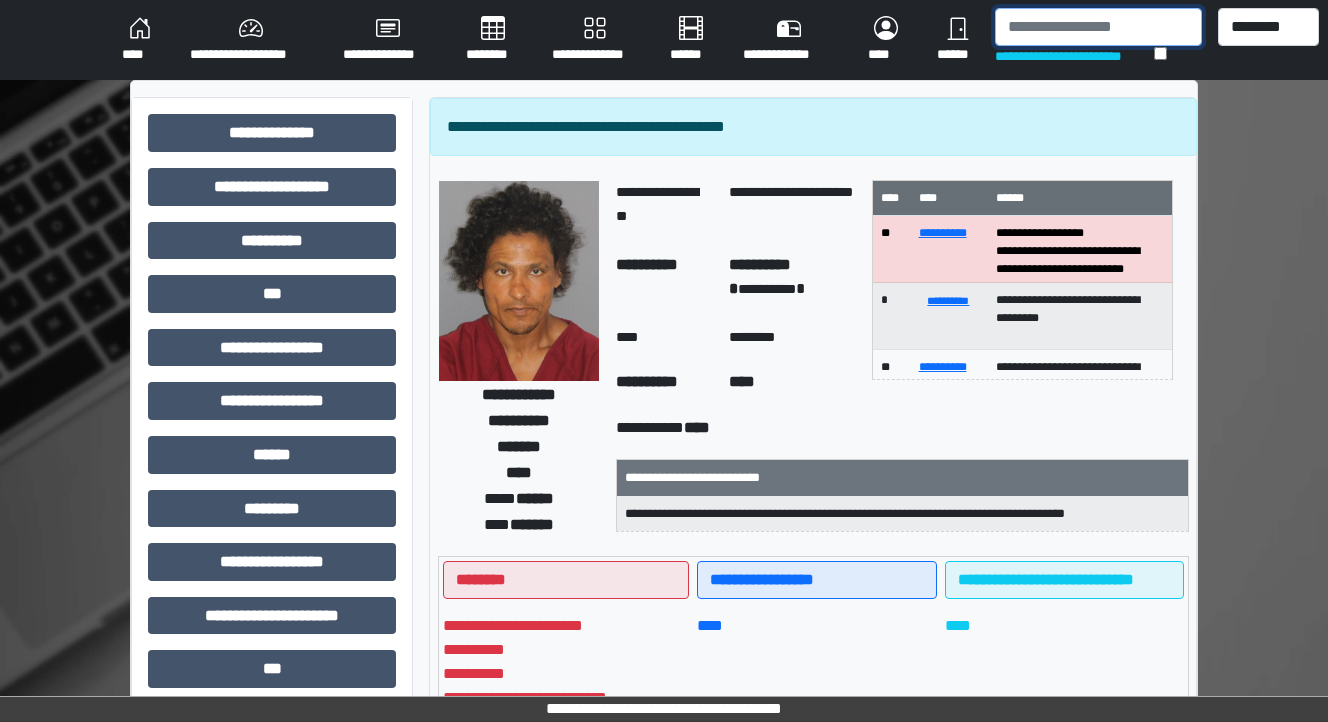 click at bounding box center (1098, 27) 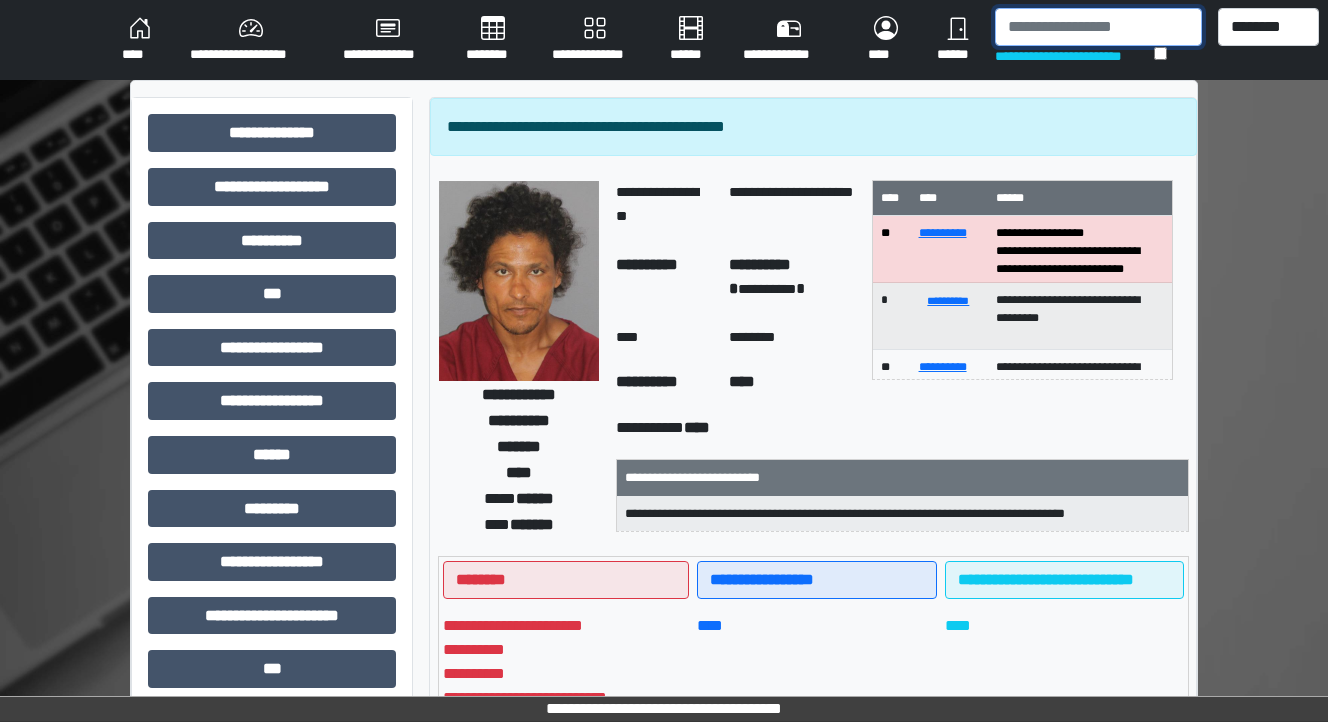click at bounding box center [1098, 27] 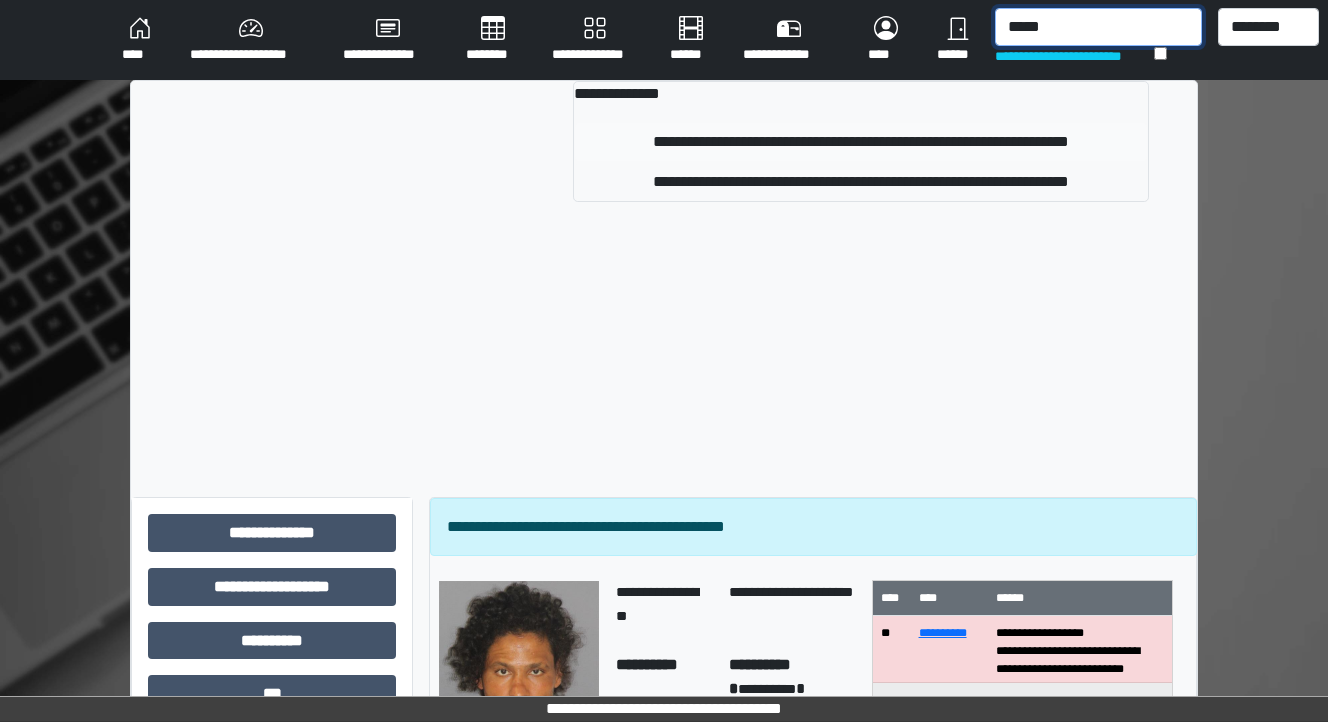 type on "*****" 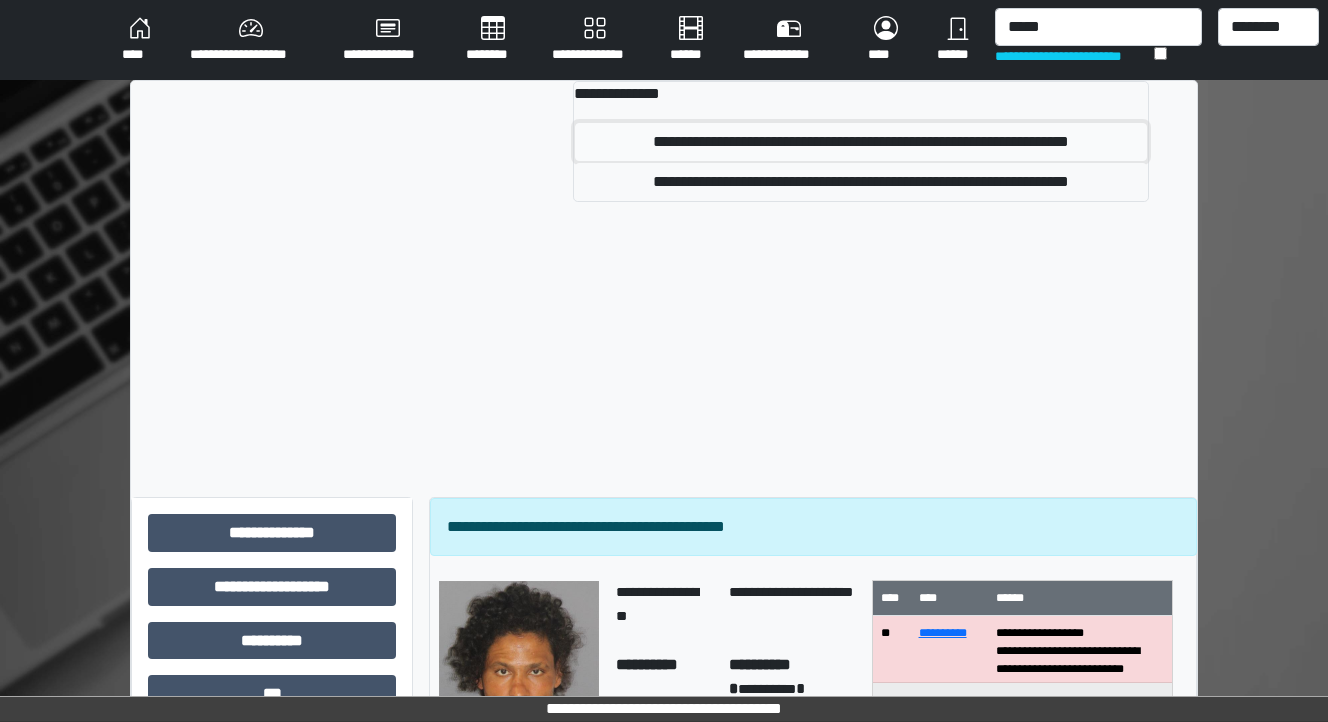 click on "**********" at bounding box center (861, 142) 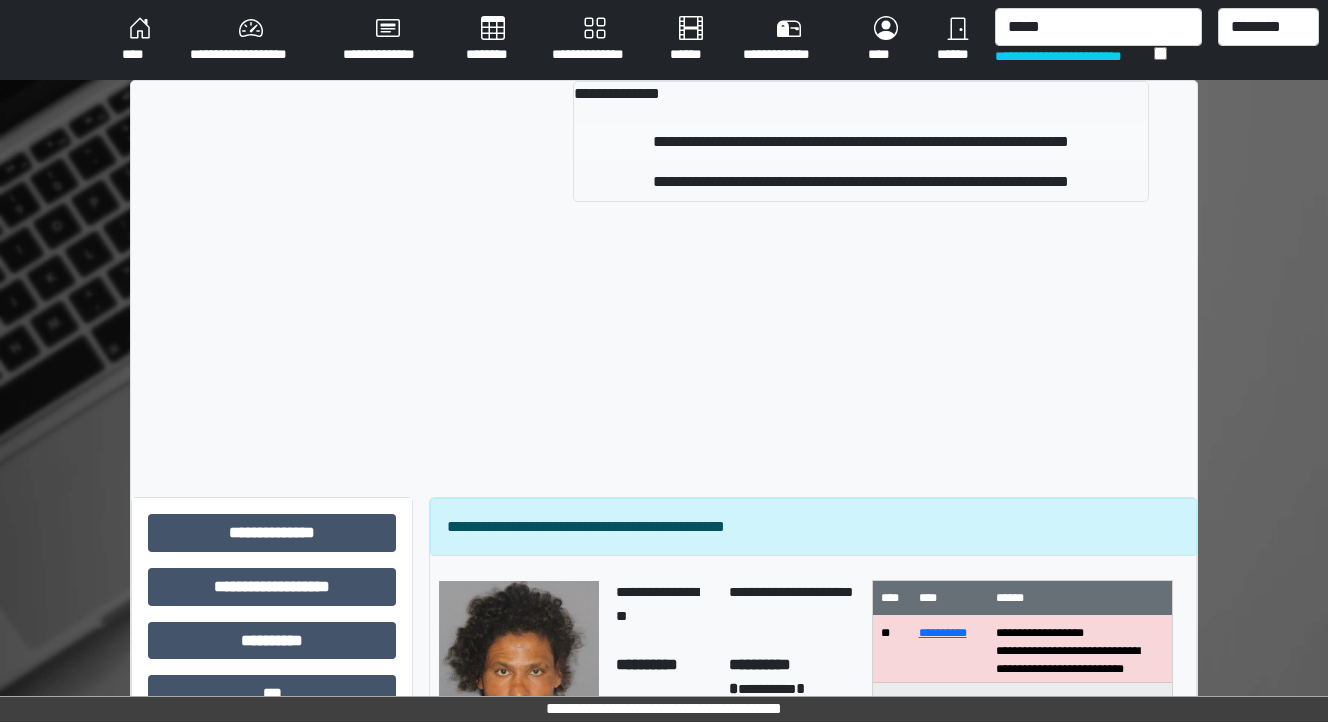 type 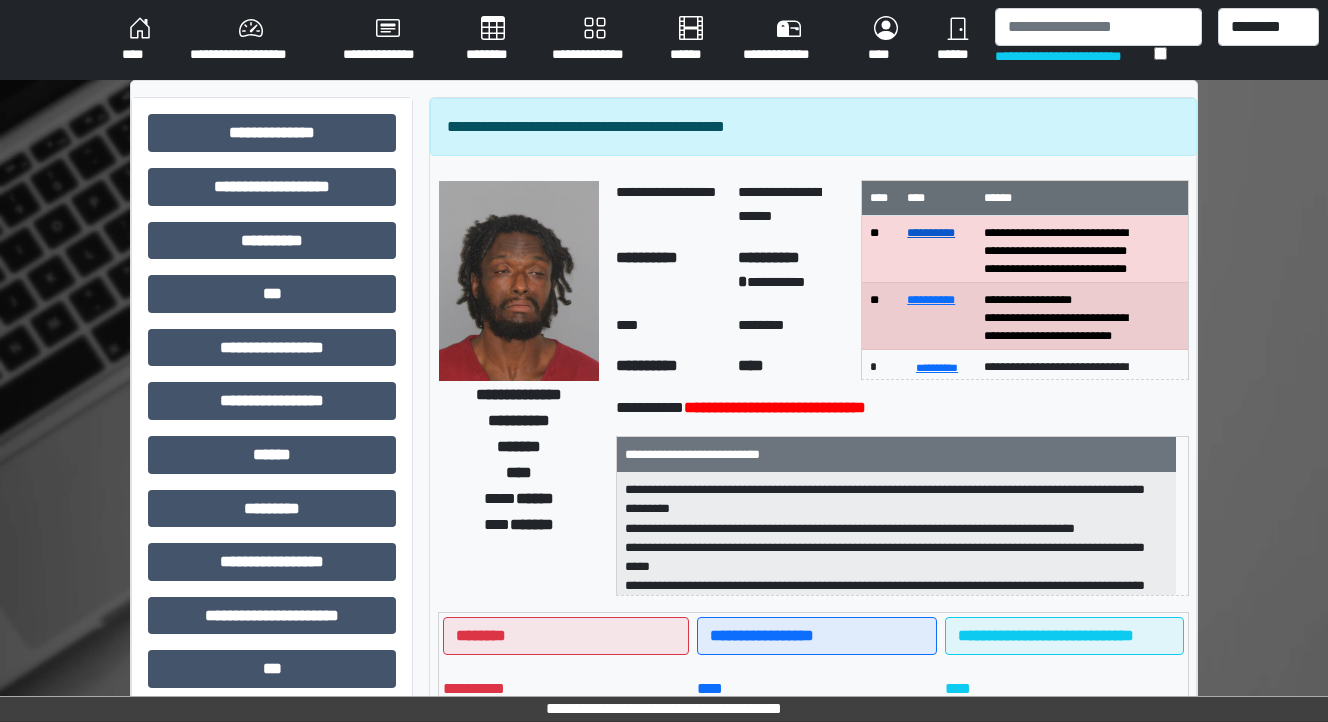 click on "**********" at bounding box center [931, 233] 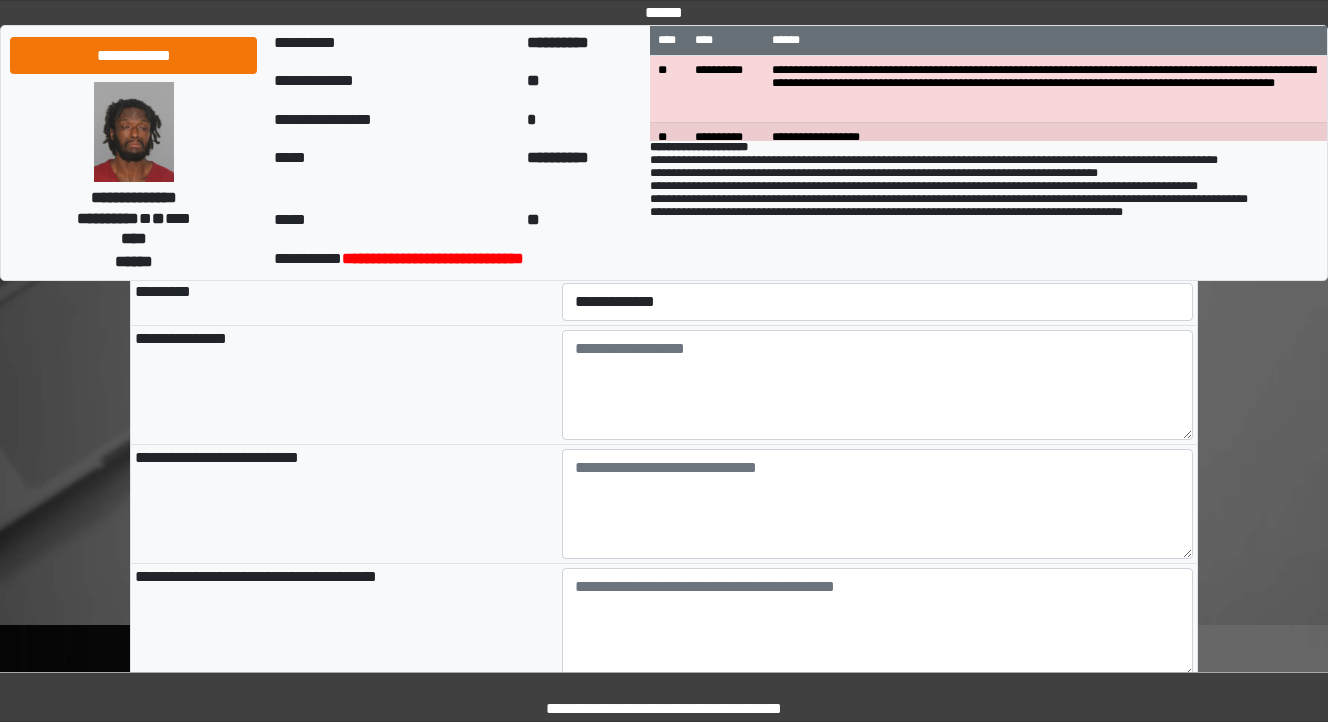 scroll, scrollTop: 80, scrollLeft: 0, axis: vertical 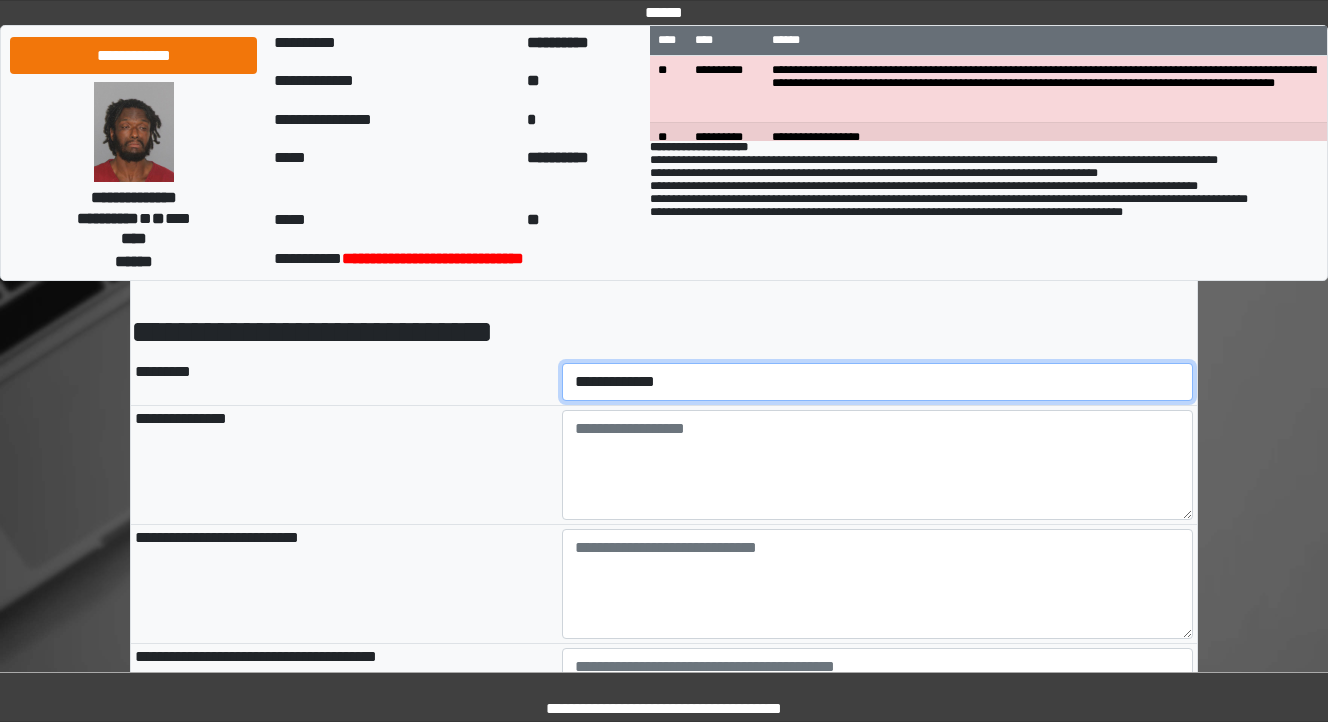 click on "**********" at bounding box center [878, 382] 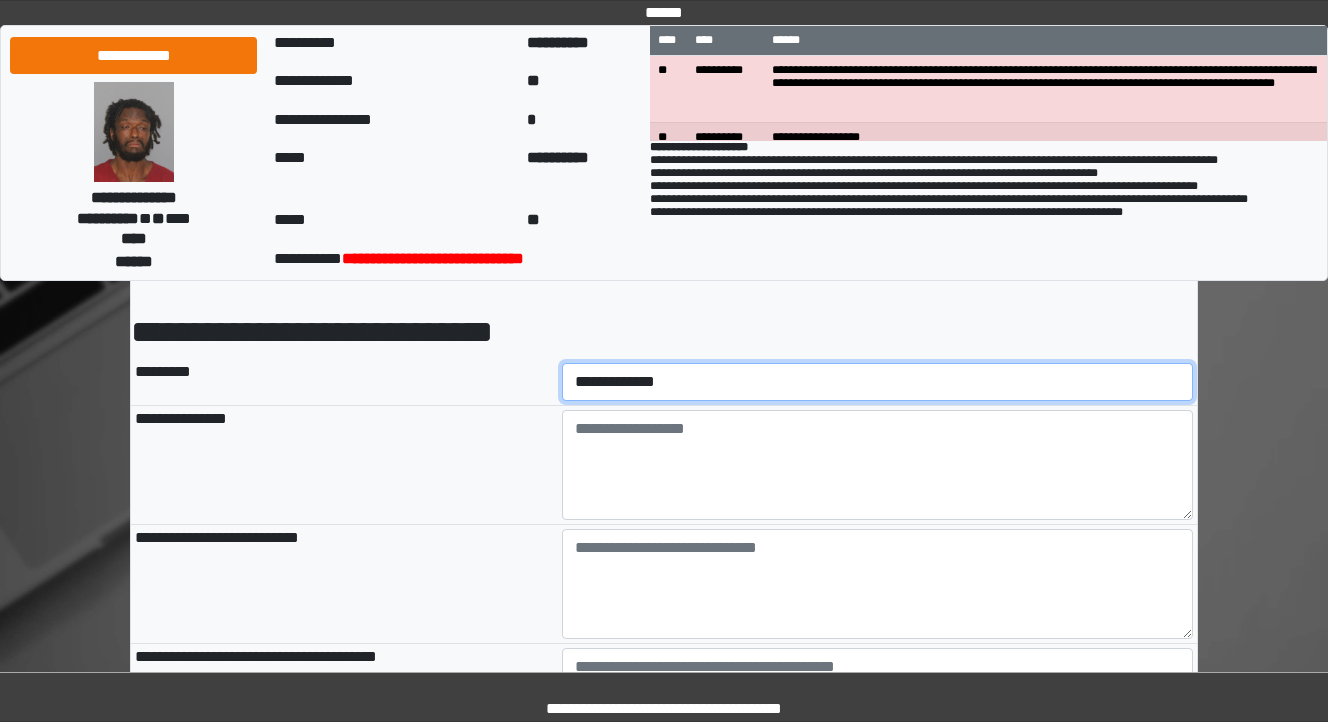 select on "*" 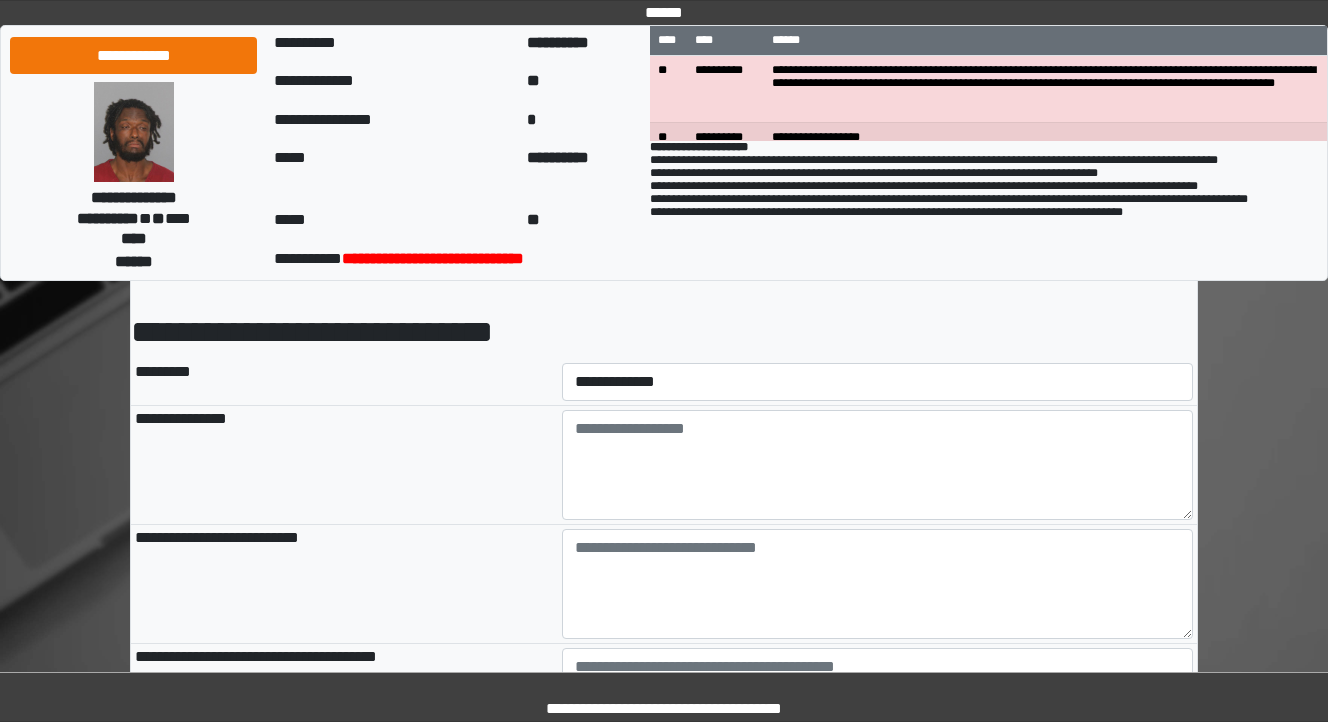 drag, startPoint x: 448, startPoint y: 514, endPoint x: 464, endPoint y: 507, distance: 17.464249 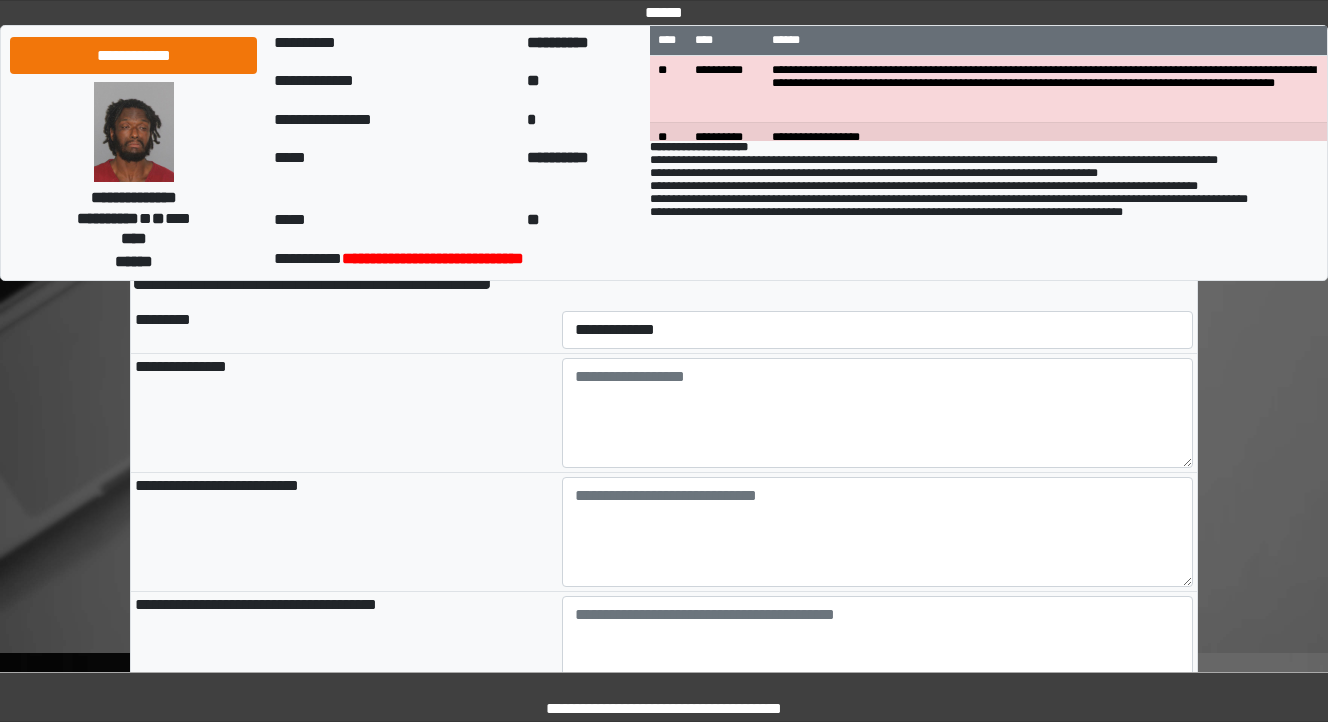 scroll, scrollTop: 160, scrollLeft: 0, axis: vertical 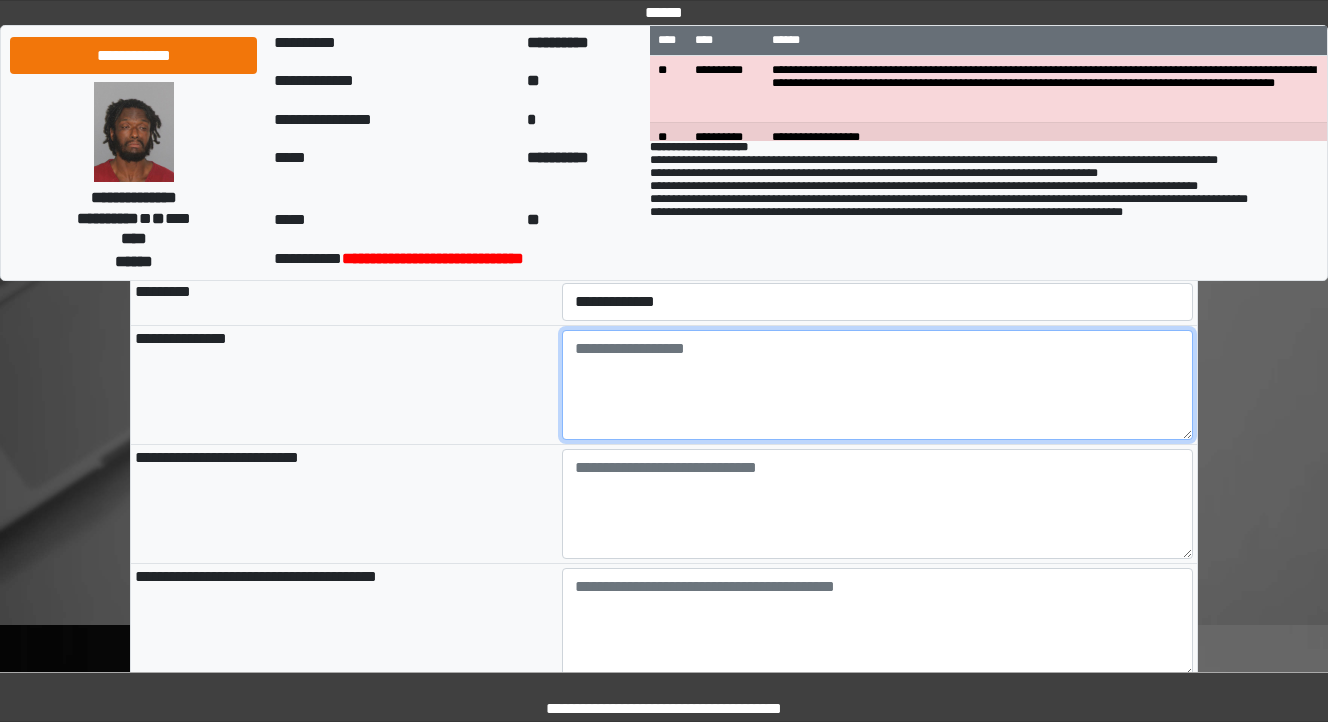 click at bounding box center (878, 385) 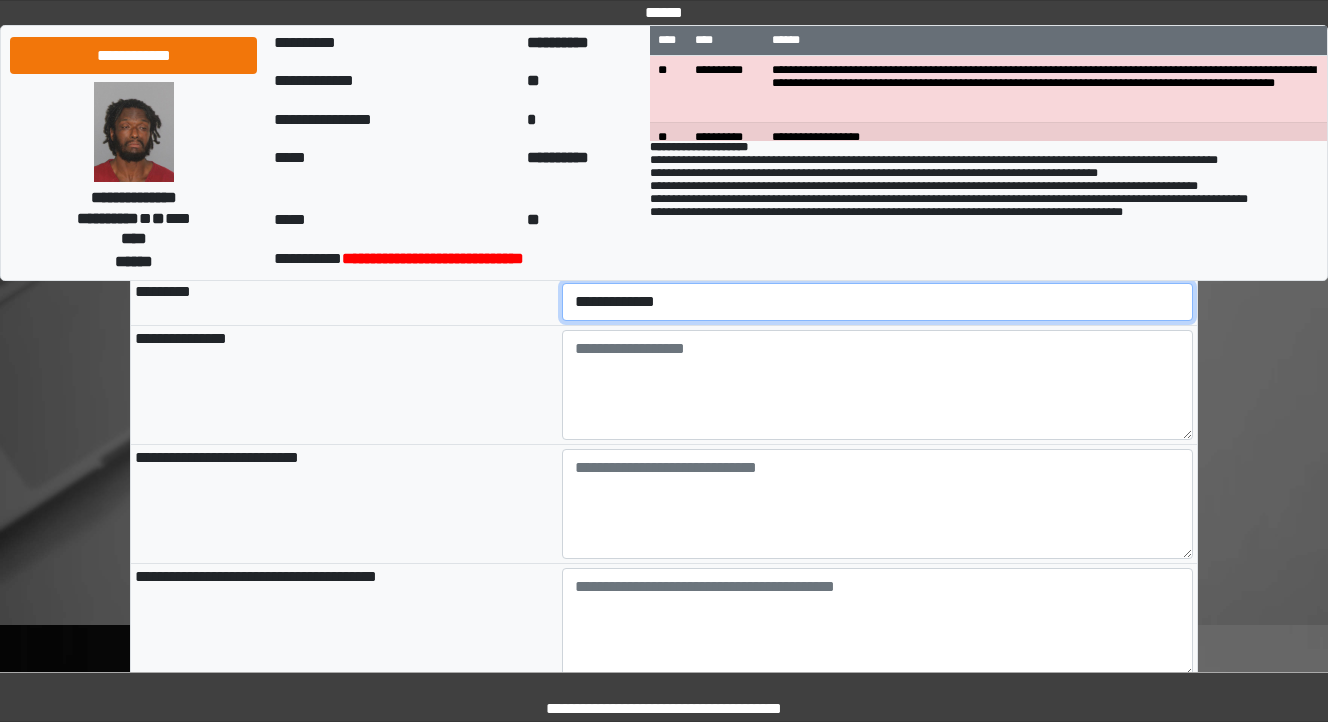 click on "**********" at bounding box center [878, 302] 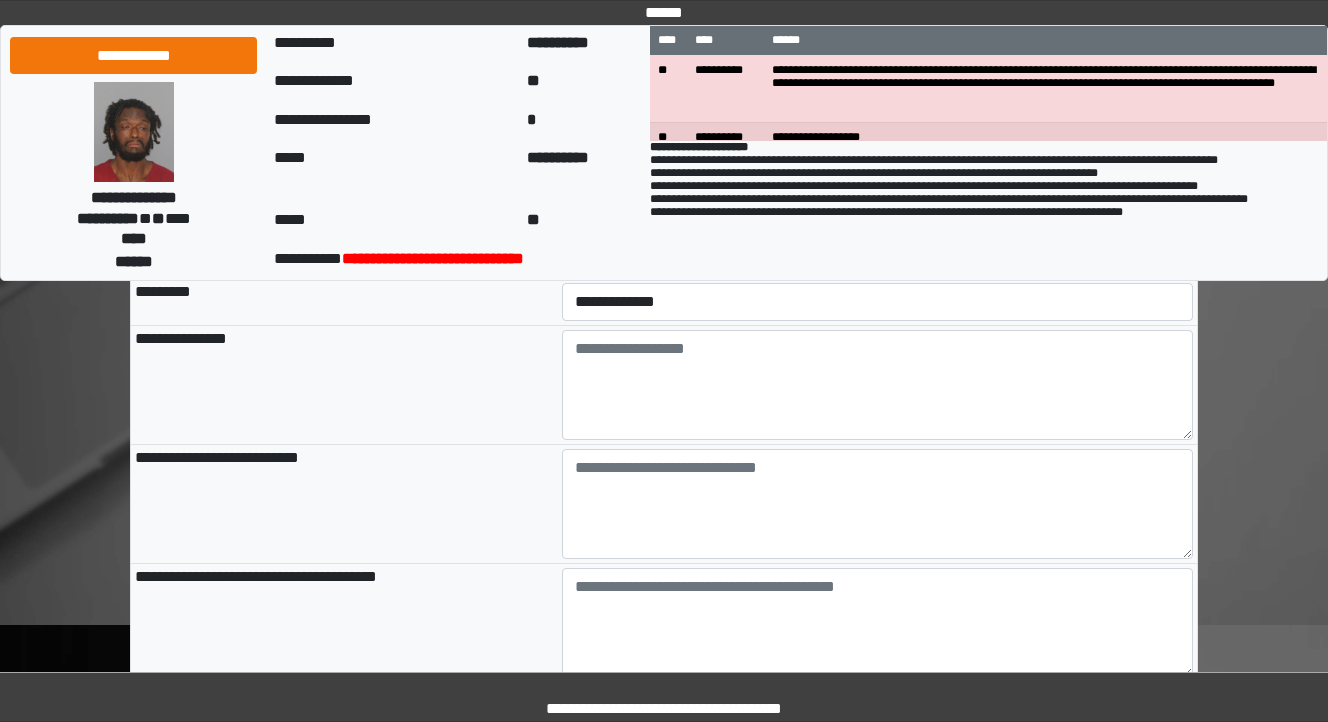 click on "**********" at bounding box center (344, 385) 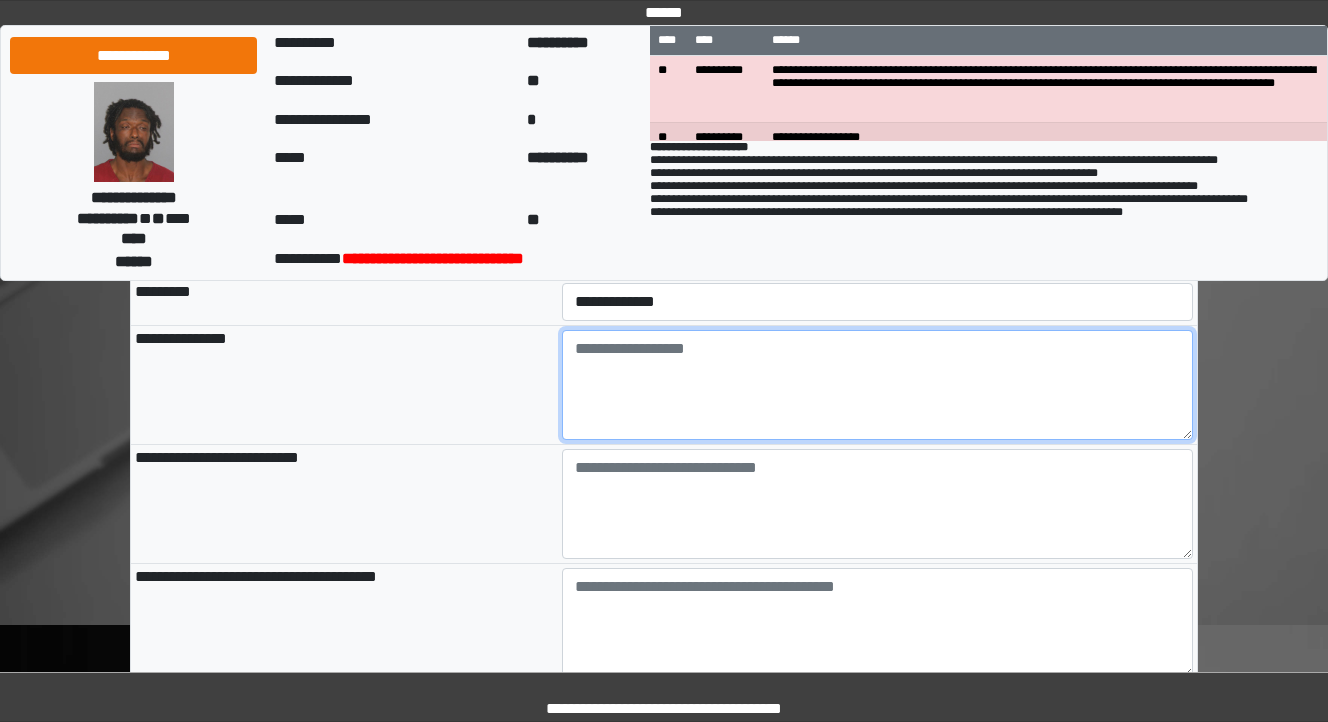 click at bounding box center (878, 385) 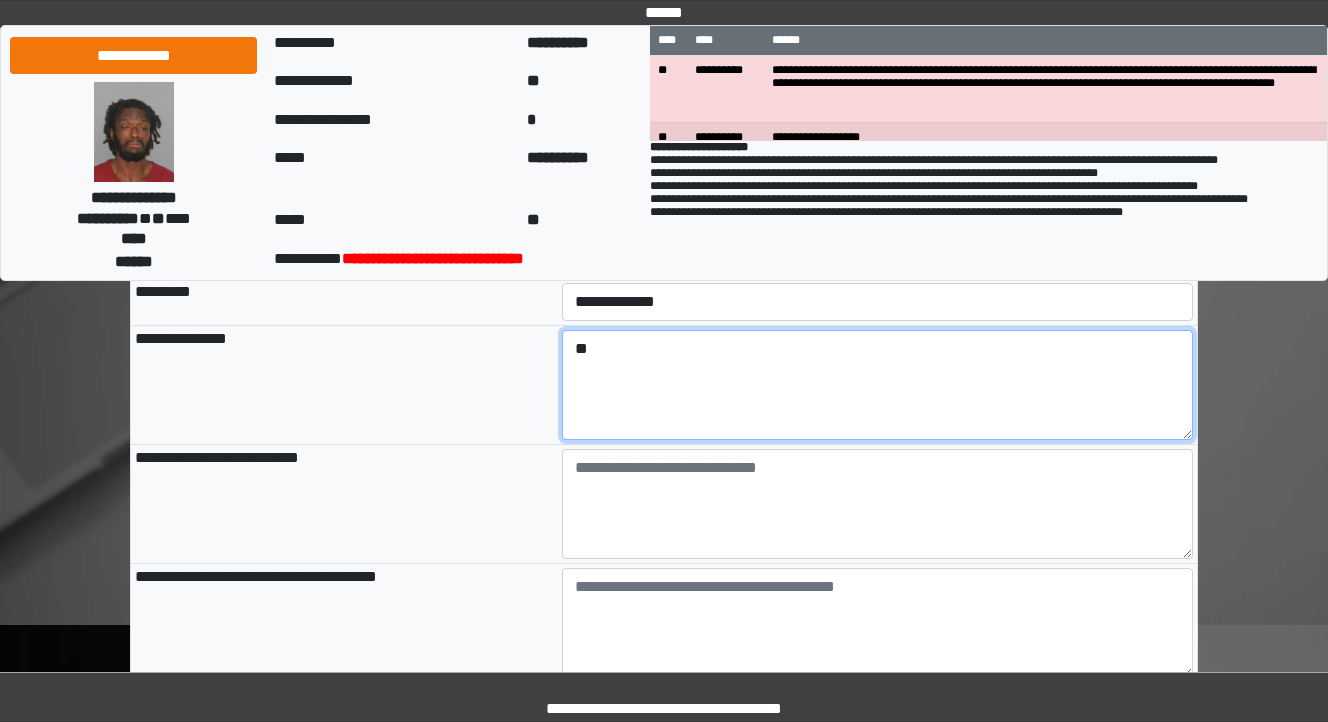 type on "*" 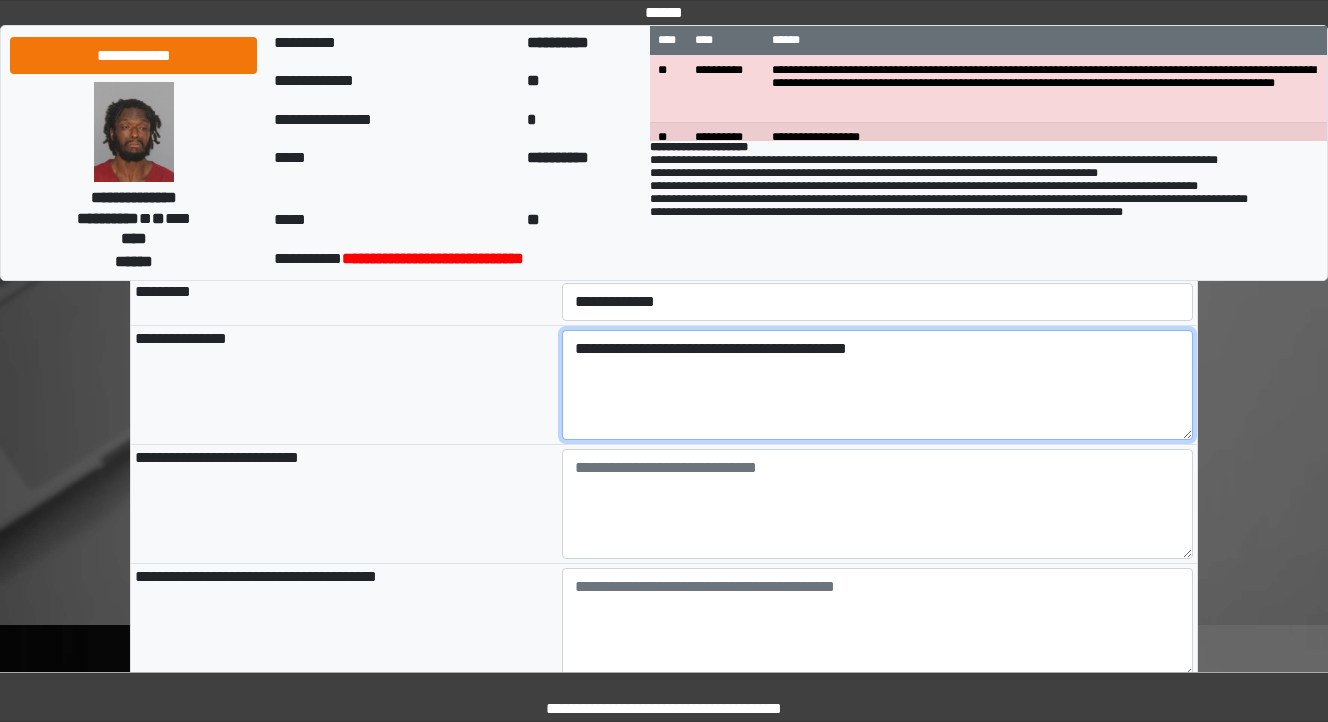 type on "**********" 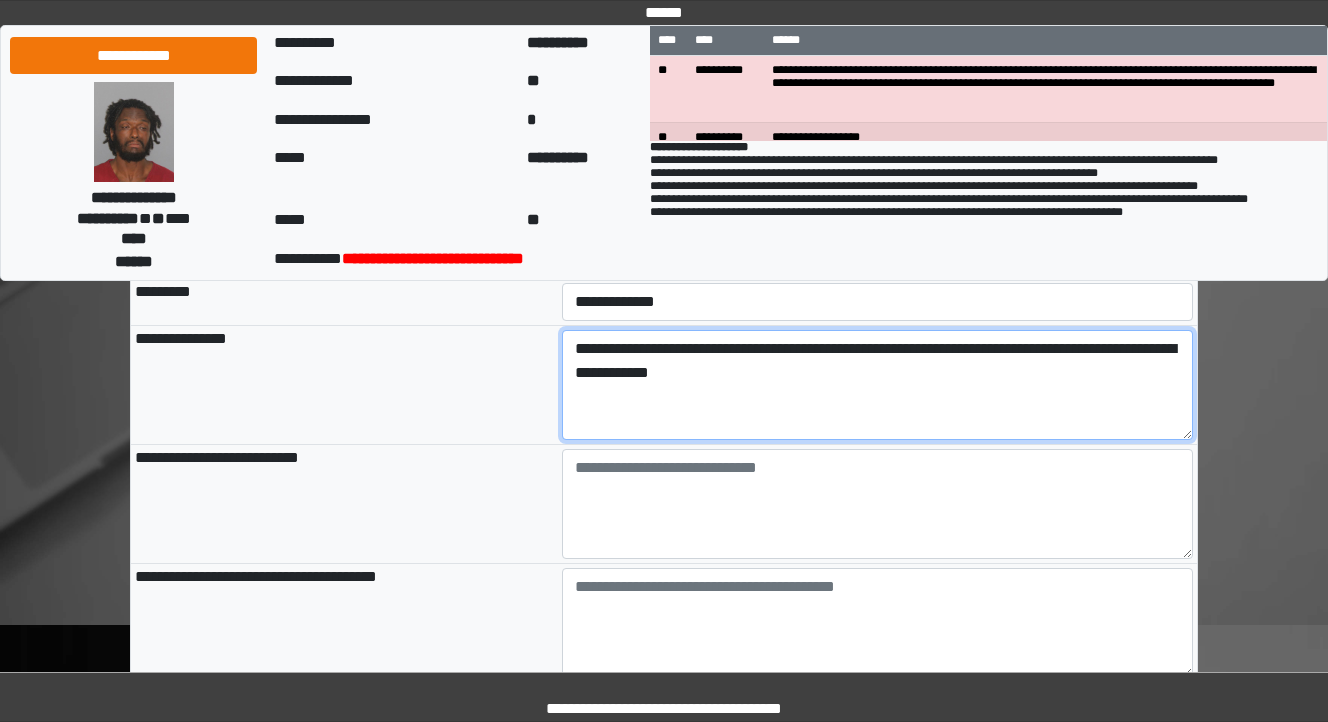 type on "**********" 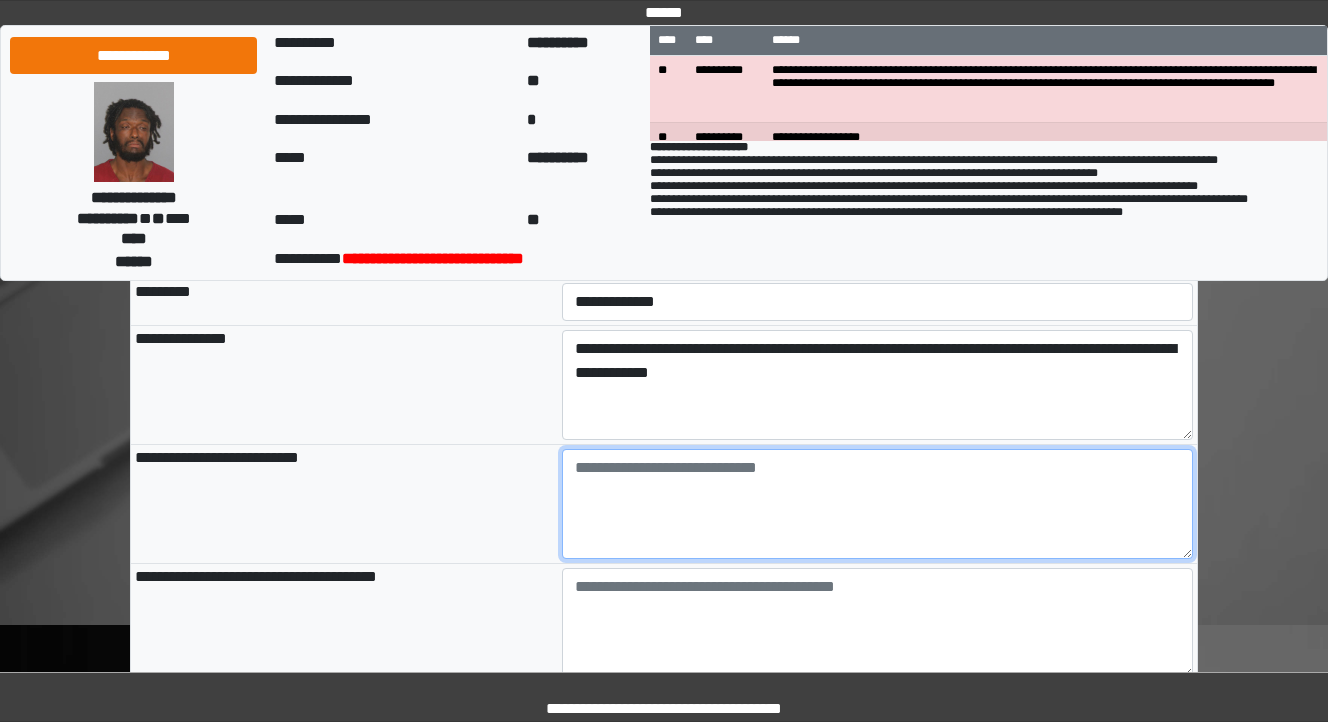 type on "**********" 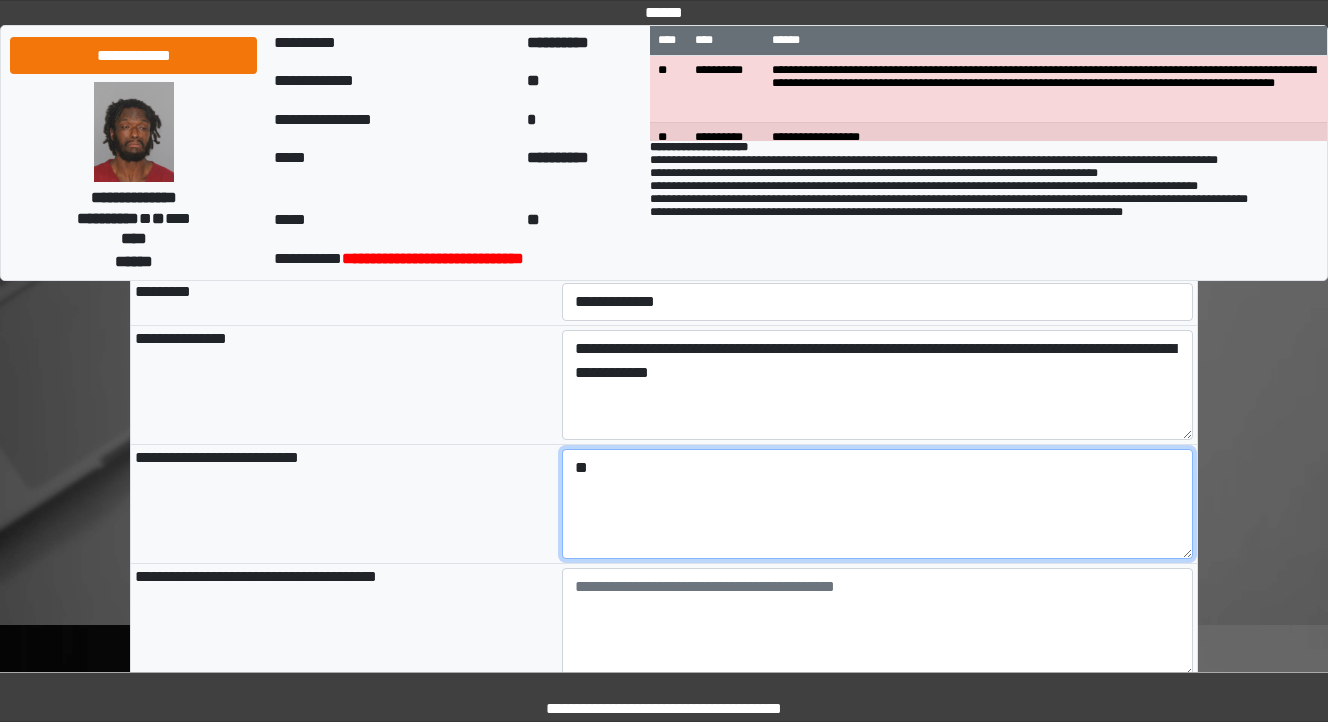 type on "*" 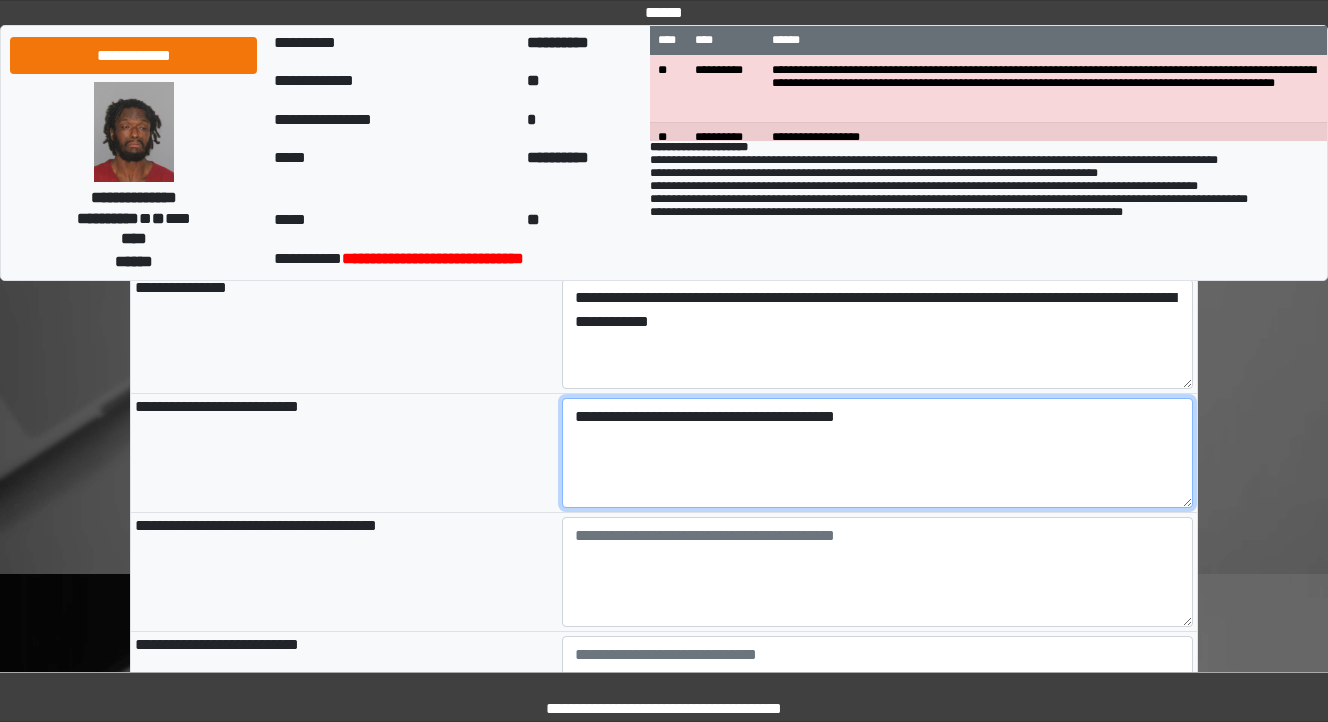 scroll, scrollTop: 240, scrollLeft: 0, axis: vertical 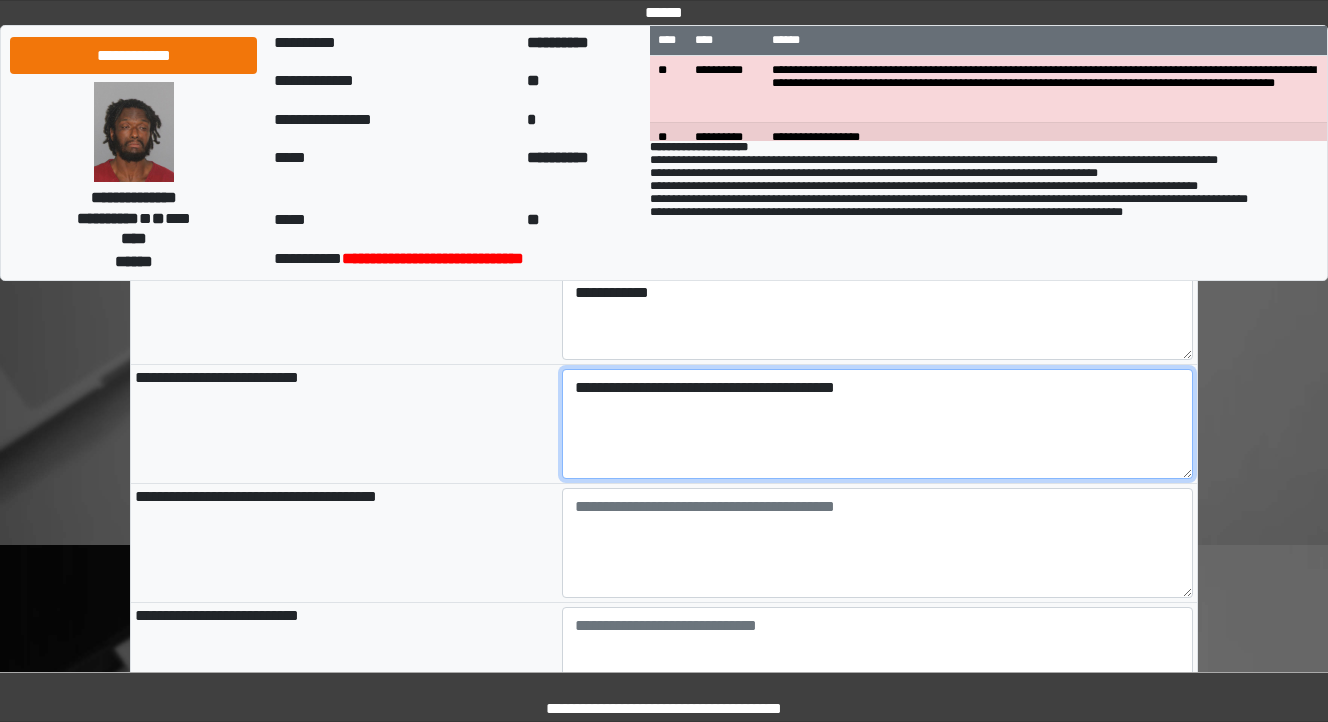 type on "**********" 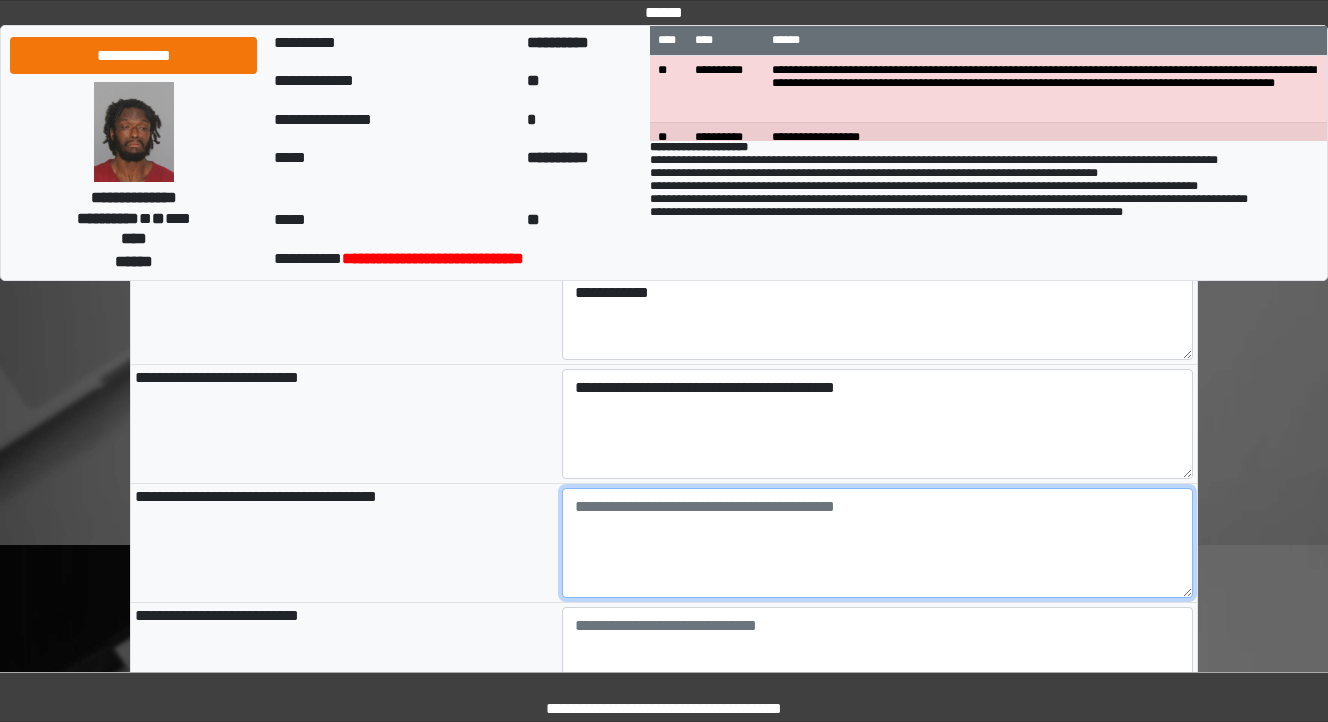 type on "**********" 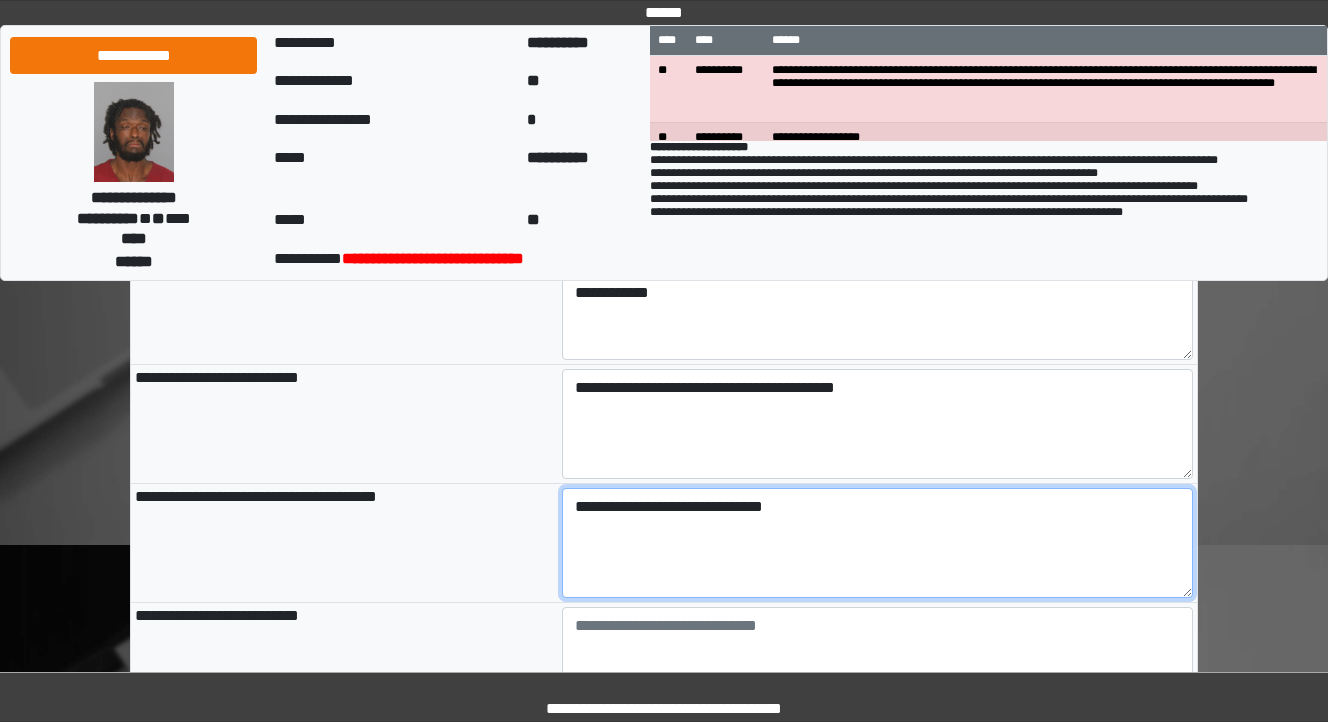 type on "**********" 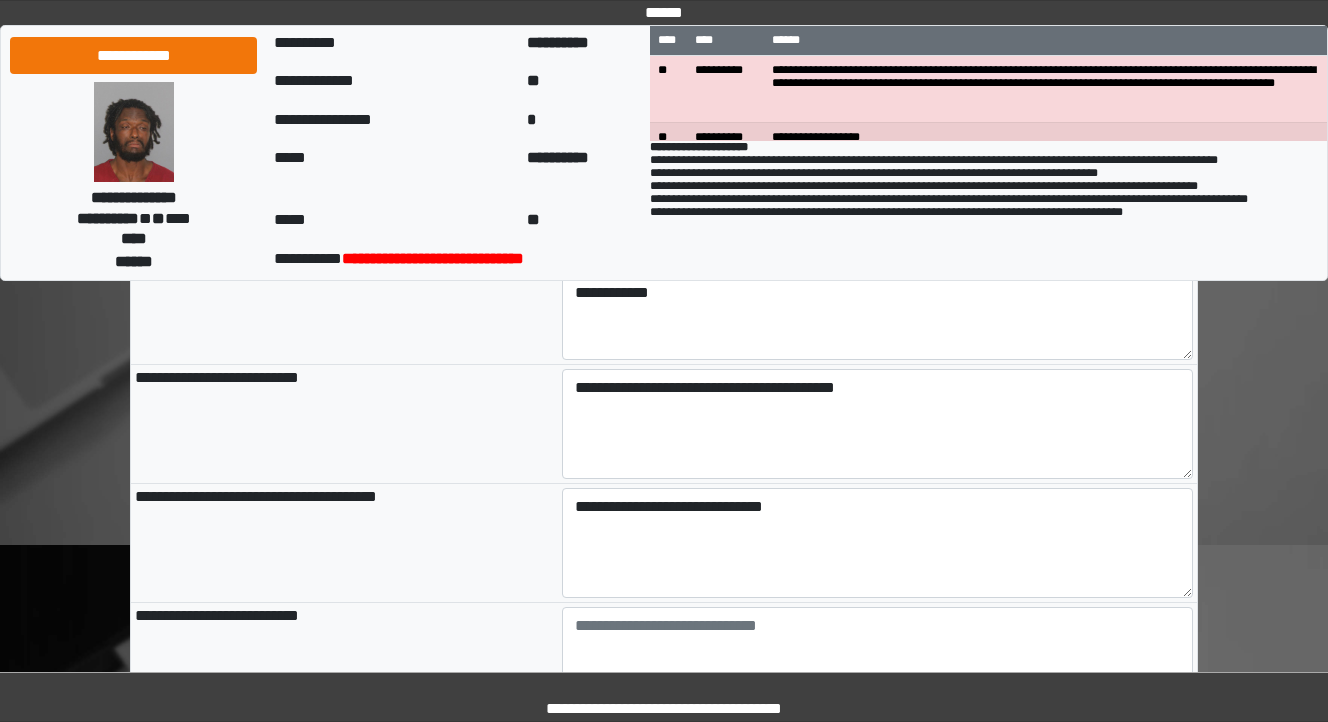 type on "**********" 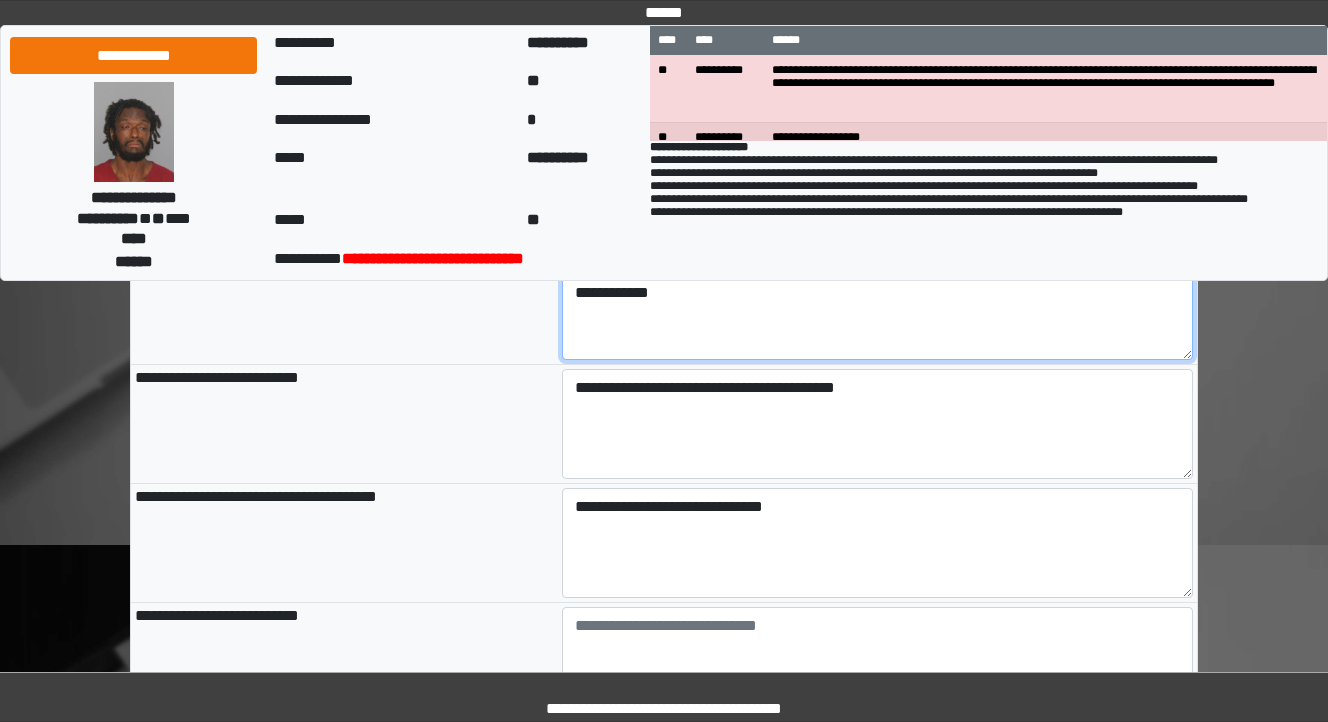 click on "**********" at bounding box center [878, 305] 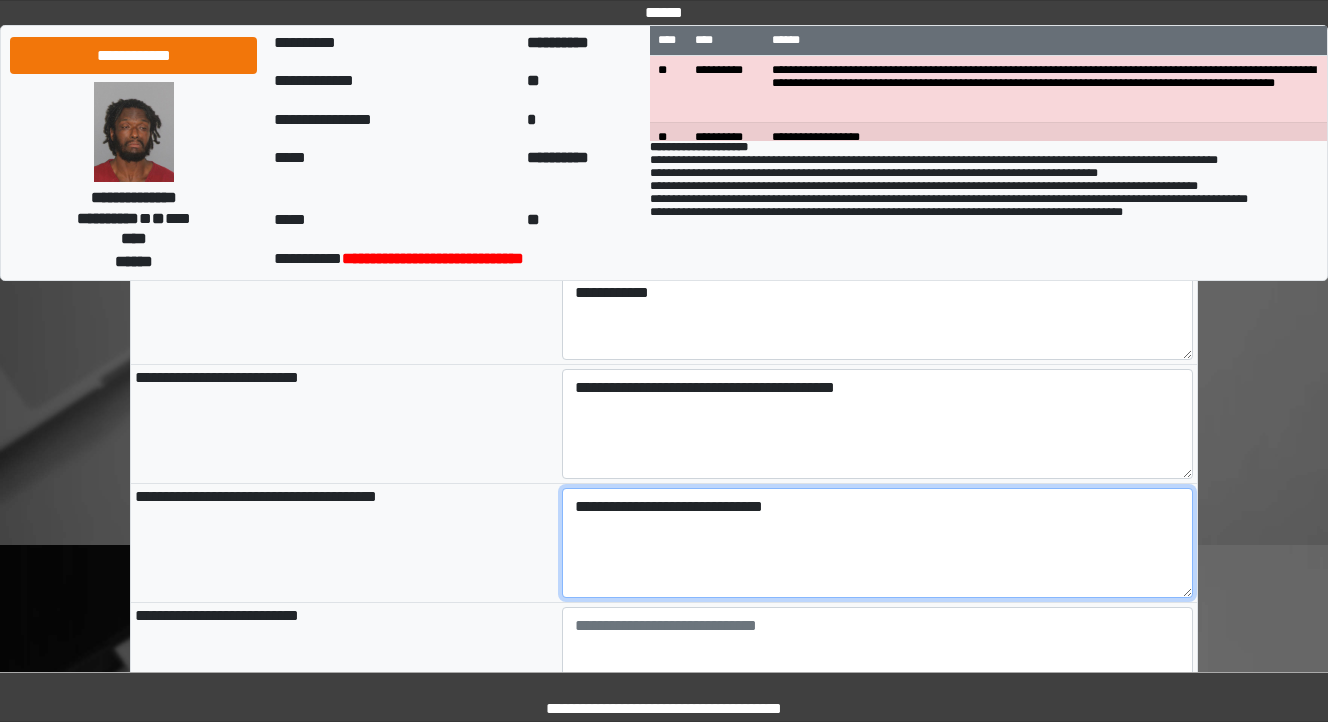 click on "**********" at bounding box center [878, 543] 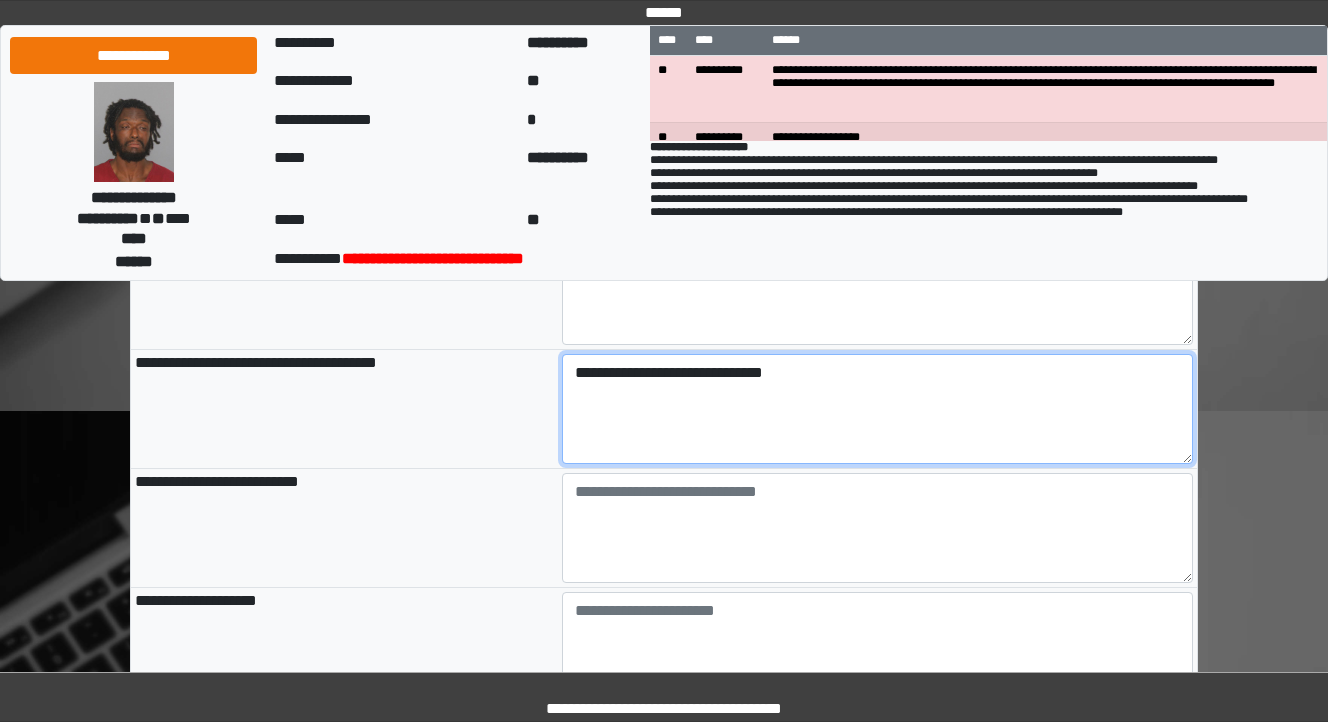 scroll, scrollTop: 400, scrollLeft: 0, axis: vertical 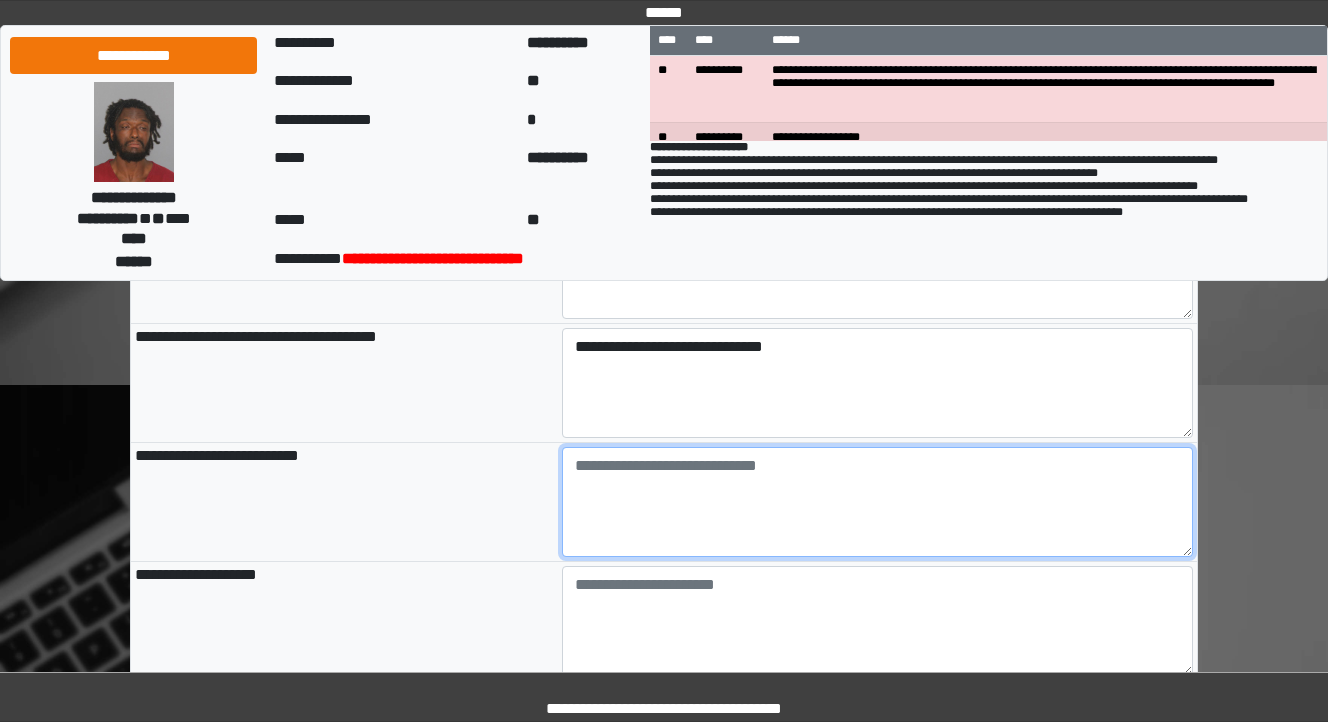 click at bounding box center (878, 502) 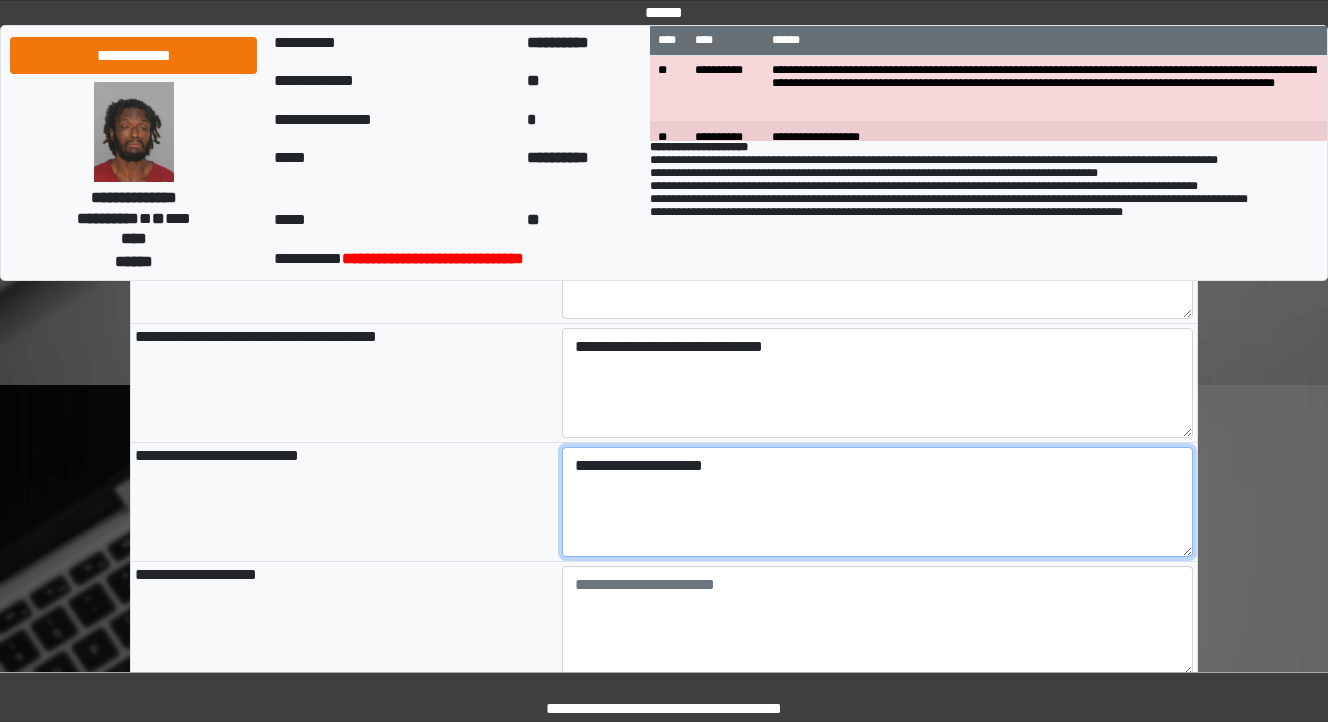 click on "**********" at bounding box center [878, 502] 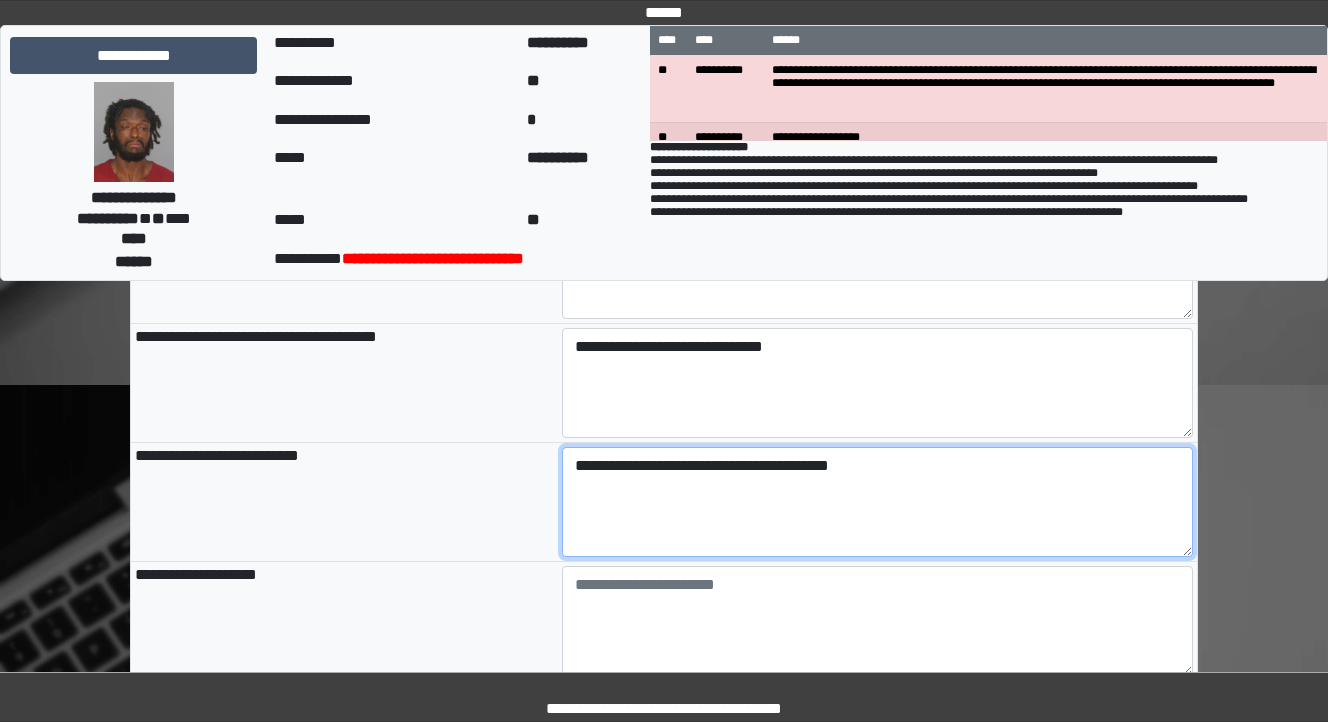 type on "**********" 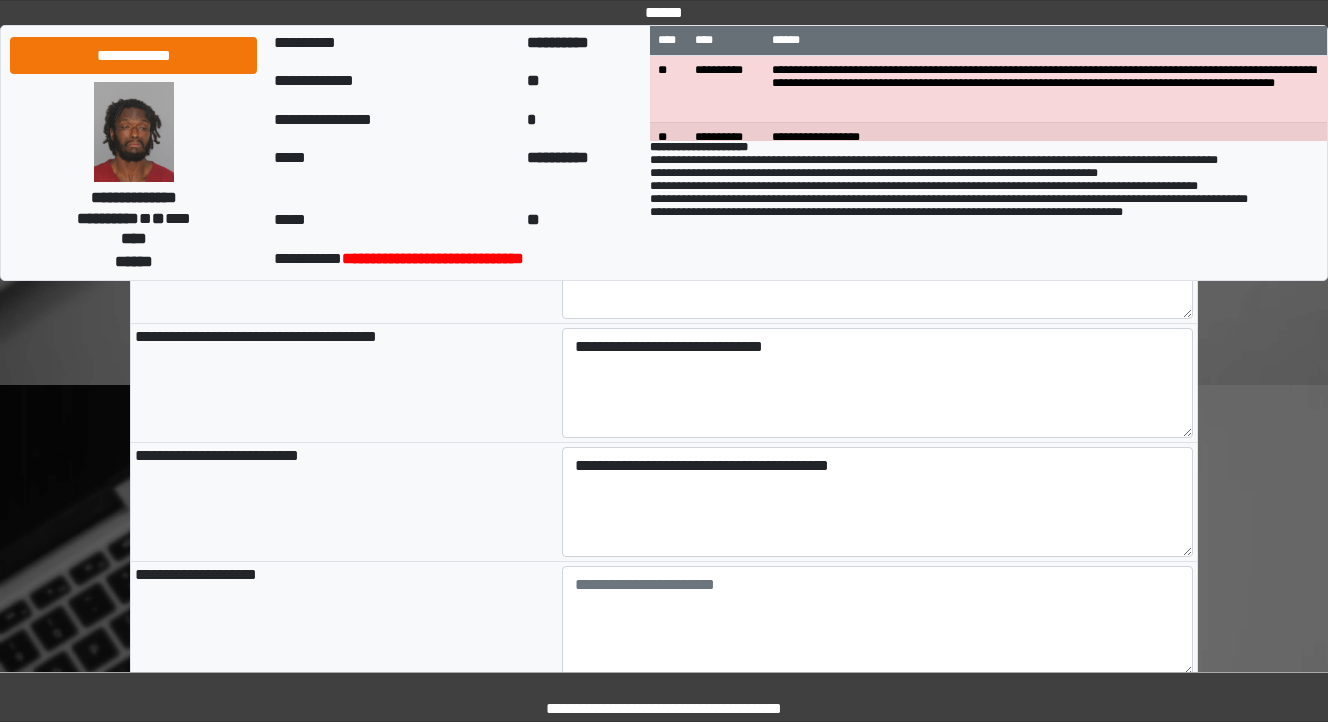 click on "**********" at bounding box center (664, 1603) 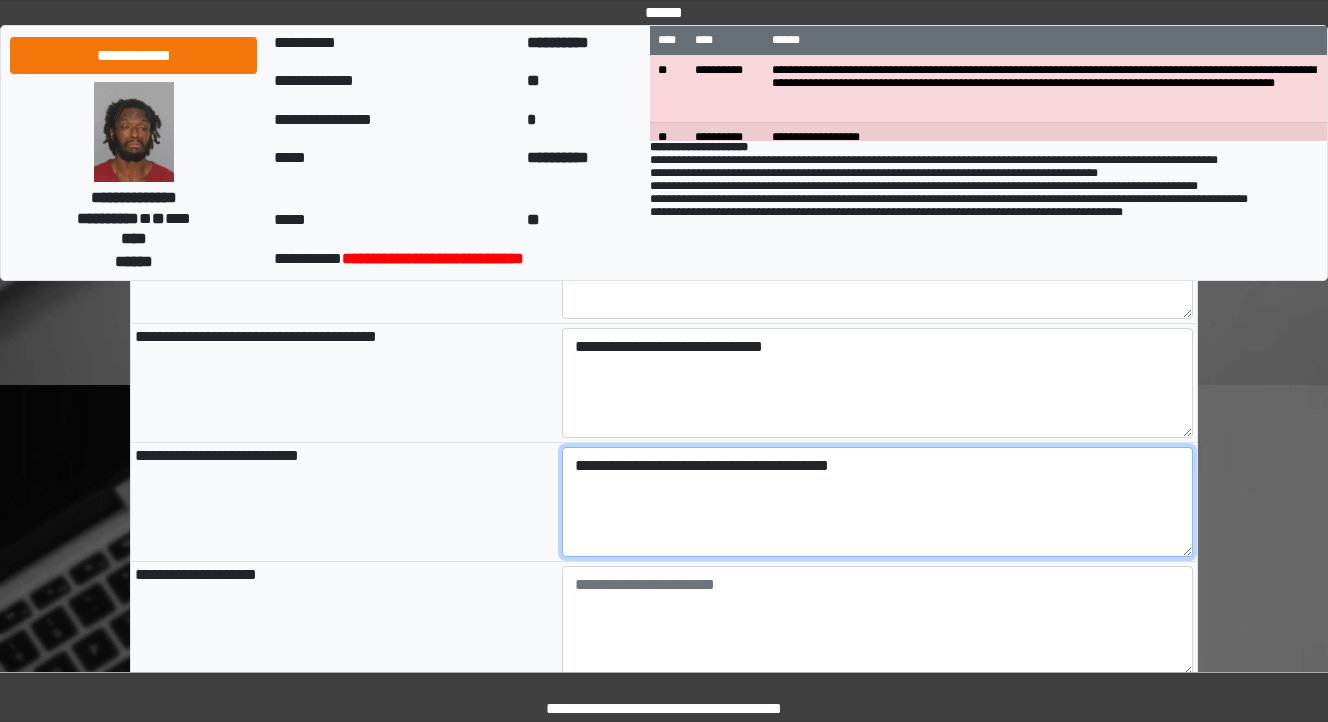 click on "**********" at bounding box center (878, 502) 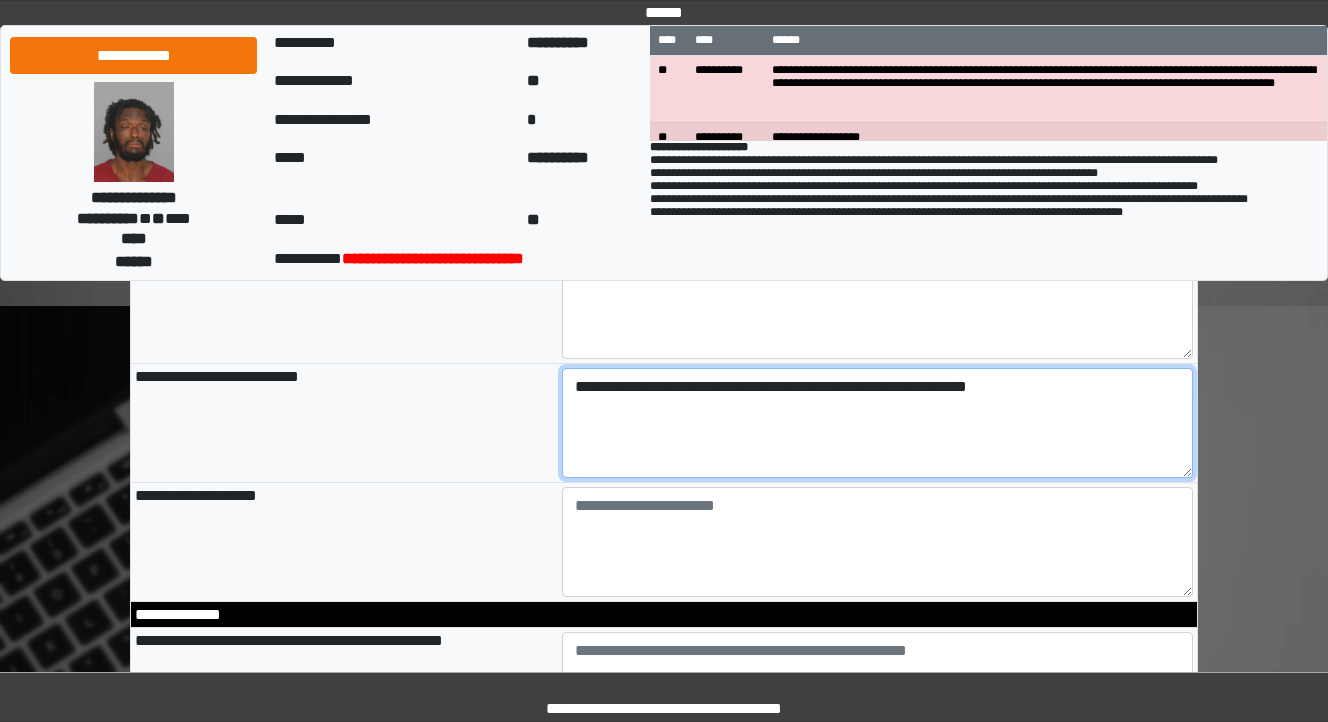scroll, scrollTop: 480, scrollLeft: 0, axis: vertical 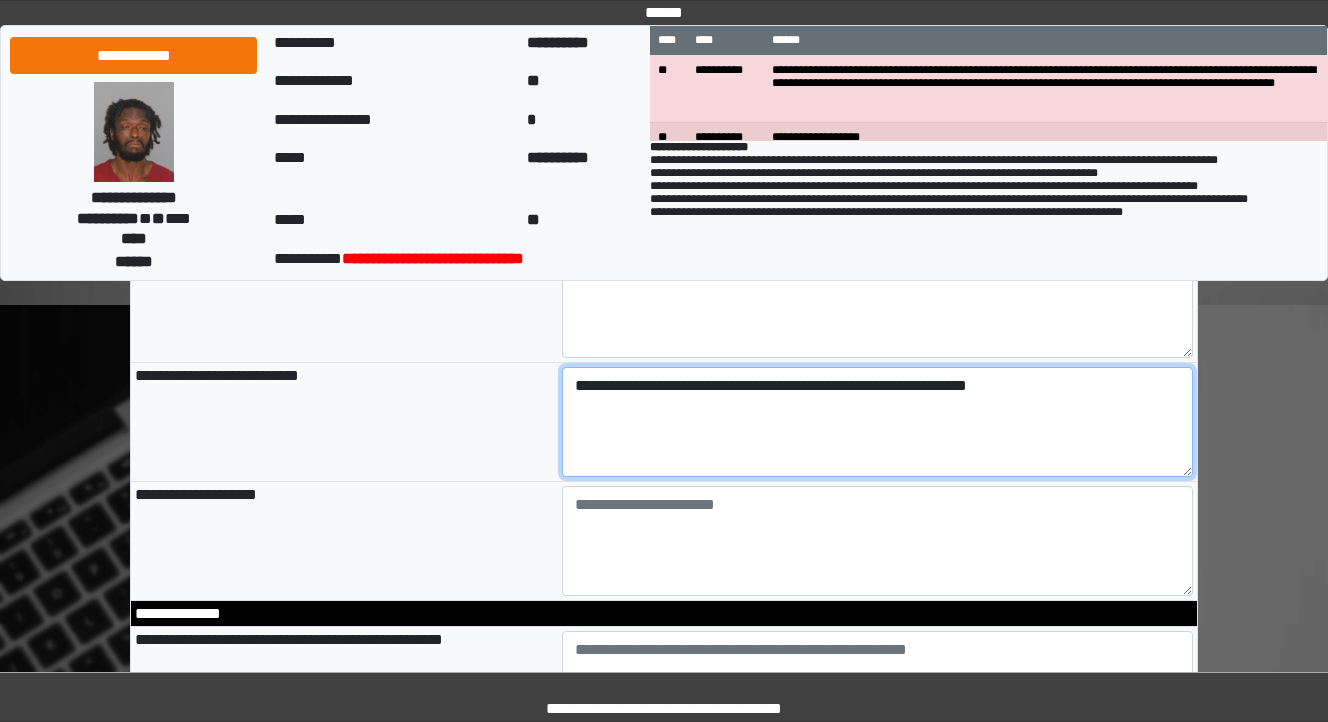 type on "**********" 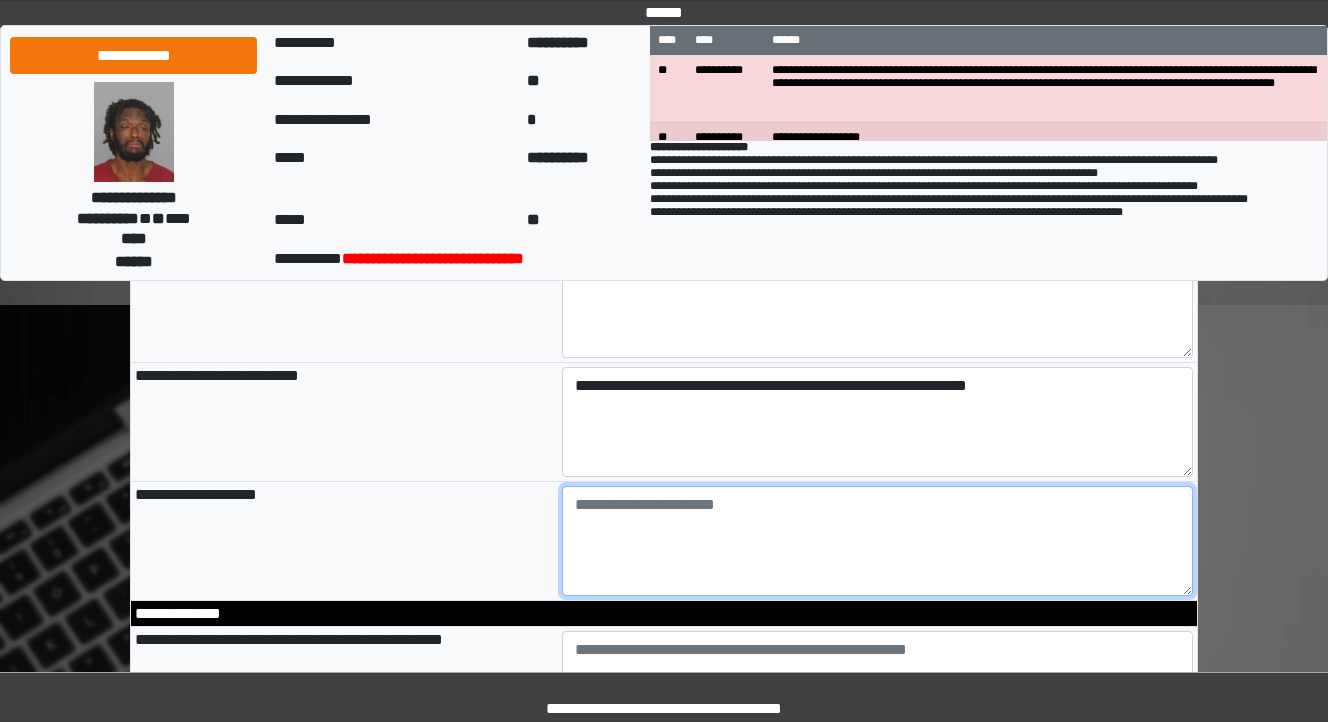 type on "**********" 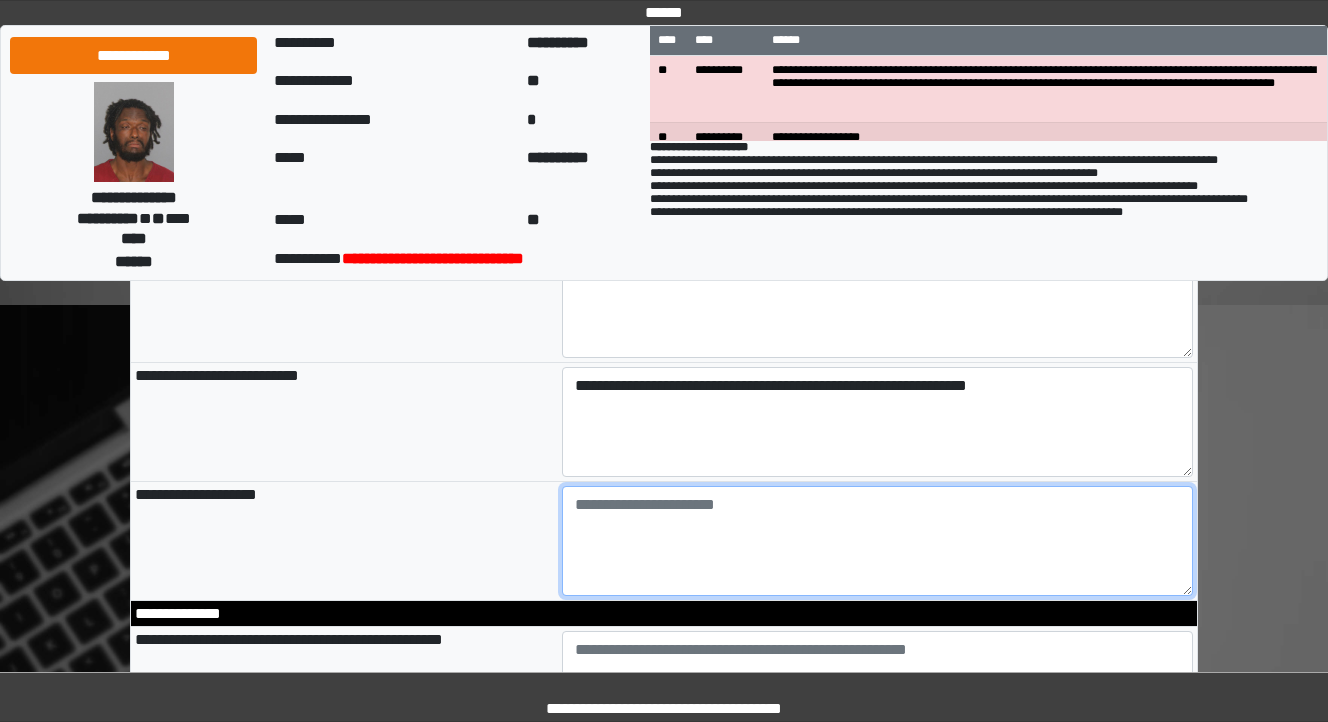 type on "*" 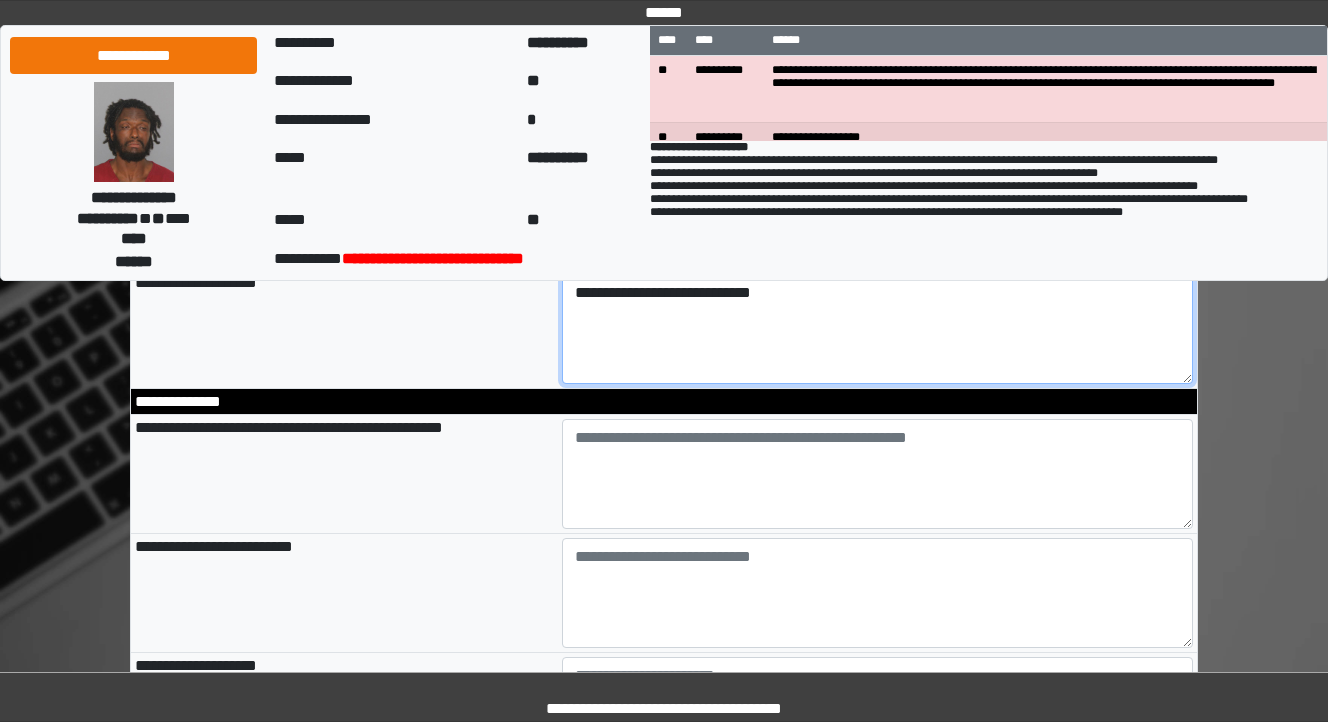 scroll, scrollTop: 720, scrollLeft: 0, axis: vertical 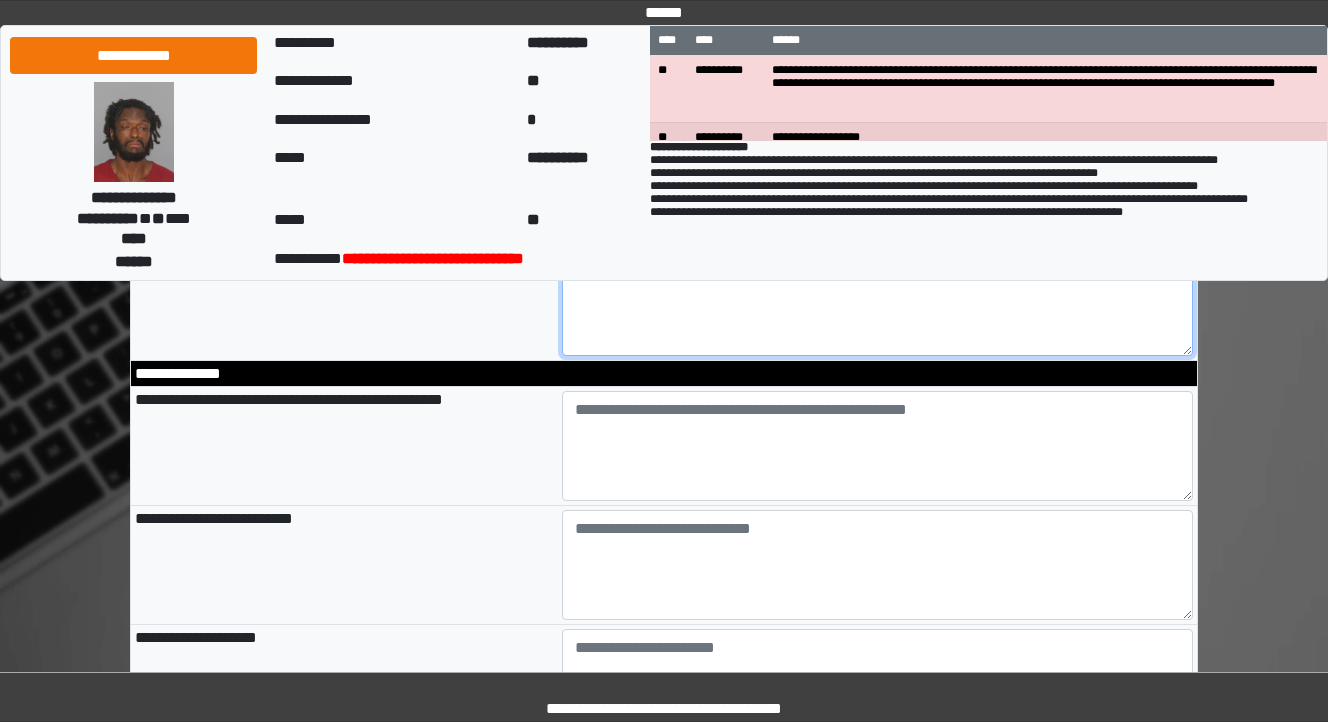 type on "**********" 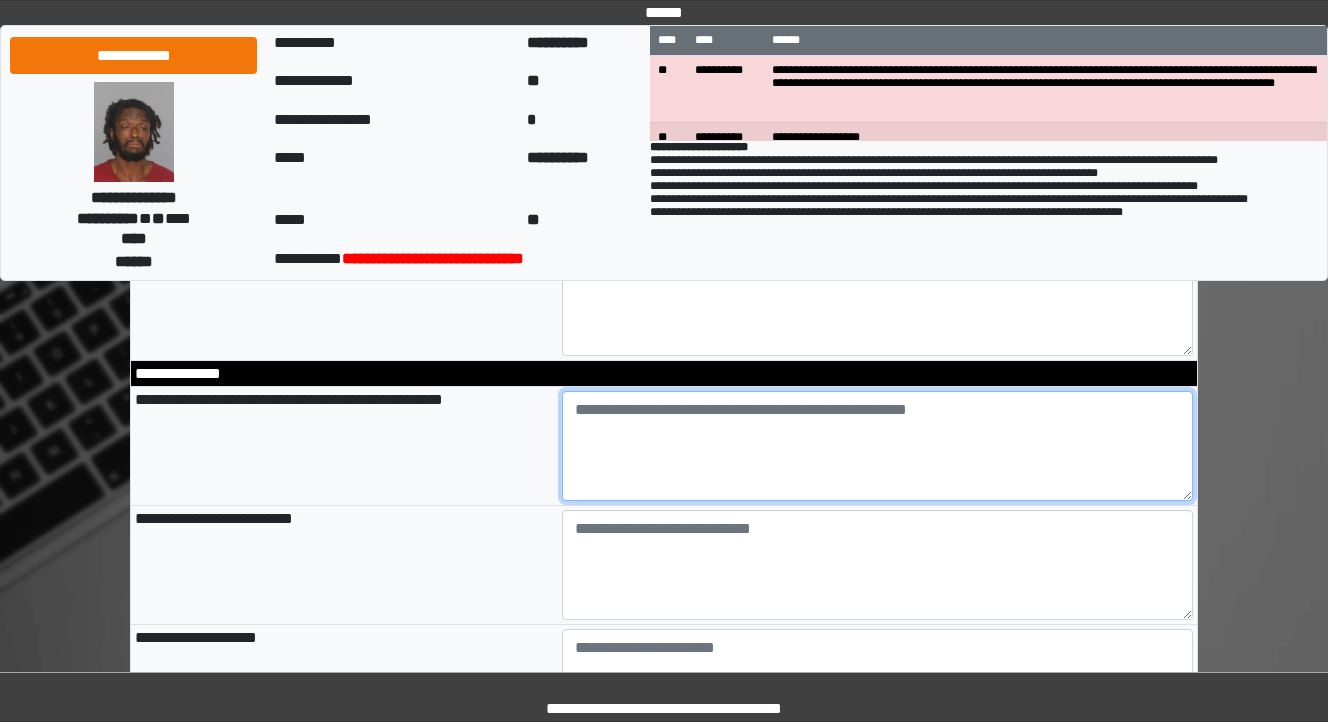 type on "**********" 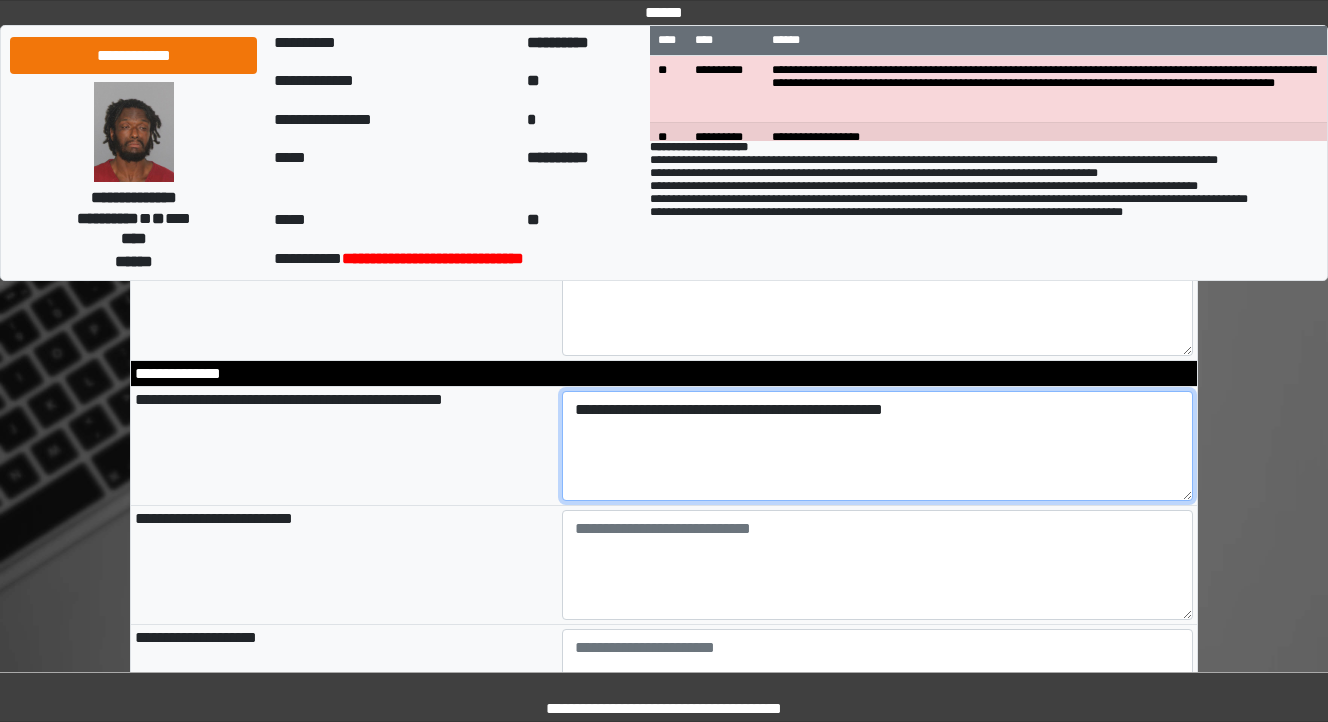 type on "**********" 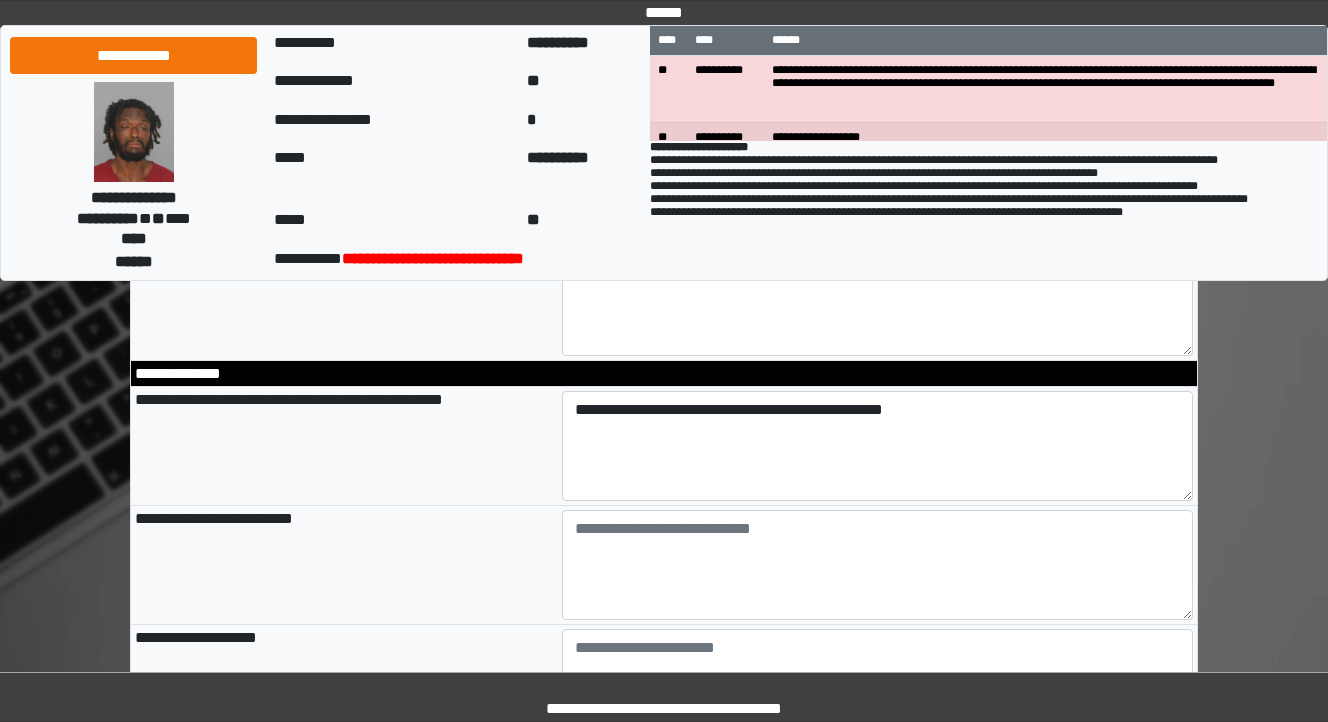 type on "**********" 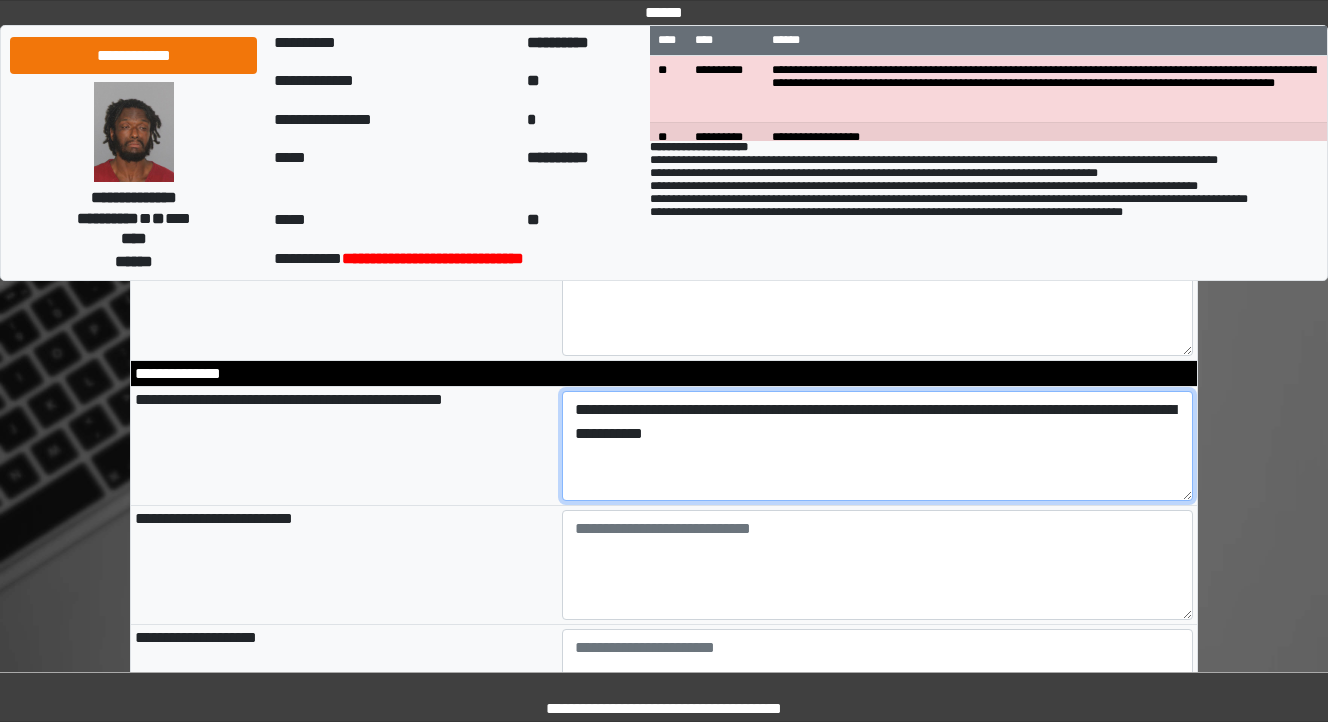 click on "**********" at bounding box center [878, 446] 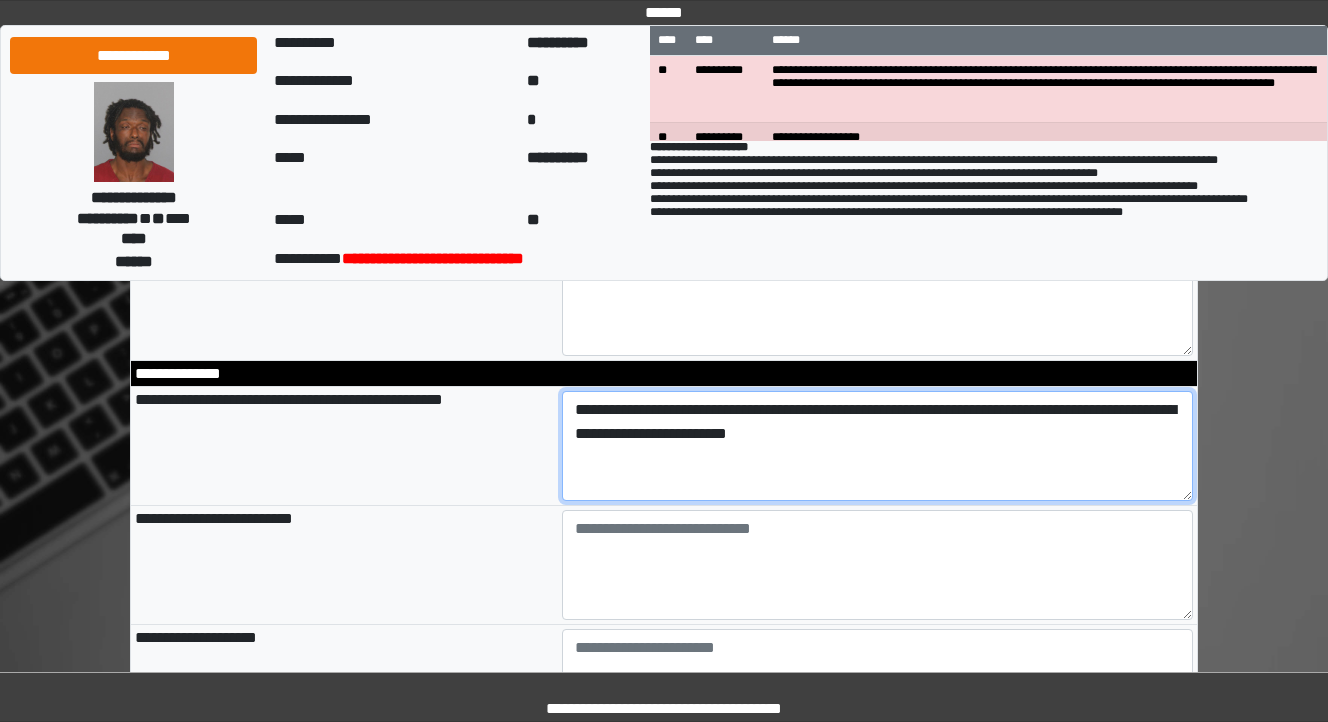 click on "**********" at bounding box center (878, 446) 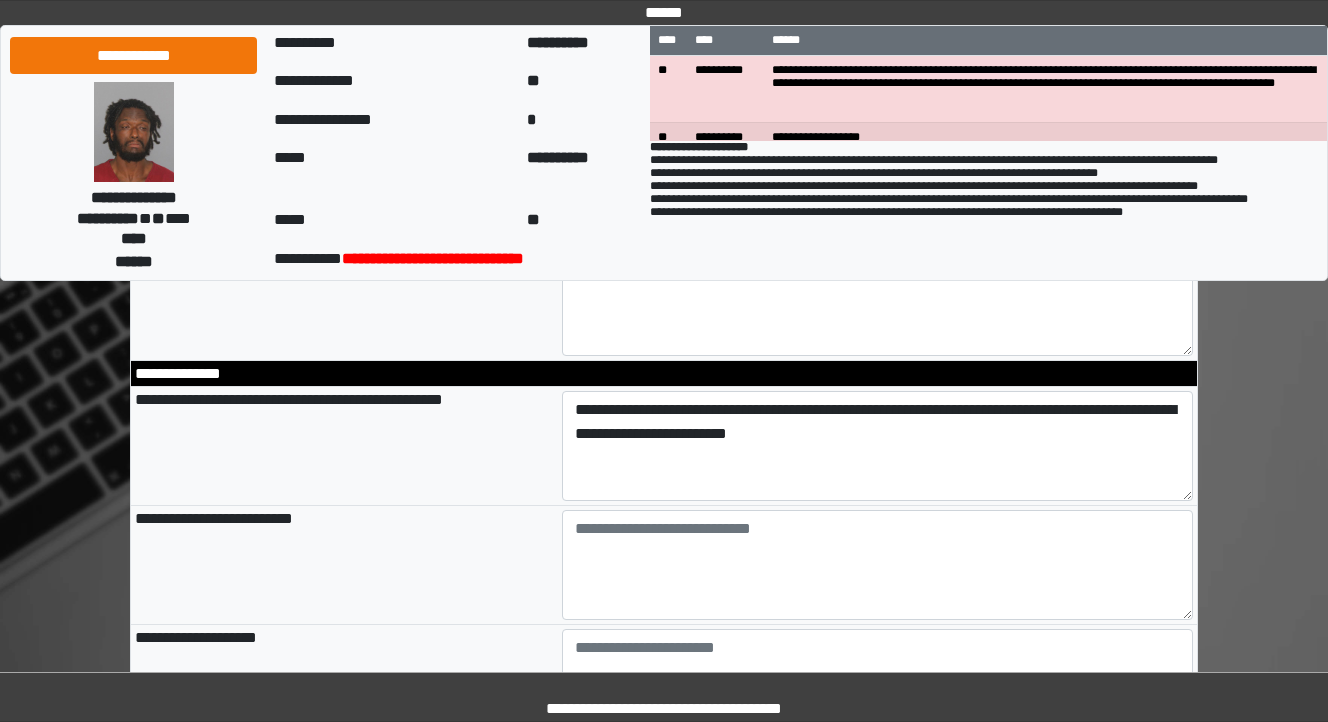 type on "**********" 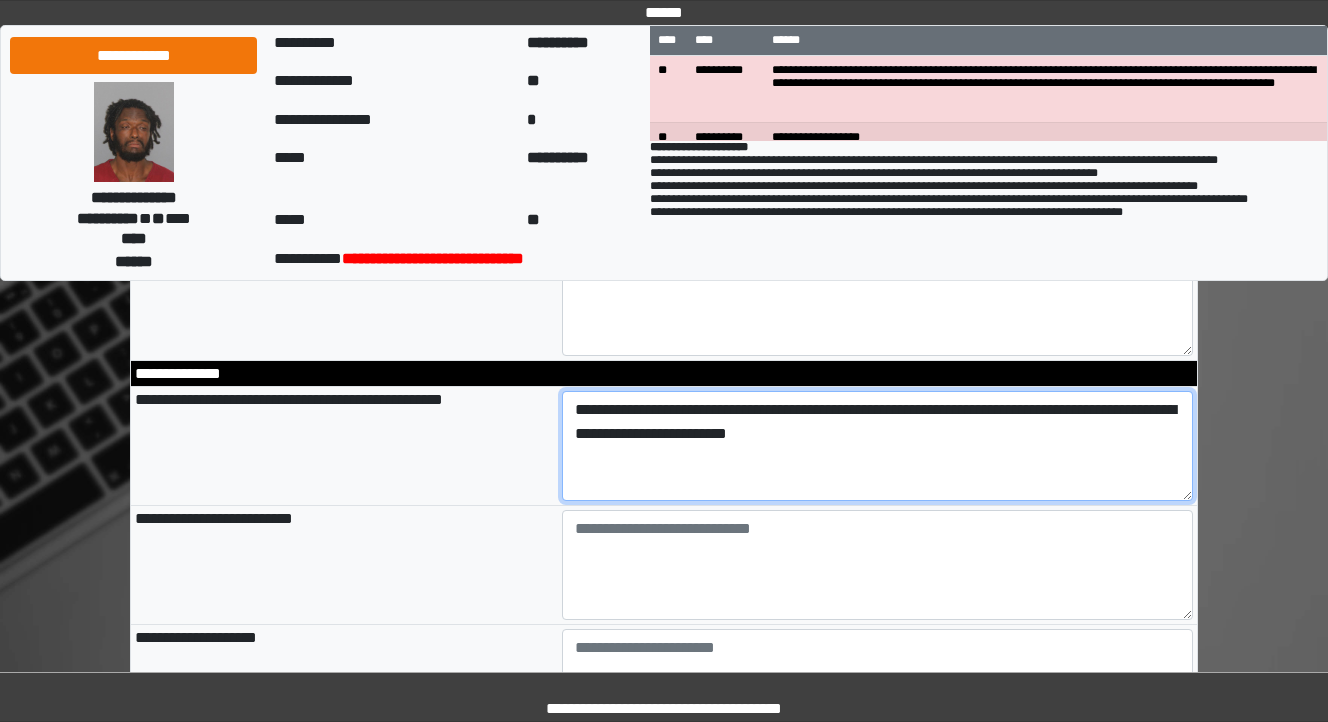 click on "**********" at bounding box center (878, 446) 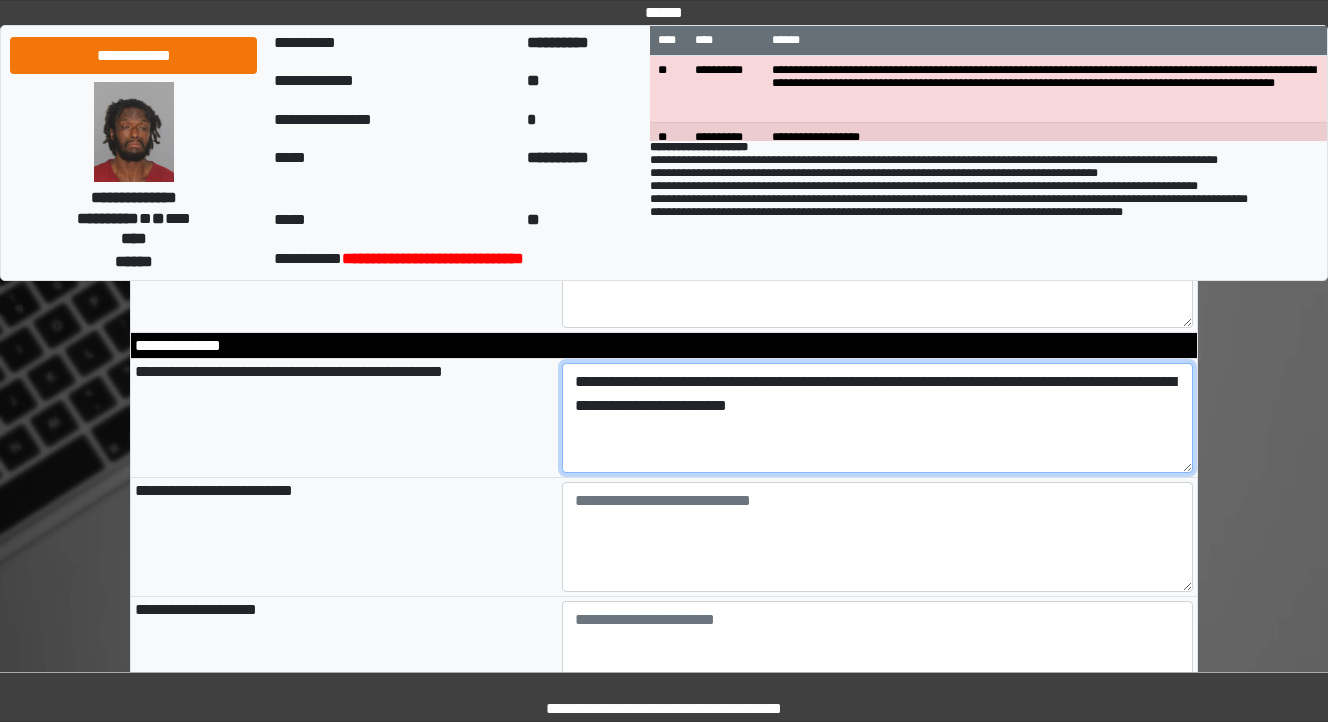 scroll, scrollTop: 720, scrollLeft: 0, axis: vertical 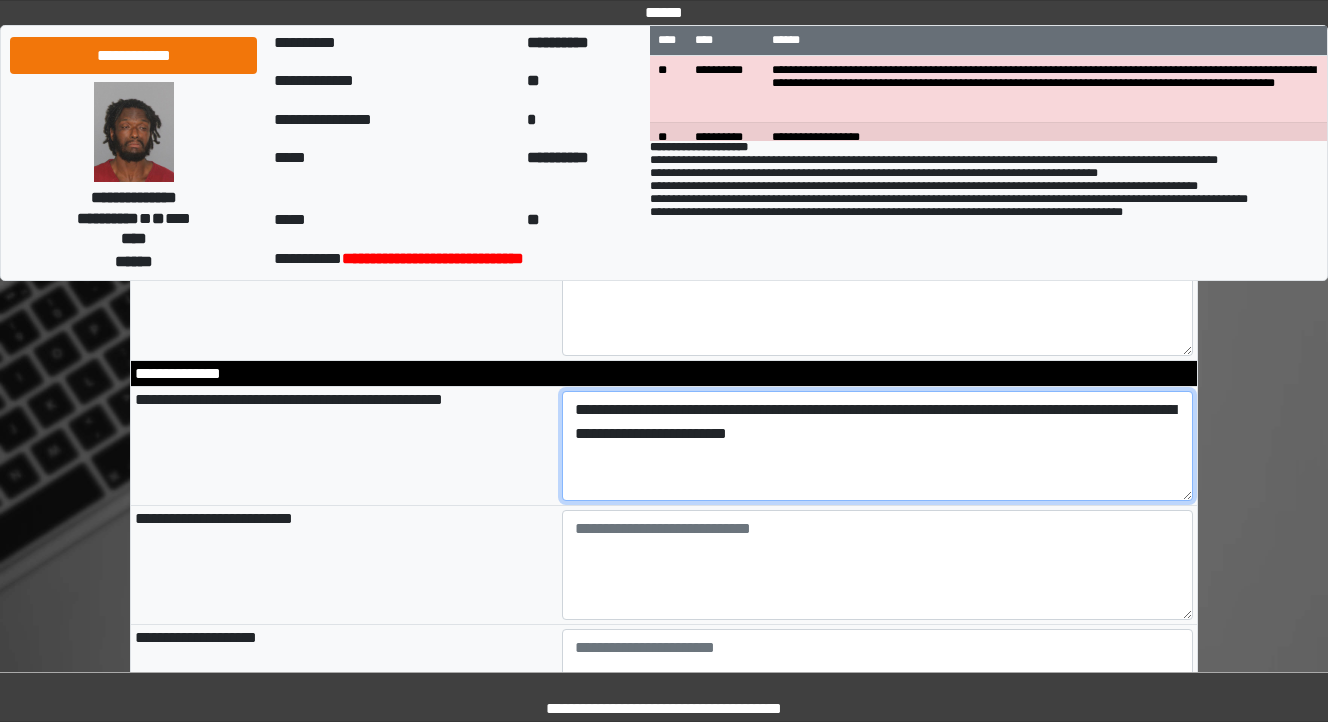 click on "**********" at bounding box center [878, 446] 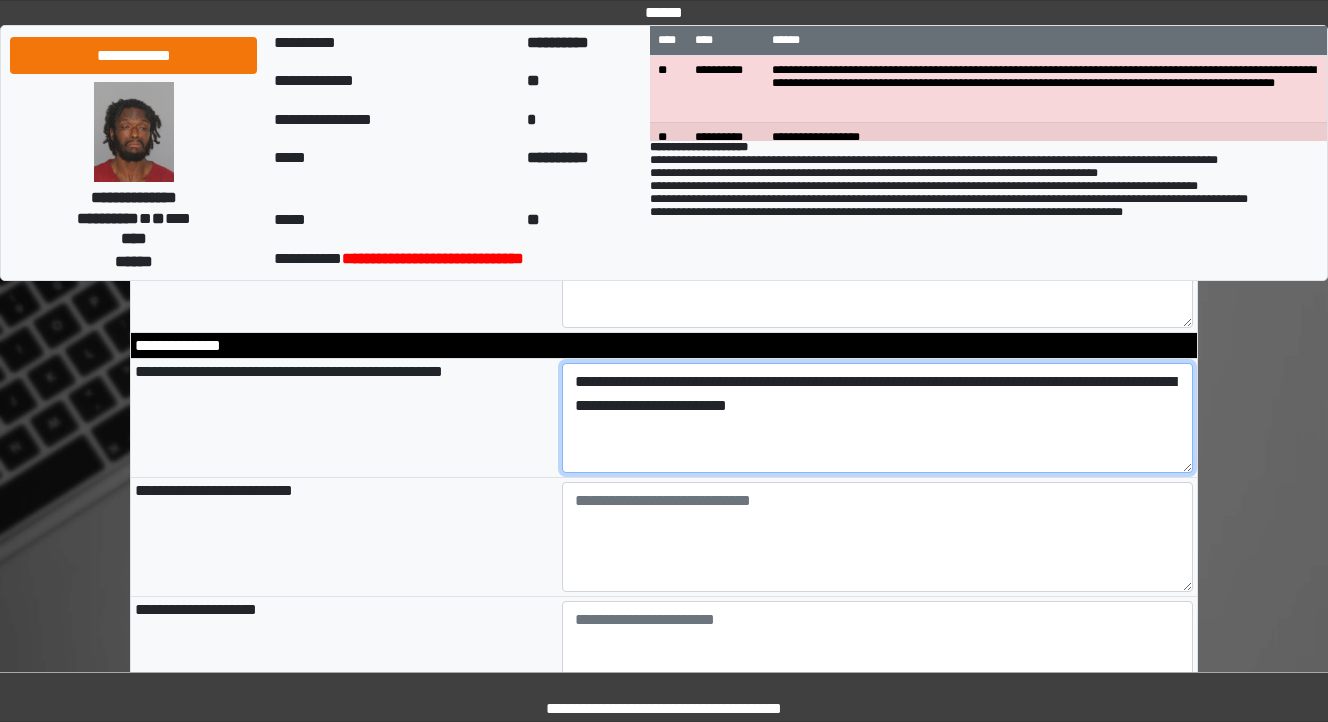 scroll, scrollTop: 720, scrollLeft: 0, axis: vertical 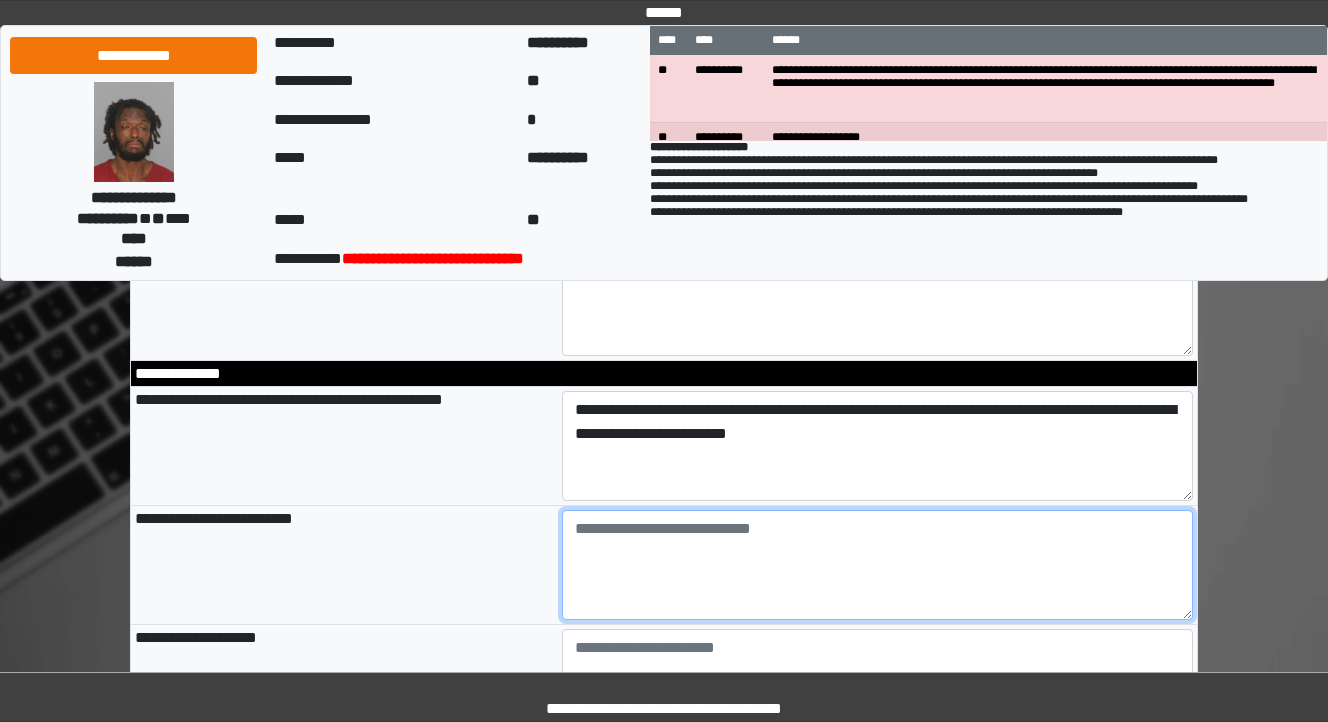 click at bounding box center [878, 565] 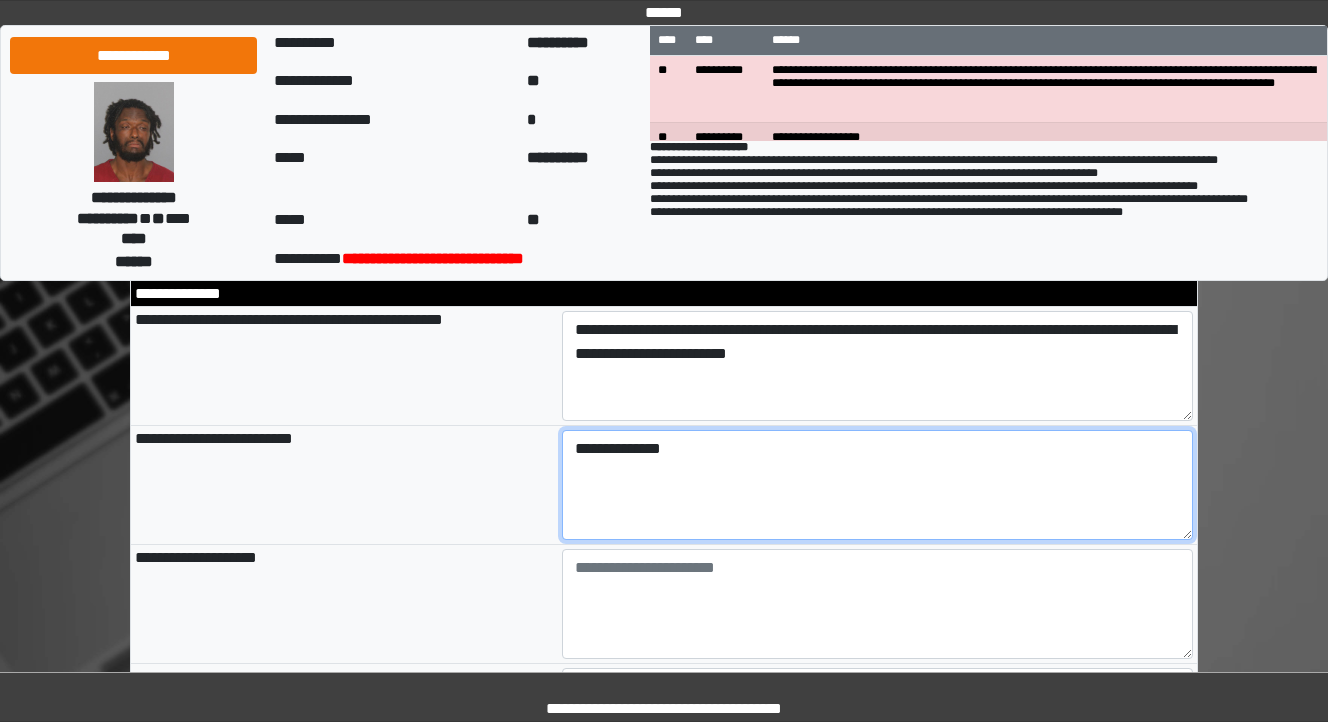 scroll, scrollTop: 880, scrollLeft: 0, axis: vertical 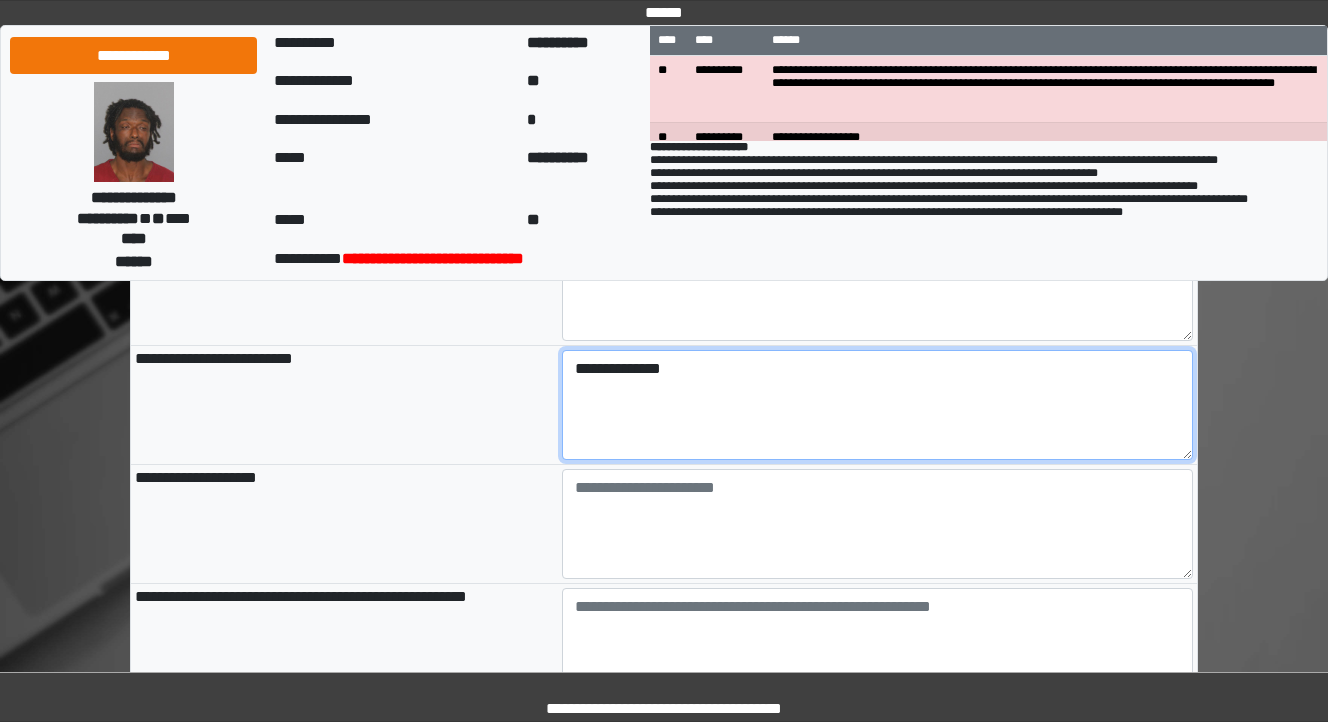 type on "**********" 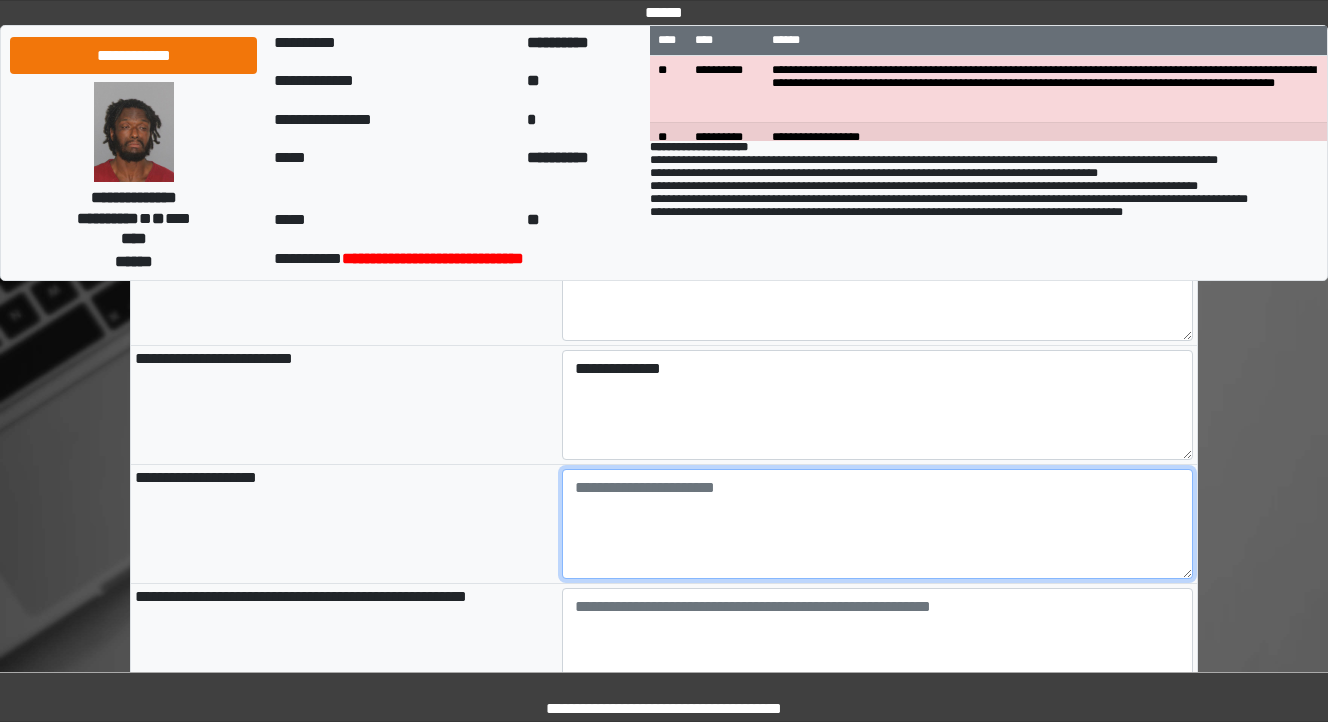 type on "**********" 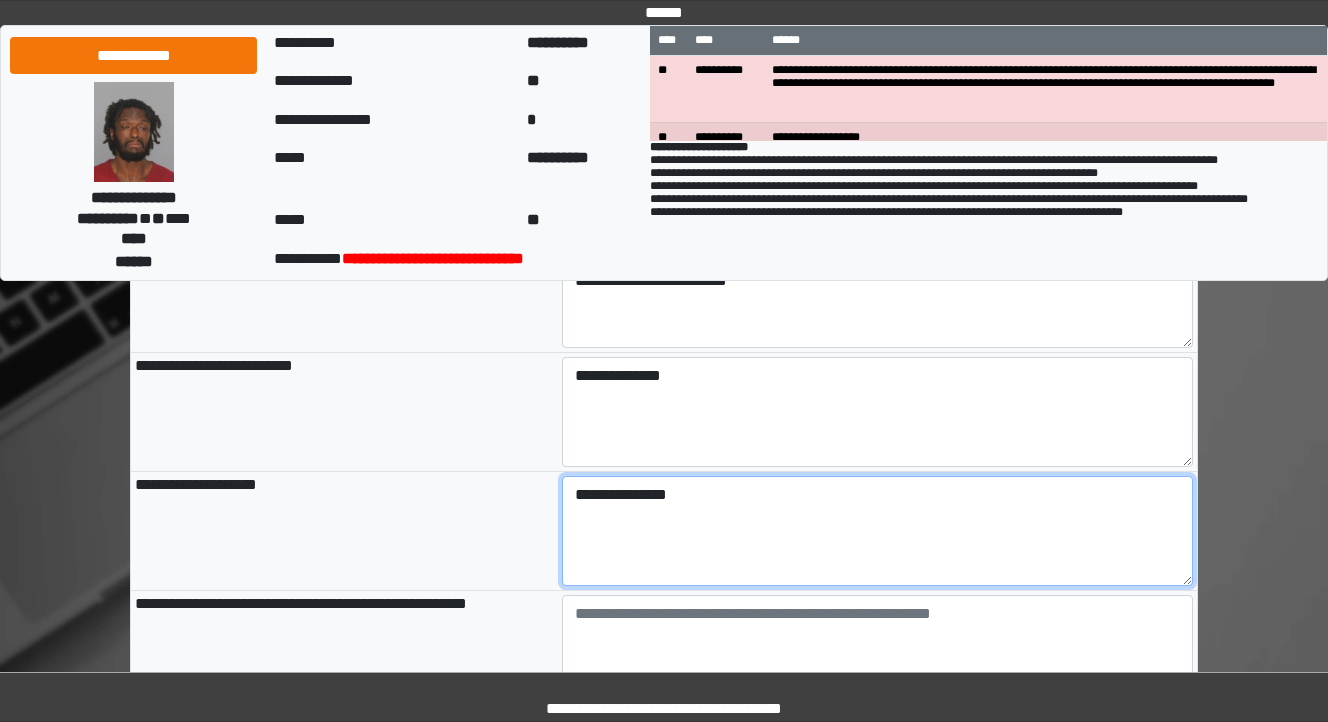 scroll, scrollTop: 880, scrollLeft: 0, axis: vertical 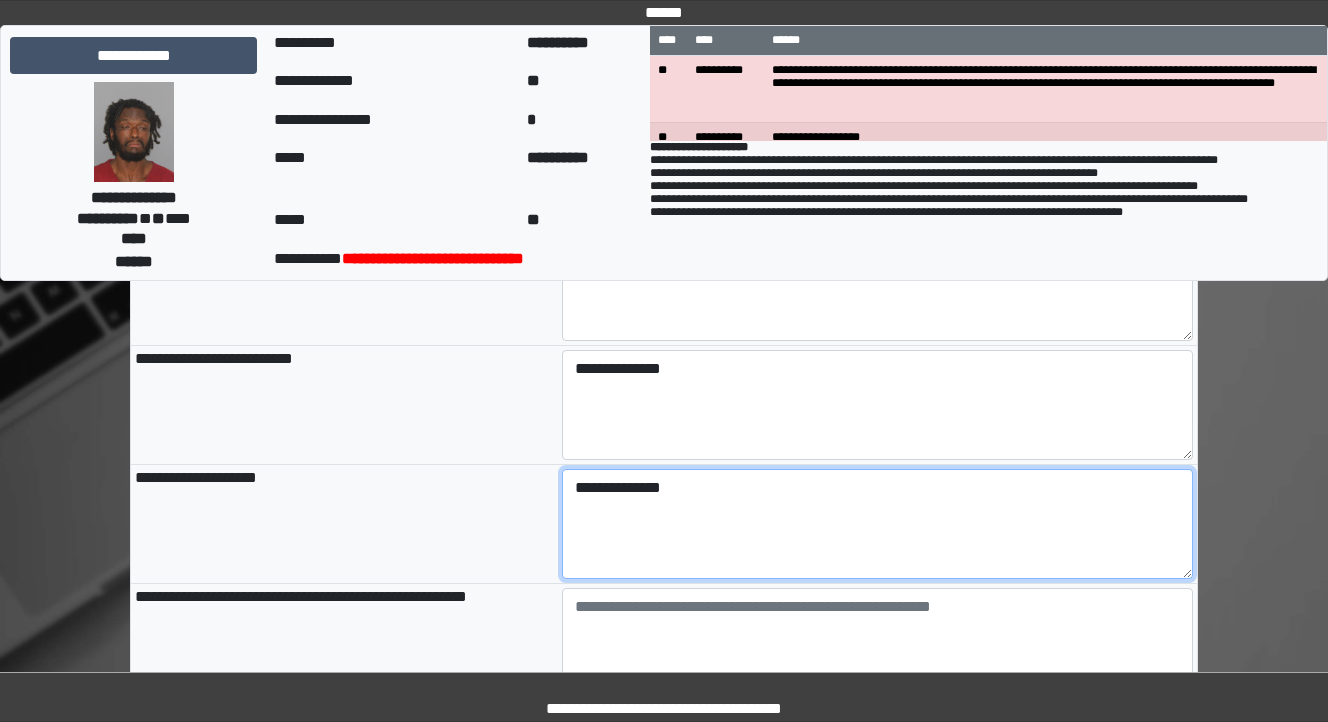 type on "**********" 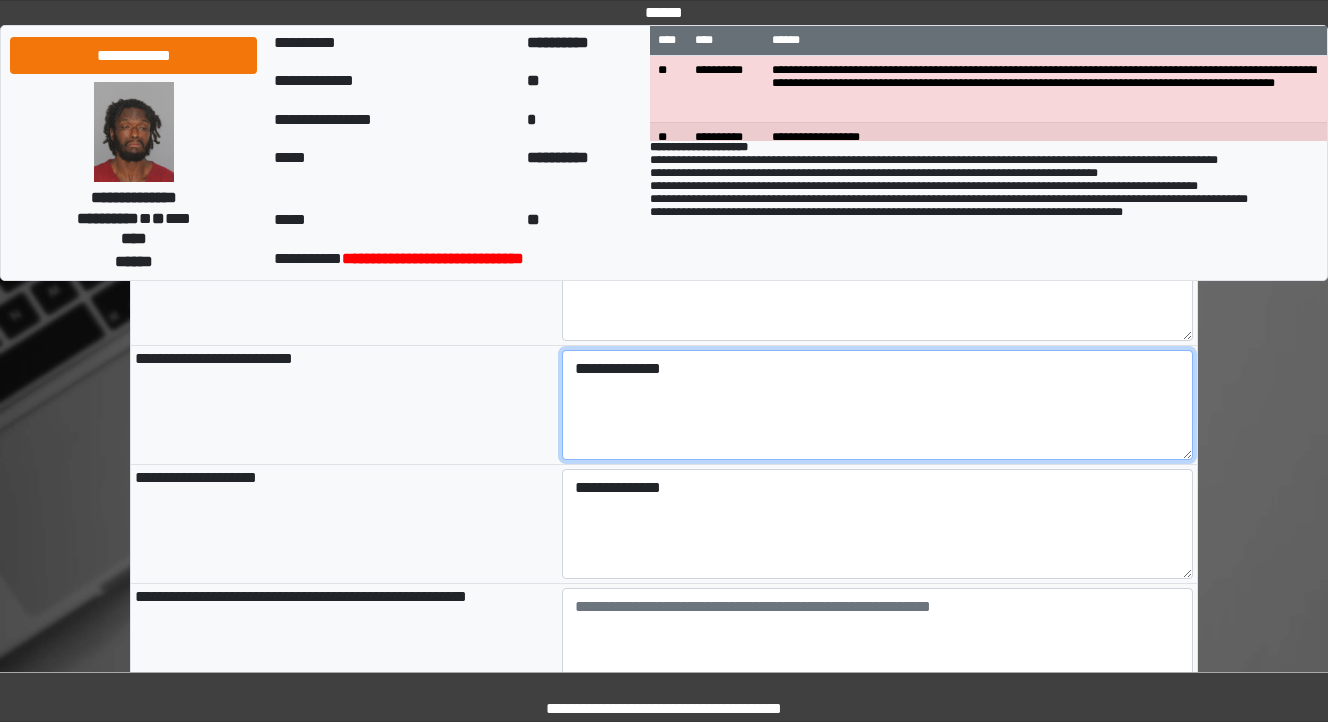 click on "**********" at bounding box center [878, 405] 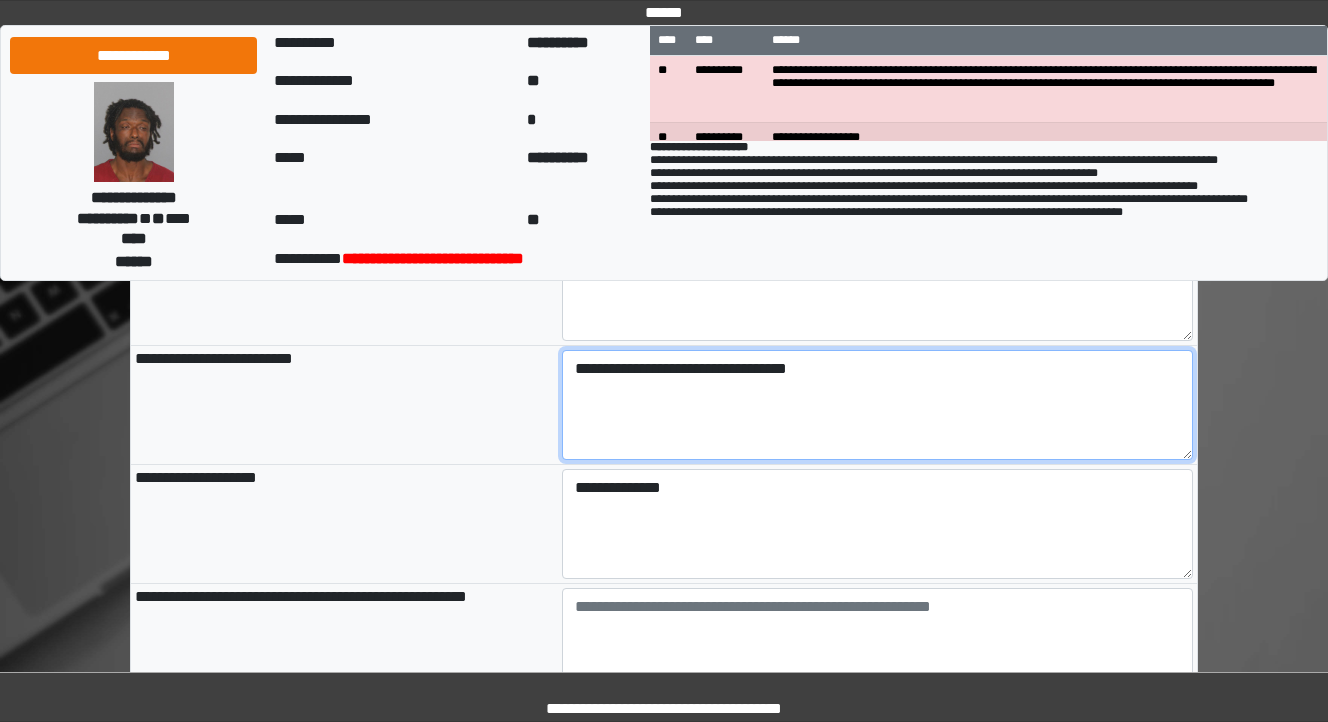 type on "**********" 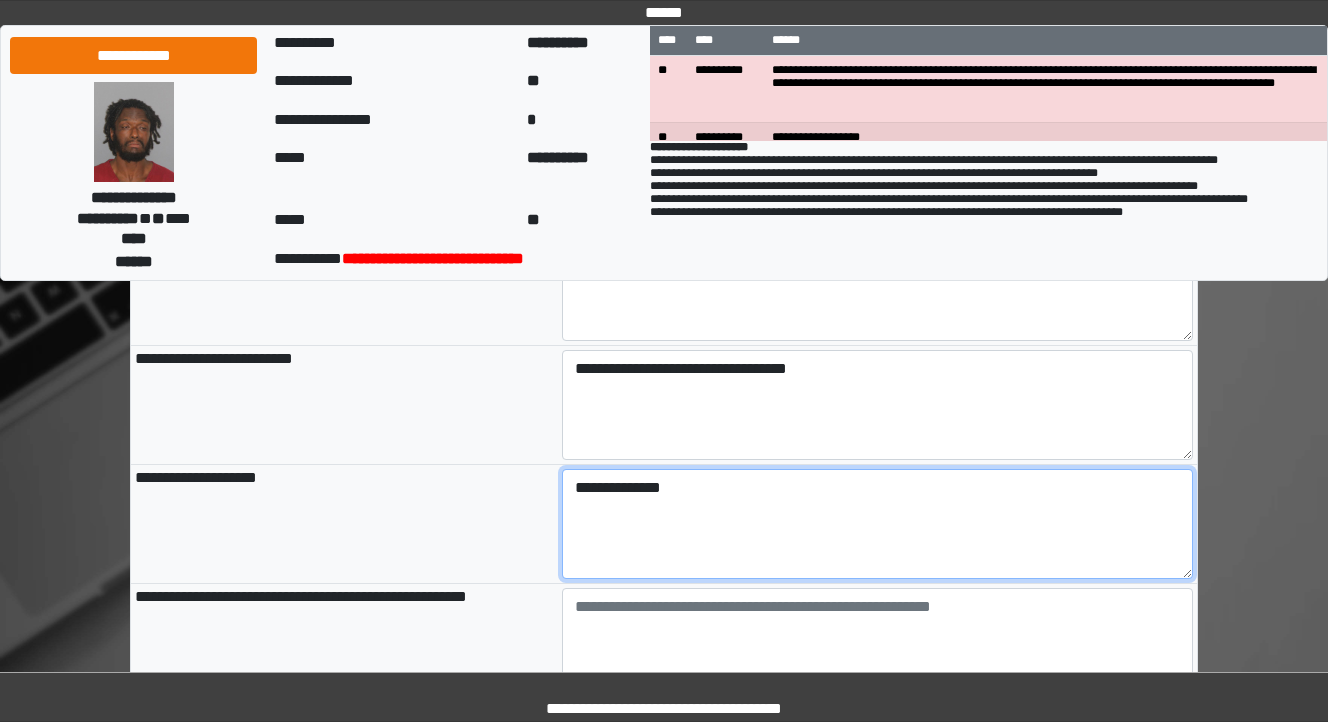 type on "**********" 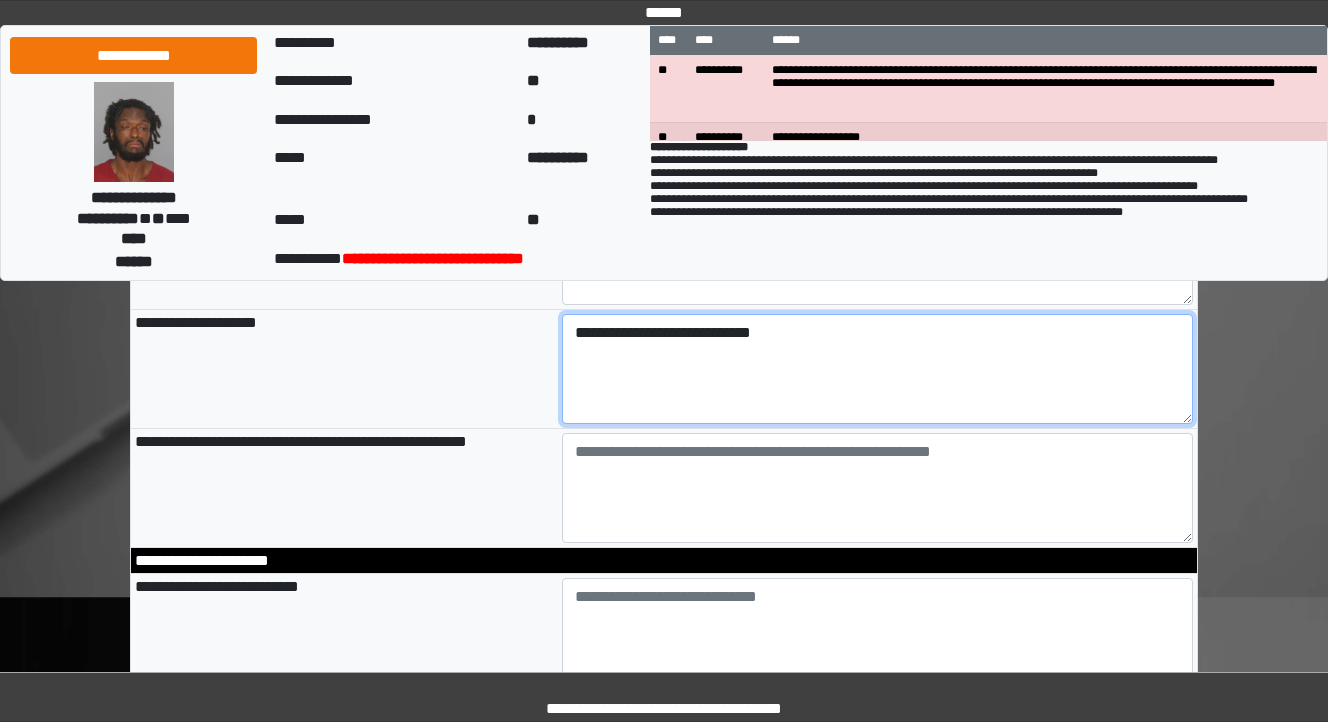 scroll, scrollTop: 1040, scrollLeft: 0, axis: vertical 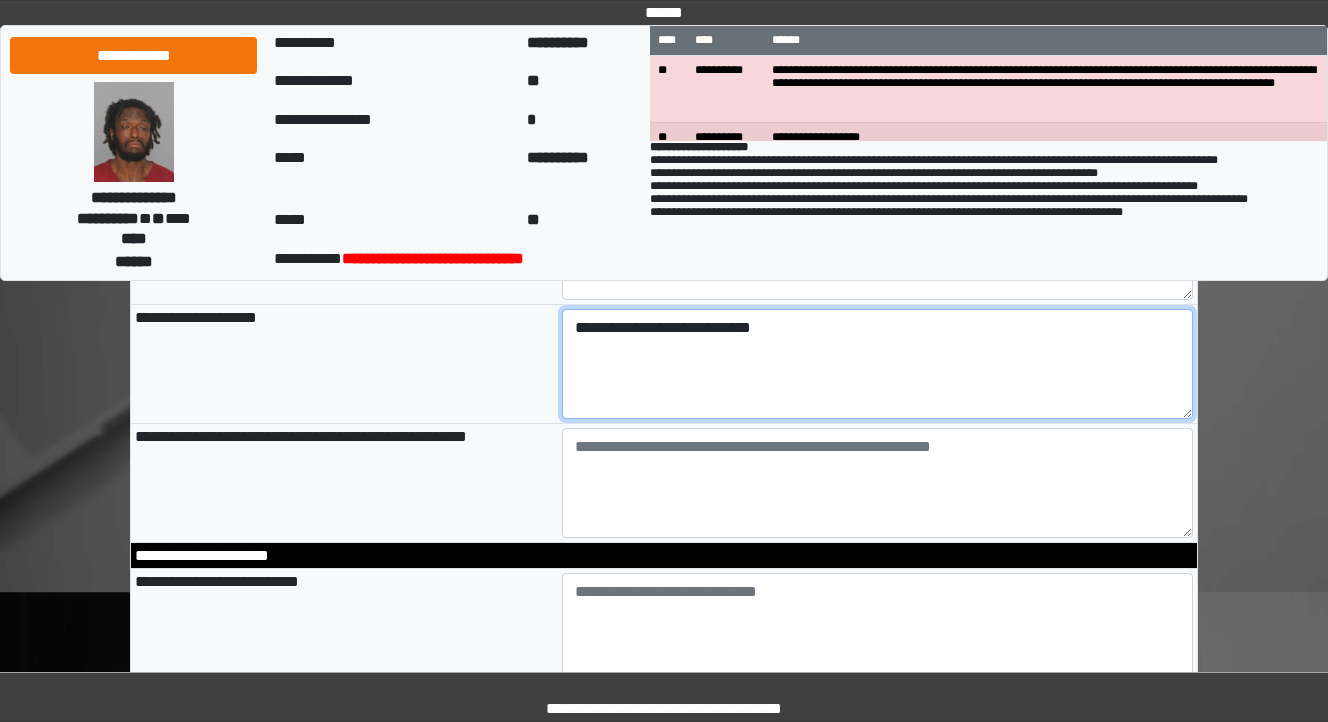 type on "**********" 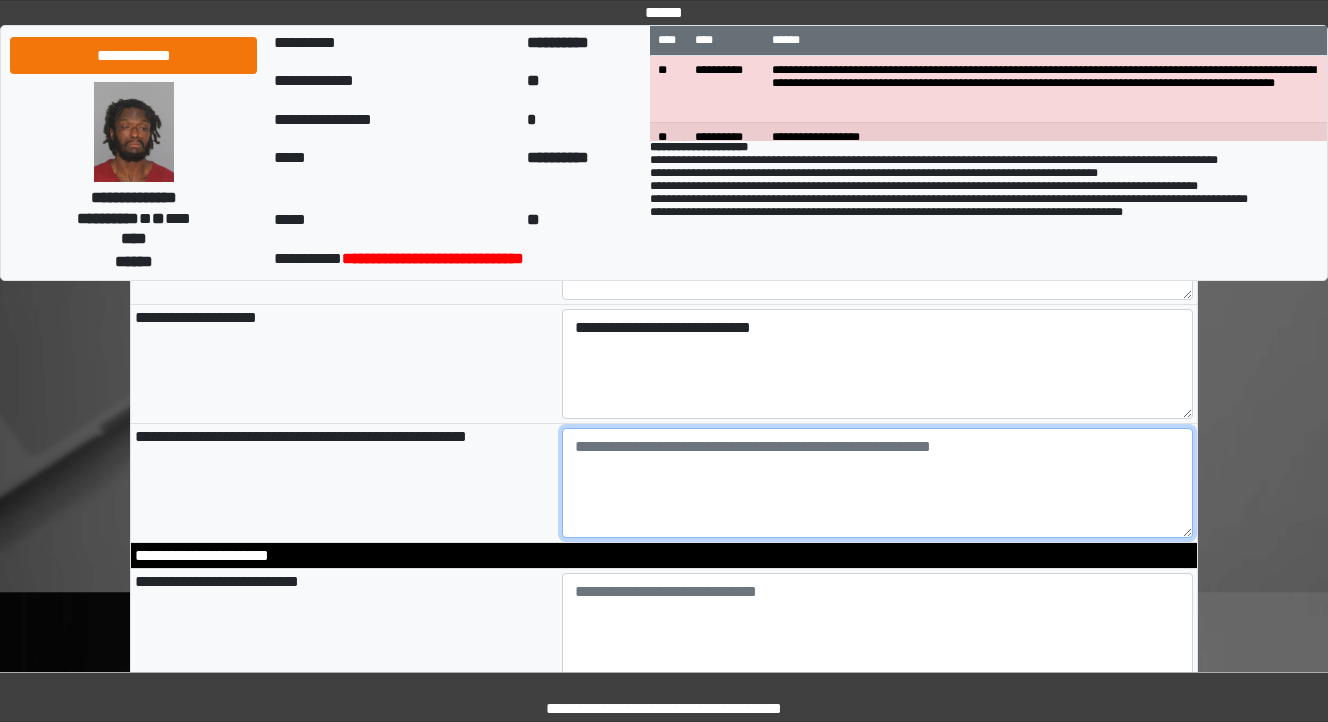type on "**********" 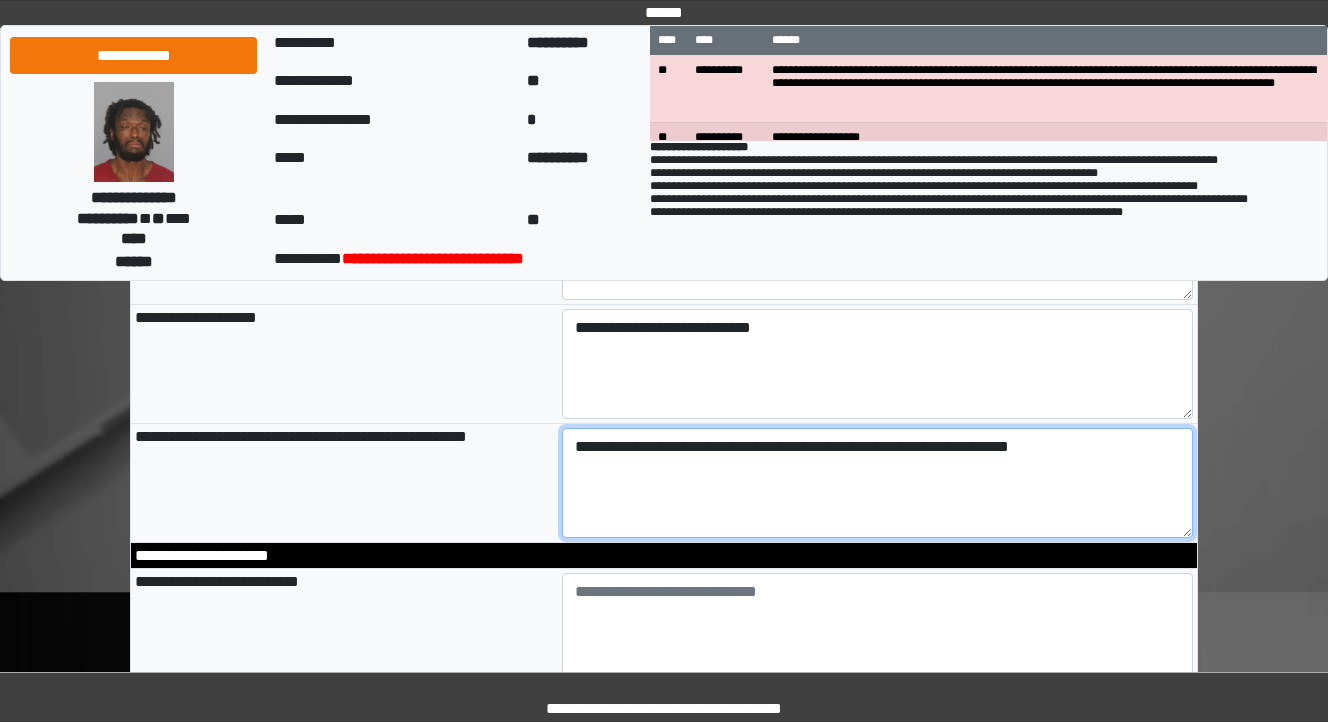type on "**********" 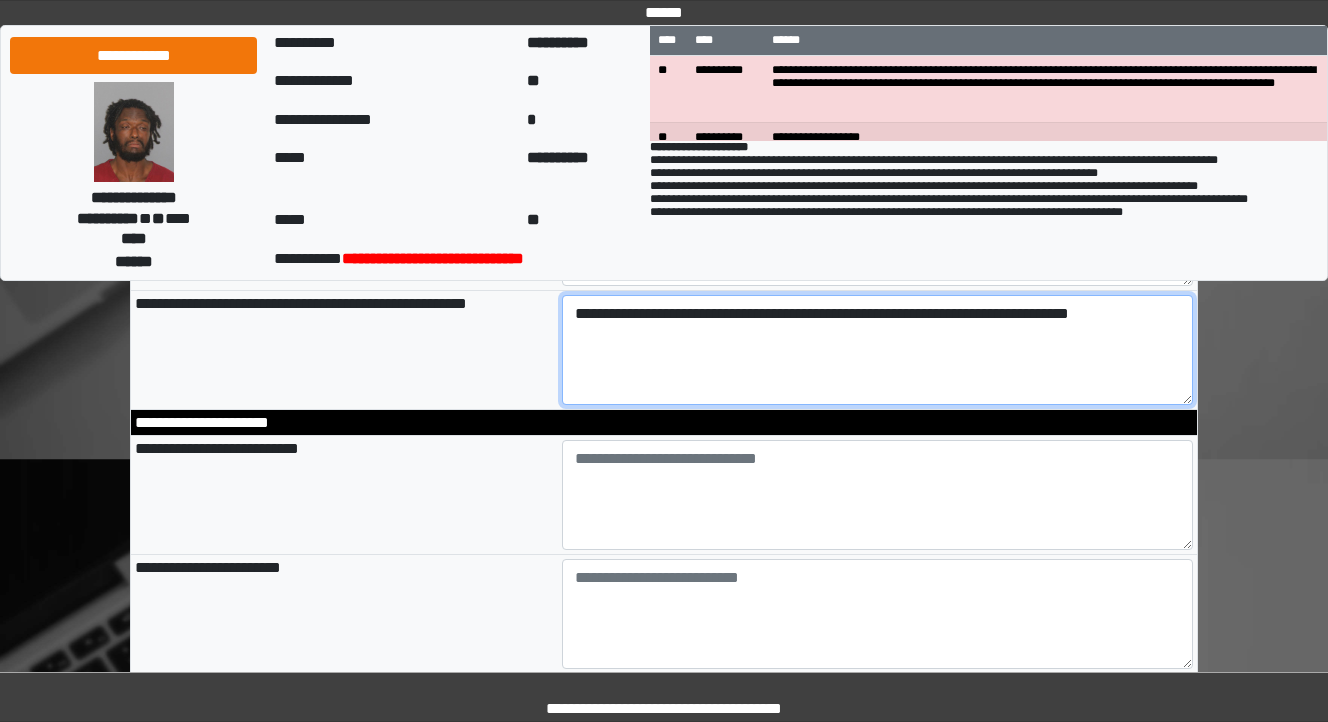 scroll, scrollTop: 1200, scrollLeft: 0, axis: vertical 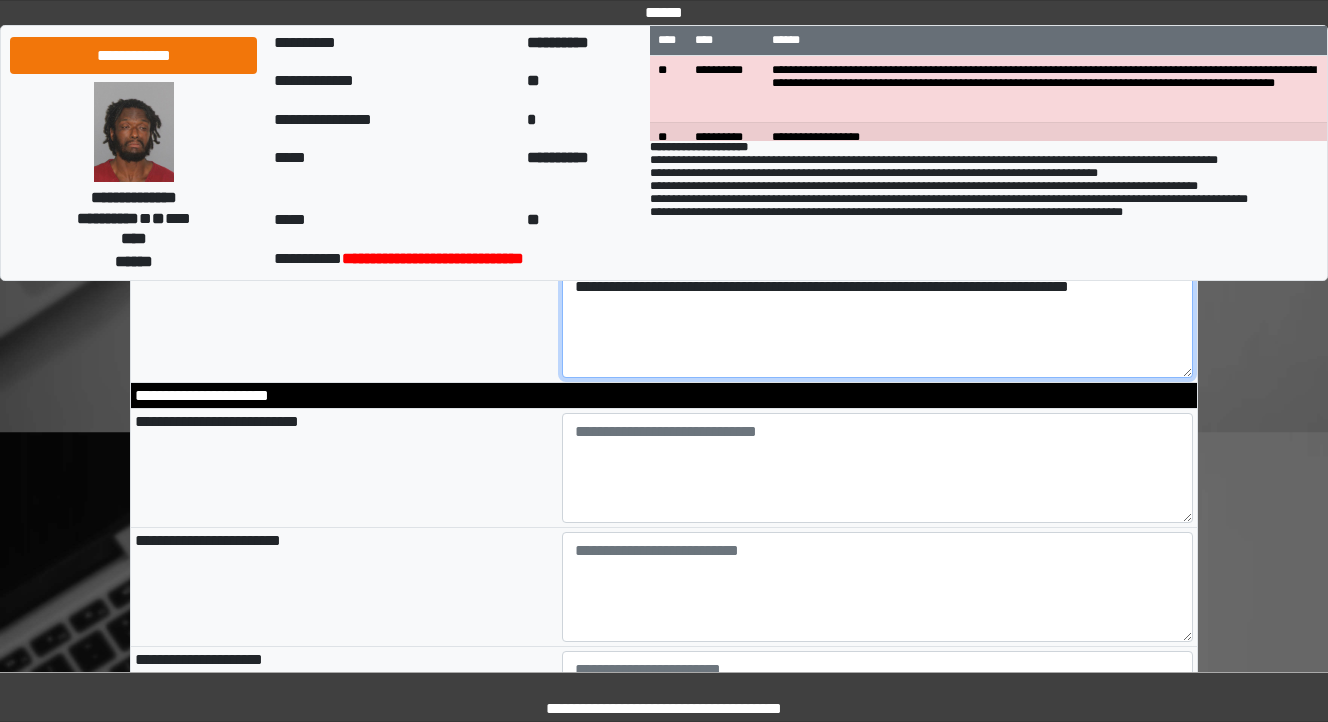 type on "**********" 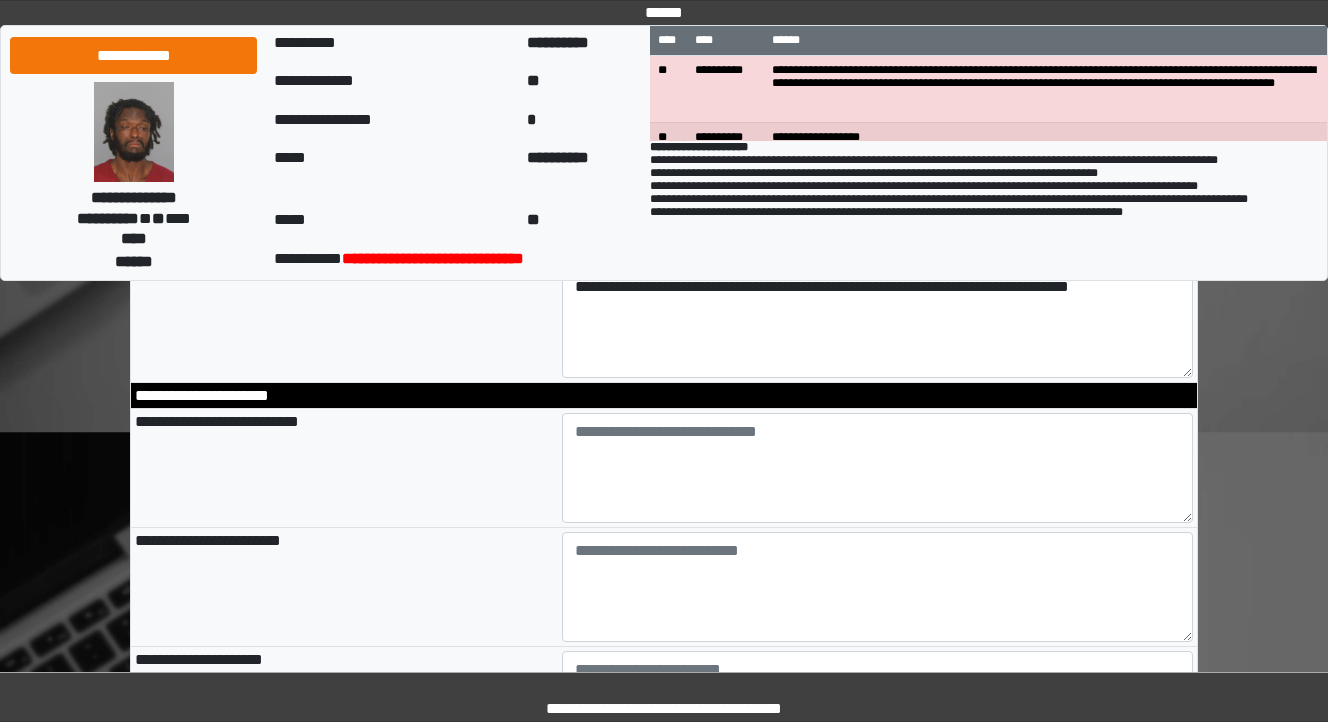 type on "**********" 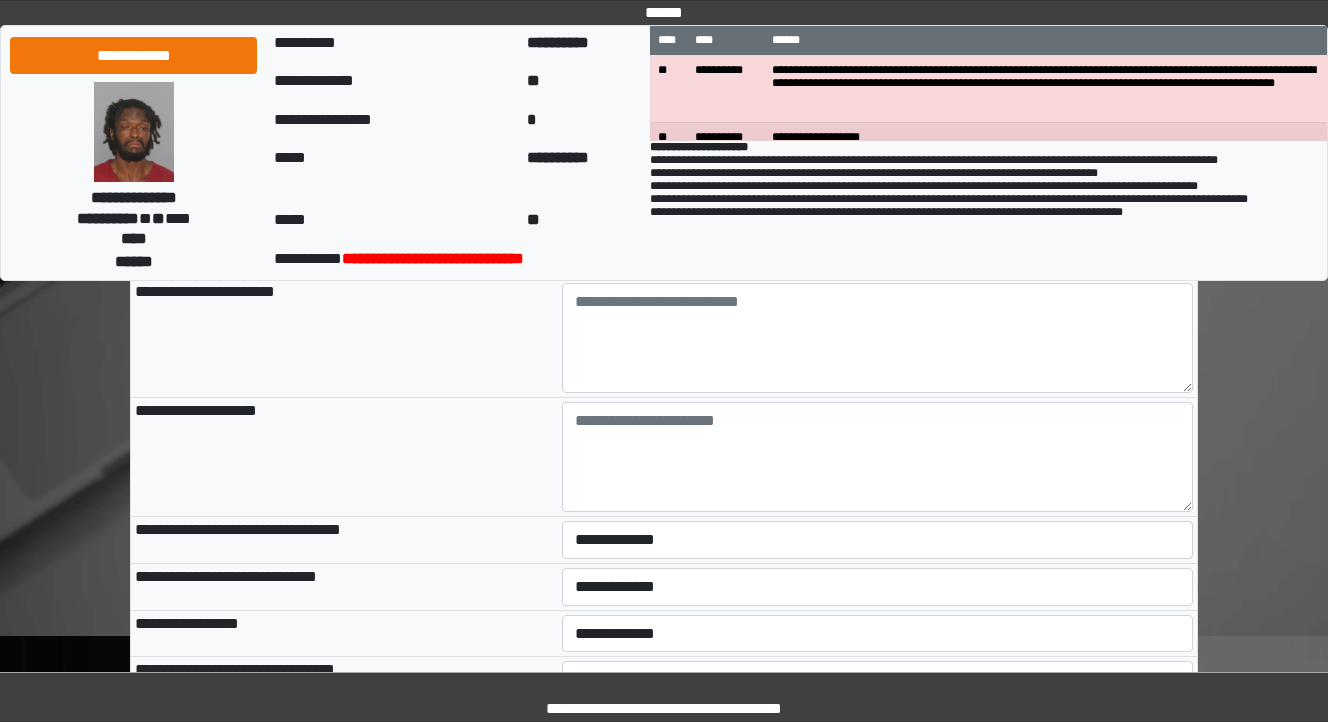 scroll, scrollTop: 2720, scrollLeft: 0, axis: vertical 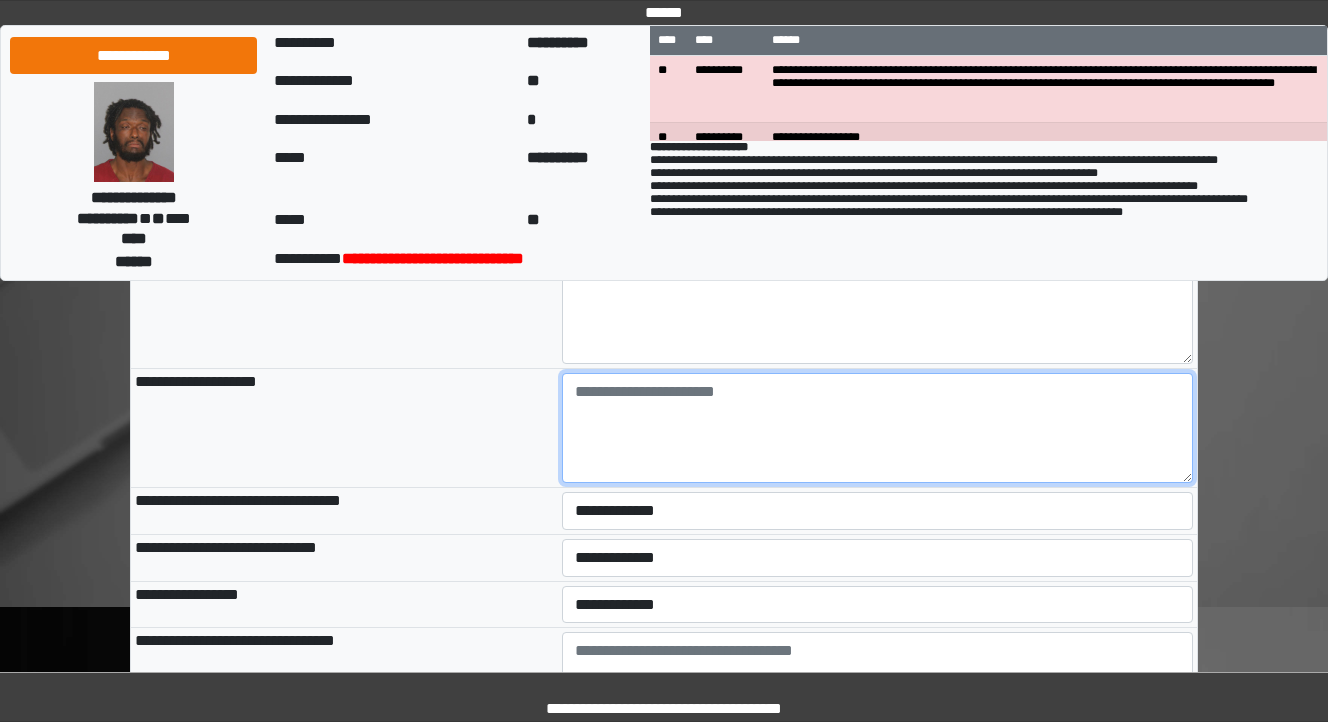 click at bounding box center (878, 428) 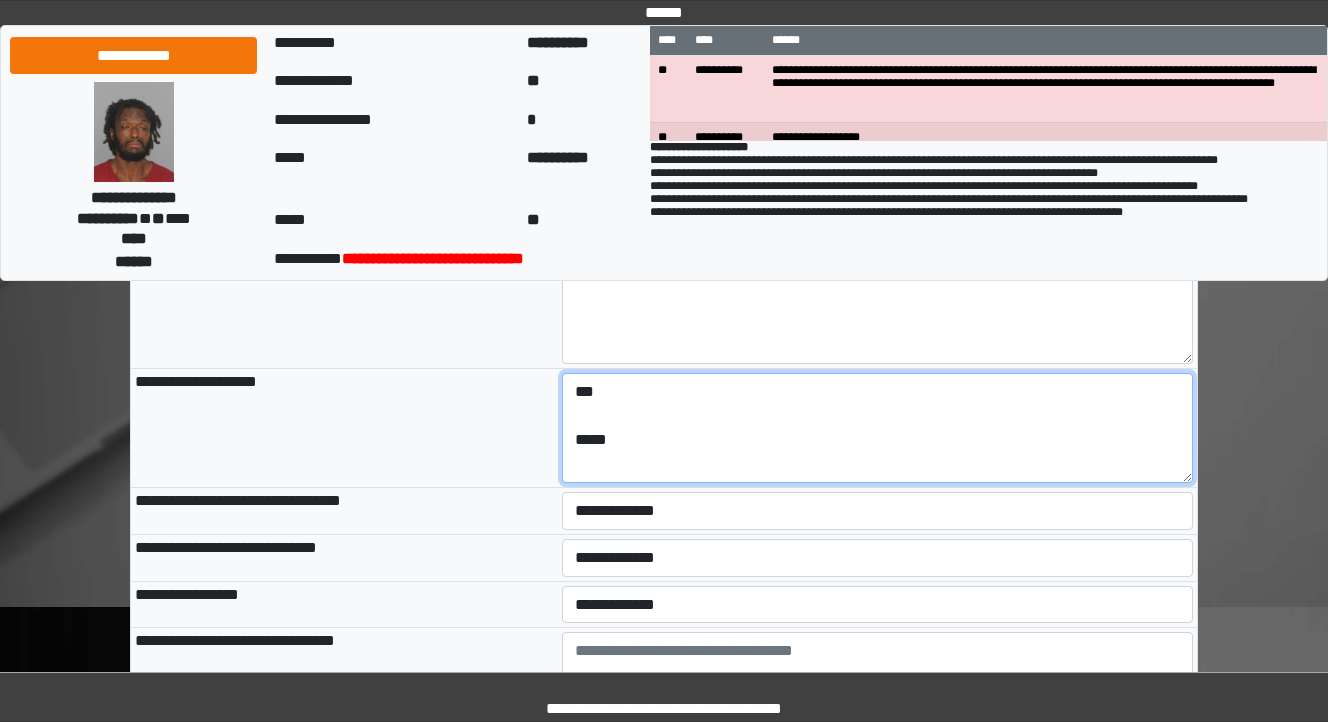scroll, scrollTop: 16, scrollLeft: 0, axis: vertical 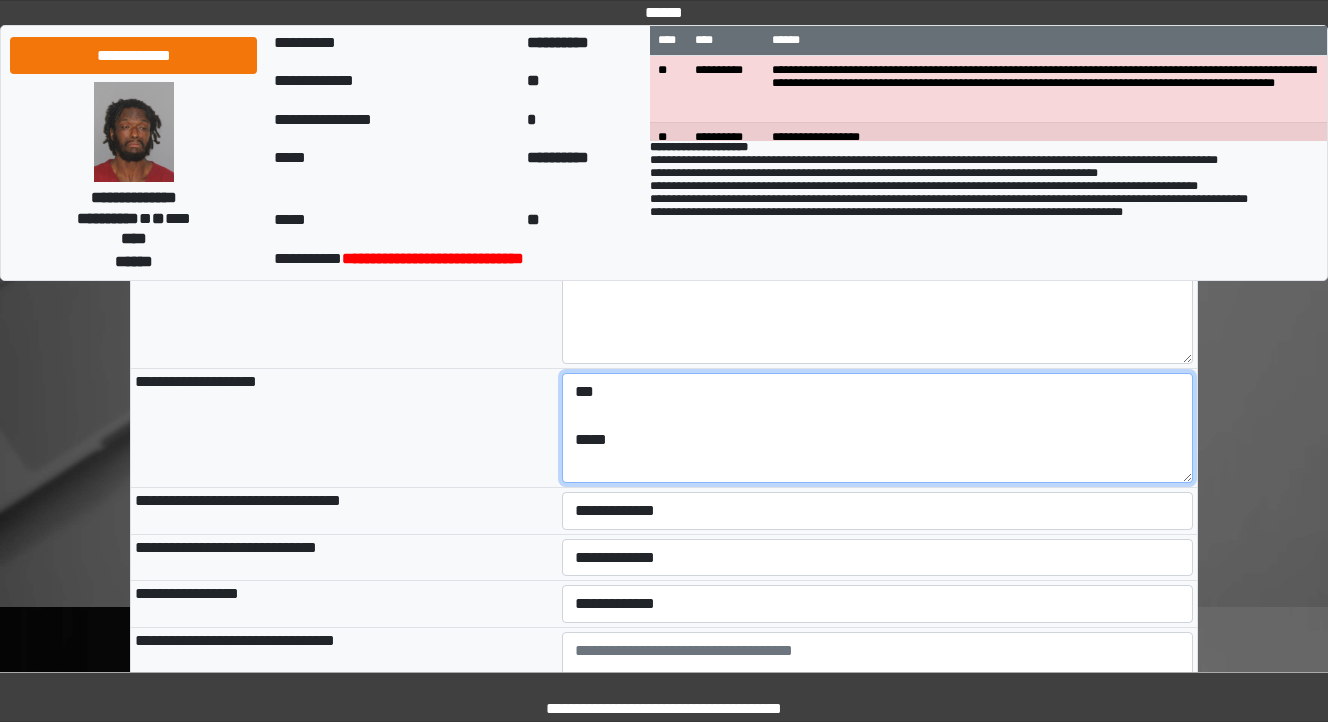click on "***
**" at bounding box center (878, 428) 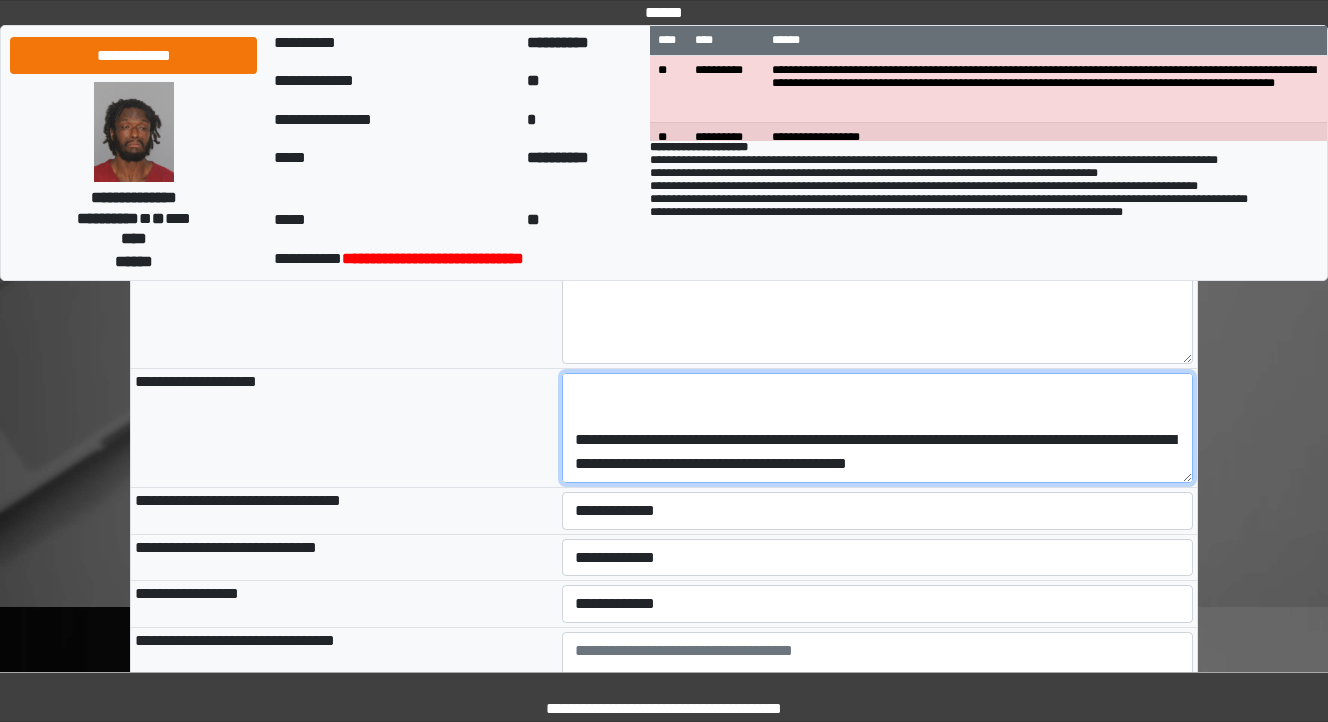 scroll, scrollTop: 264, scrollLeft: 0, axis: vertical 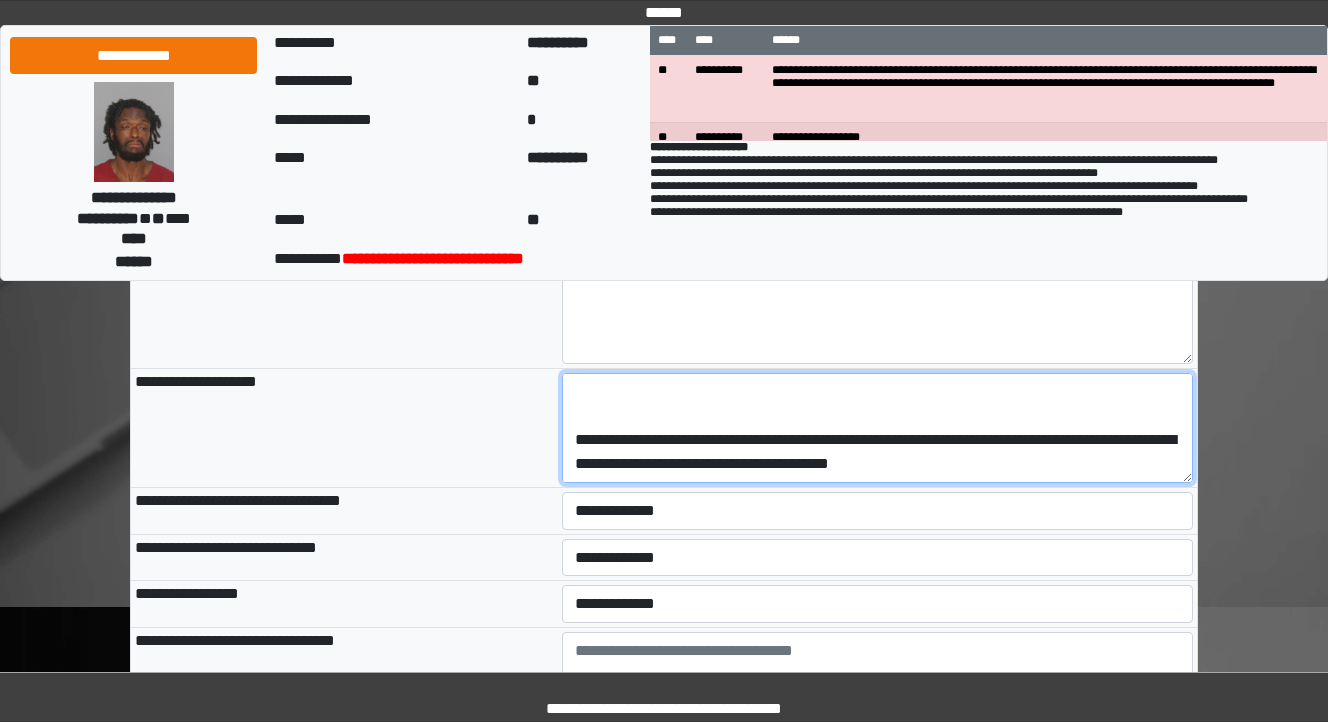 click on "**********" at bounding box center [878, 428] 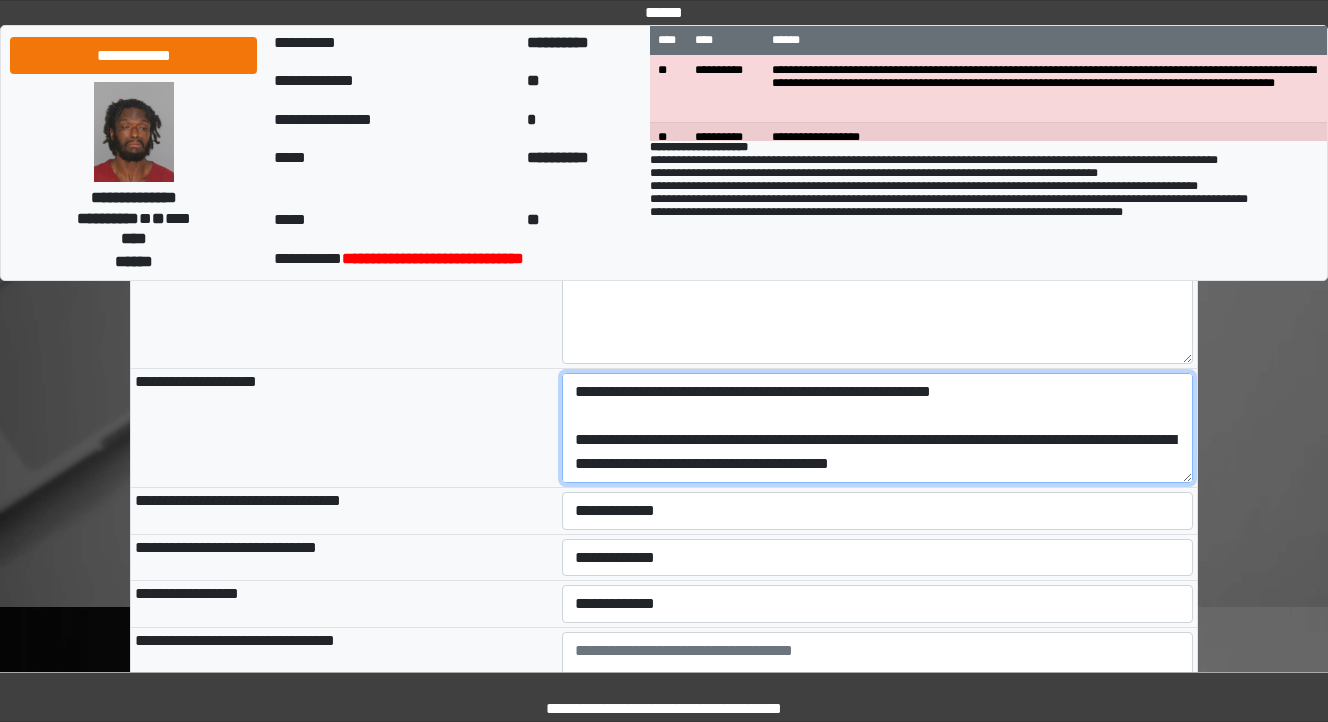 scroll, scrollTop: 144, scrollLeft: 0, axis: vertical 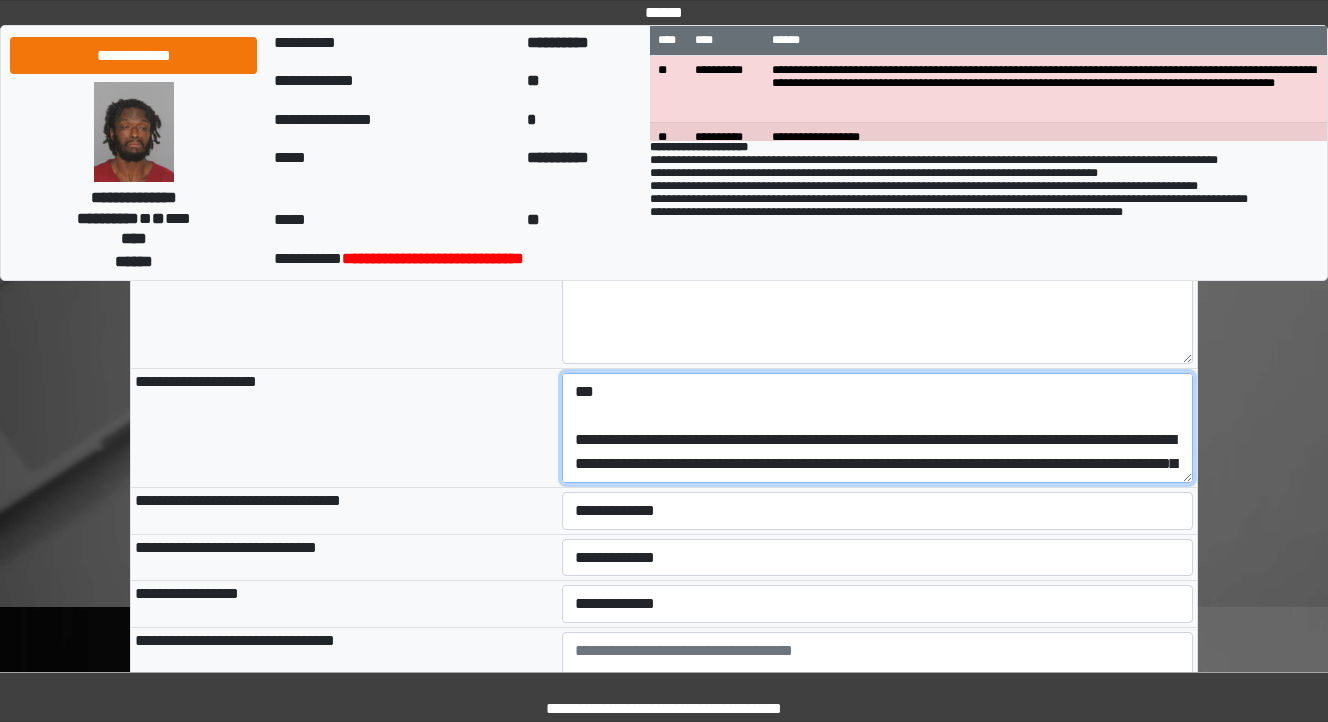type on "**********" 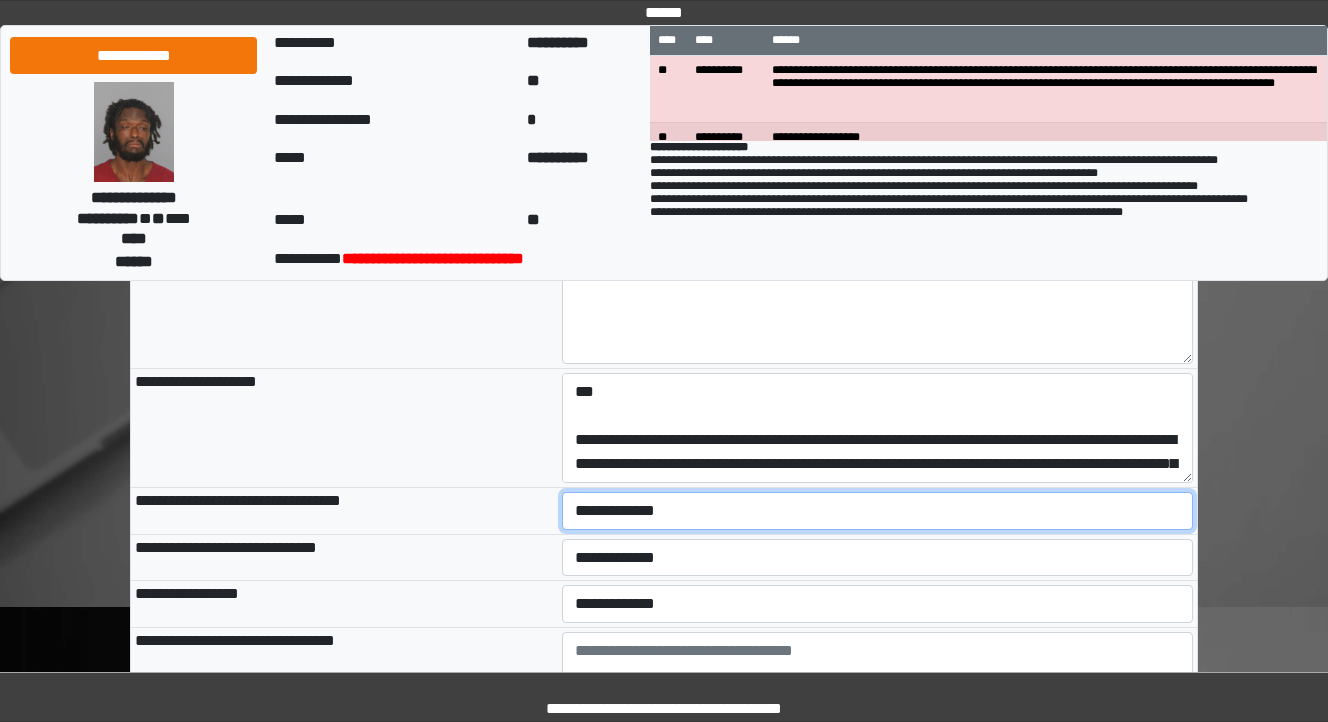 type on "**********" 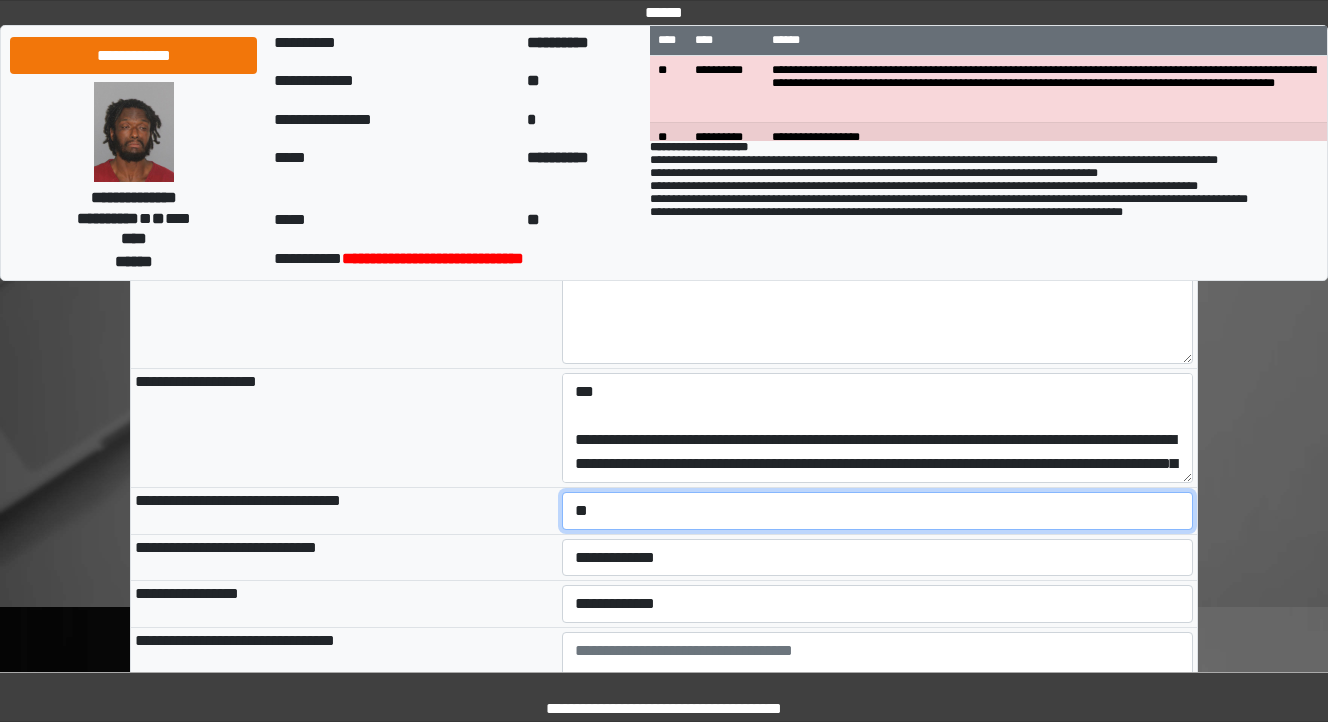 click on "**********" at bounding box center [878, 511] 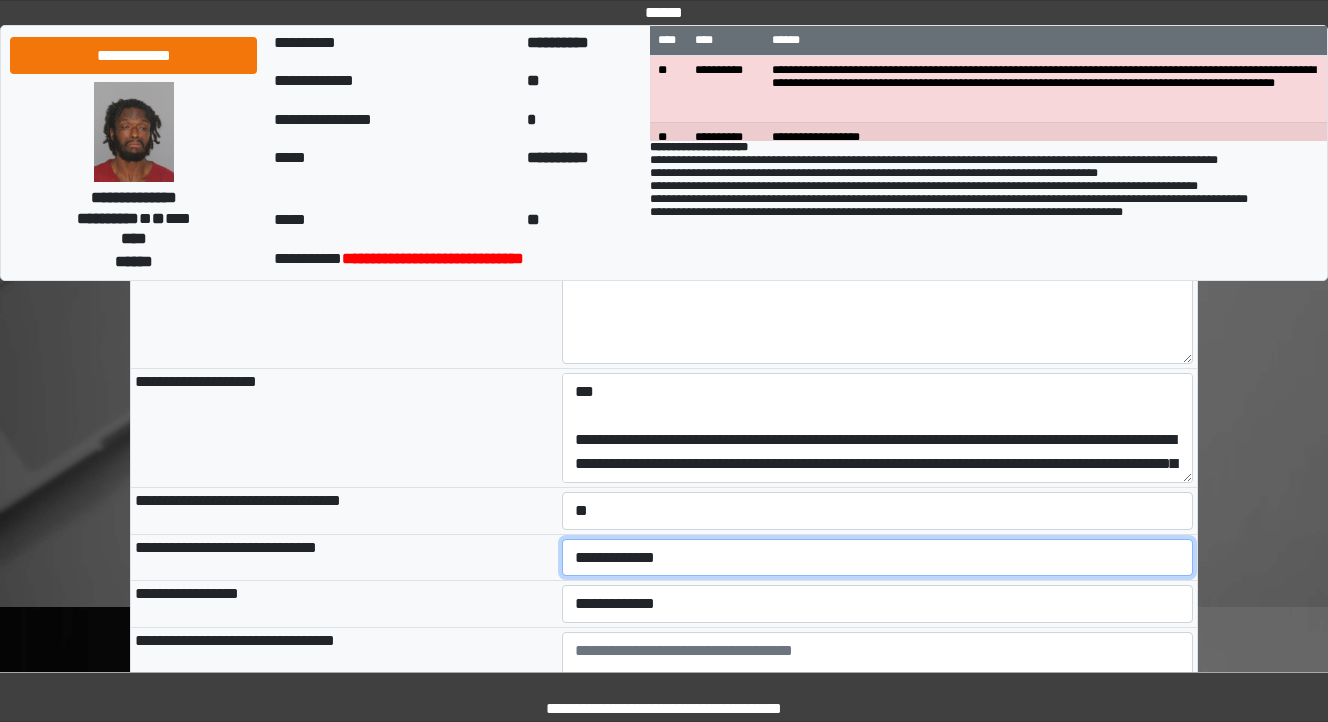 click on "**********" at bounding box center [878, 558] 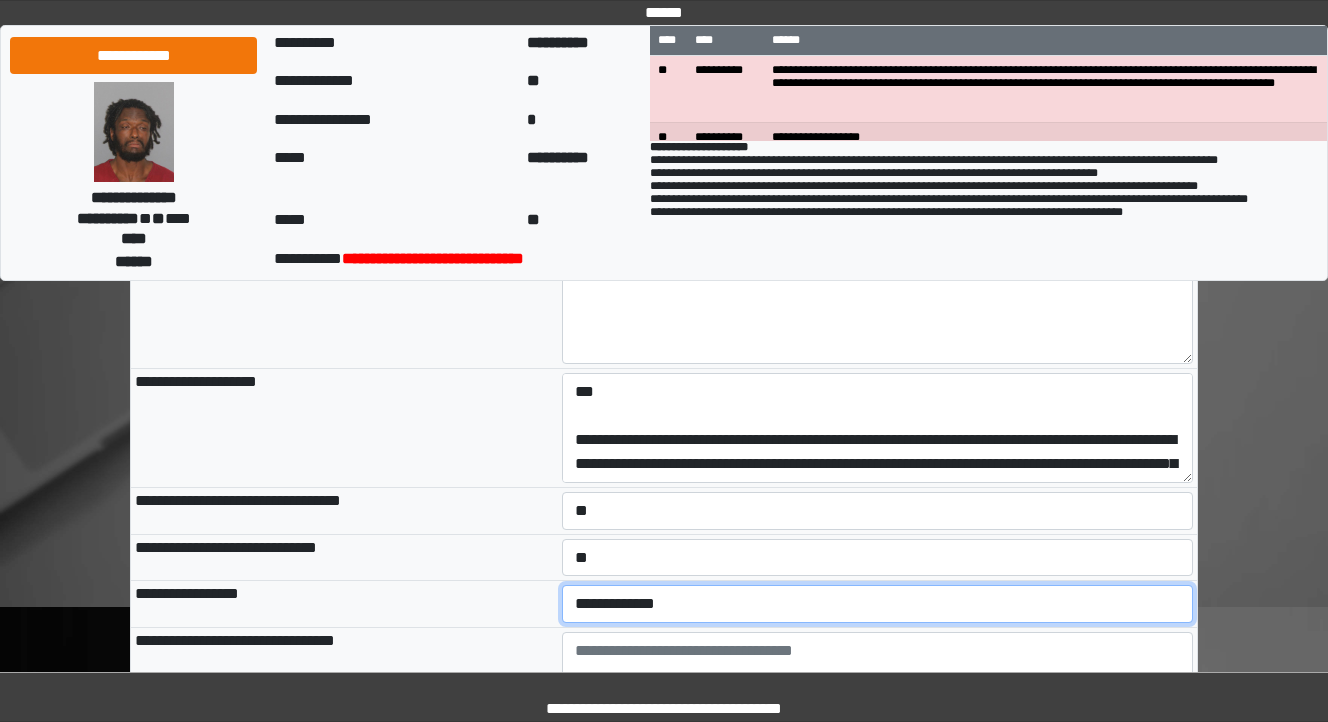 click on "**********" at bounding box center (878, 604) 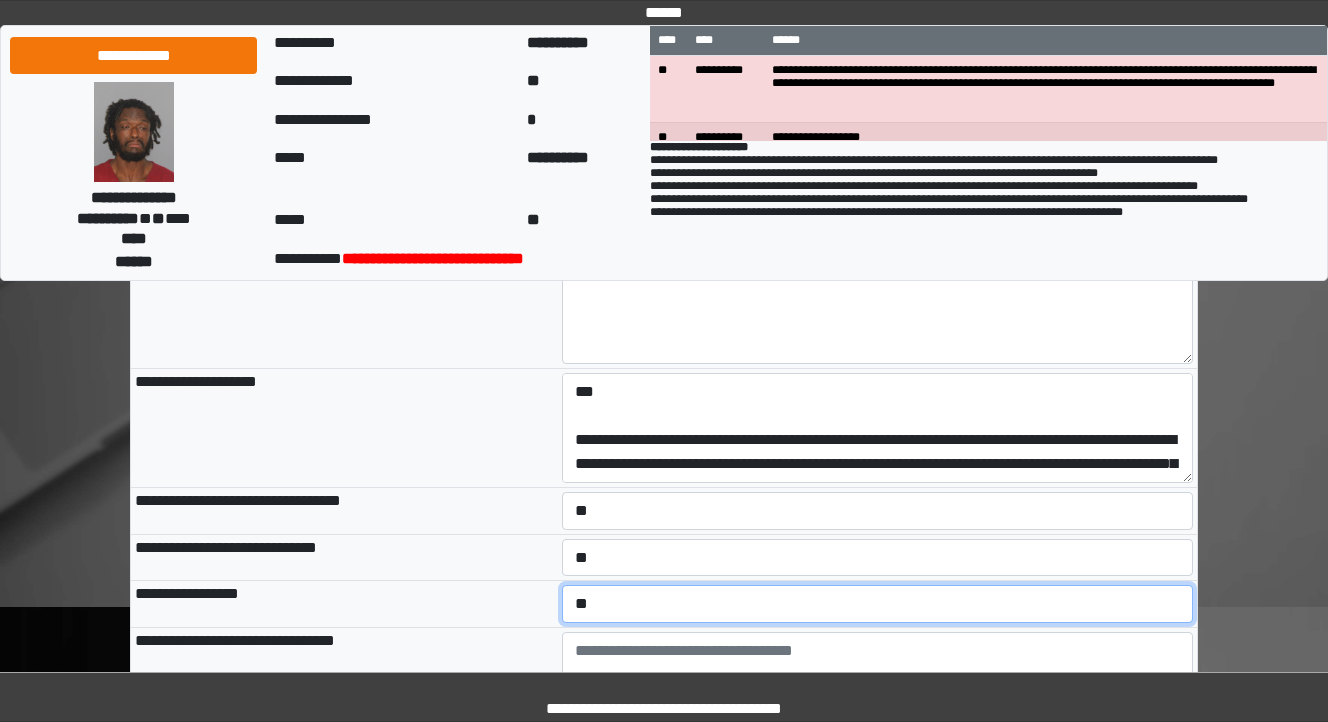 click on "**********" at bounding box center (878, 604) 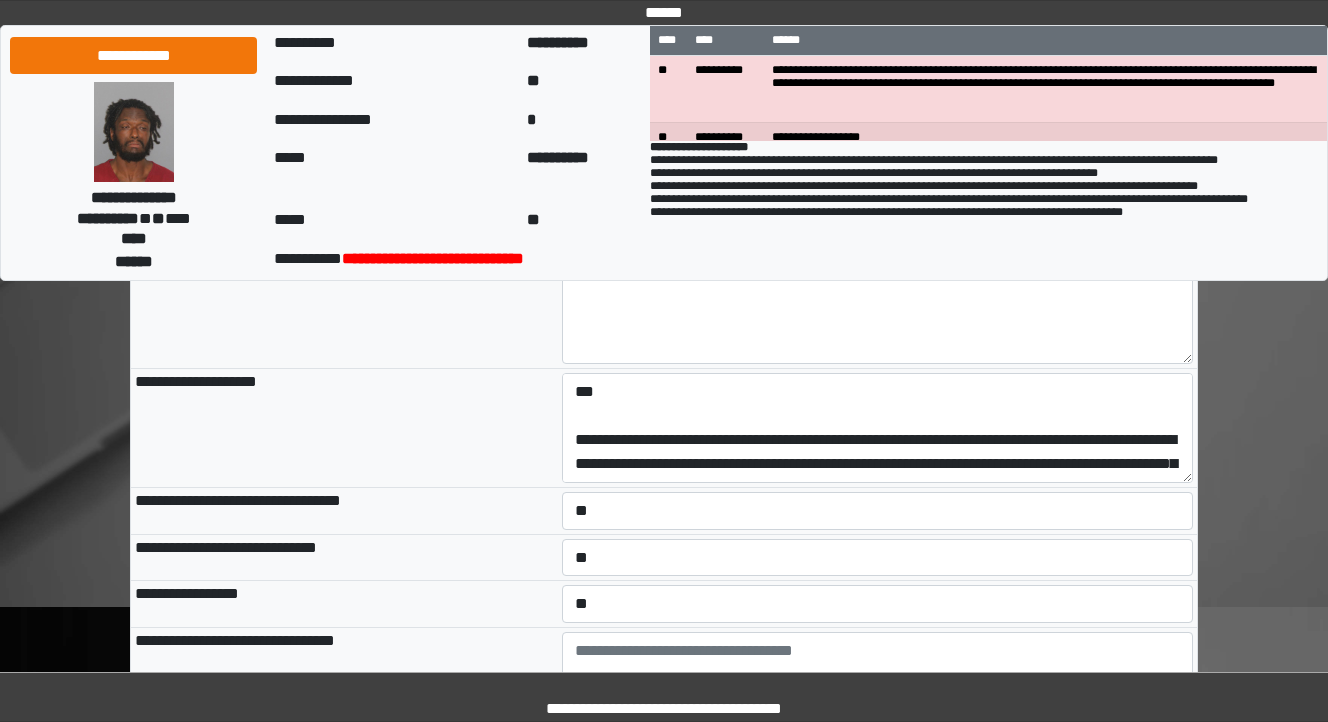 click on "**********" at bounding box center (344, 604) 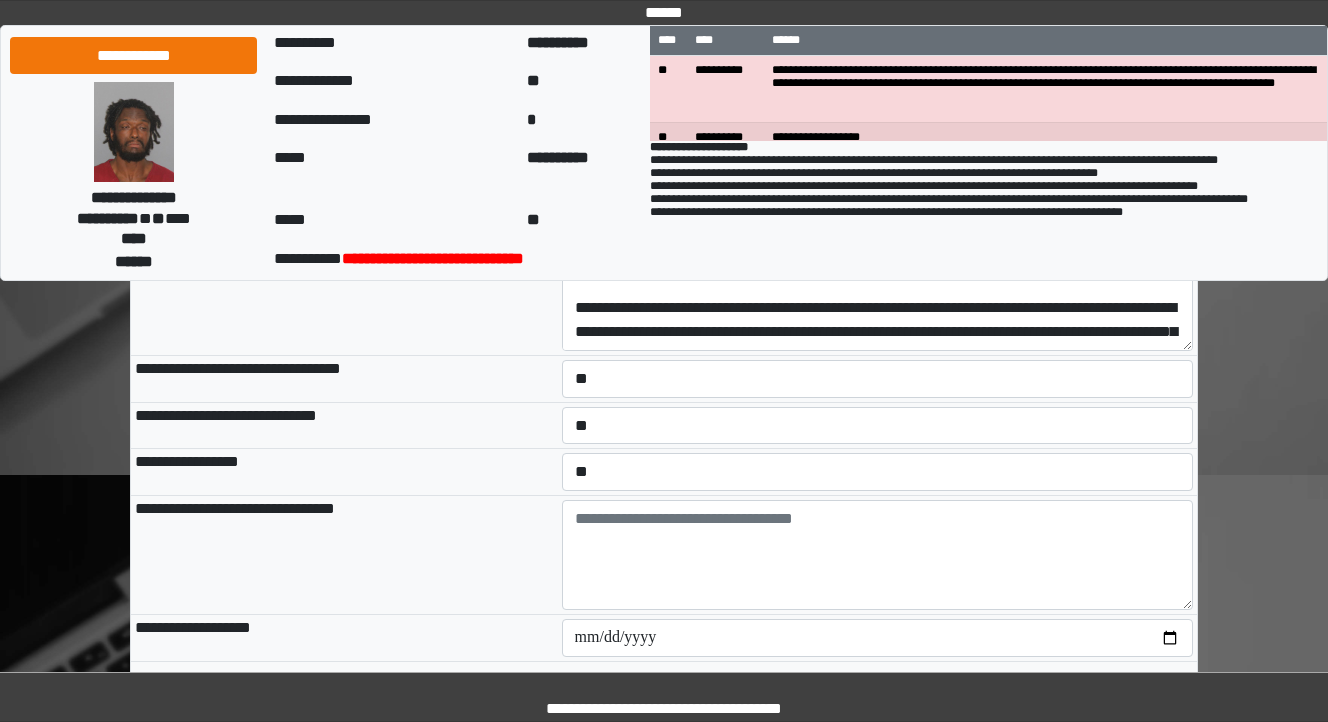scroll, scrollTop: 2880, scrollLeft: 0, axis: vertical 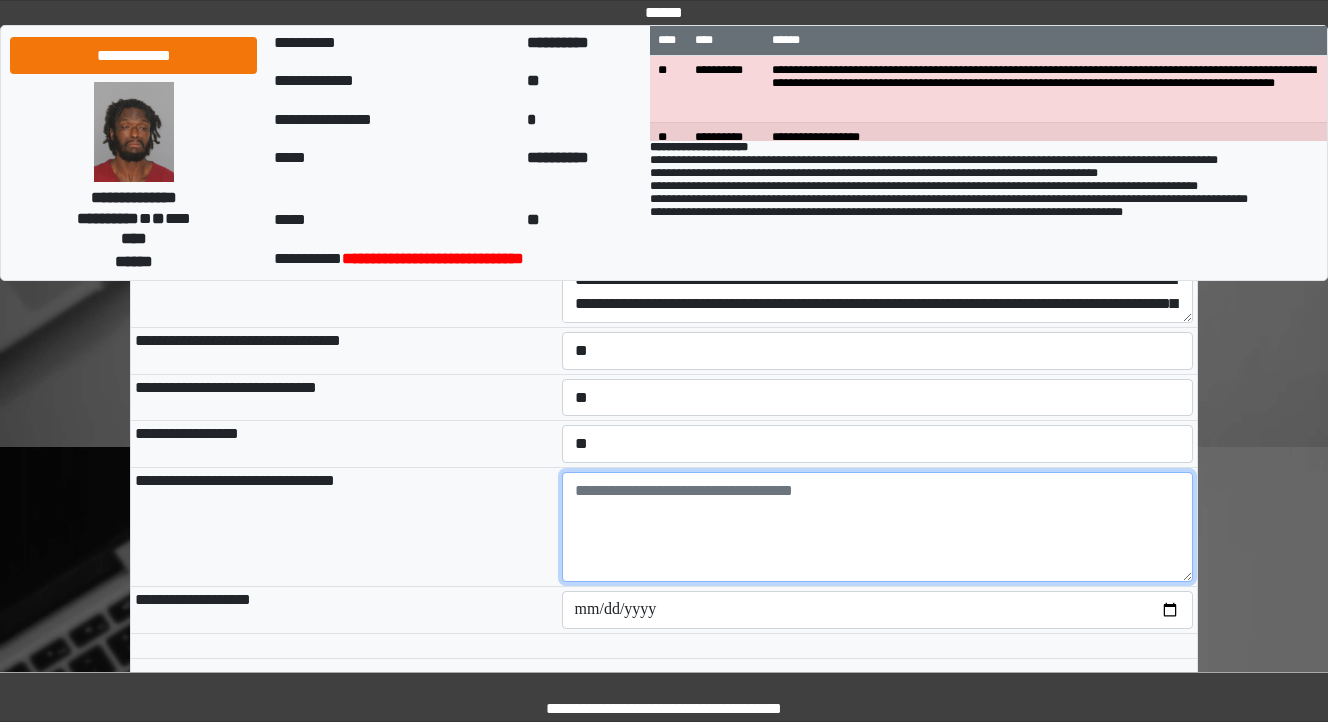 click at bounding box center [878, 527] 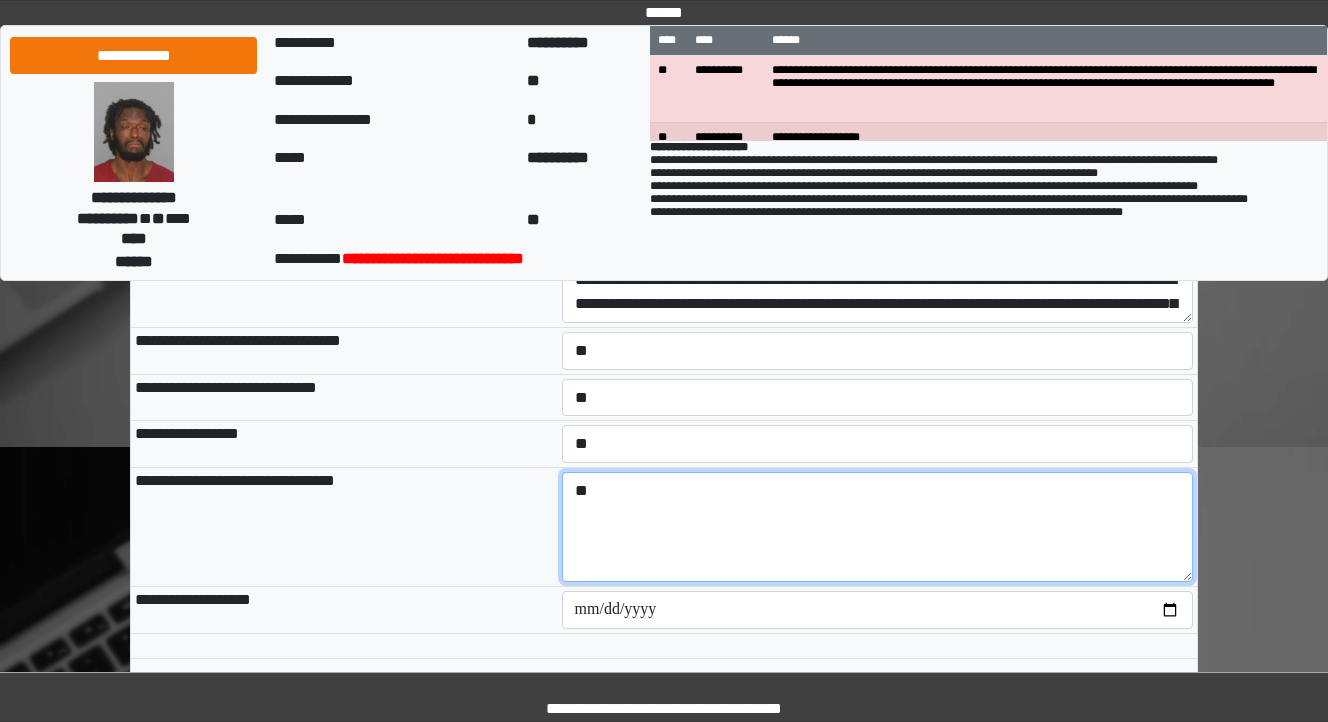 type on "*" 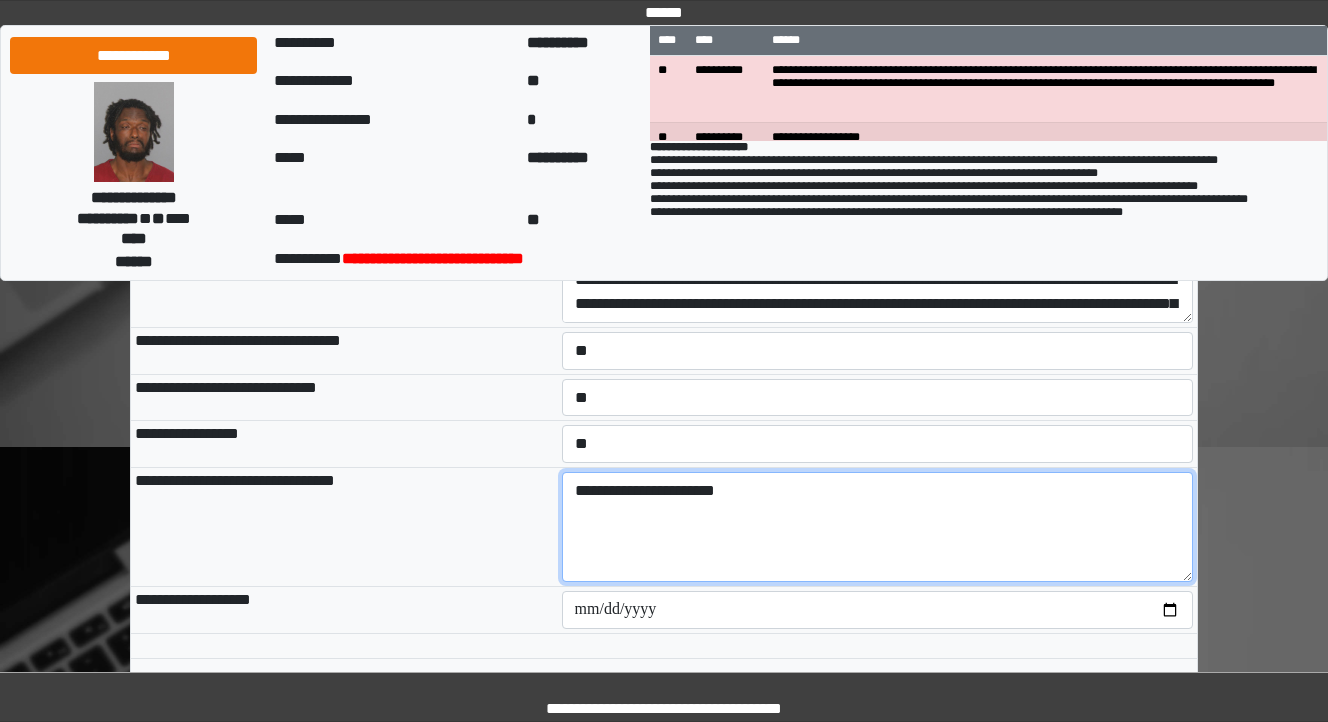 type on "**********" 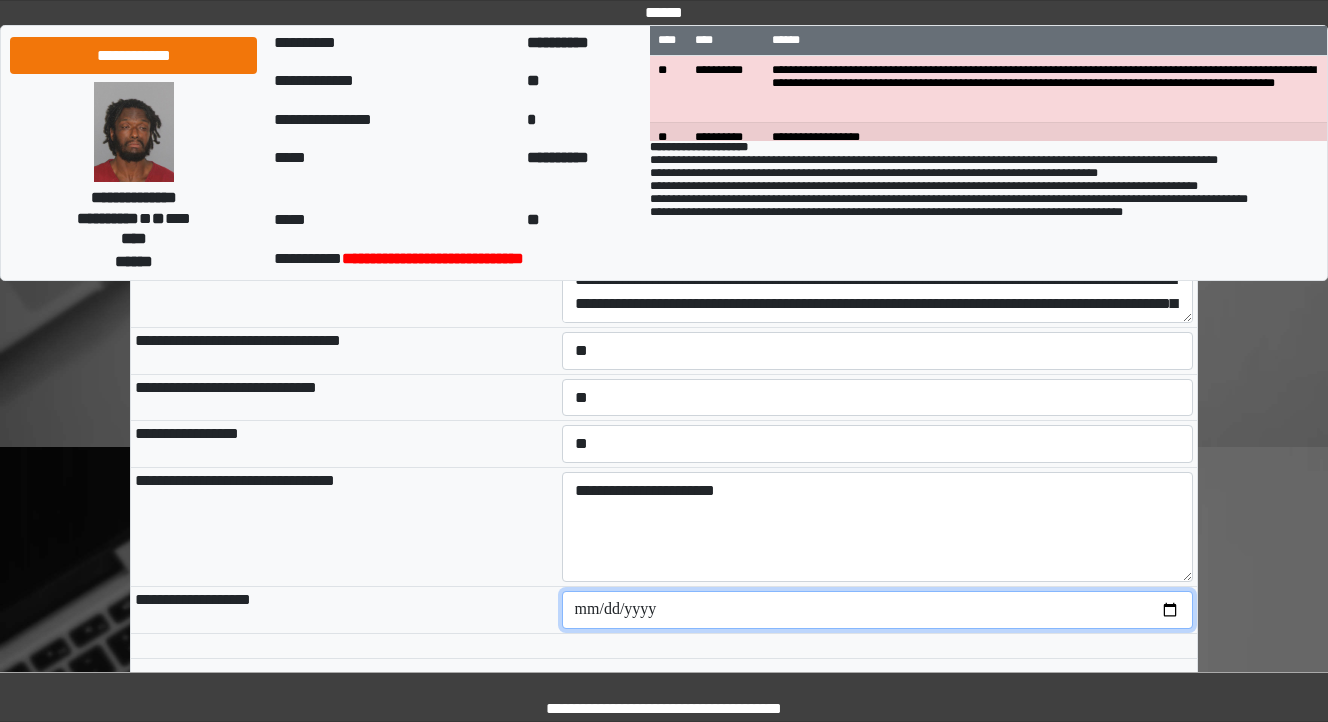 type on "**********" 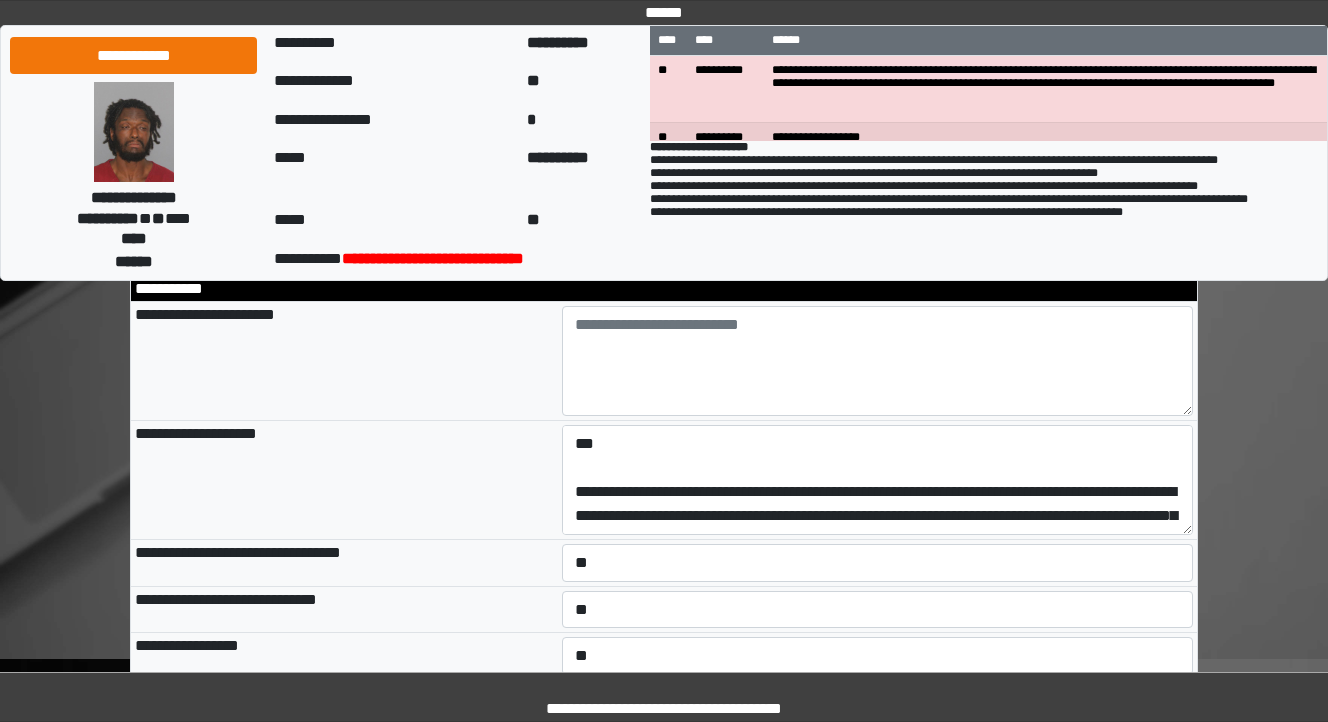 scroll, scrollTop: 2640, scrollLeft: 0, axis: vertical 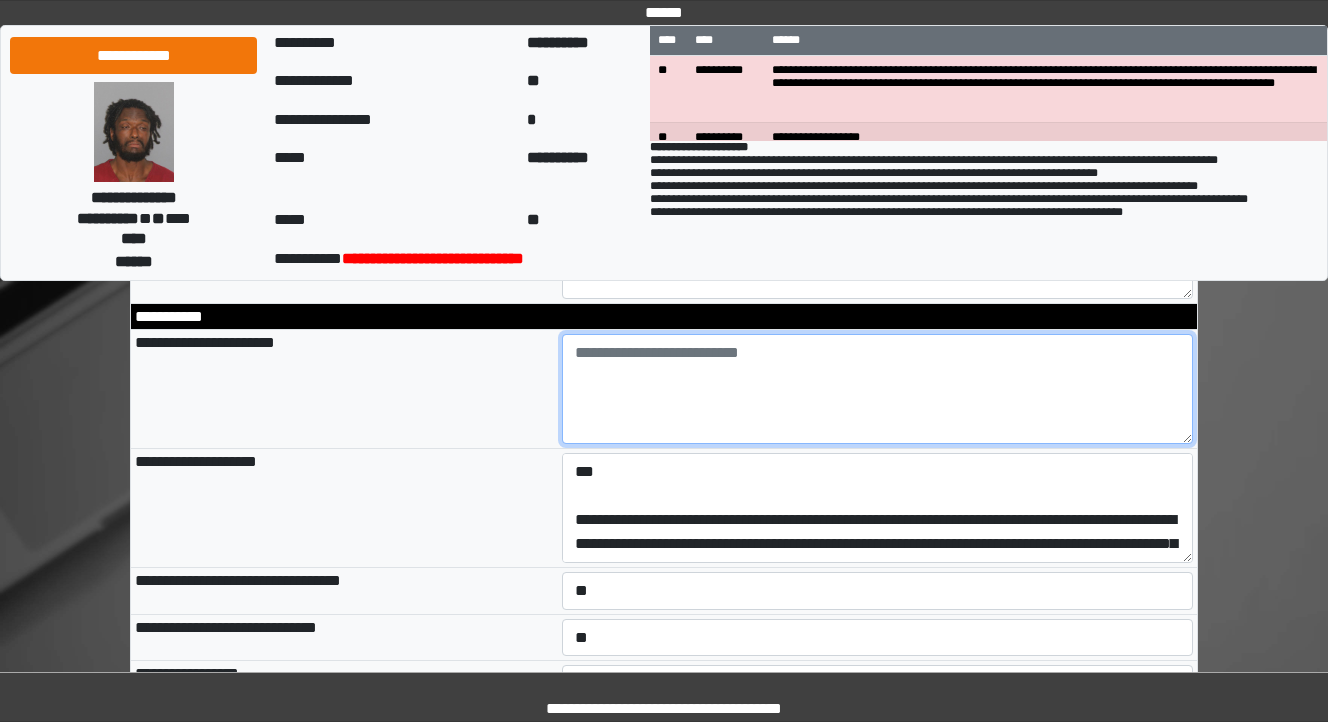 click at bounding box center [878, 389] 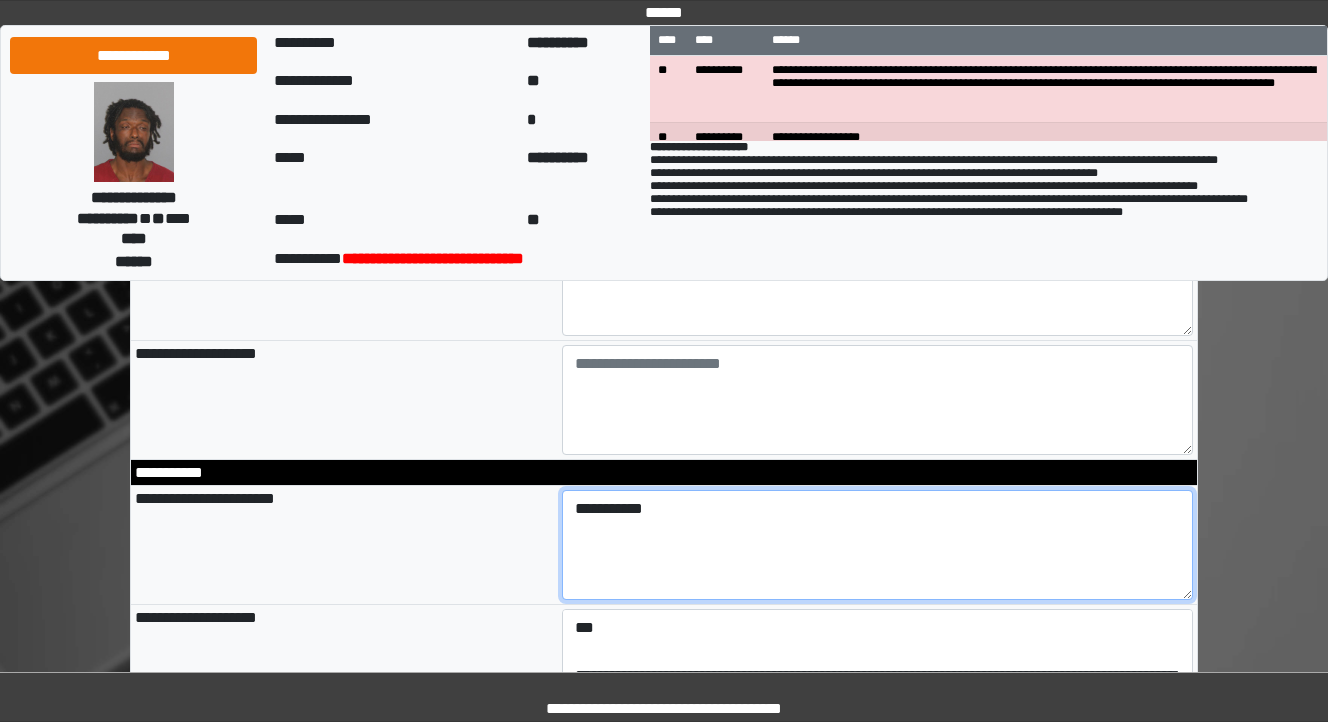 scroll, scrollTop: 2320, scrollLeft: 0, axis: vertical 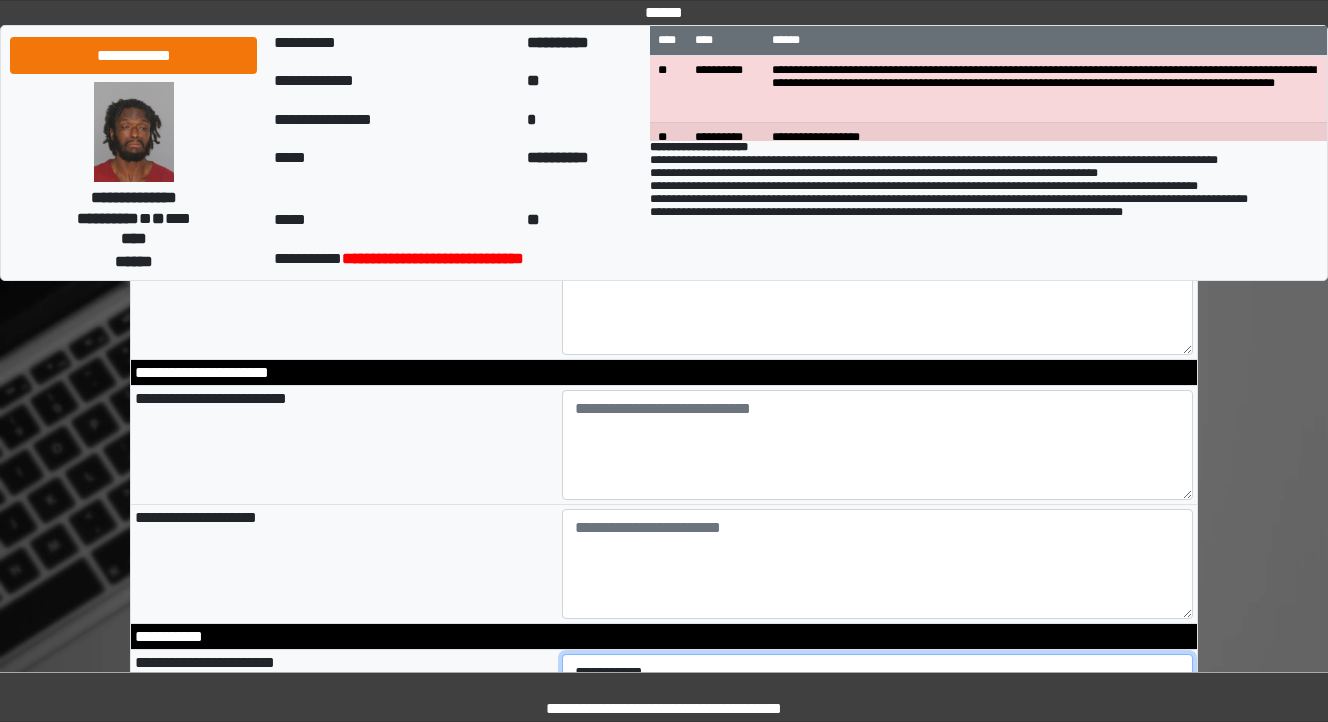 type on "**********" 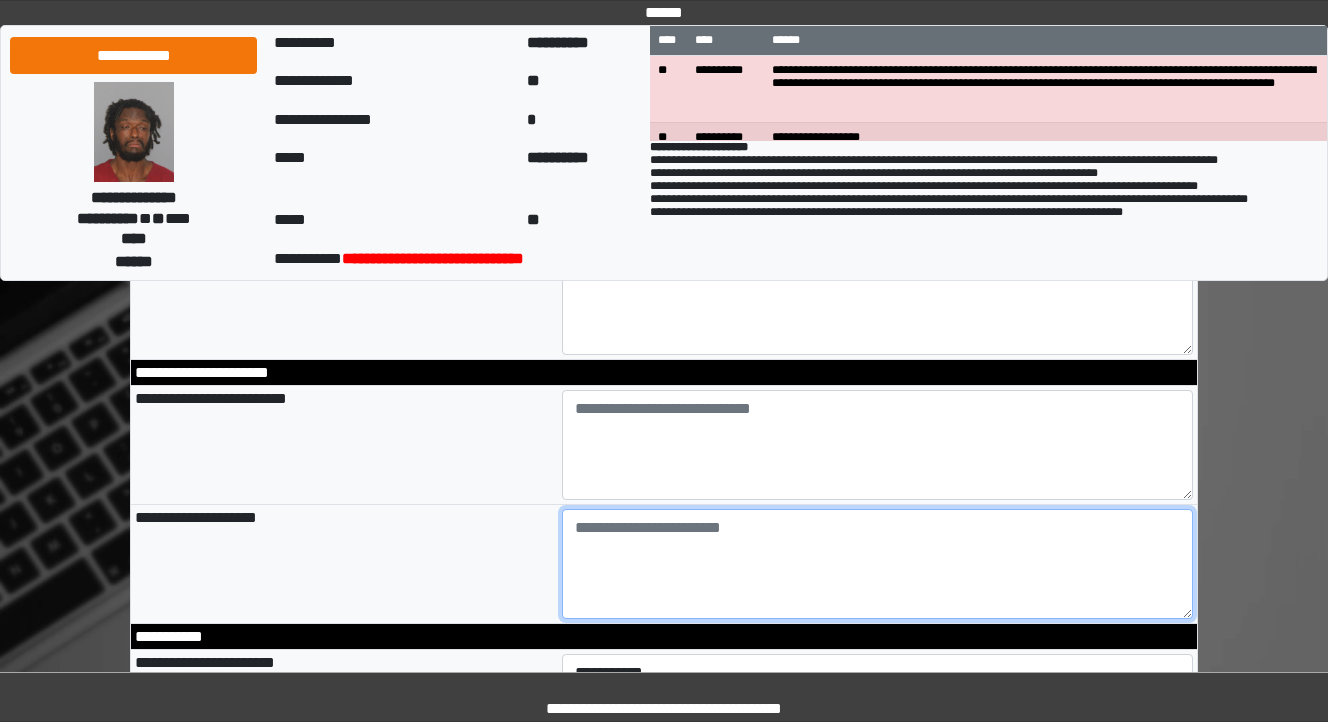type on "**********" 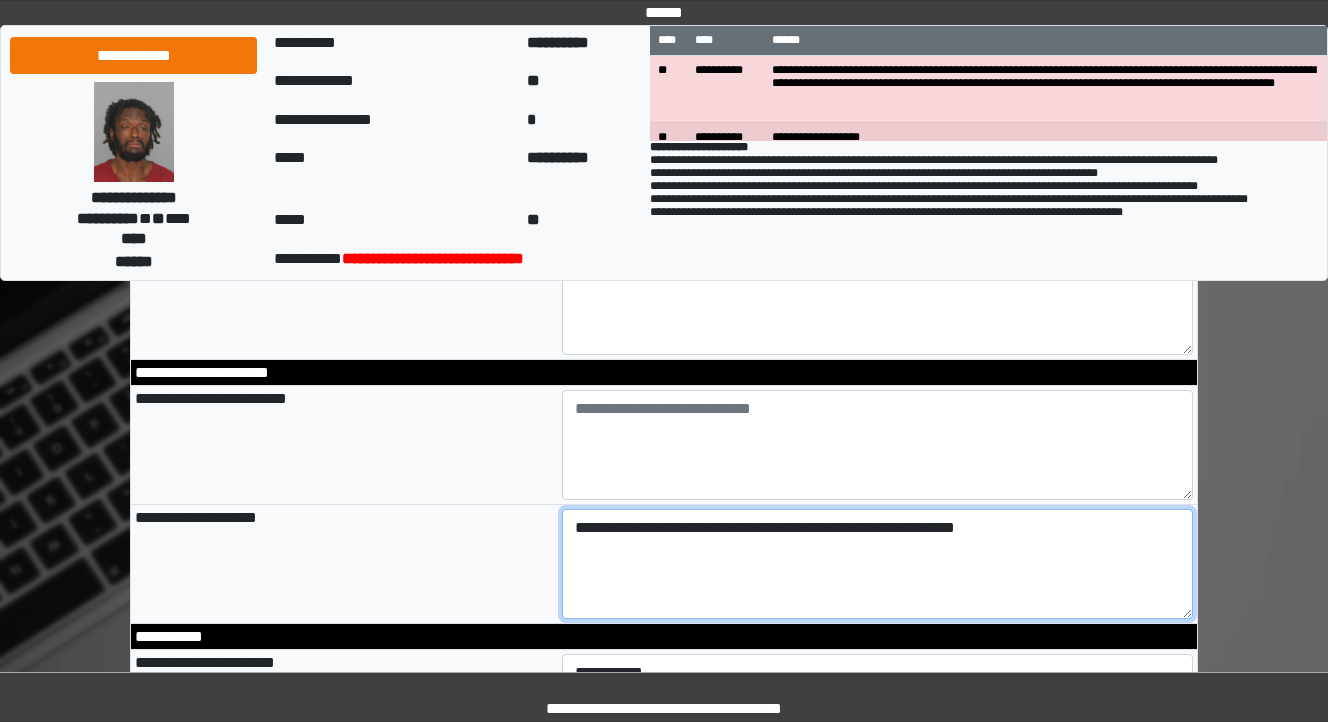 type on "**********" 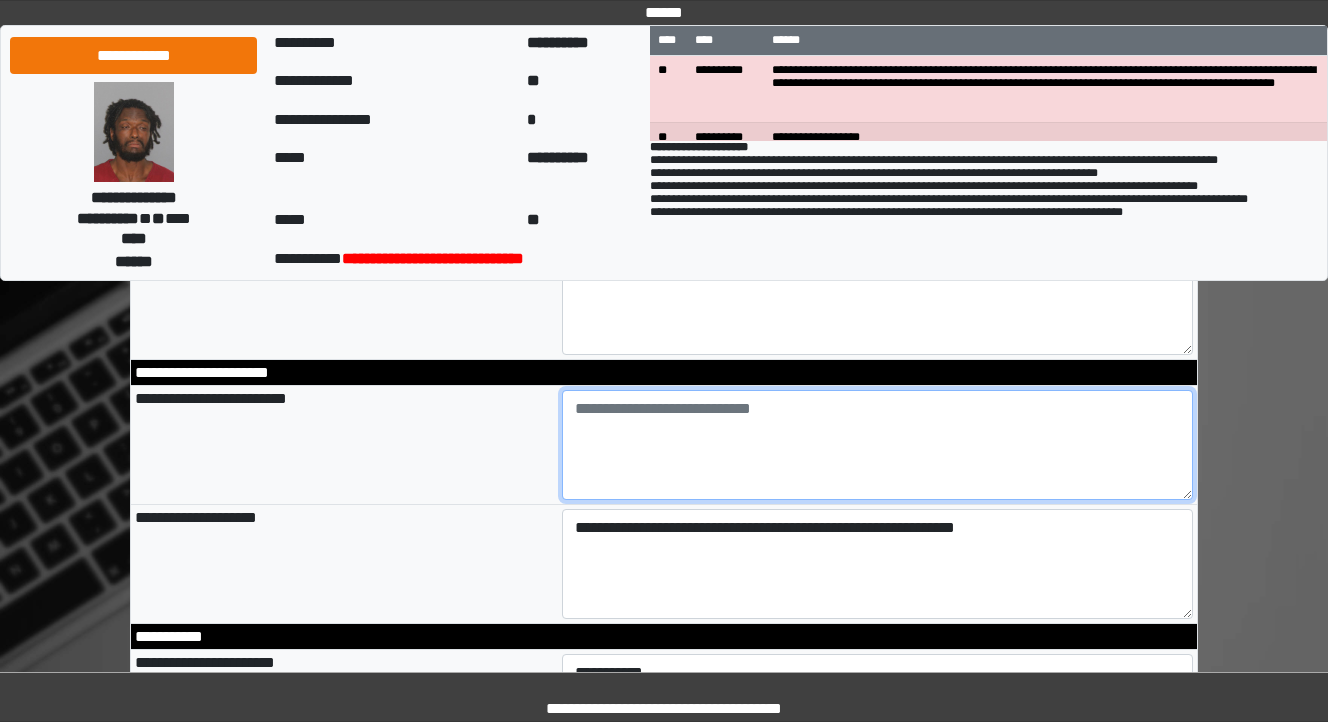 type on "**********" 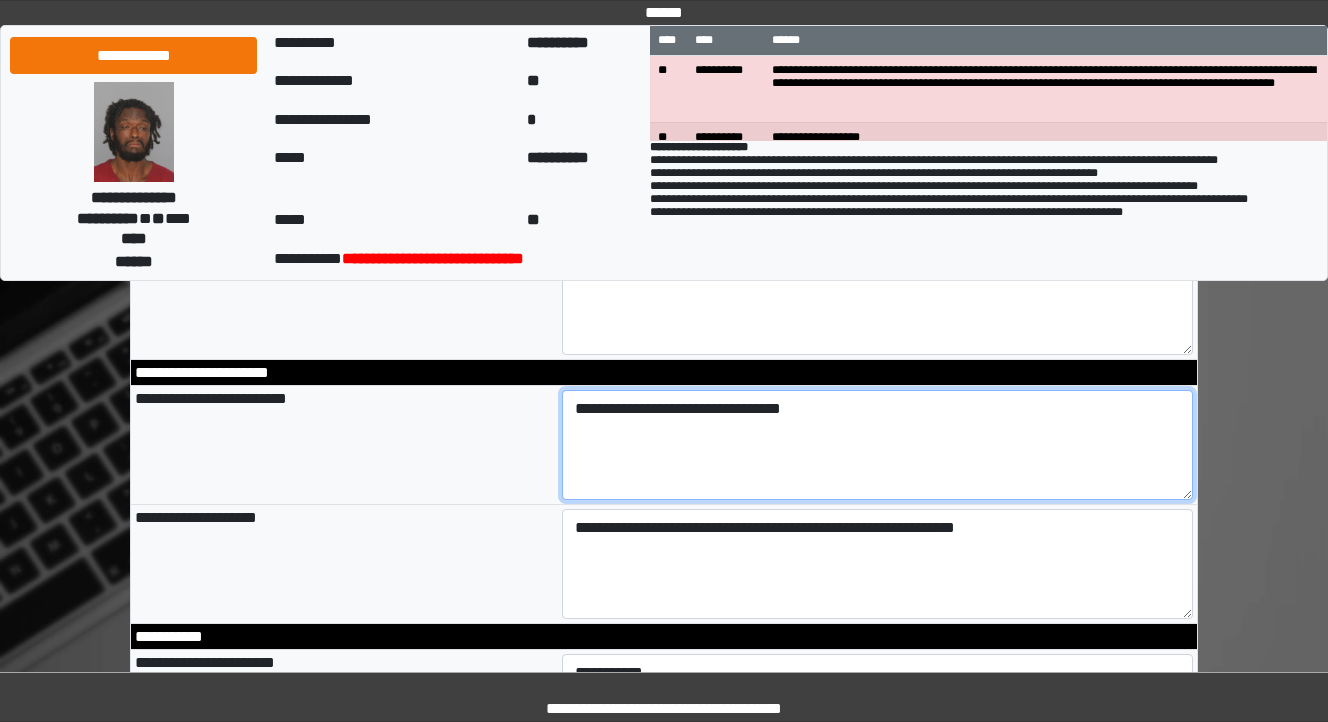 click on "**********" at bounding box center [878, 445] 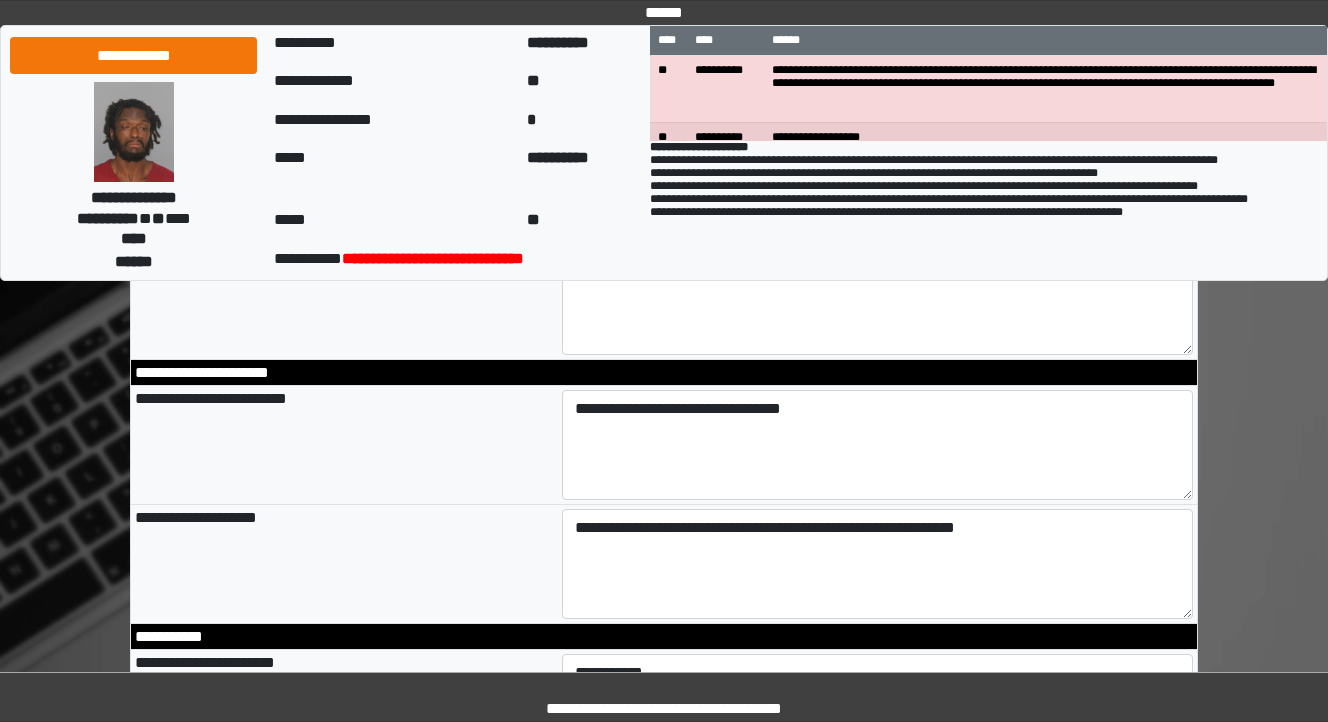 type on "**********" 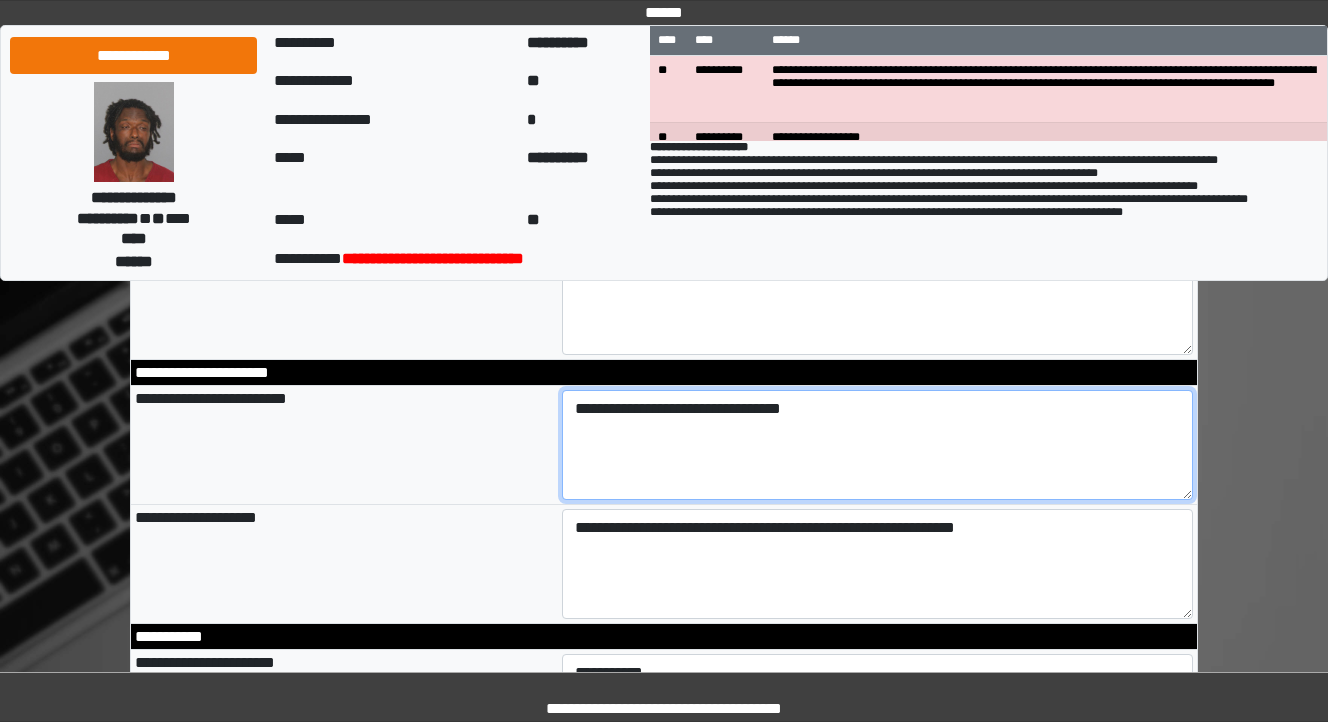click on "**********" at bounding box center (878, 445) 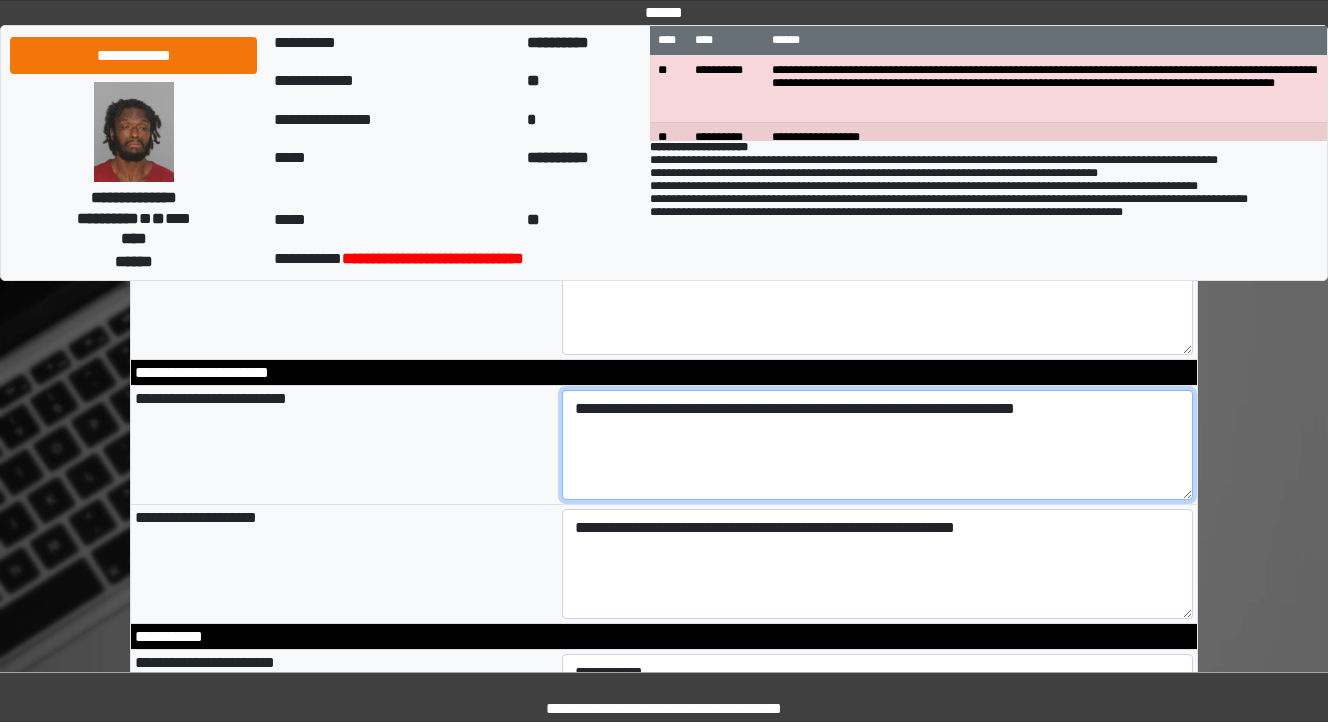 click on "**********" at bounding box center (878, 445) 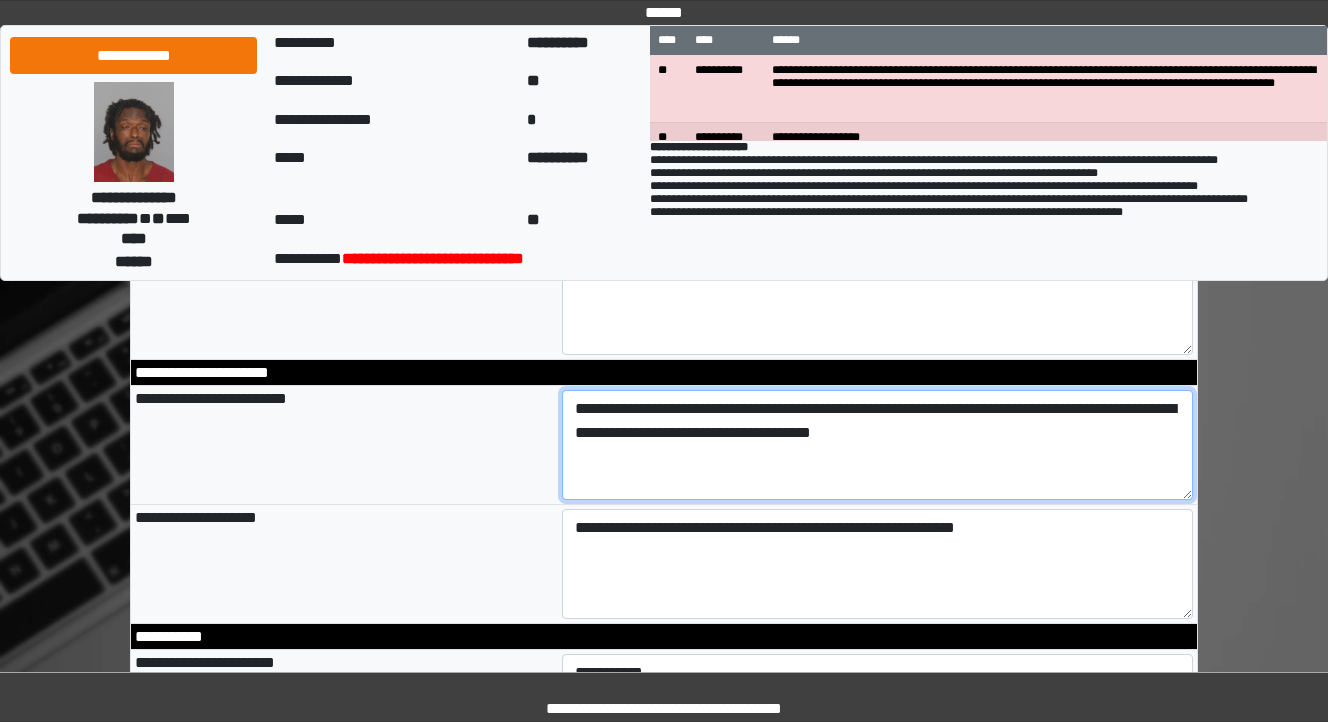 click on "**********" at bounding box center (878, 445) 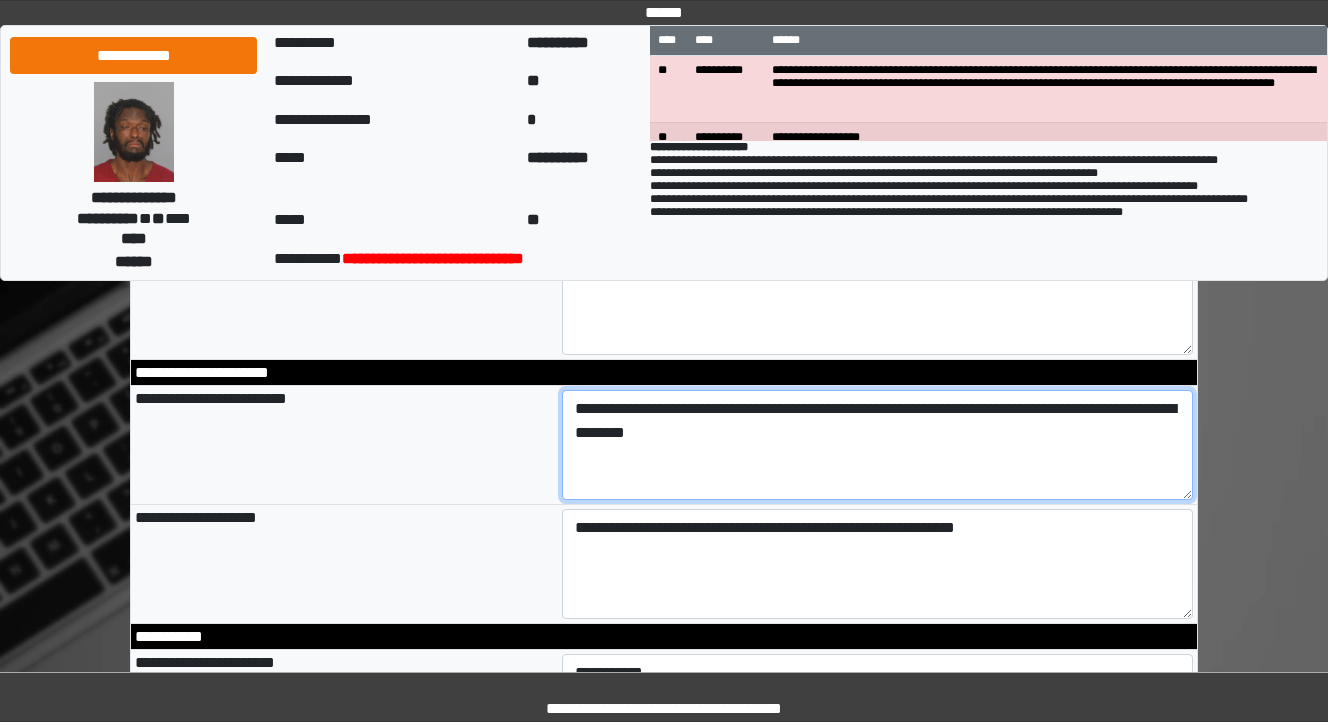 type on "**********" 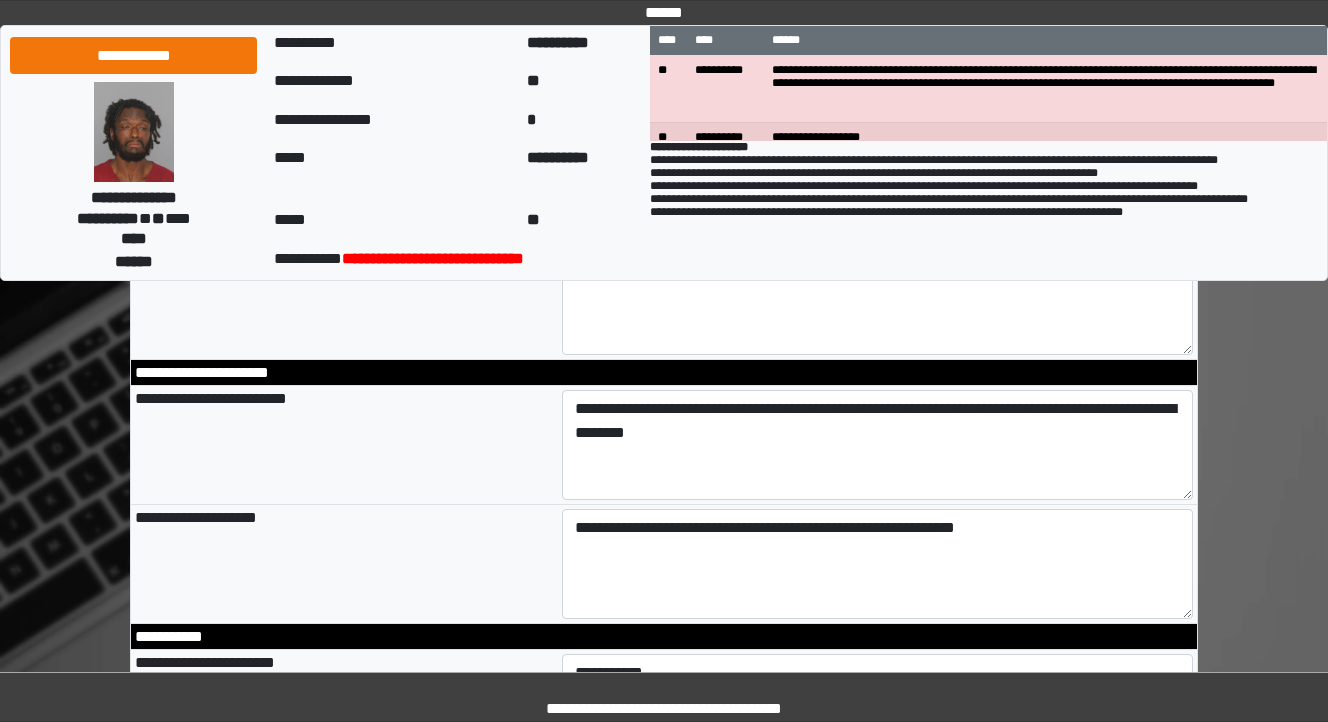 type on "**********" 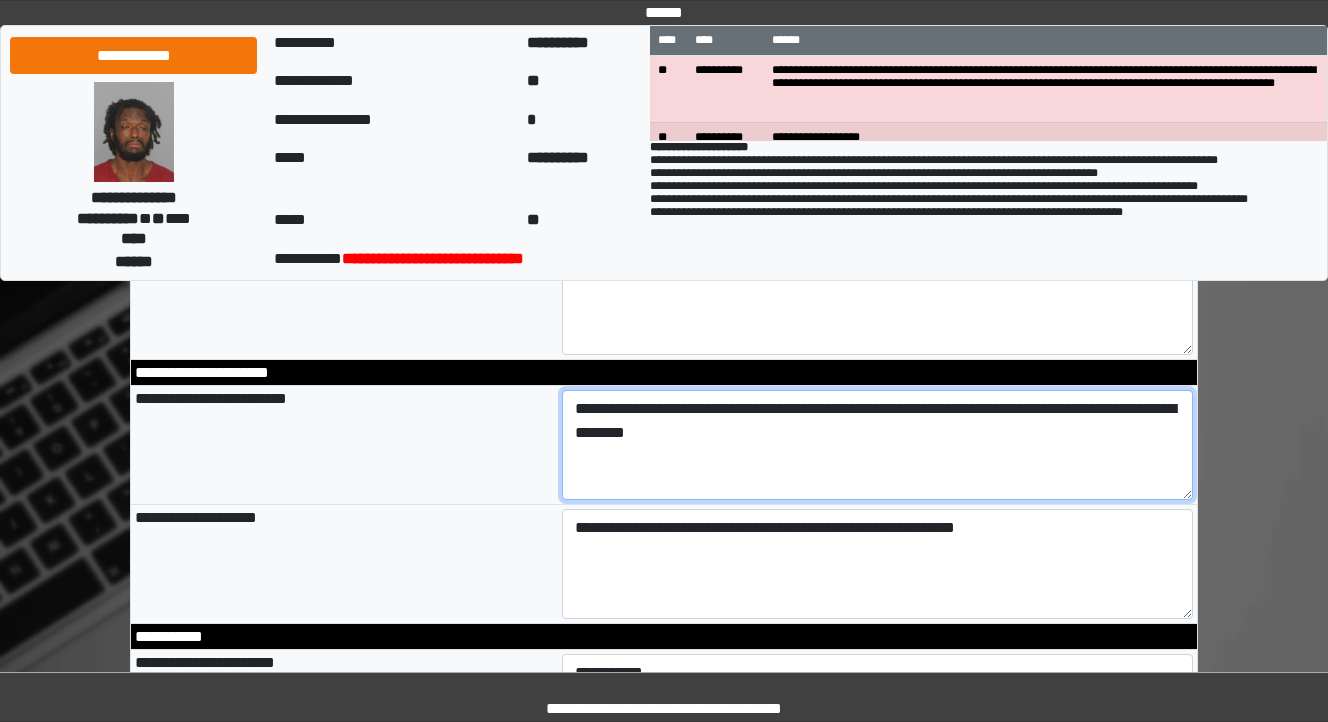click on "**********" at bounding box center [878, 445] 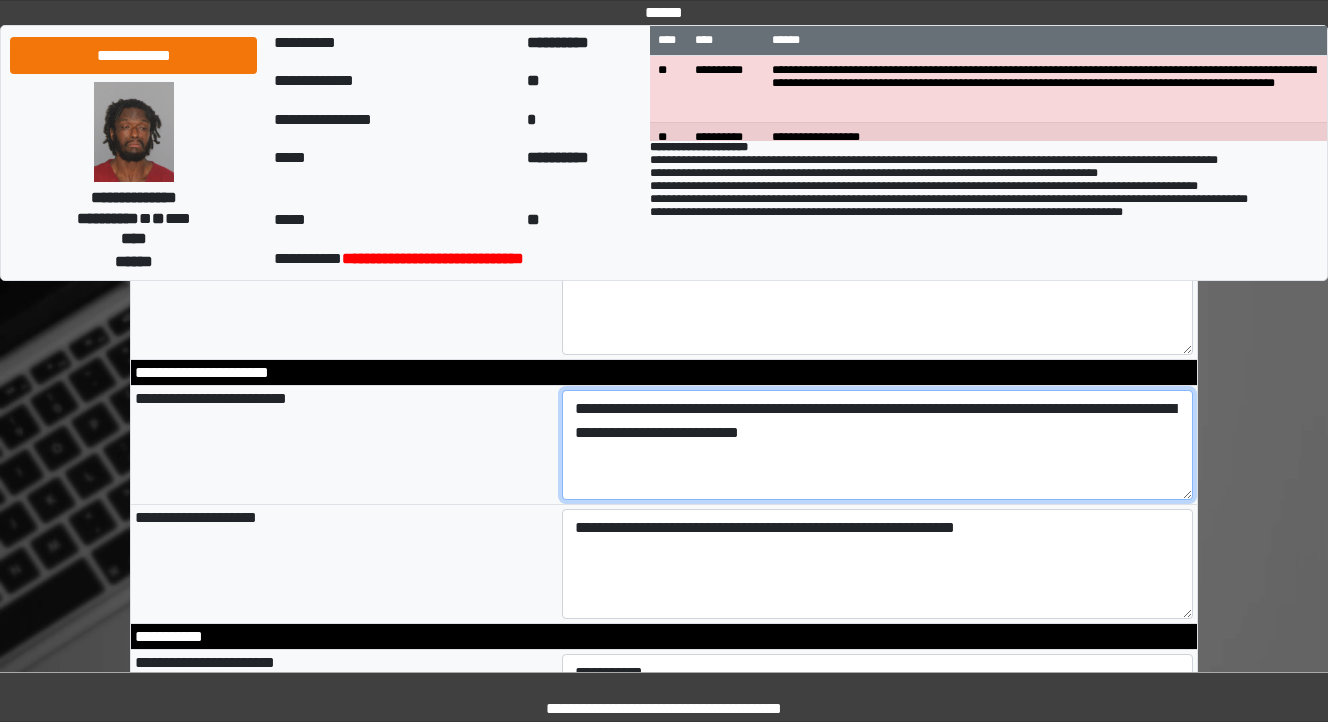 type on "**********" 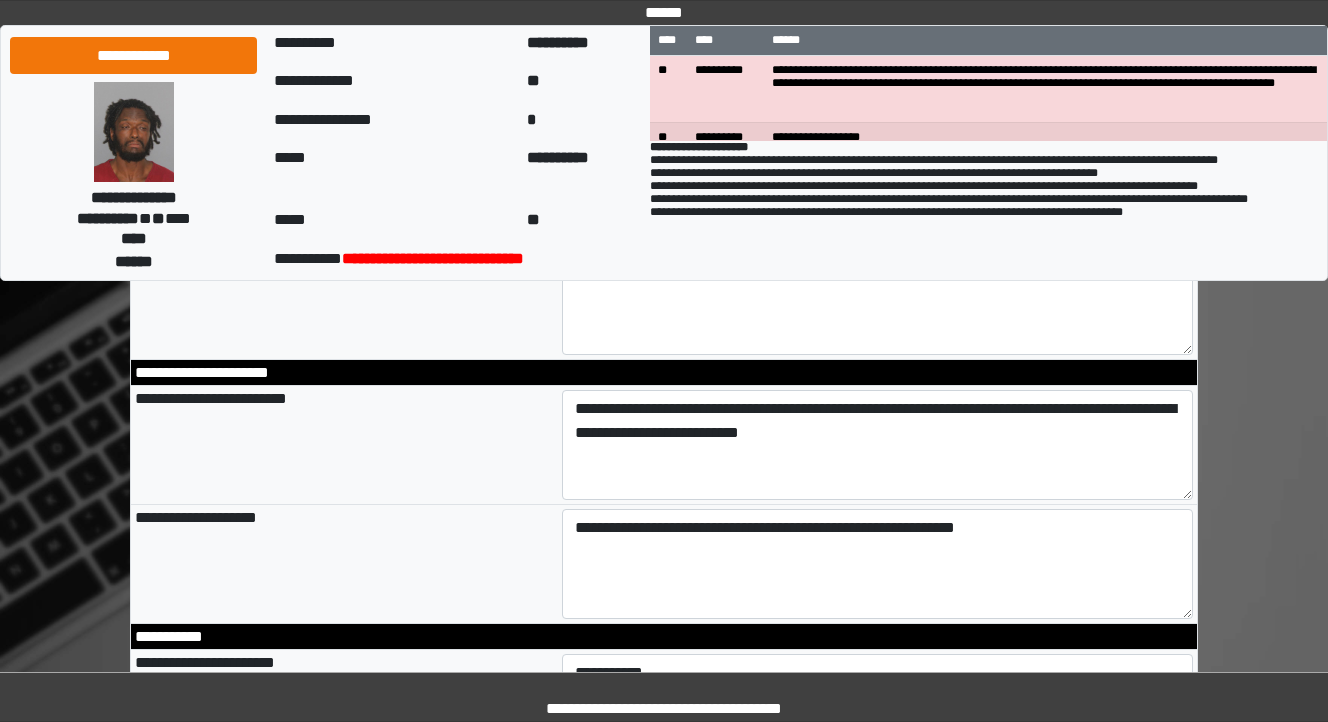 type on "**********" 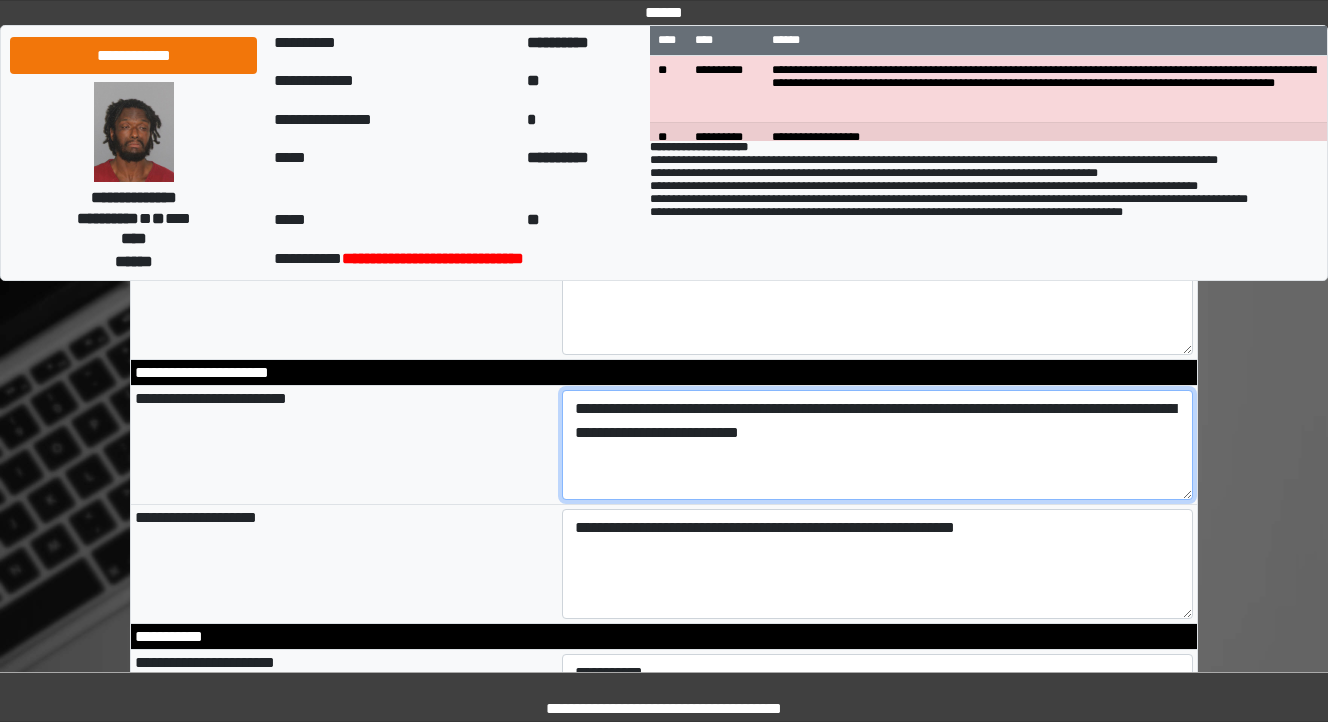 drag, startPoint x: 984, startPoint y: 411, endPoint x: 1012, endPoint y: 446, distance: 44.82187 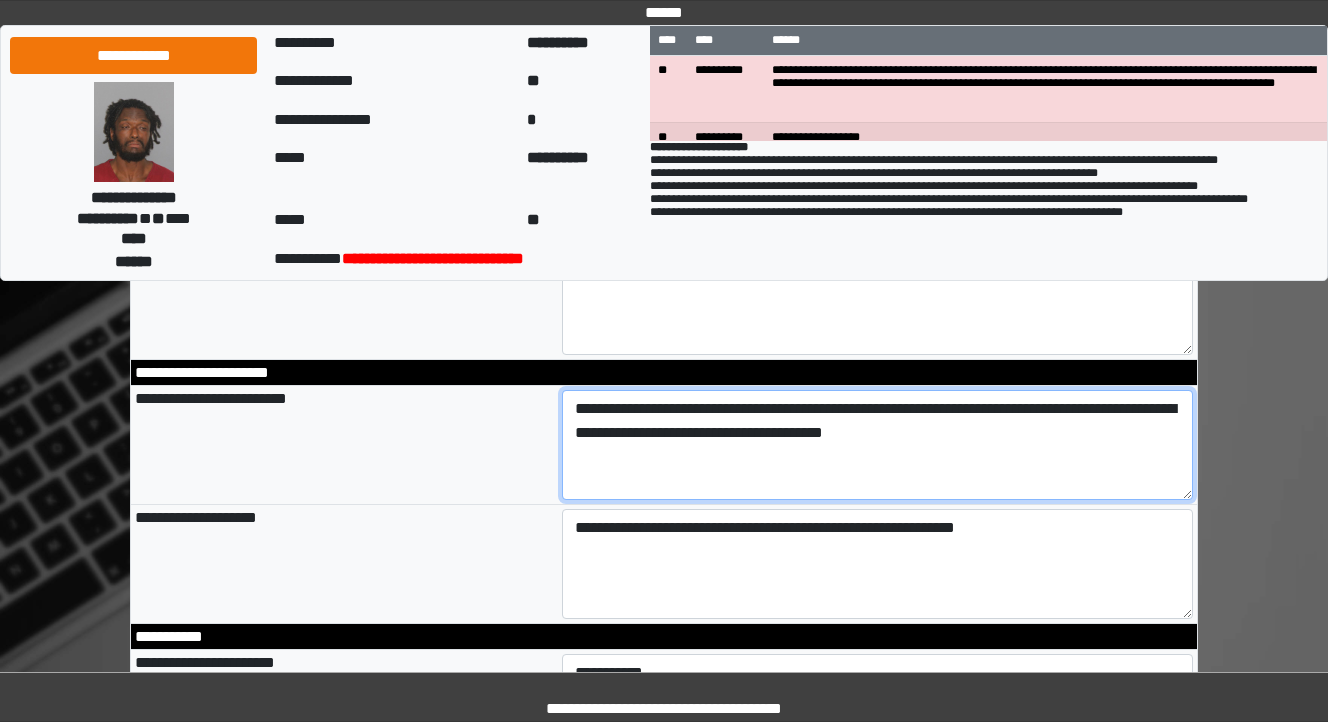 drag, startPoint x: 995, startPoint y: 441, endPoint x: 1112, endPoint y: 414, distance: 120.074974 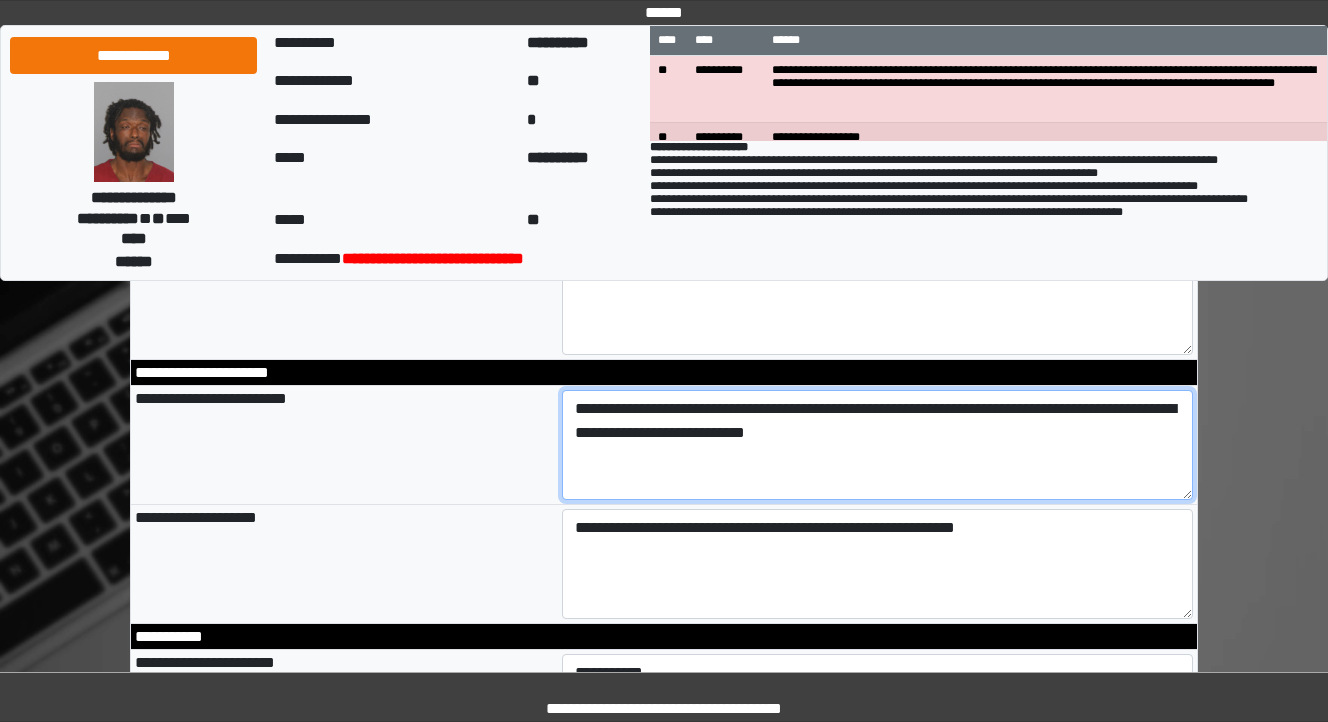 type on "**********" 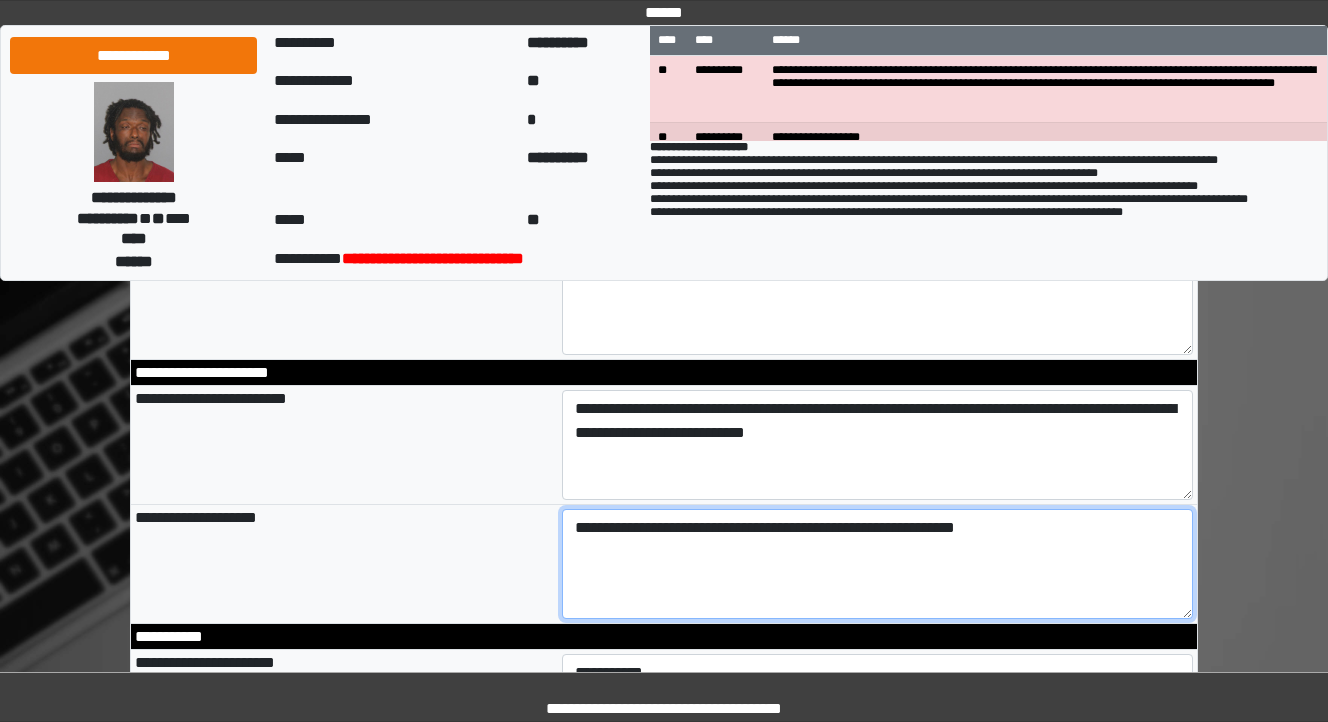 type on "**********" 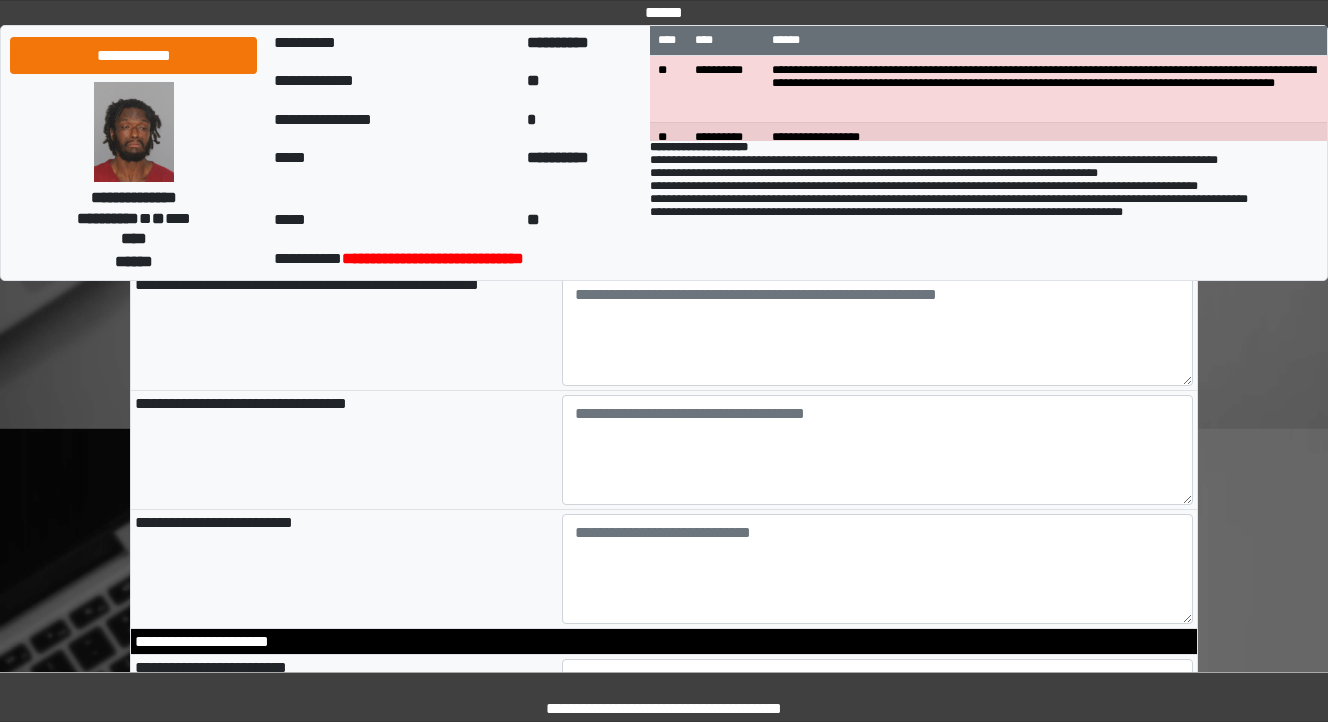 scroll, scrollTop: 2080, scrollLeft: 0, axis: vertical 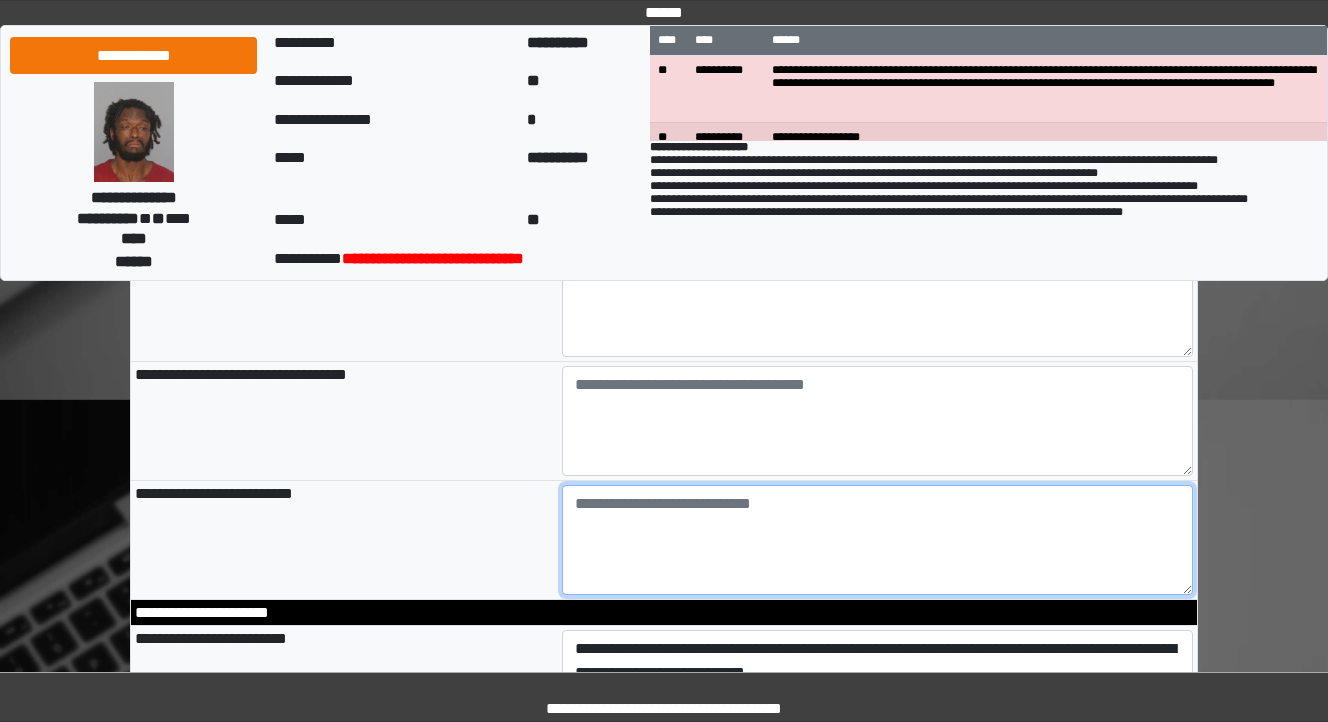 click at bounding box center [878, 540] 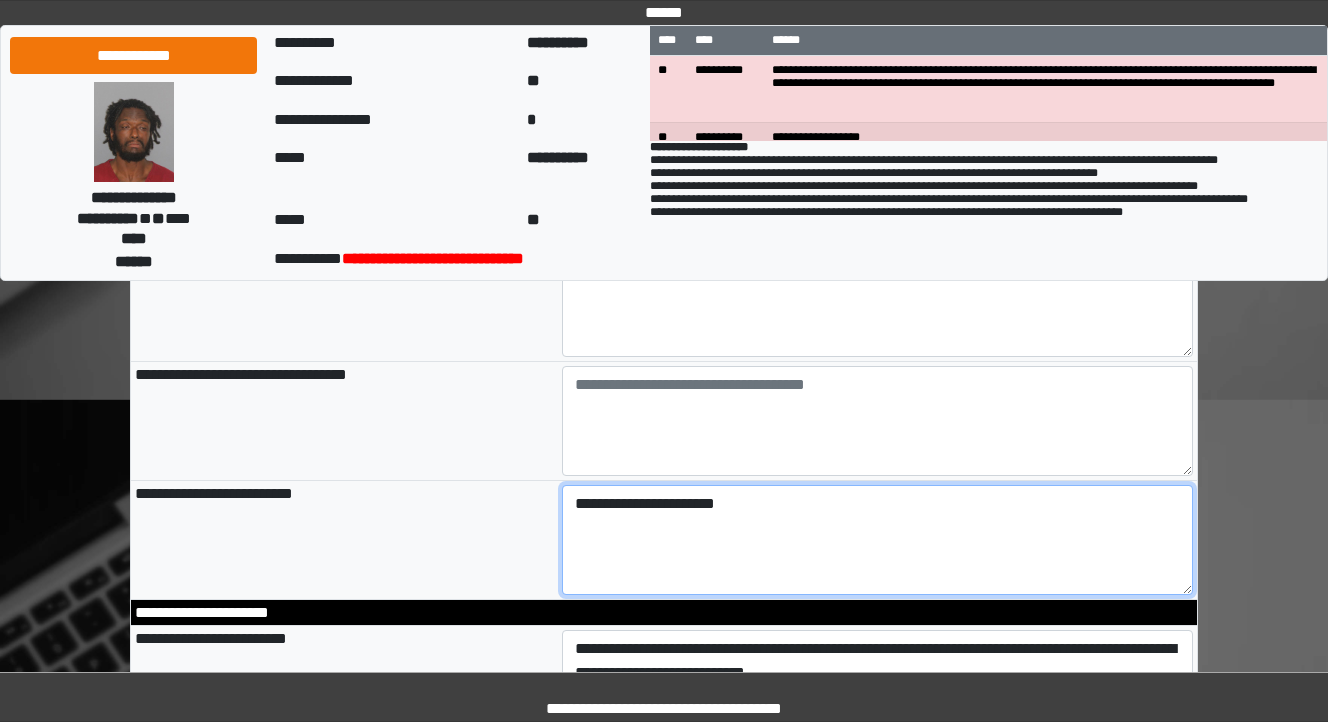type on "**********" 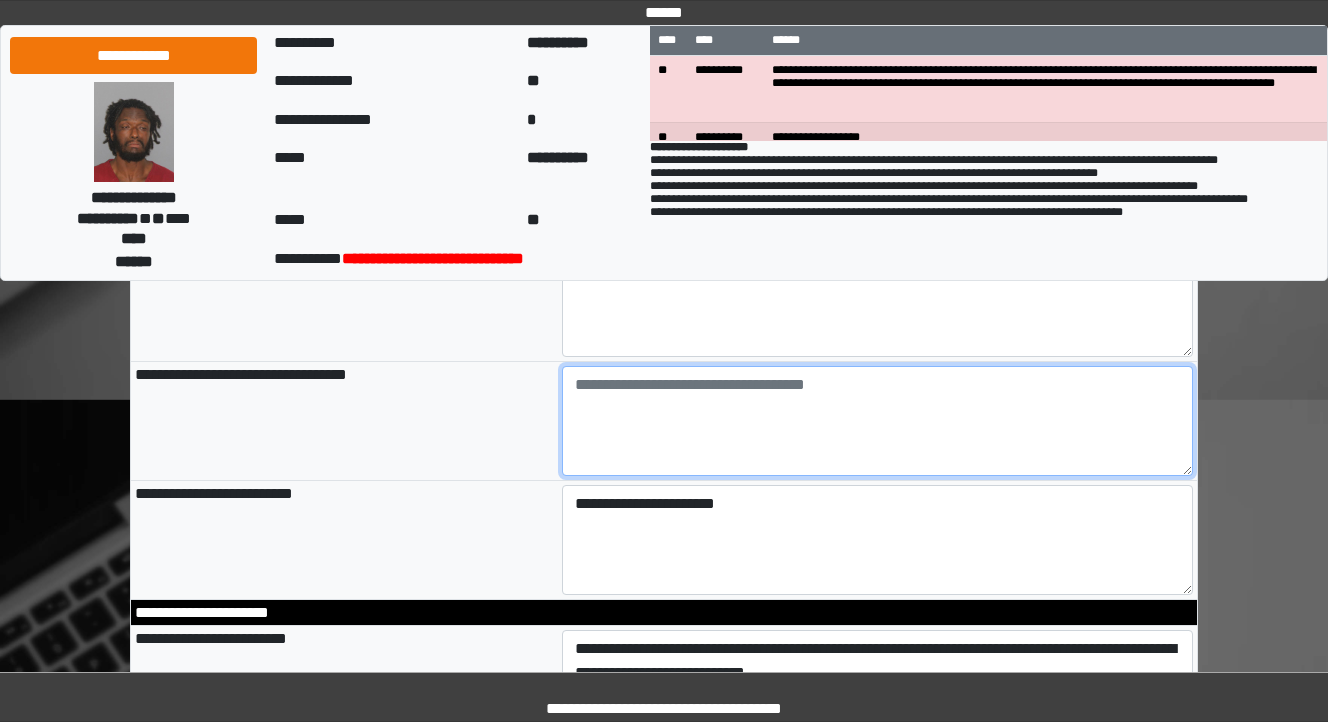 type on "**********" 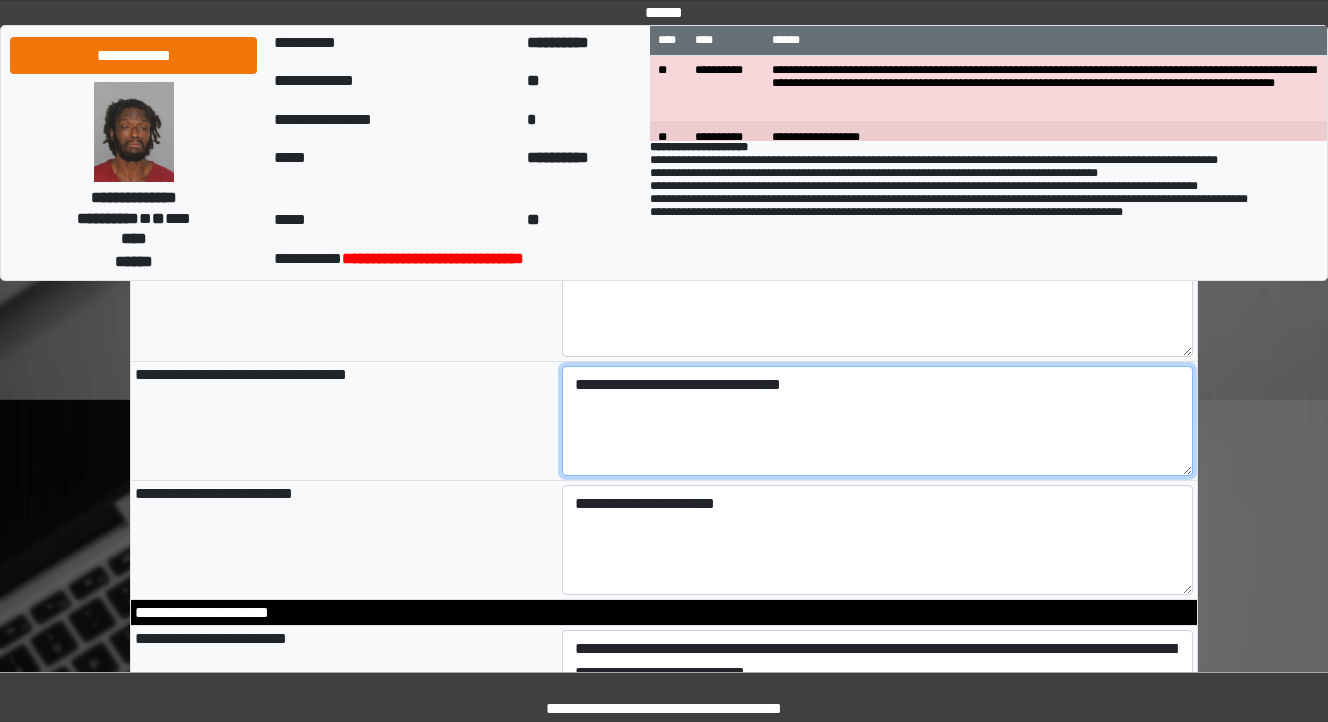 scroll, scrollTop: 2000, scrollLeft: 0, axis: vertical 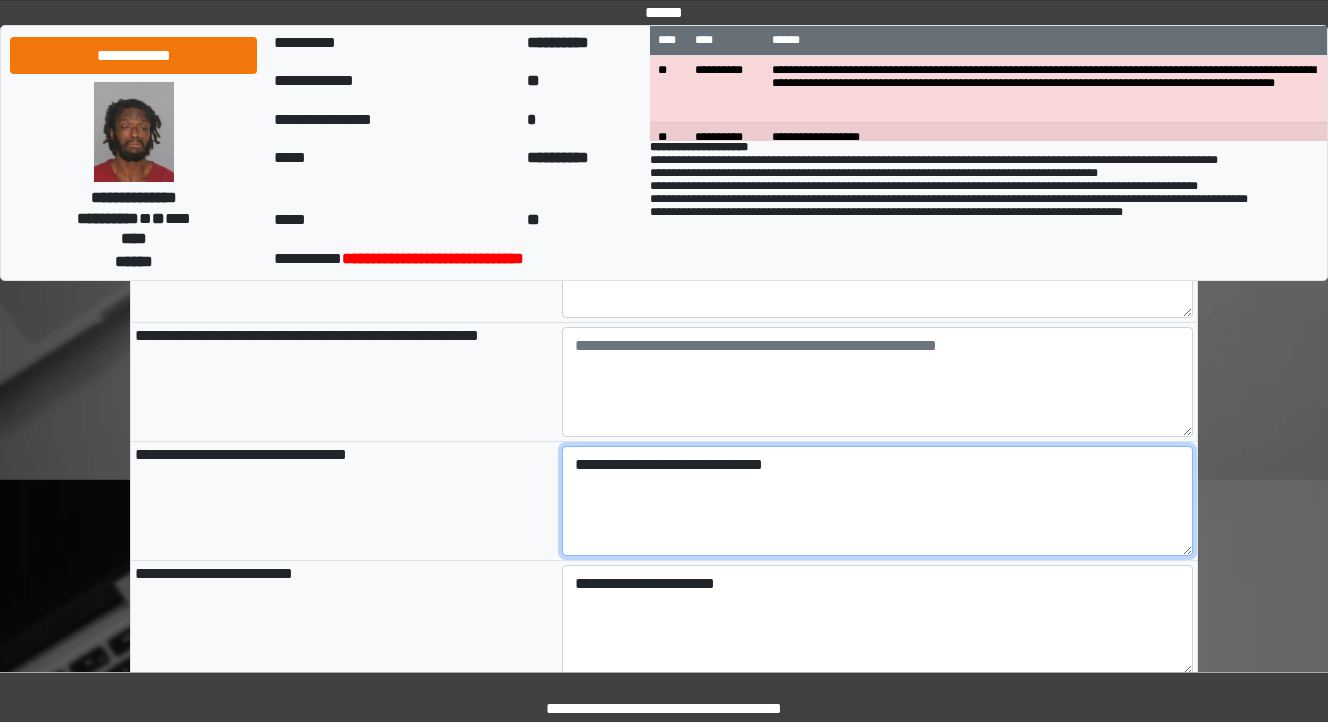 type on "**********" 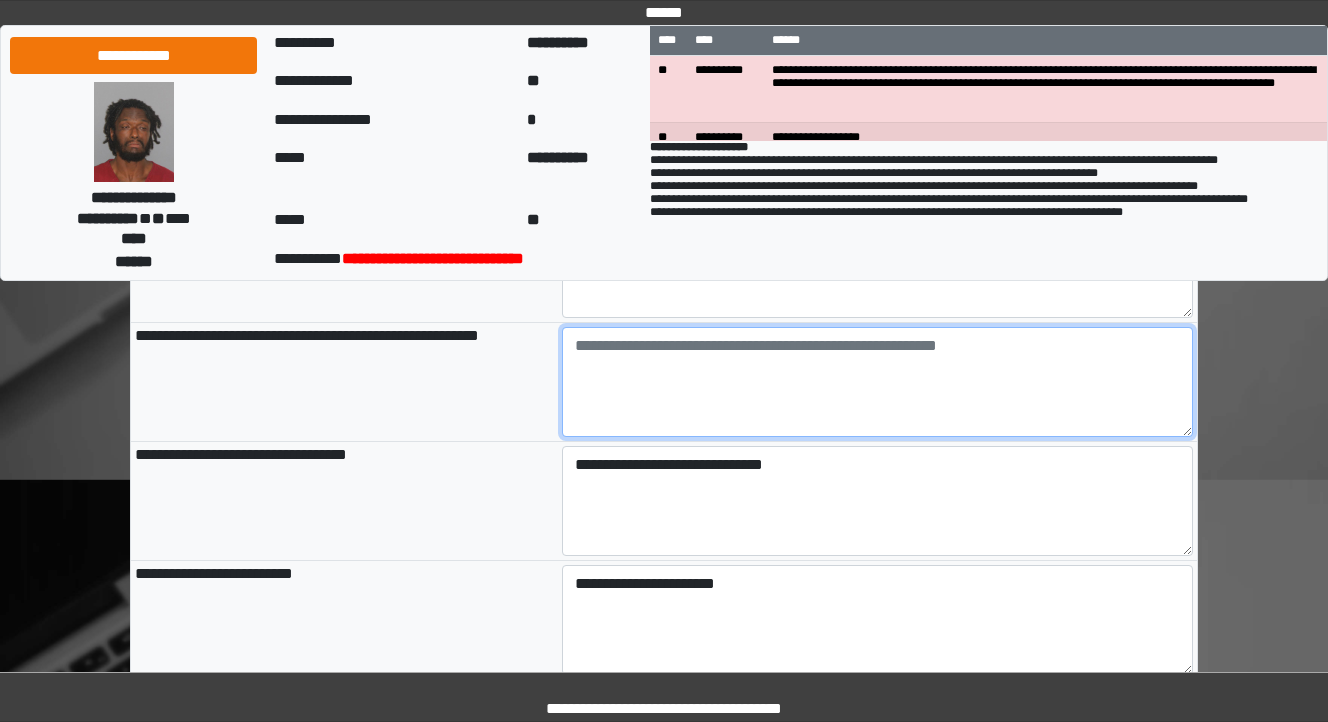 type on "**********" 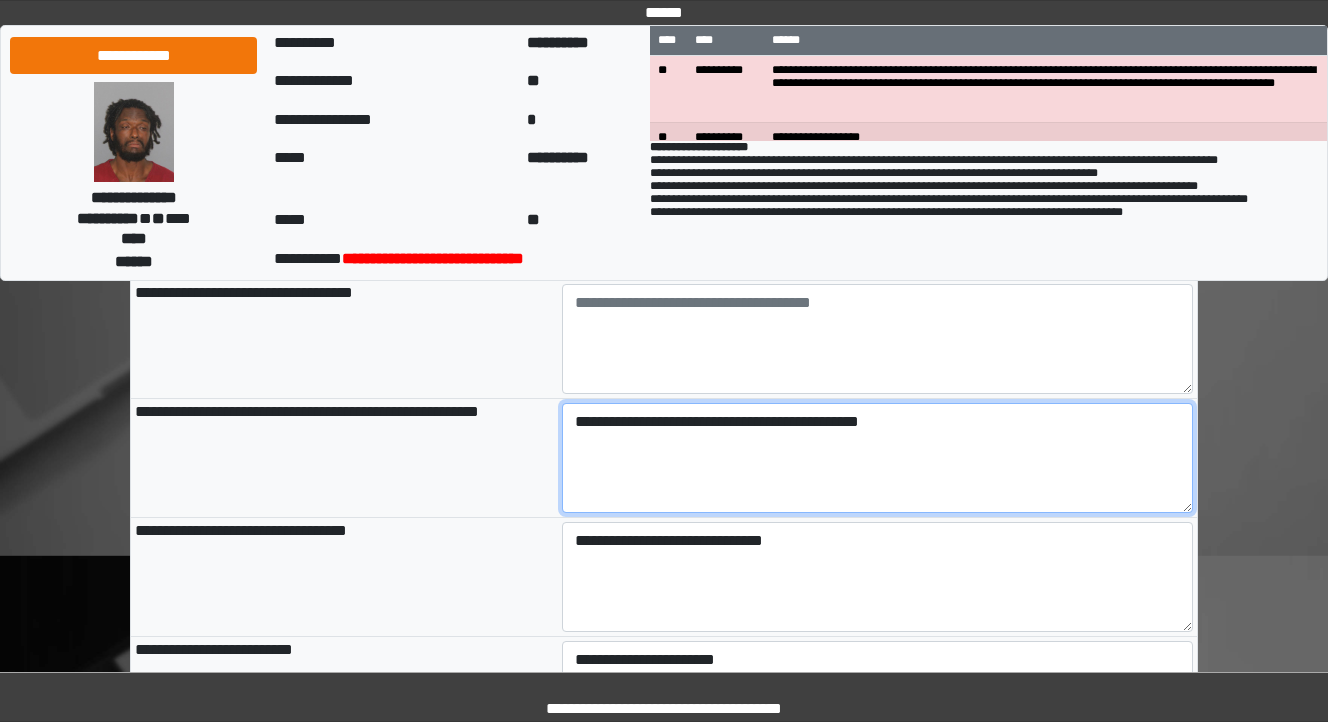 scroll, scrollTop: 1840, scrollLeft: 0, axis: vertical 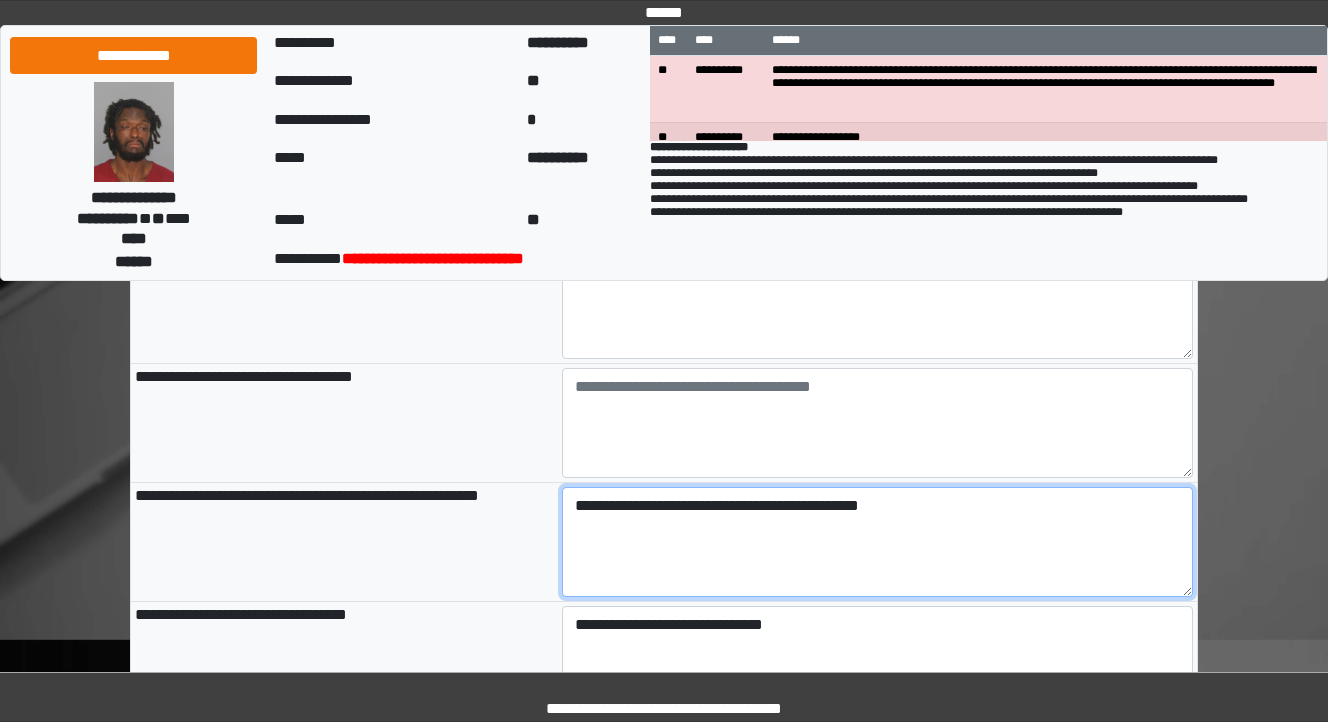 type on "**********" 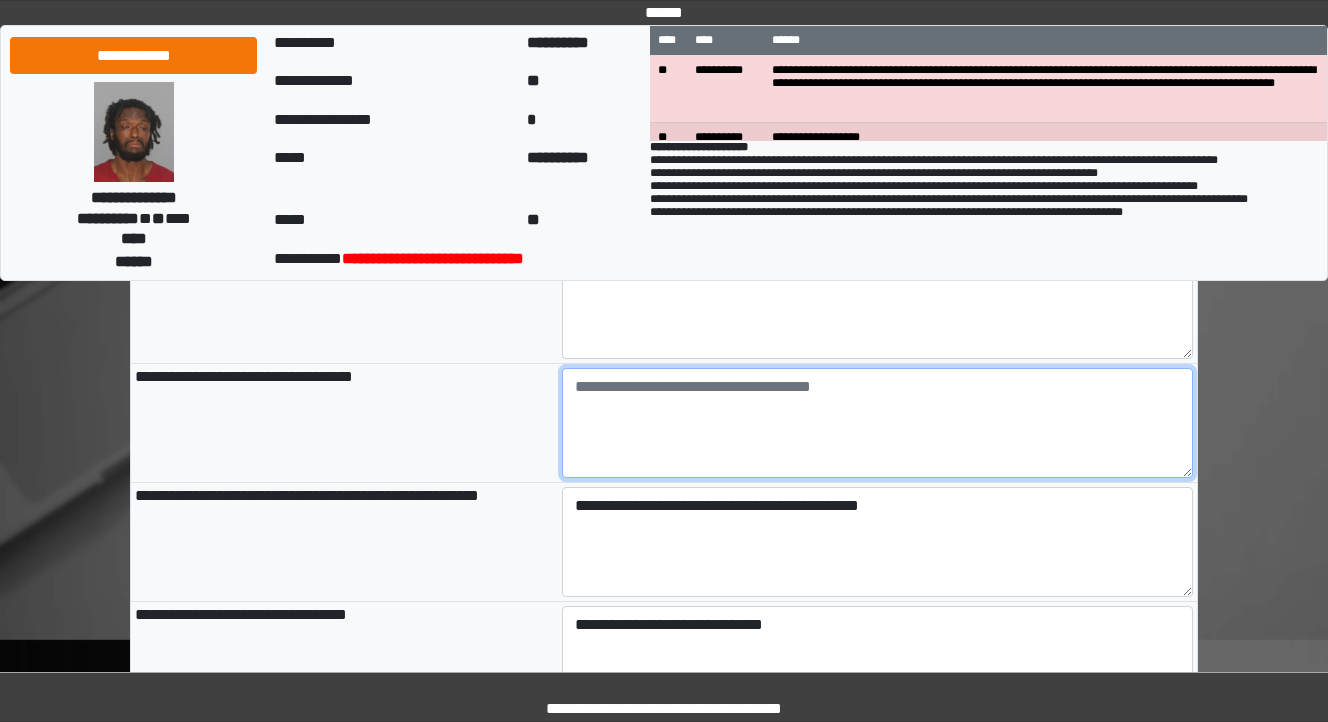 type on "**********" 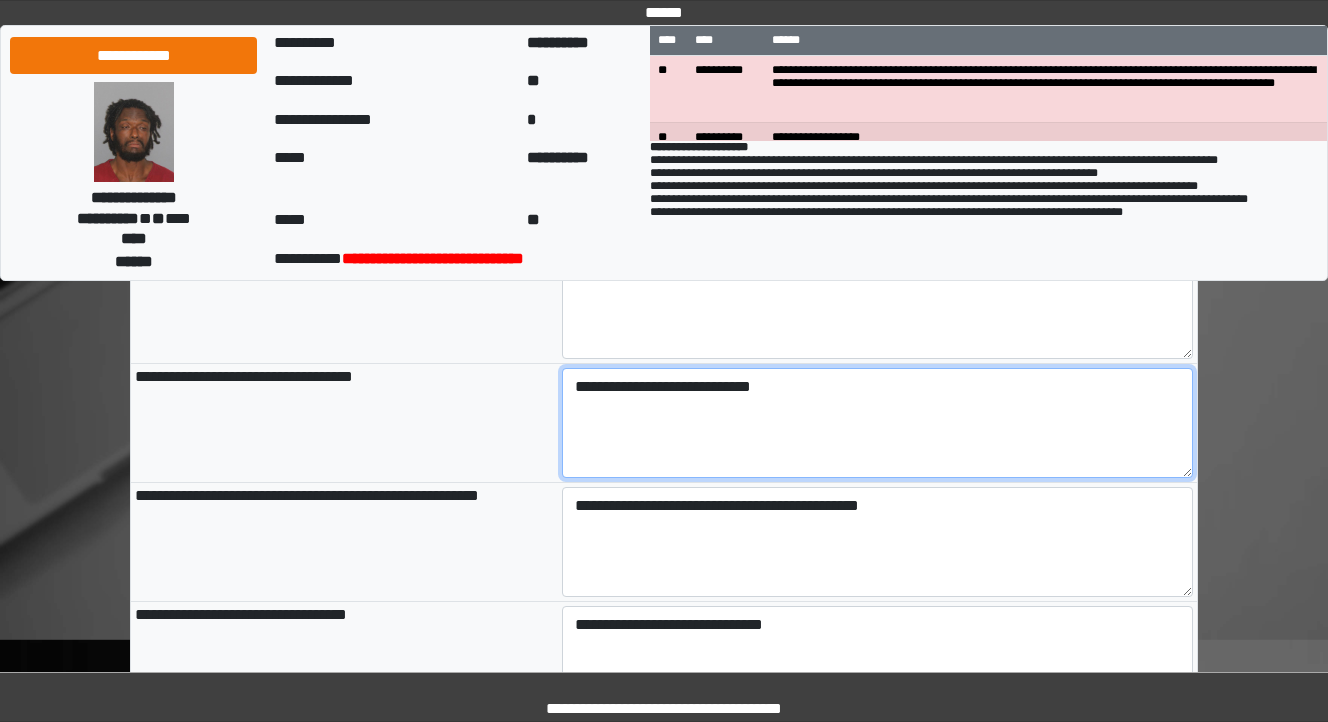 type on "**********" 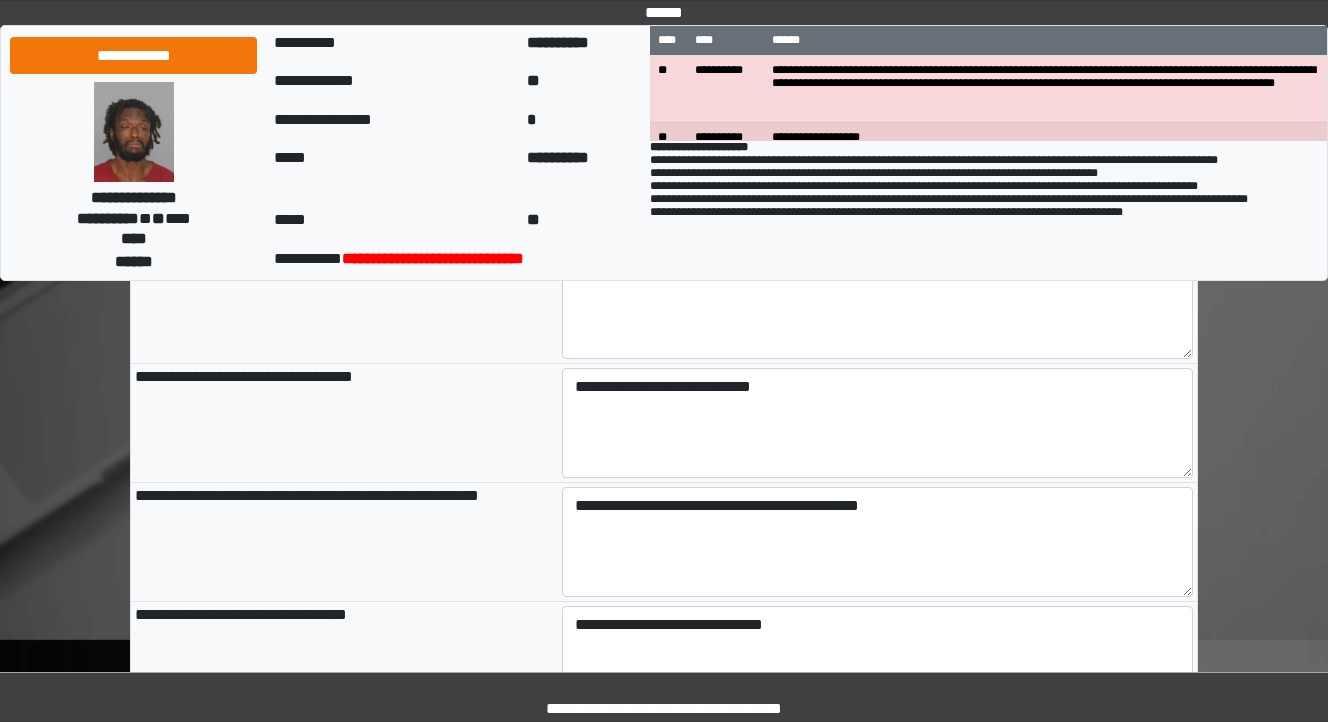 type on "**********" 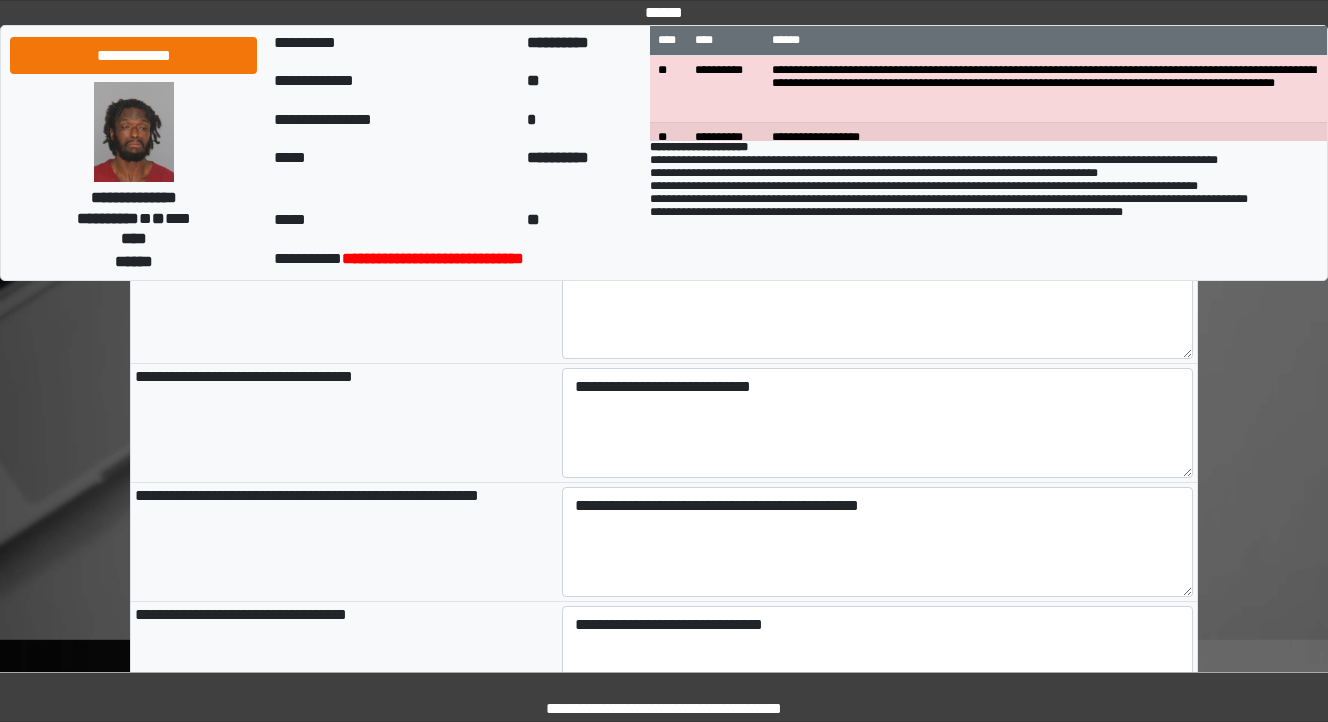 click on "**********" at bounding box center [664, 163] 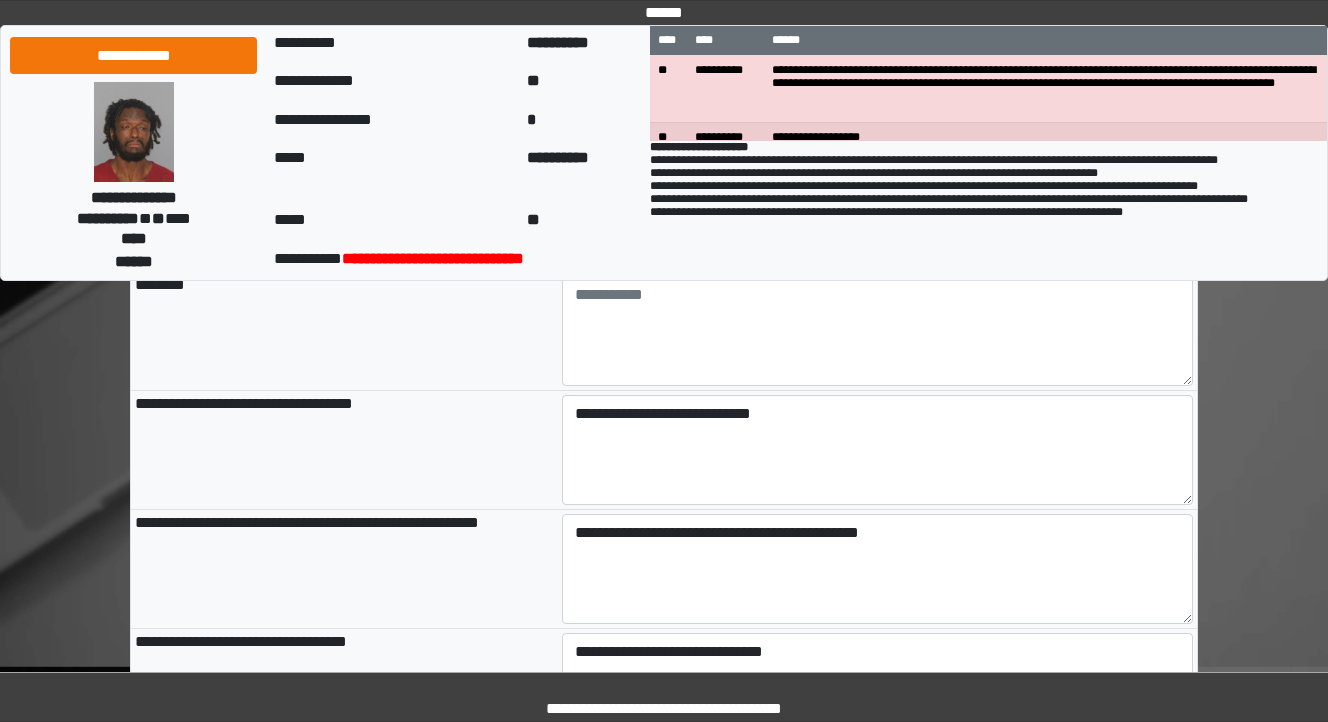 scroll, scrollTop: 1840, scrollLeft: 0, axis: vertical 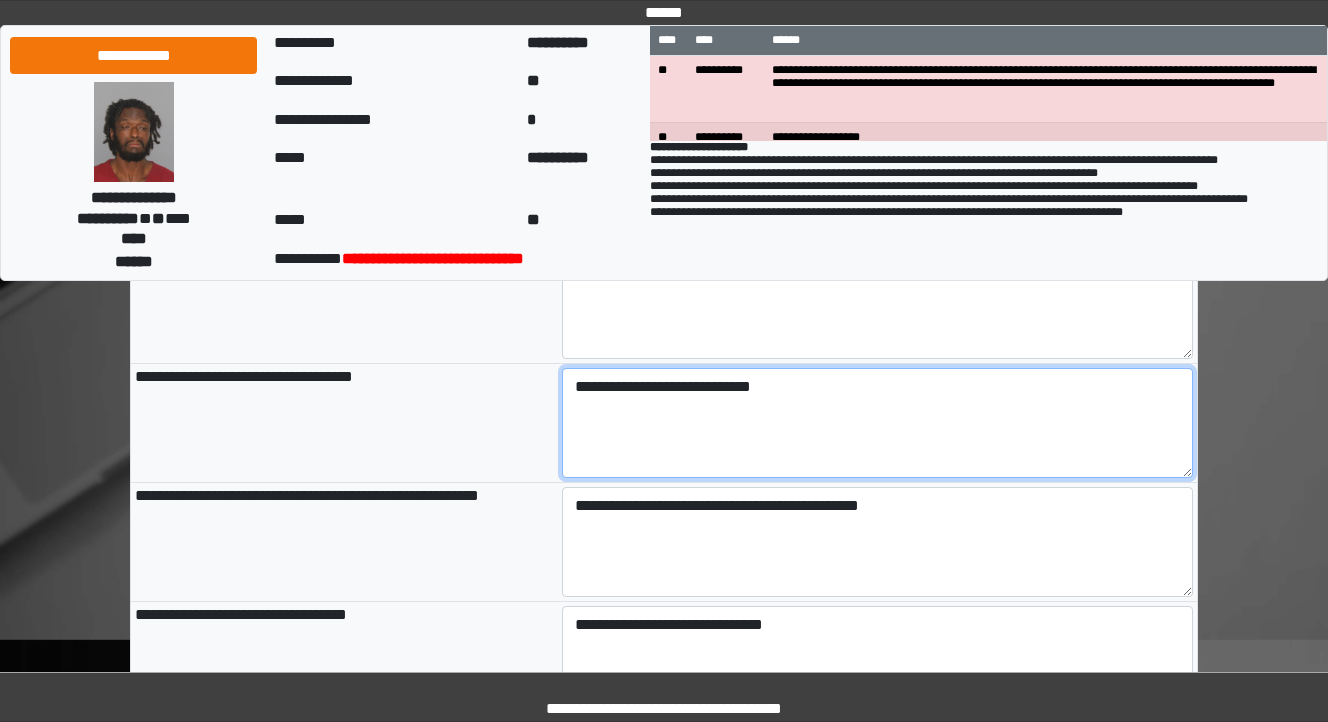 click on "**********" at bounding box center (878, 423) 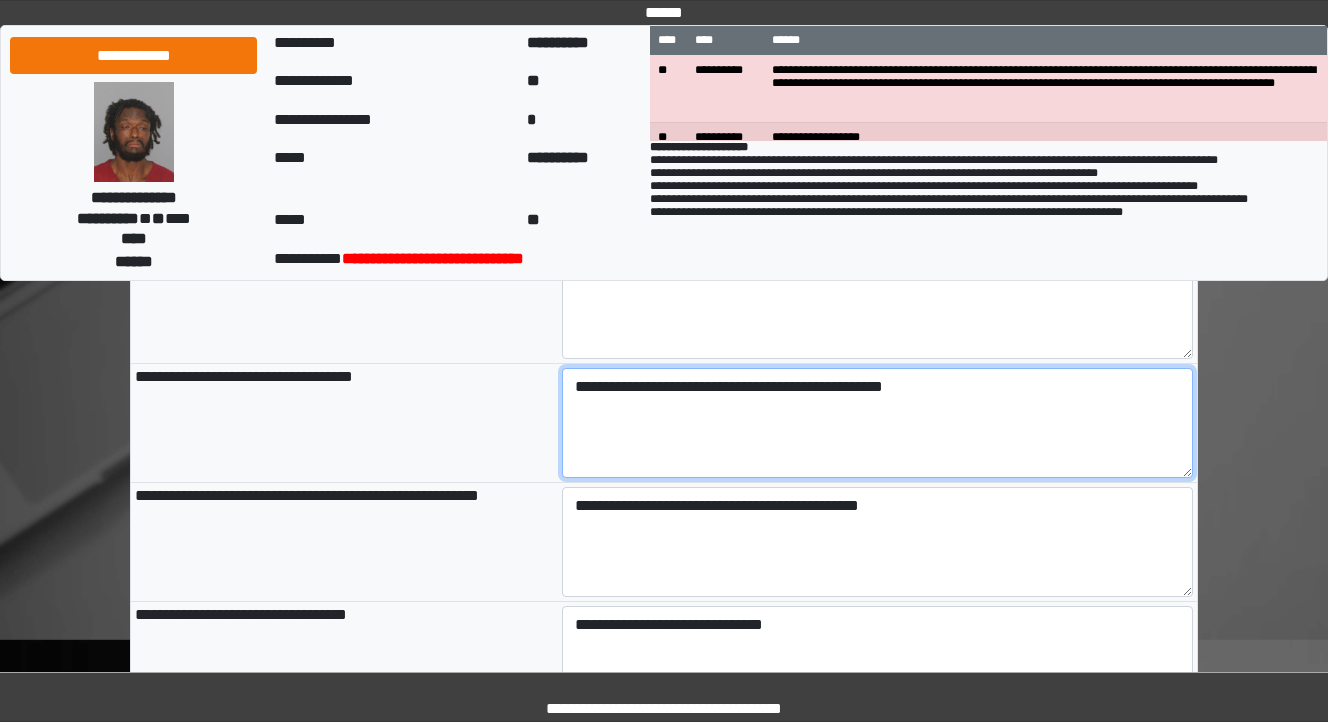drag, startPoint x: 853, startPoint y: 390, endPoint x: 762, endPoint y: 391, distance: 91.00549 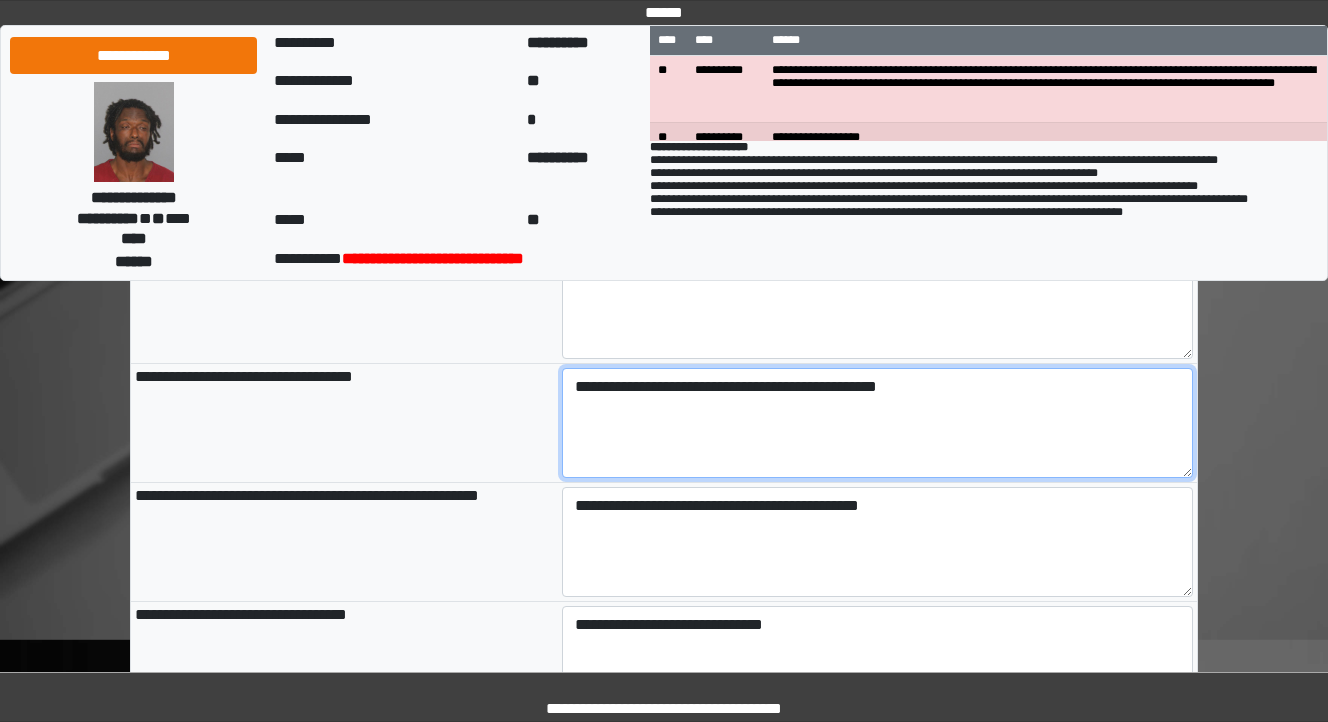 click on "**********" at bounding box center [878, 423] 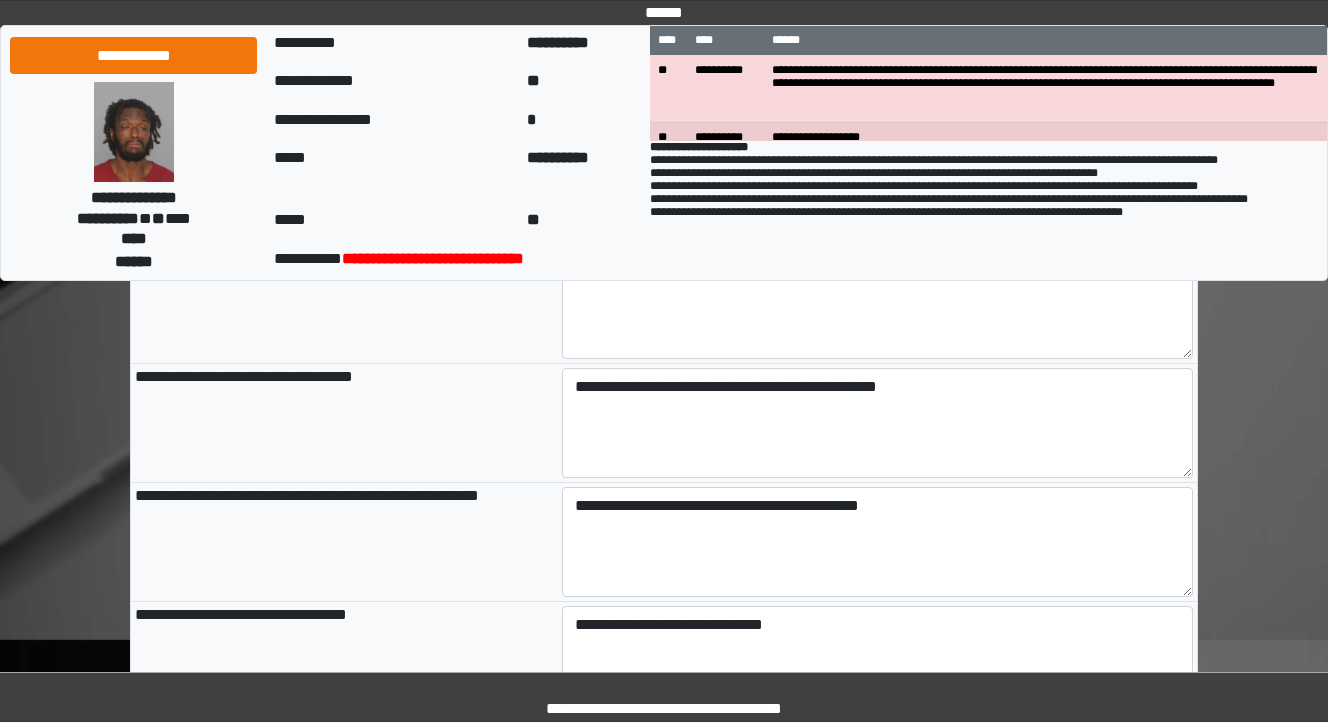 type on "**********" 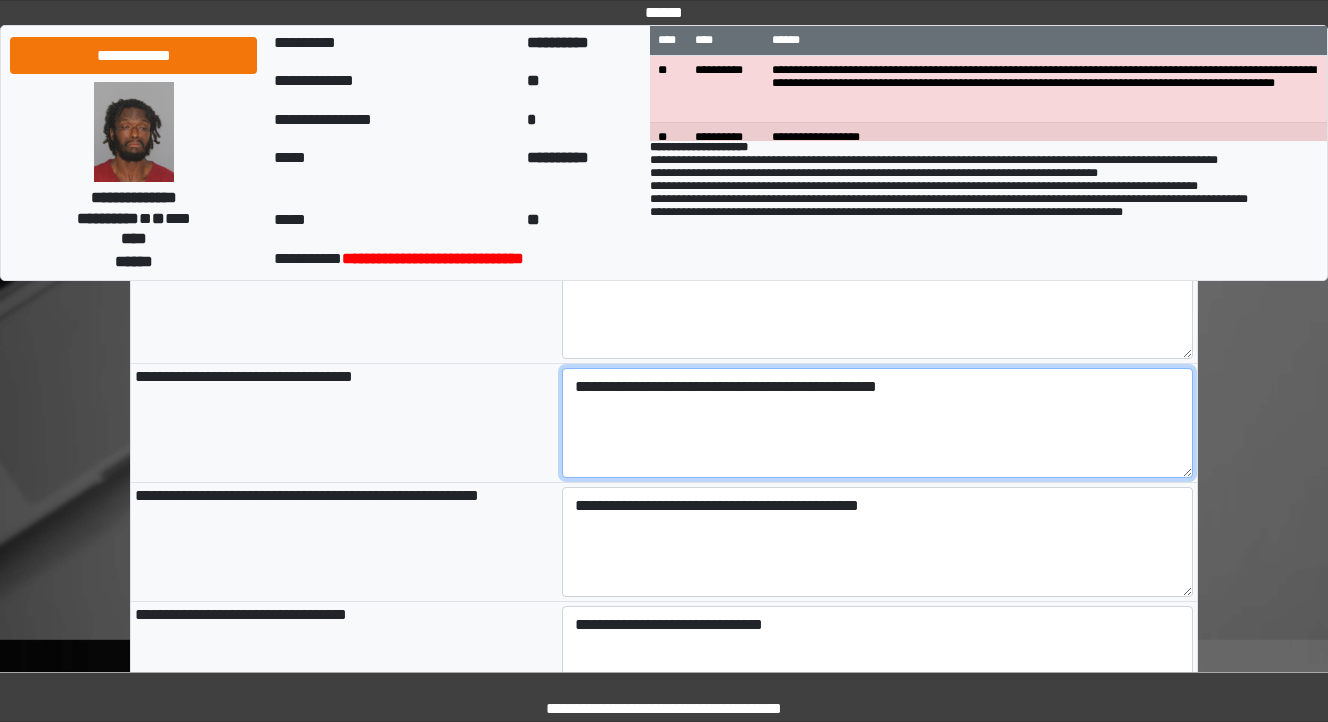click on "**********" at bounding box center (878, 423) 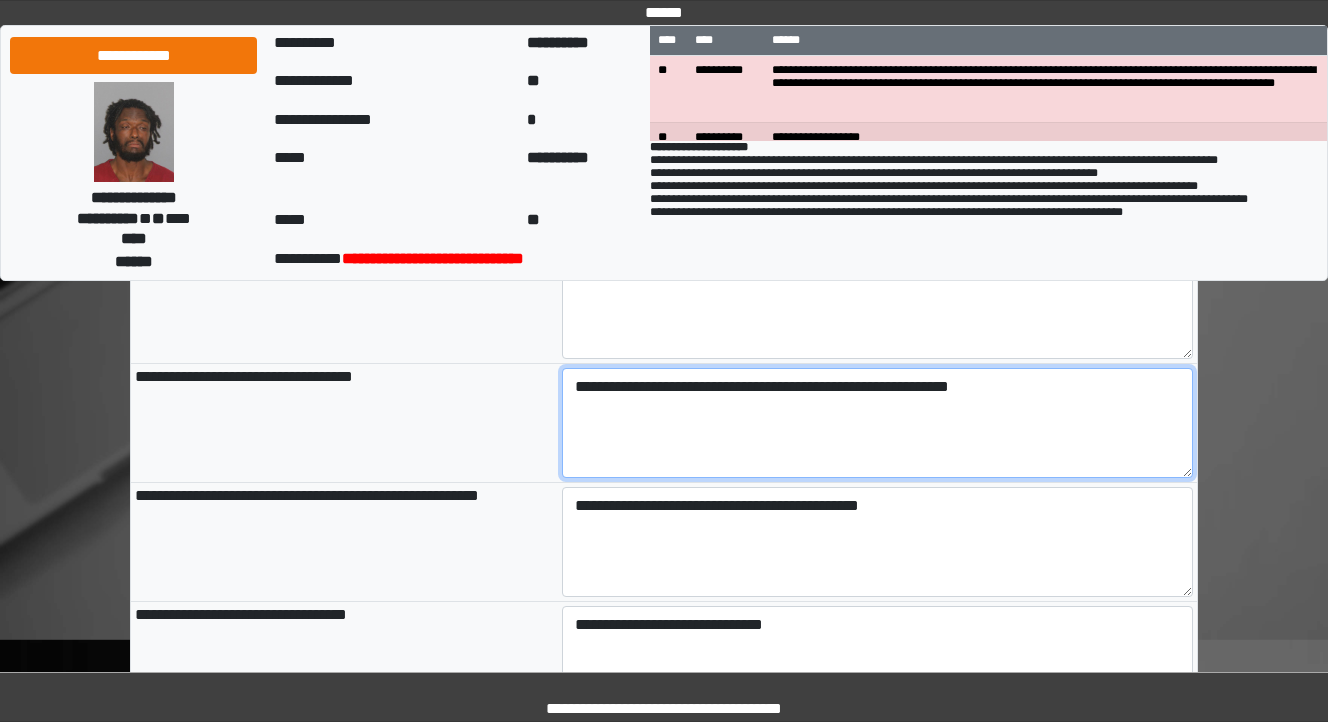 click on "**********" at bounding box center [878, 423] 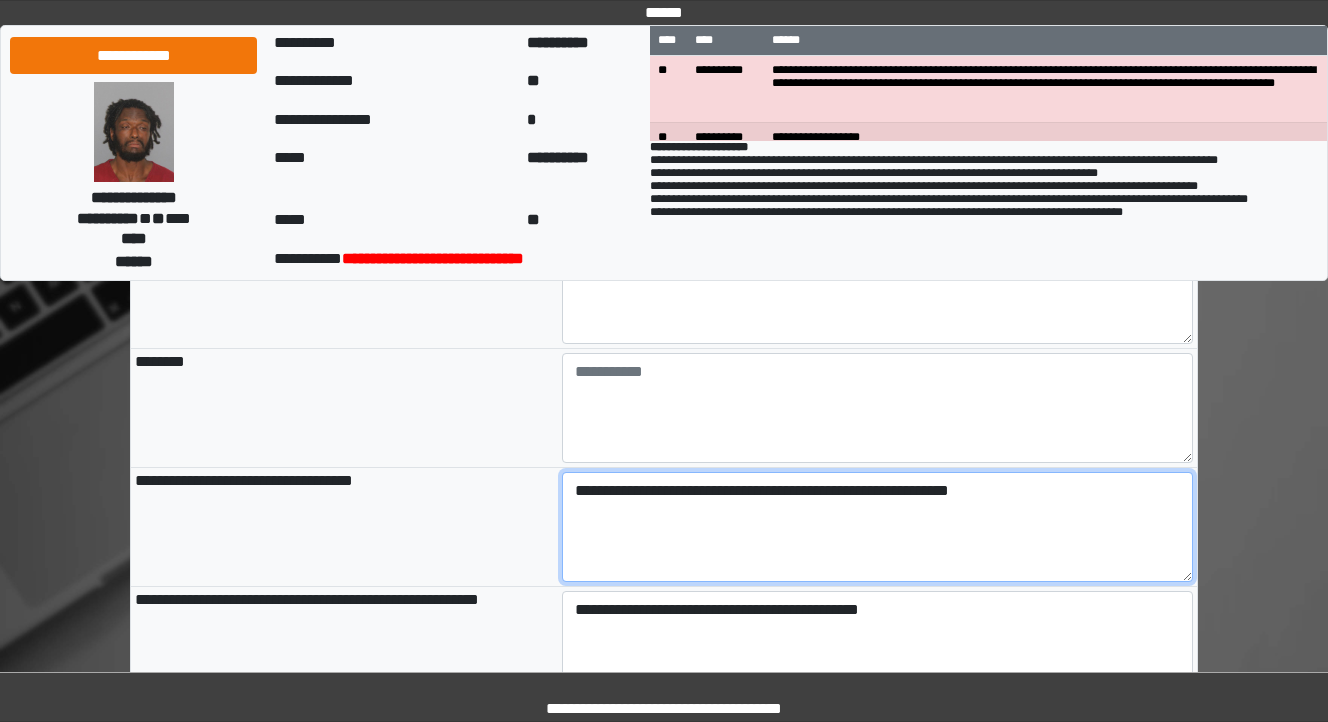 scroll, scrollTop: 1680, scrollLeft: 0, axis: vertical 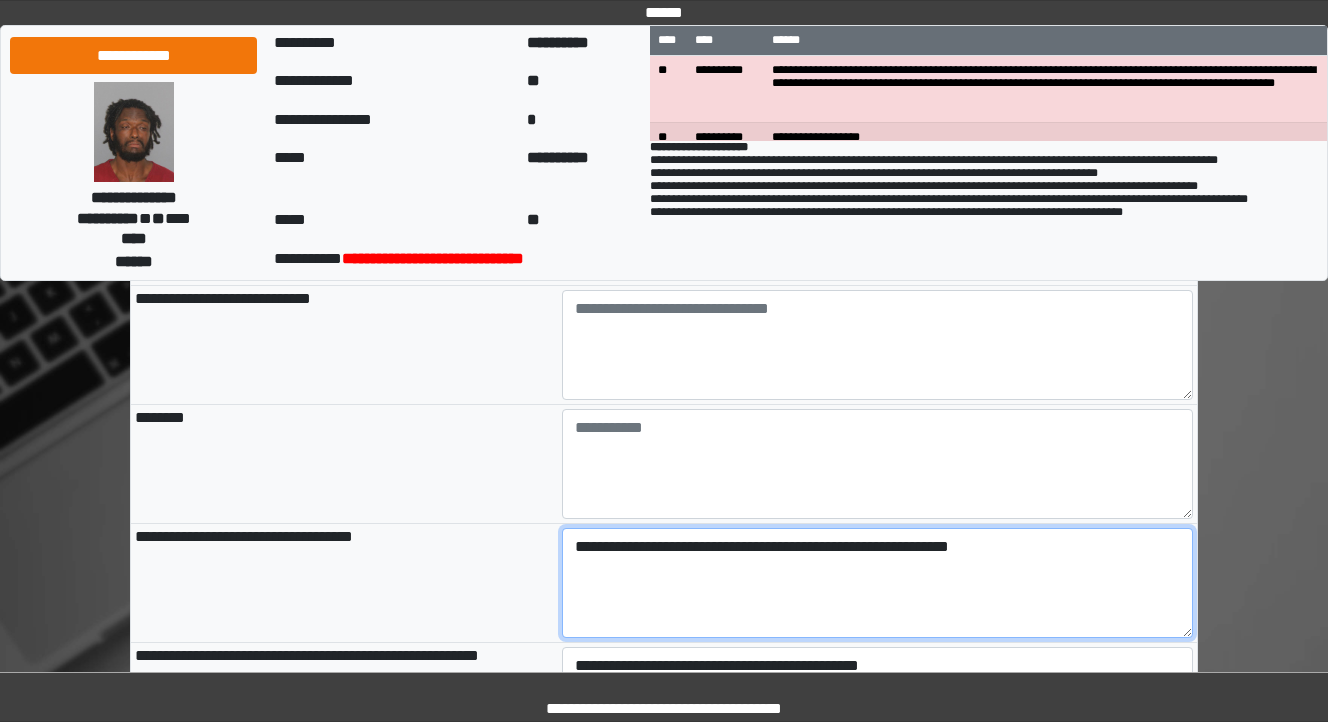 type on "**********" 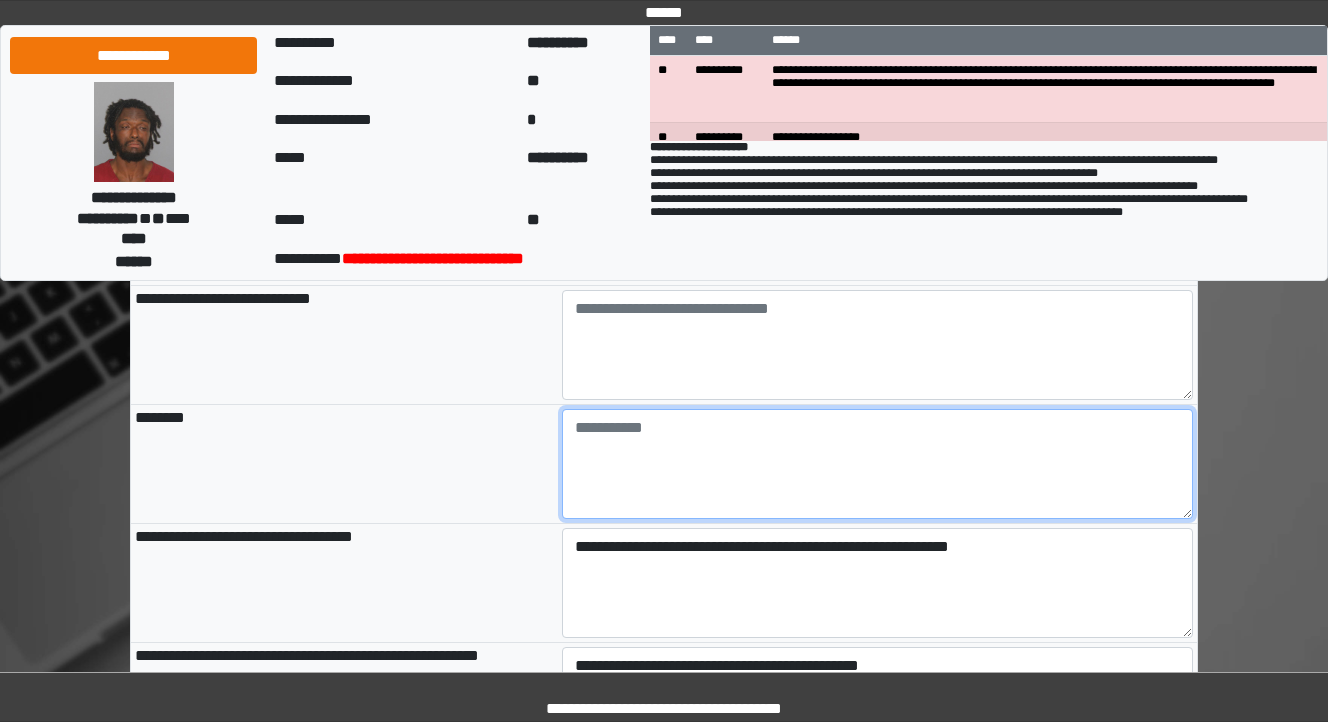 type on "**********" 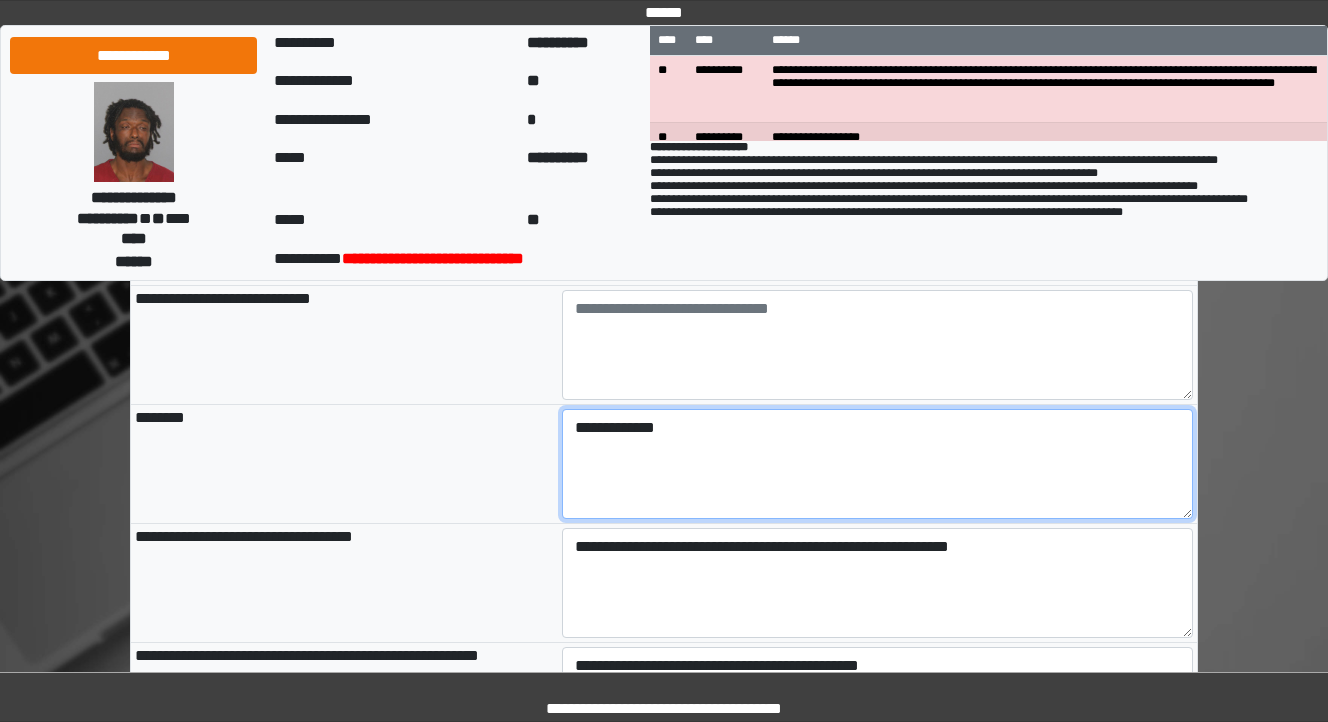 type on "**********" 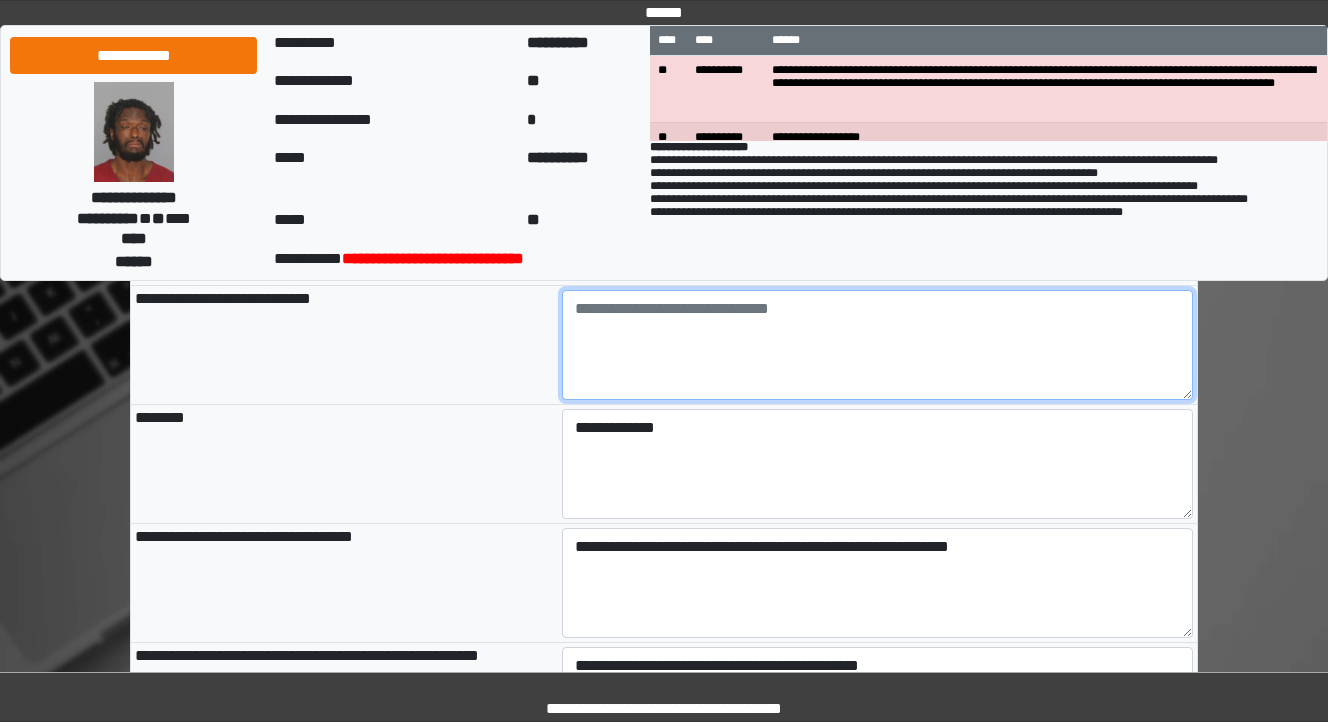 type on "**********" 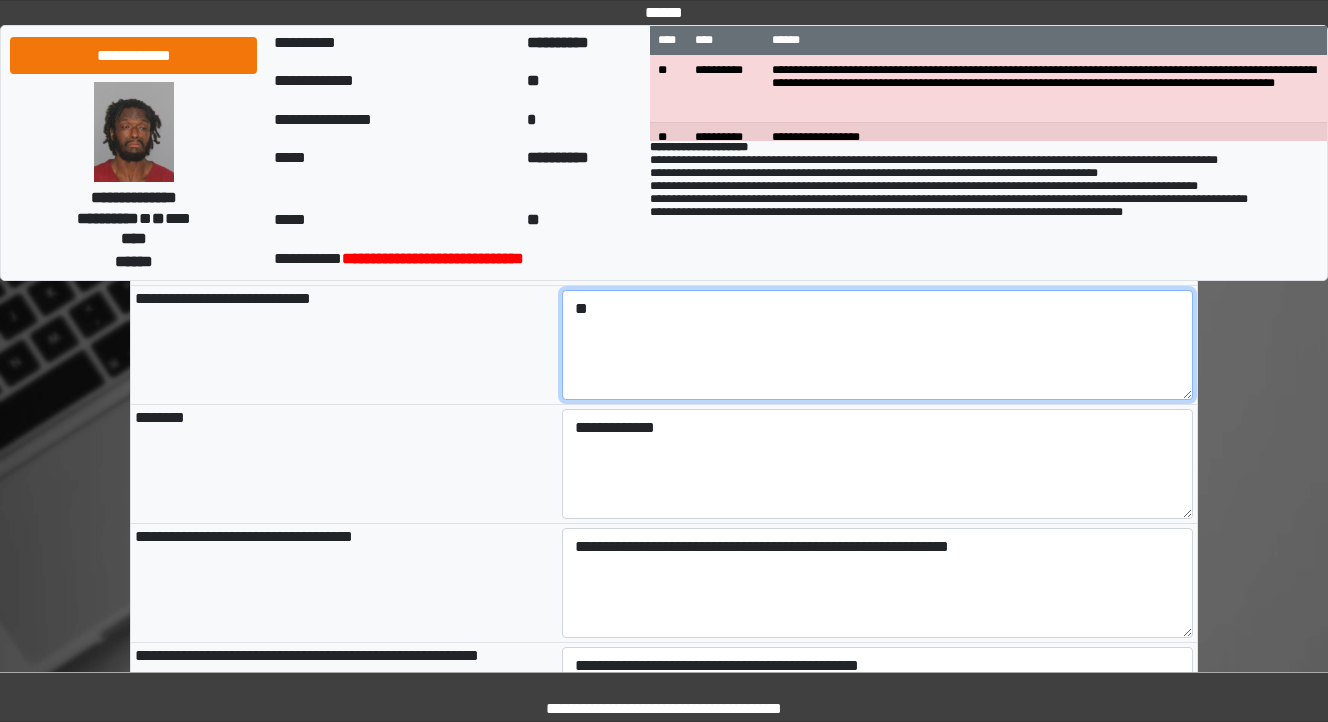 type on "*" 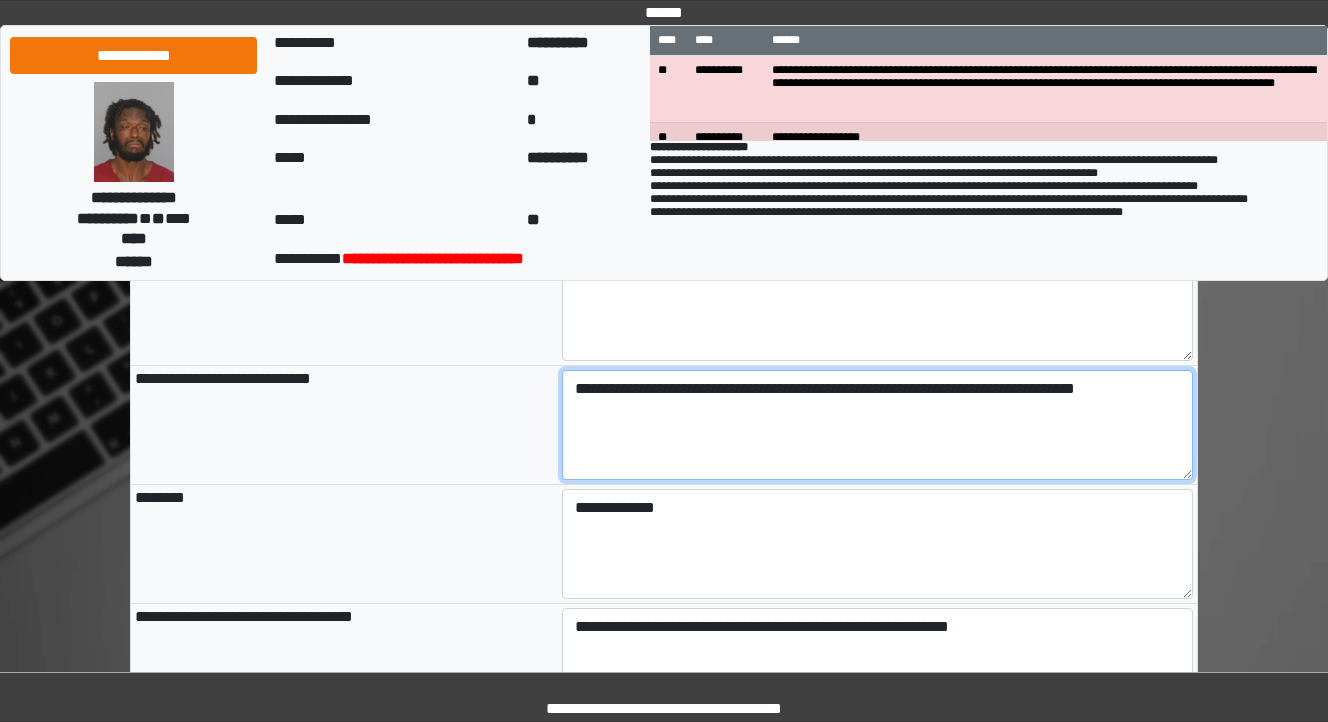 scroll, scrollTop: 1520, scrollLeft: 0, axis: vertical 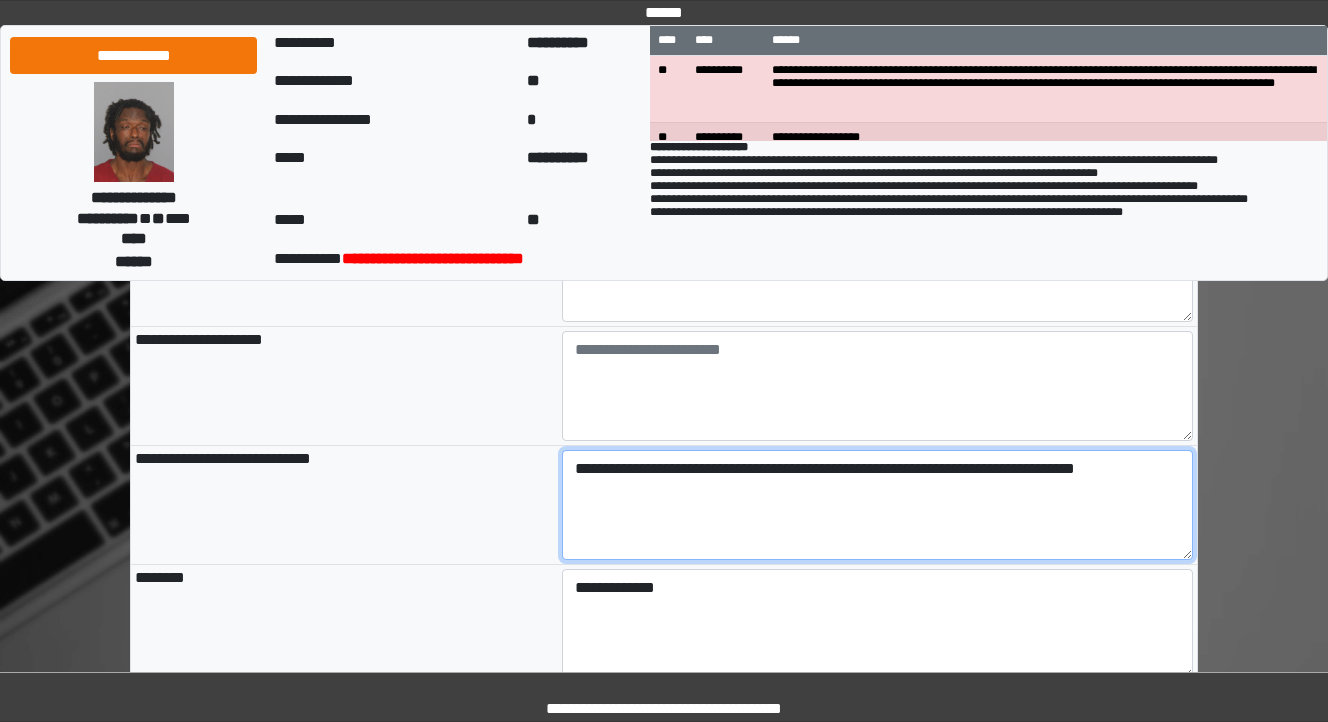 type on "**********" 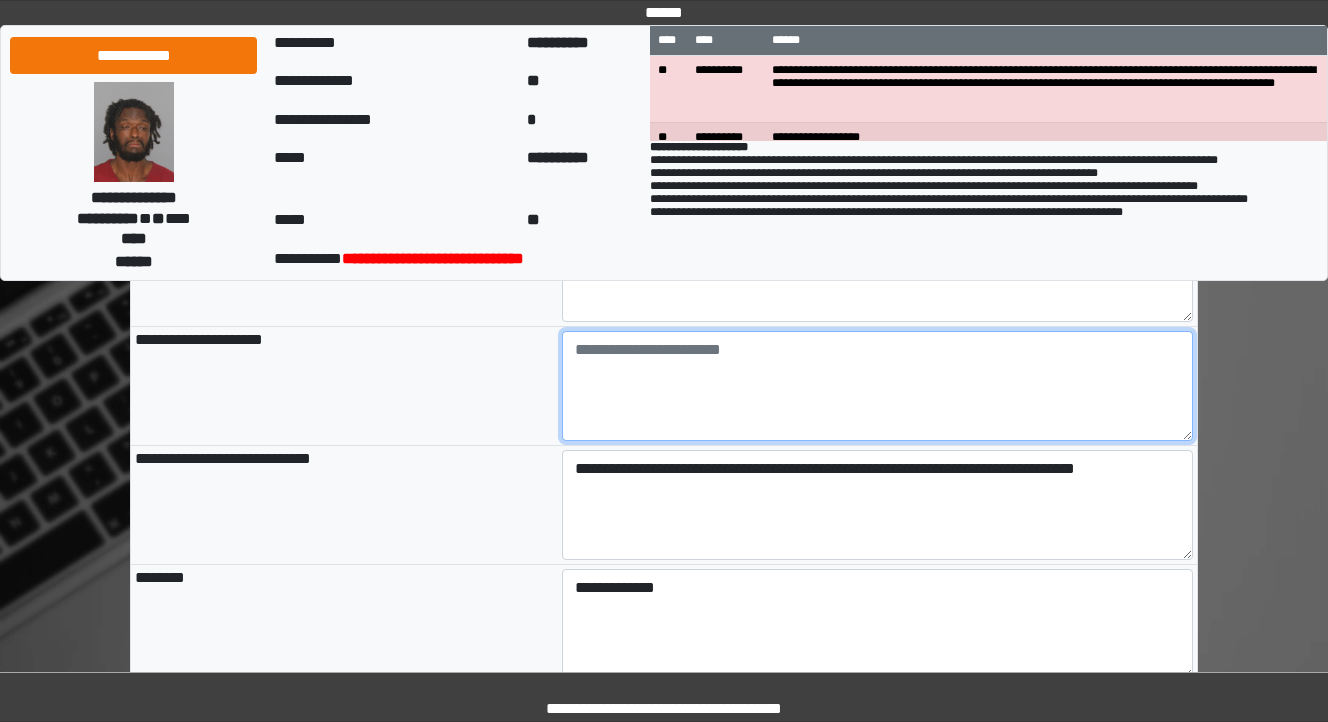 type on "**********" 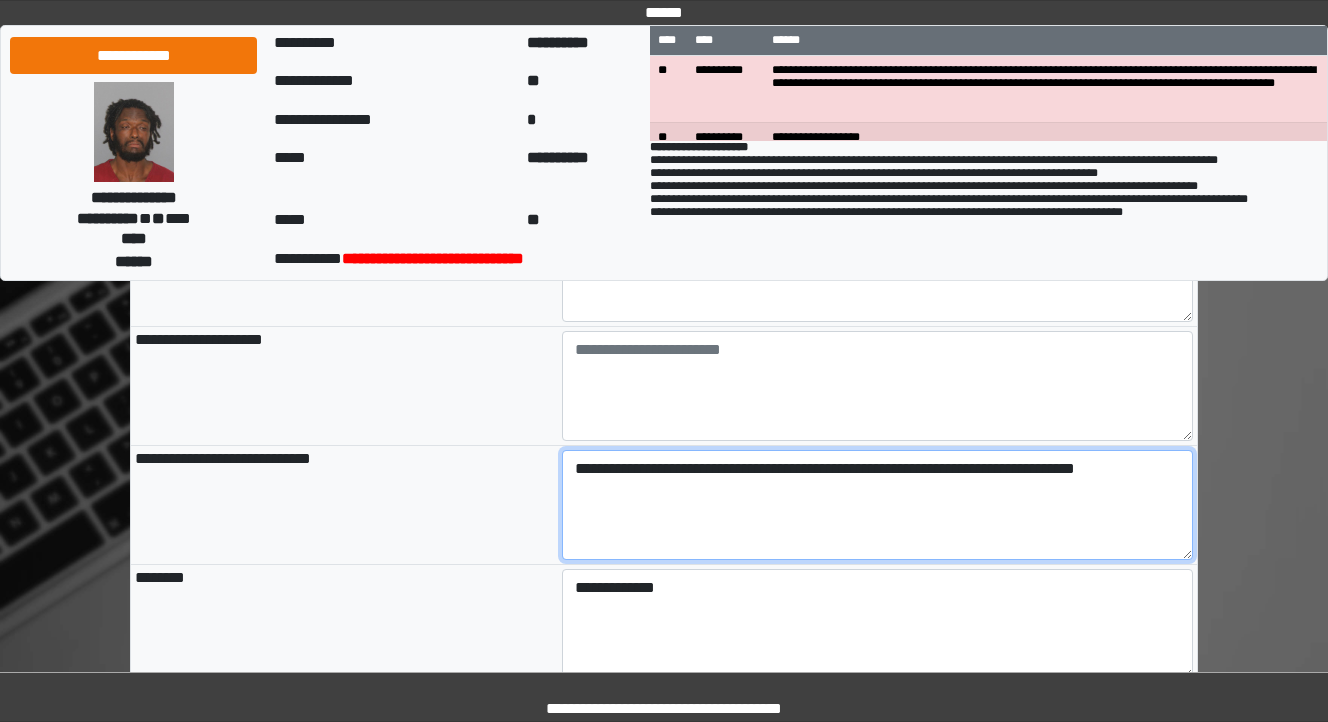 click on "**********" at bounding box center [878, 505] 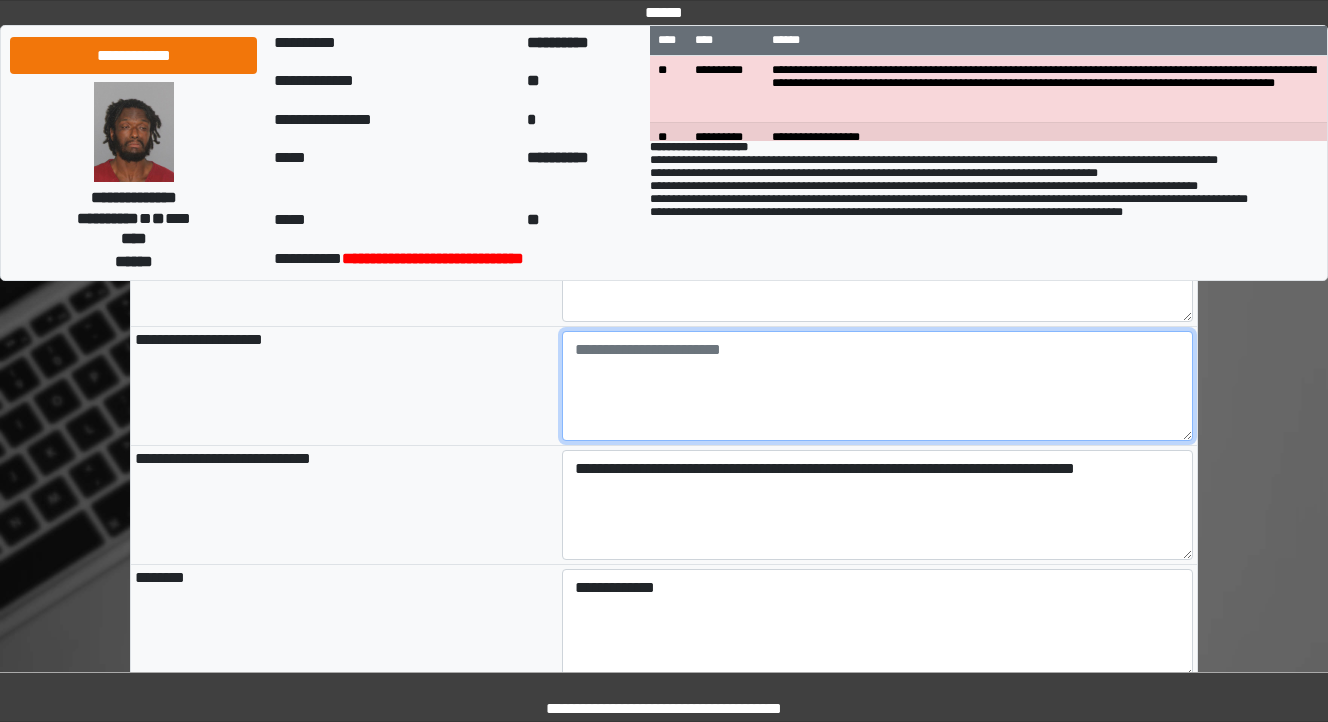 click at bounding box center [878, 386] 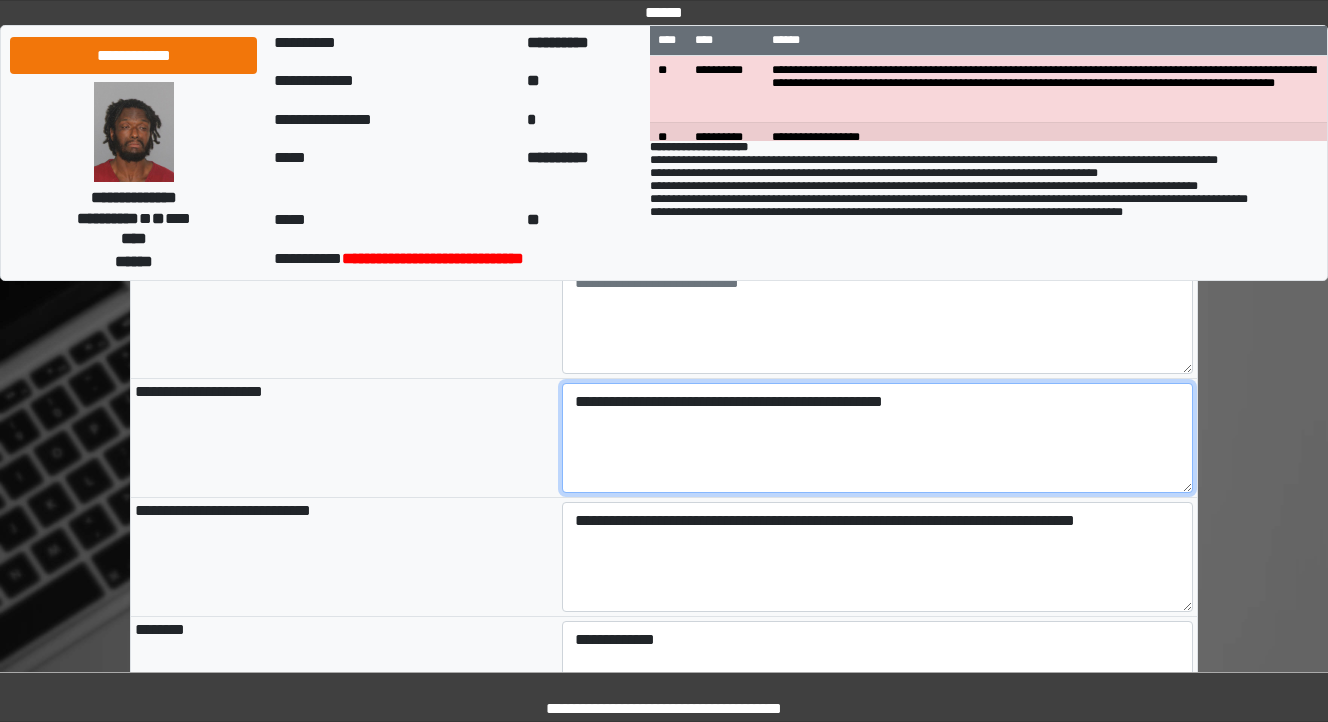 scroll, scrollTop: 1440, scrollLeft: 0, axis: vertical 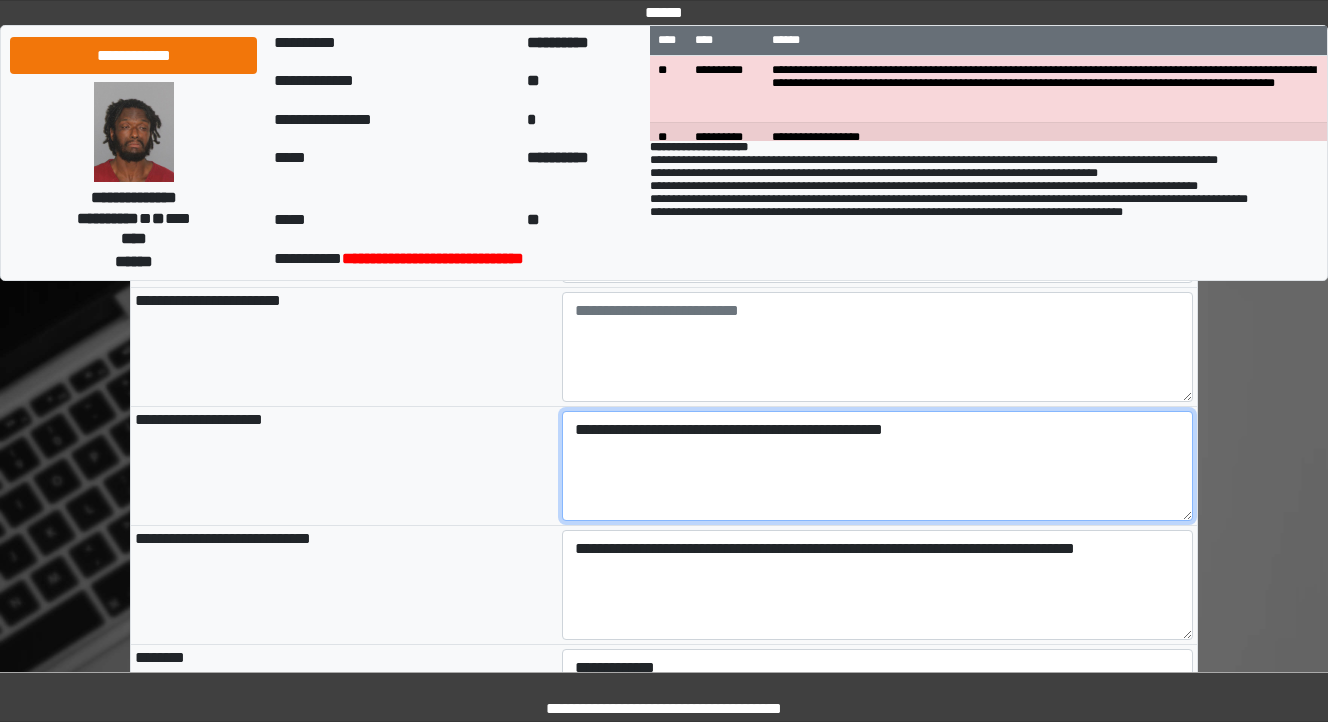 type on "**********" 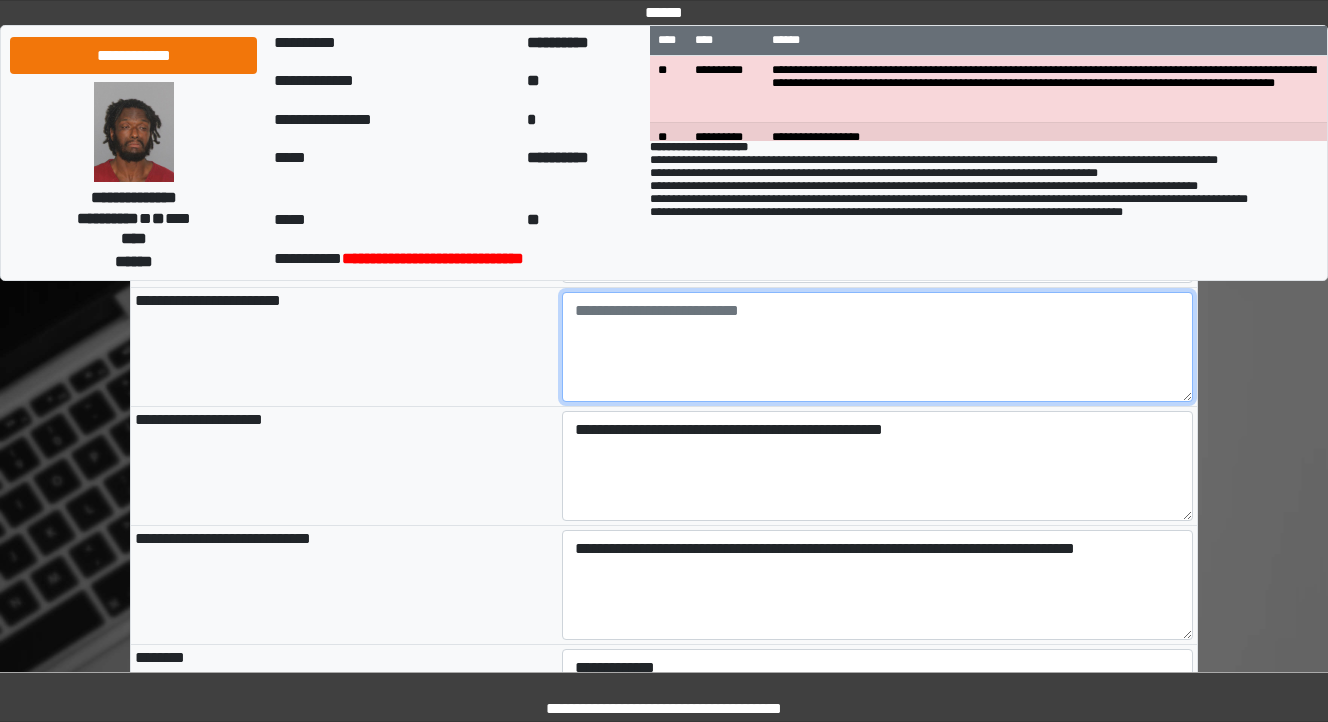 type on "**********" 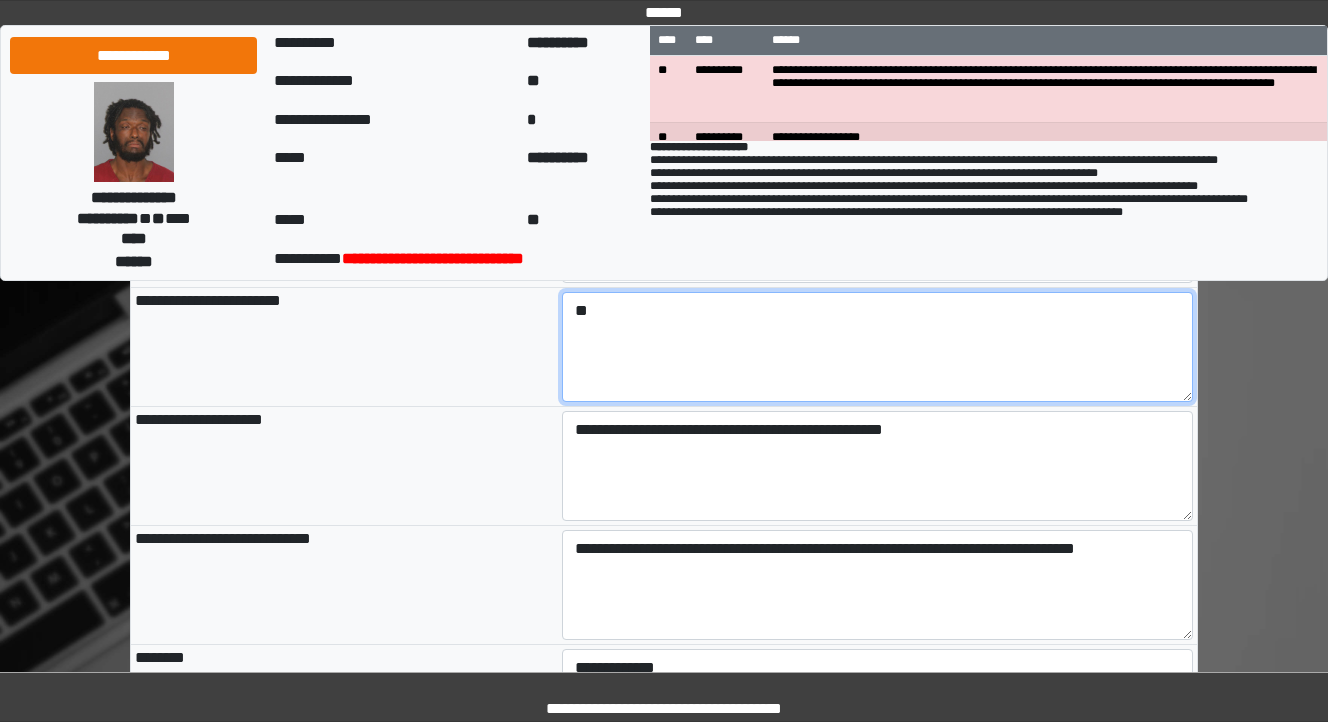 type on "*" 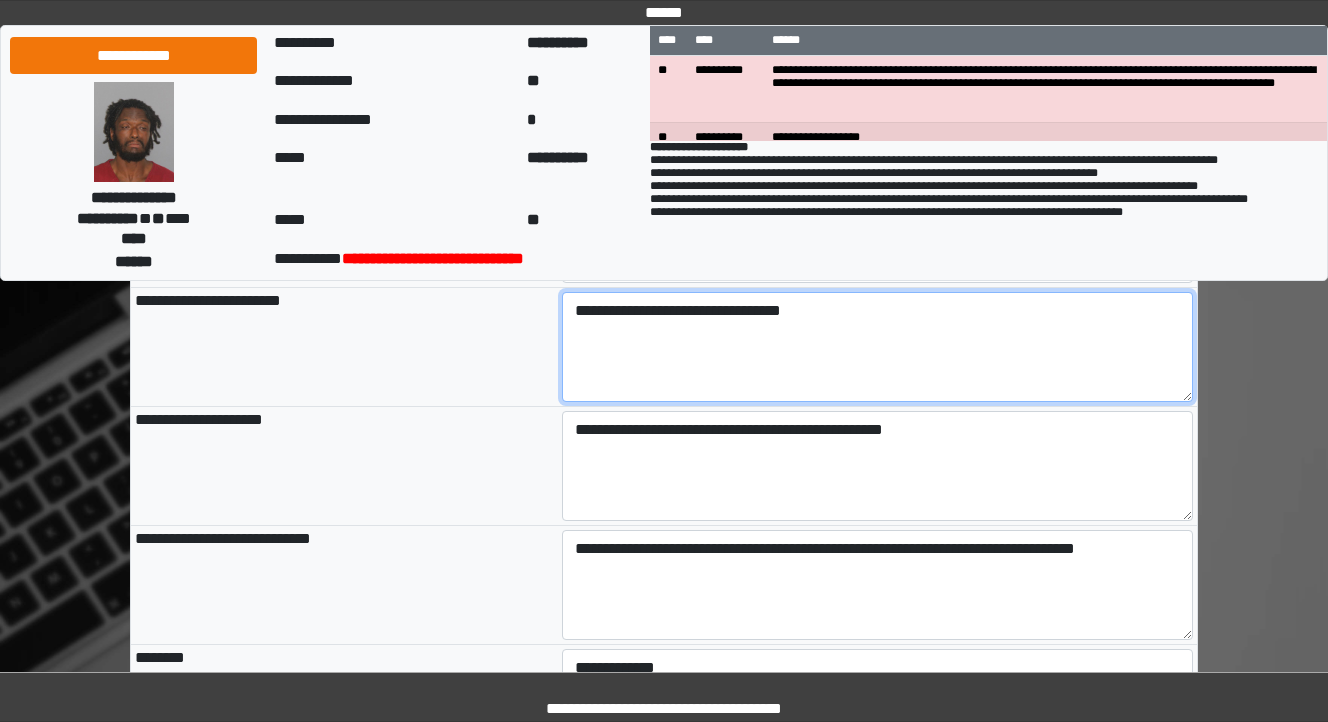 click on "**********" at bounding box center (878, 347) 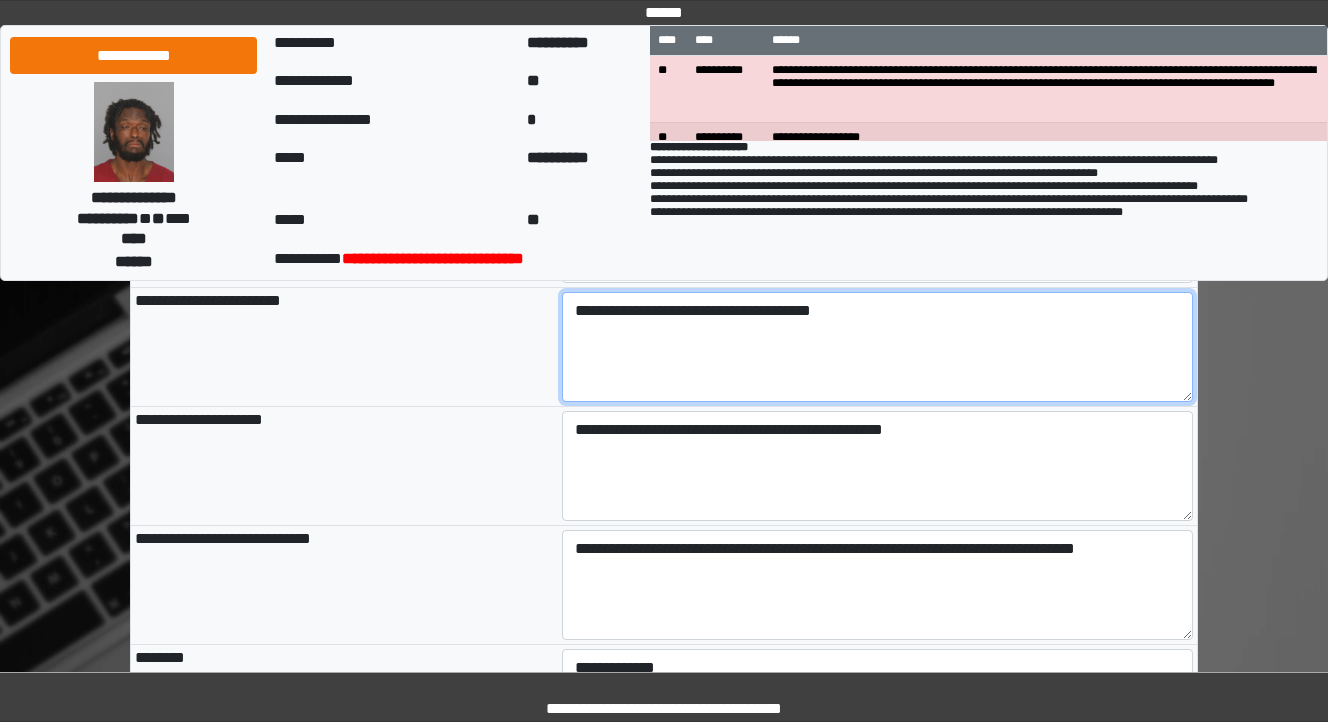 click on "**********" at bounding box center (878, 347) 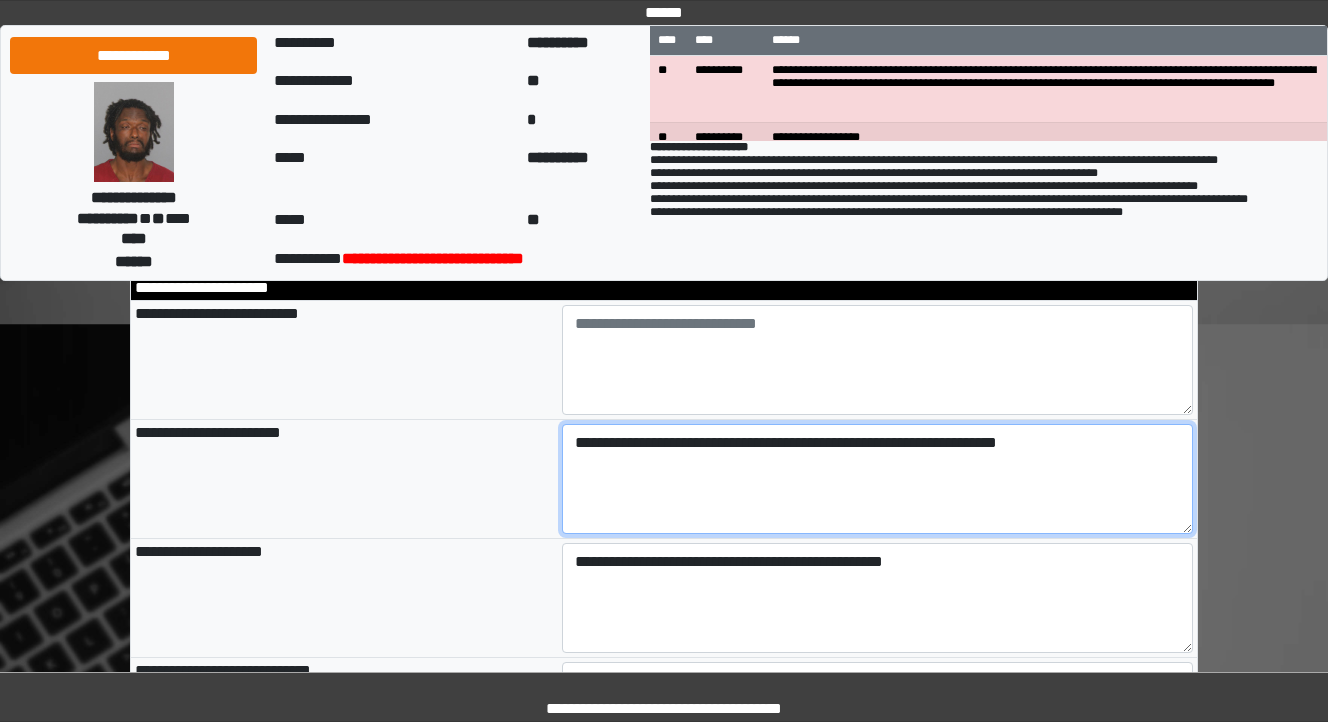 scroll, scrollTop: 1280, scrollLeft: 0, axis: vertical 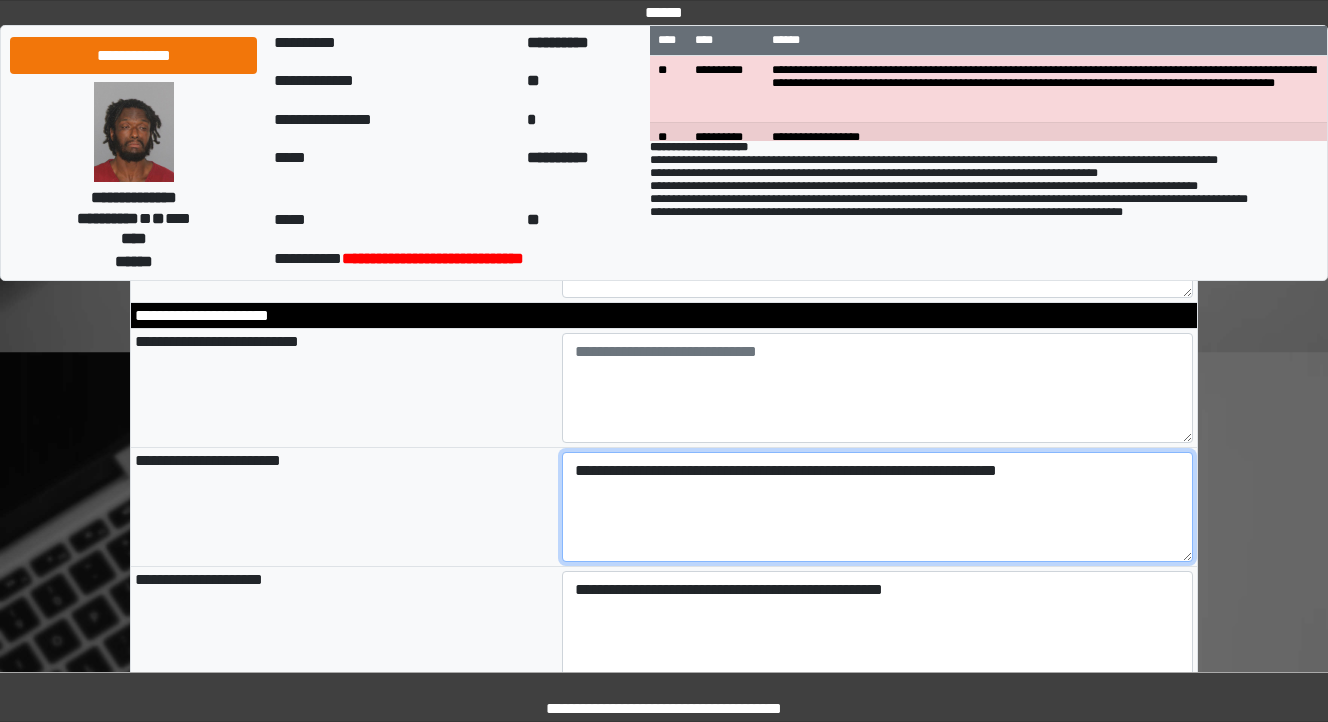 type on "**********" 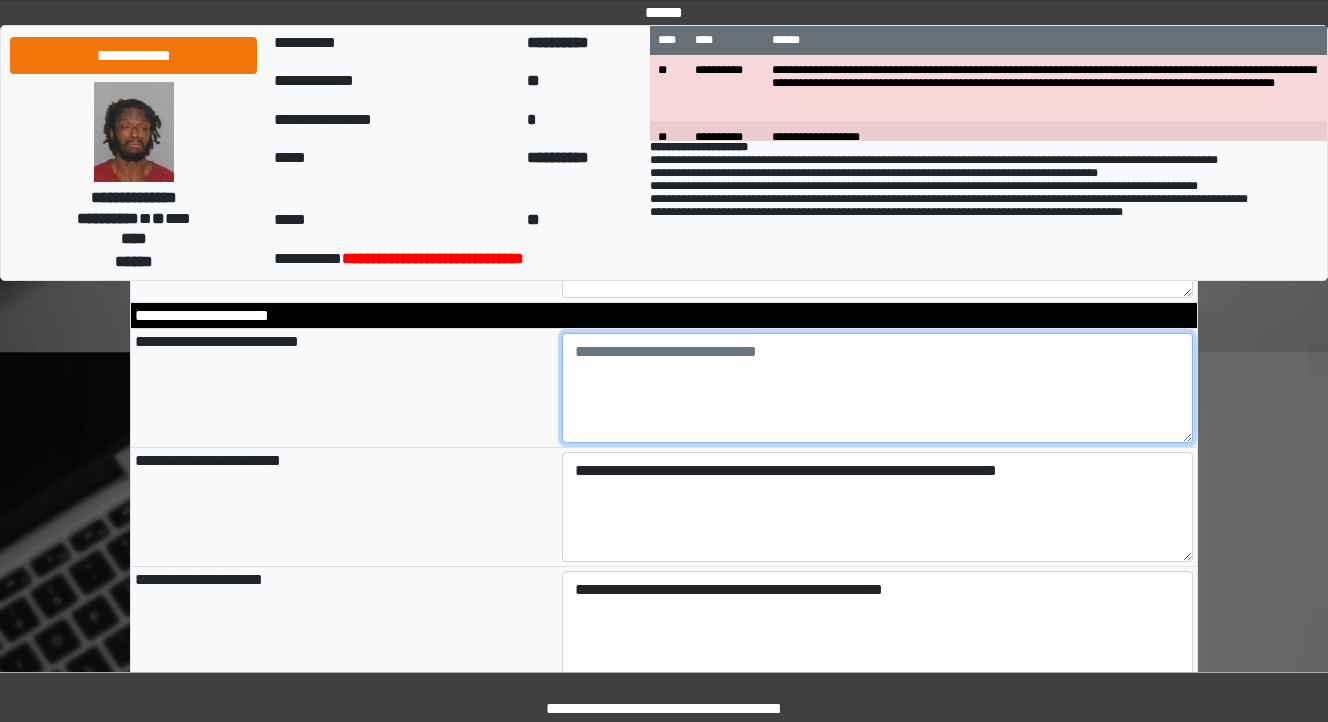 type on "**********" 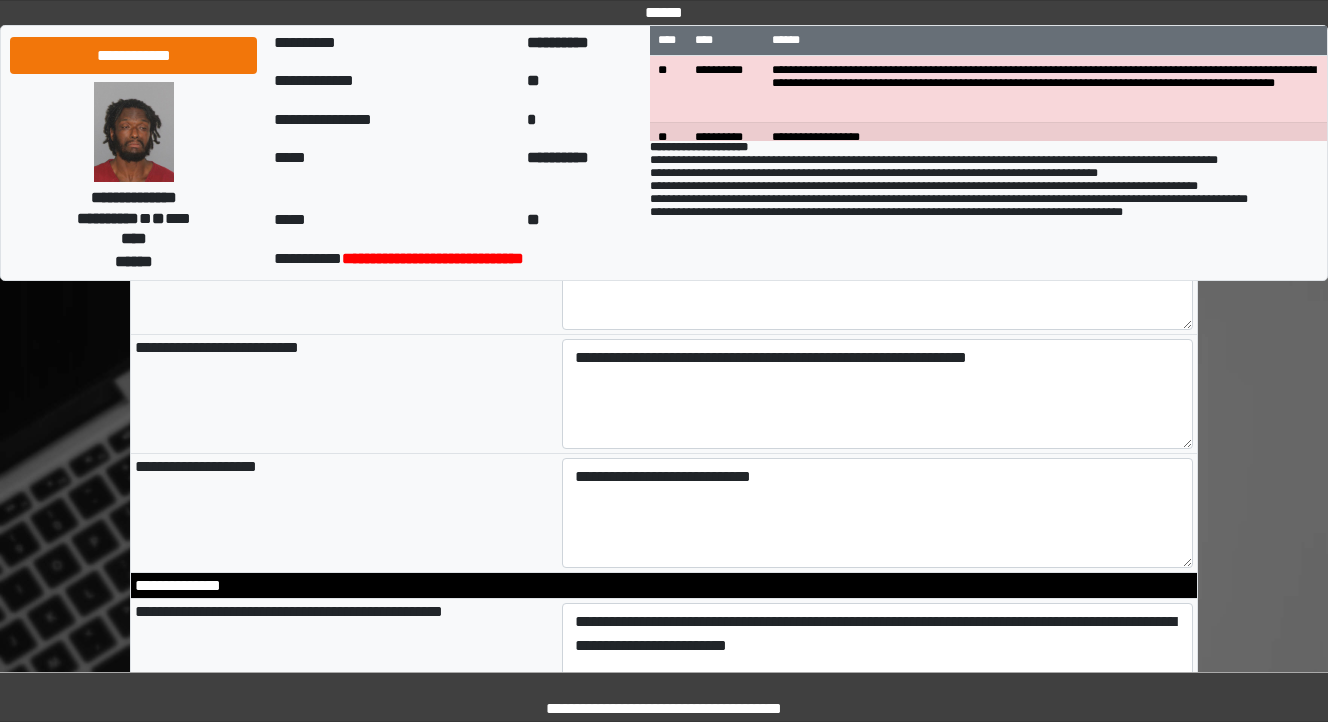 scroll, scrollTop: 320, scrollLeft: 0, axis: vertical 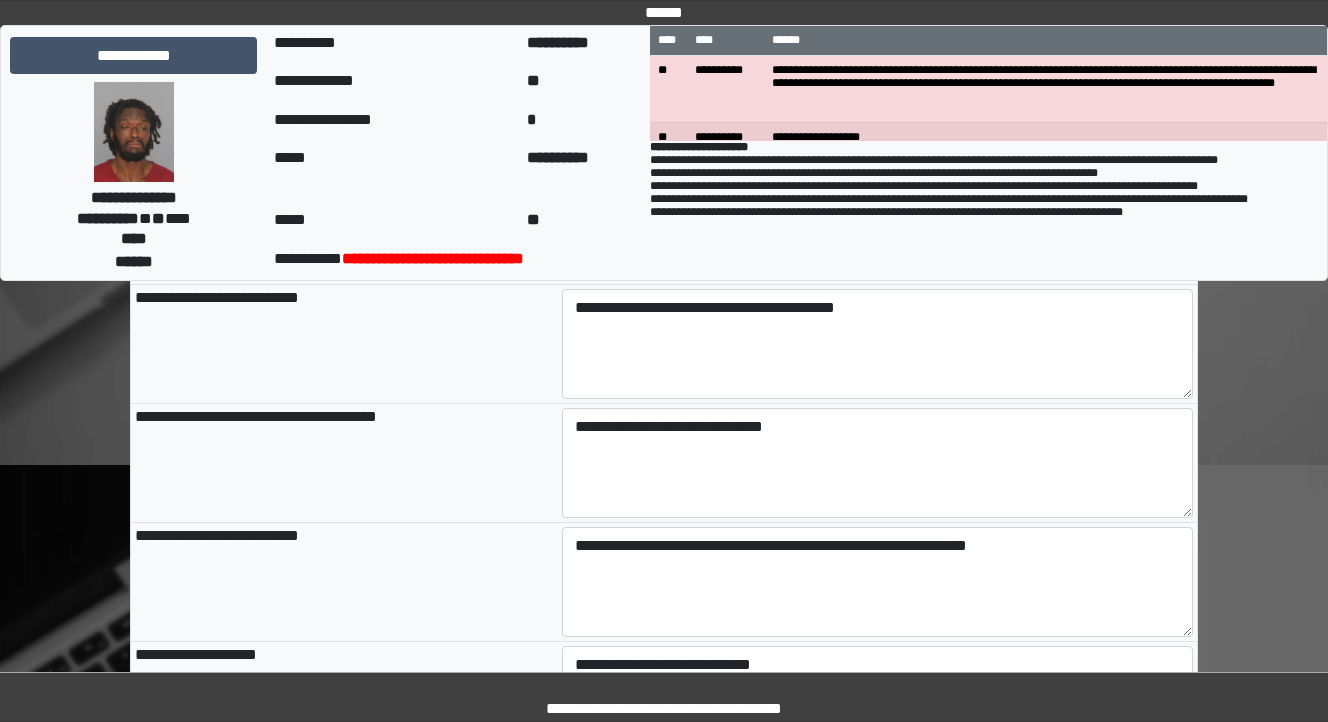 type on "**********" 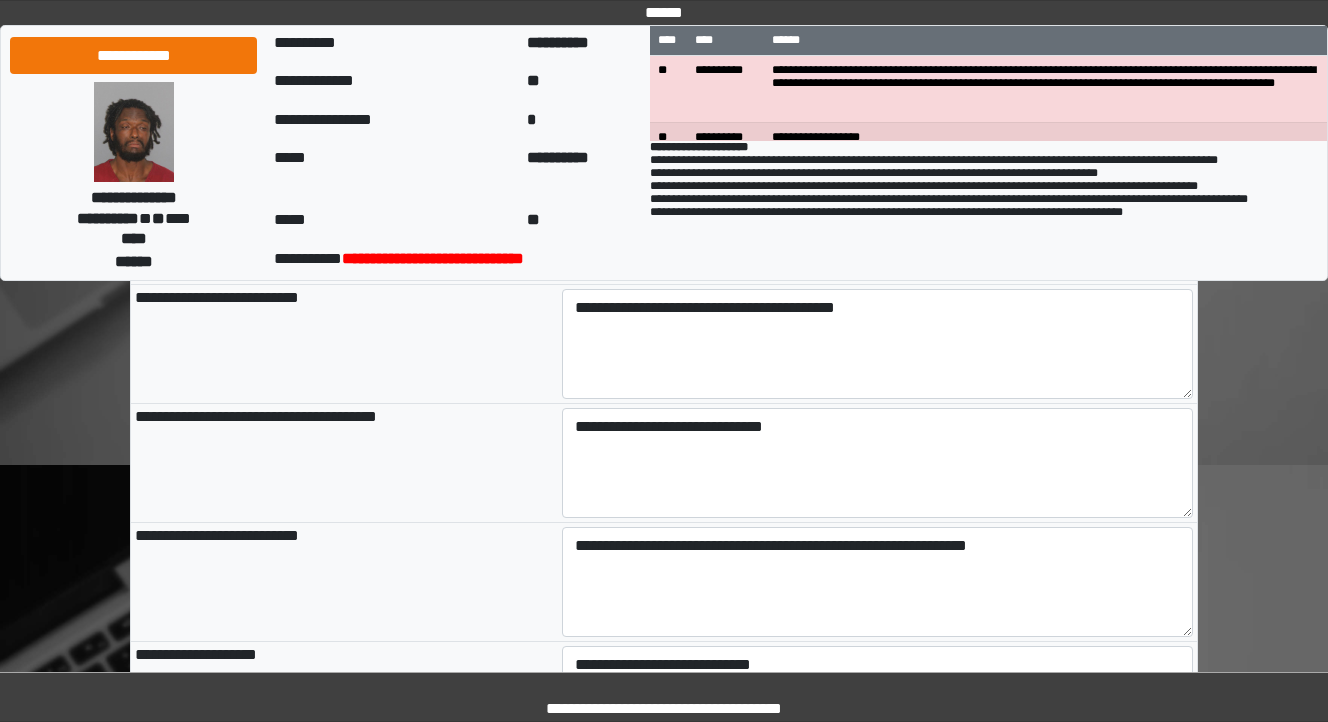 click on "**********" at bounding box center [664, 1683] 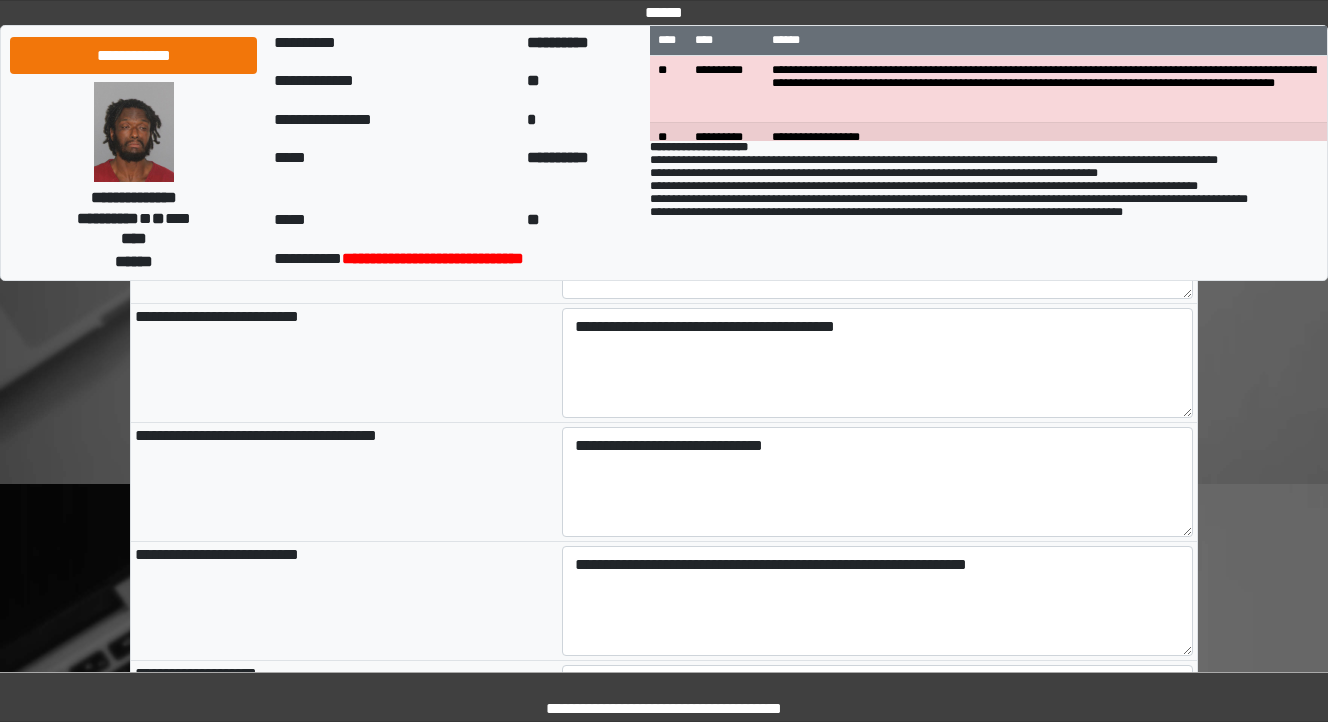 scroll, scrollTop: 0, scrollLeft: 0, axis: both 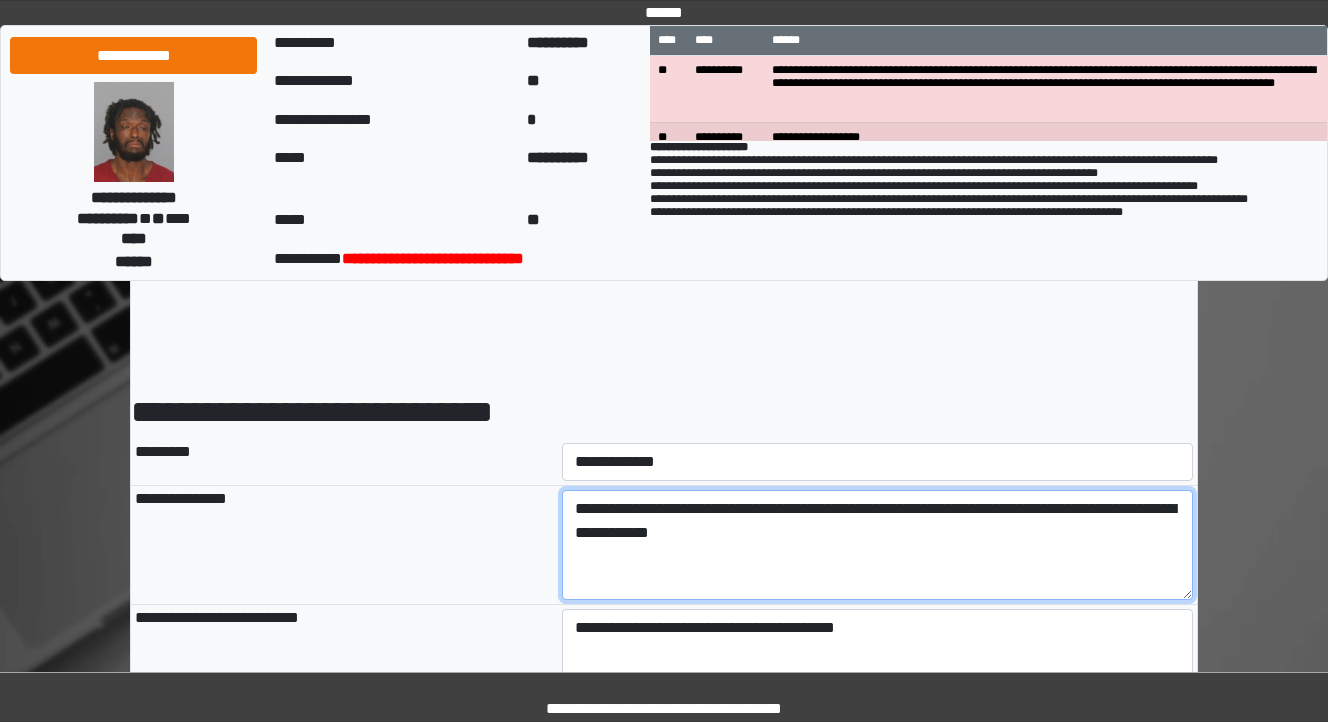 click on "**********" at bounding box center (878, 545) 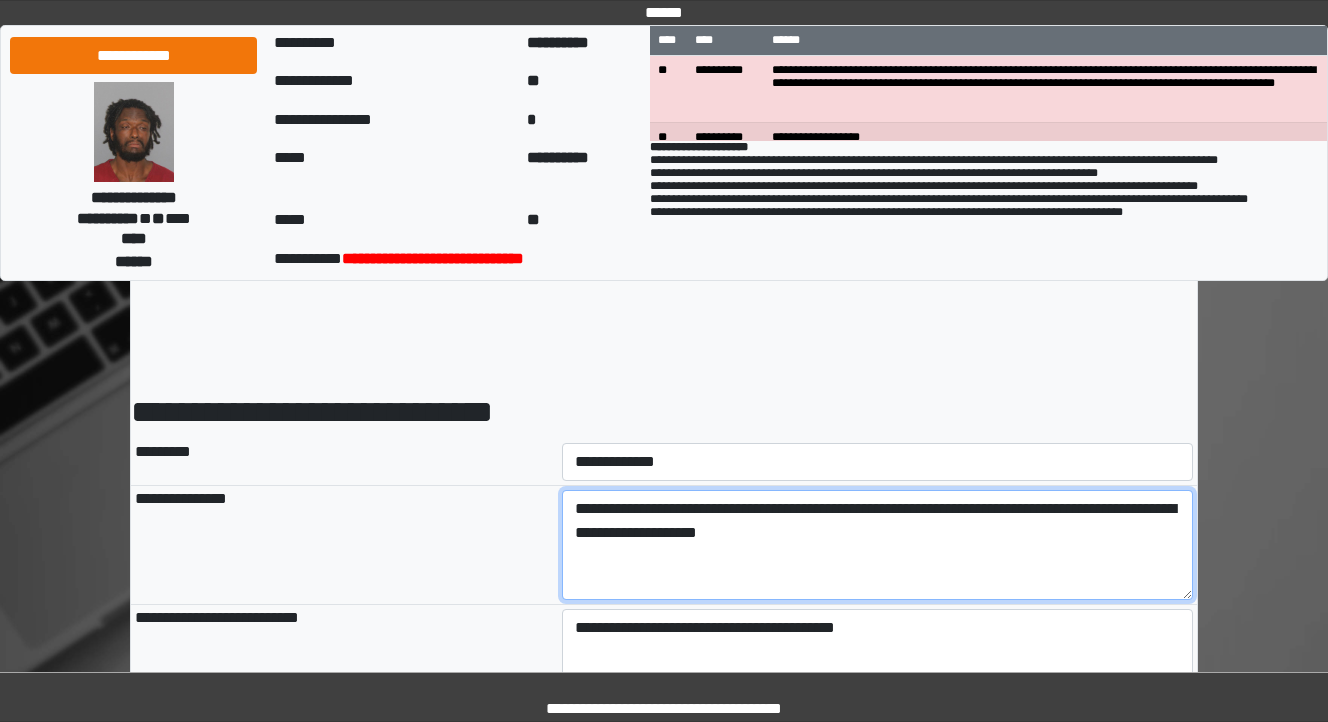 click on "**********" at bounding box center [878, 545] 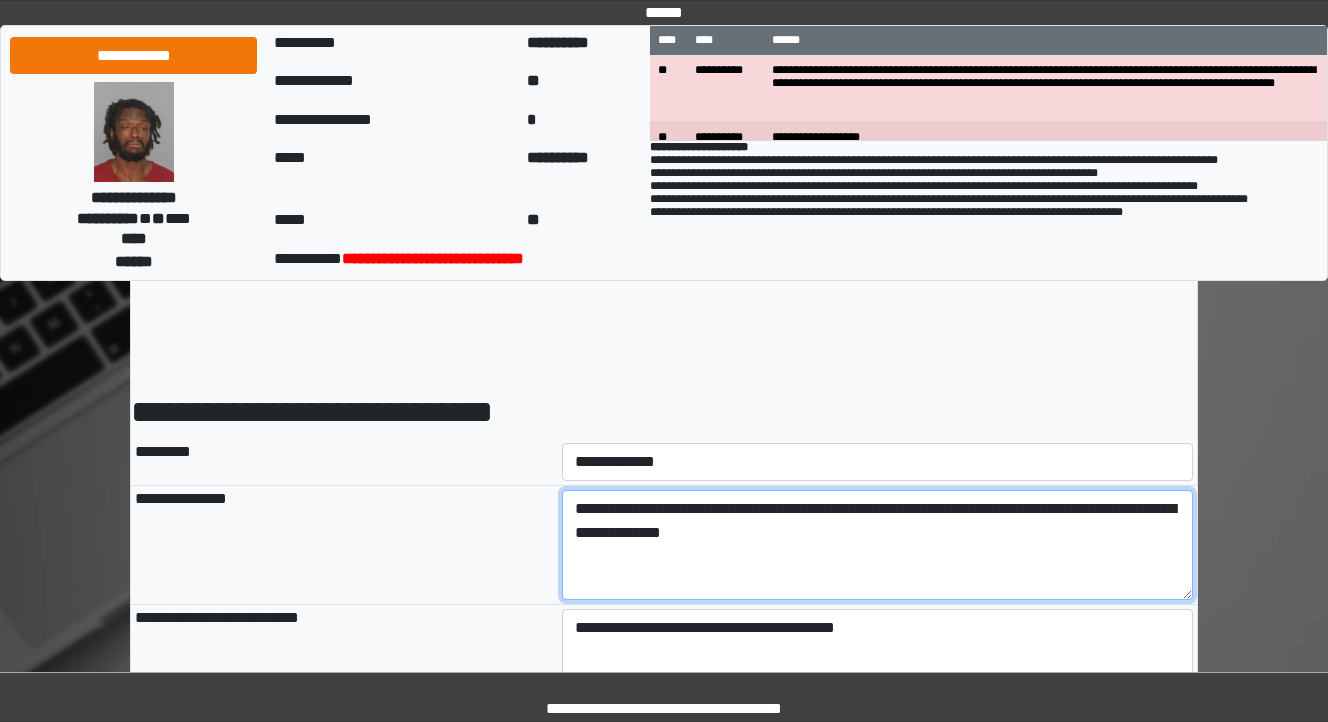 scroll, scrollTop: 80, scrollLeft: 0, axis: vertical 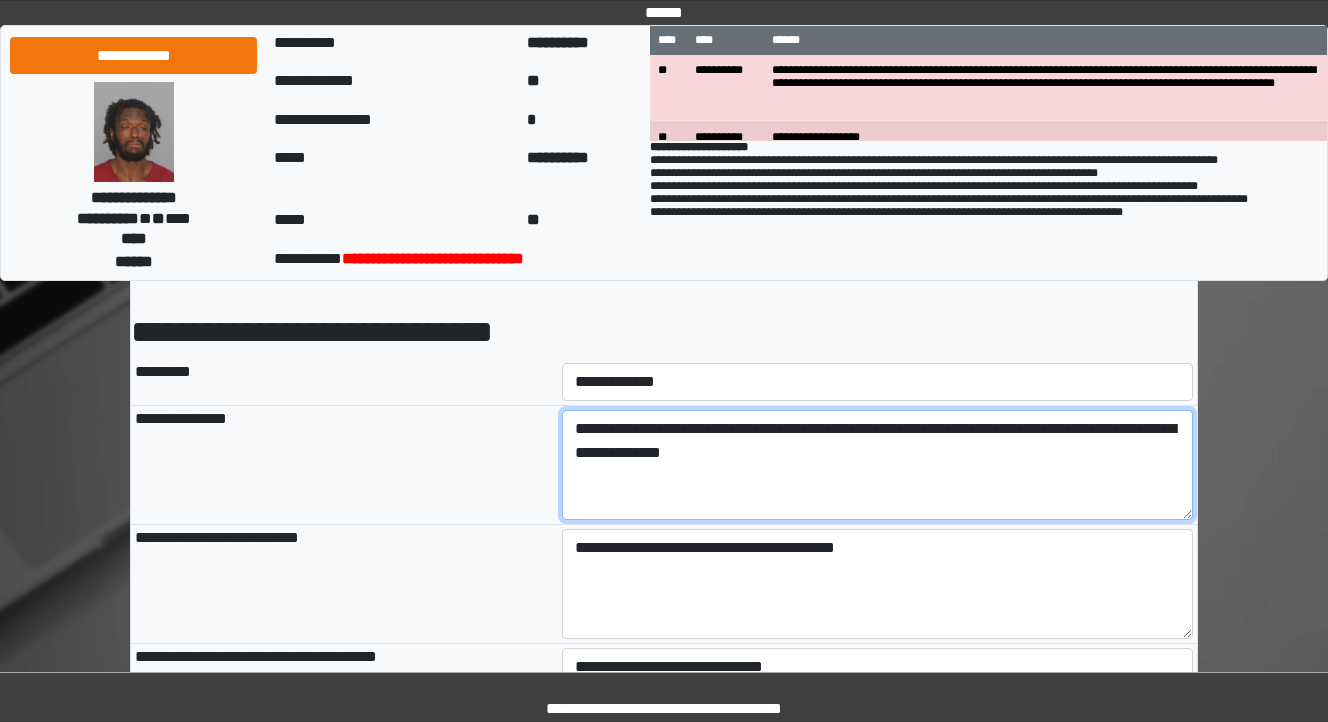 click on "**********" at bounding box center (878, 465) 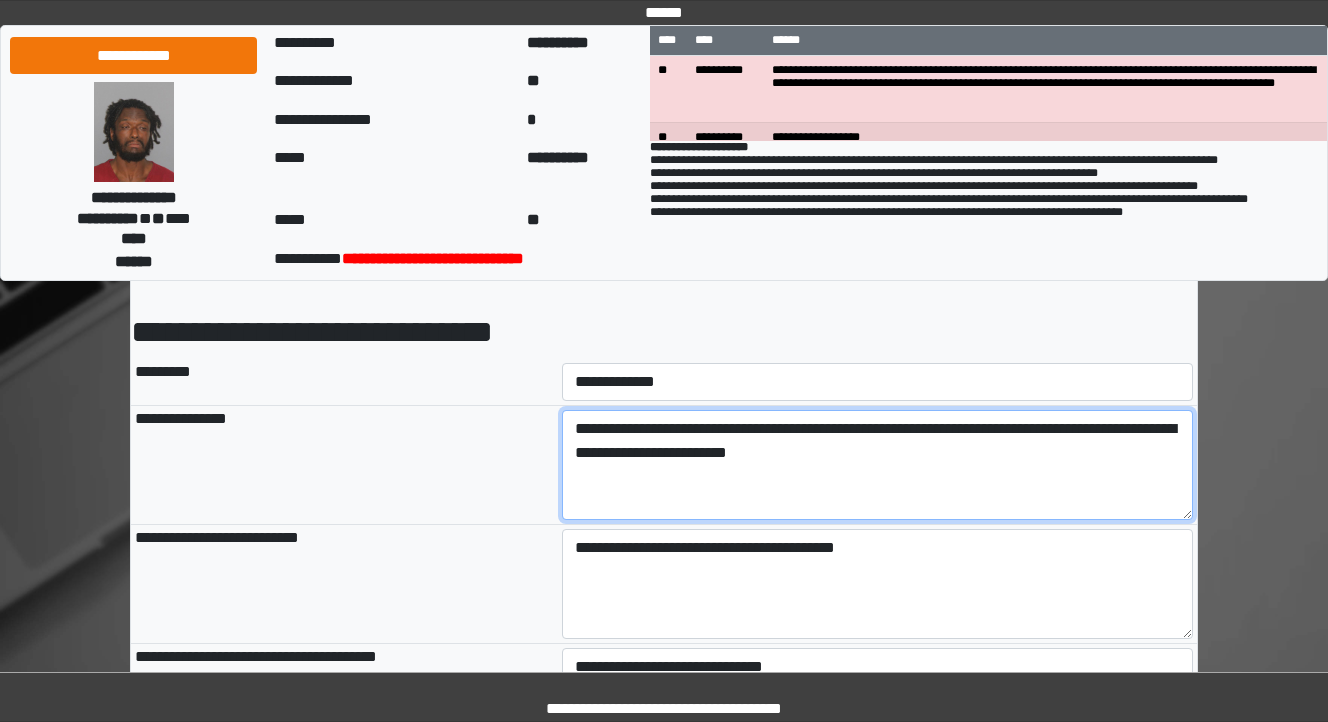 click on "**********" at bounding box center (878, 465) 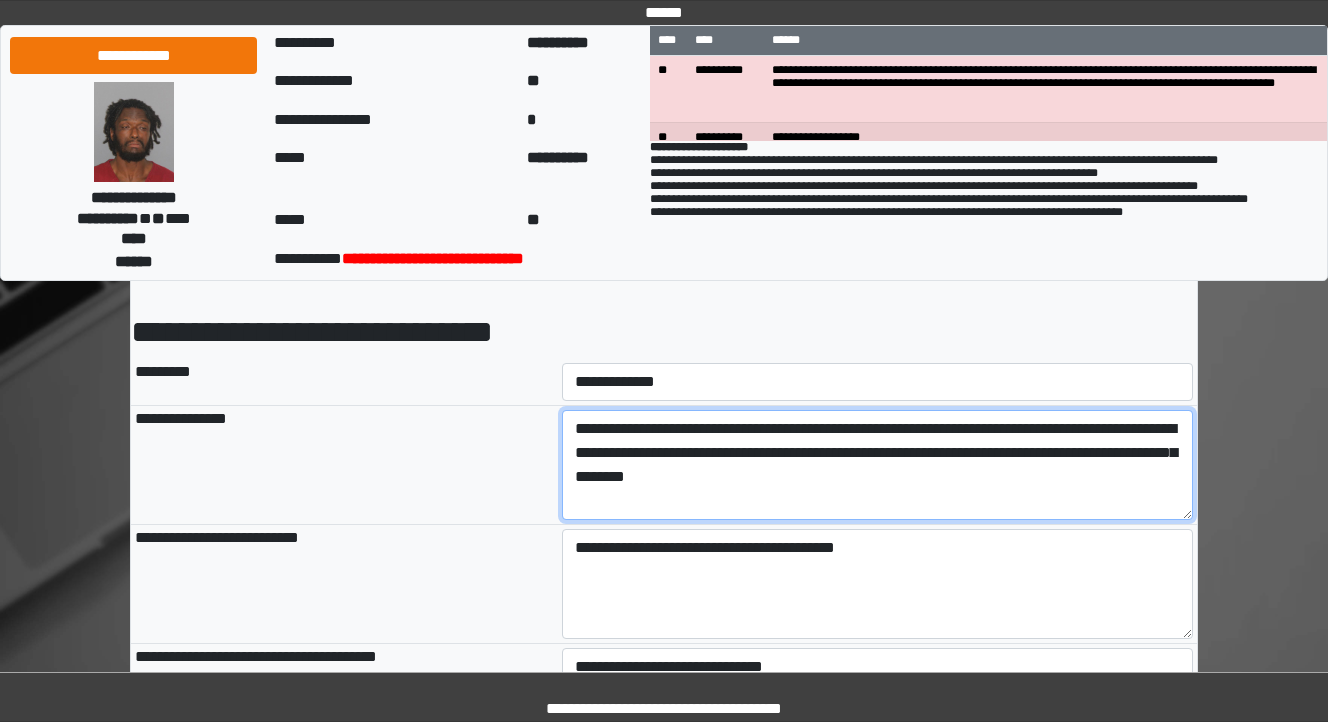 click on "**********" at bounding box center [878, 465] 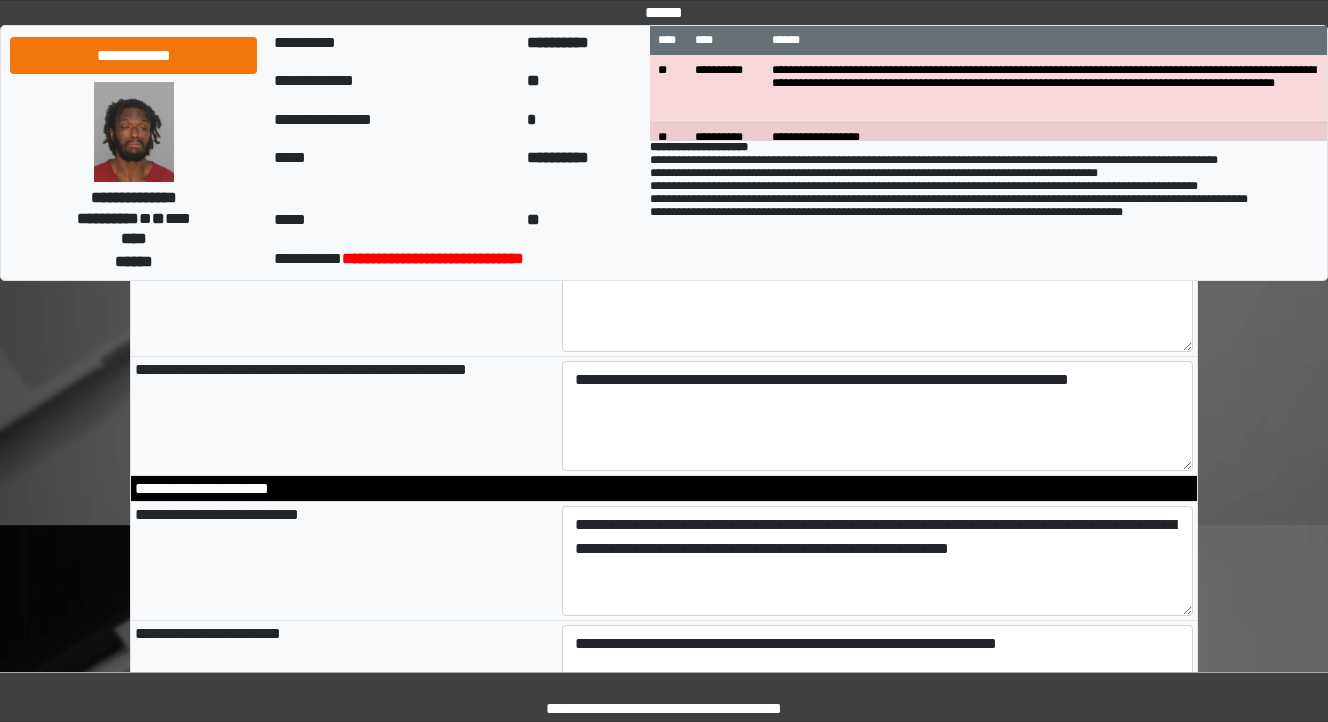 scroll, scrollTop: 1120, scrollLeft: 0, axis: vertical 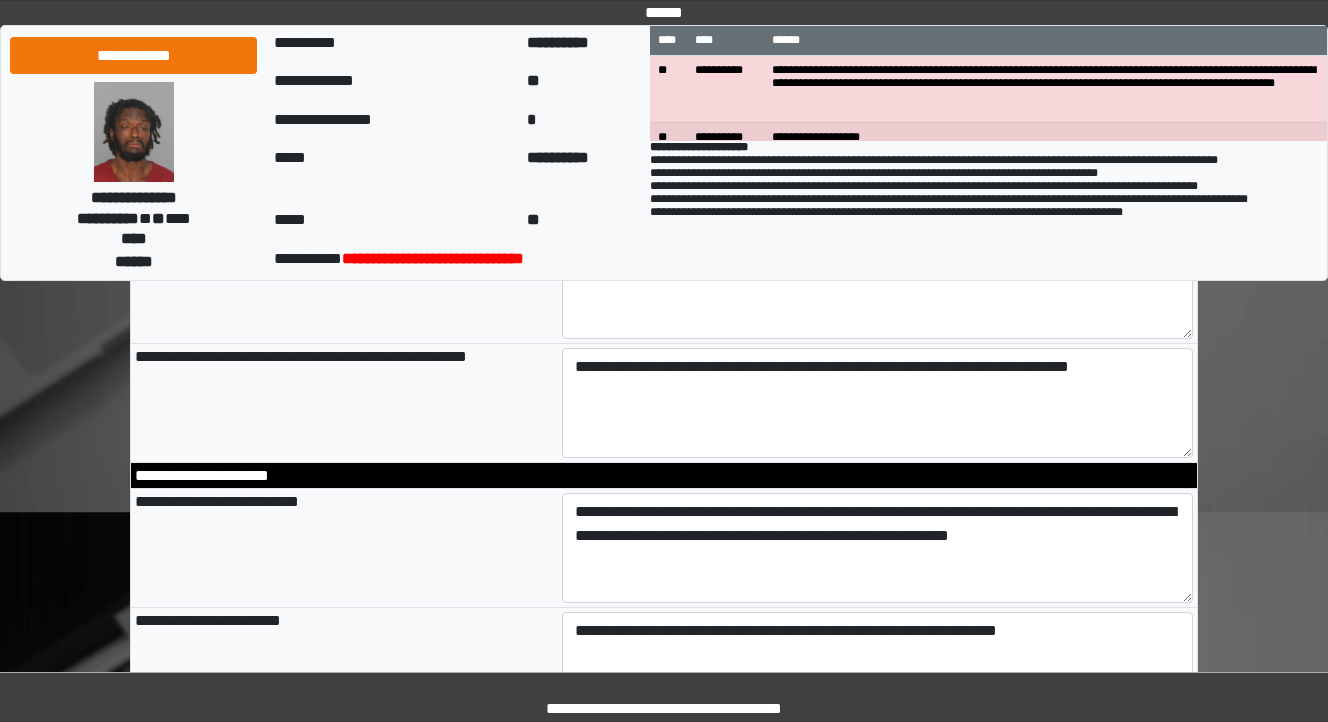 type on "**********" 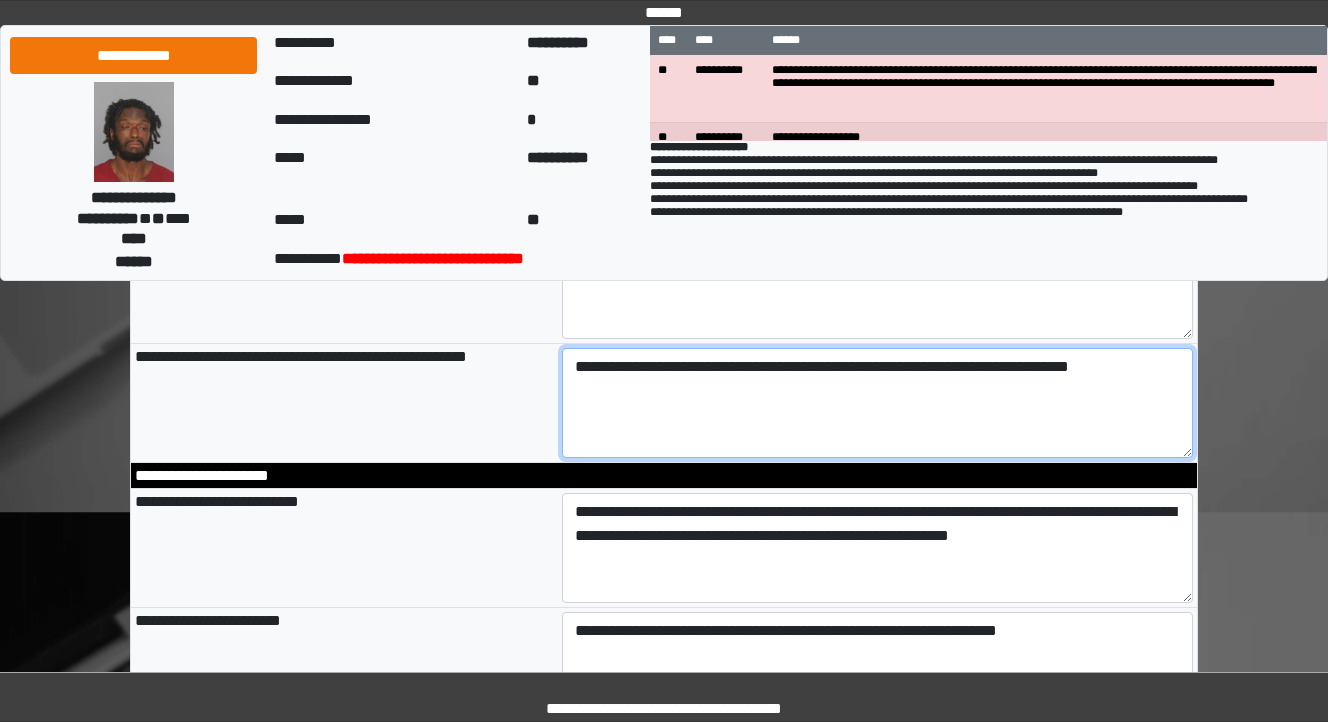 type on "**********" 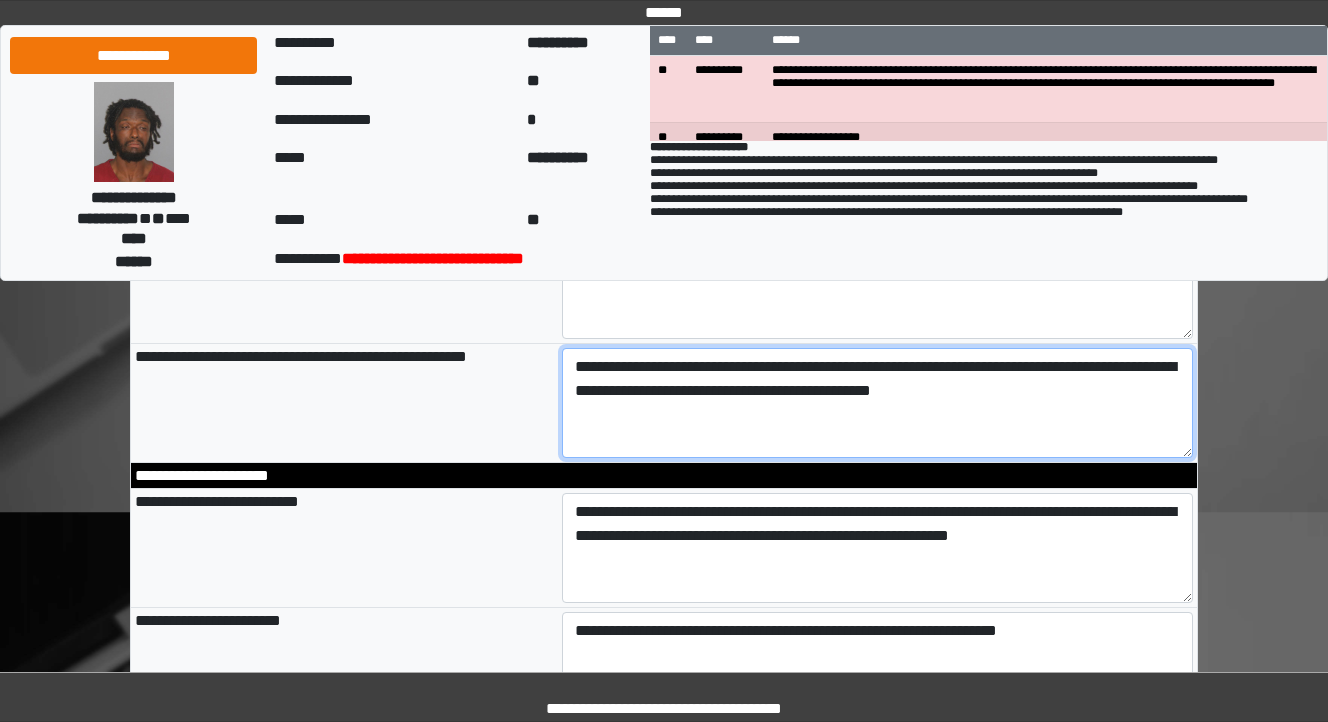 click on "**********" at bounding box center (878, 403) 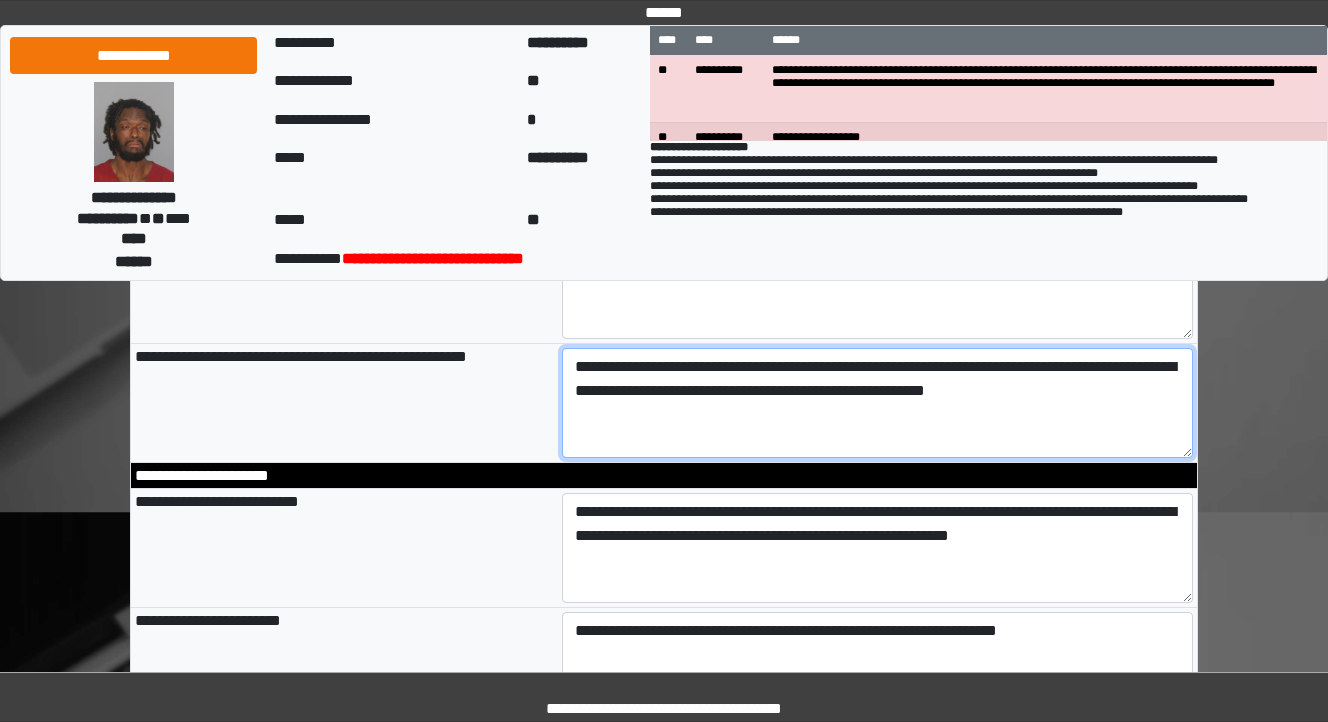 click on "**********" at bounding box center (878, 403) 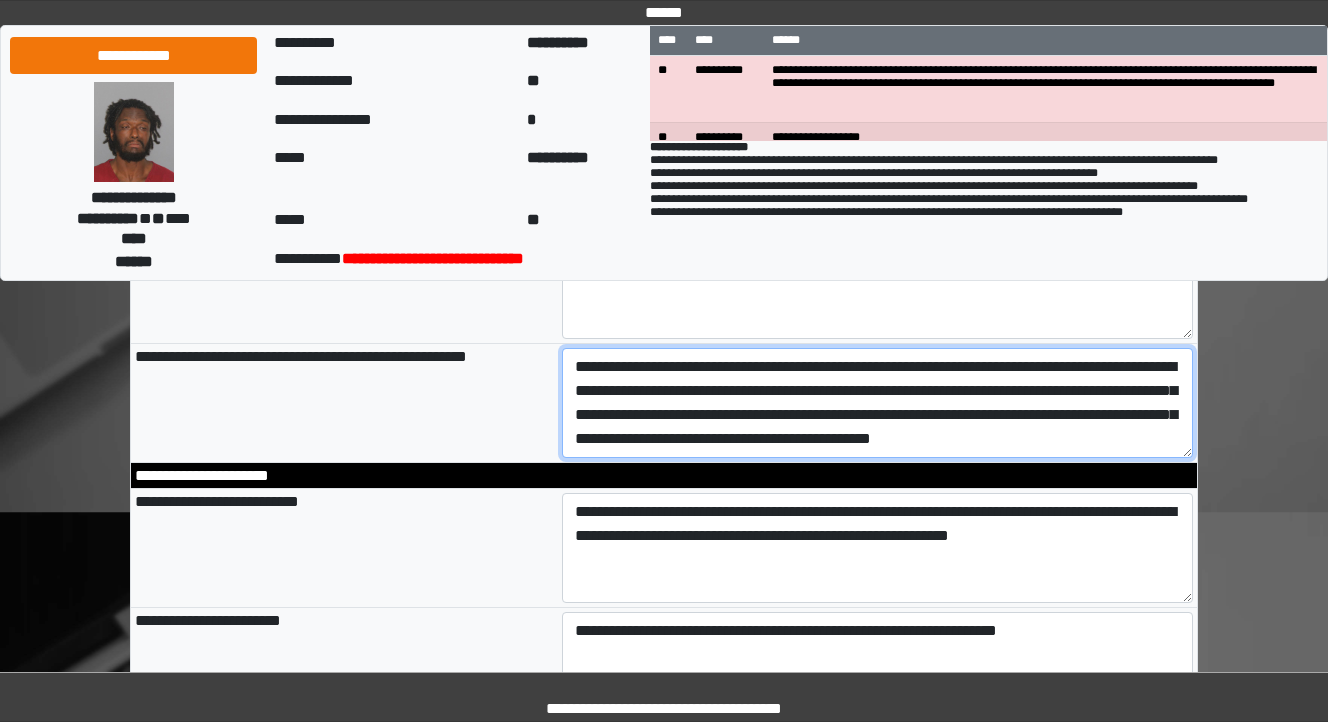 scroll, scrollTop: 0, scrollLeft: 0, axis: both 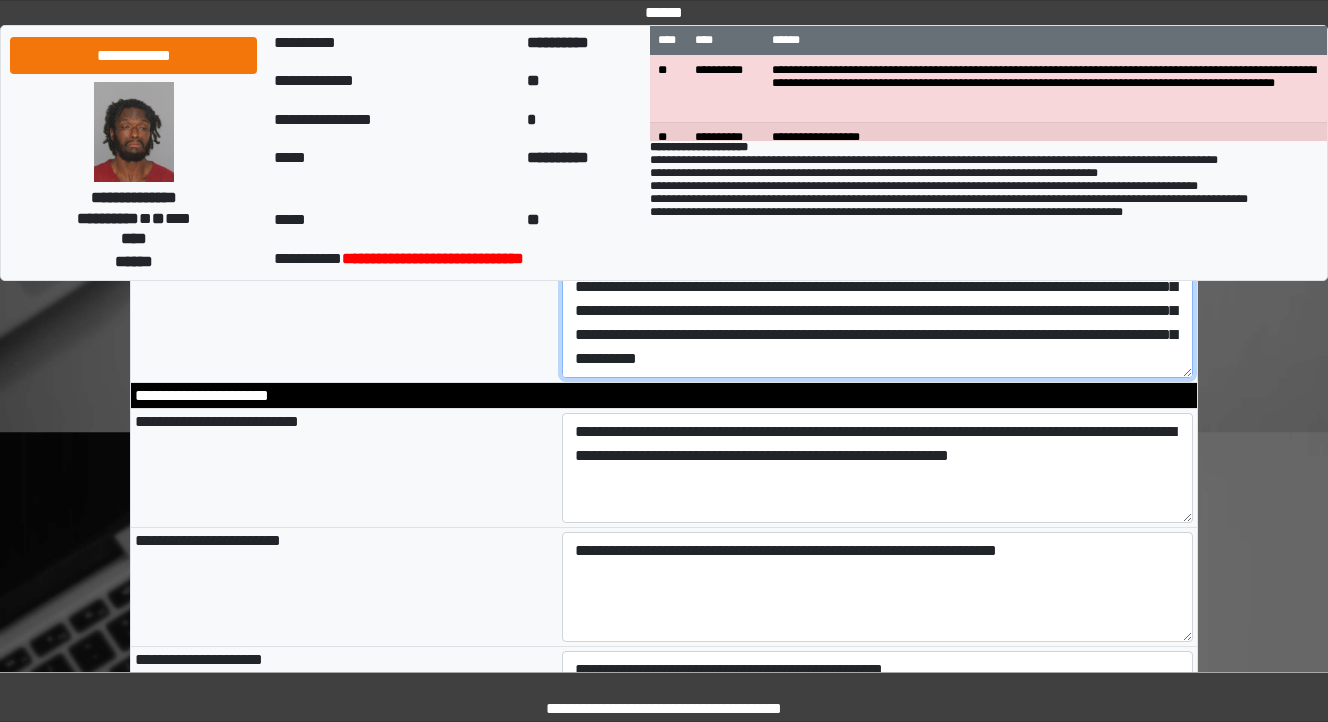 click on "**********" at bounding box center (878, 323) 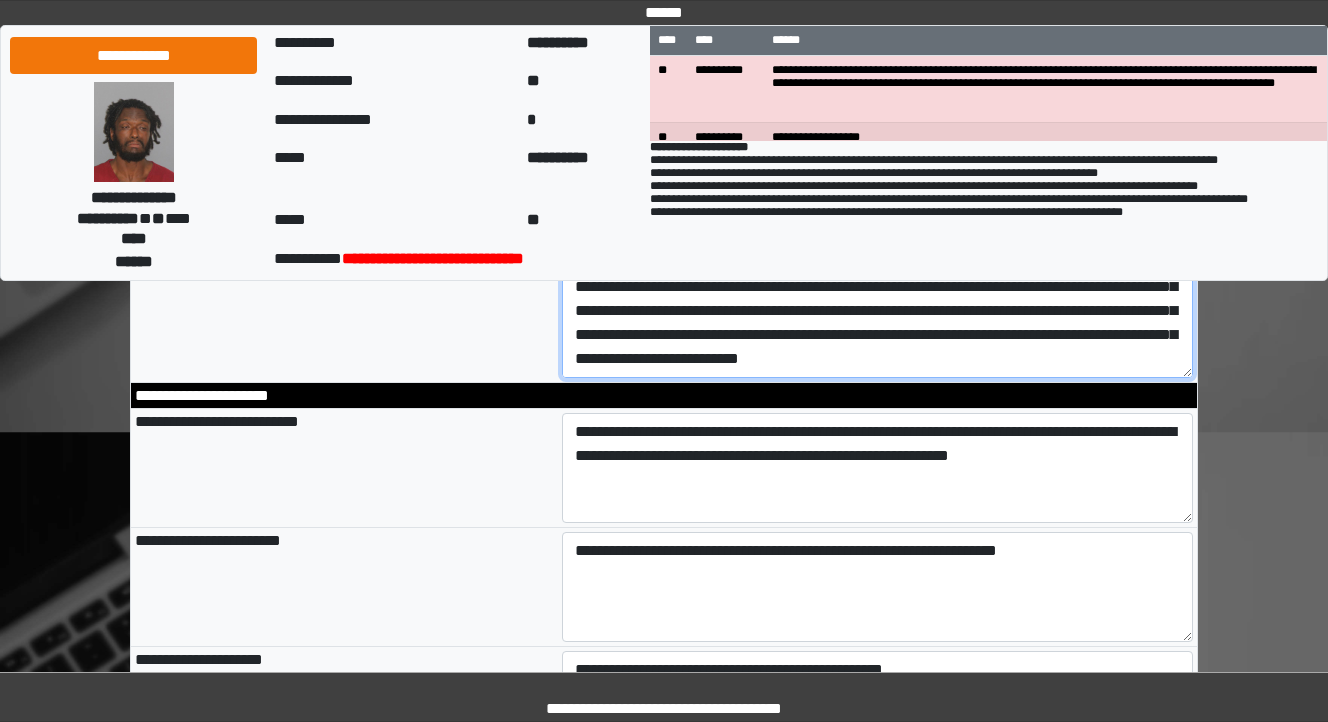 type on "**********" 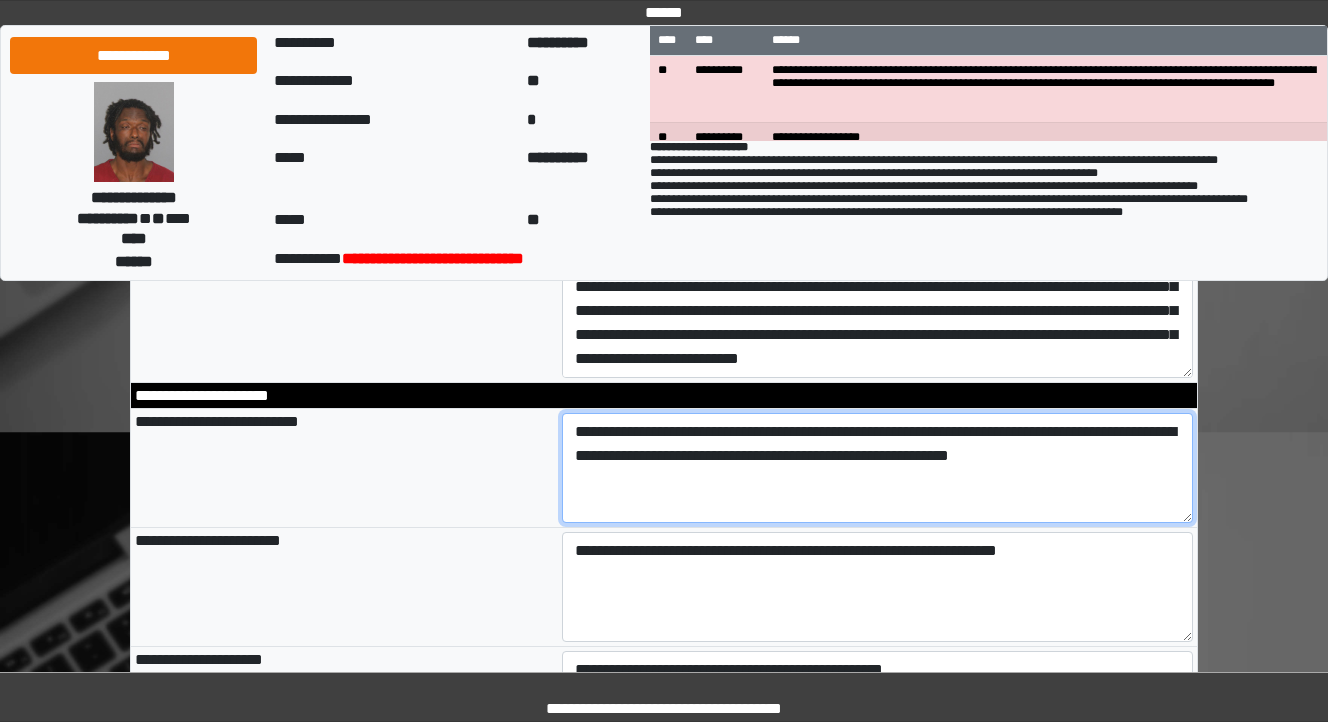 type on "**********" 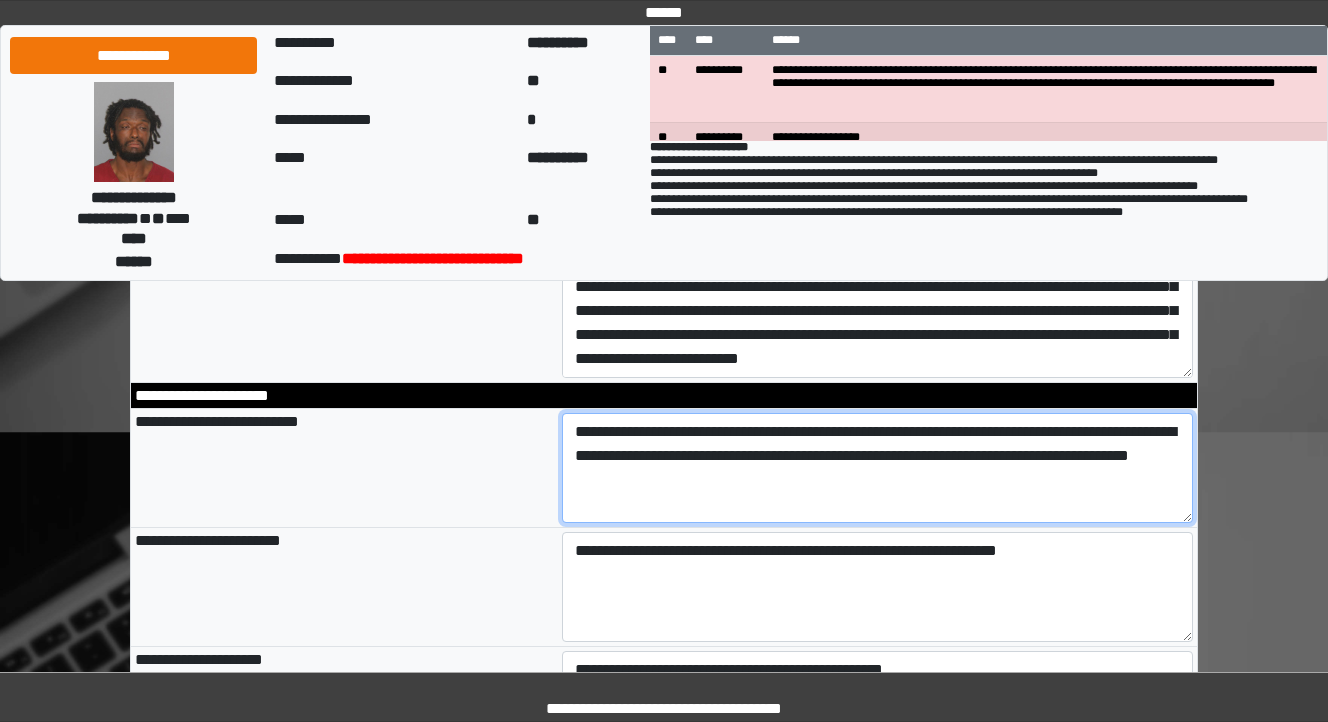 click on "**********" at bounding box center [878, 468] 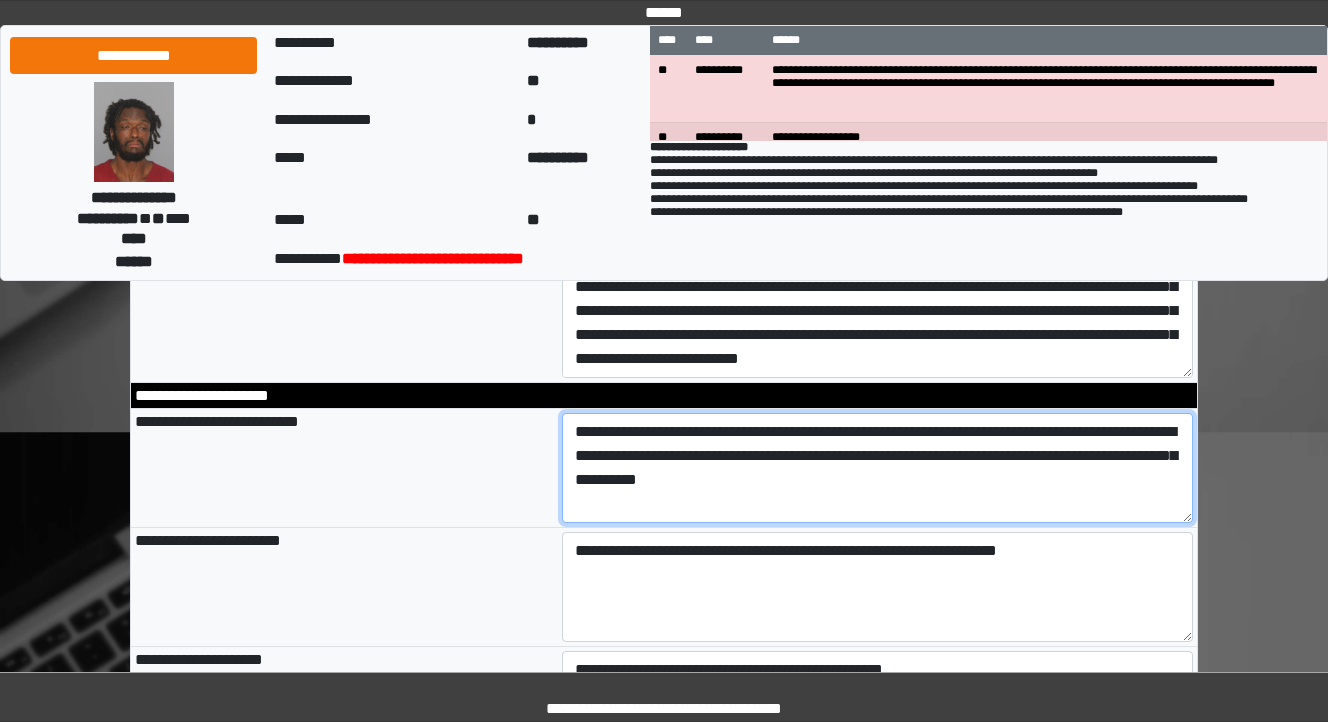 click on "**********" at bounding box center [878, 468] 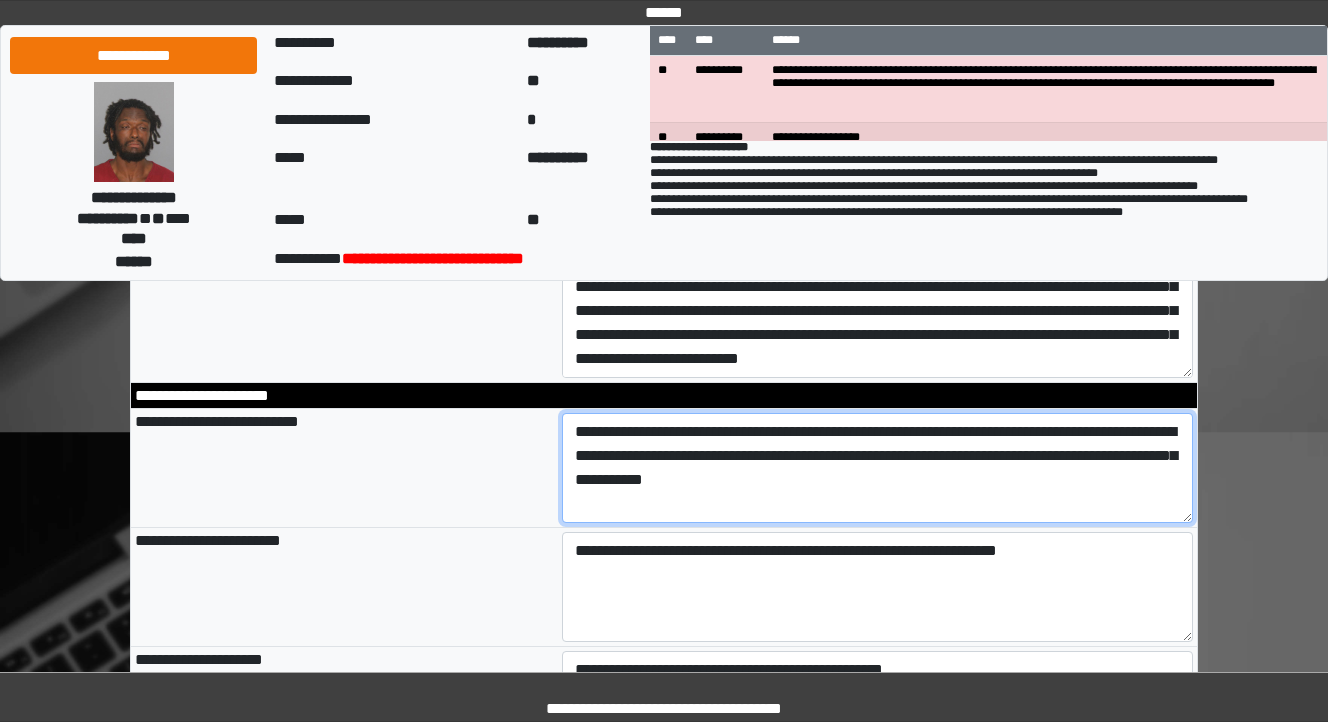click on "**********" at bounding box center (878, 468) 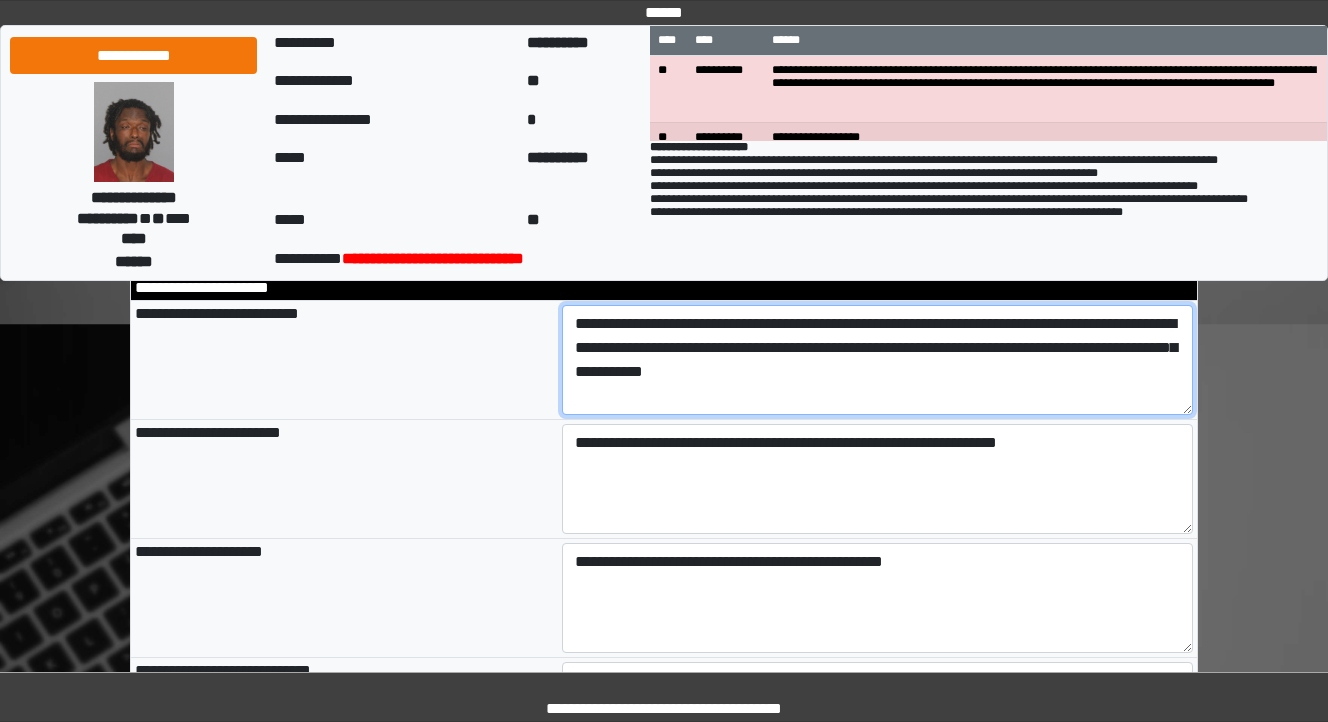 scroll, scrollTop: 1360, scrollLeft: 0, axis: vertical 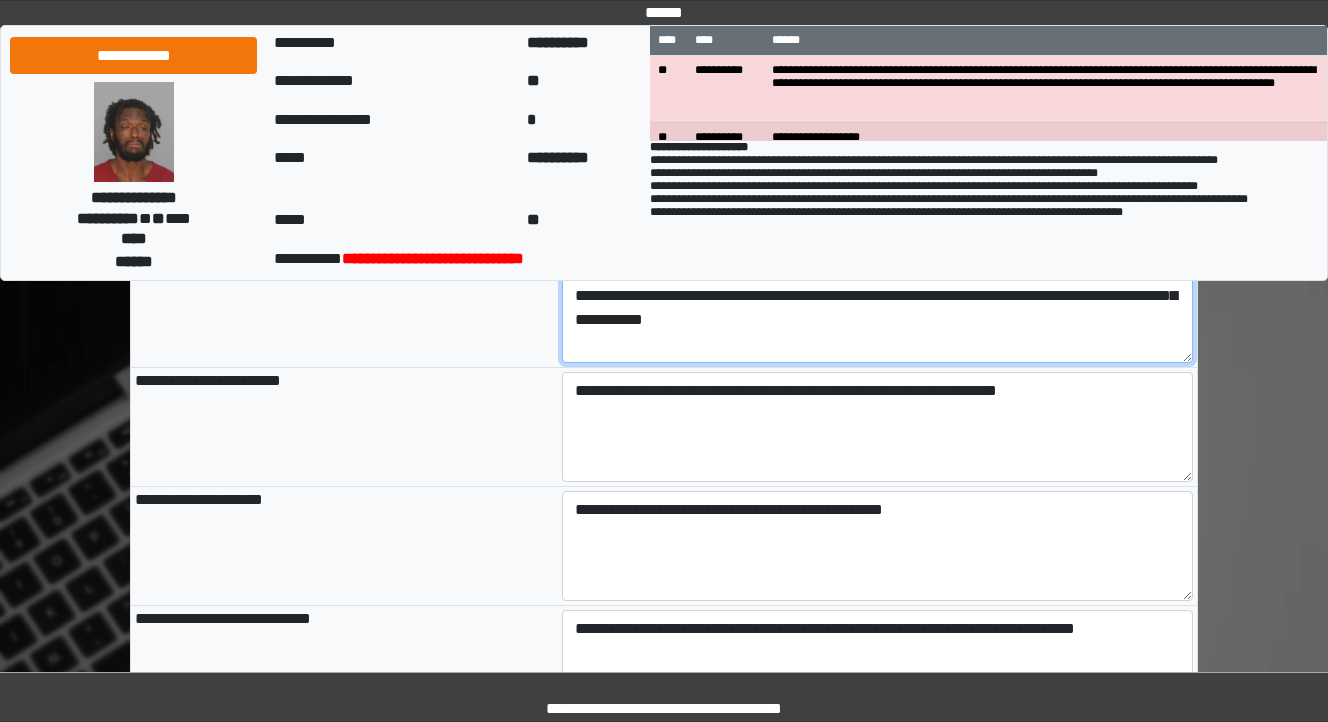 type on "**********" 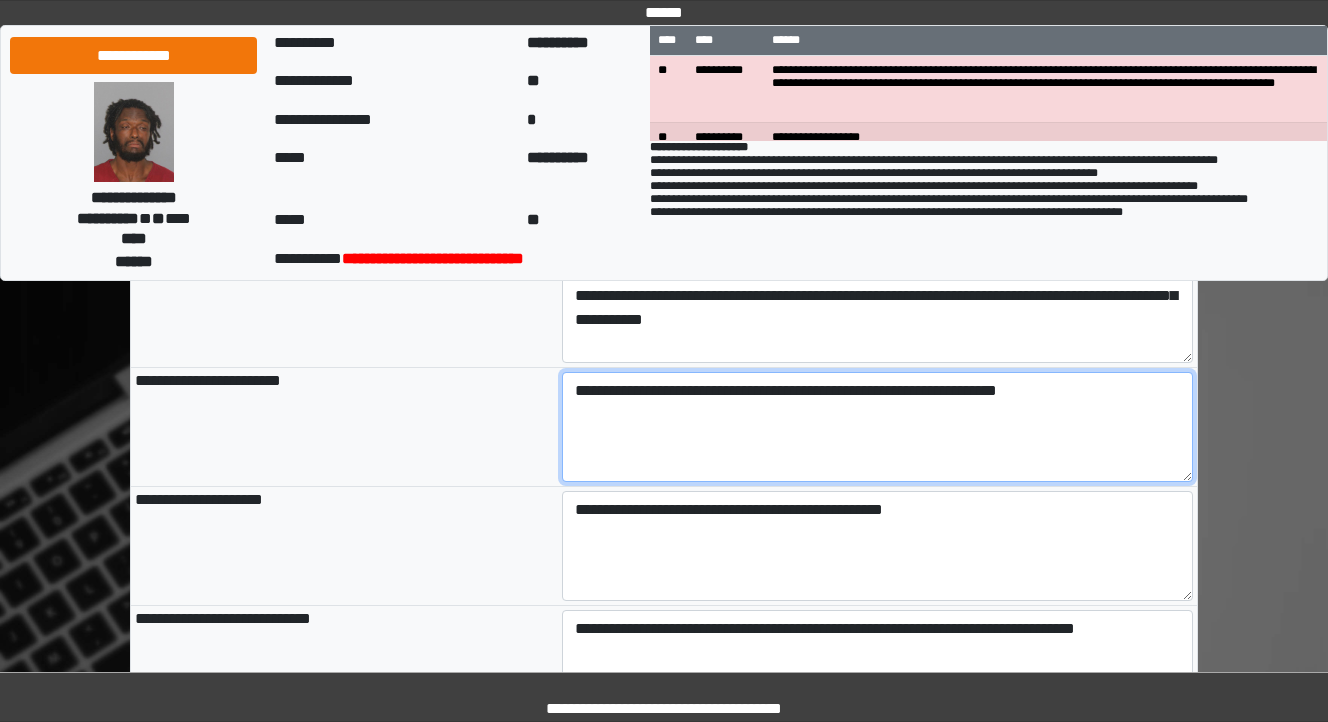 type on "**********" 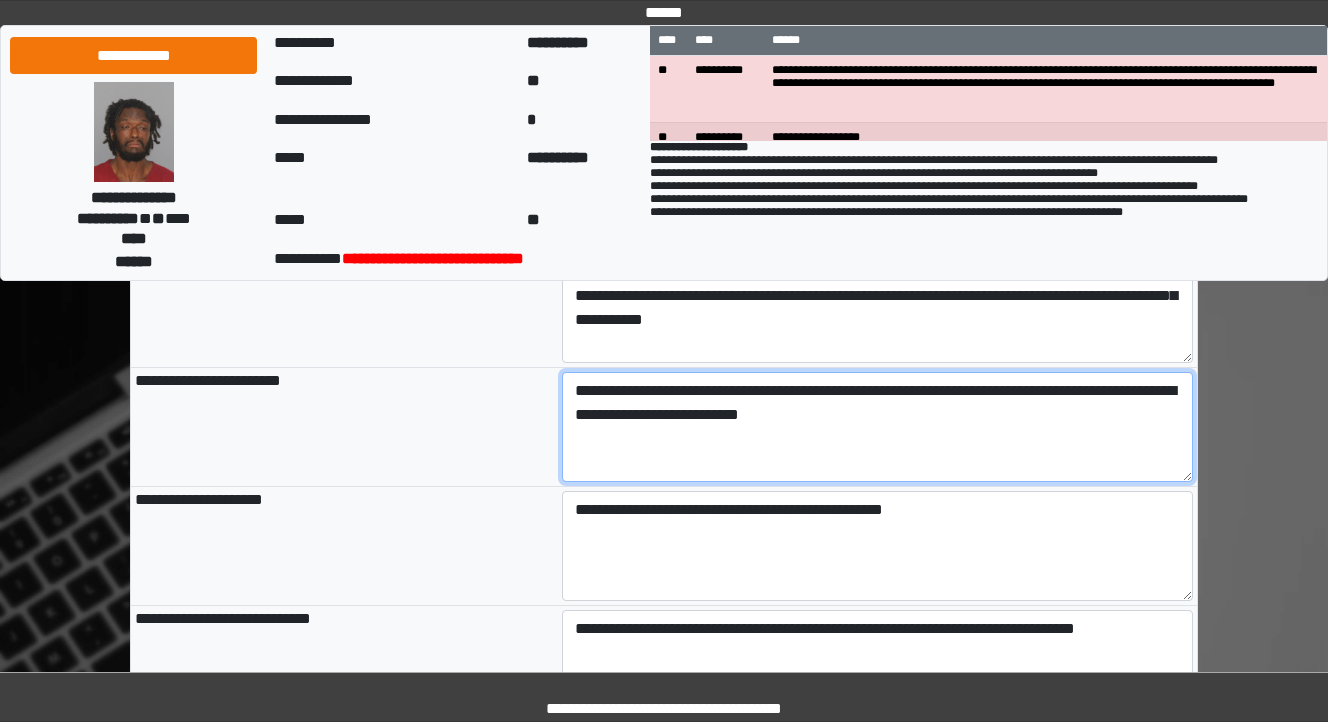 type on "**********" 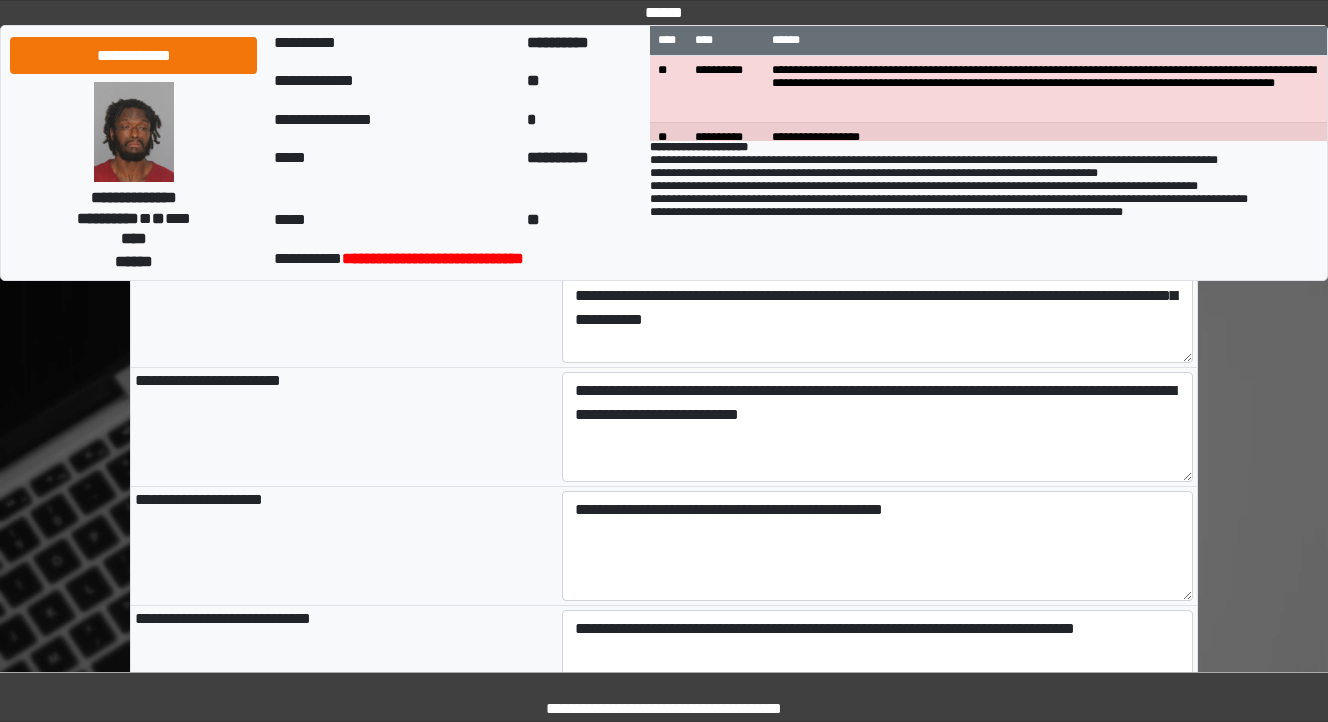 type on "**********" 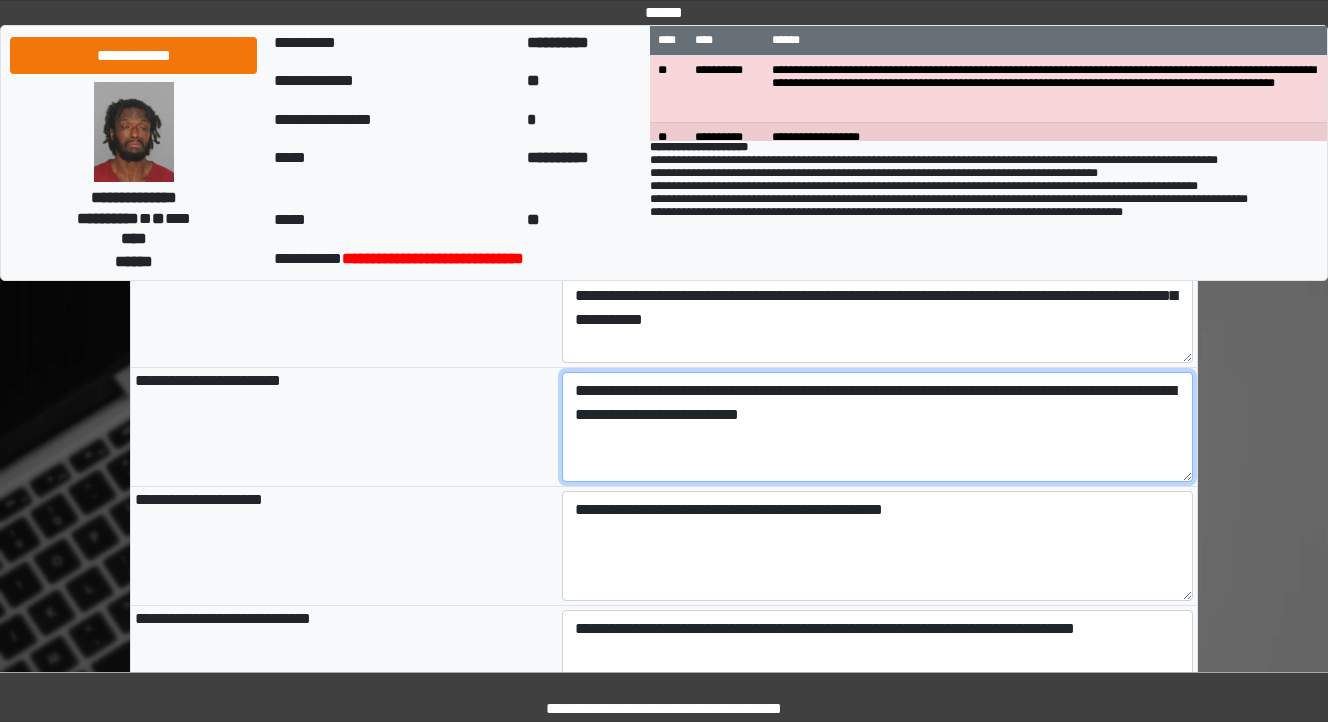 drag, startPoint x: 954, startPoint y: 424, endPoint x: 642, endPoint y: 427, distance: 312.01443 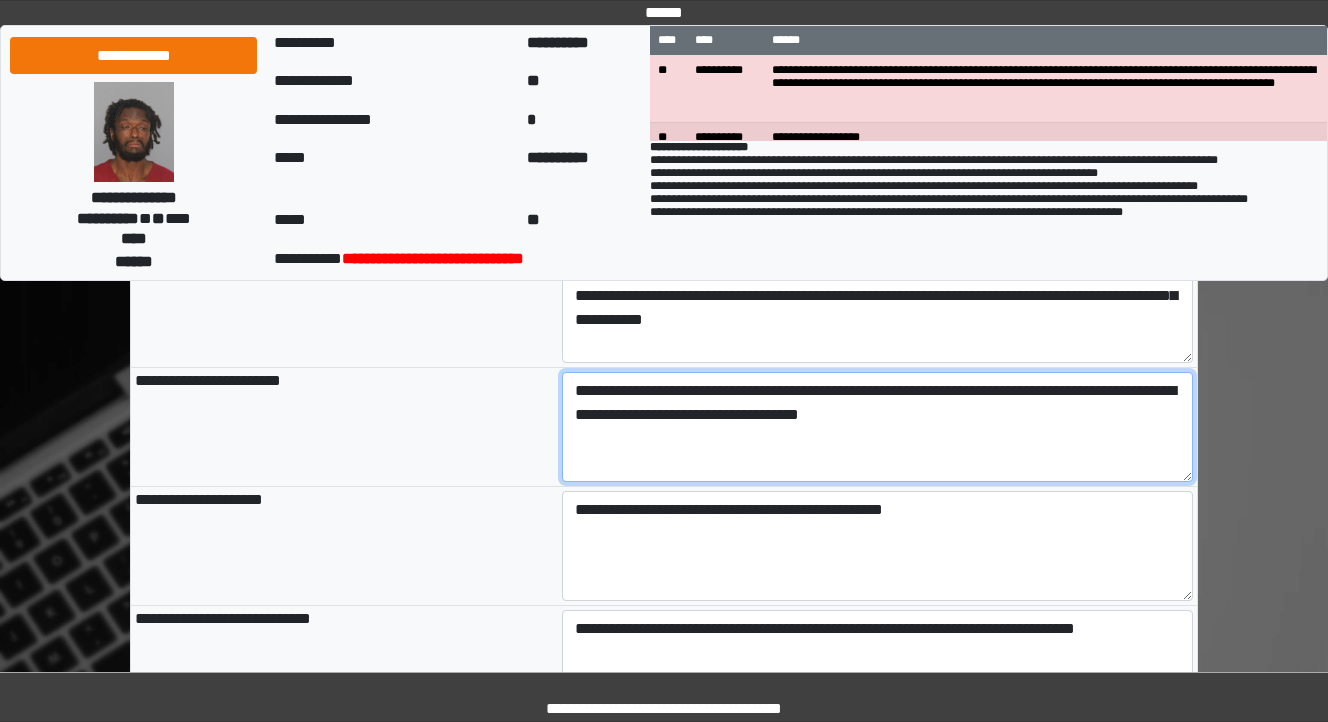 click on "**********" at bounding box center (878, 427) 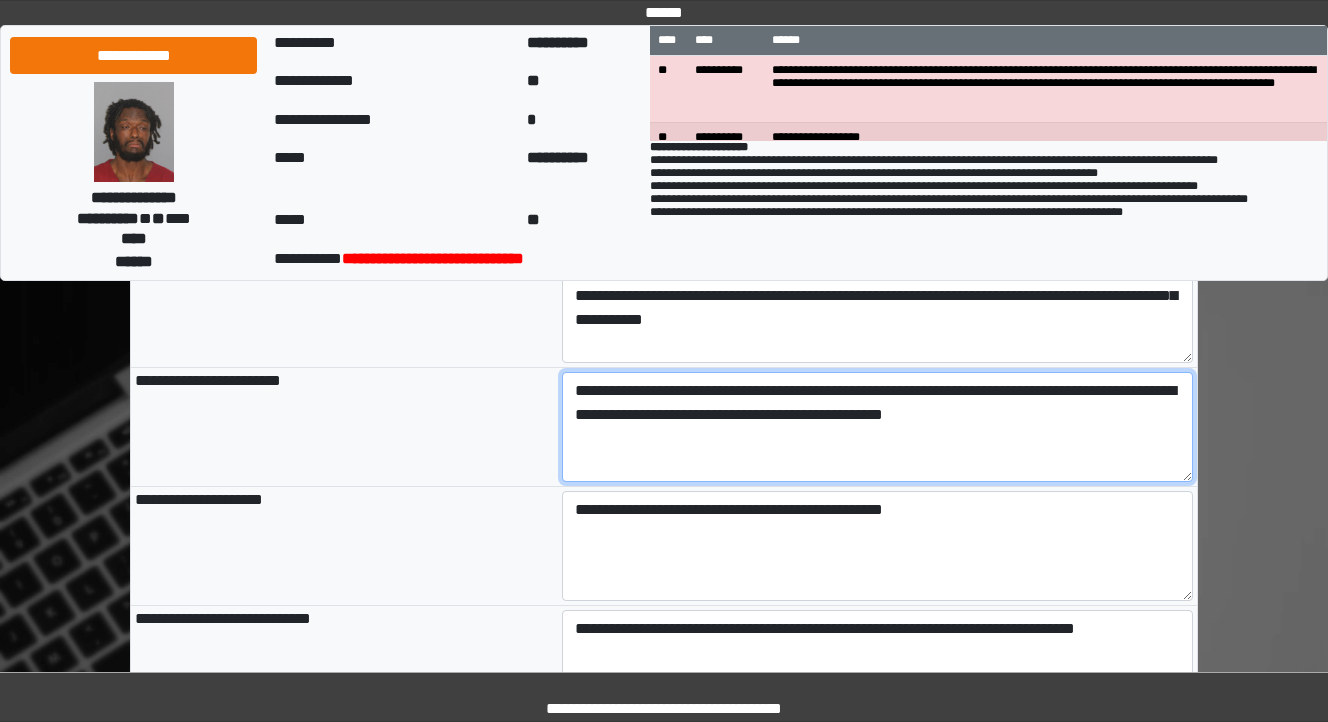click on "**********" at bounding box center (878, 427) 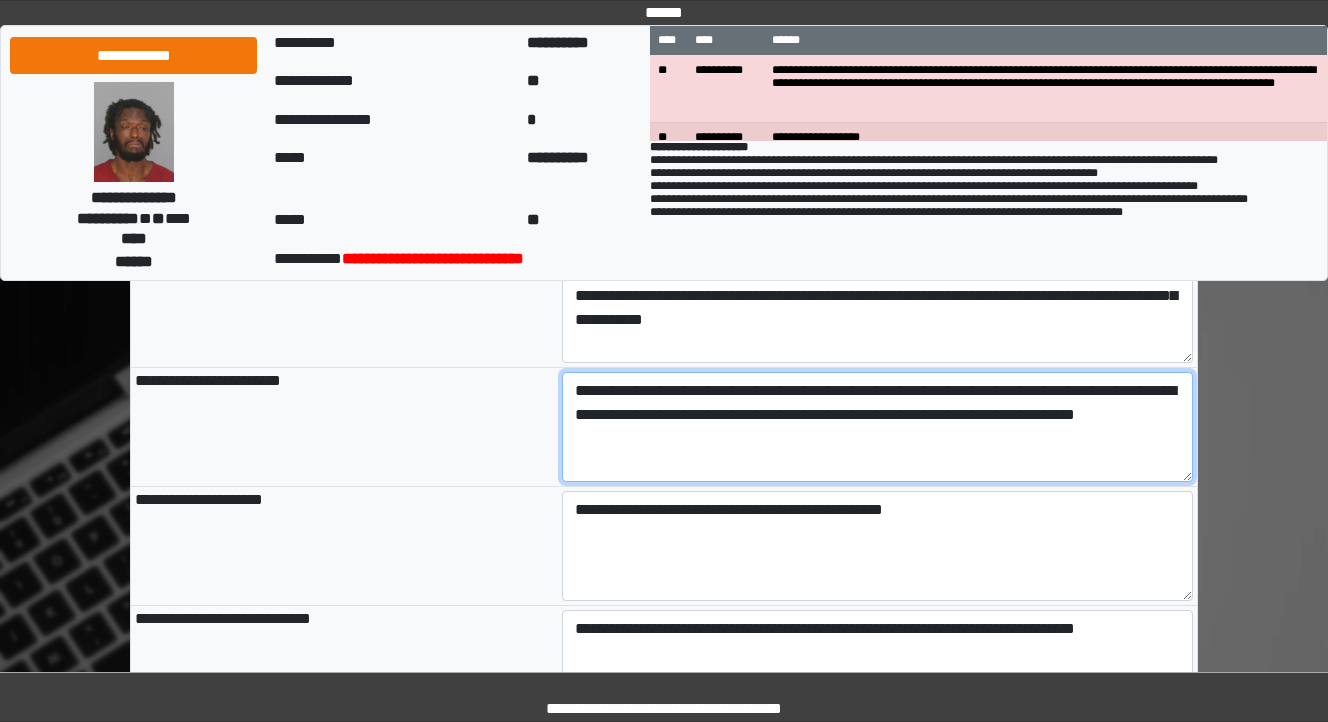 drag, startPoint x: 743, startPoint y: 445, endPoint x: 815, endPoint y: 423, distance: 75.28612 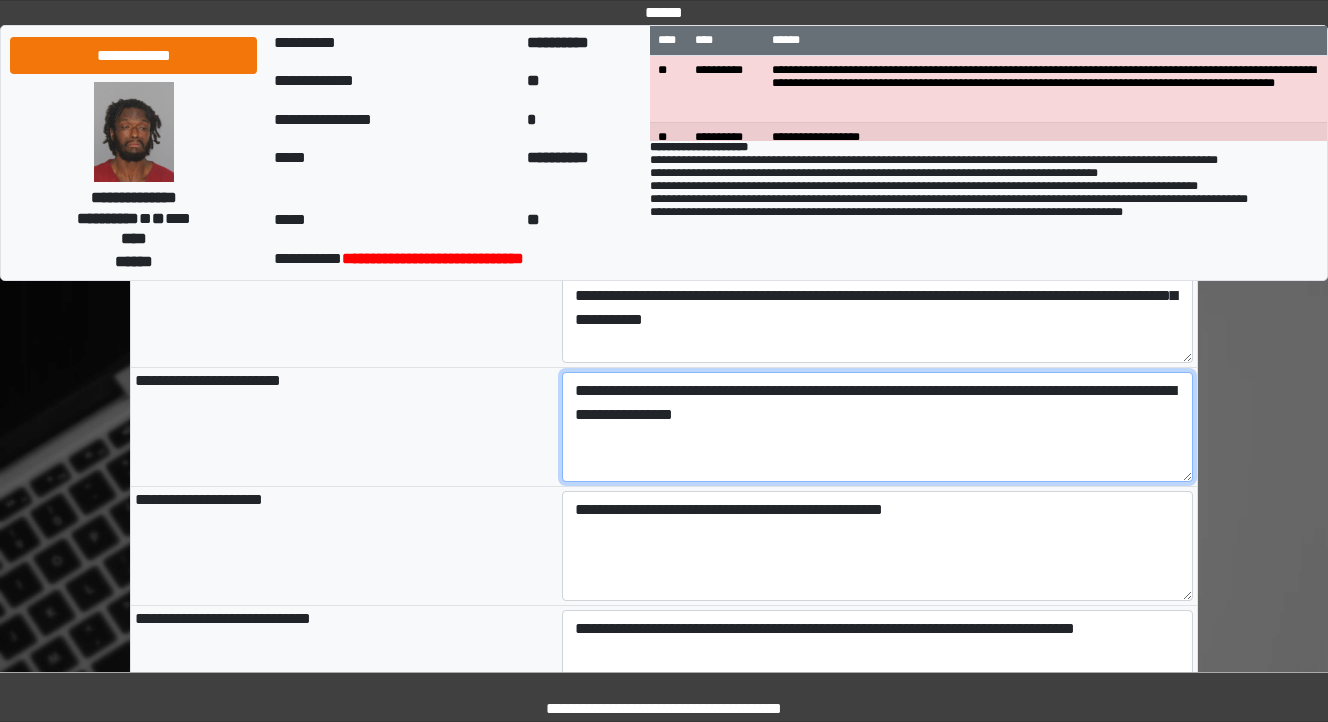 click on "**********" at bounding box center [878, 427] 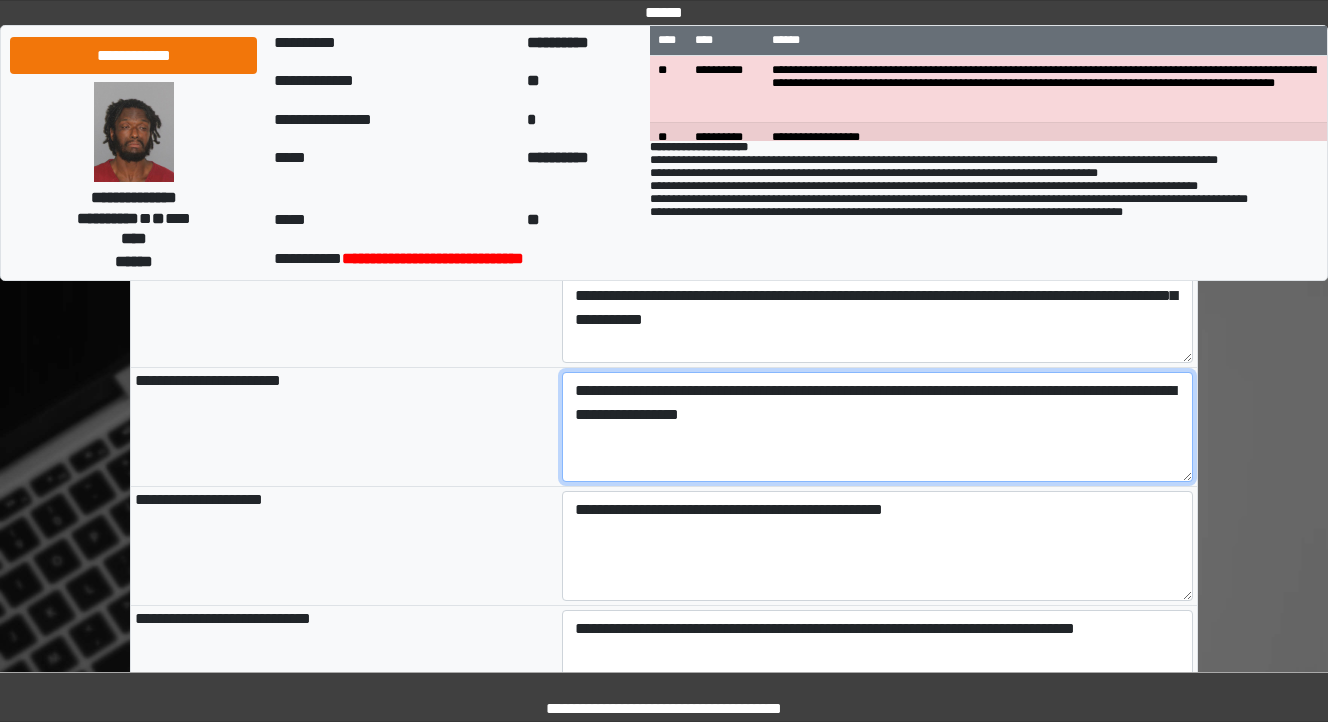 click on "**********" at bounding box center [878, 427] 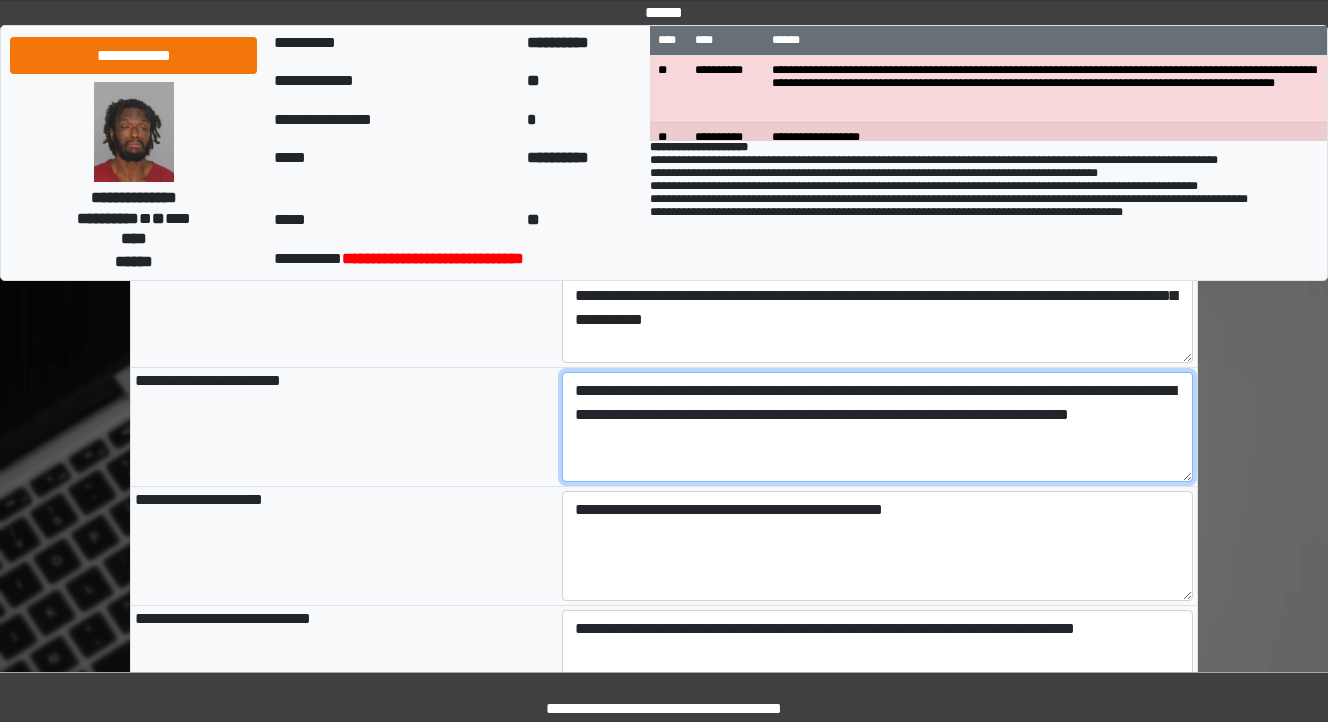 click on "**********" at bounding box center [878, 427] 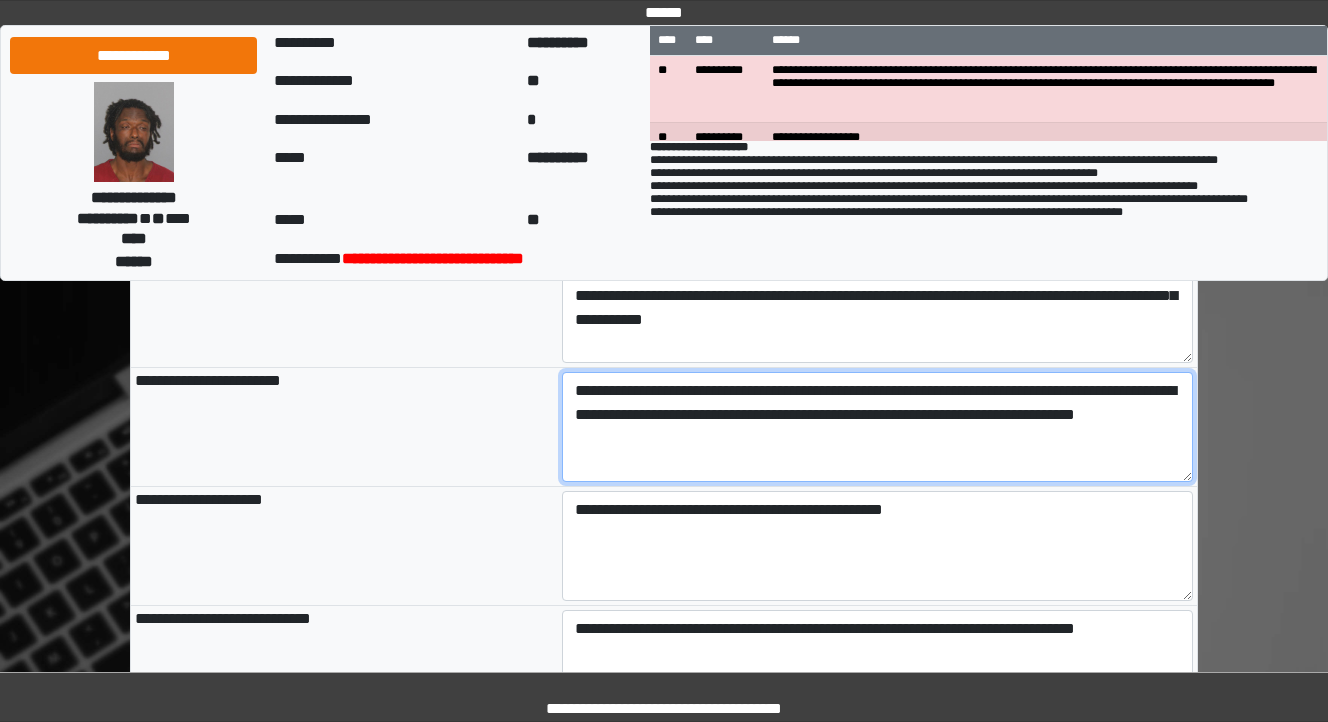 click on "**********" at bounding box center (878, 427) 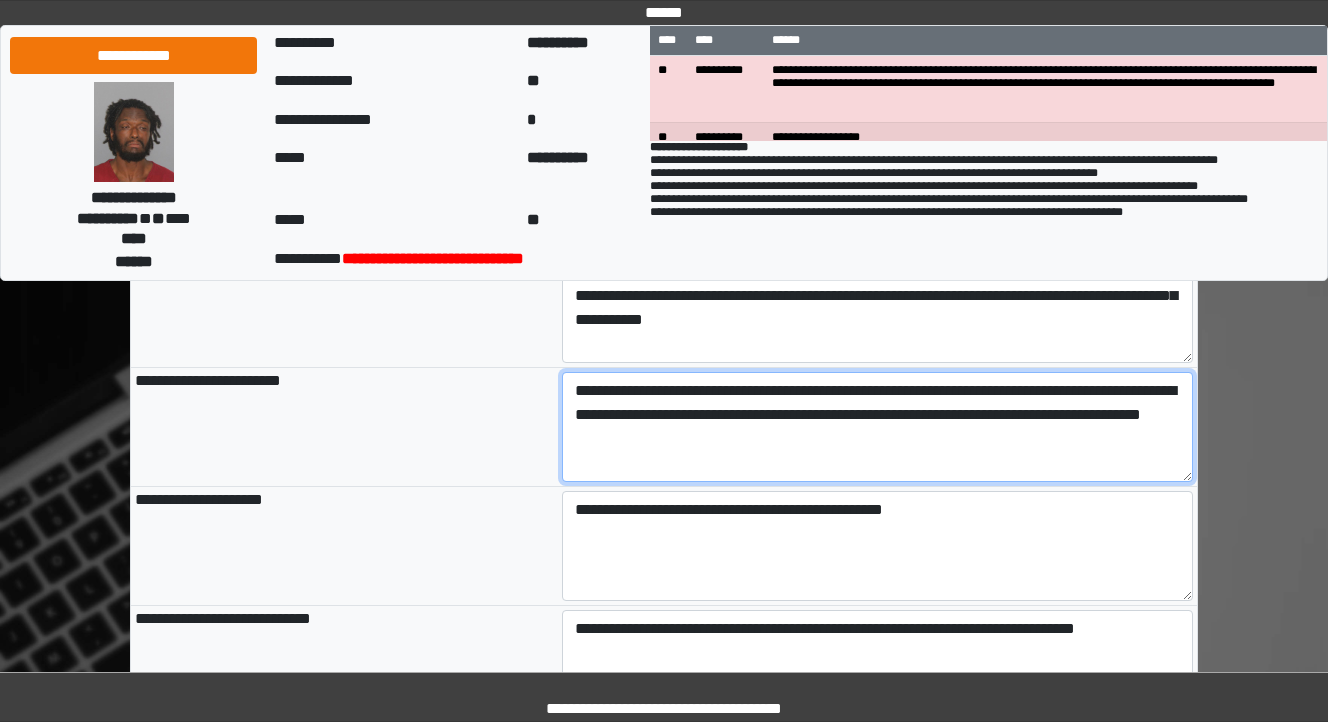 click on "**********" at bounding box center [878, 427] 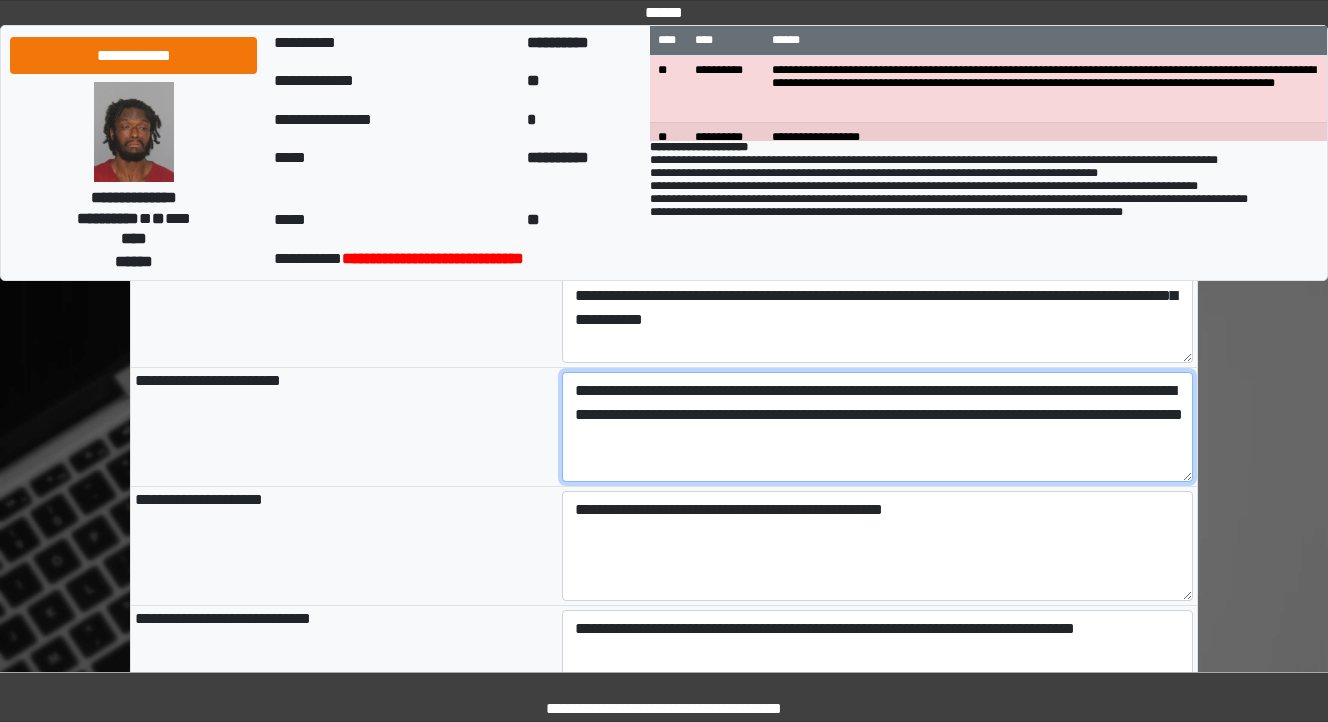 click on "**********" at bounding box center [878, 427] 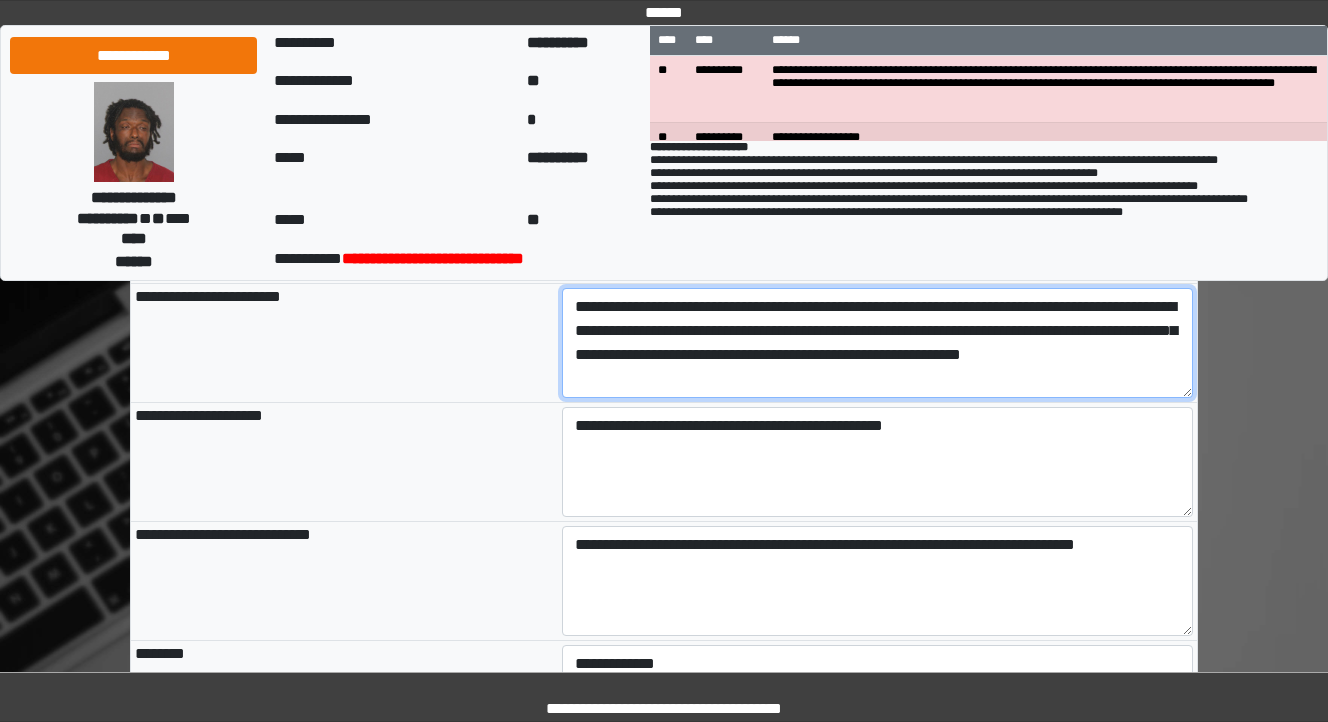 scroll, scrollTop: 1440, scrollLeft: 0, axis: vertical 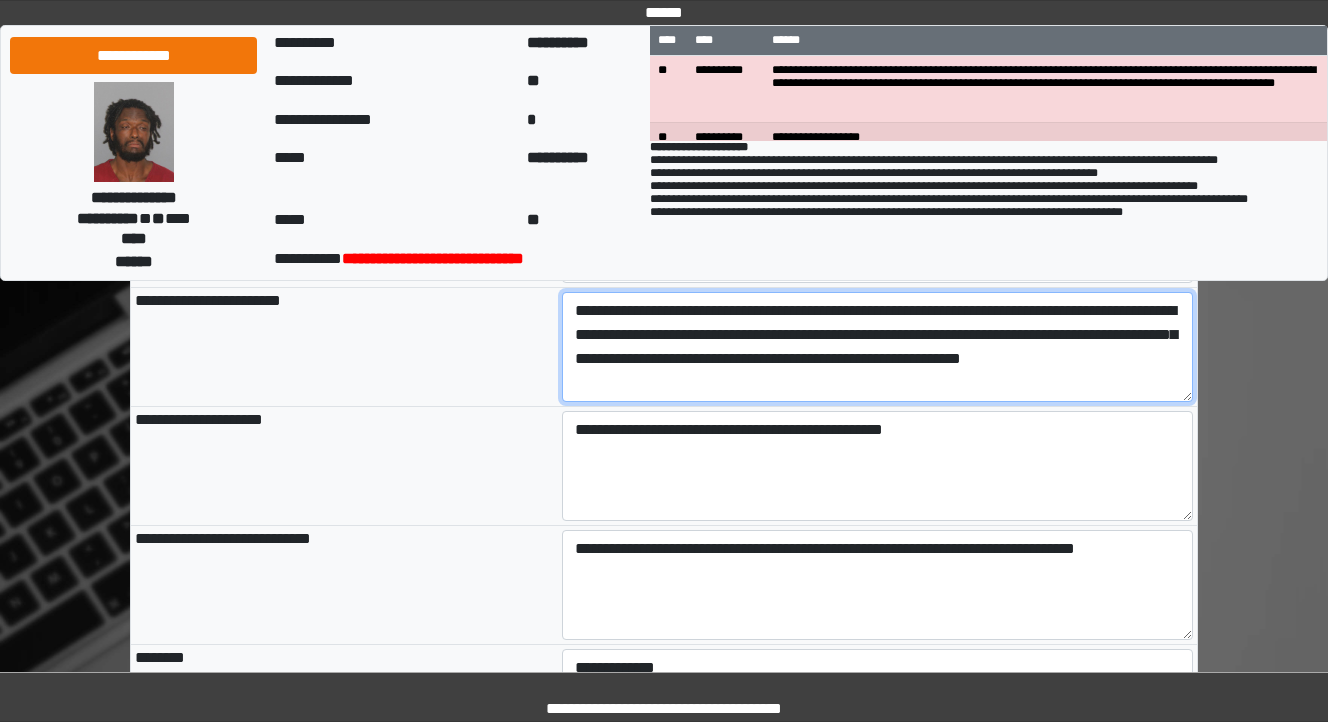 type on "**********" 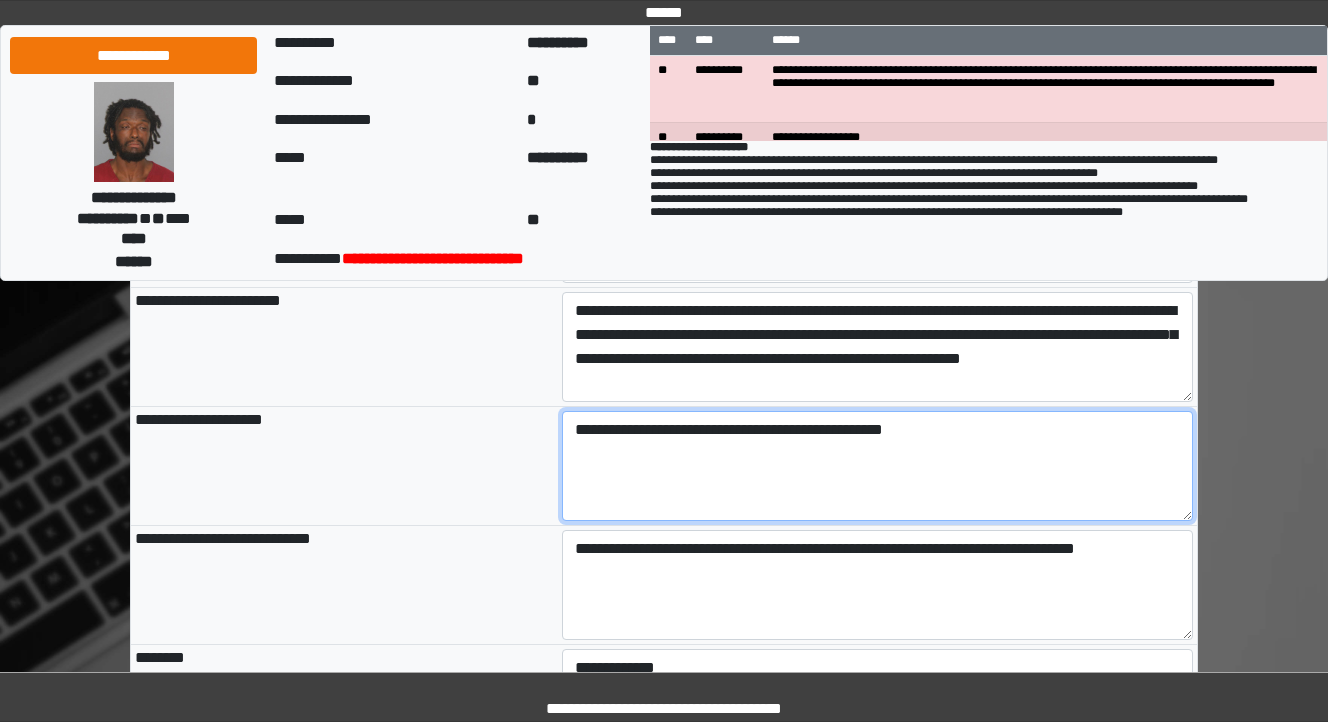 type on "**********" 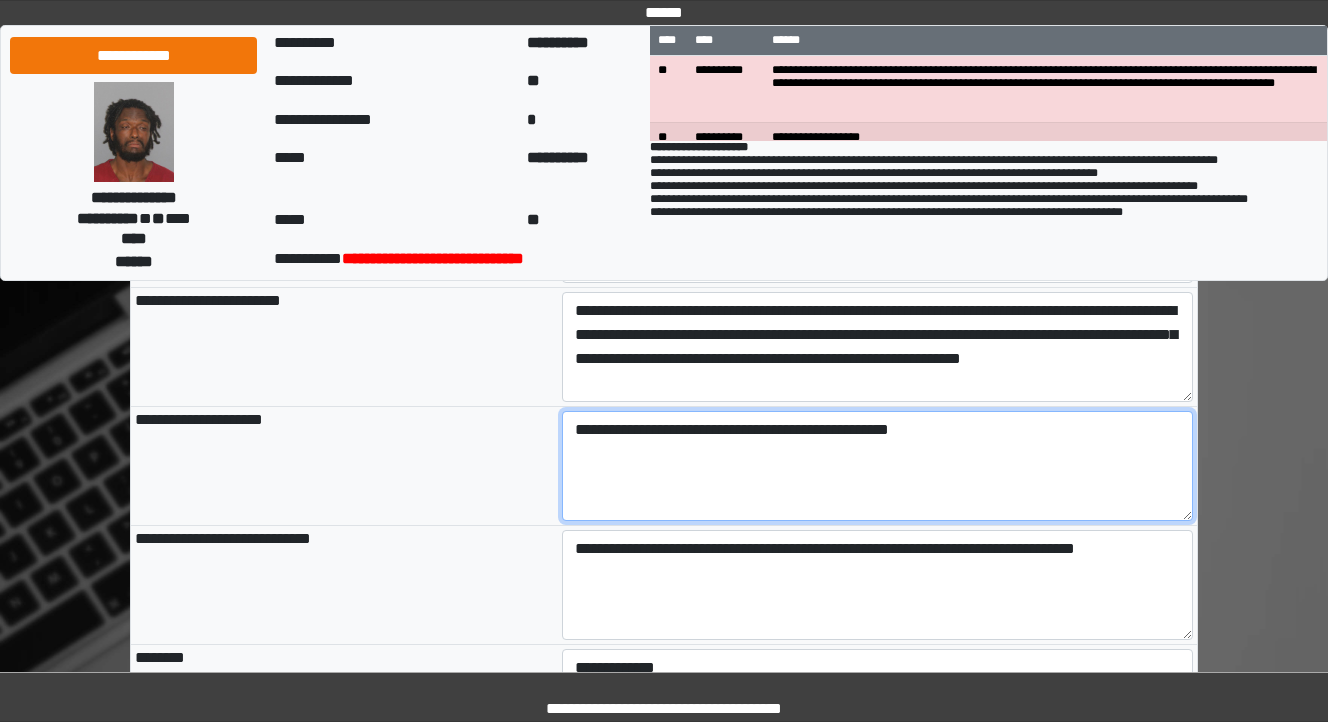 type on "**********" 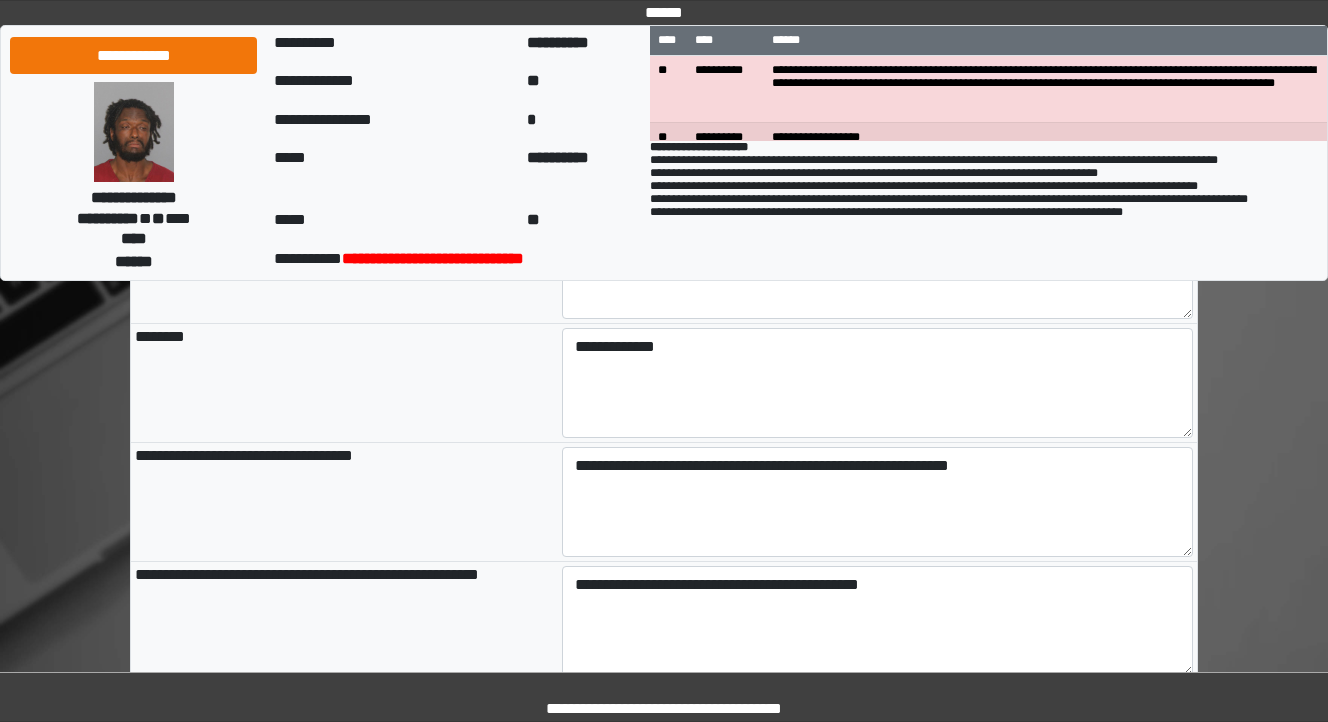 scroll, scrollTop: 1760, scrollLeft: 0, axis: vertical 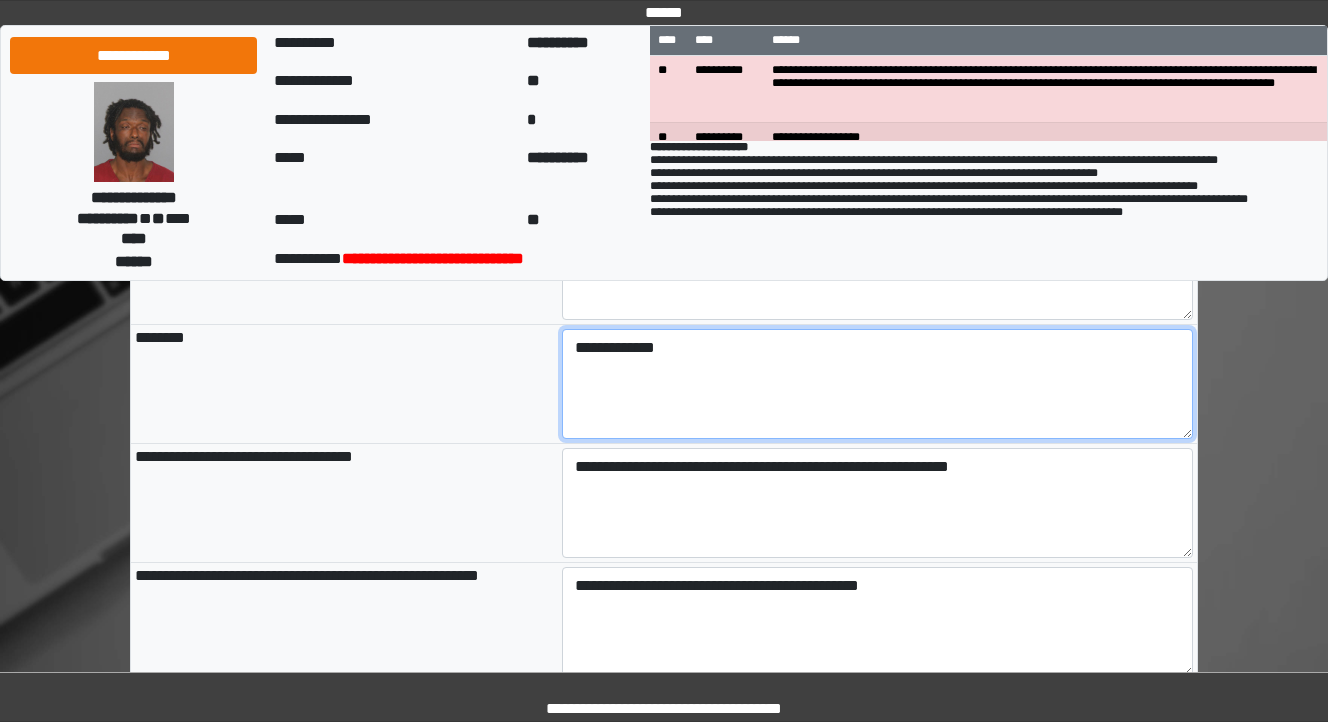 click on "**********" at bounding box center (878, 384) 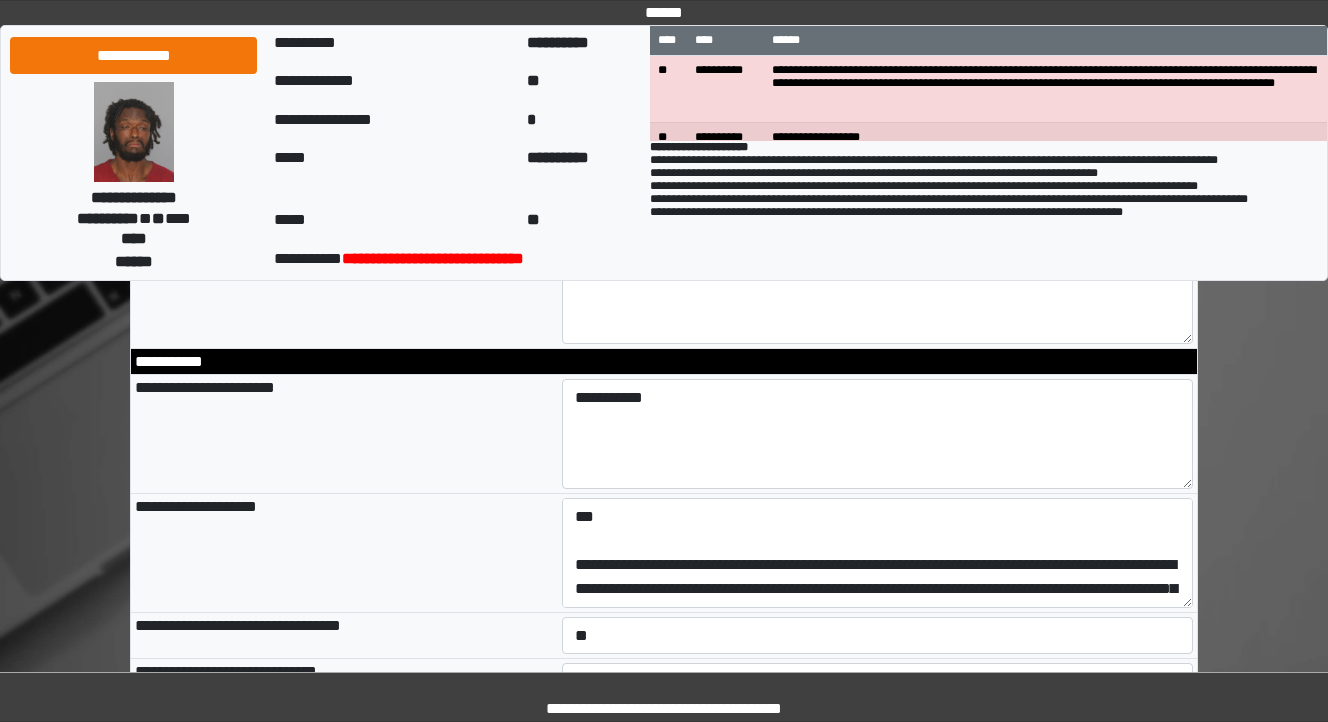 scroll, scrollTop: 2640, scrollLeft: 0, axis: vertical 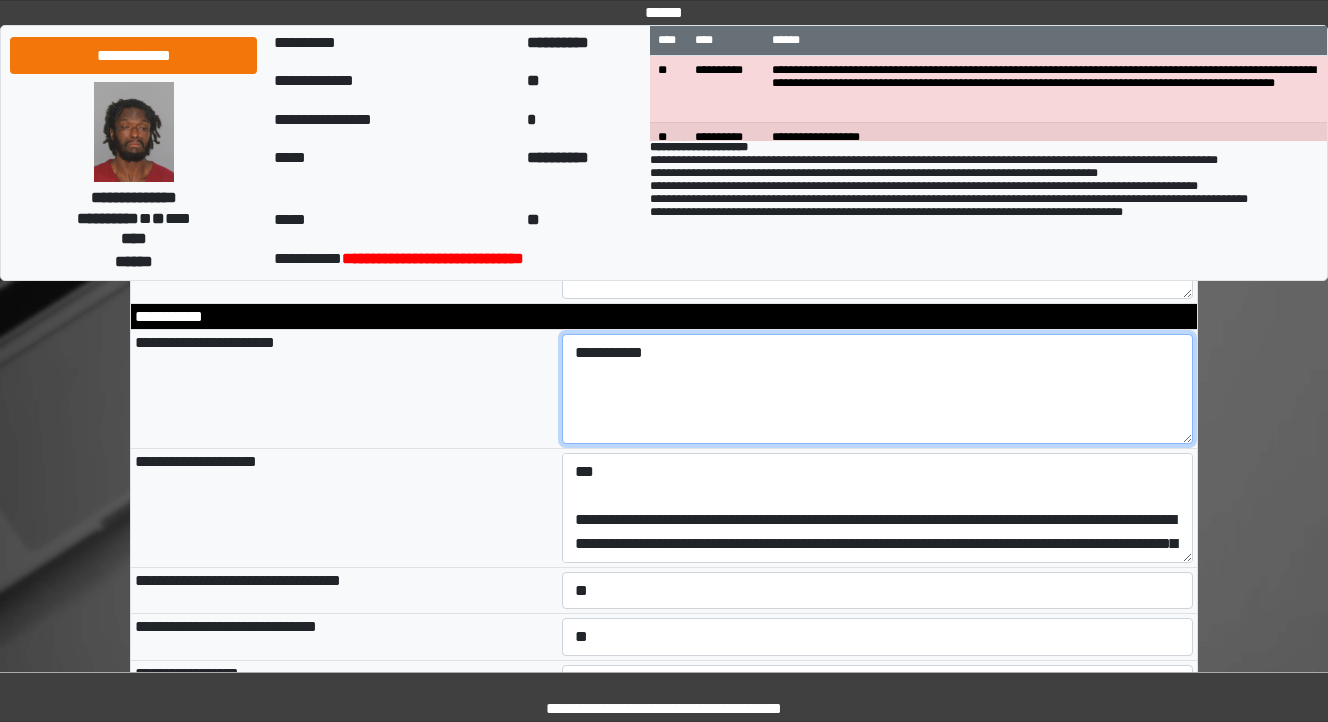 click on "**********" at bounding box center (878, 389) 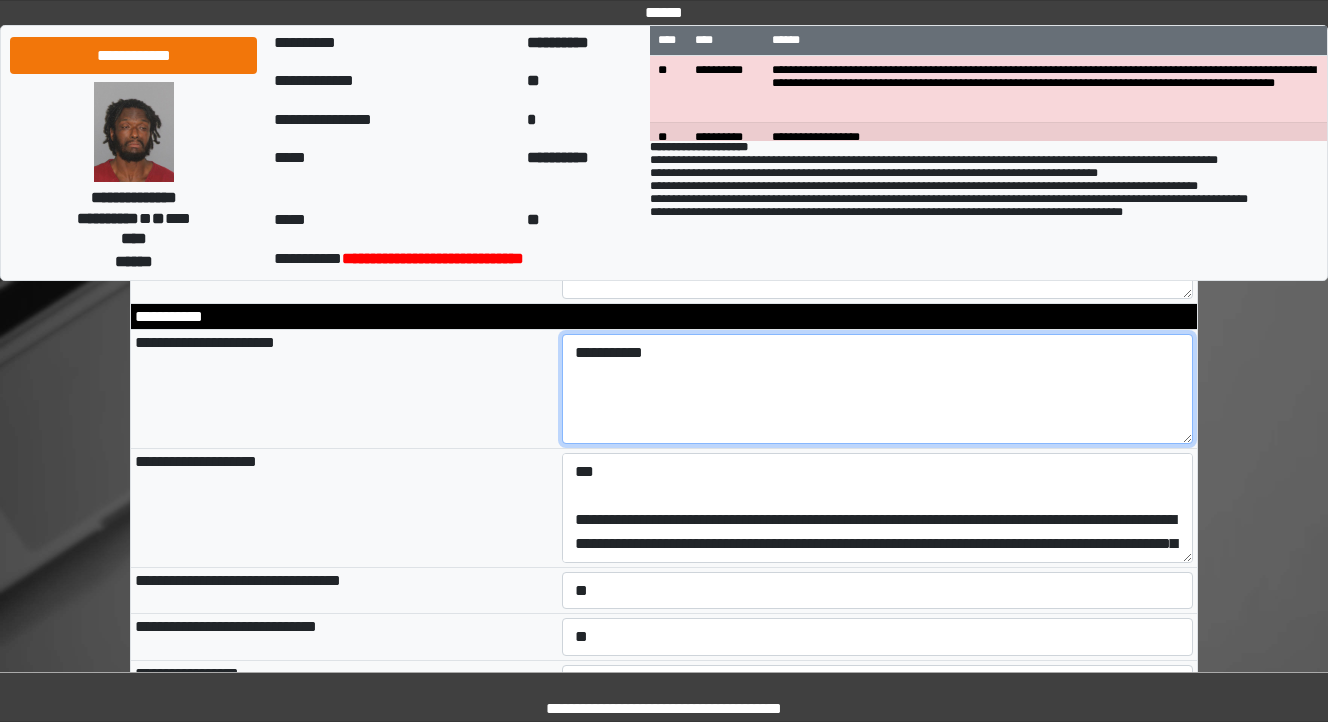 click on "**********" at bounding box center (878, 389) 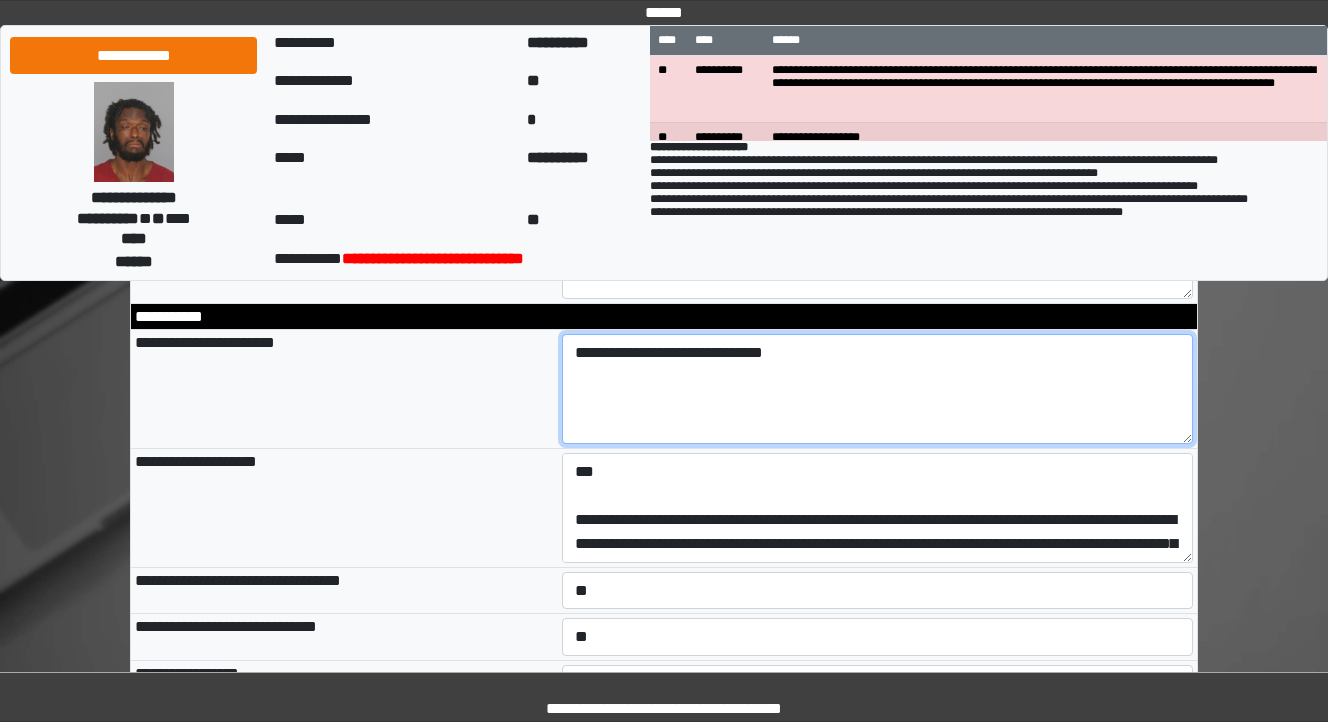 drag, startPoint x: 804, startPoint y: 361, endPoint x: 724, endPoint y: 356, distance: 80.1561 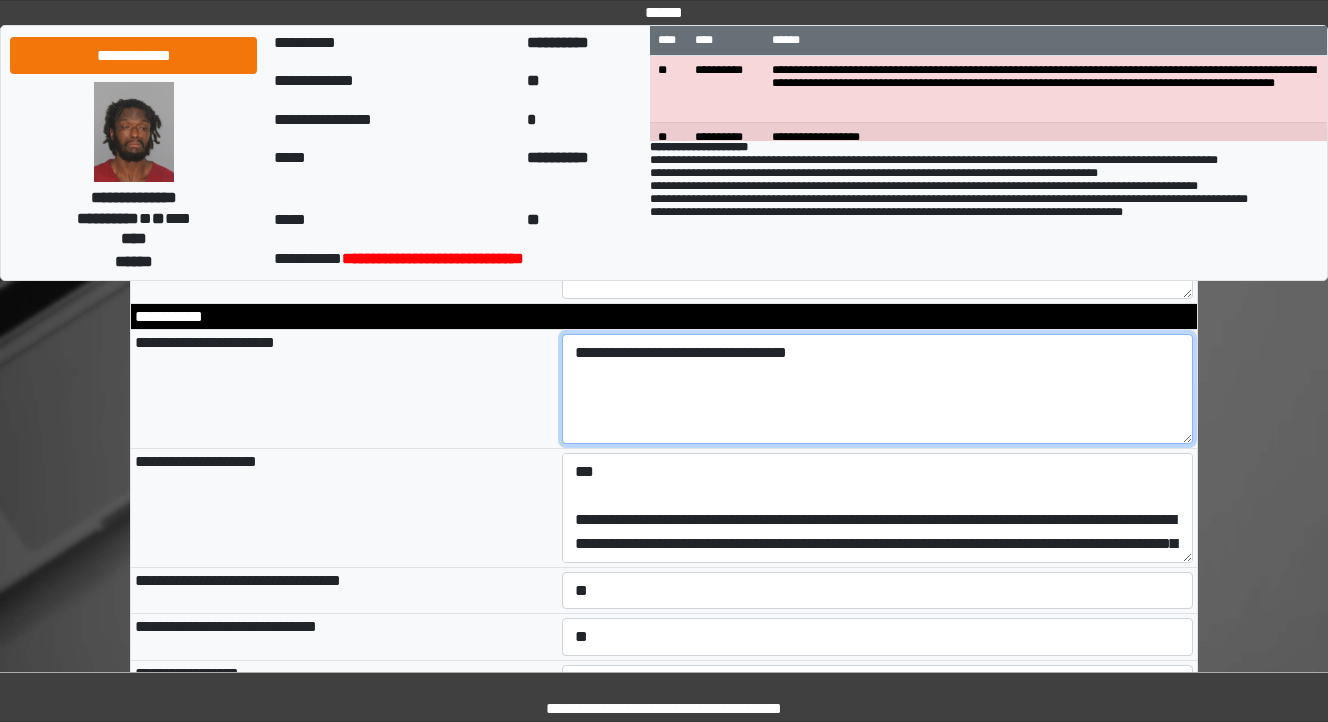 drag, startPoint x: 632, startPoint y: 359, endPoint x: 532, endPoint y: 348, distance: 100.60318 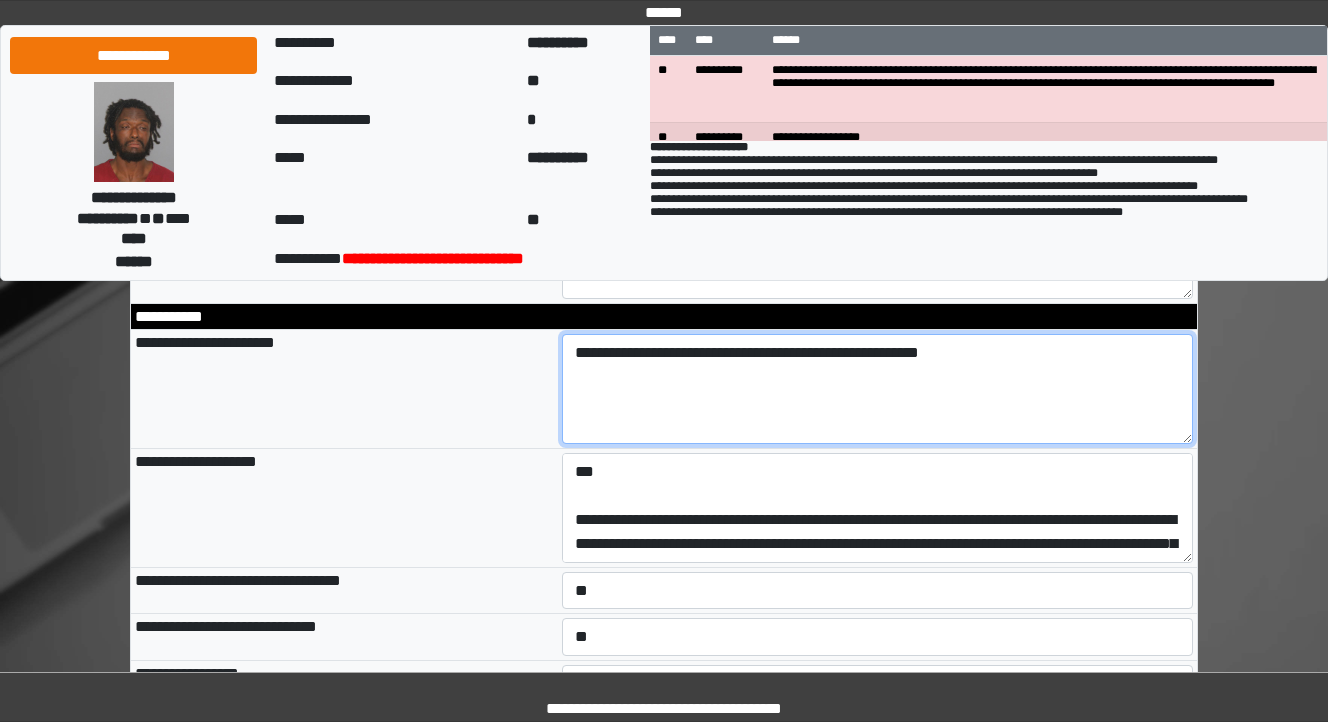 click on "**********" at bounding box center [878, 389] 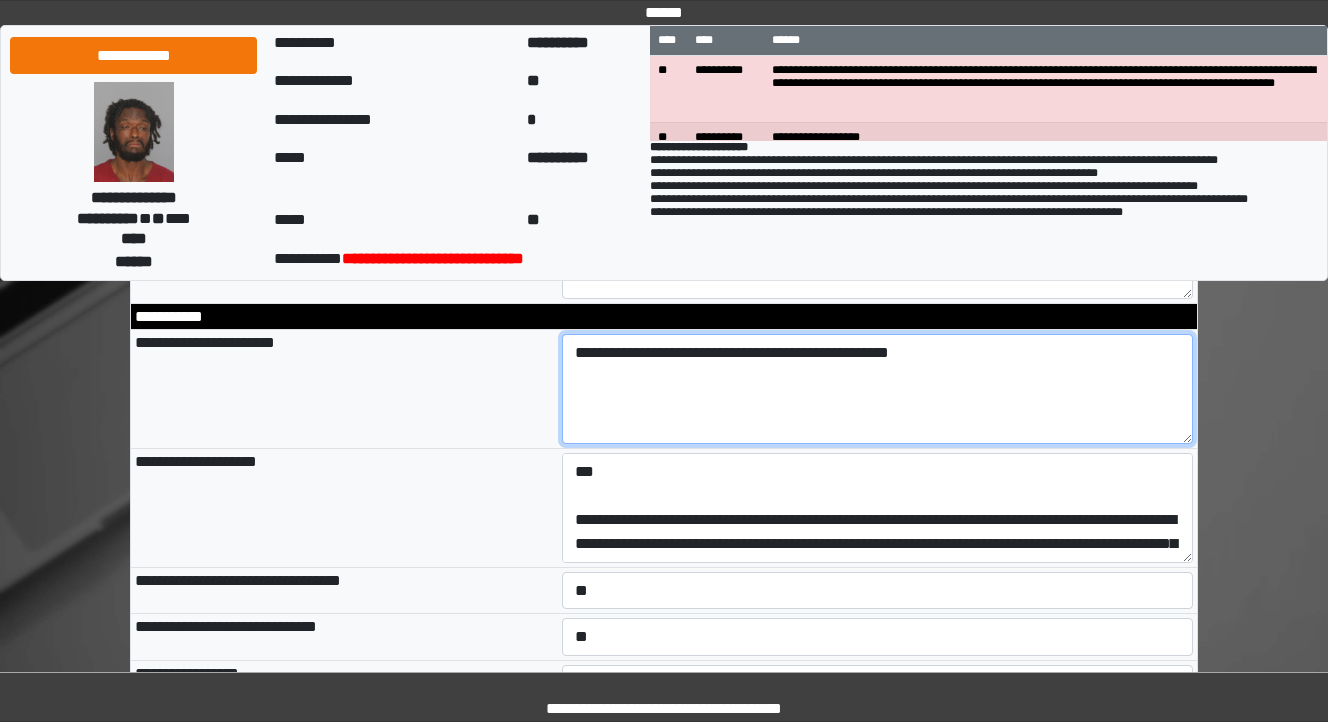click on "**********" at bounding box center (878, 389) 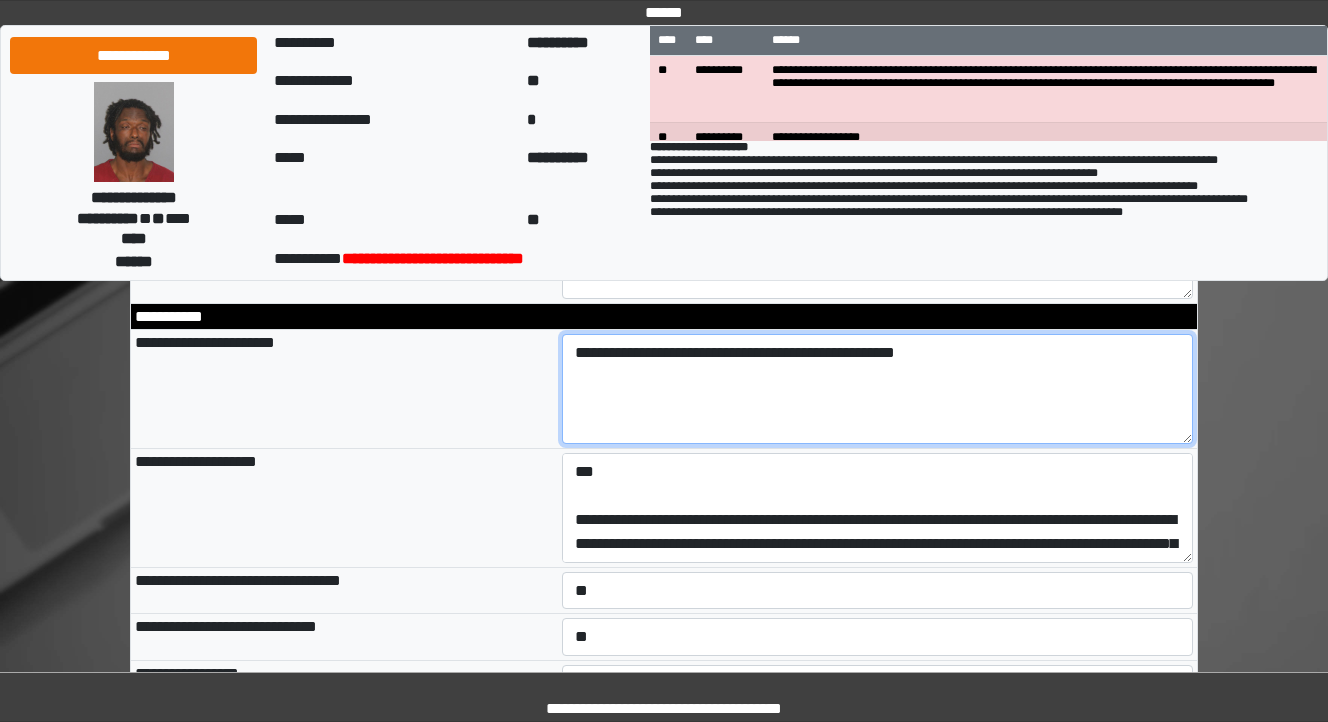 drag, startPoint x: 954, startPoint y: 357, endPoint x: 840, endPoint y: 349, distance: 114.28036 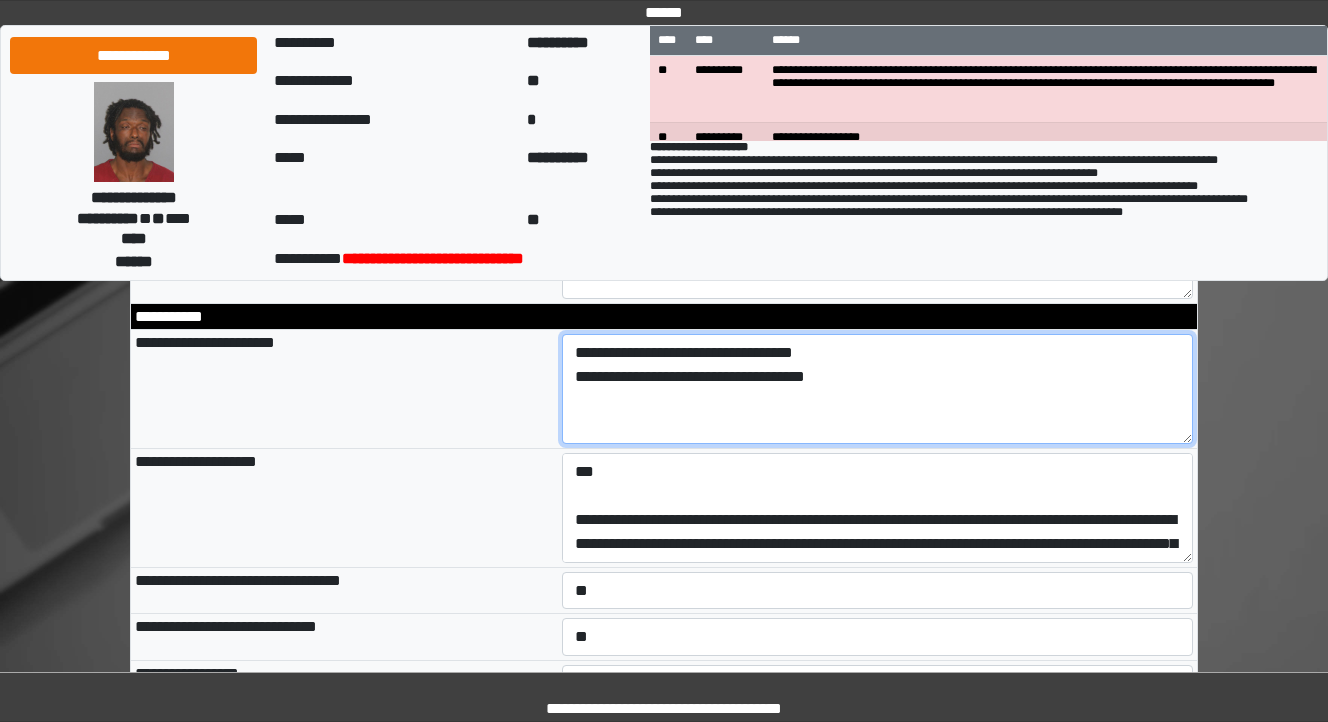 click on "**********" at bounding box center (878, 389) 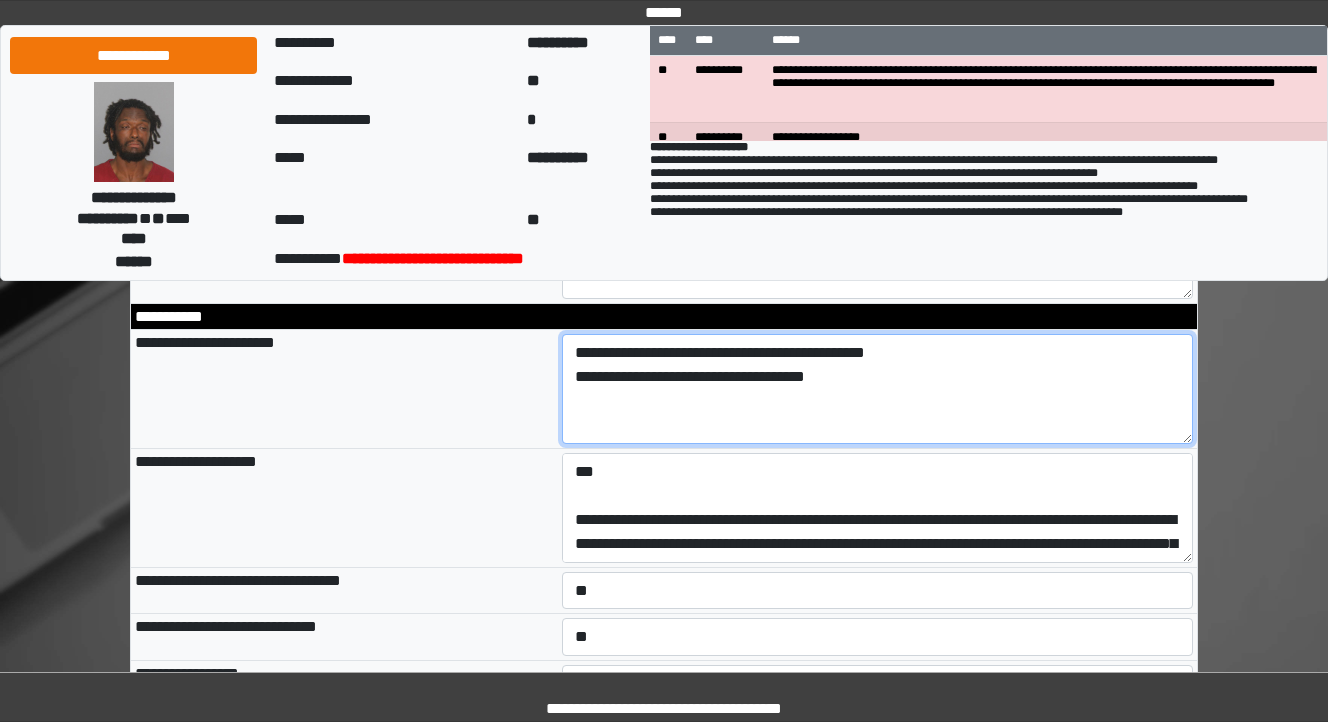 click on "**********" at bounding box center (878, 389) 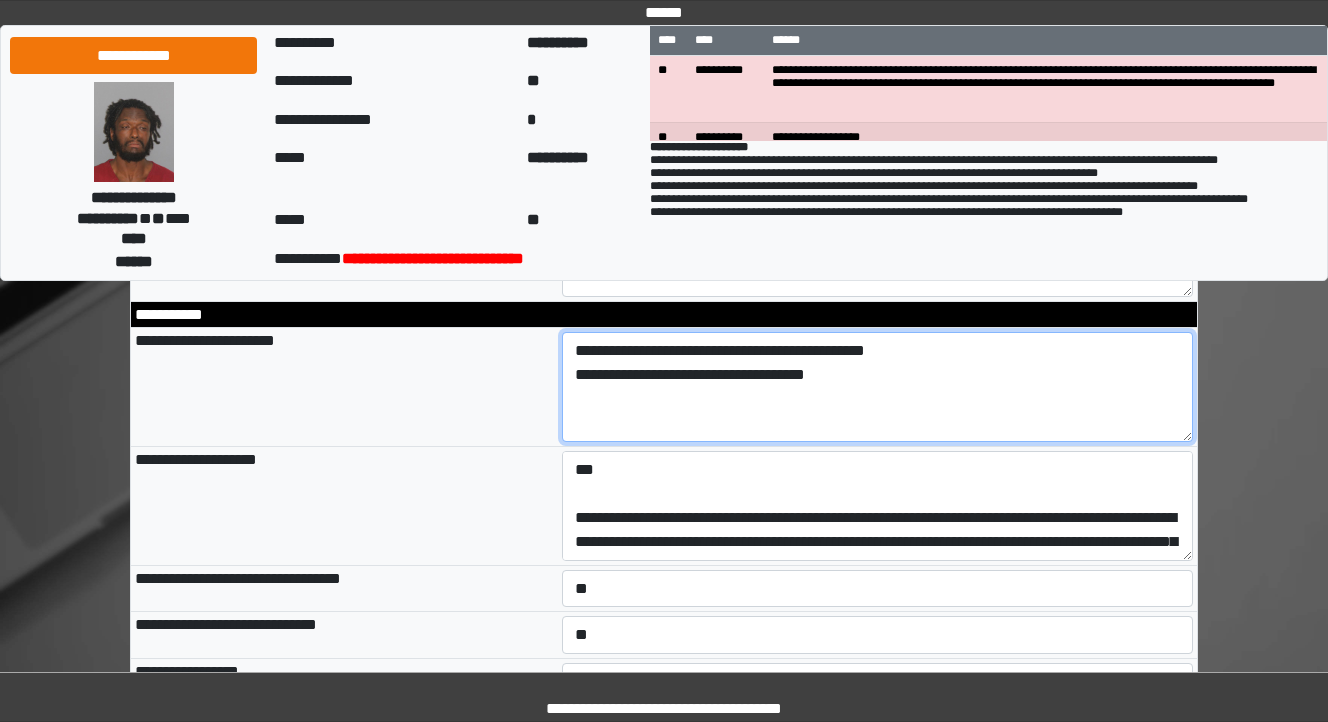 scroll, scrollTop: 2640, scrollLeft: 0, axis: vertical 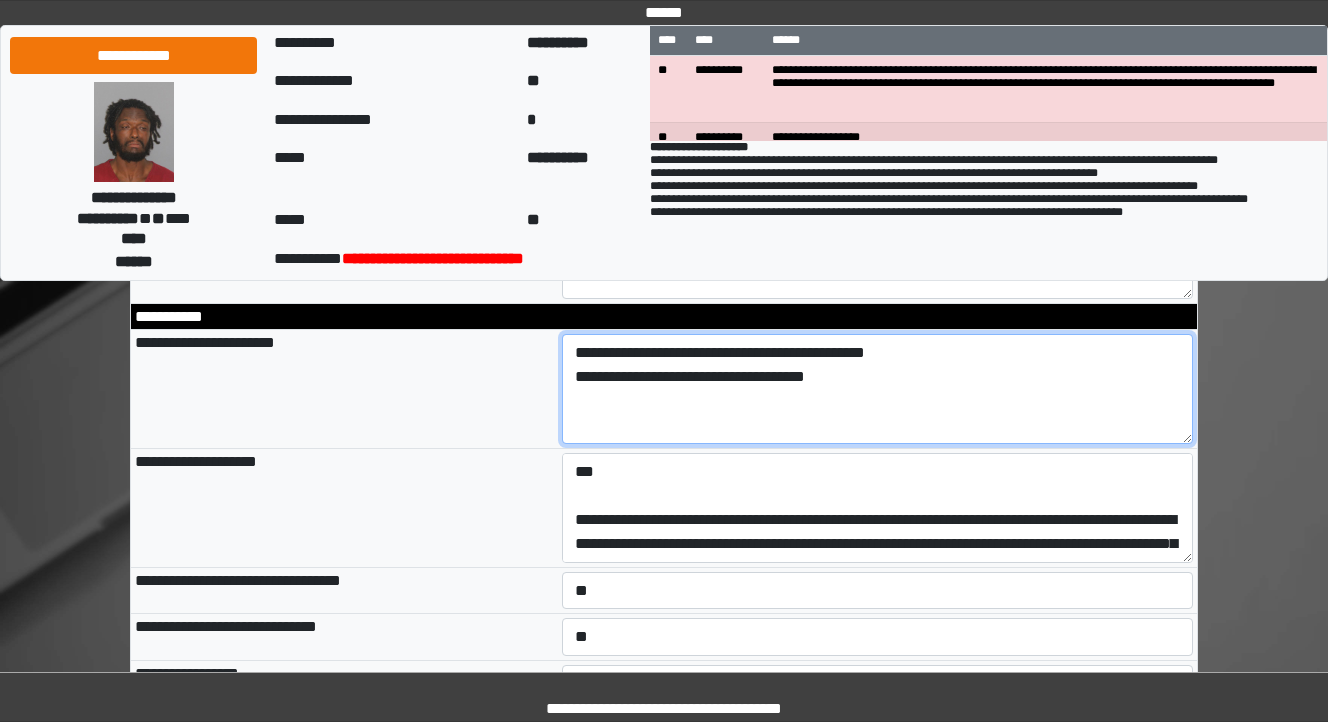 type on "**********" 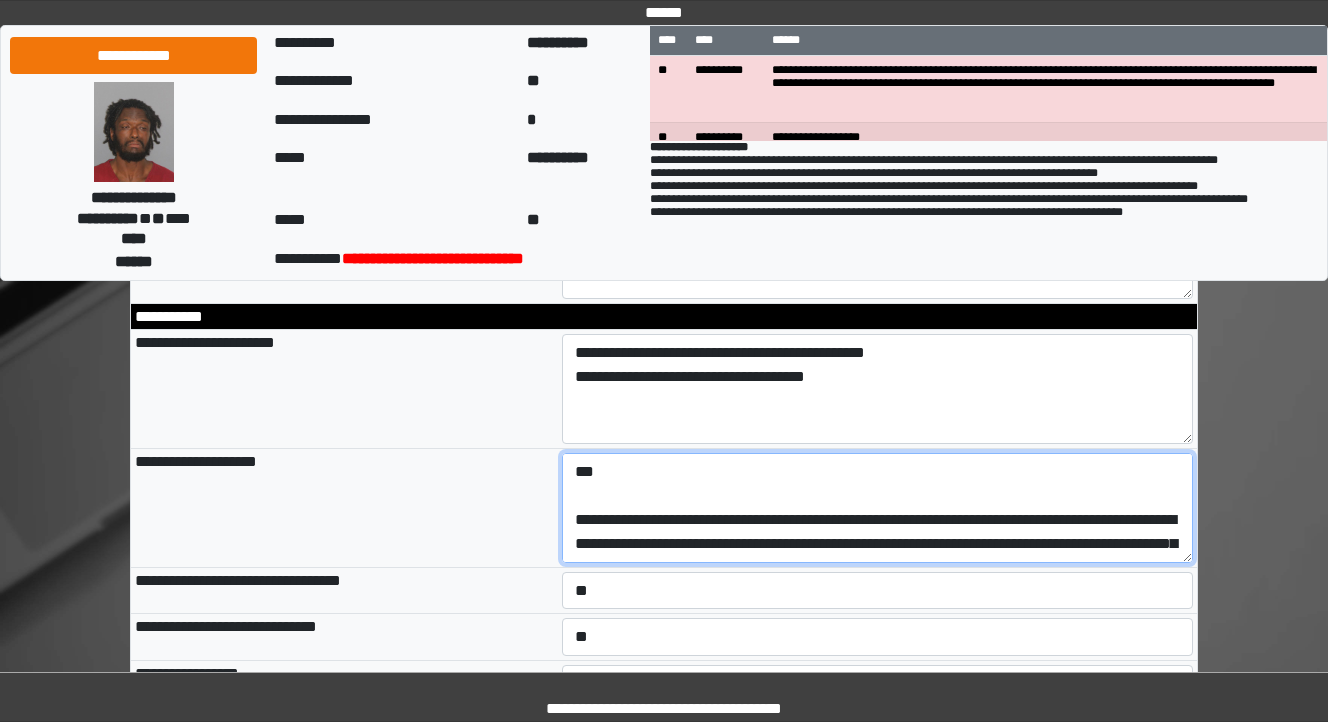 type on "**********" 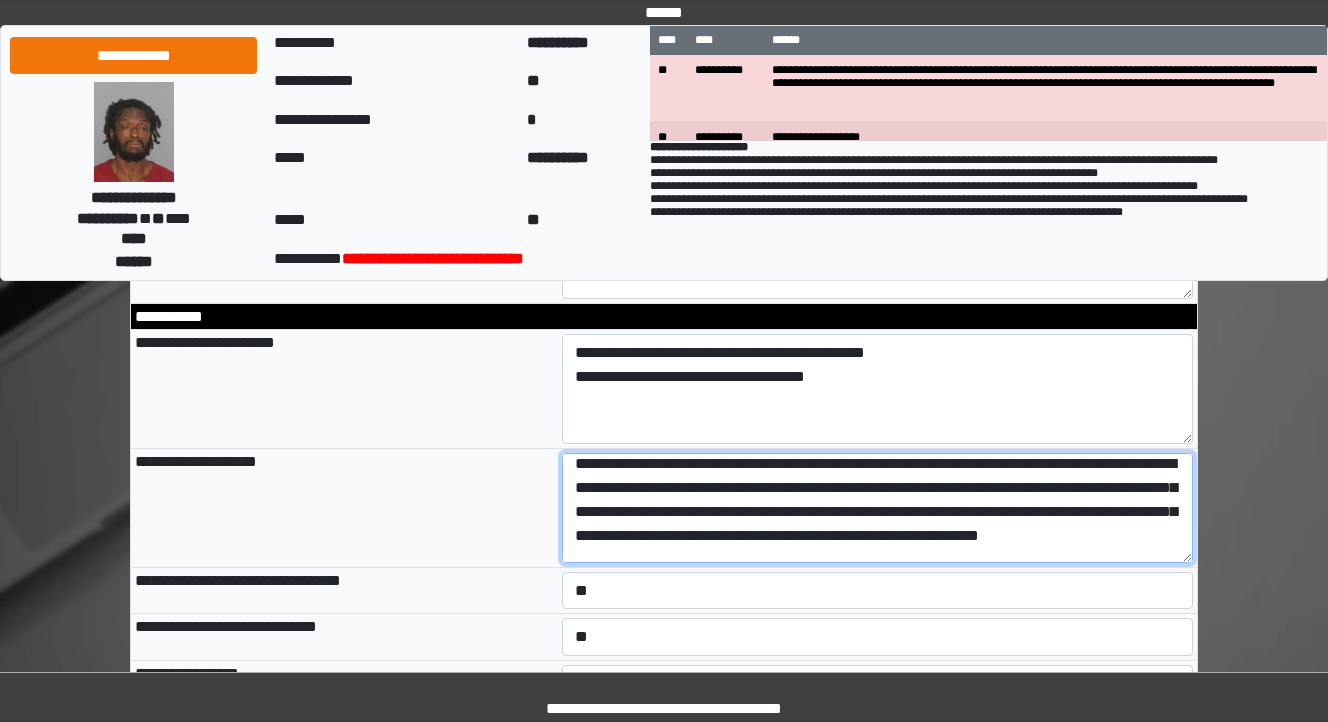 scroll, scrollTop: 80, scrollLeft: 0, axis: vertical 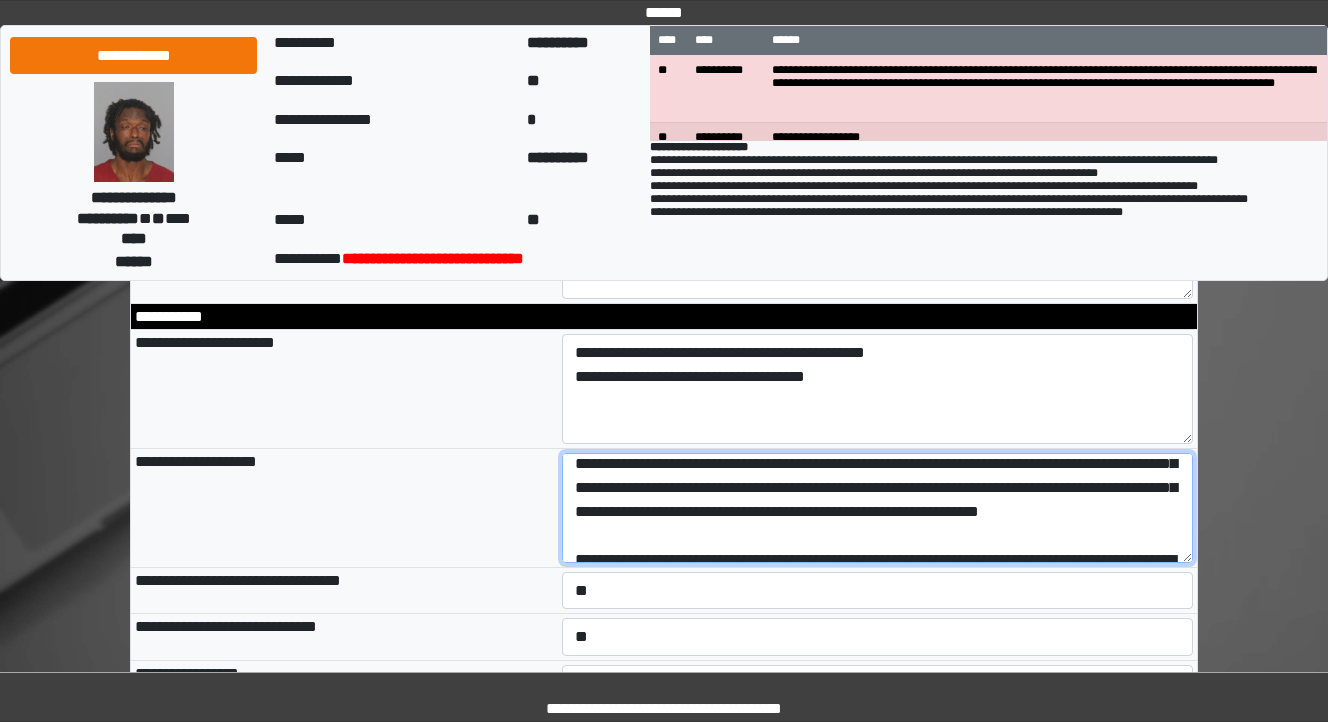 click on "**********" at bounding box center (878, 508) 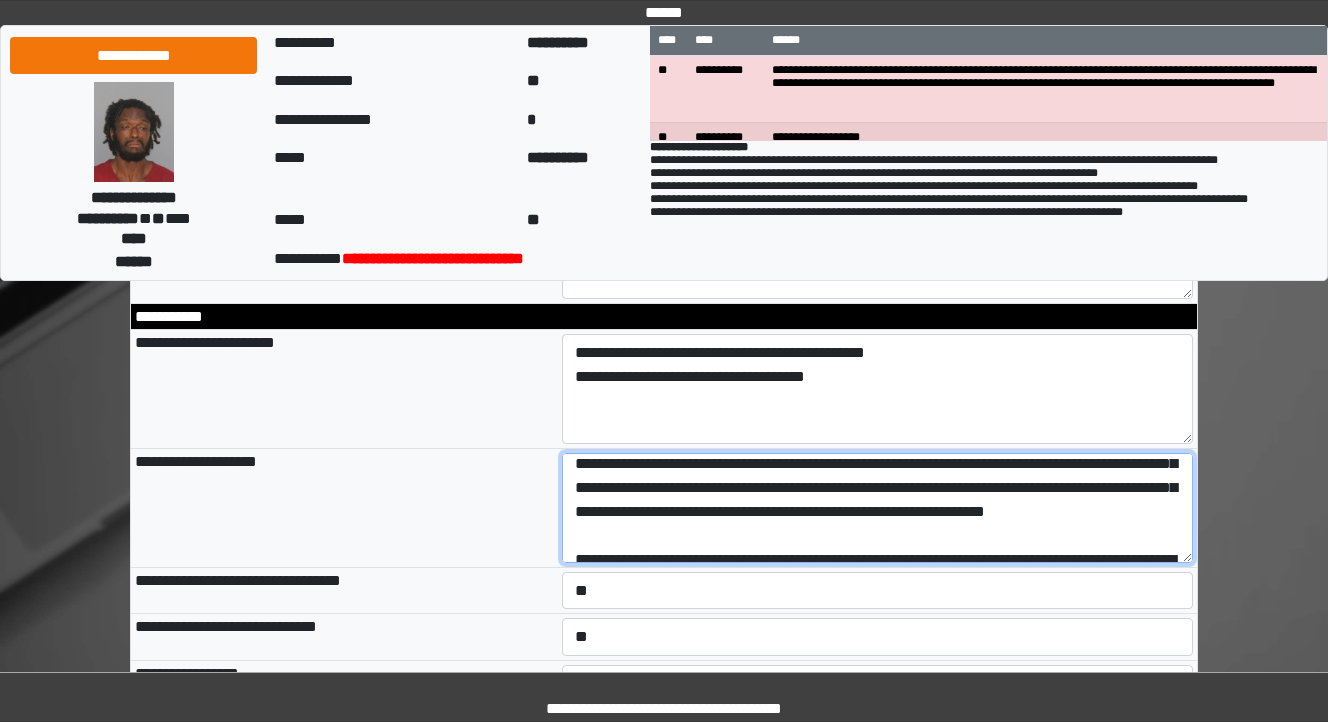 scroll, scrollTop: 78, scrollLeft: 0, axis: vertical 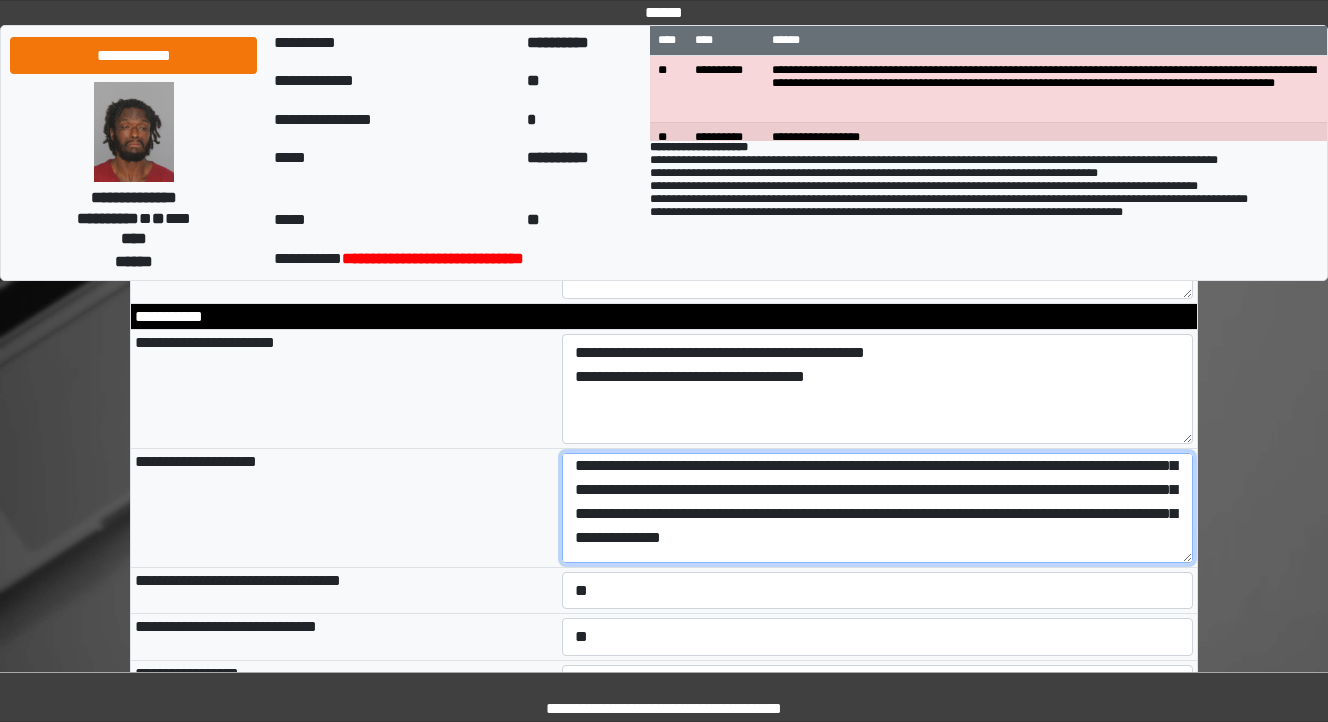click on "**********" at bounding box center [878, 508] 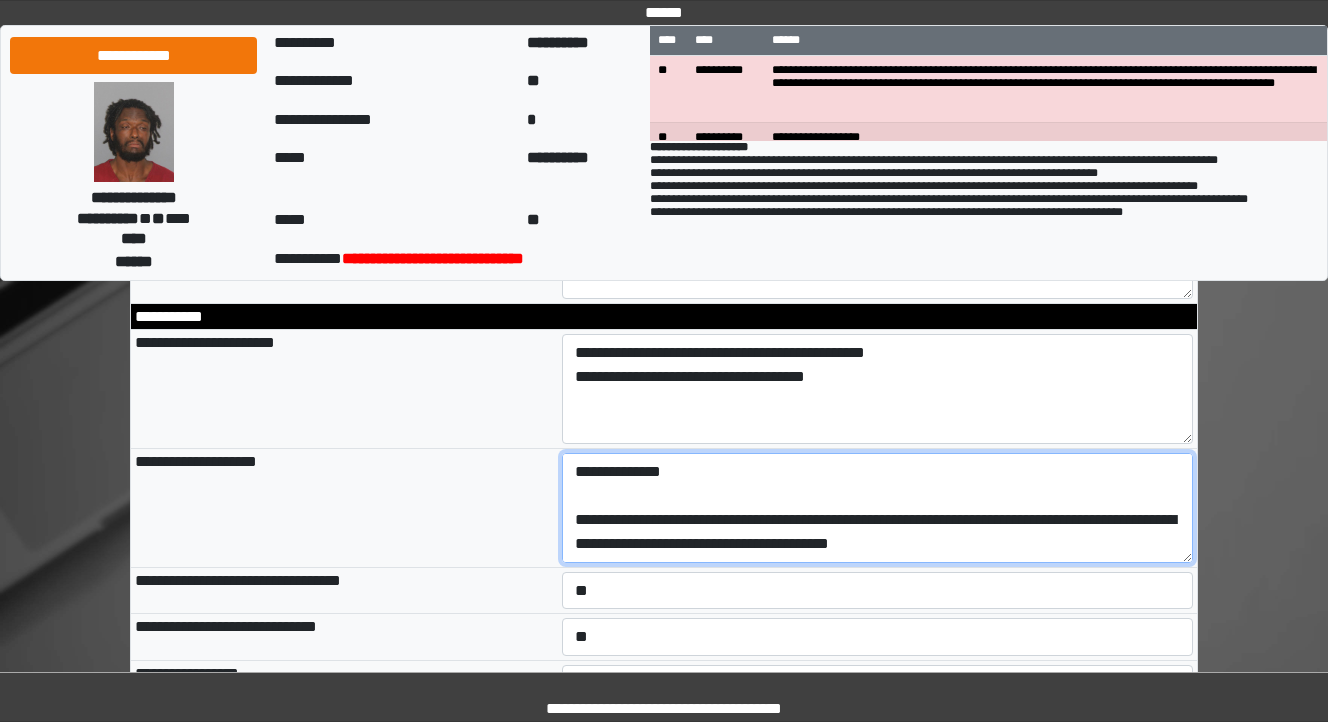 click on "**********" at bounding box center (878, 508) 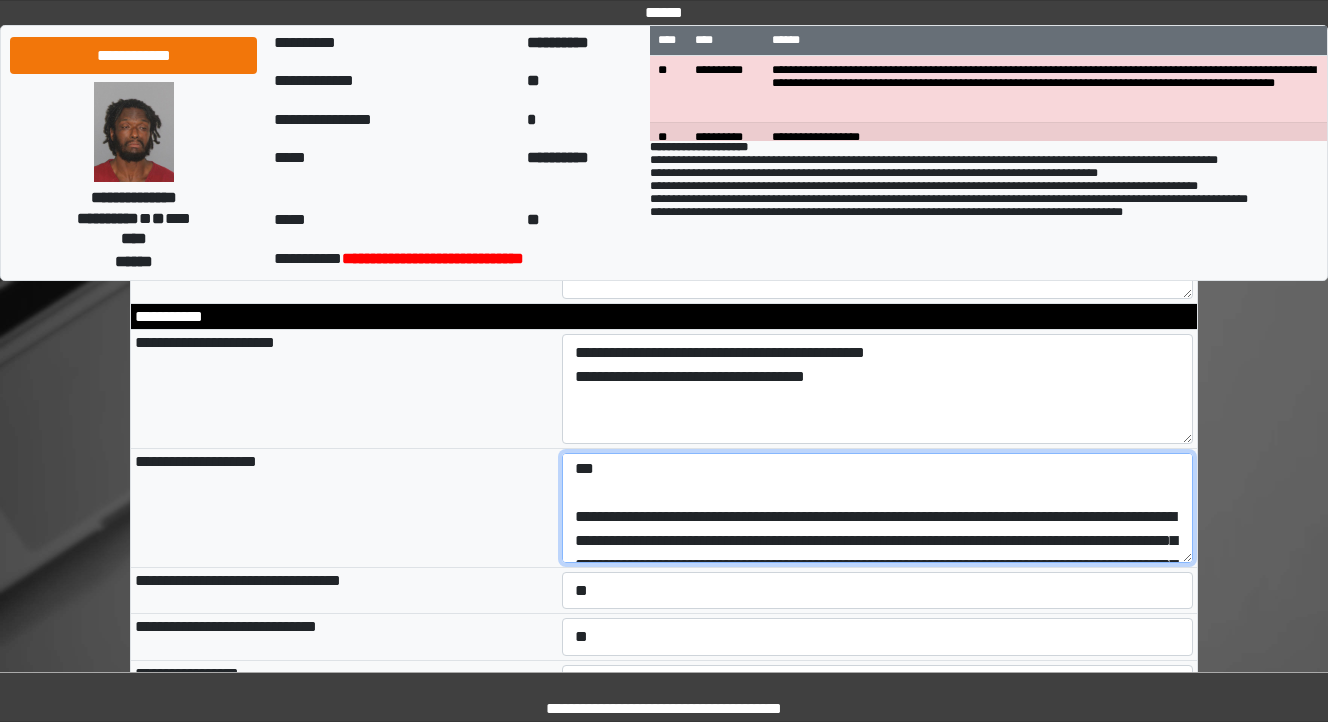 scroll, scrollTop: 0, scrollLeft: 0, axis: both 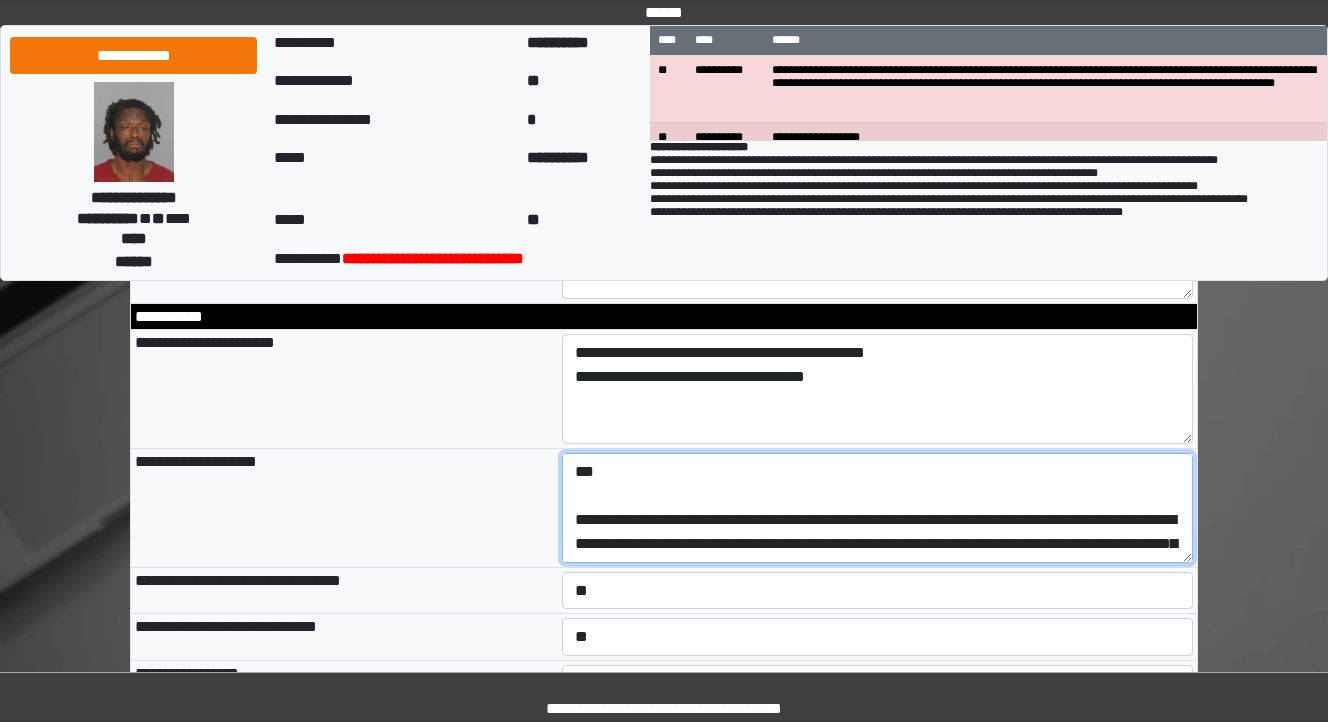 click on "**********" at bounding box center [878, 508] 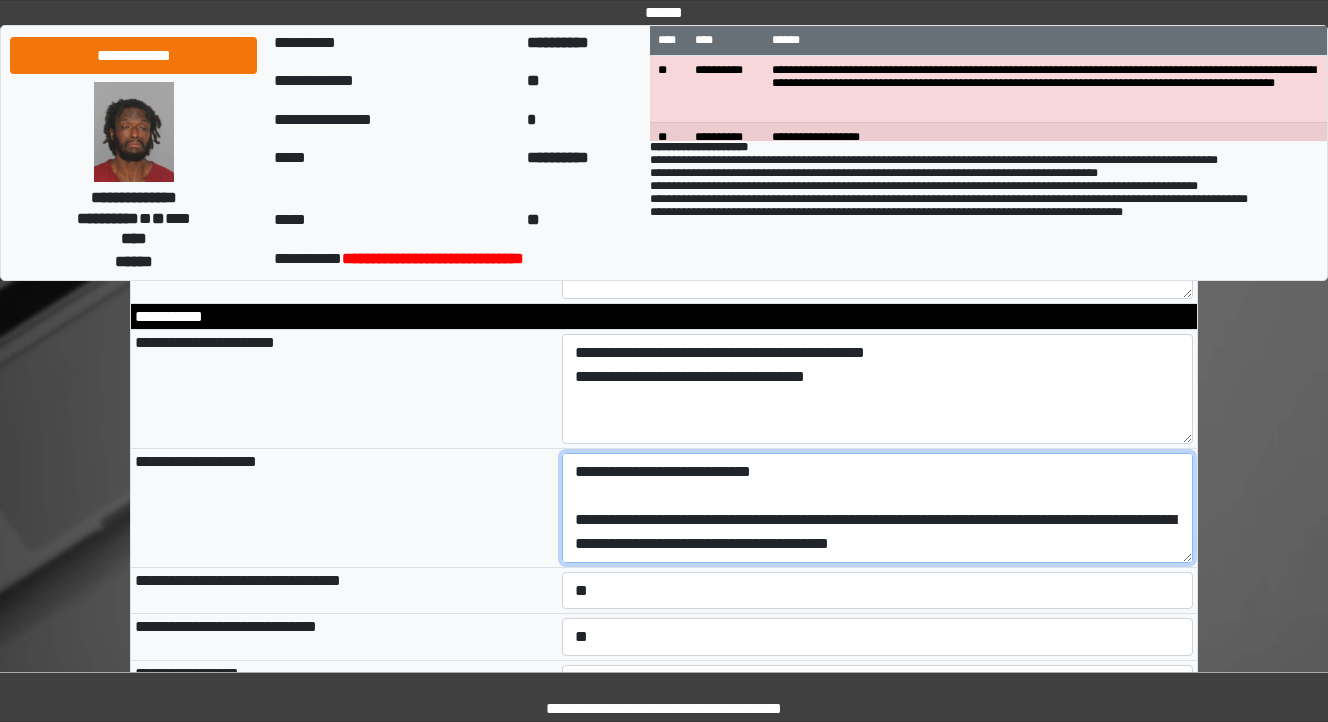 scroll, scrollTop: 168, scrollLeft: 0, axis: vertical 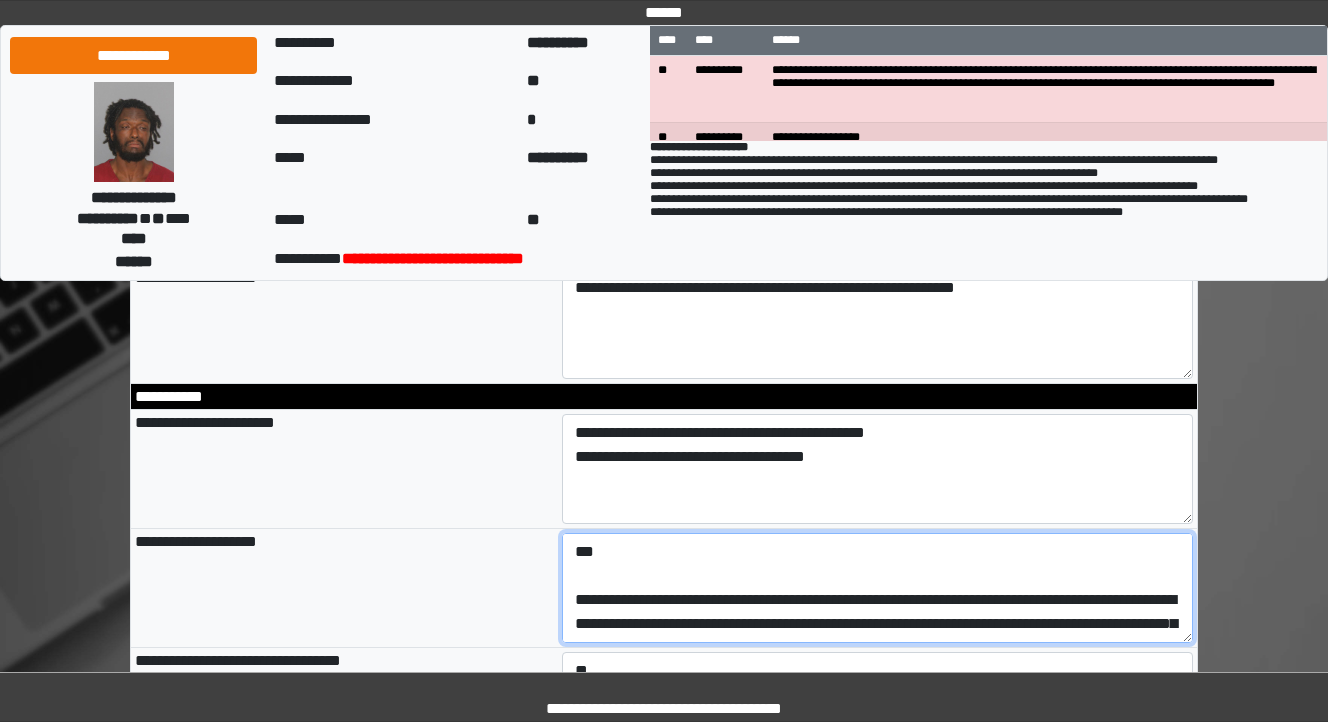 click on "**********" at bounding box center (878, 588) 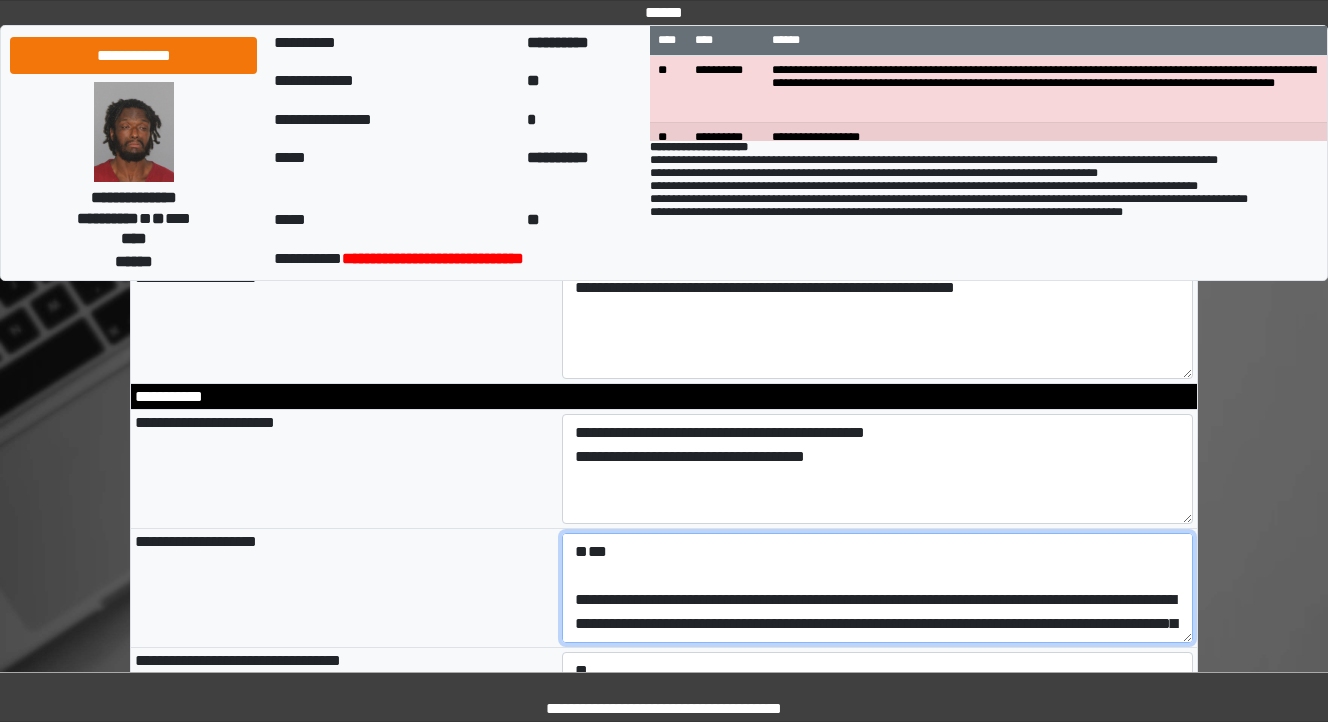 click on "**********" at bounding box center [878, 588] 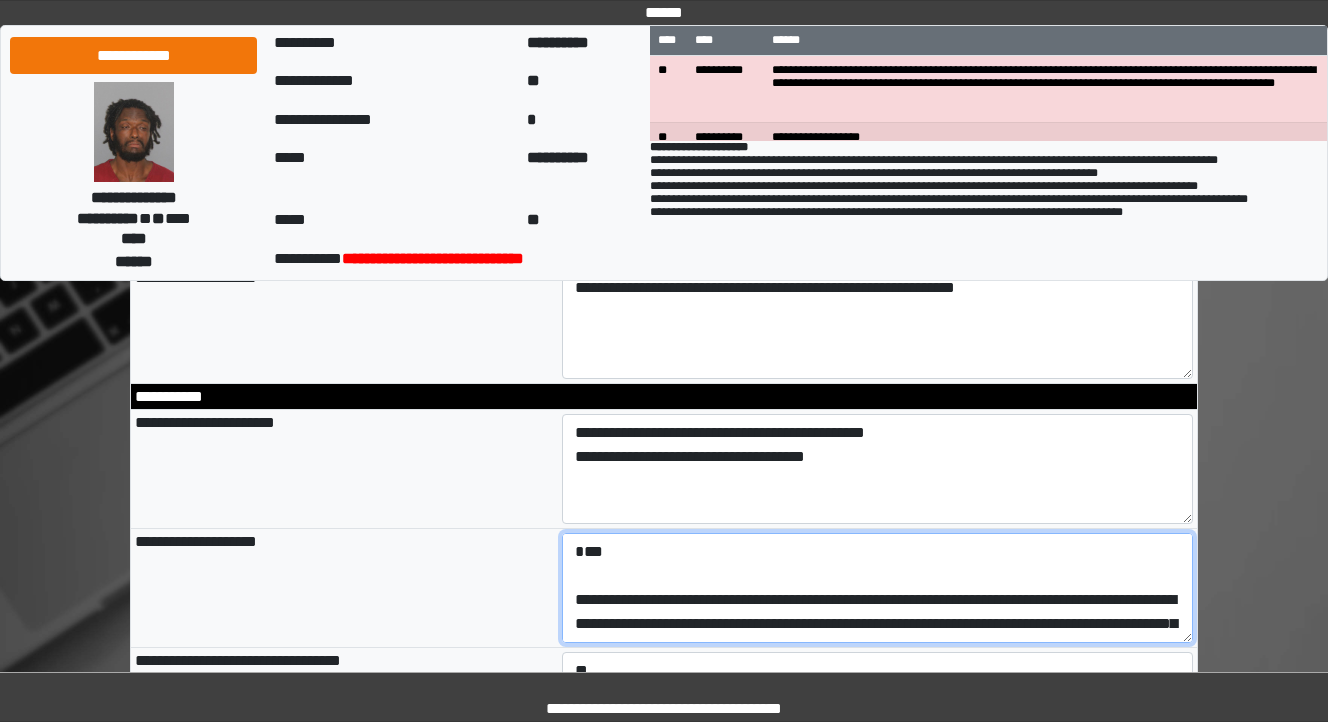 click on "**********" at bounding box center [878, 588] 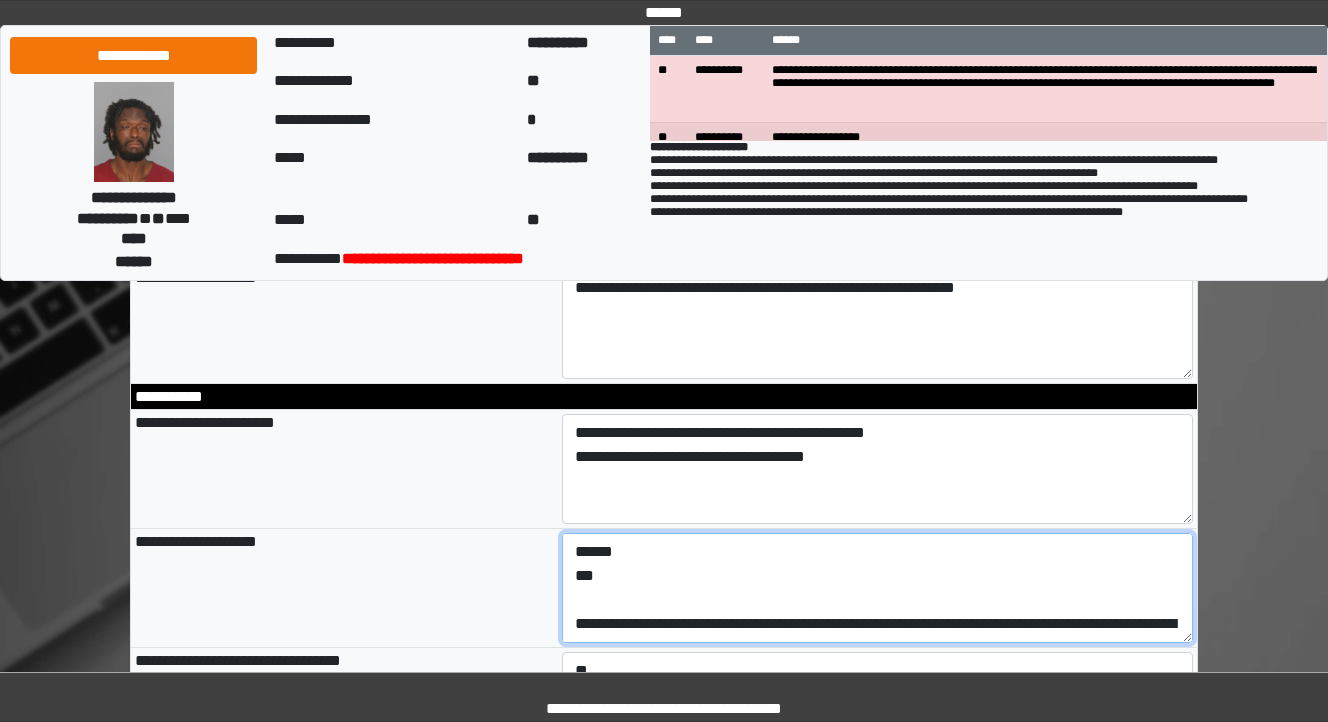 click on "**********" at bounding box center (878, 588) 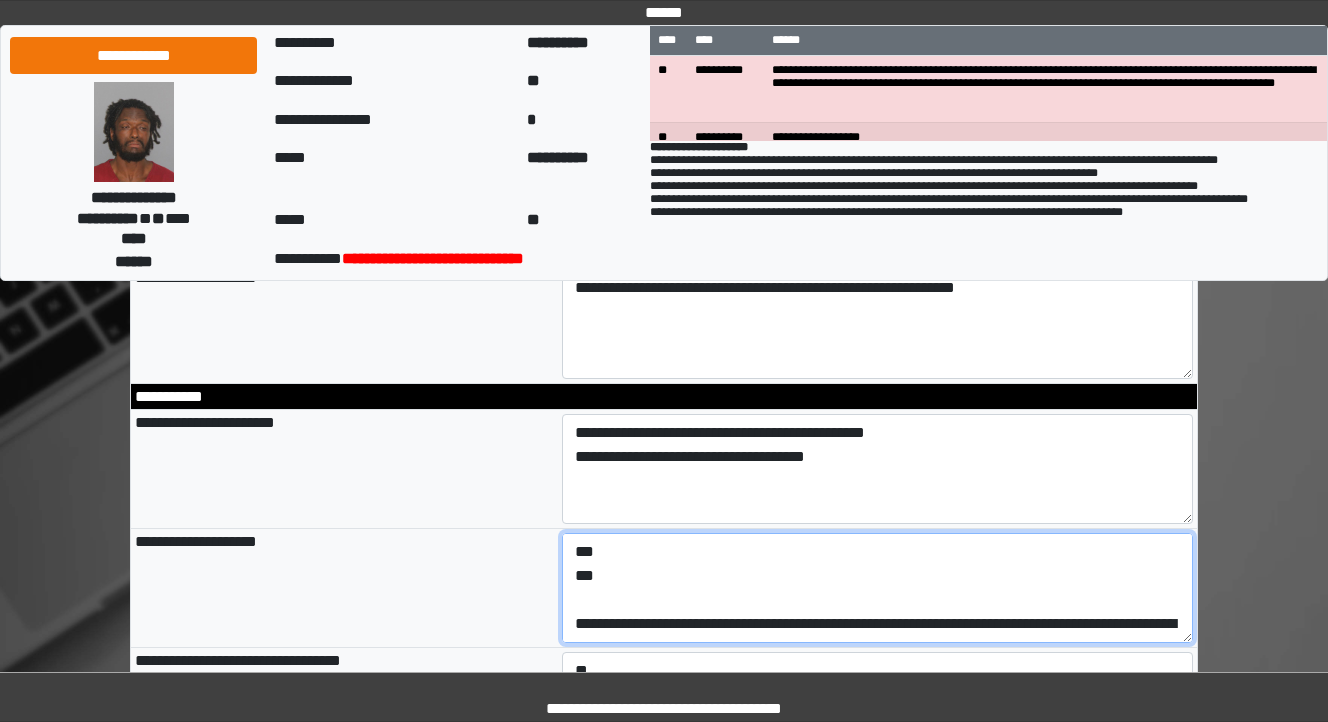 click on "**********" at bounding box center [878, 588] 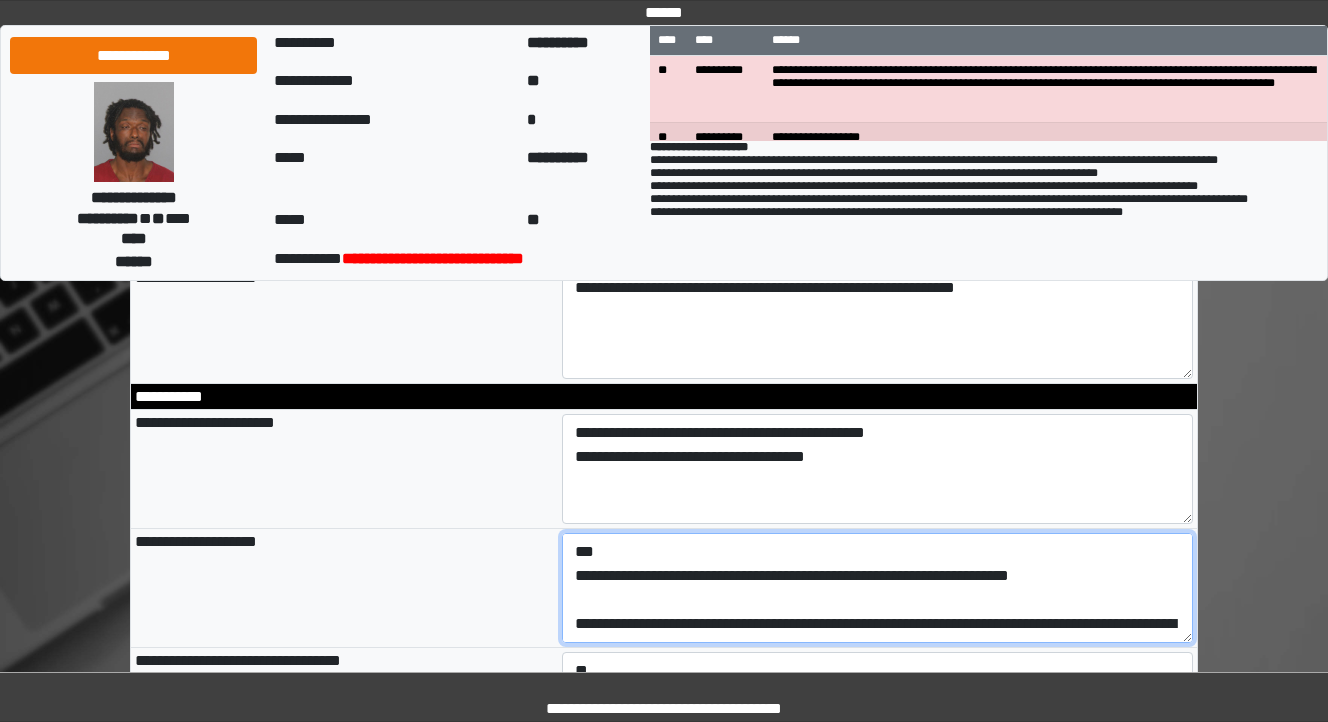 type on "**********" 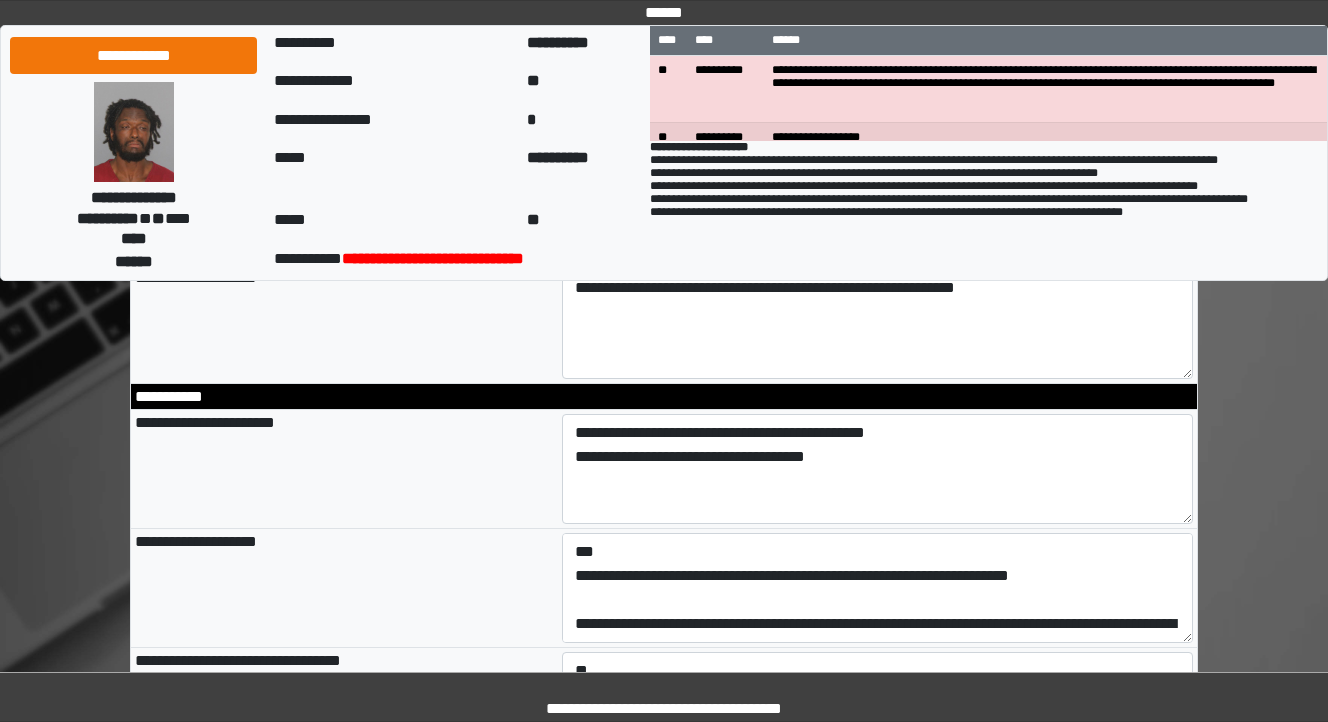 type on "**********" 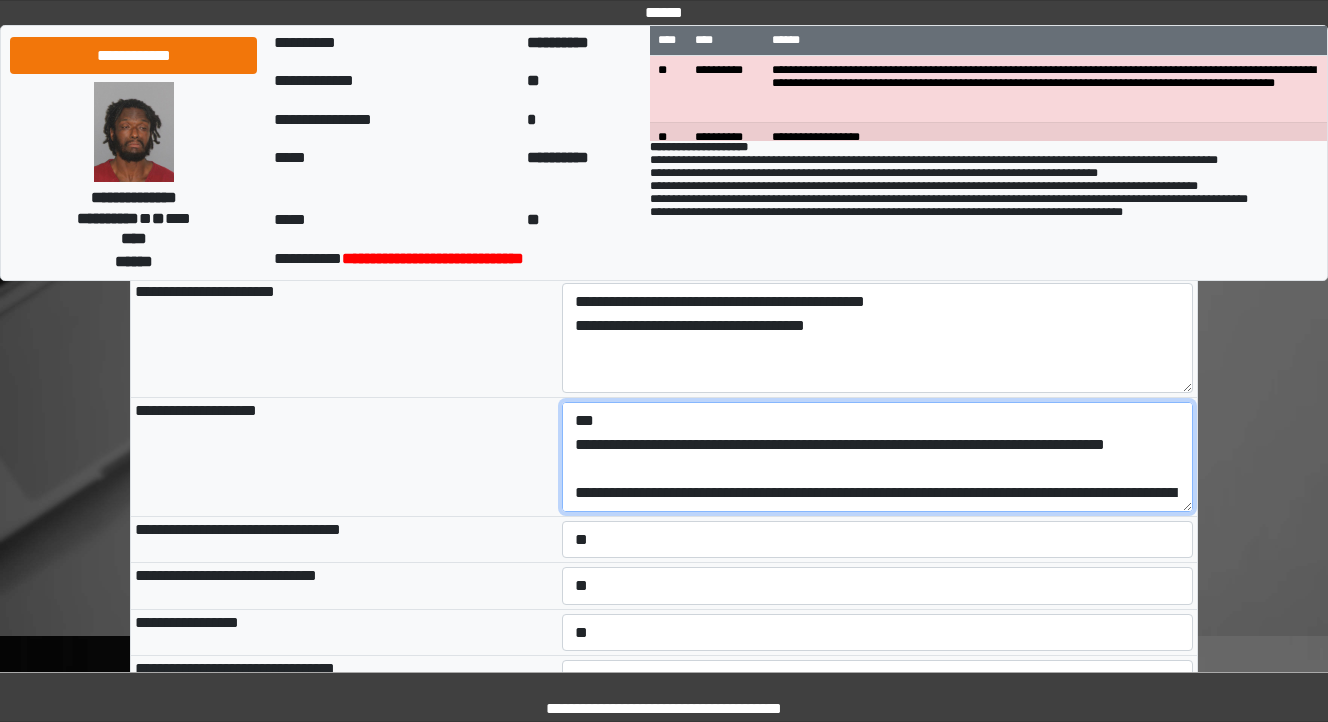 scroll, scrollTop: 2720, scrollLeft: 0, axis: vertical 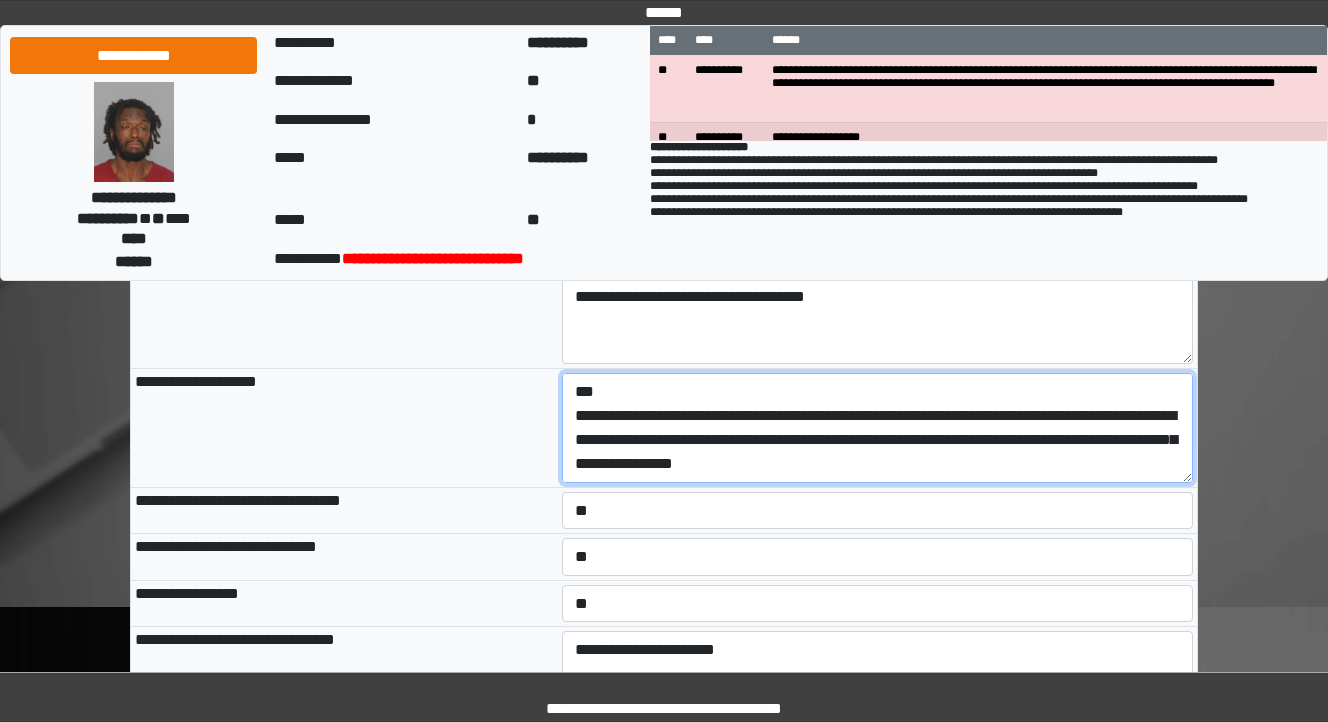 type on "**********" 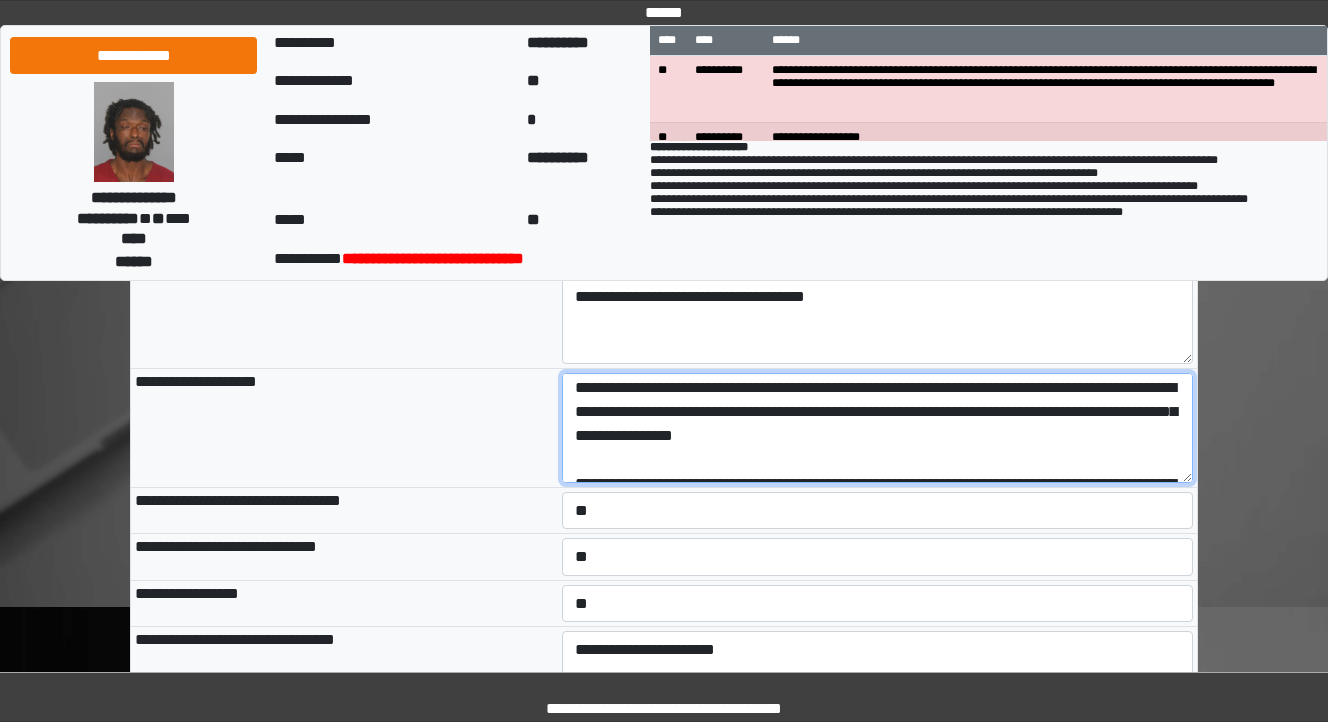 scroll, scrollTop: 0, scrollLeft: 0, axis: both 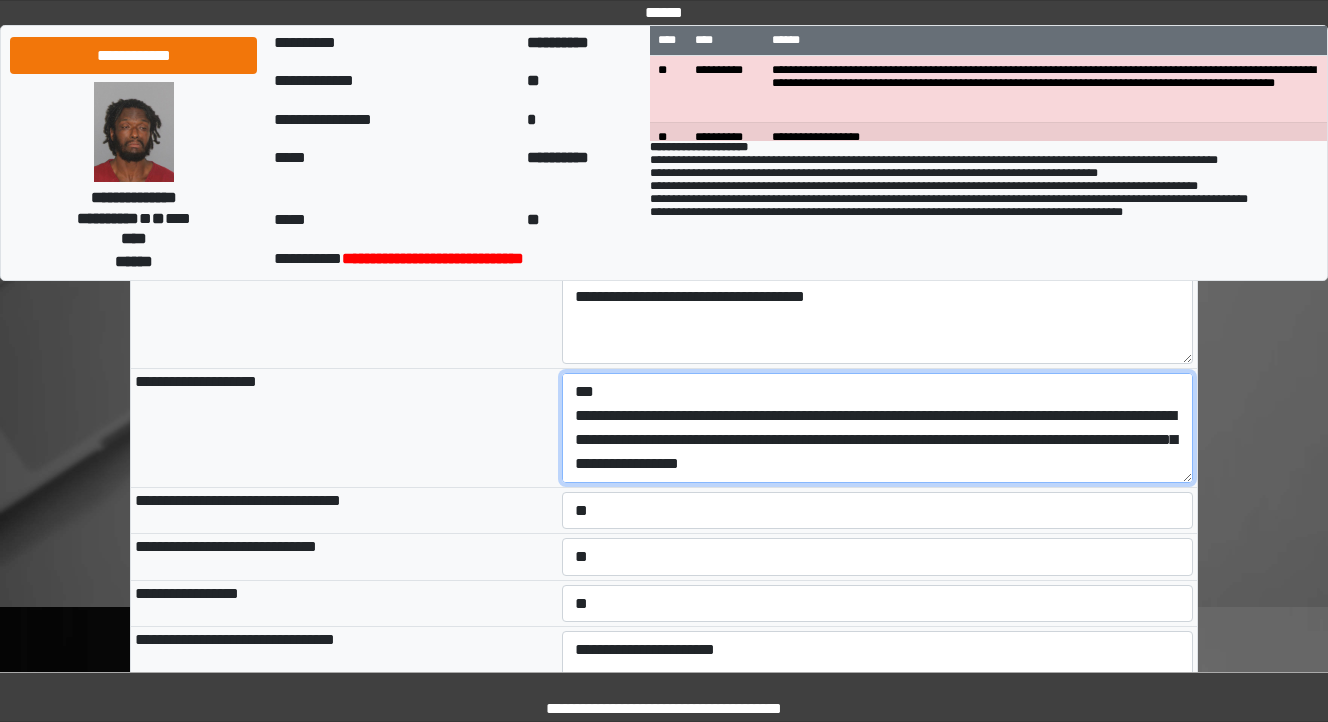 type on "**********" 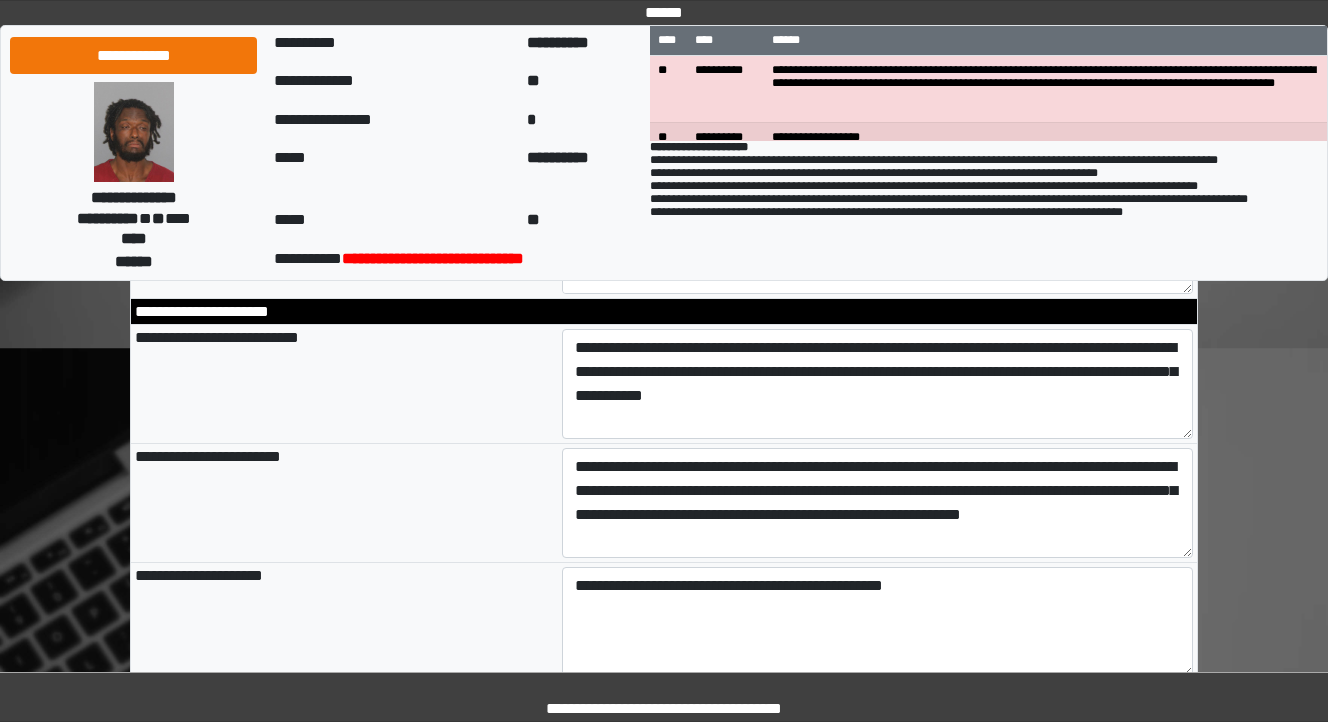 scroll, scrollTop: 1280, scrollLeft: 0, axis: vertical 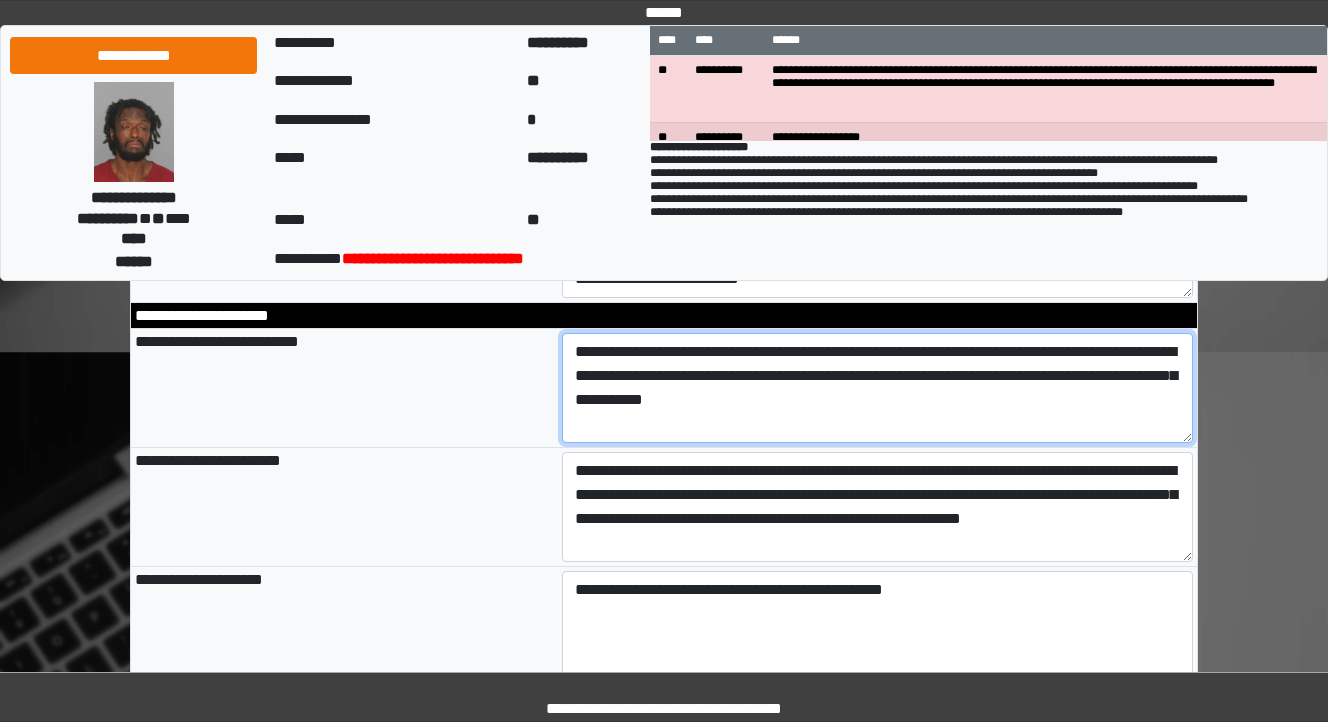 drag, startPoint x: 1062, startPoint y: 378, endPoint x: 948, endPoint y: 372, distance: 114.15778 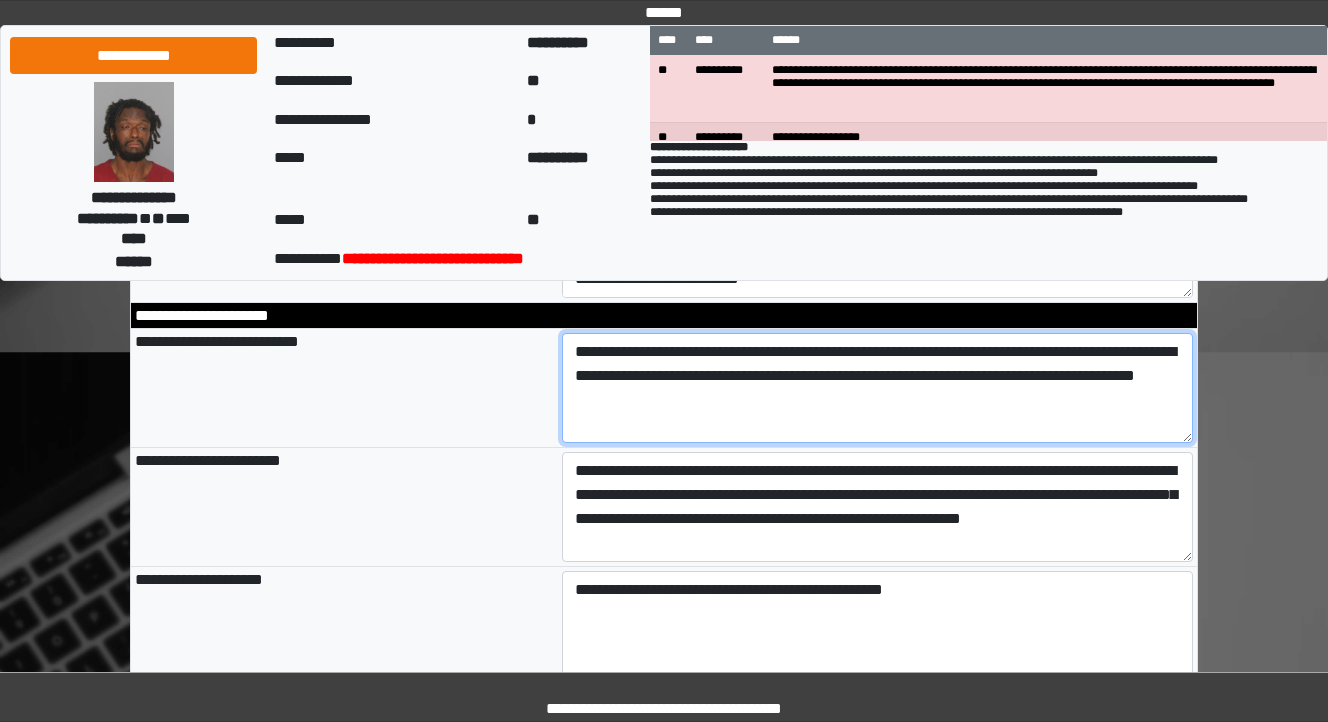 click on "**********" at bounding box center [878, 388] 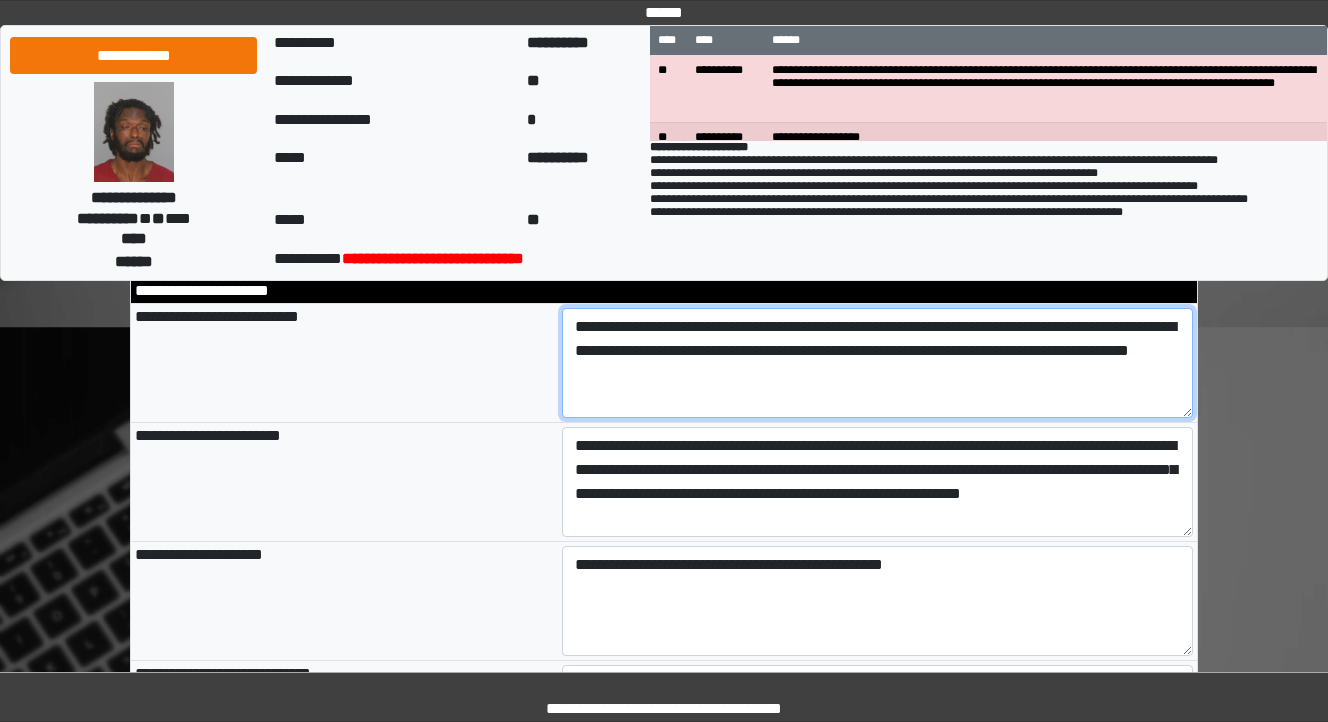scroll, scrollTop: 1280, scrollLeft: 0, axis: vertical 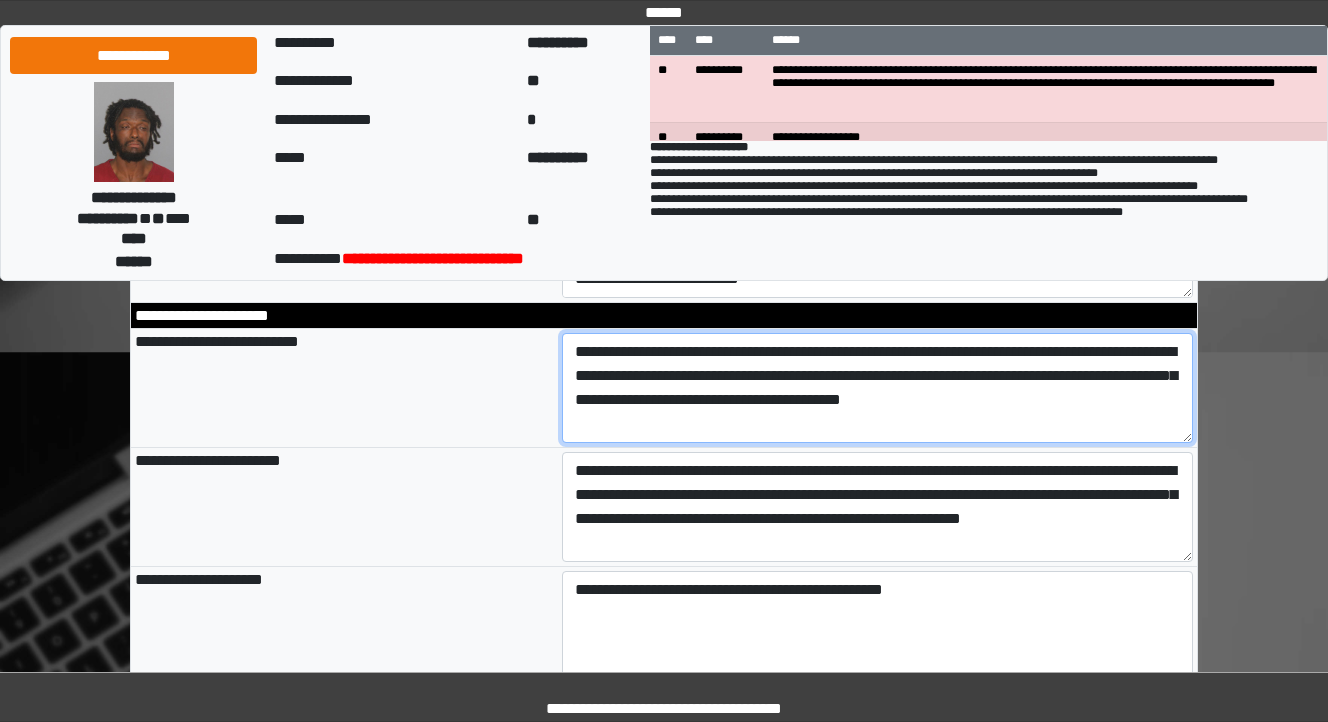 click on "**********" at bounding box center (878, 388) 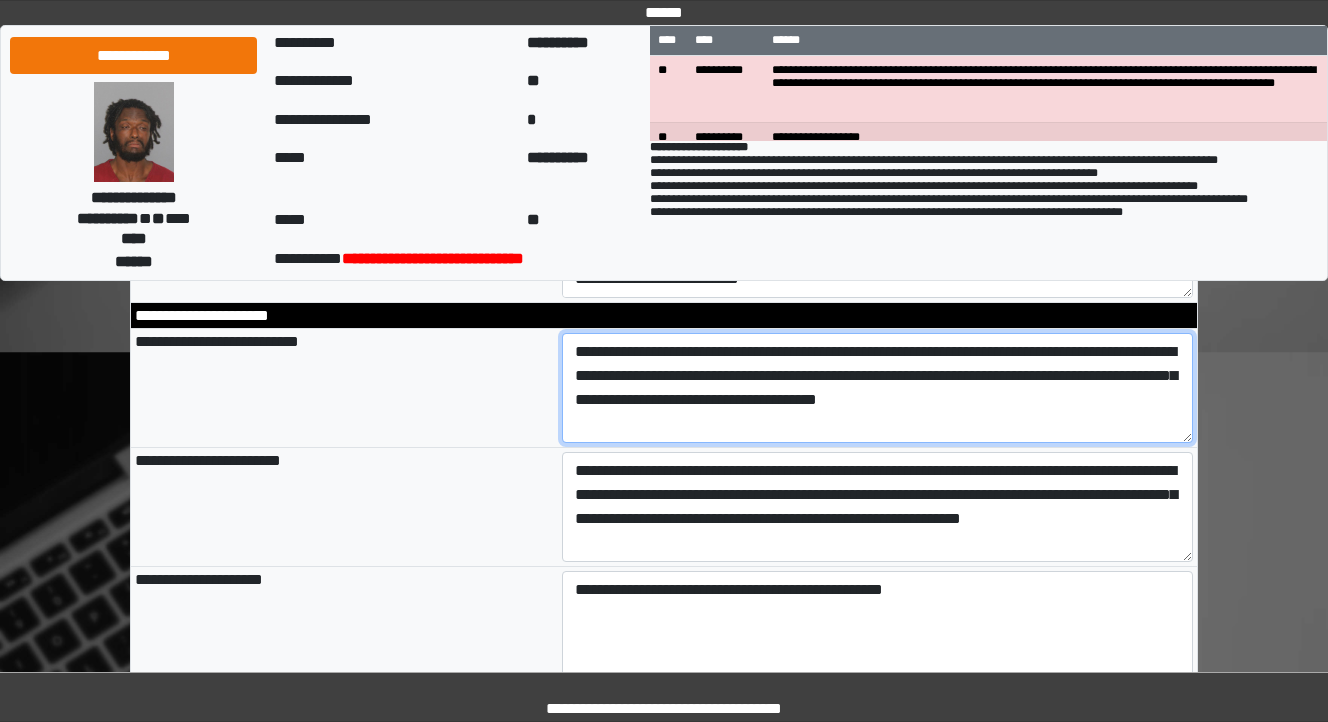 drag, startPoint x: 1070, startPoint y: 408, endPoint x: 870, endPoint y: 400, distance: 200.15994 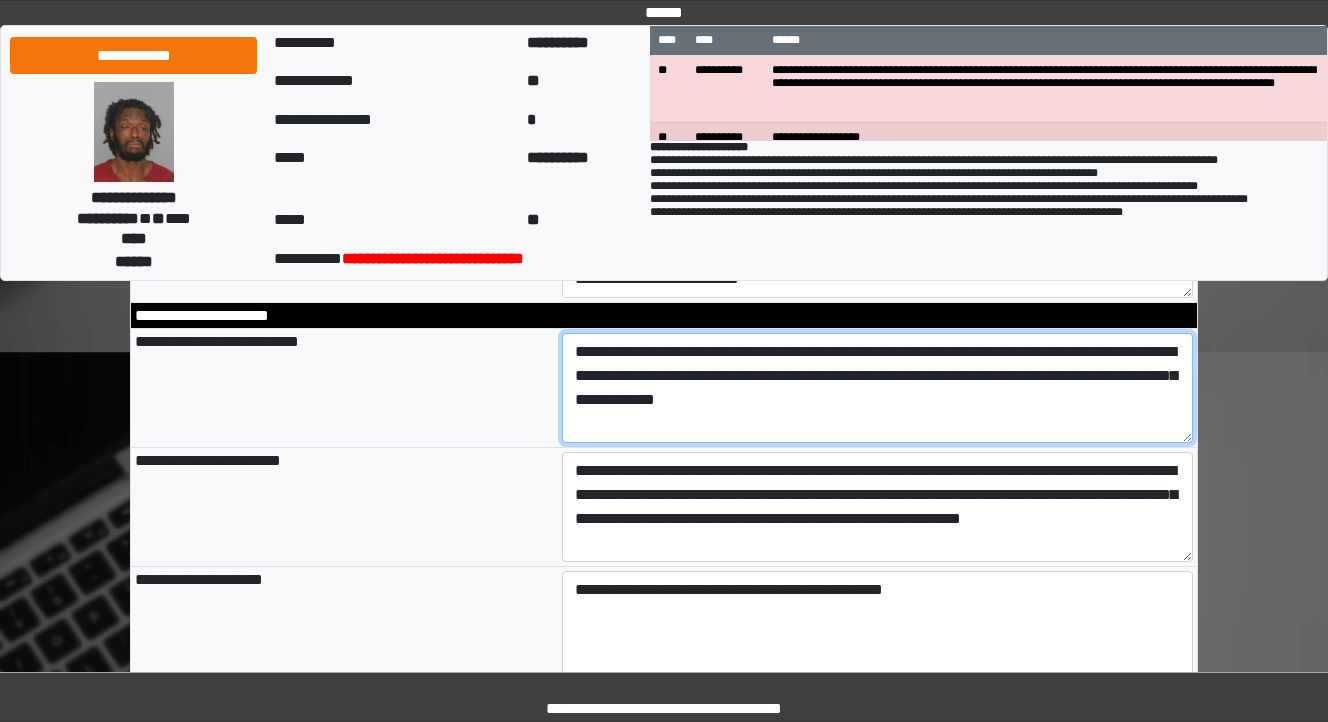 click on "**********" at bounding box center (878, 388) 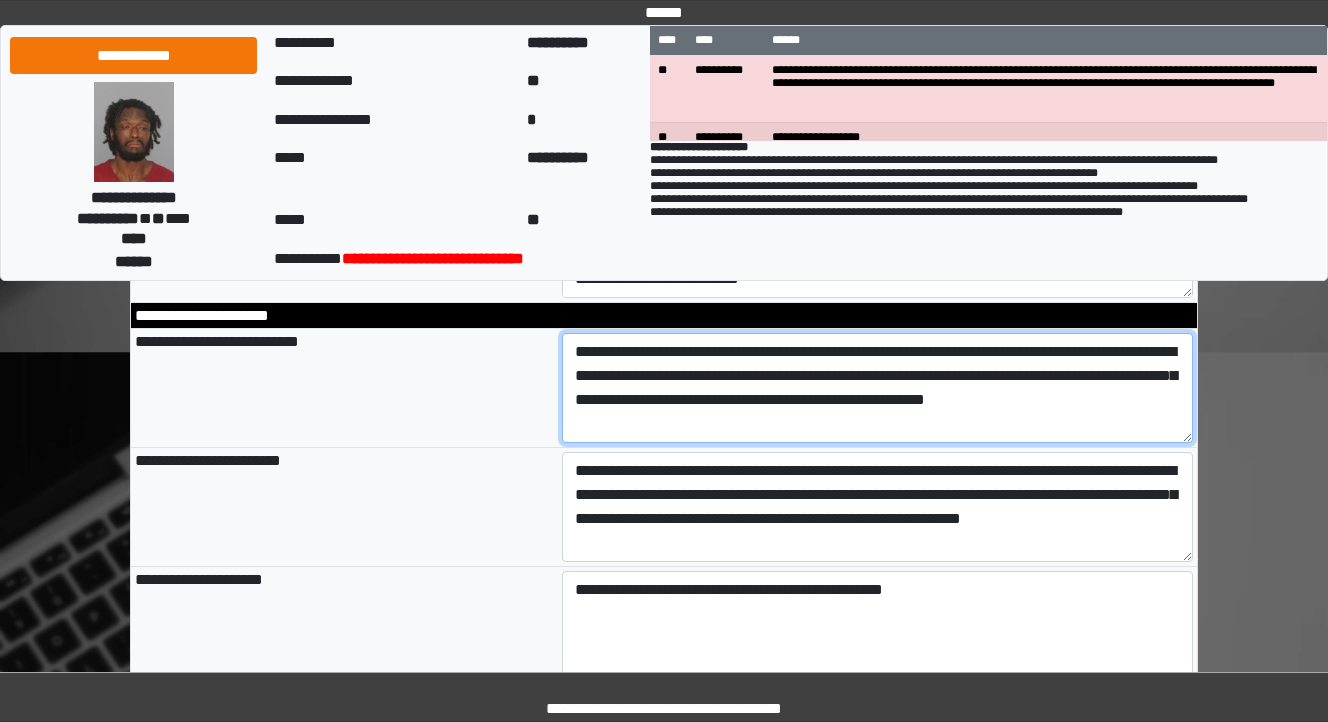 click on "**********" at bounding box center [878, 388] 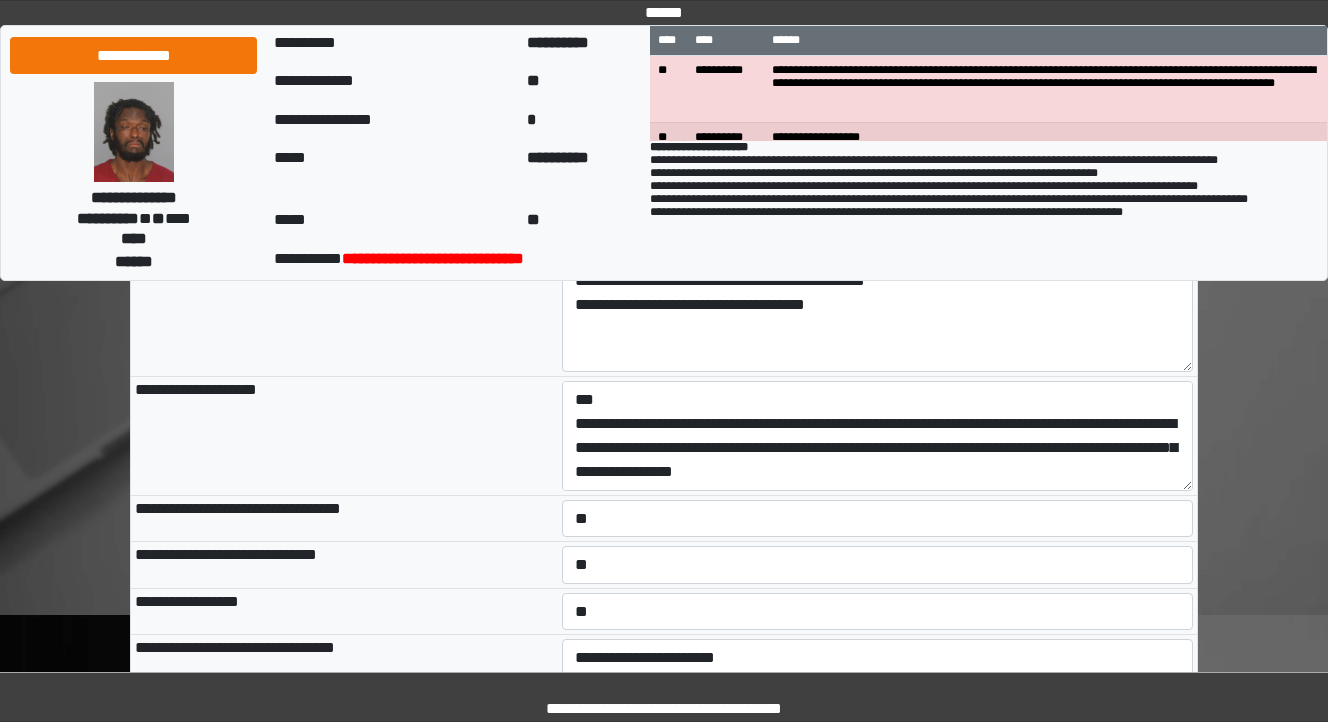 scroll, scrollTop: 2640, scrollLeft: 0, axis: vertical 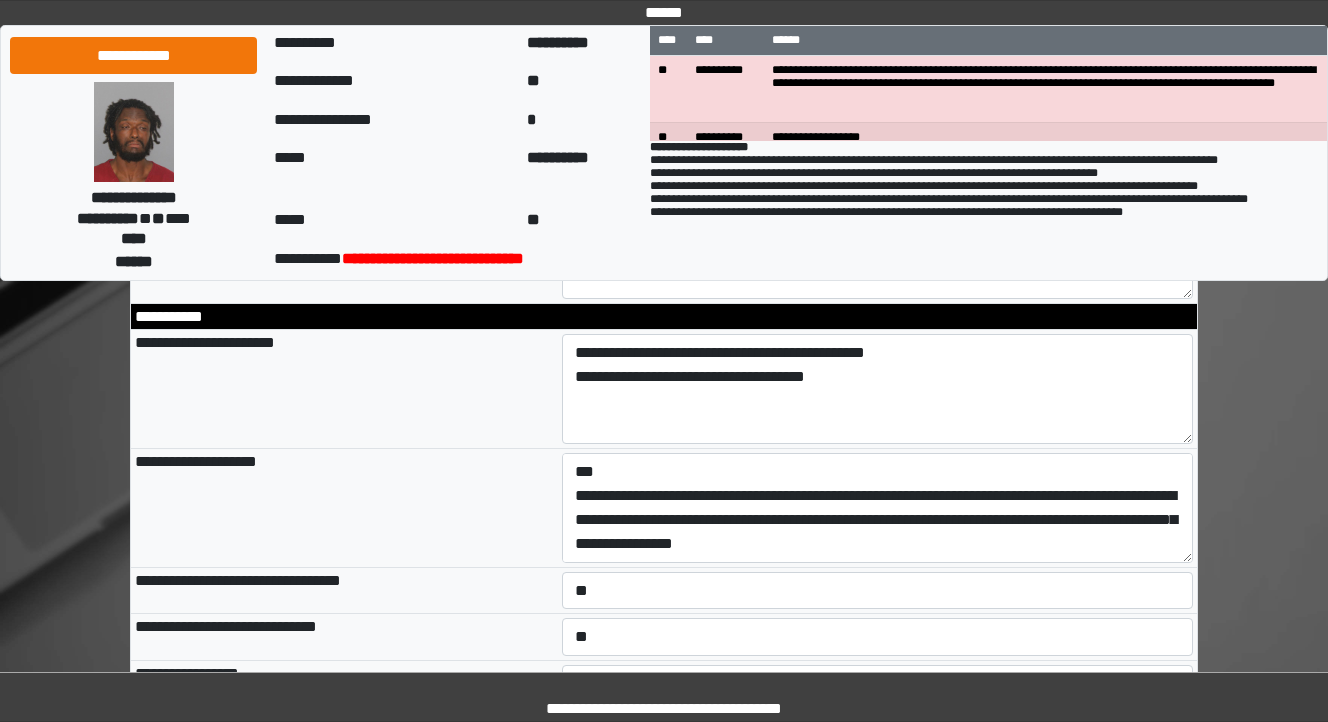 type on "**********" 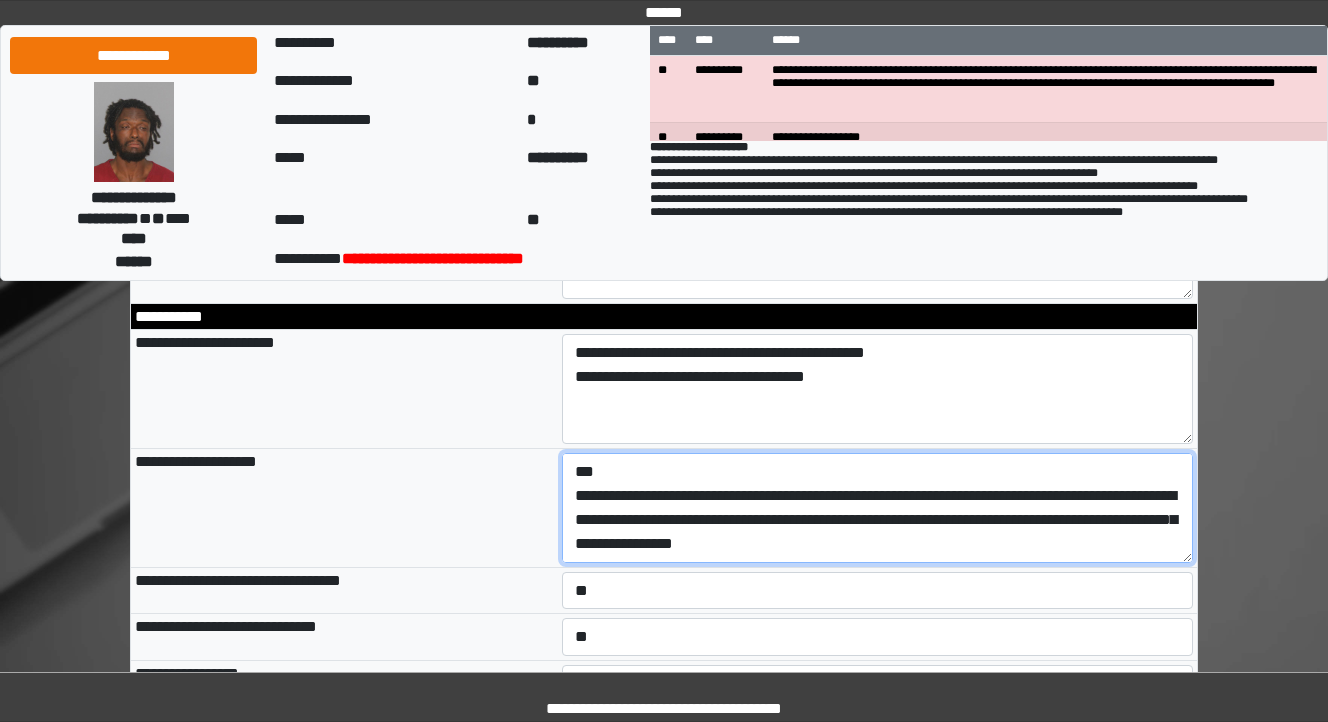 type on "**********" 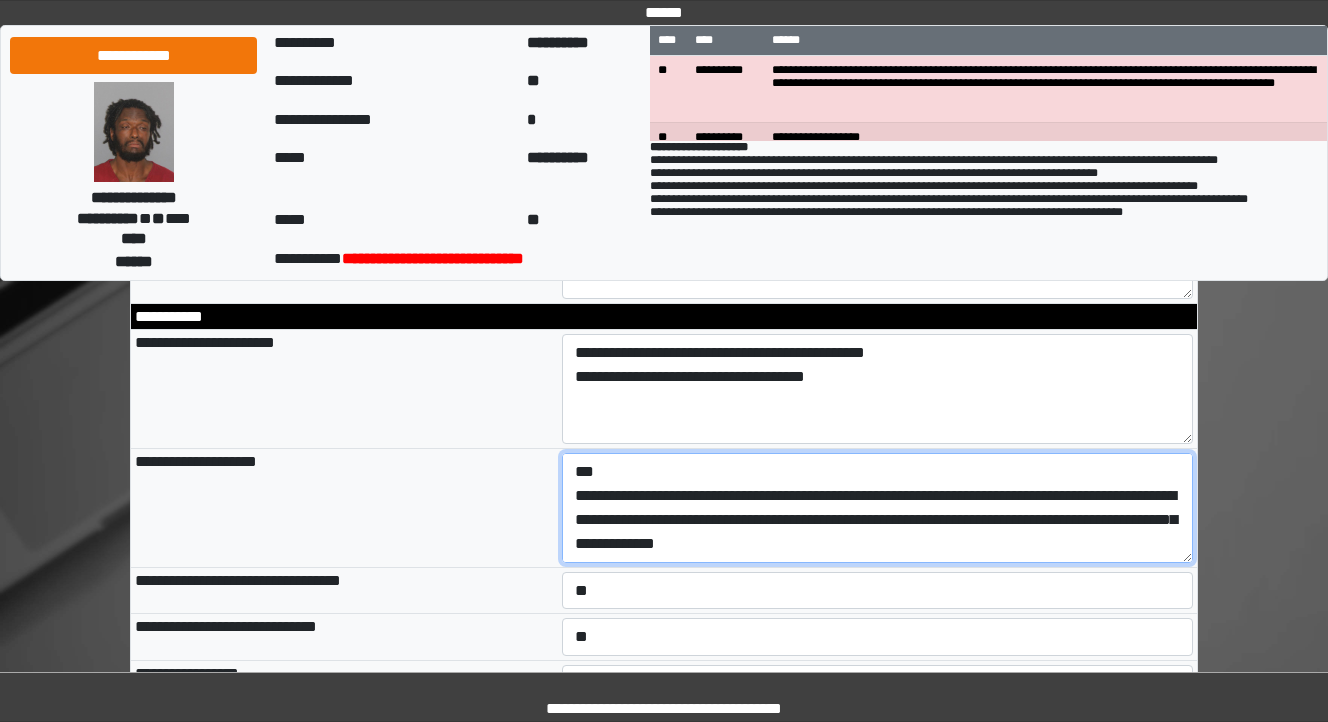 click on "**********" at bounding box center (878, 508) 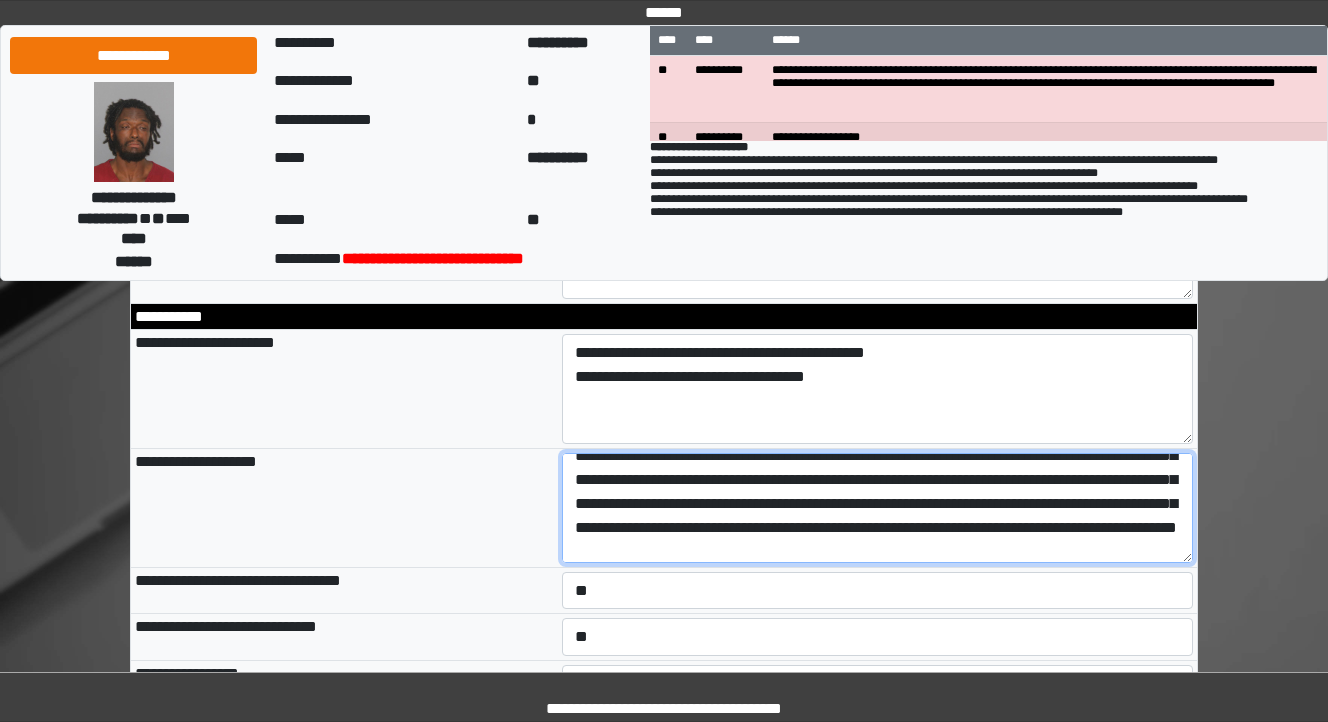 scroll, scrollTop: 144, scrollLeft: 0, axis: vertical 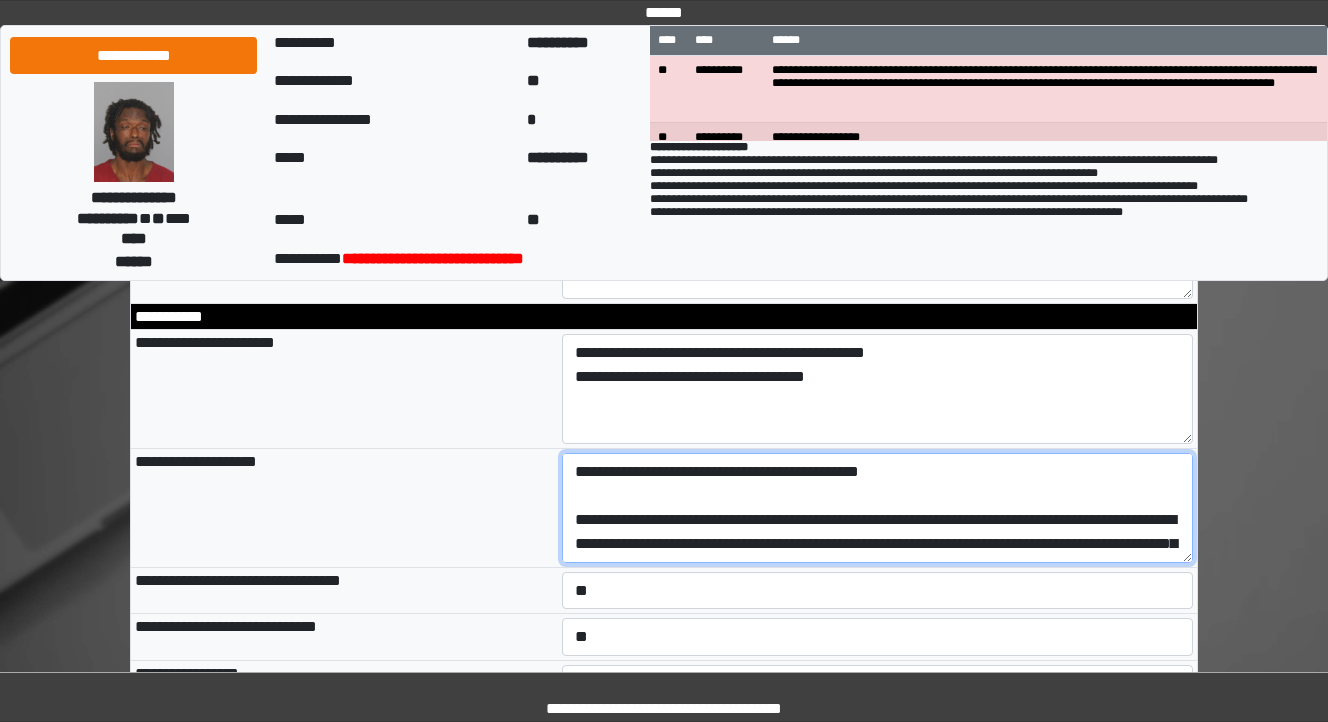 click at bounding box center [878, 508] 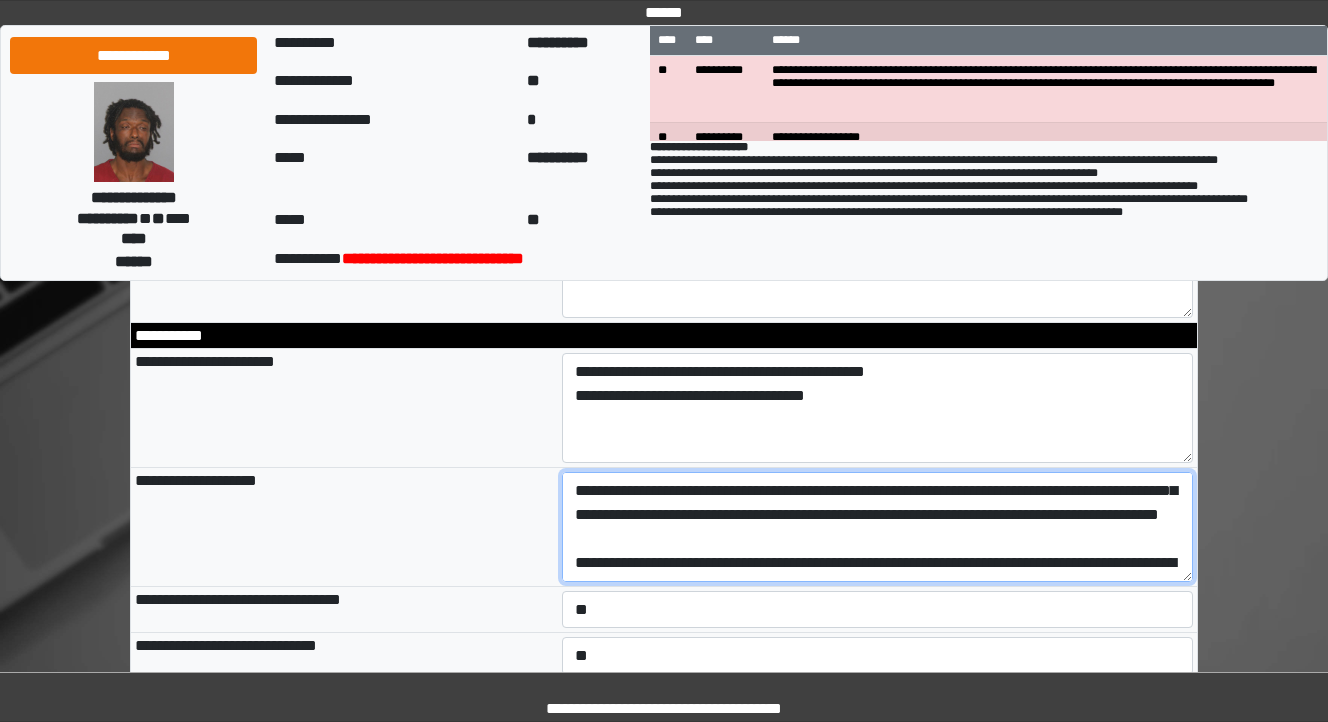 scroll, scrollTop: 2640, scrollLeft: 0, axis: vertical 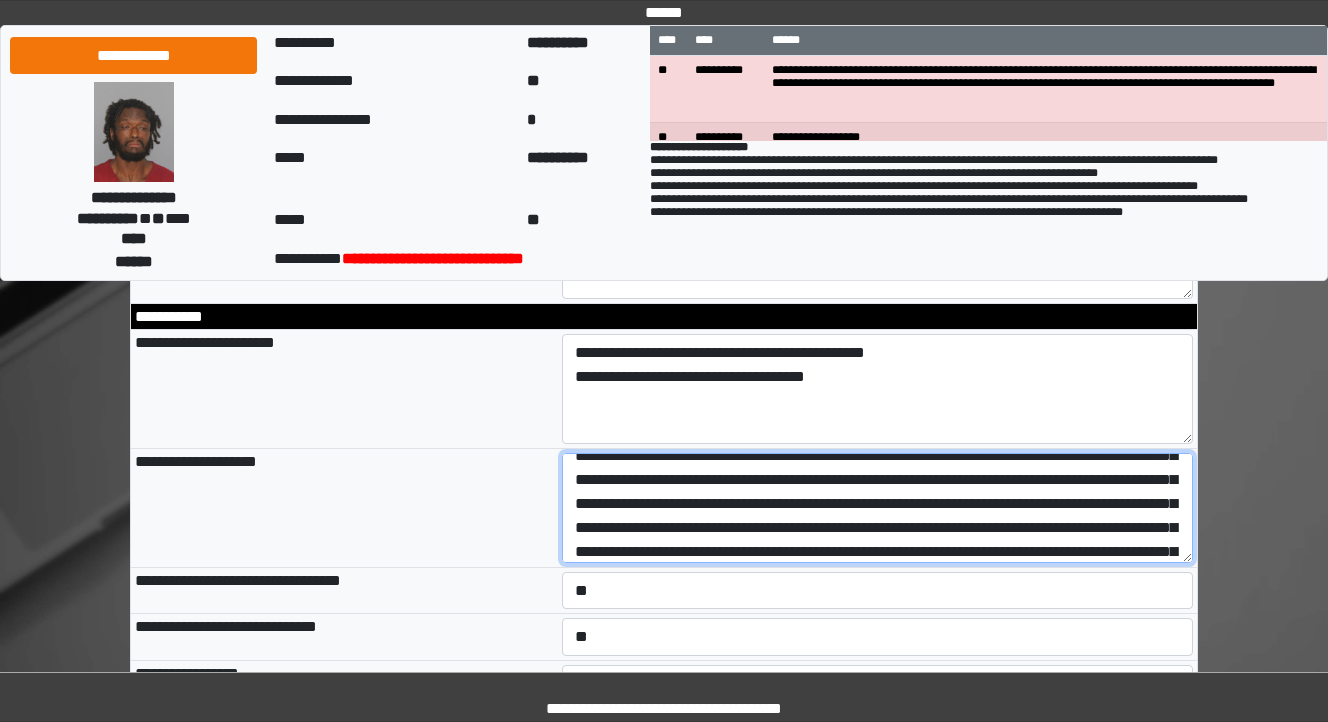 click at bounding box center (878, 508) 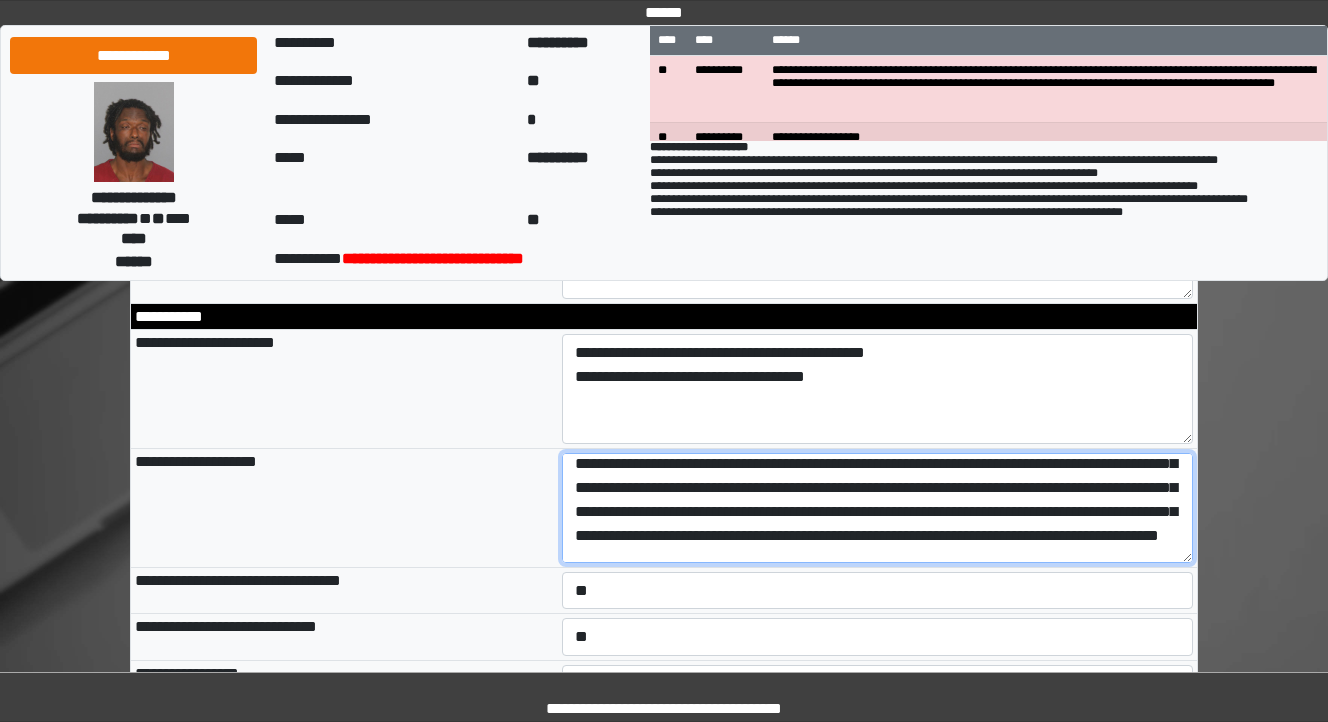 scroll, scrollTop: 92, scrollLeft: 0, axis: vertical 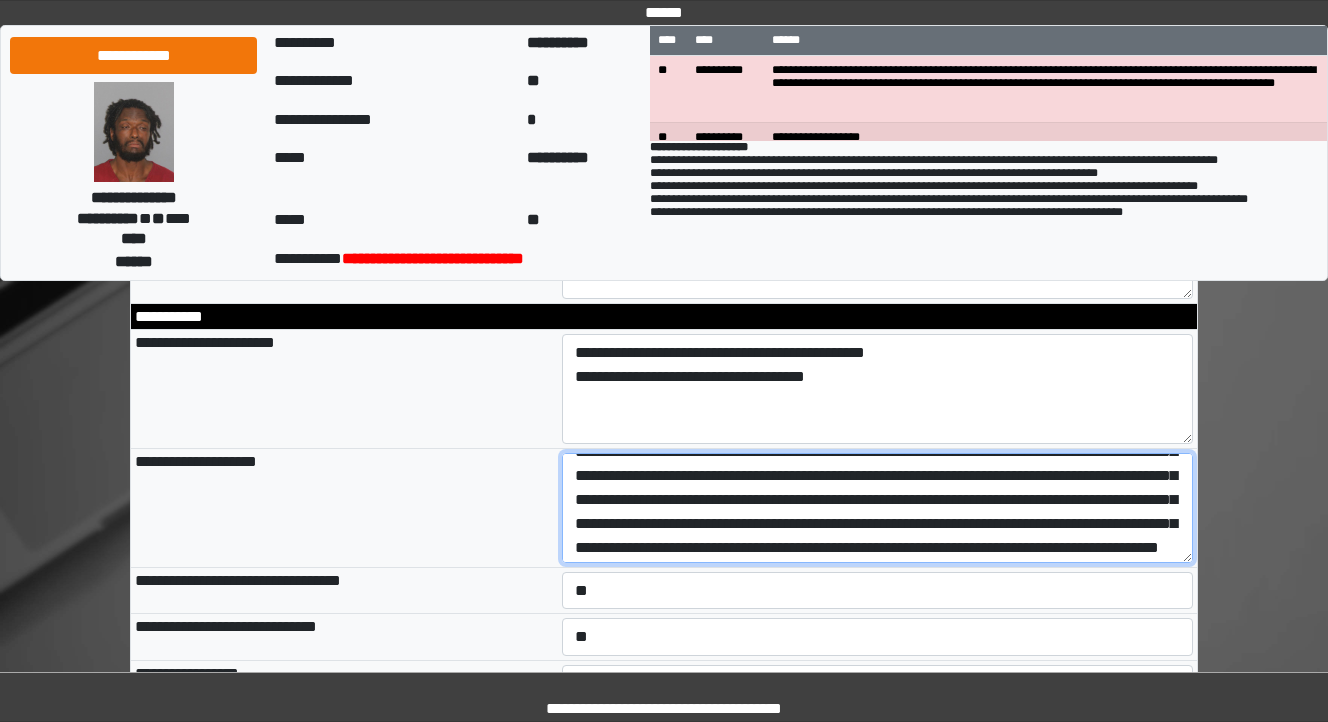 drag, startPoint x: 820, startPoint y: 478, endPoint x: 778, endPoint y: 472, distance: 42.426407 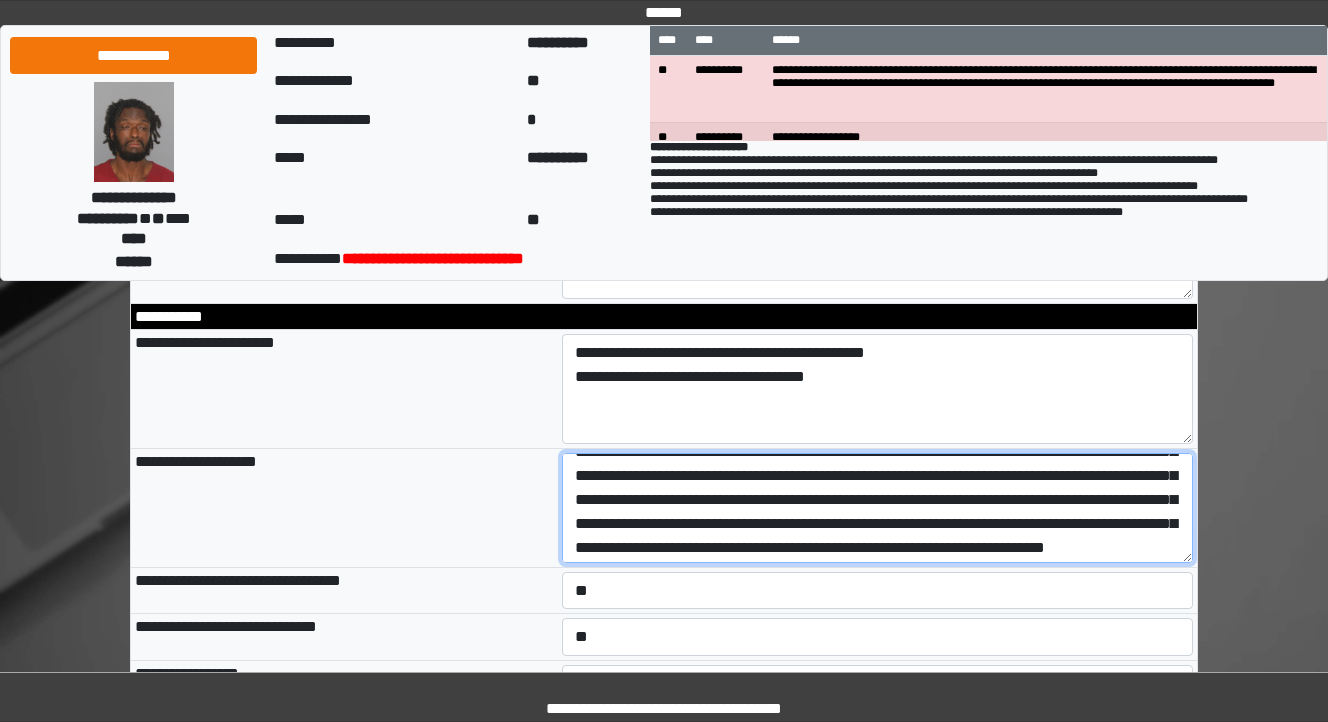 click at bounding box center [878, 508] 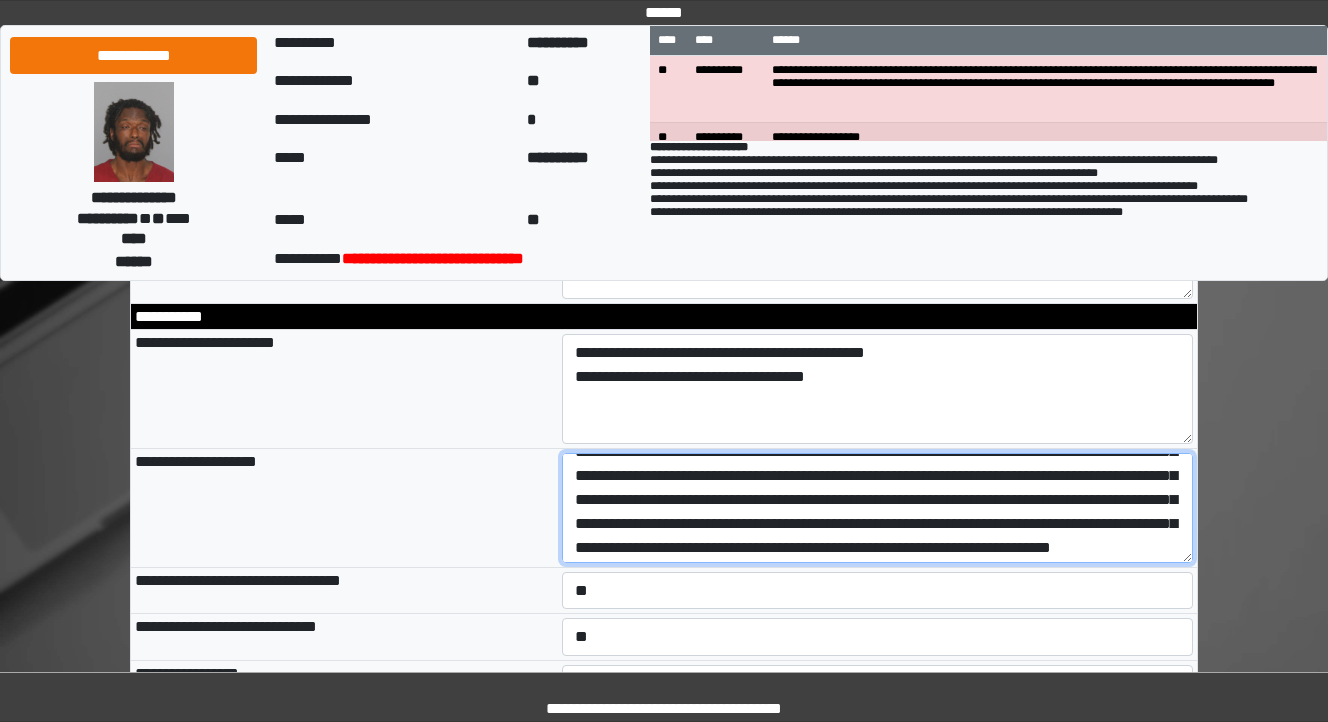 drag, startPoint x: 720, startPoint y: 529, endPoint x: 660, endPoint y: 530, distance: 60.00833 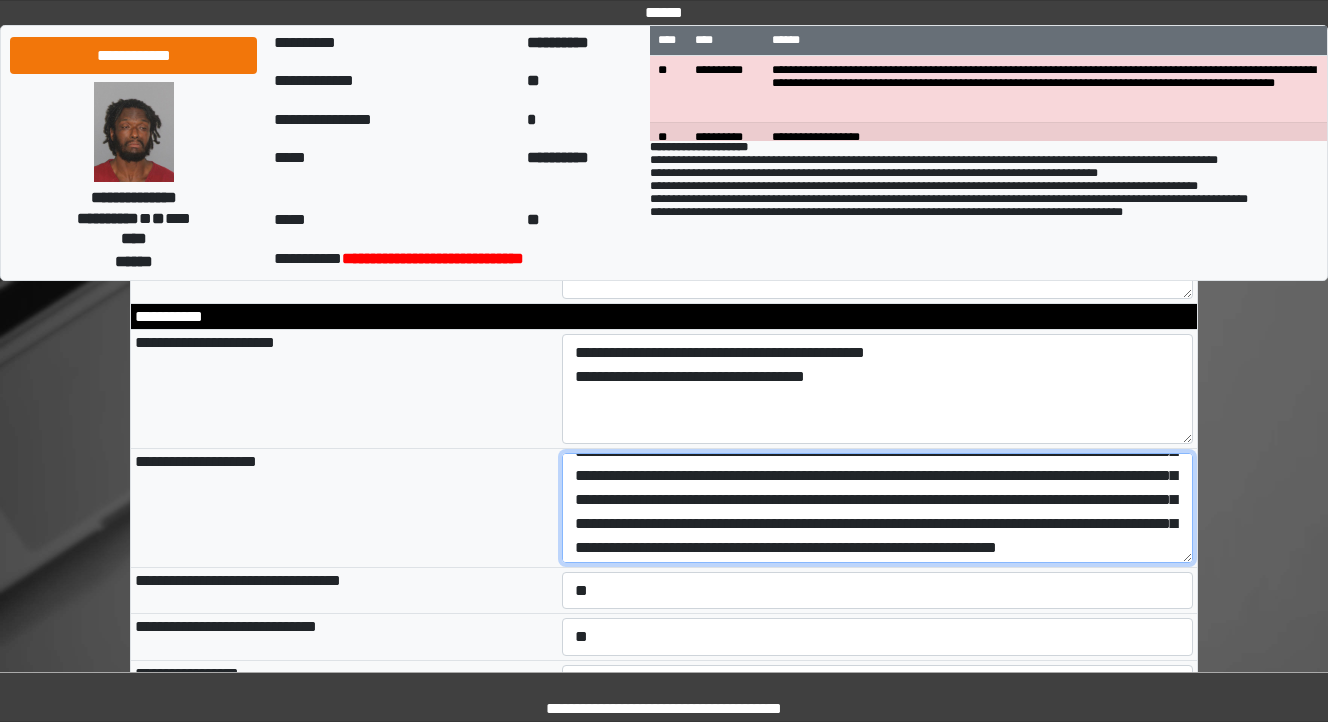 click at bounding box center [878, 508] 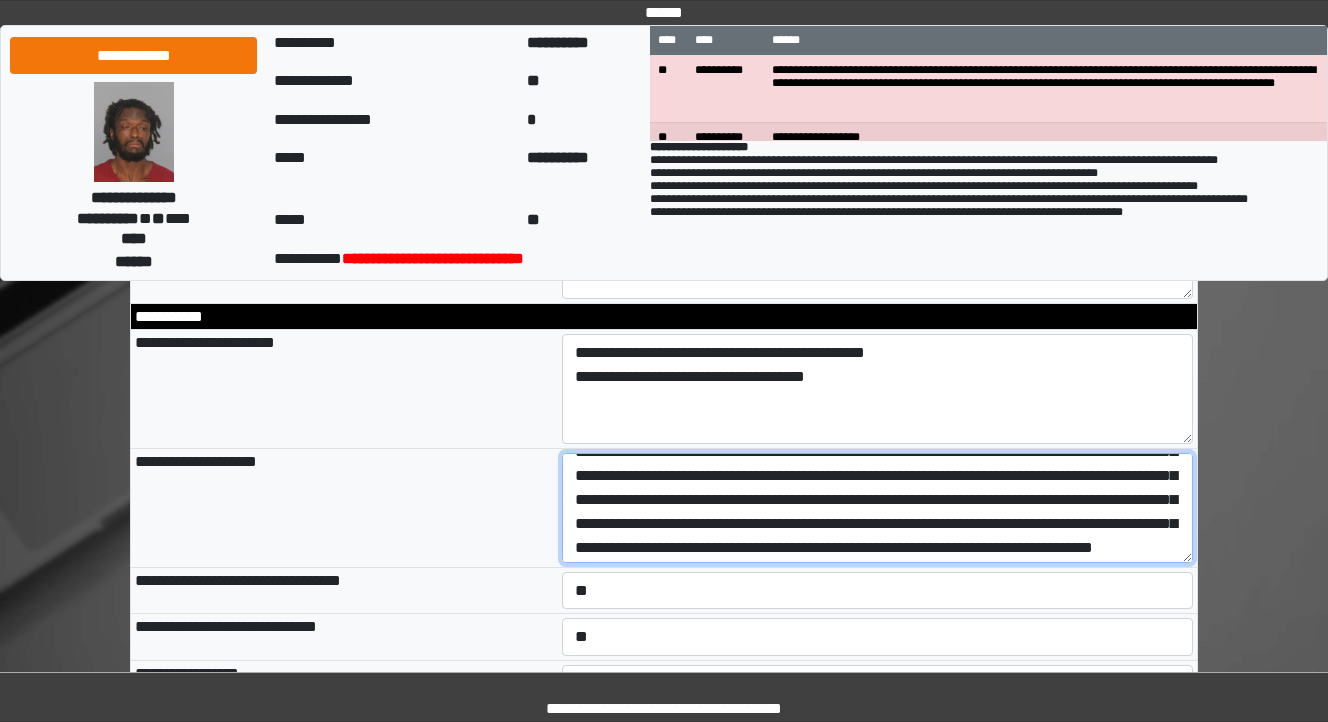 click at bounding box center (878, 508) 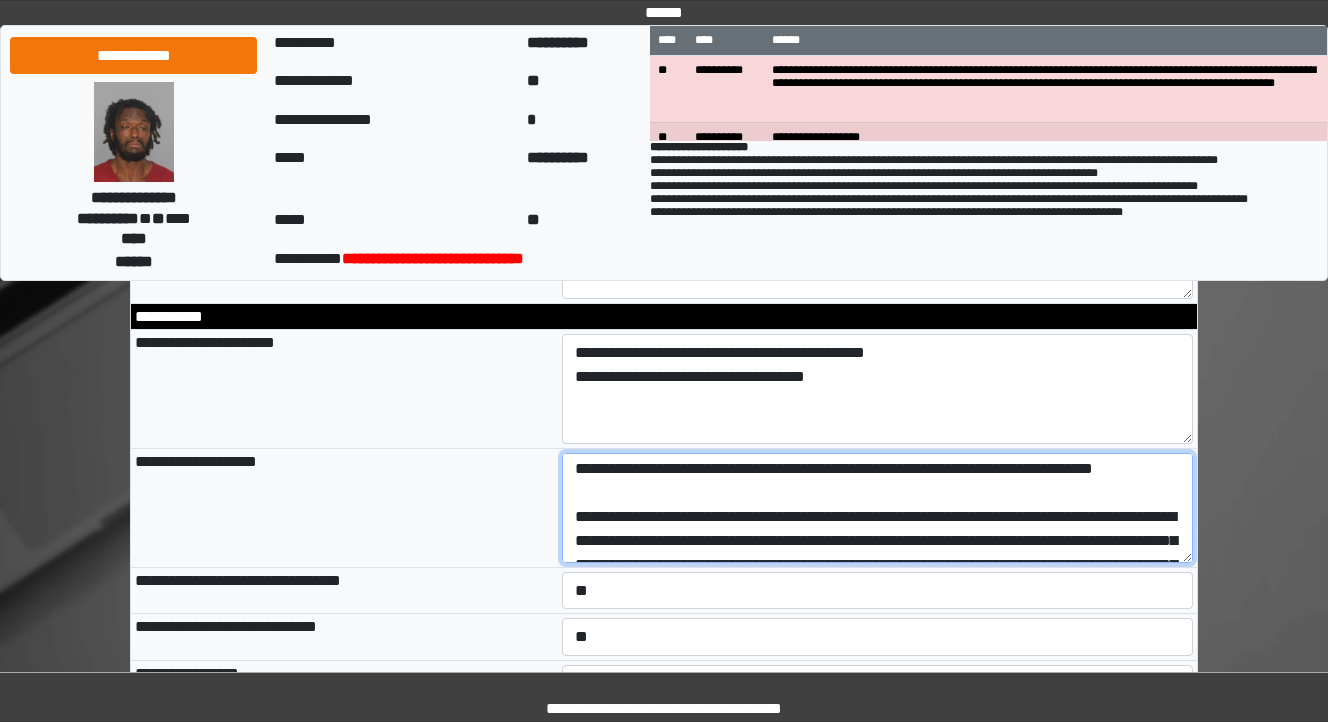 scroll, scrollTop: 172, scrollLeft: 0, axis: vertical 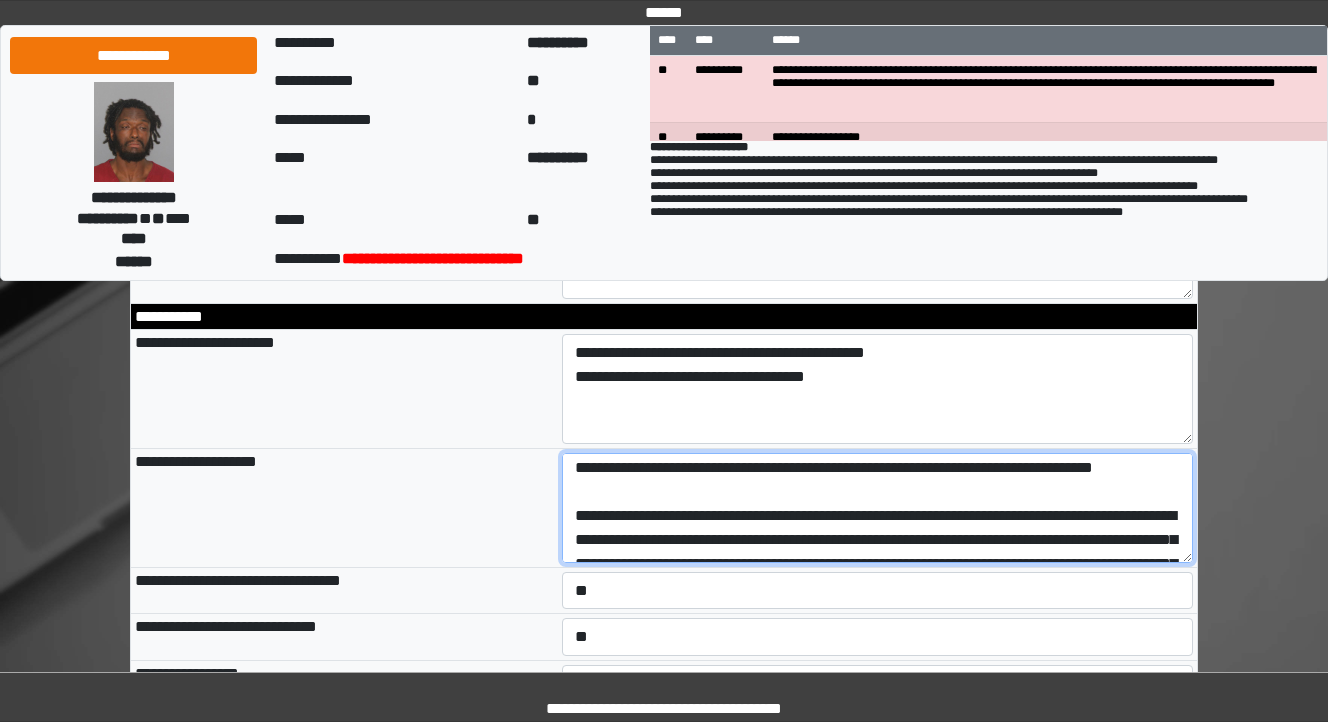 click at bounding box center (878, 508) 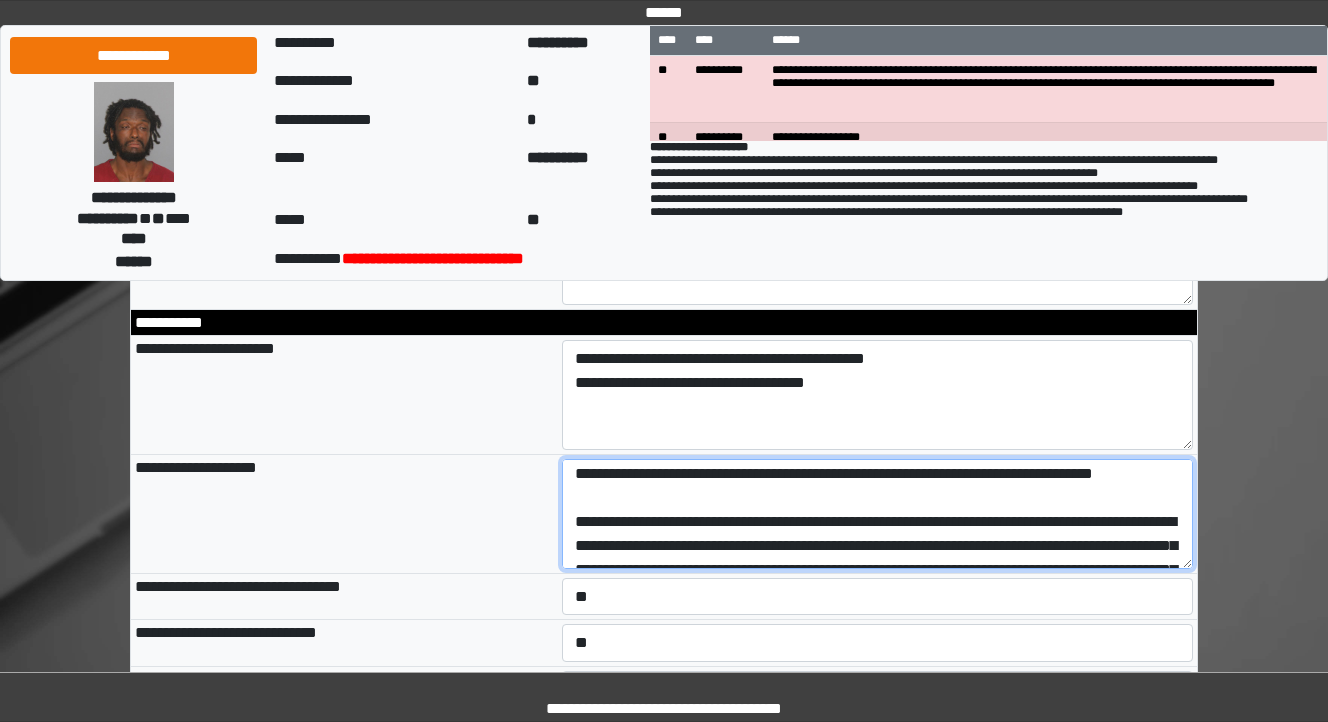 scroll, scrollTop: 2640, scrollLeft: 0, axis: vertical 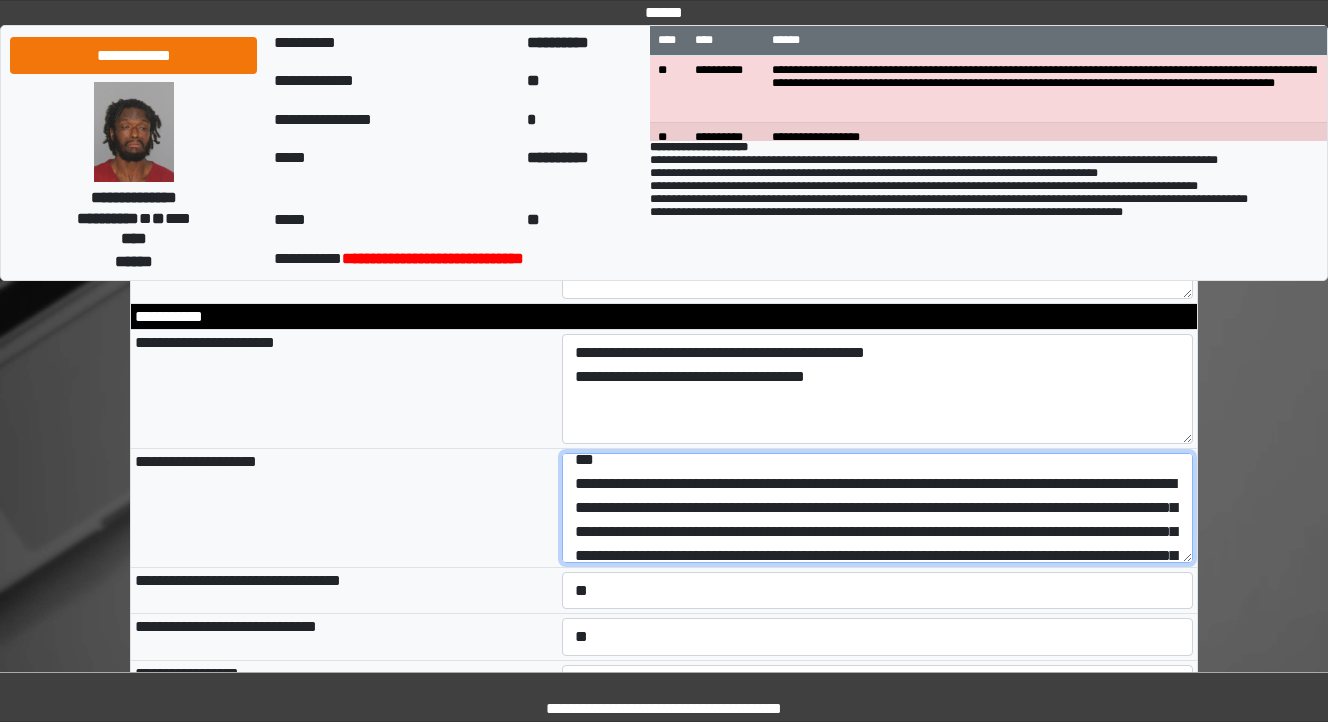 click at bounding box center [878, 508] 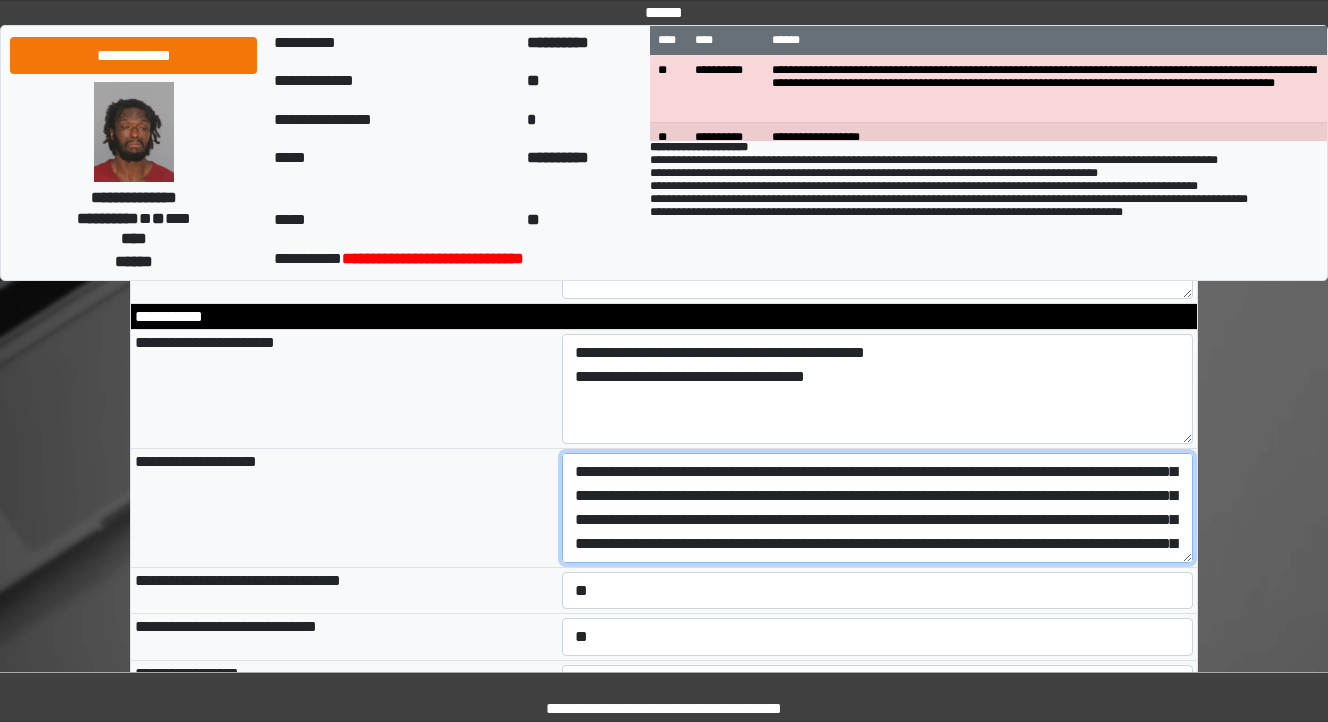 scroll, scrollTop: 96, scrollLeft: 0, axis: vertical 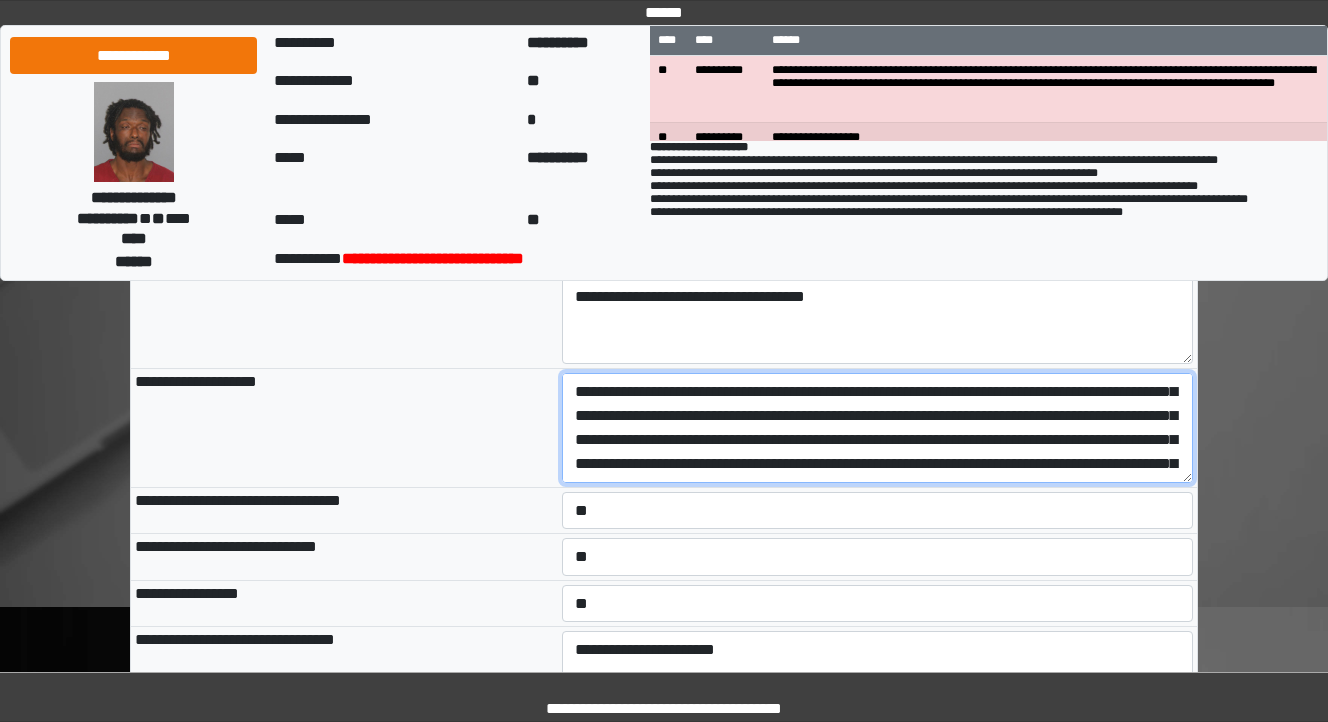 drag, startPoint x: 898, startPoint y: 397, endPoint x: 853, endPoint y: 398, distance: 45.01111 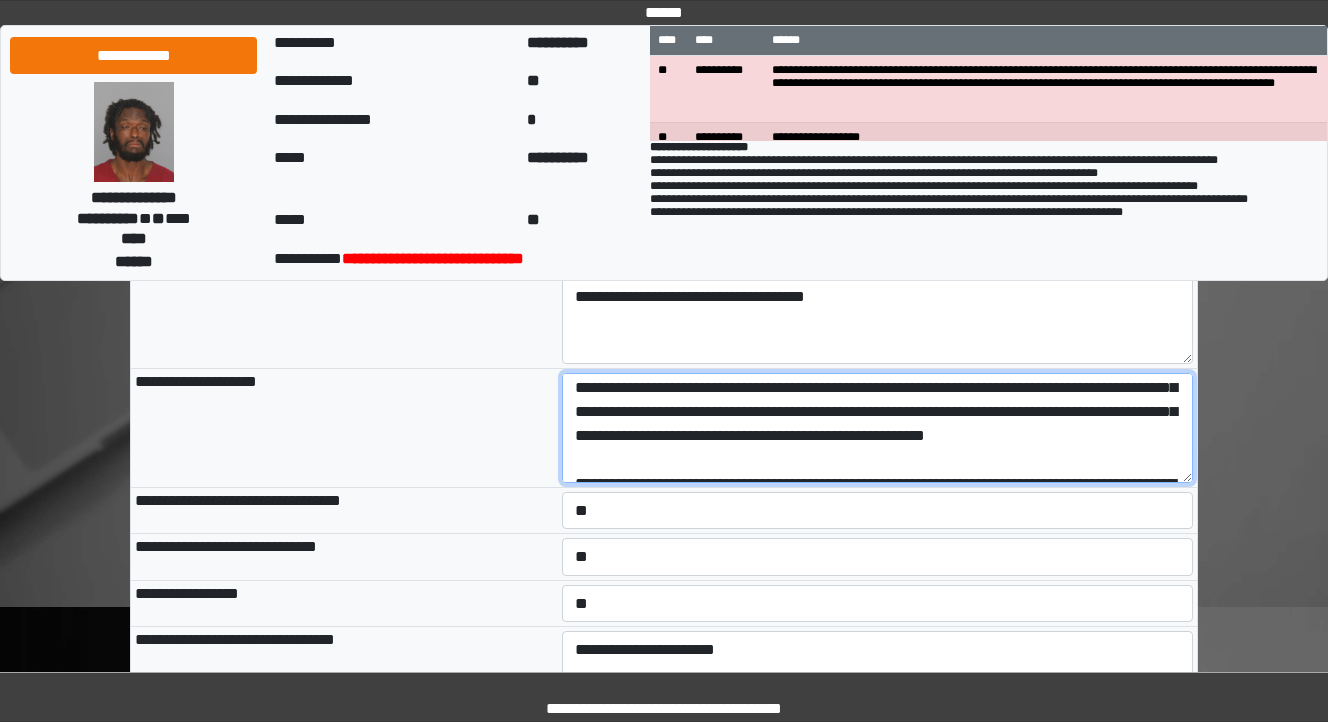 scroll, scrollTop: 176, scrollLeft: 0, axis: vertical 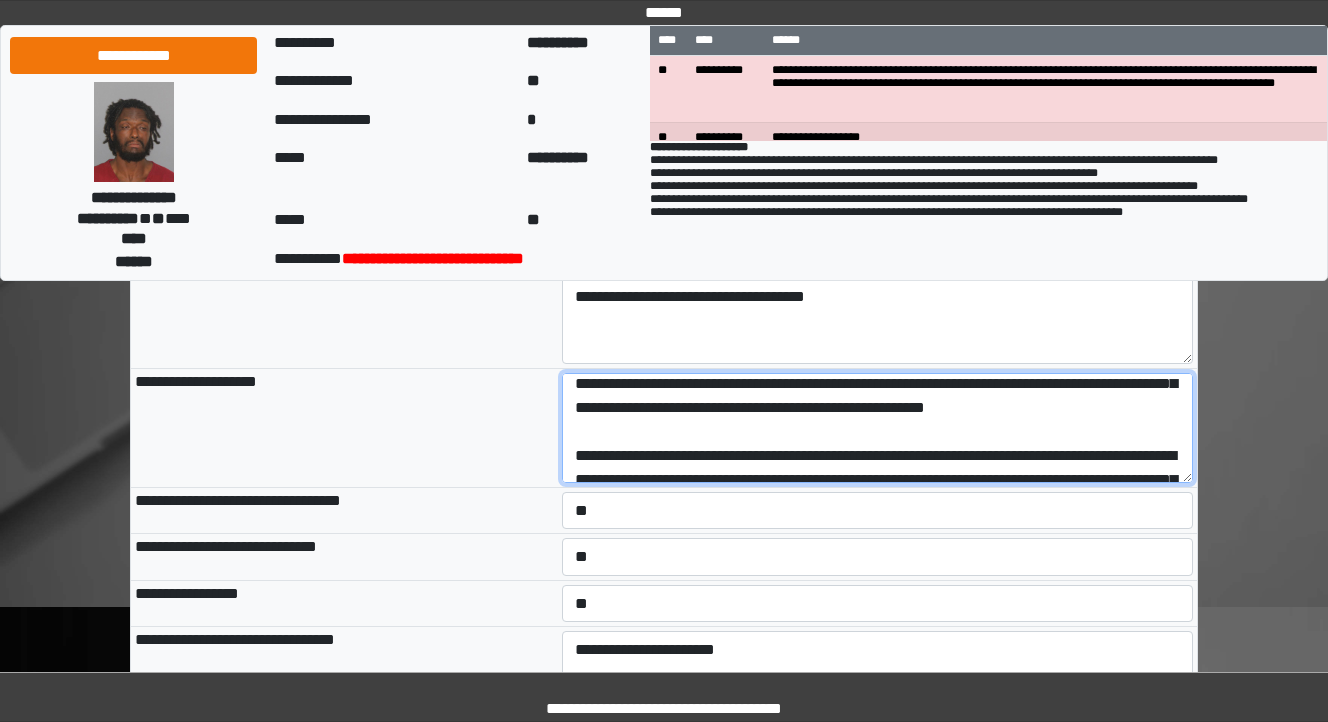 click at bounding box center [878, 428] 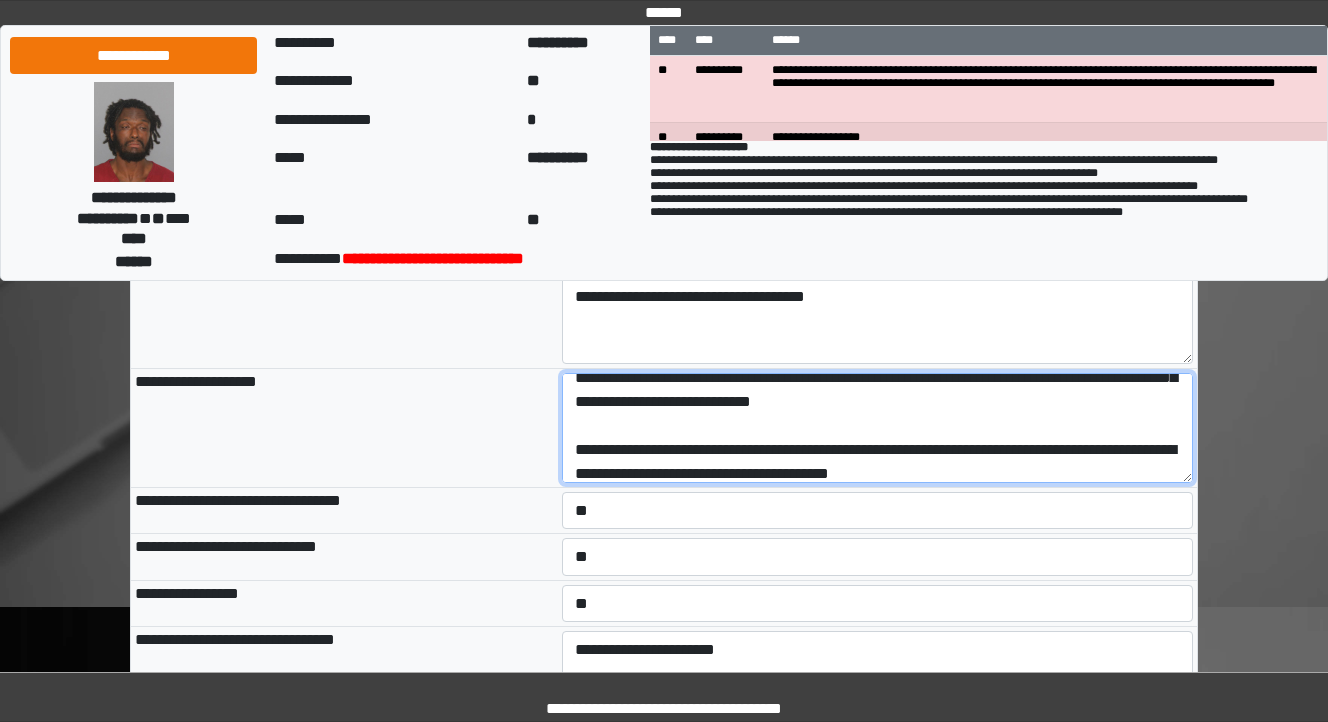 scroll, scrollTop: 336, scrollLeft: 0, axis: vertical 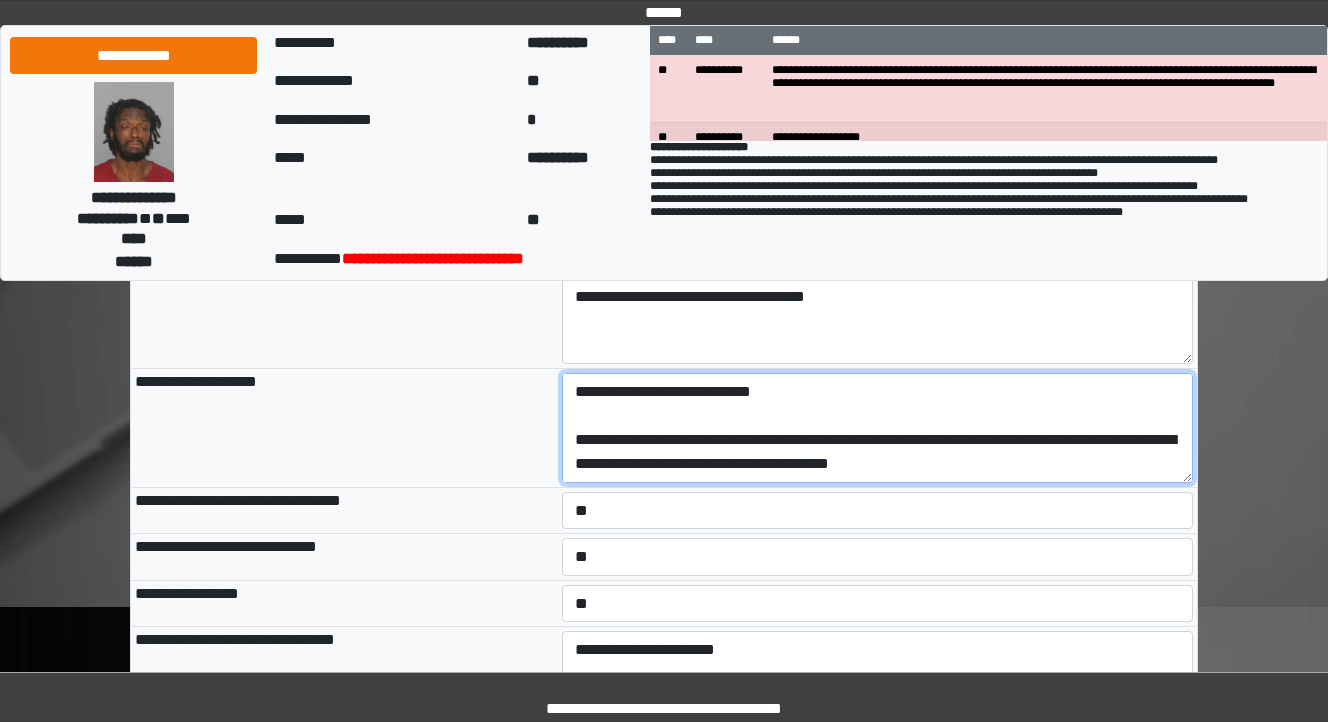 click at bounding box center [878, 428] 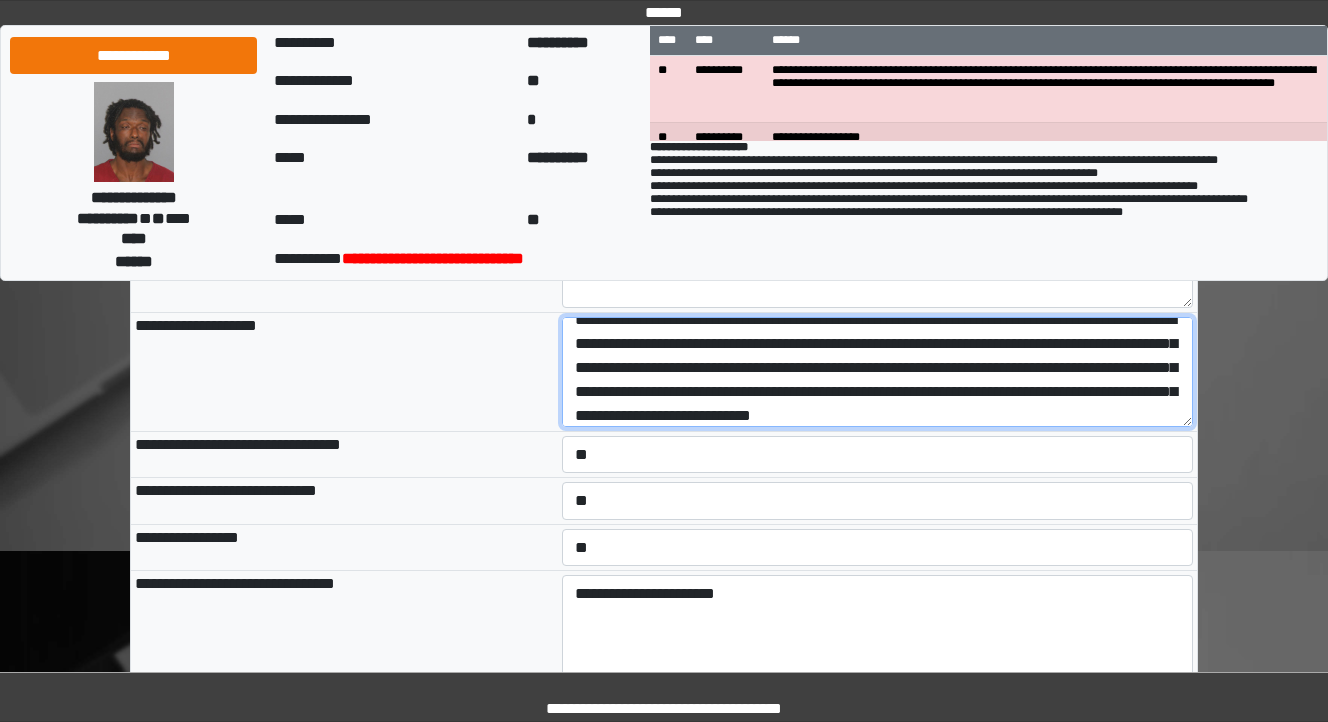 scroll, scrollTop: 2800, scrollLeft: 0, axis: vertical 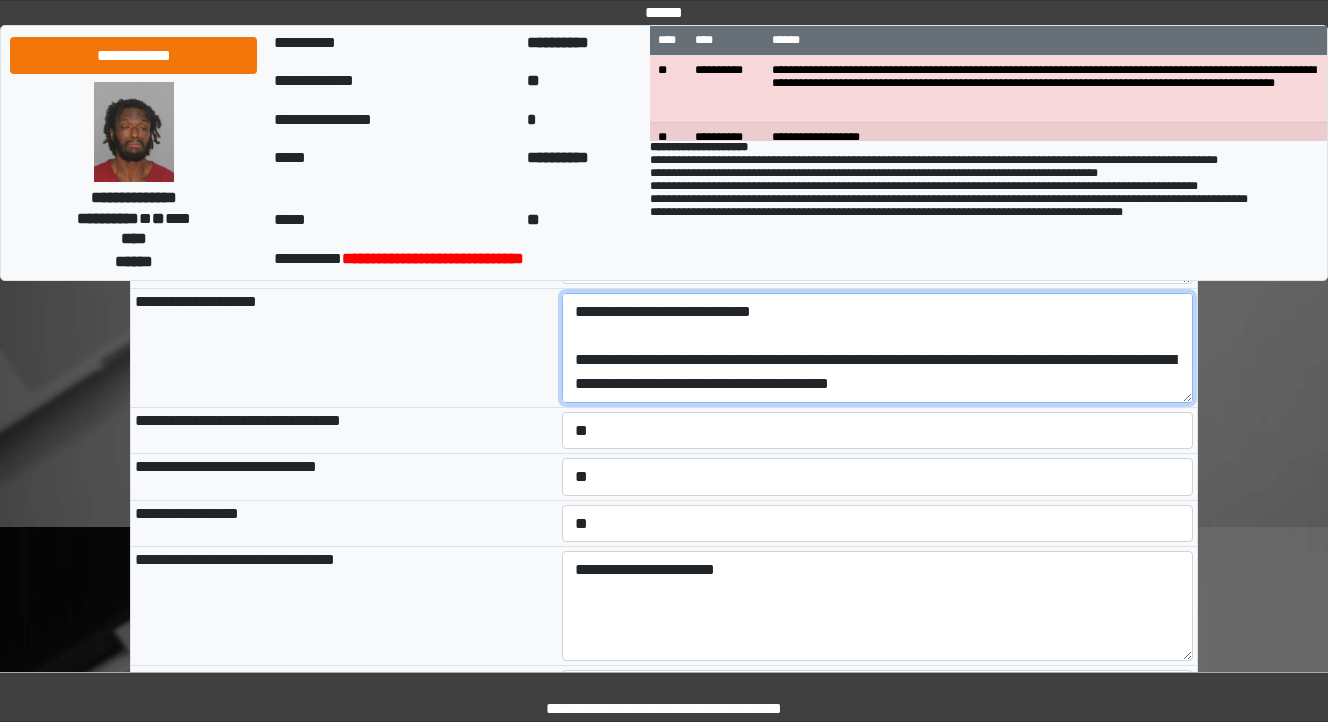 click at bounding box center [878, 348] 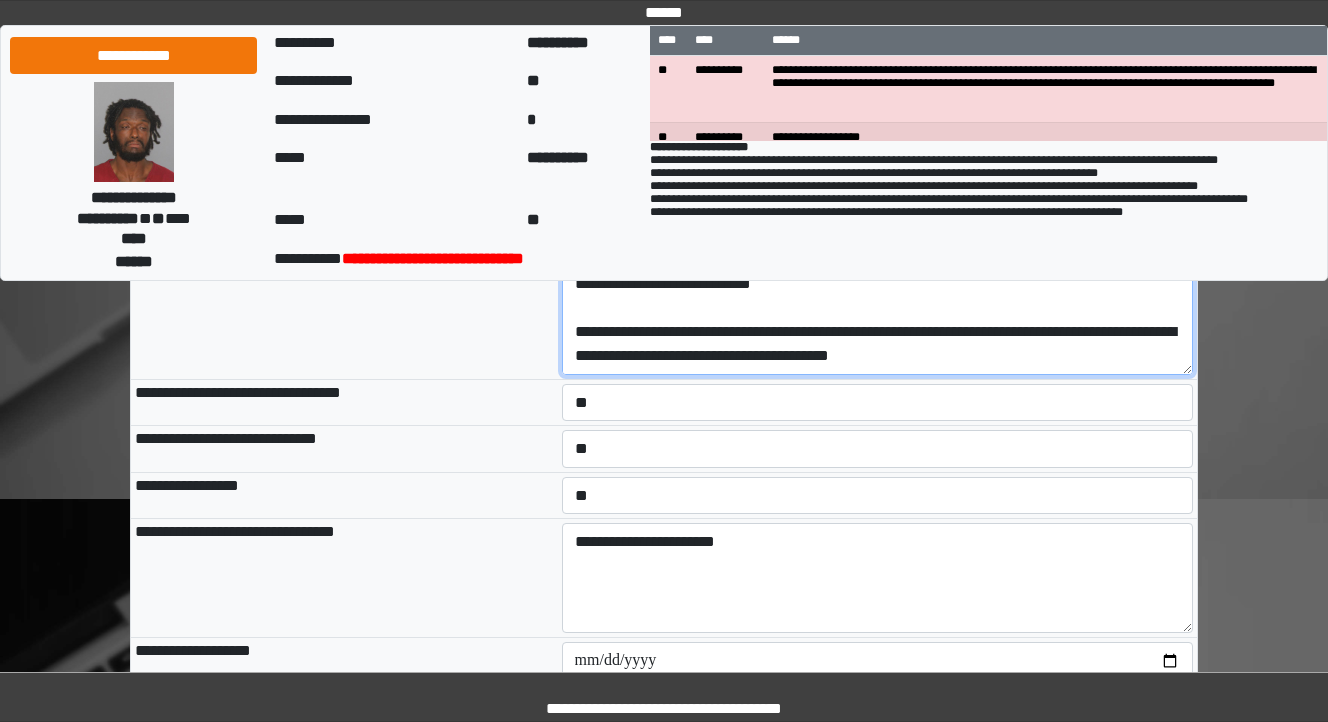 scroll, scrollTop: 2800, scrollLeft: 0, axis: vertical 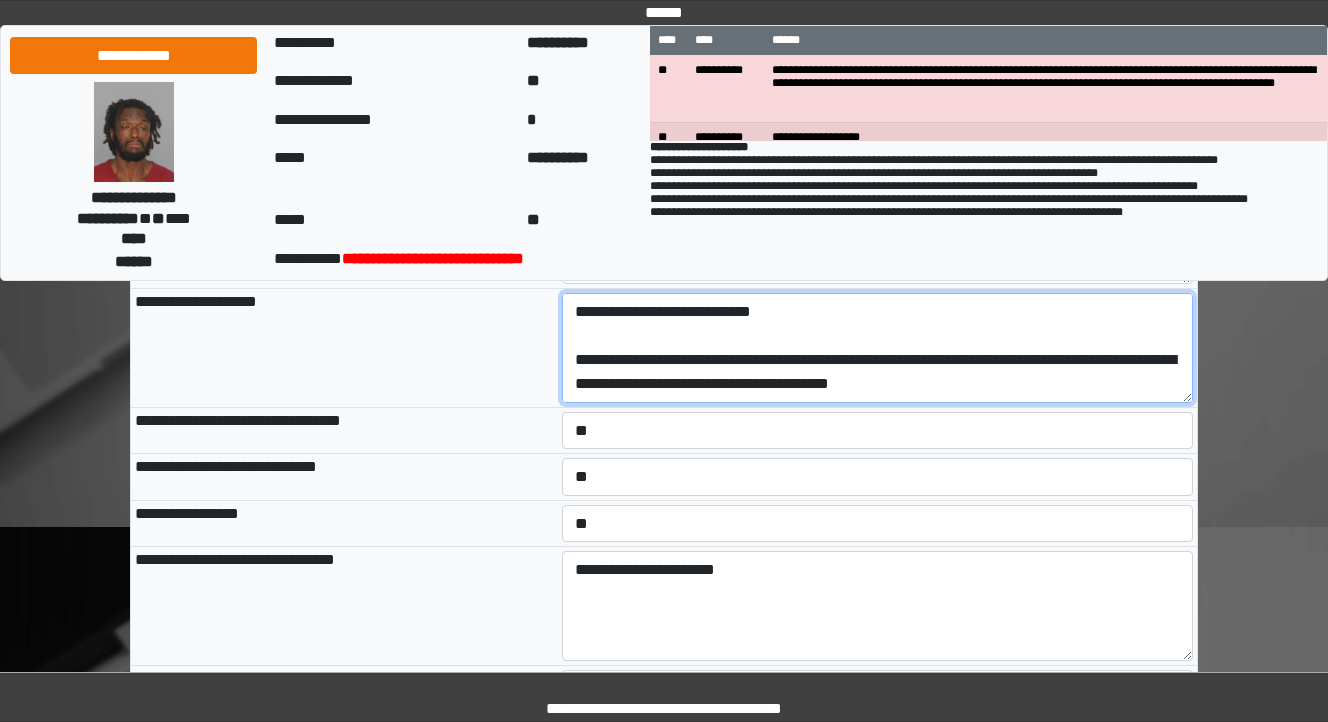 click at bounding box center [878, 348] 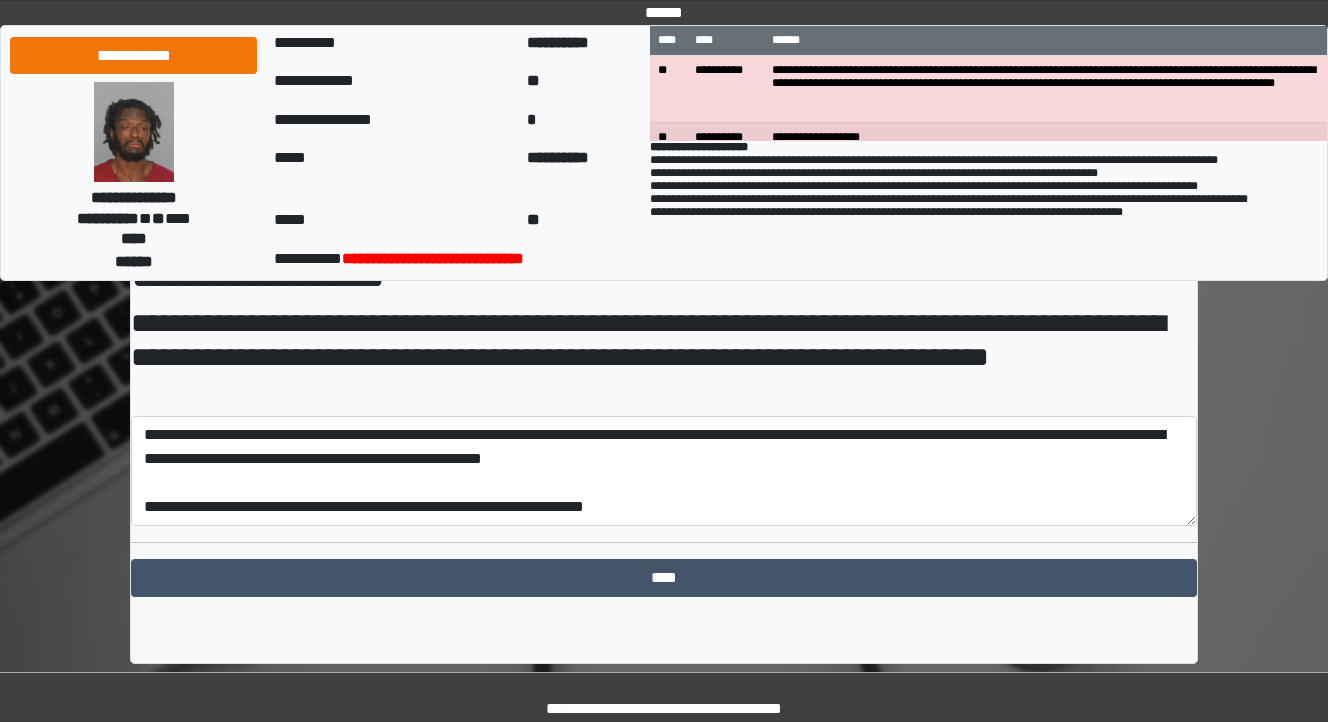 scroll, scrollTop: 3308, scrollLeft: 0, axis: vertical 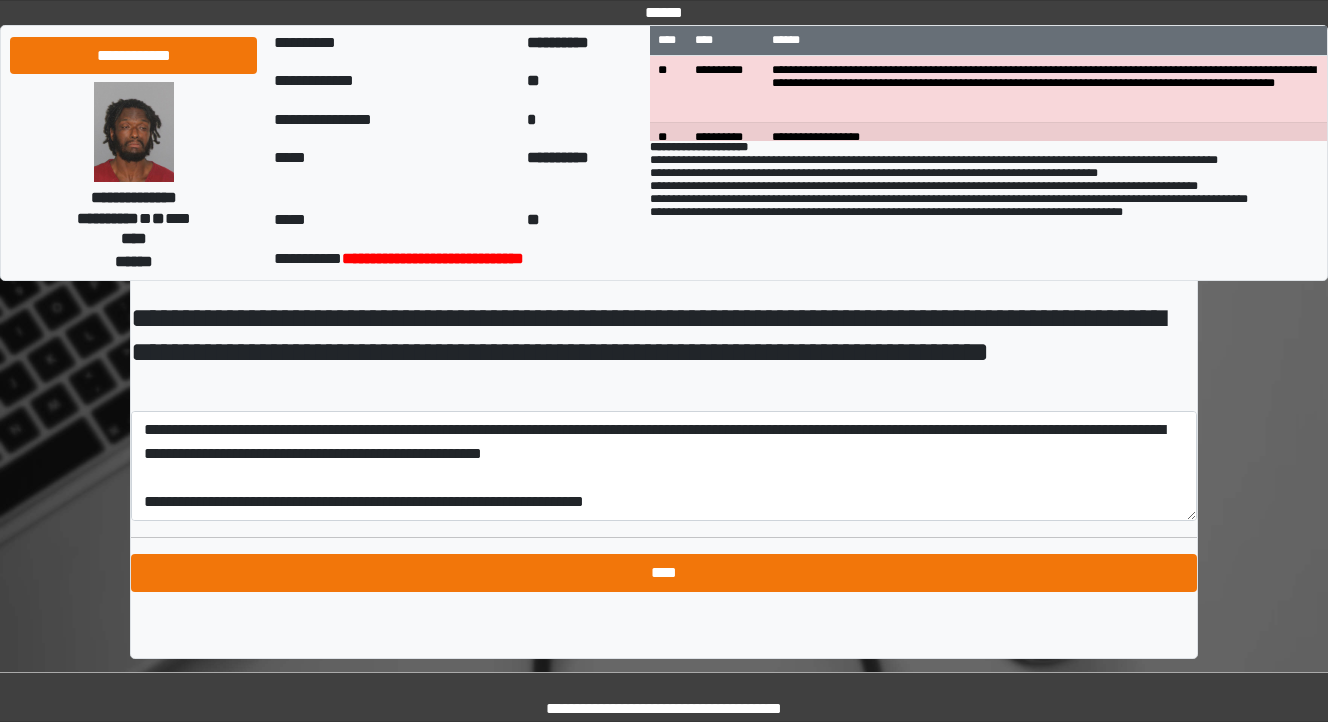 type on "**********" 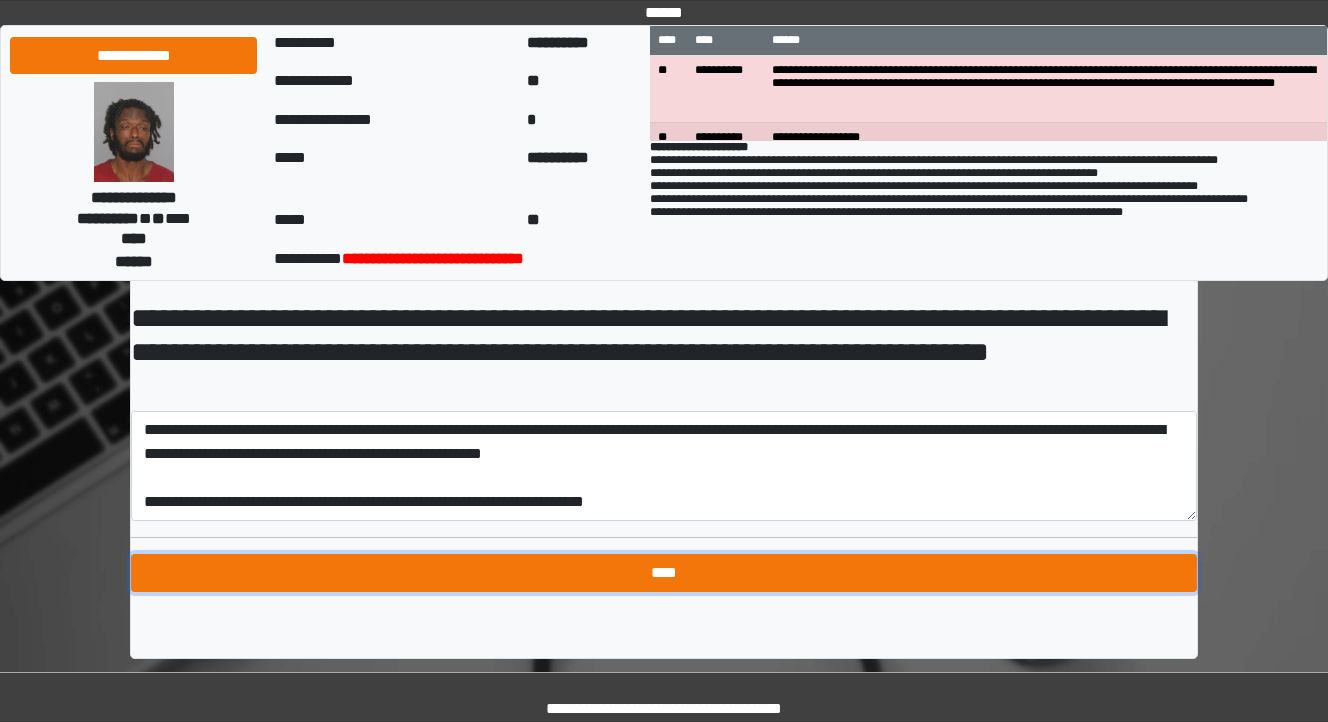 type on "**********" 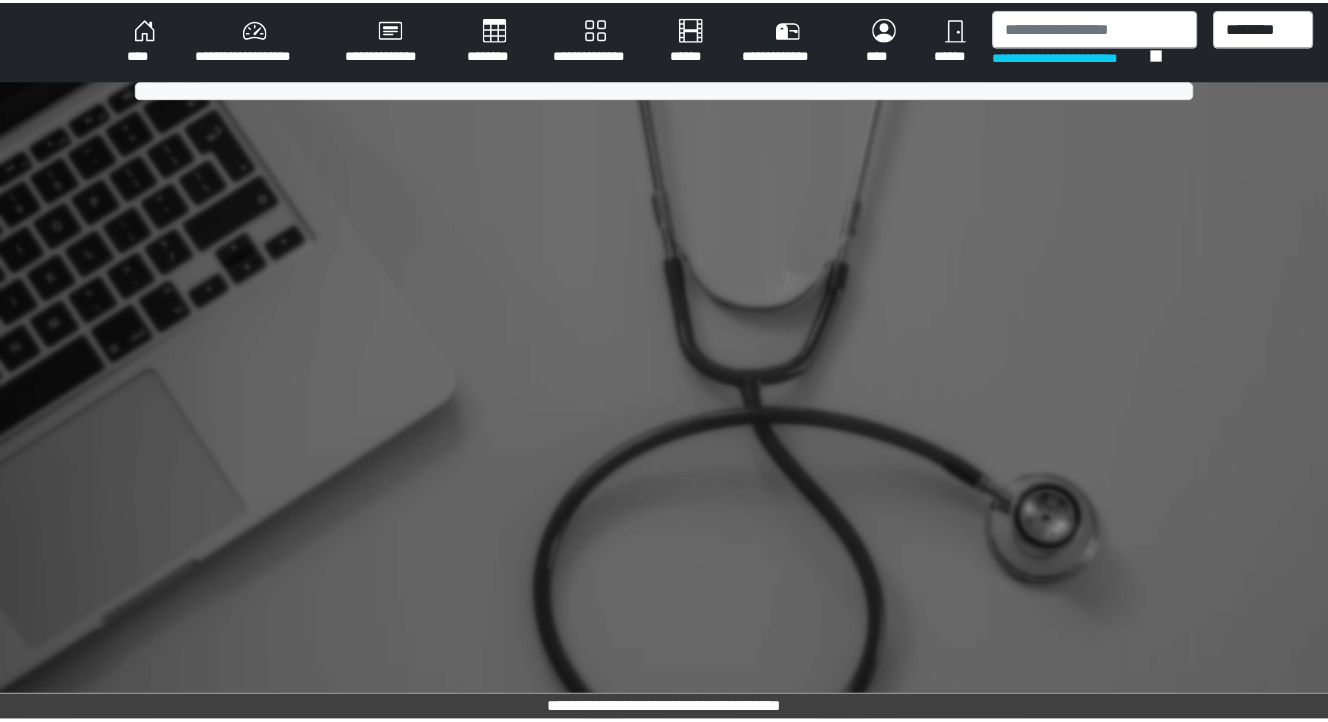 scroll, scrollTop: 0, scrollLeft: 0, axis: both 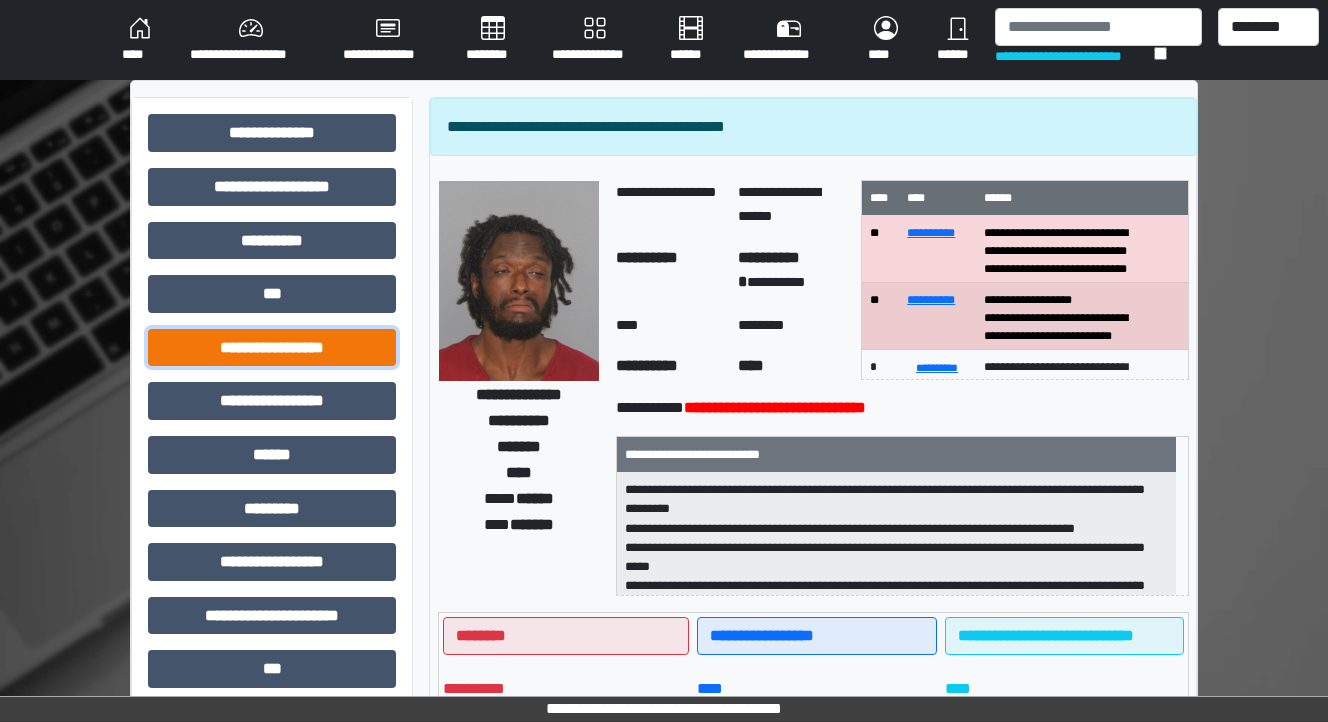 click on "**********" at bounding box center (272, 348) 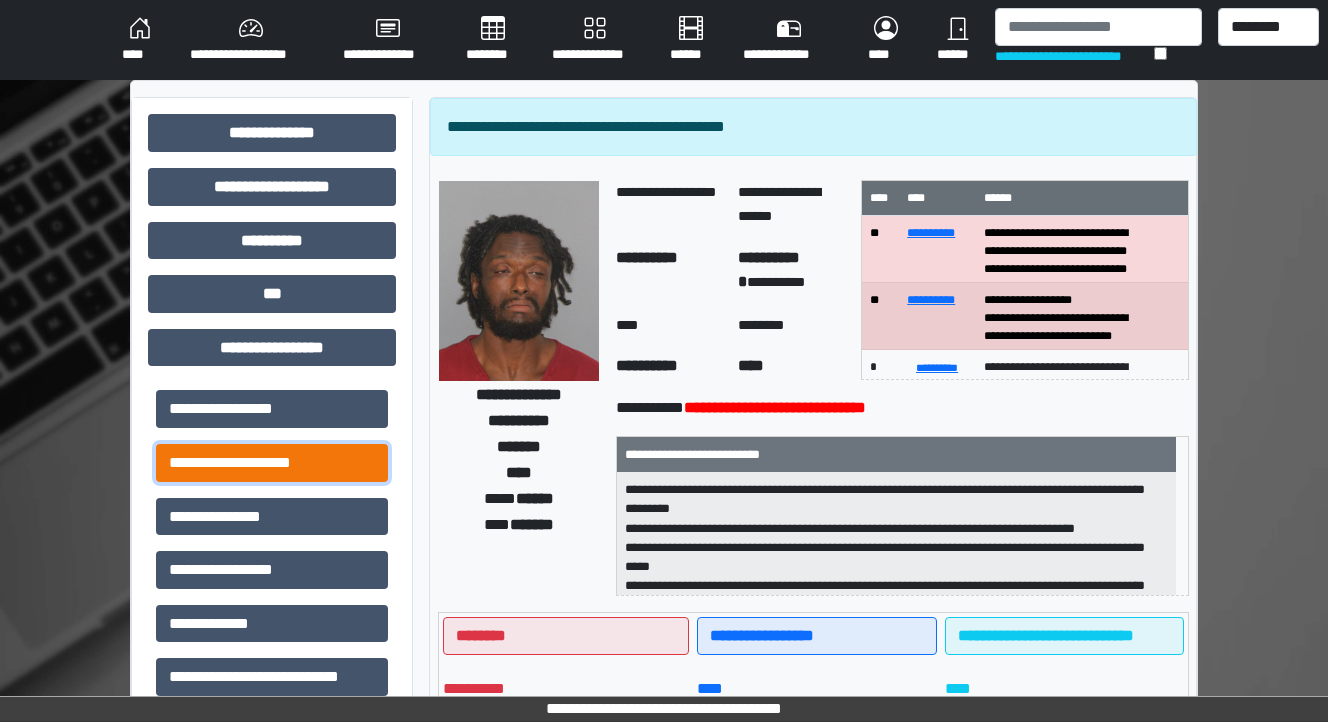 click on "**********" at bounding box center [272, 463] 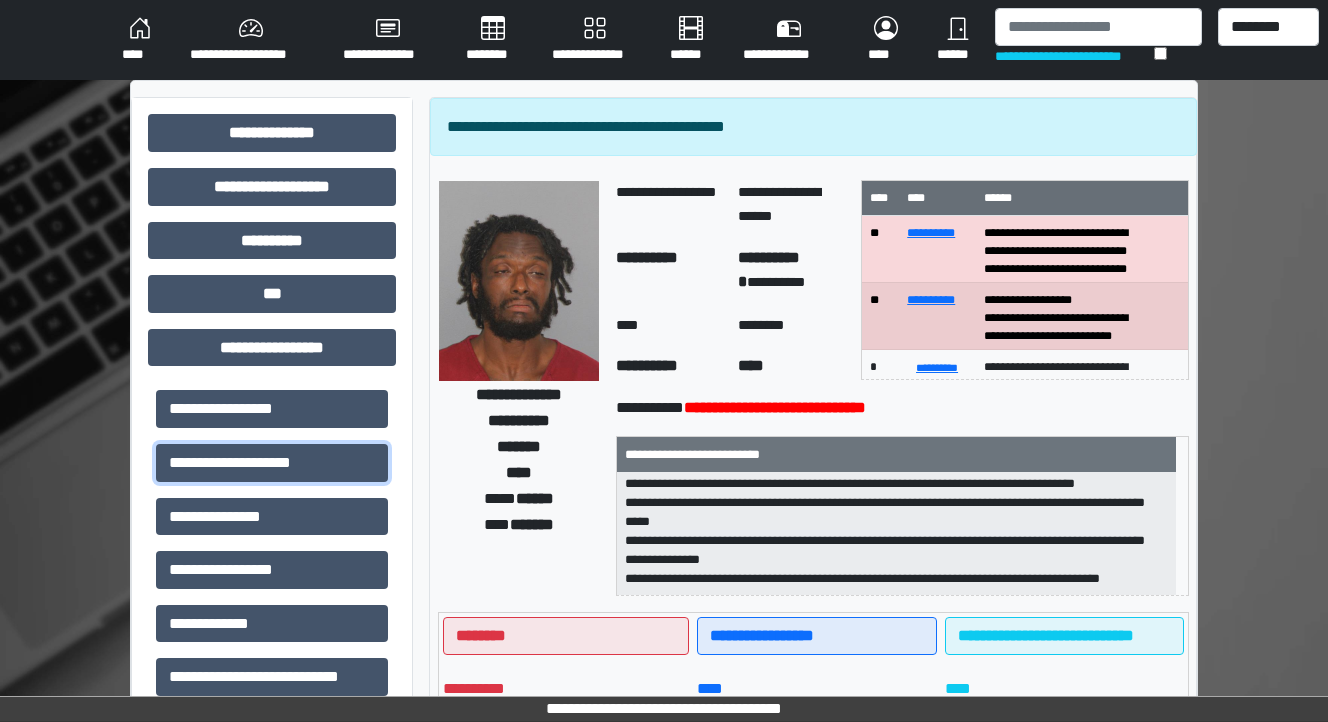 scroll, scrollTop: 0, scrollLeft: 0, axis: both 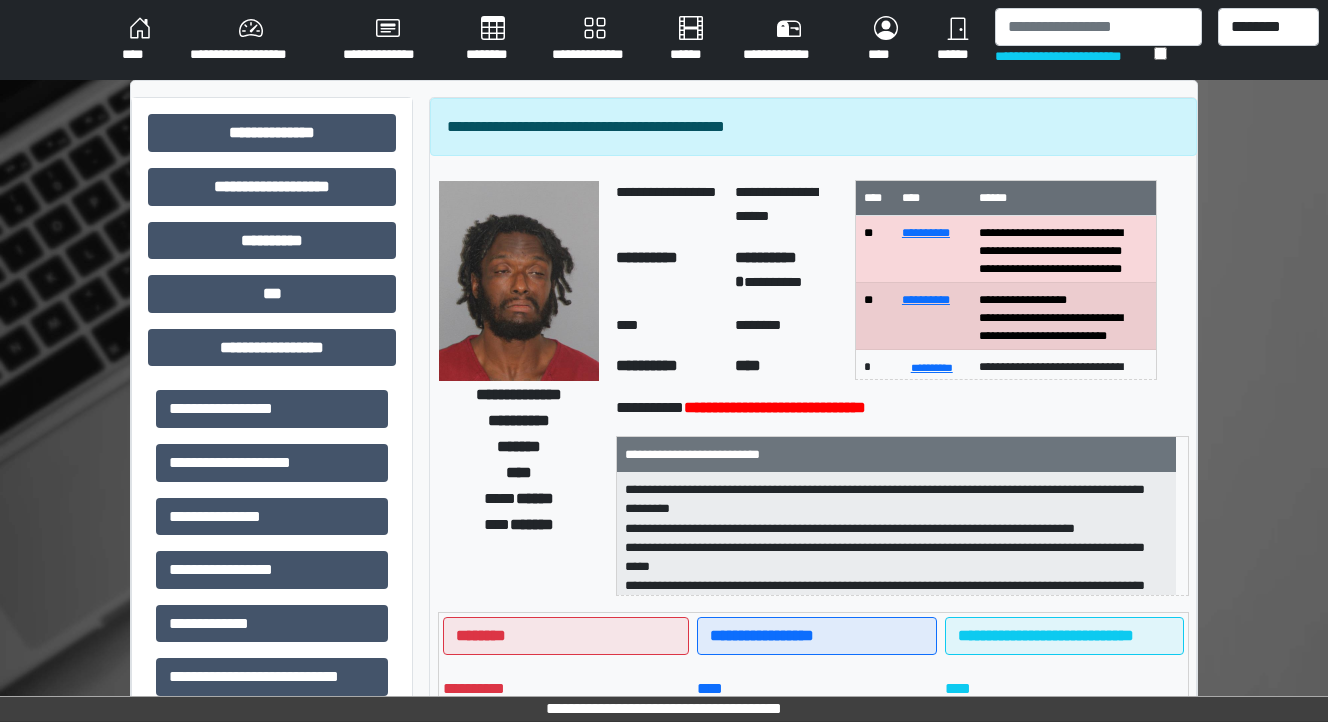 click on "**********" at bounding box center [664, 791] 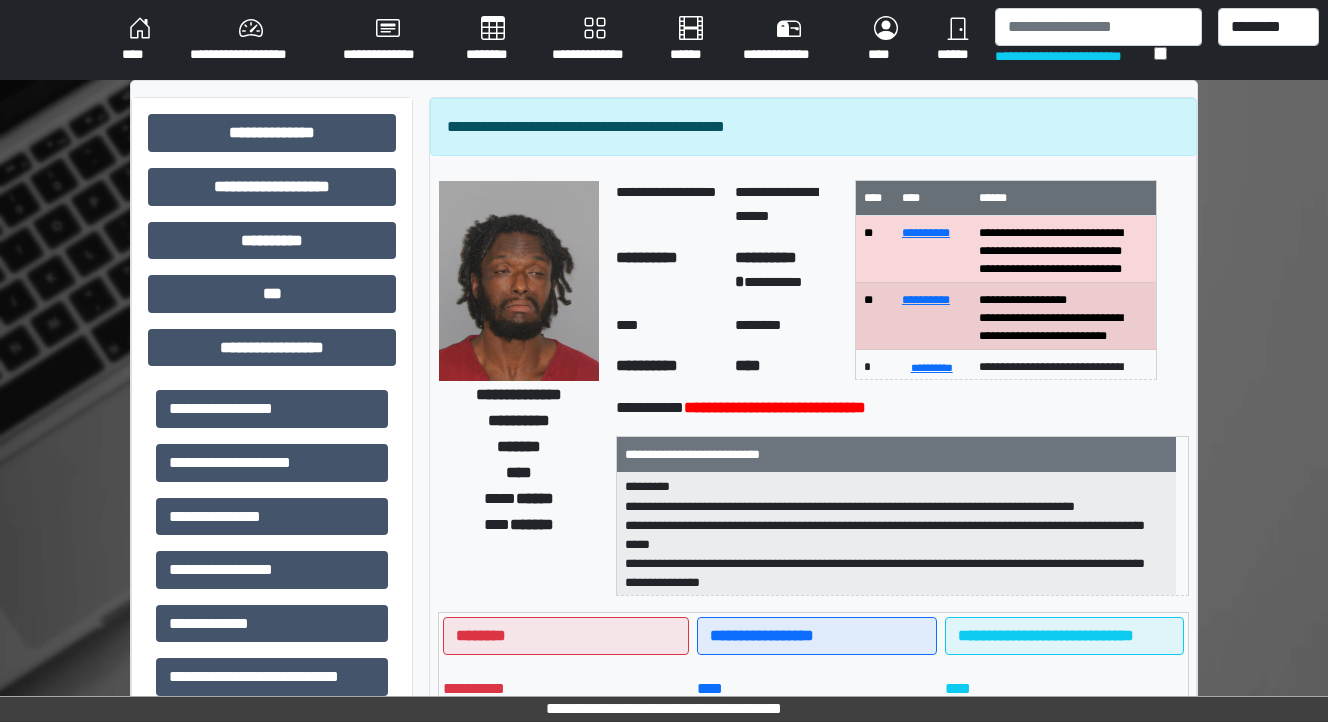 scroll, scrollTop: 0, scrollLeft: 0, axis: both 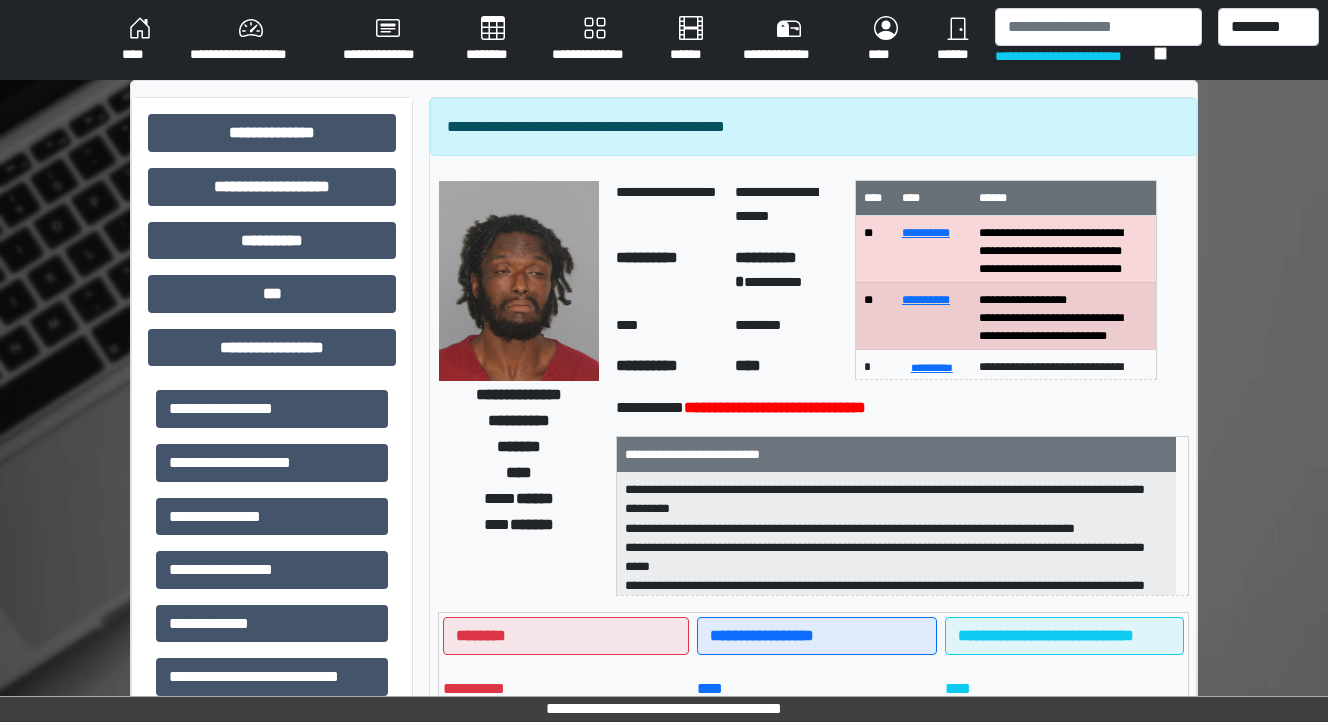 click on "**********" at bounding box center [813, 127] 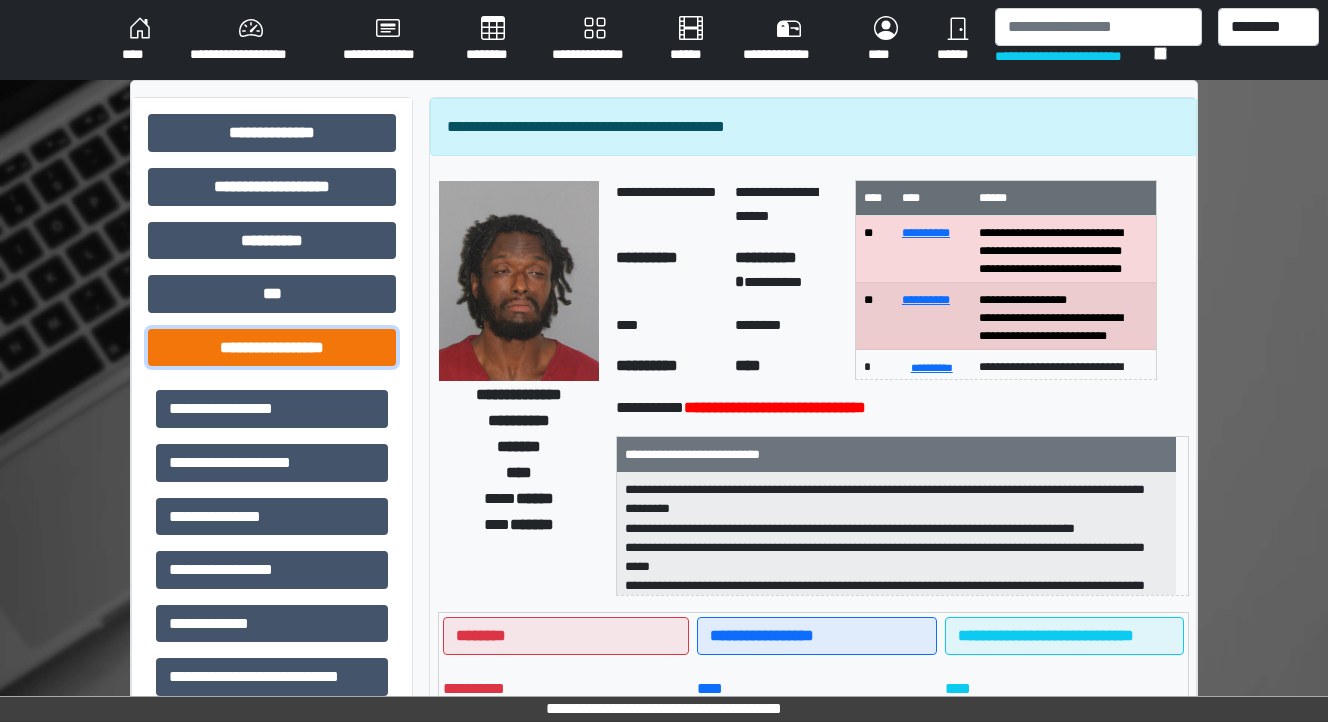 drag, startPoint x: 255, startPoint y: 346, endPoint x: 284, endPoint y: 264, distance: 86.977005 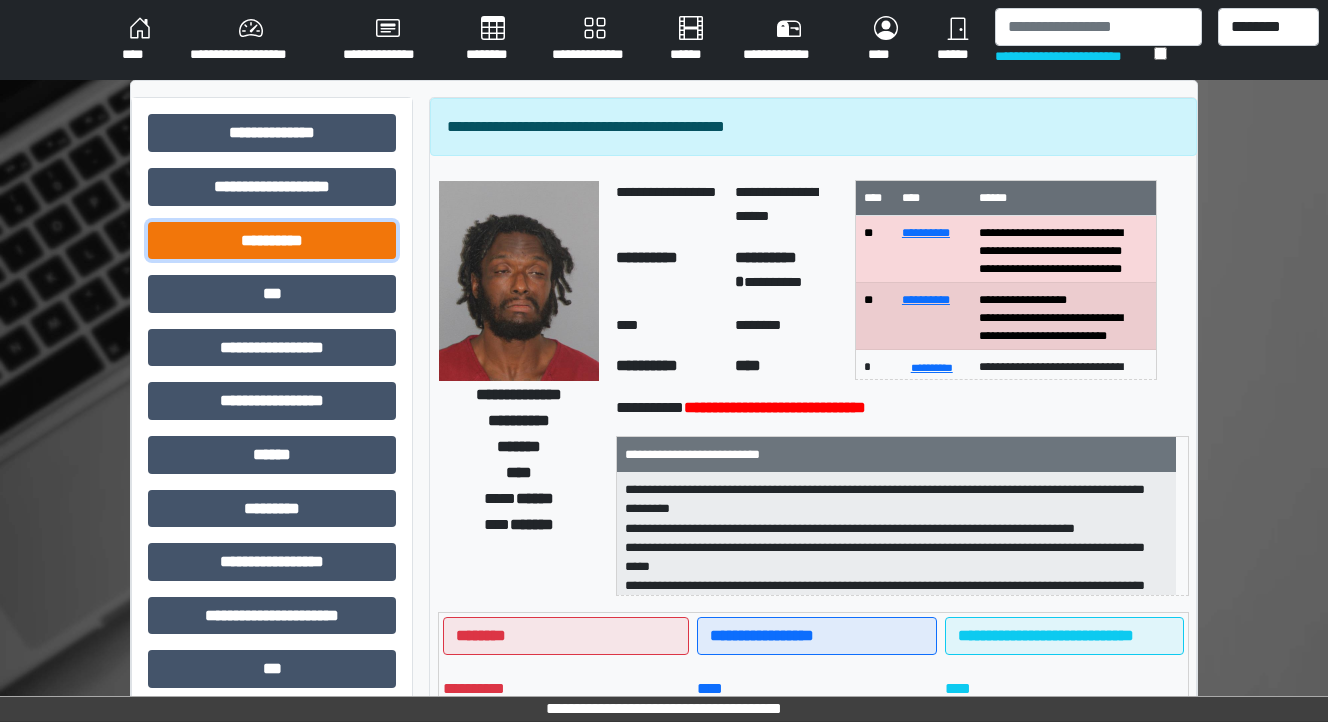 click on "**********" at bounding box center [272, 241] 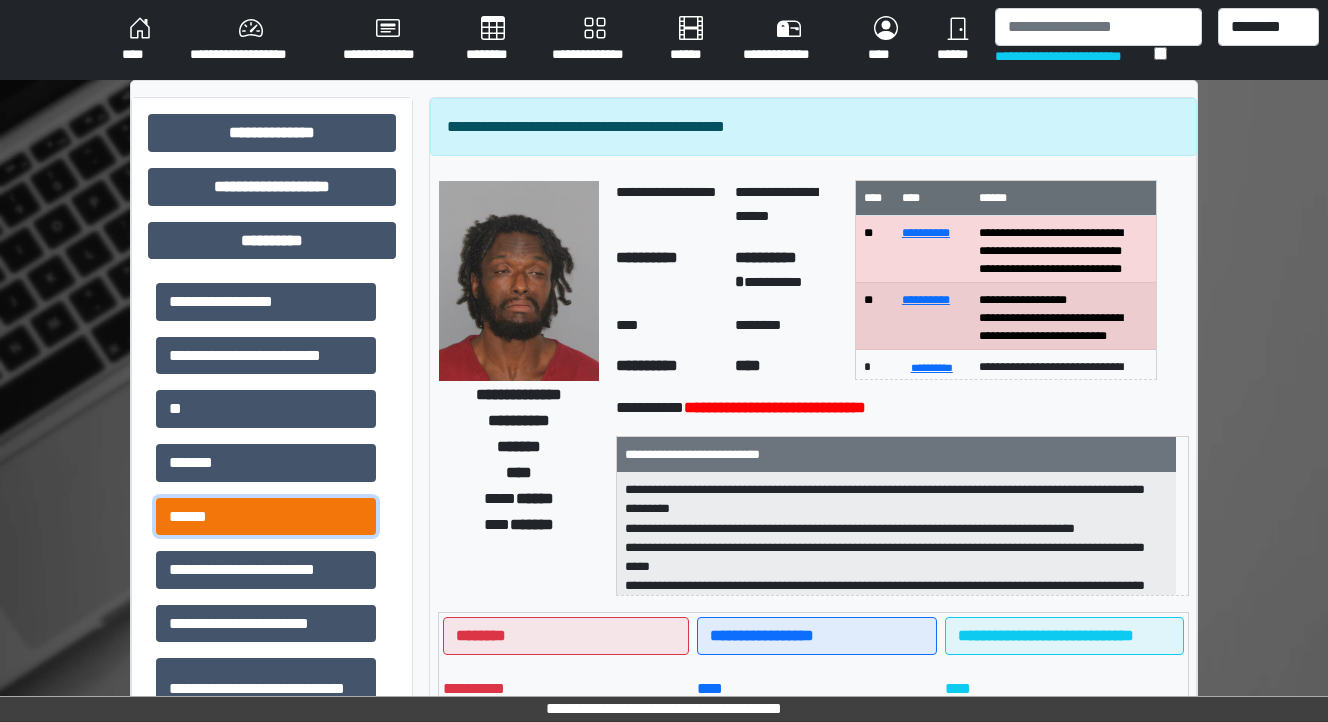click on "******" at bounding box center (266, 517) 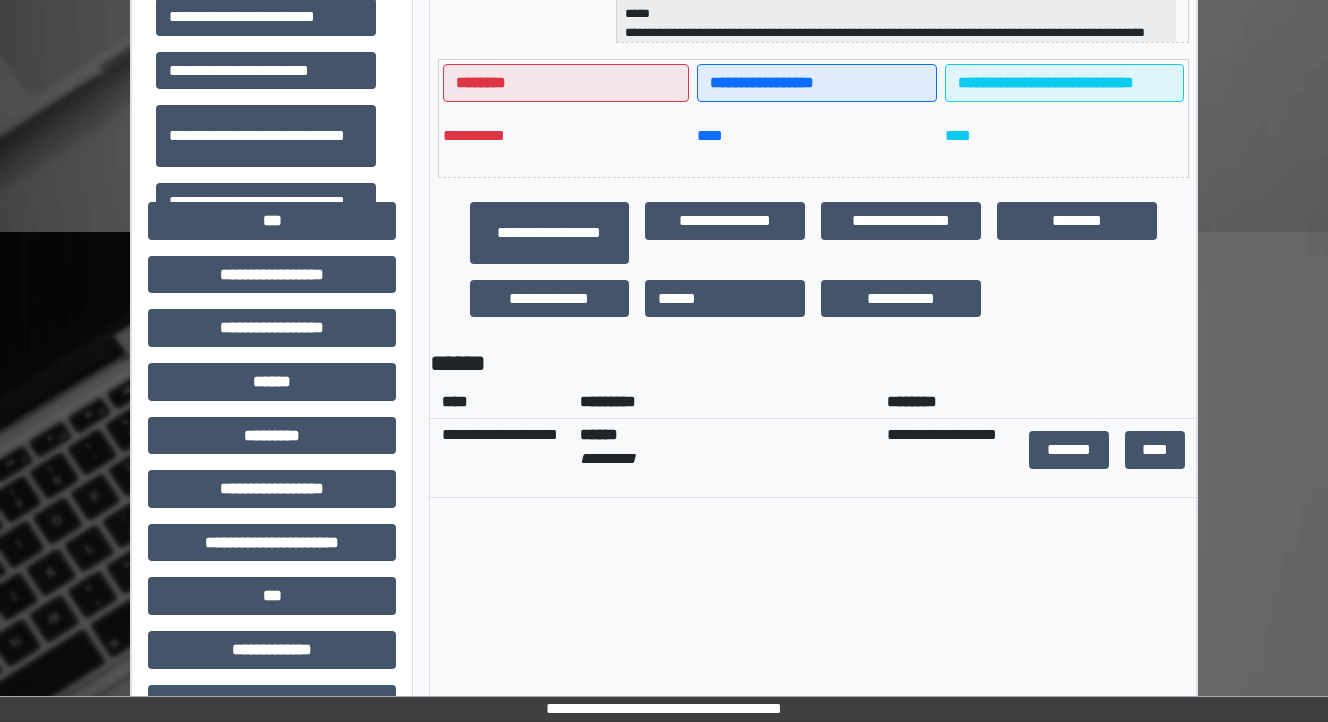 scroll, scrollTop: 560, scrollLeft: 0, axis: vertical 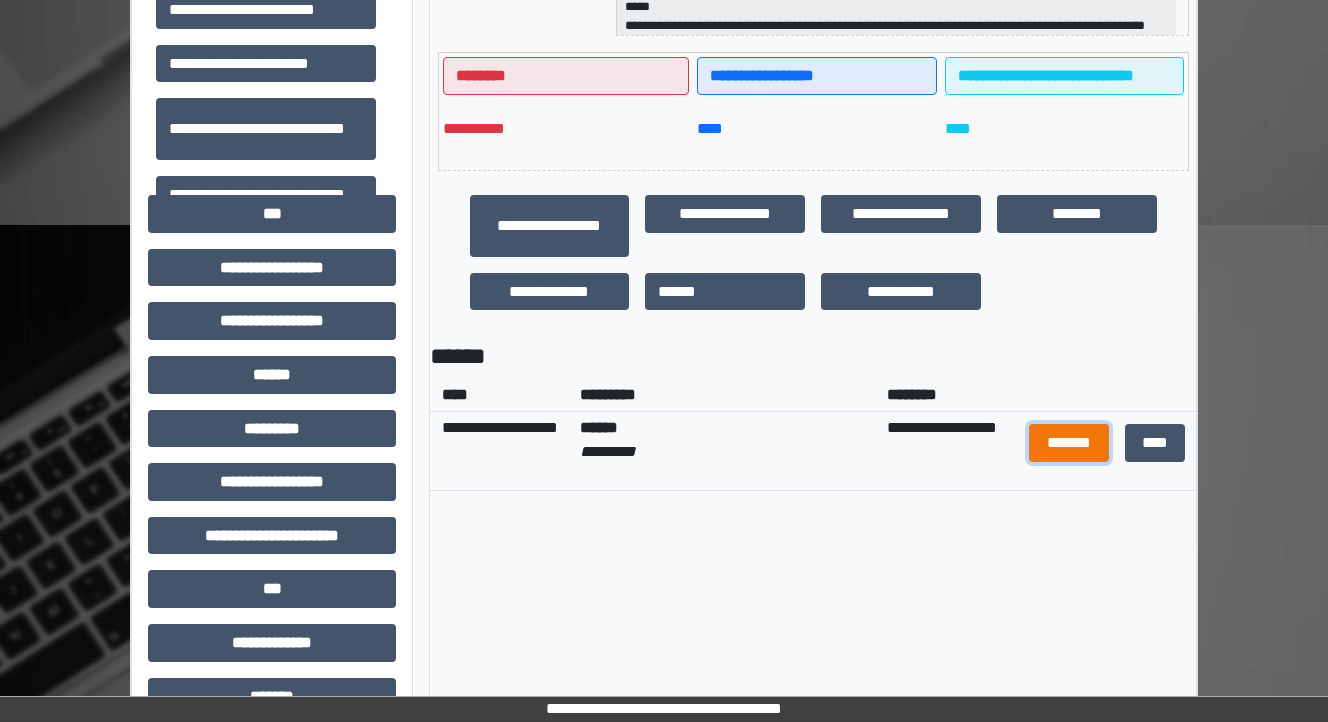 click on "*******" at bounding box center (1069, 443) 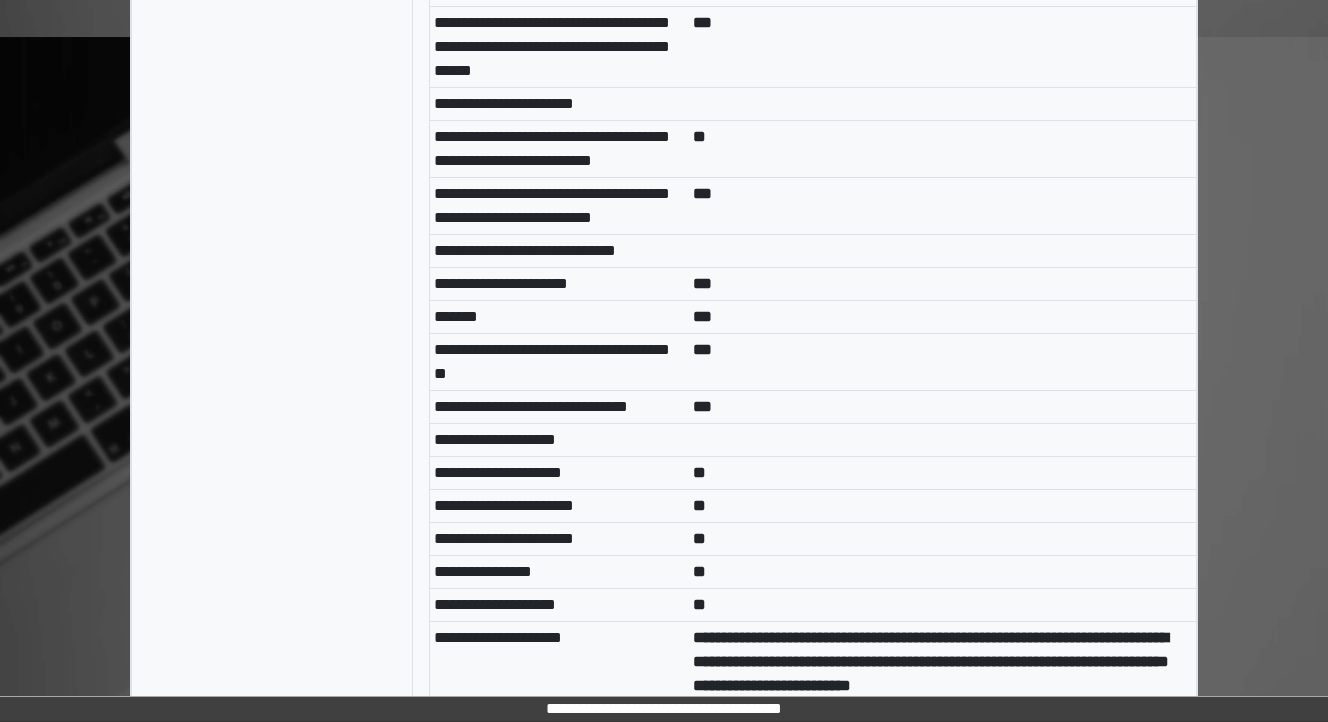 scroll, scrollTop: 7760, scrollLeft: 0, axis: vertical 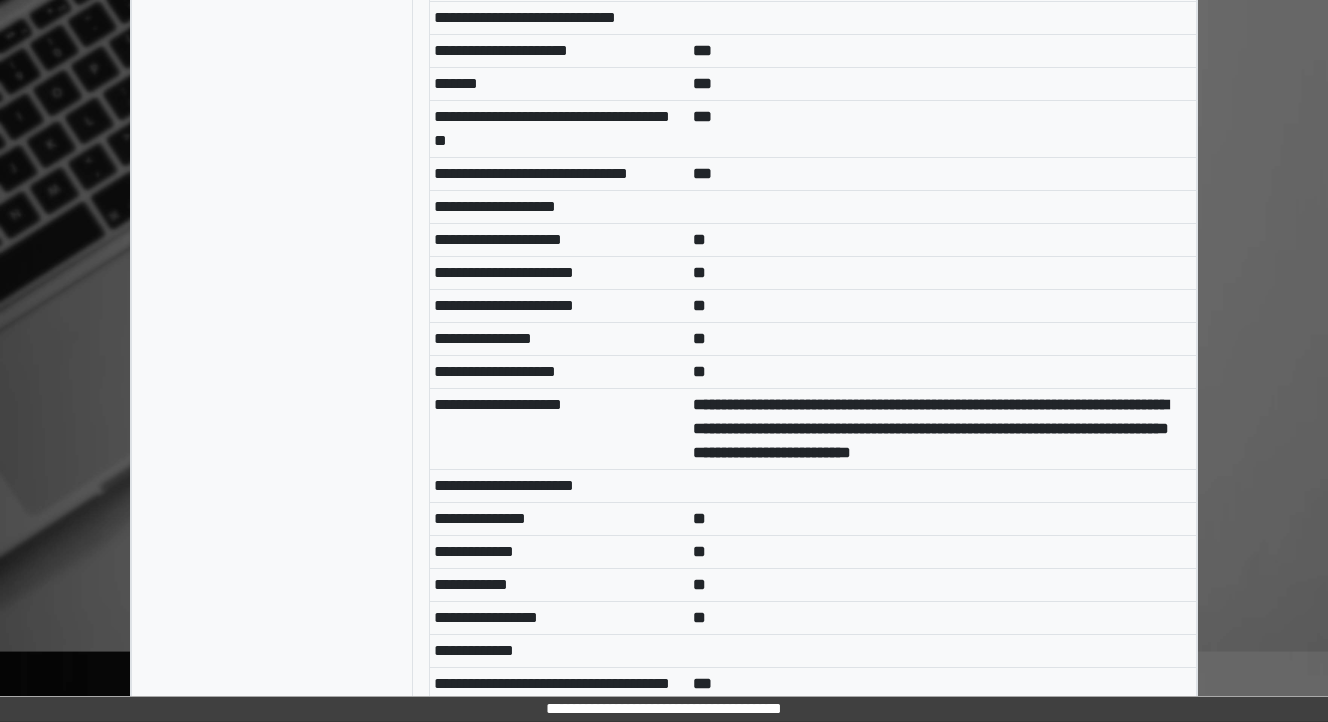 click on "**********" at bounding box center [664, -967] 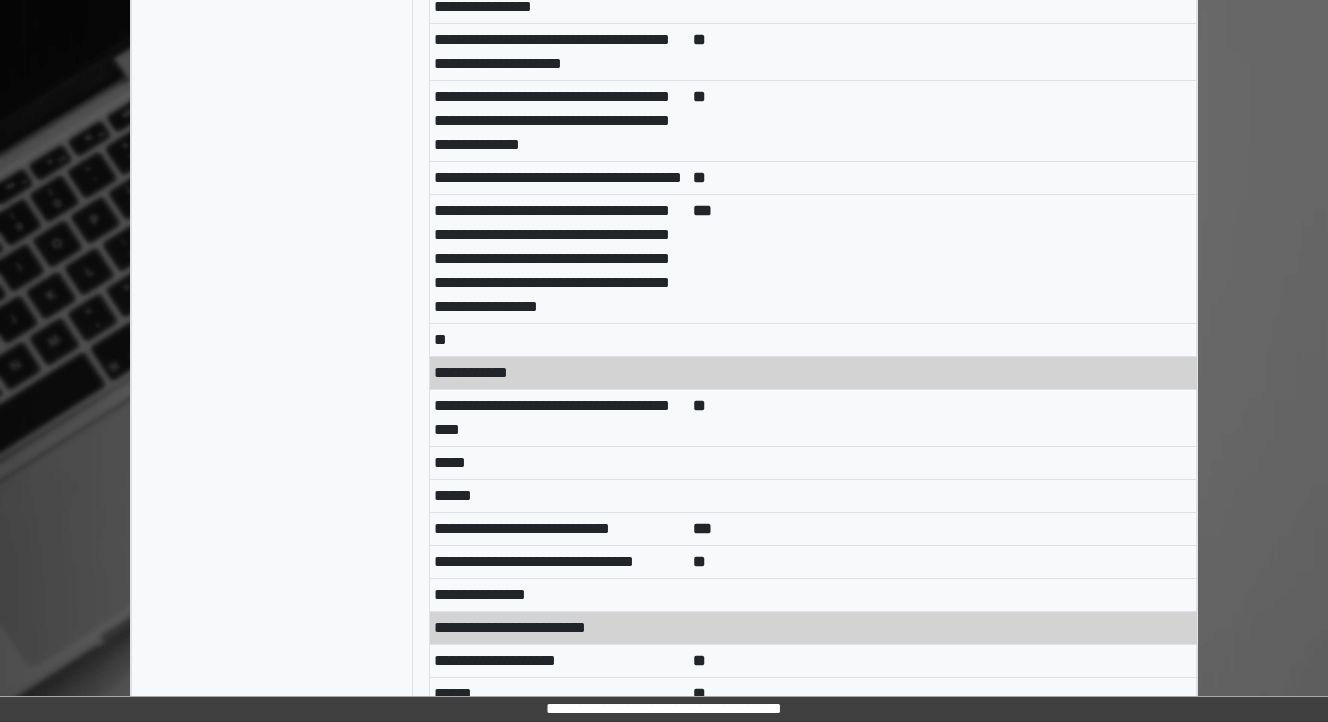scroll, scrollTop: 9280, scrollLeft: 0, axis: vertical 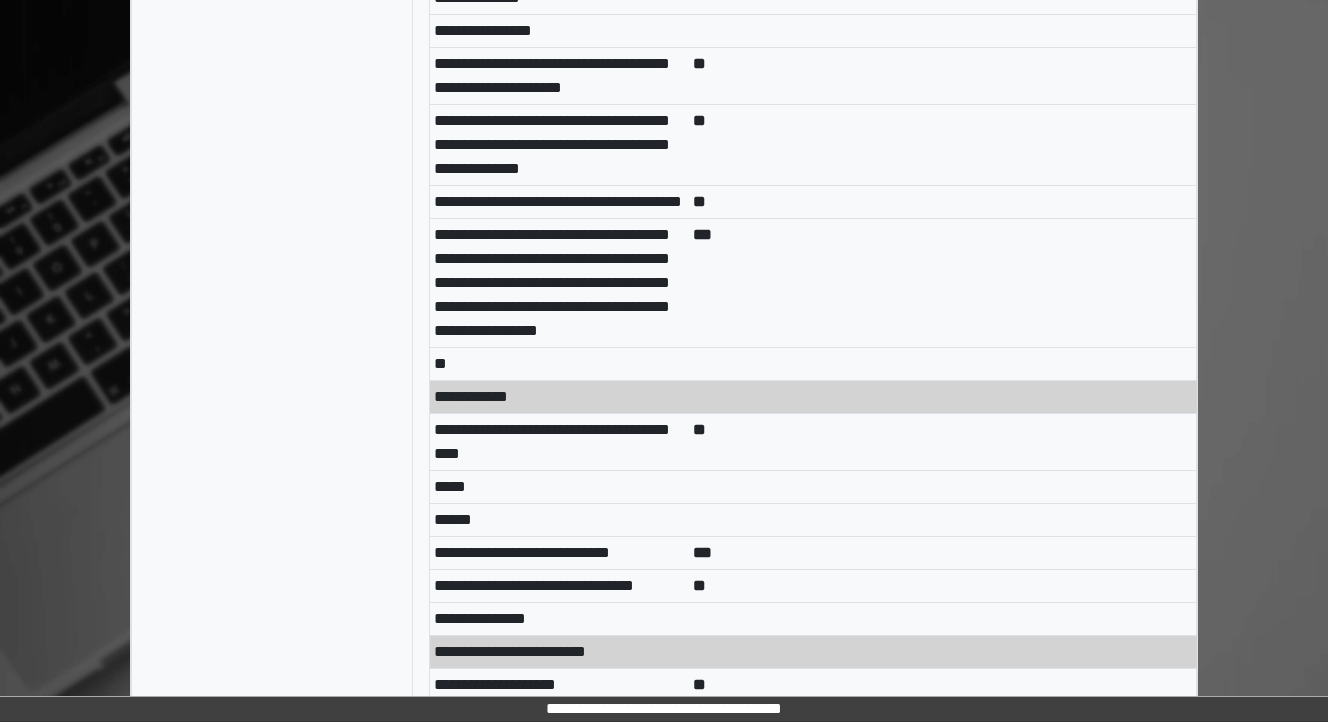 click on "***" at bounding box center (943, -60) 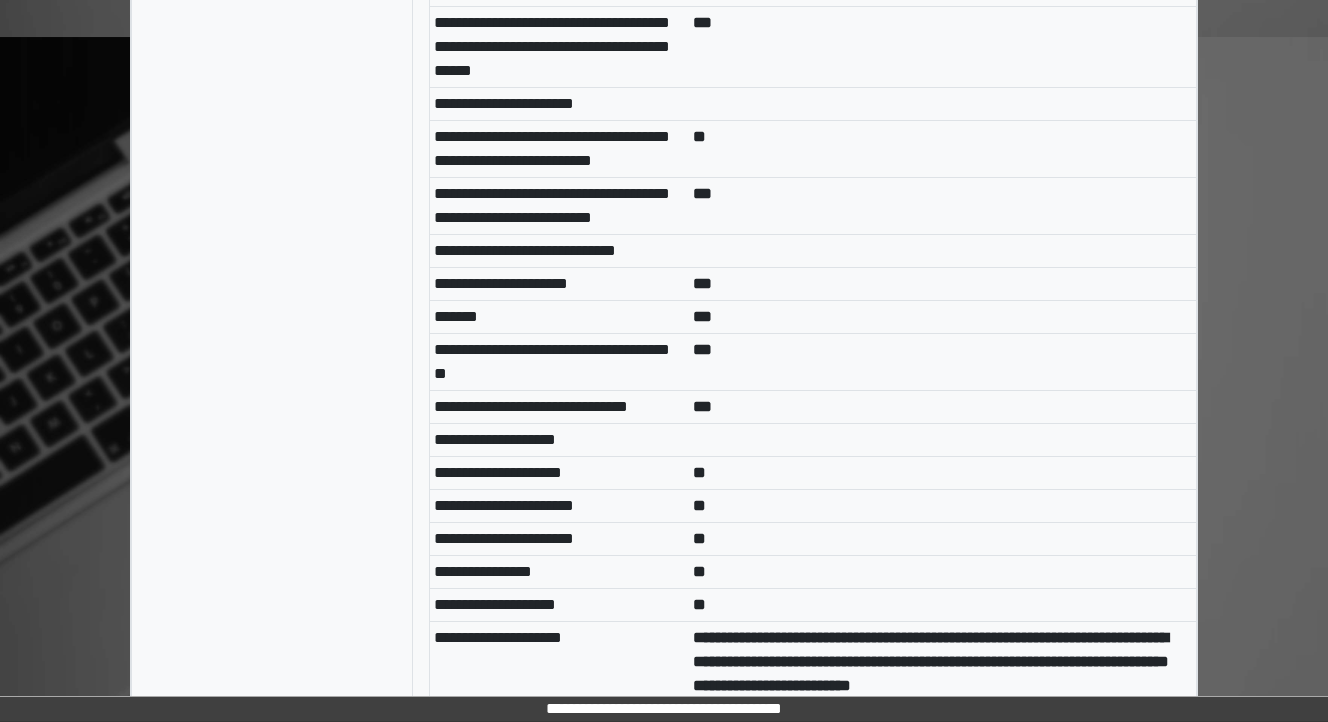 scroll, scrollTop: 7520, scrollLeft: 0, axis: vertical 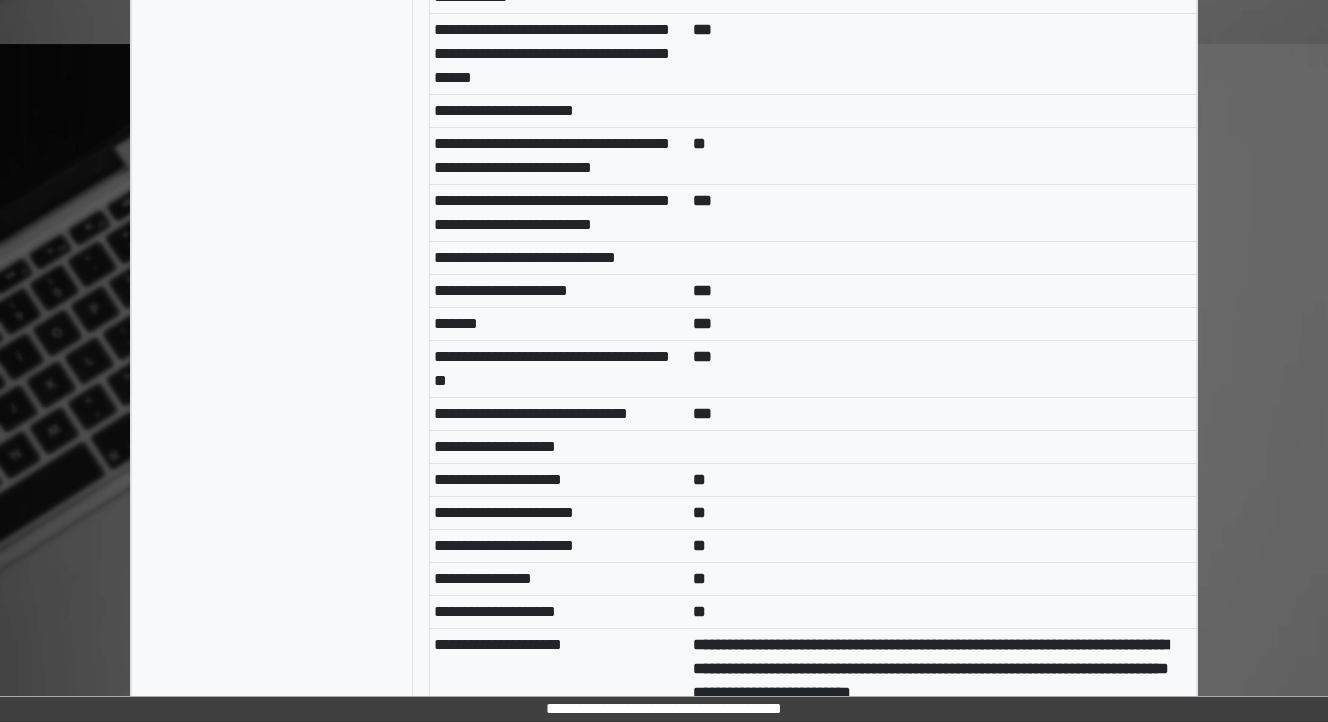 click on "***" at bounding box center [943, -70] 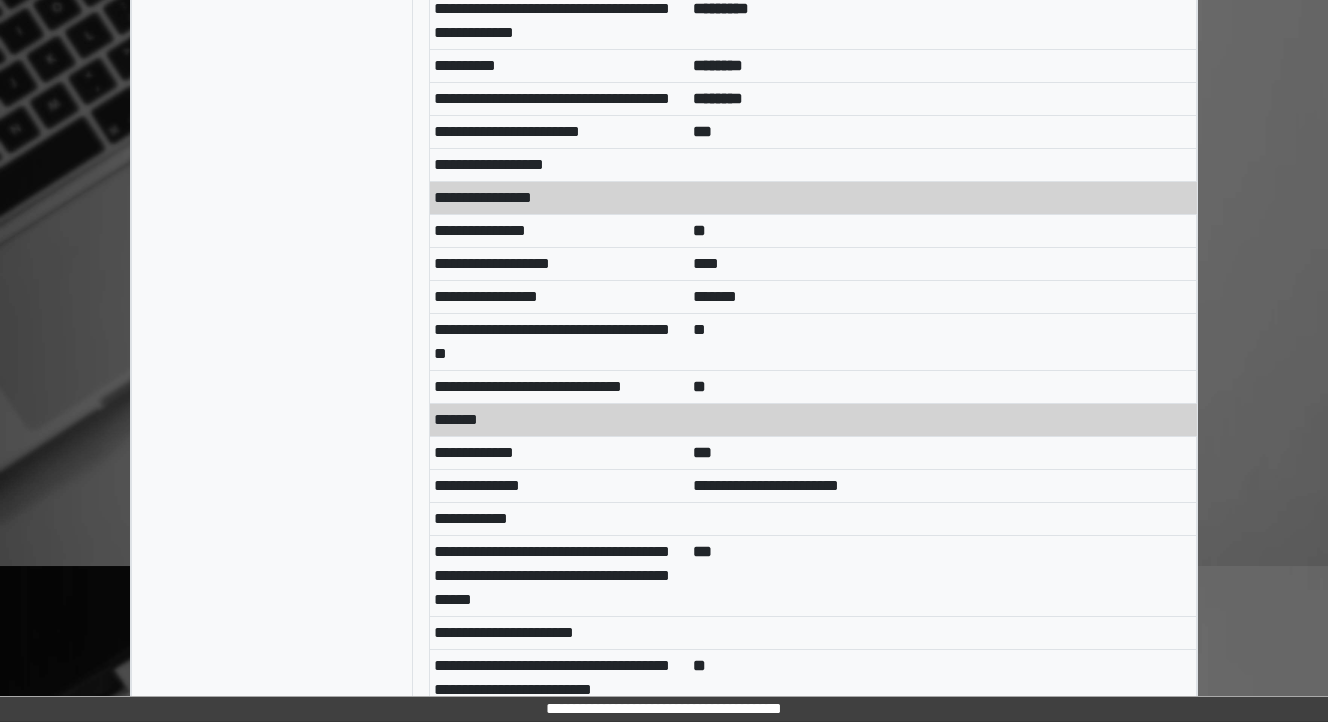 scroll, scrollTop: 6960, scrollLeft: 0, axis: vertical 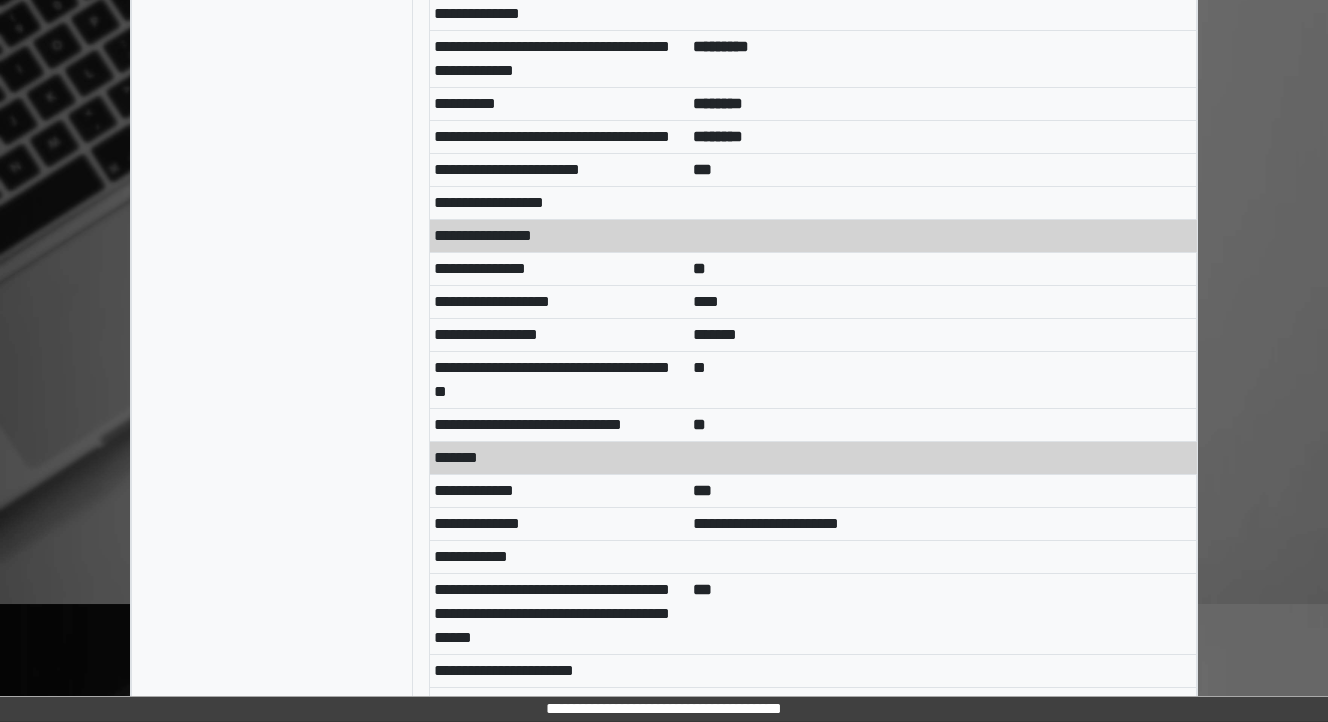 click on "********" at bounding box center (943, 103) 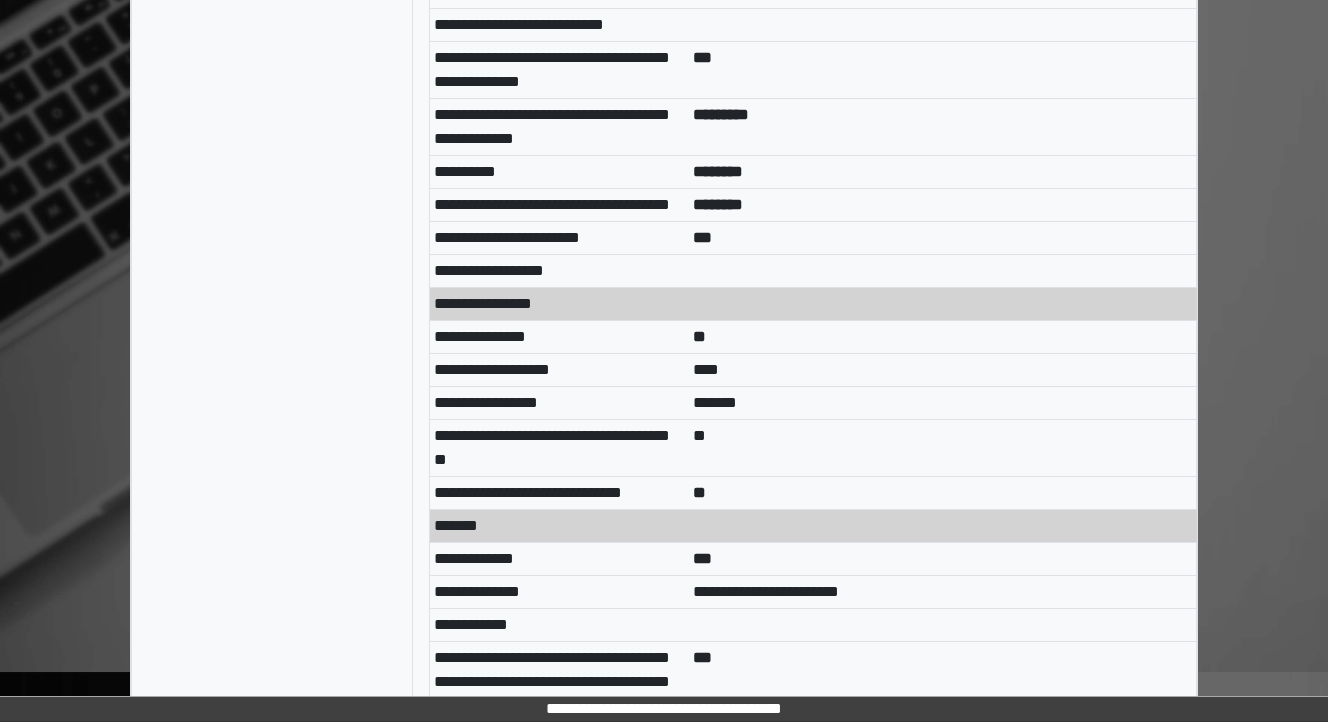 scroll, scrollTop: 6800, scrollLeft: 0, axis: vertical 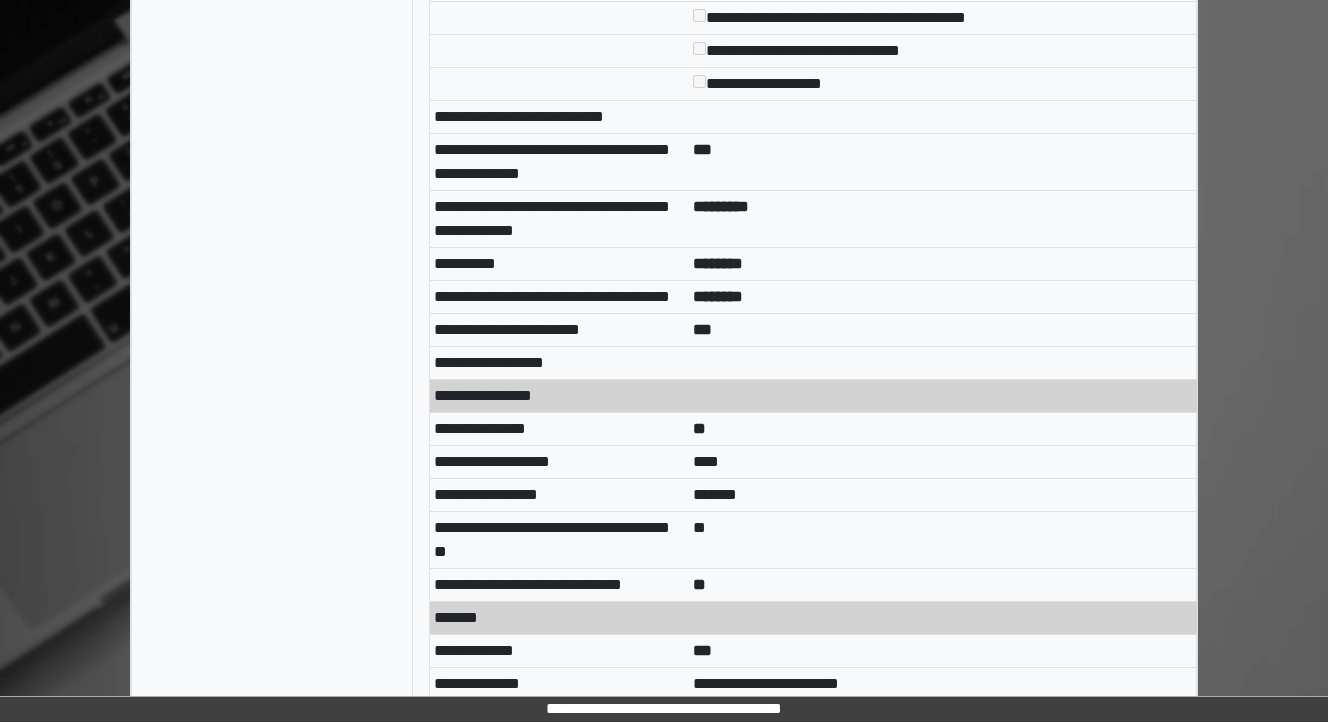 click on "**********" at bounding box center [943, -49] 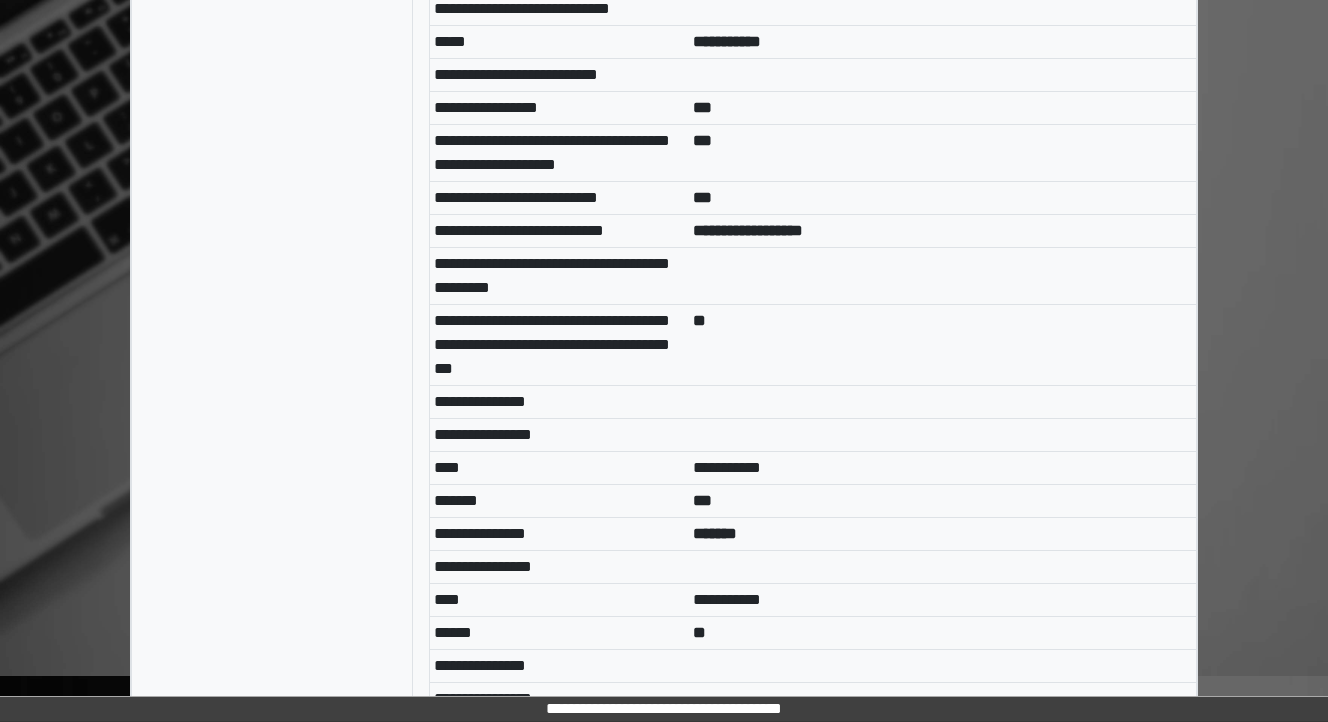 scroll, scrollTop: 4320, scrollLeft: 0, axis: vertical 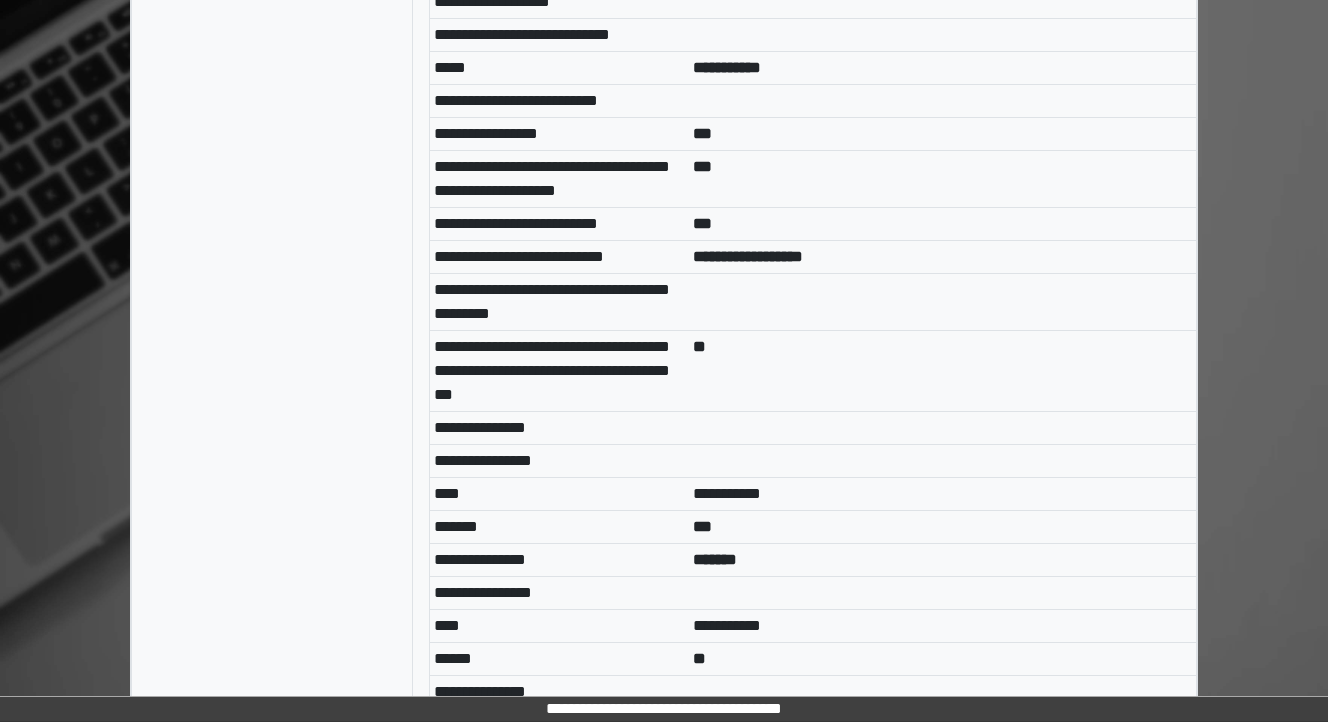 click on "**********" at bounding box center [943, -32] 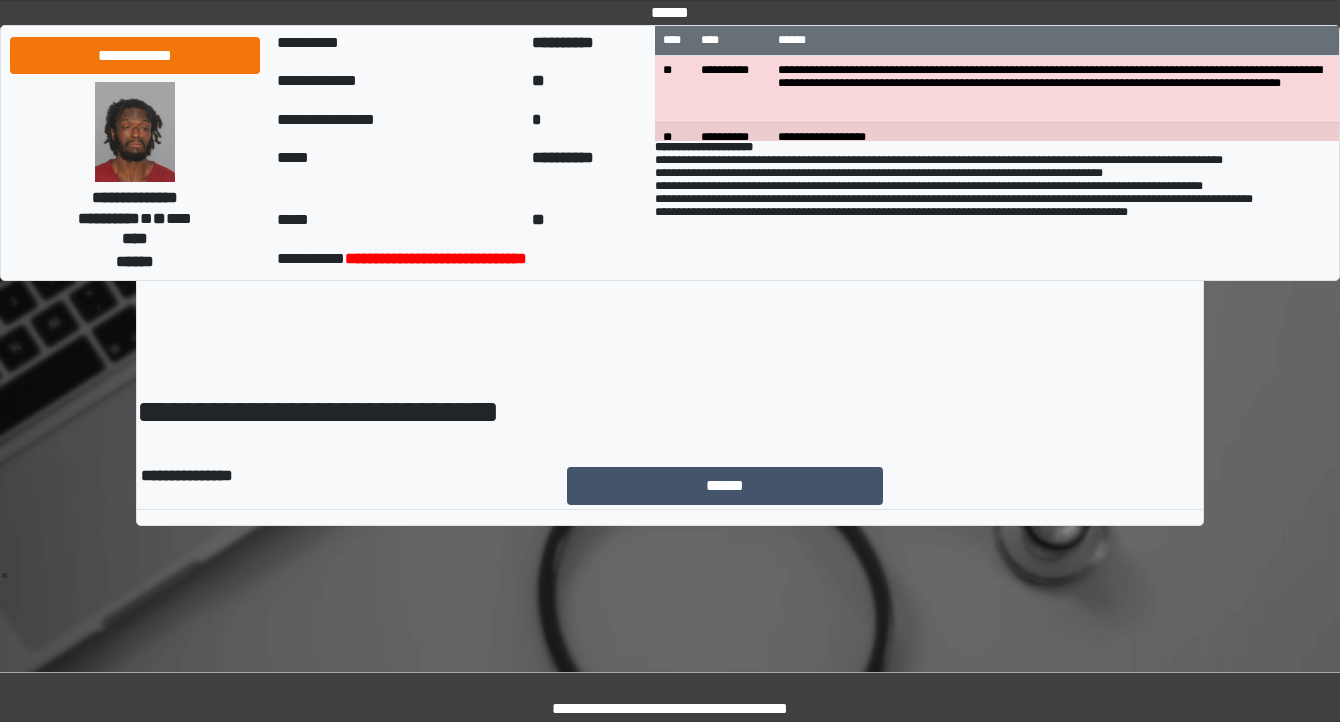 scroll, scrollTop: 0, scrollLeft: 0, axis: both 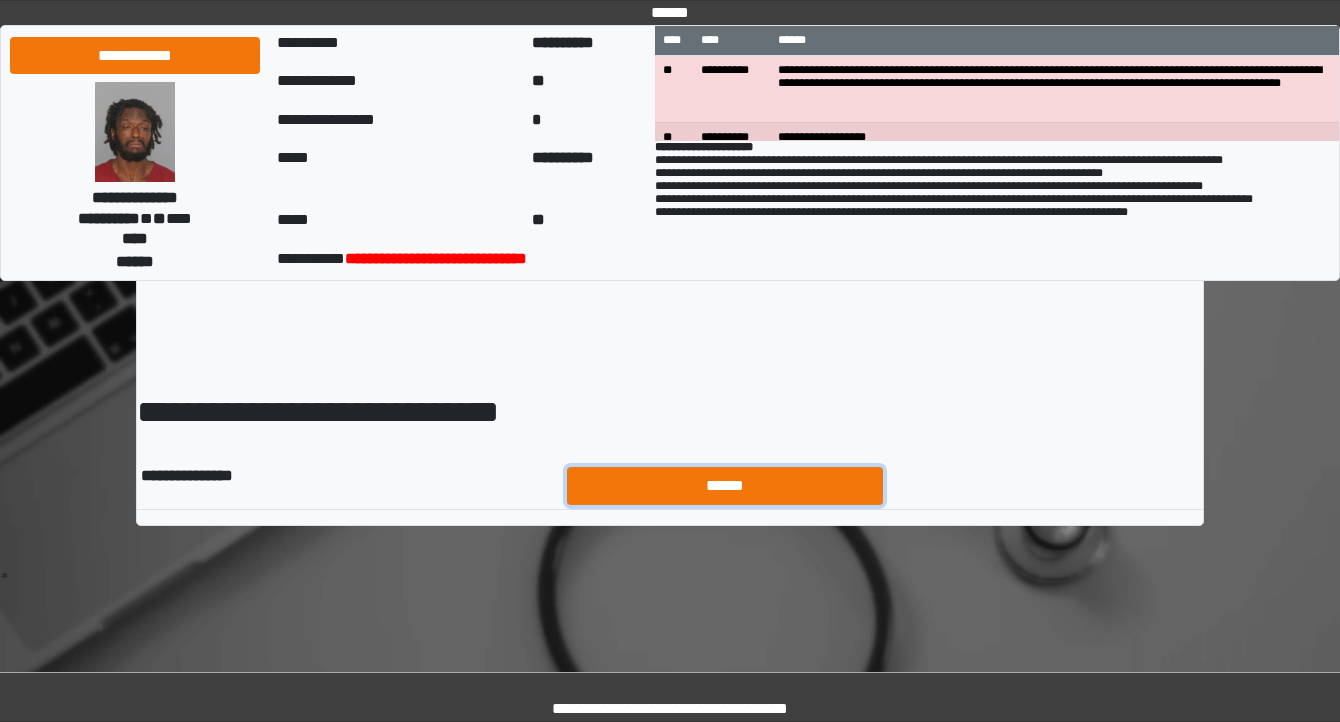 click on "******" at bounding box center (725, 486) 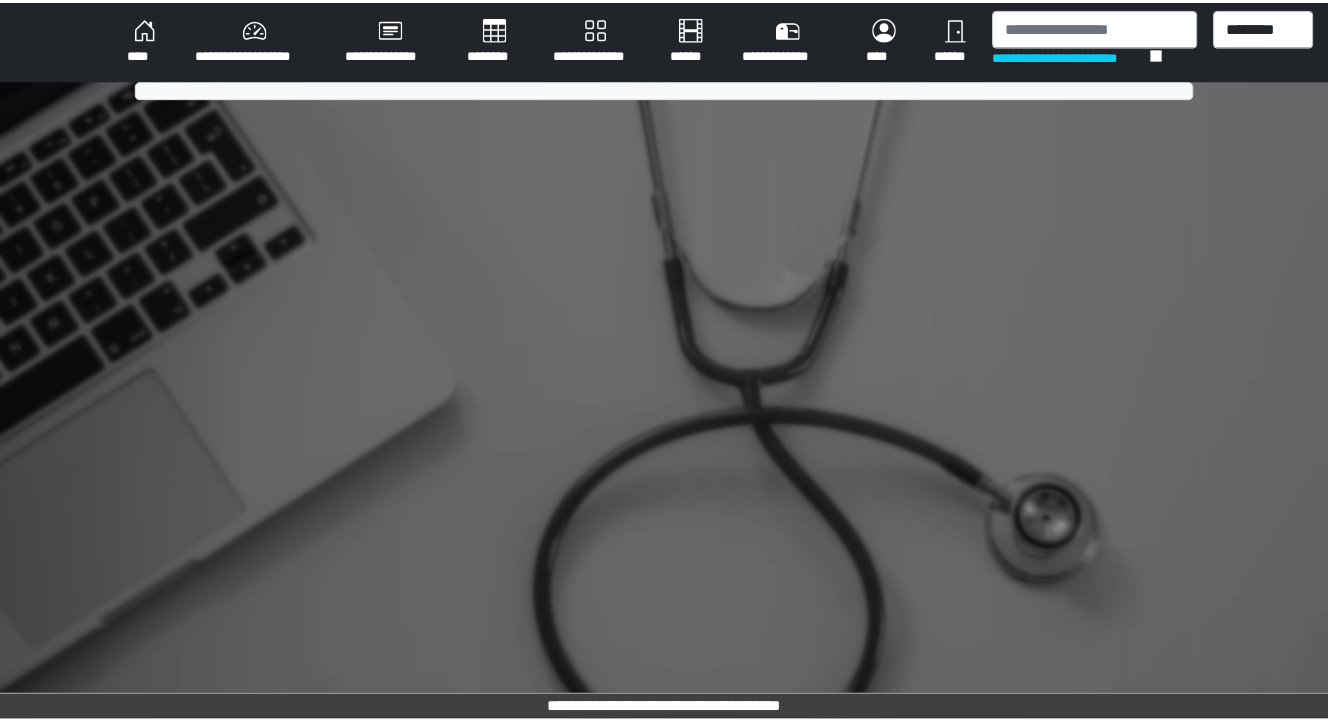 scroll, scrollTop: 0, scrollLeft: 0, axis: both 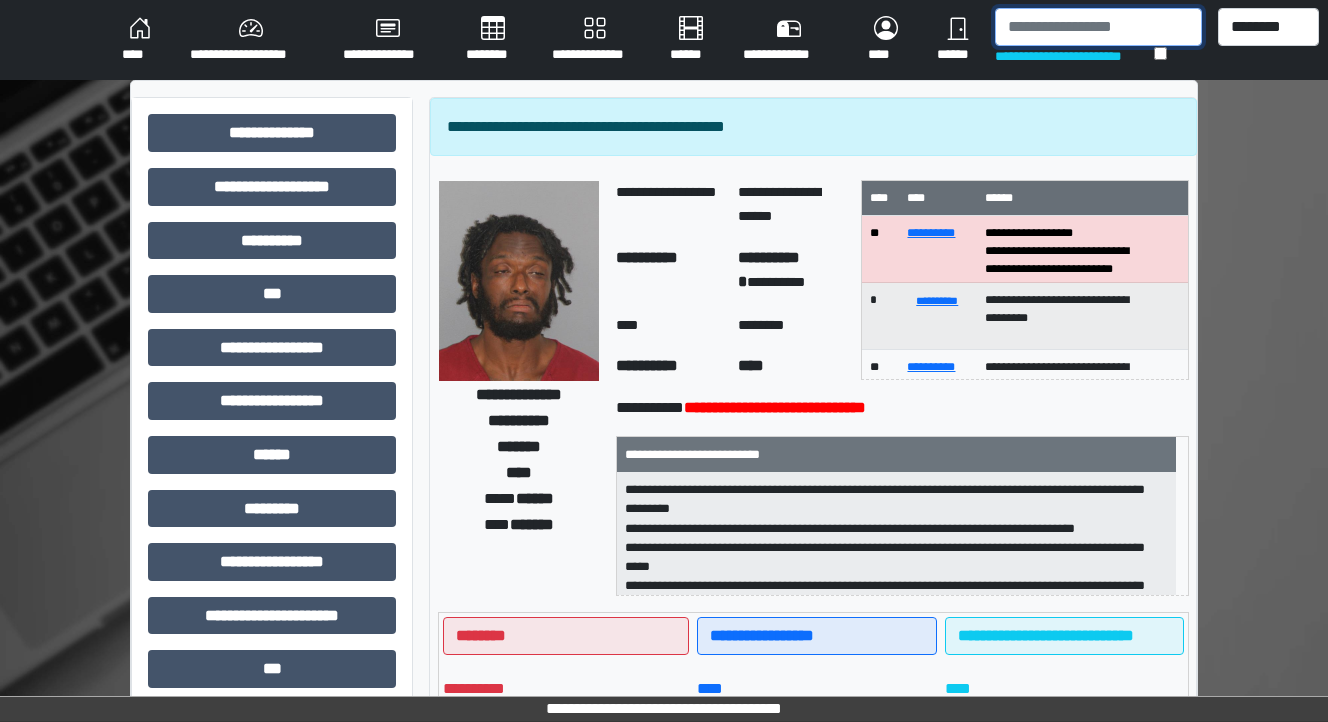 click at bounding box center [1098, 27] 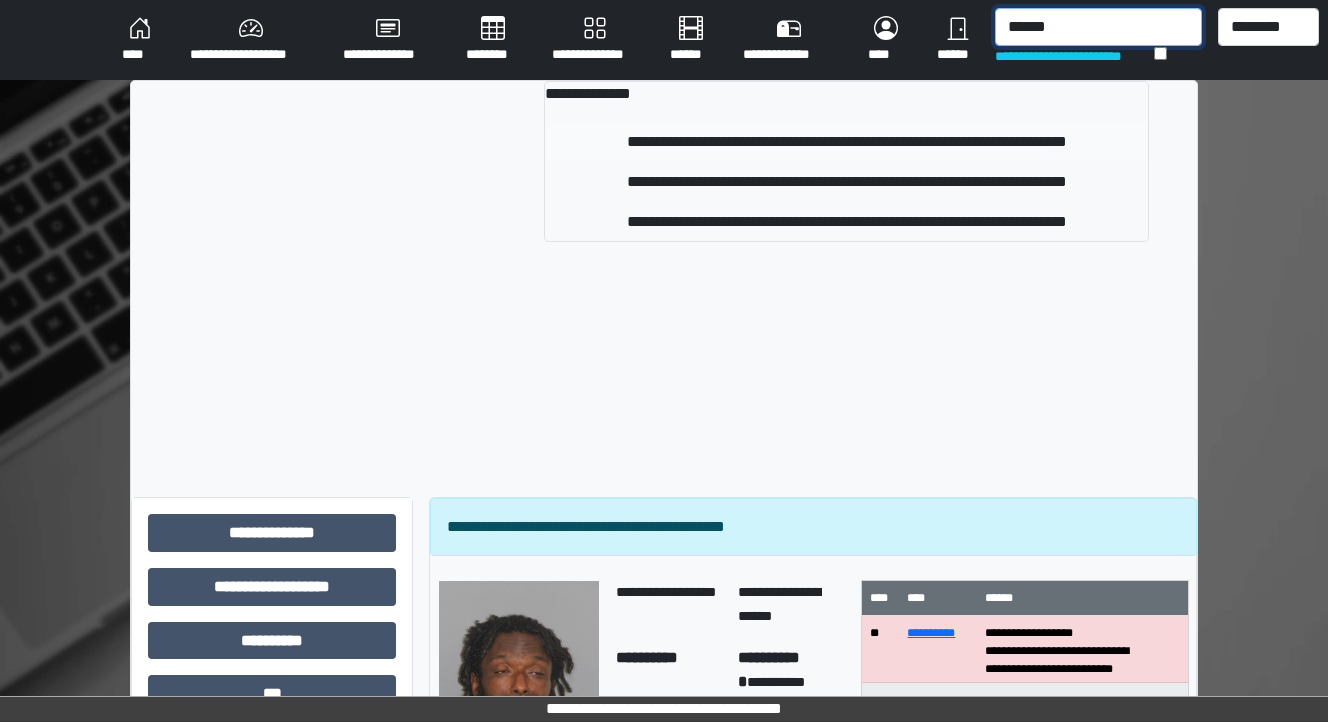 type on "******" 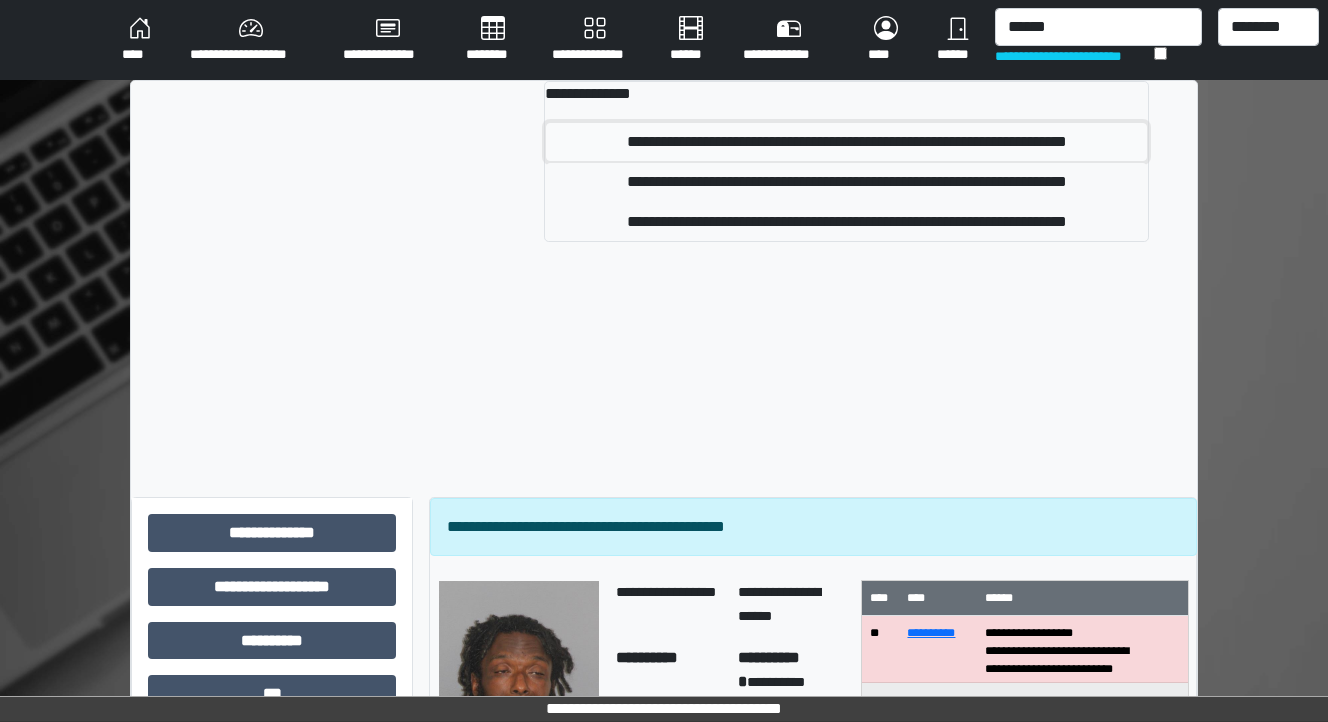 click on "**********" at bounding box center (846, 142) 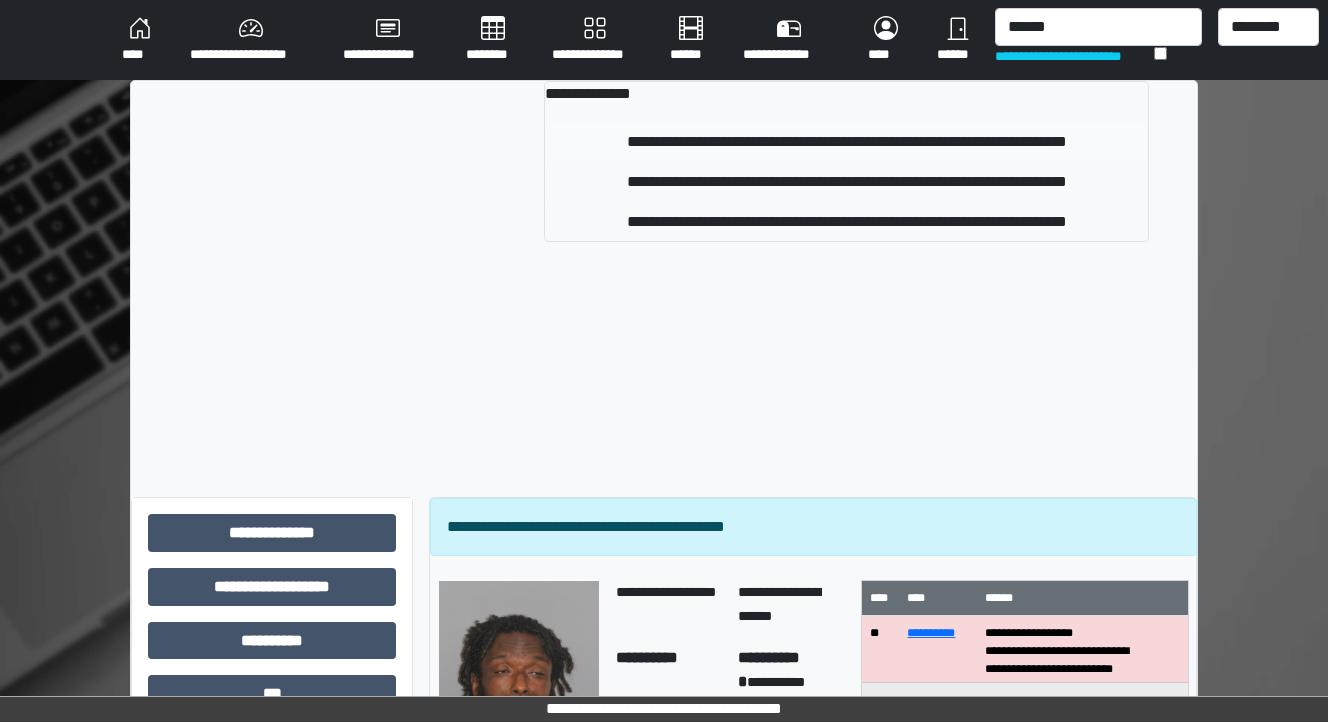 type 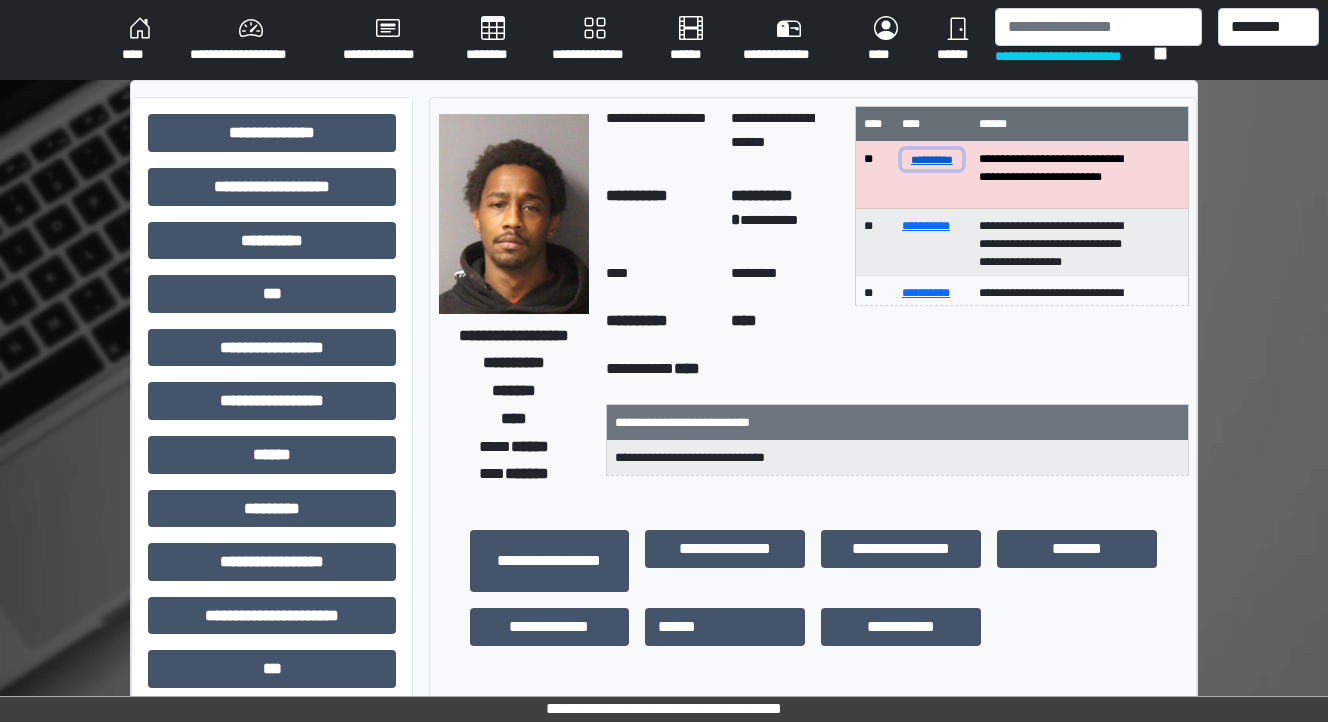 click on "**********" at bounding box center [932, 159] 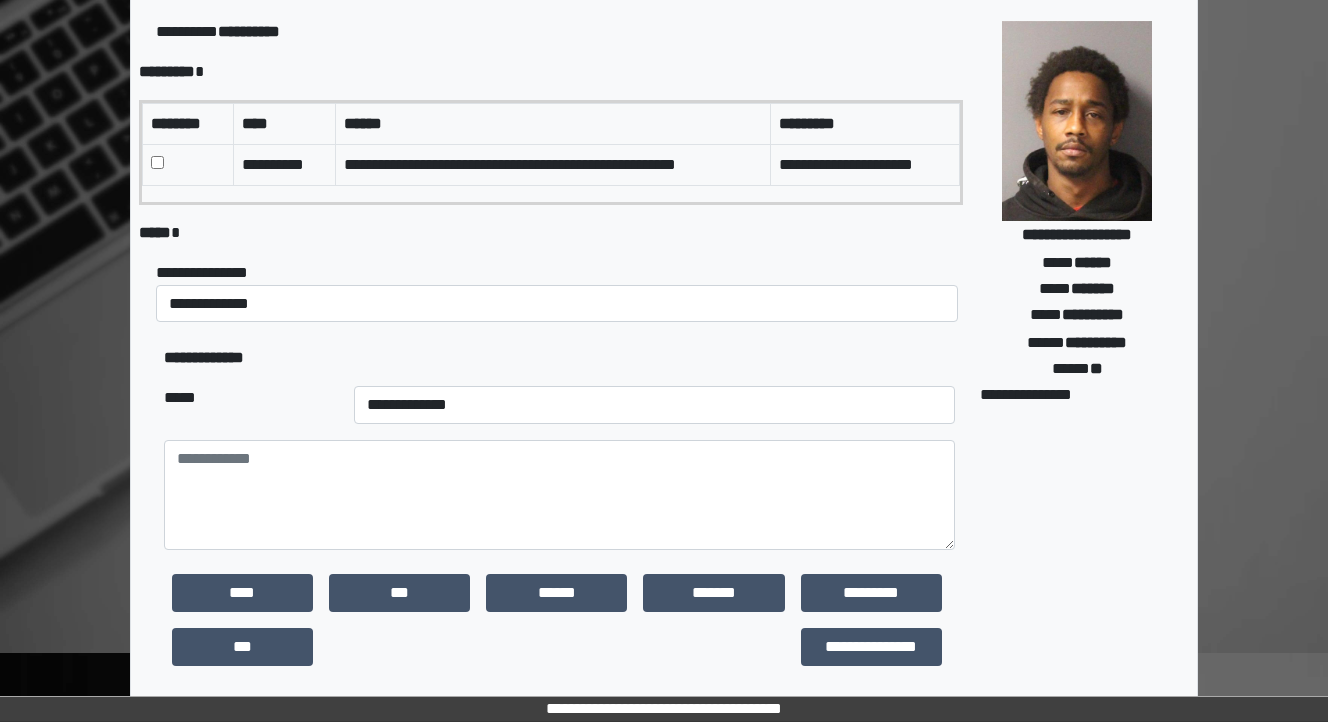 scroll, scrollTop: 160, scrollLeft: 0, axis: vertical 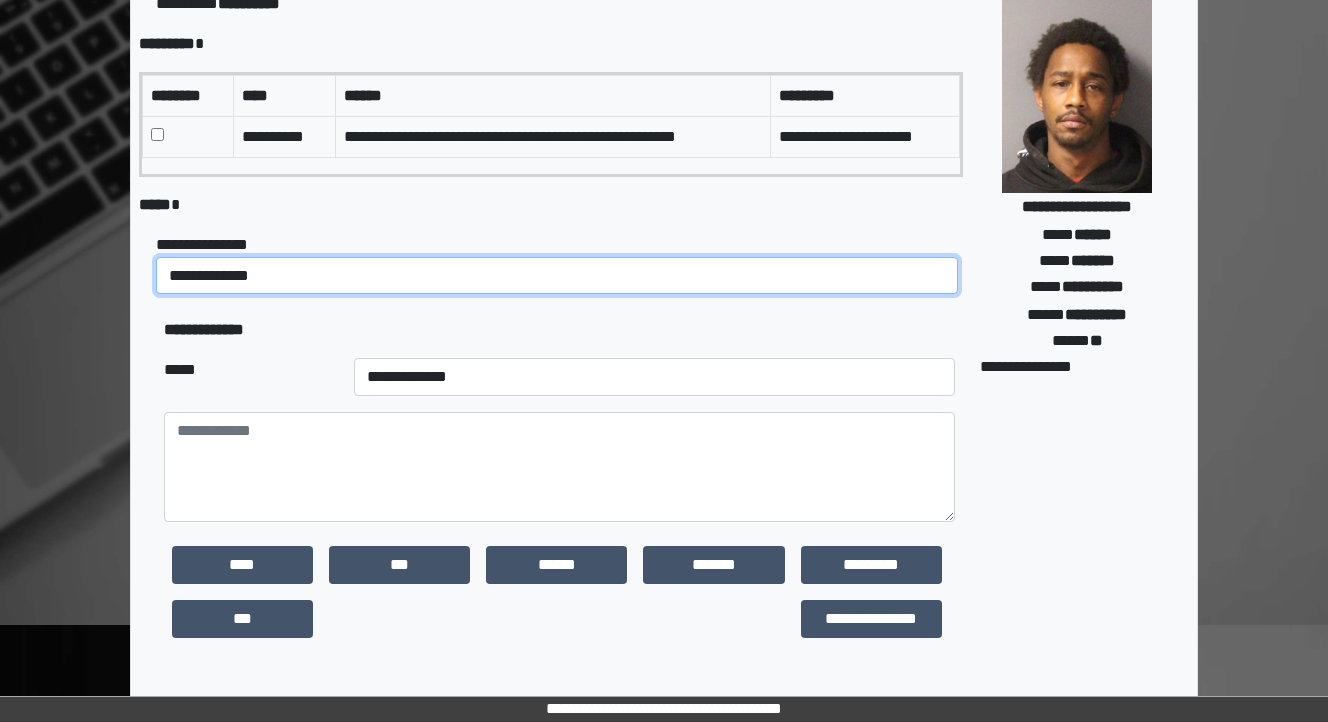 click on "**********" at bounding box center (557, 276) 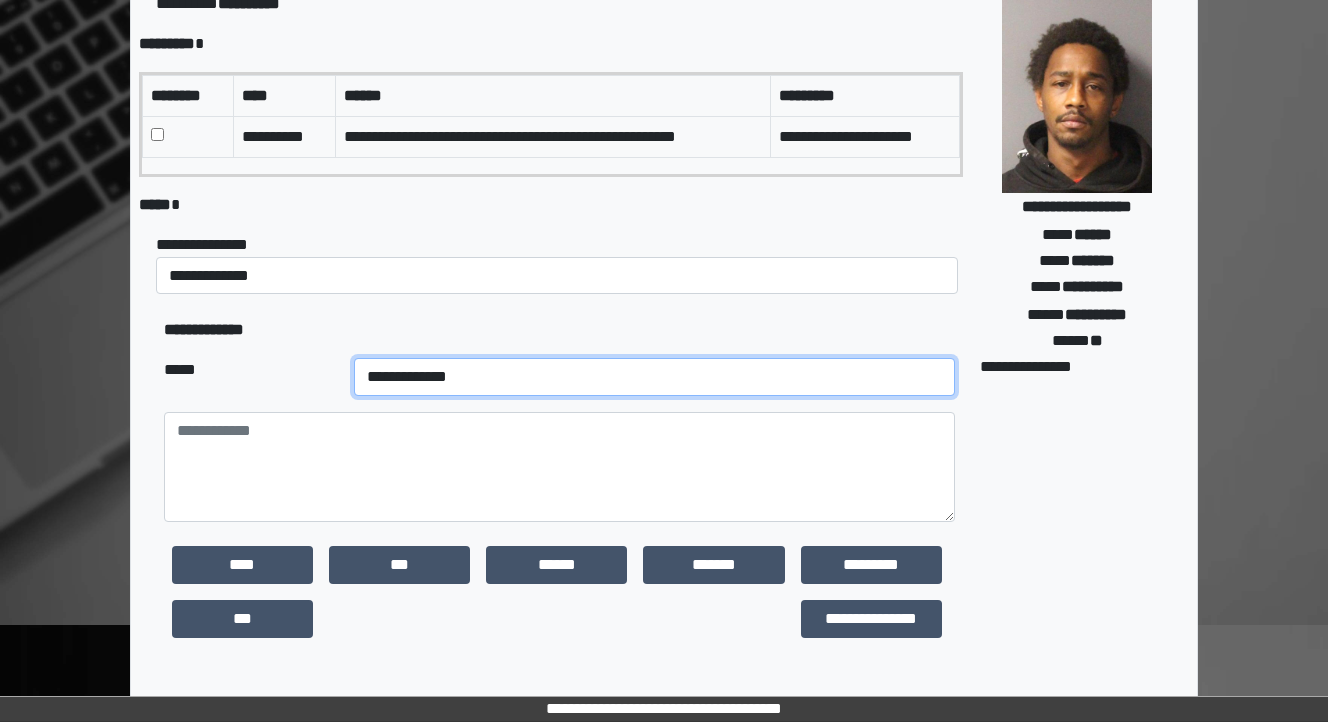 click on "**********" at bounding box center [654, 377] 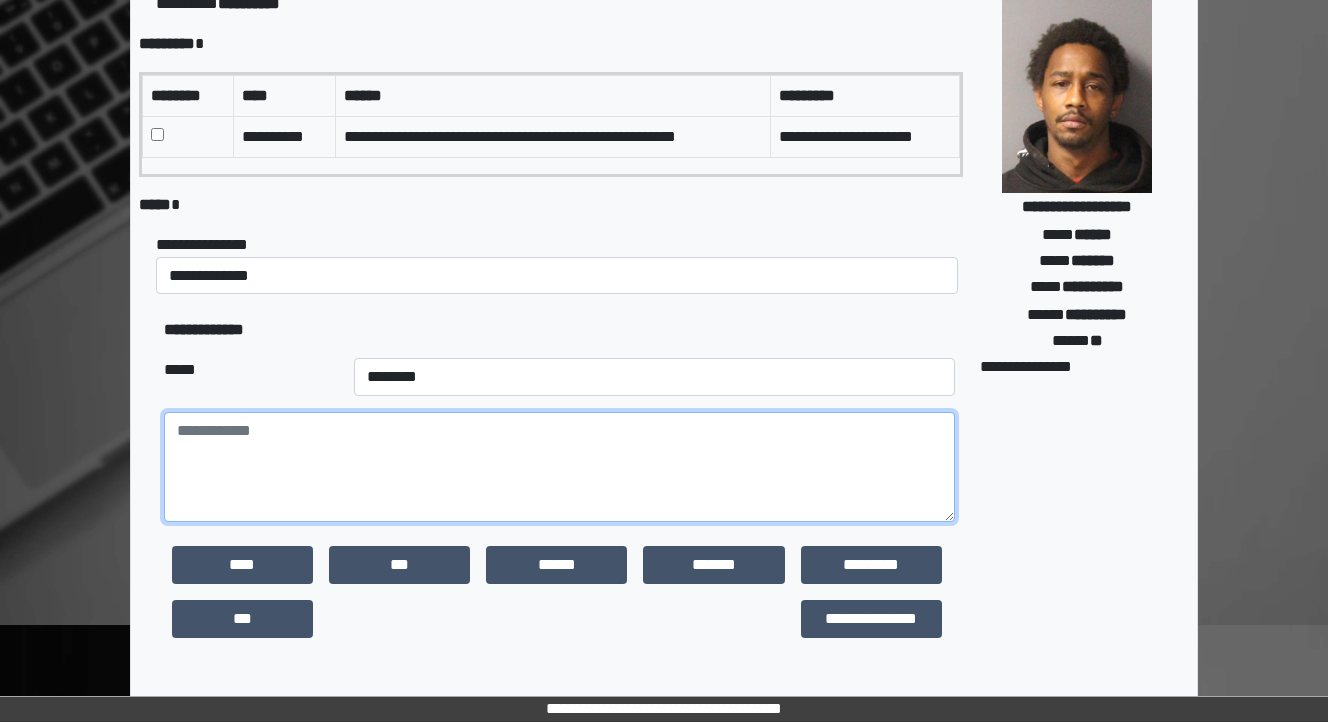 click at bounding box center (559, 467) 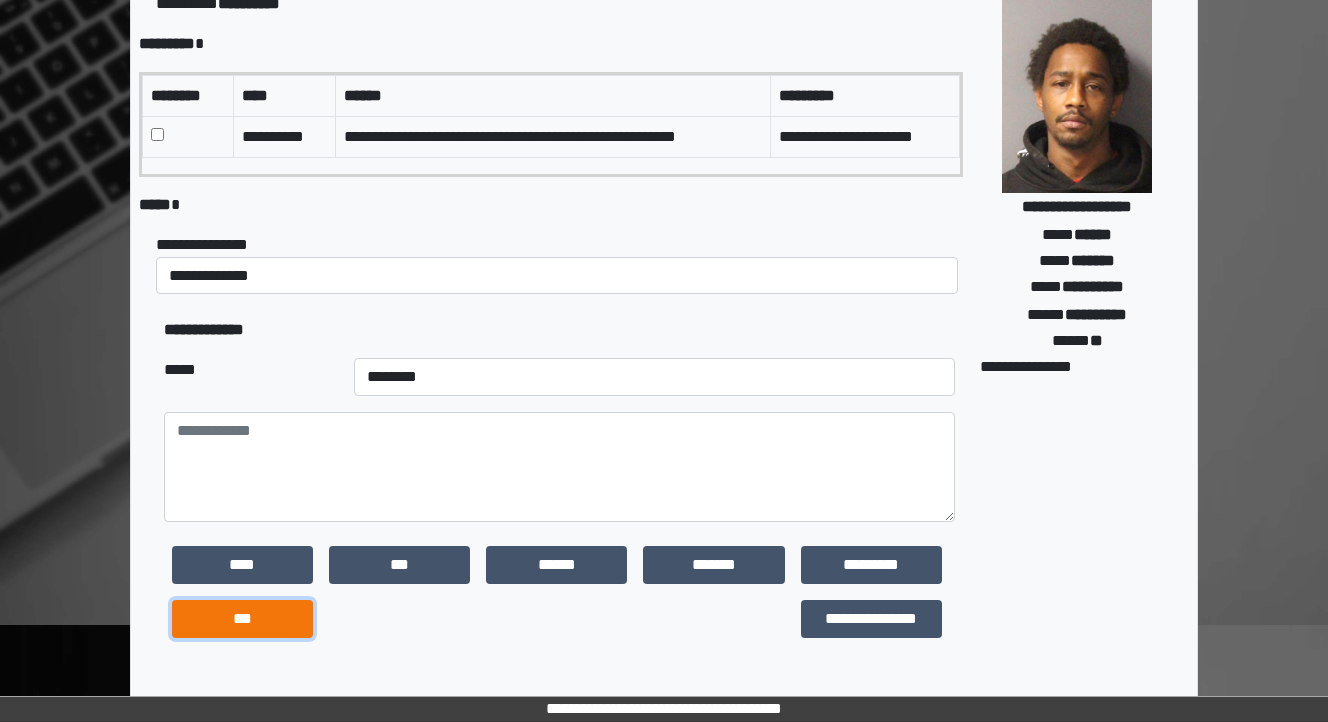 click on "***" at bounding box center (242, 619) 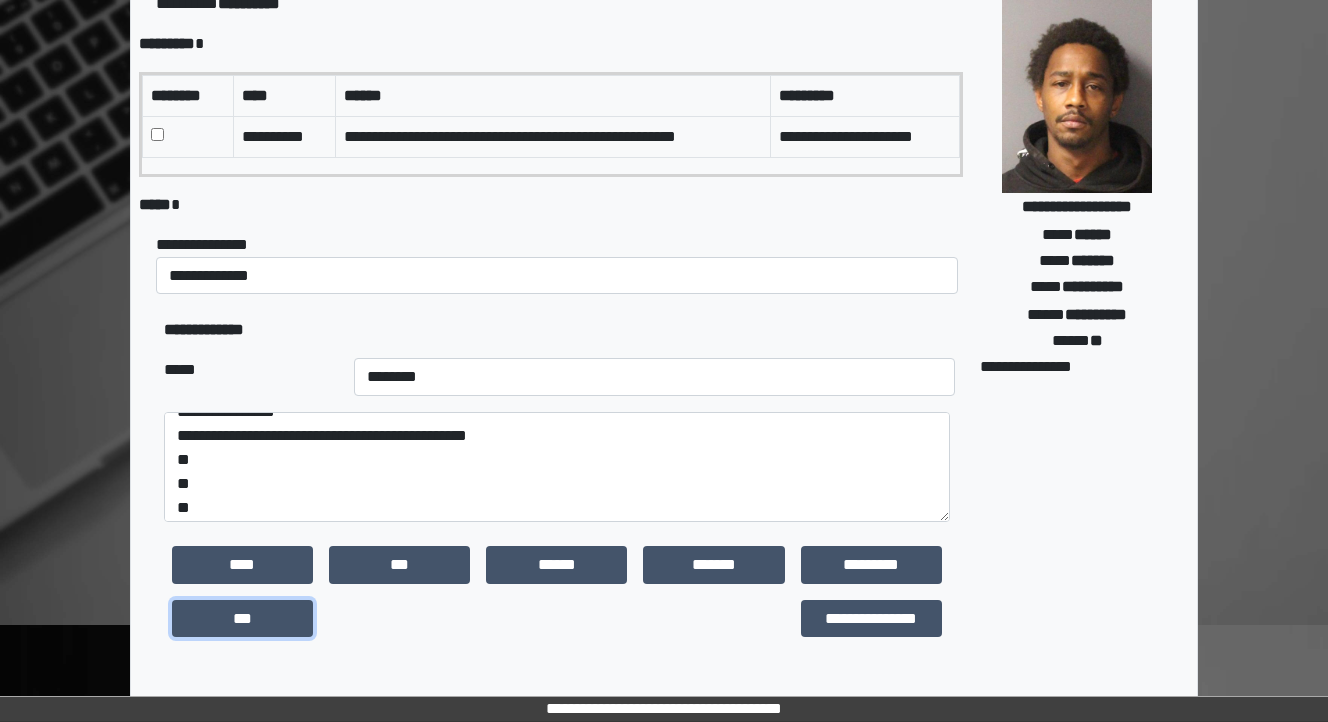 scroll, scrollTop: 24, scrollLeft: 0, axis: vertical 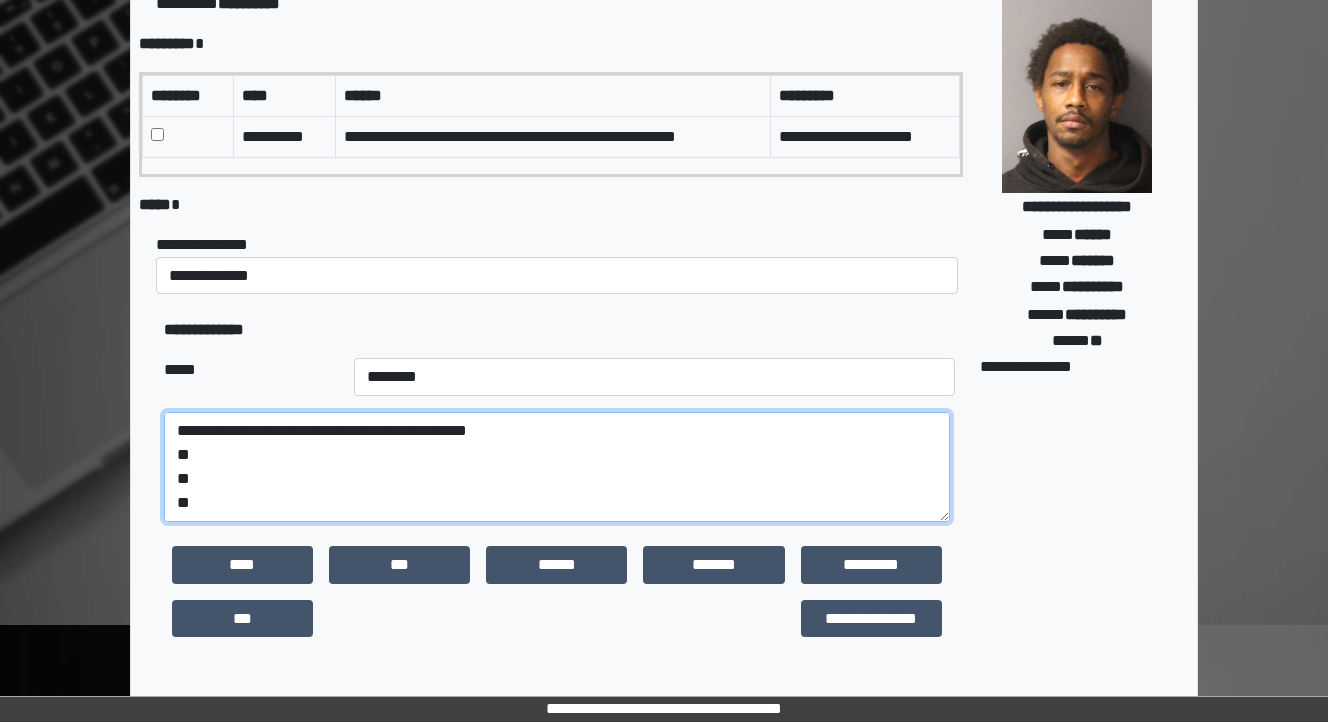 drag, startPoint x: 207, startPoint y: 497, endPoint x: 156, endPoint y: 499, distance: 51.0392 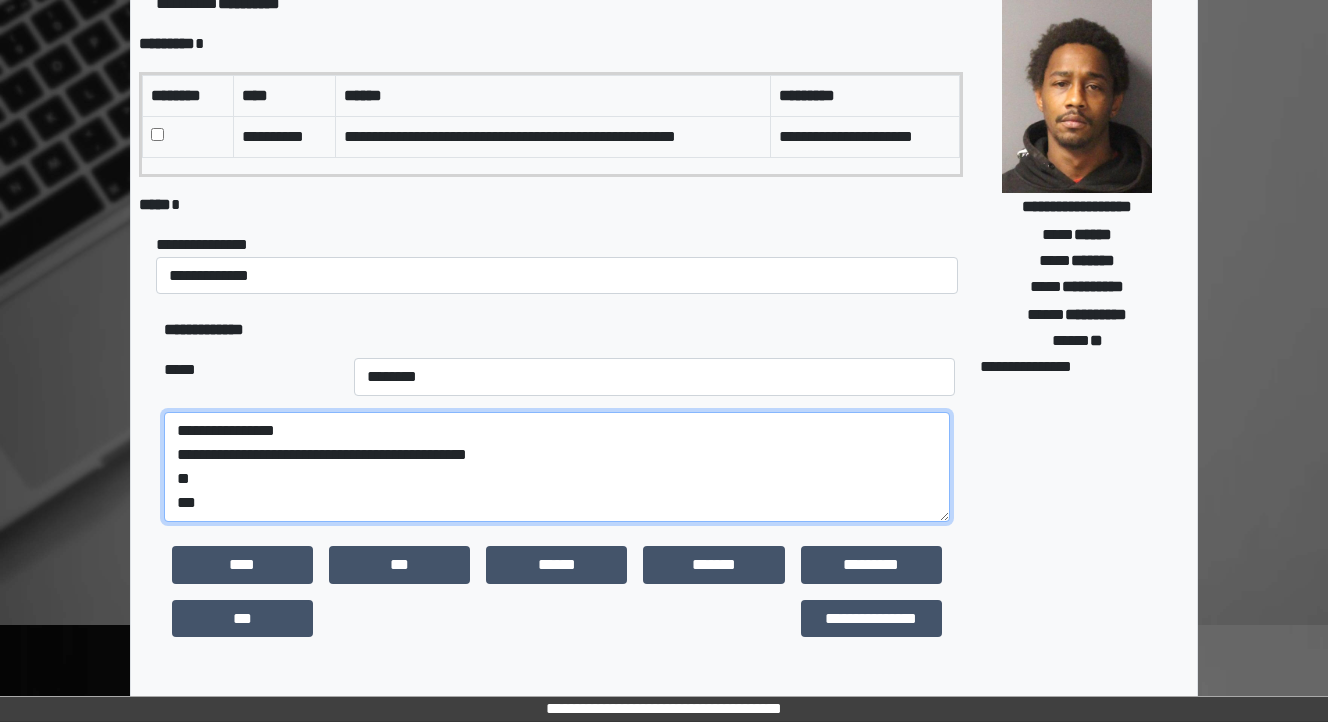 scroll, scrollTop: 16, scrollLeft: 0, axis: vertical 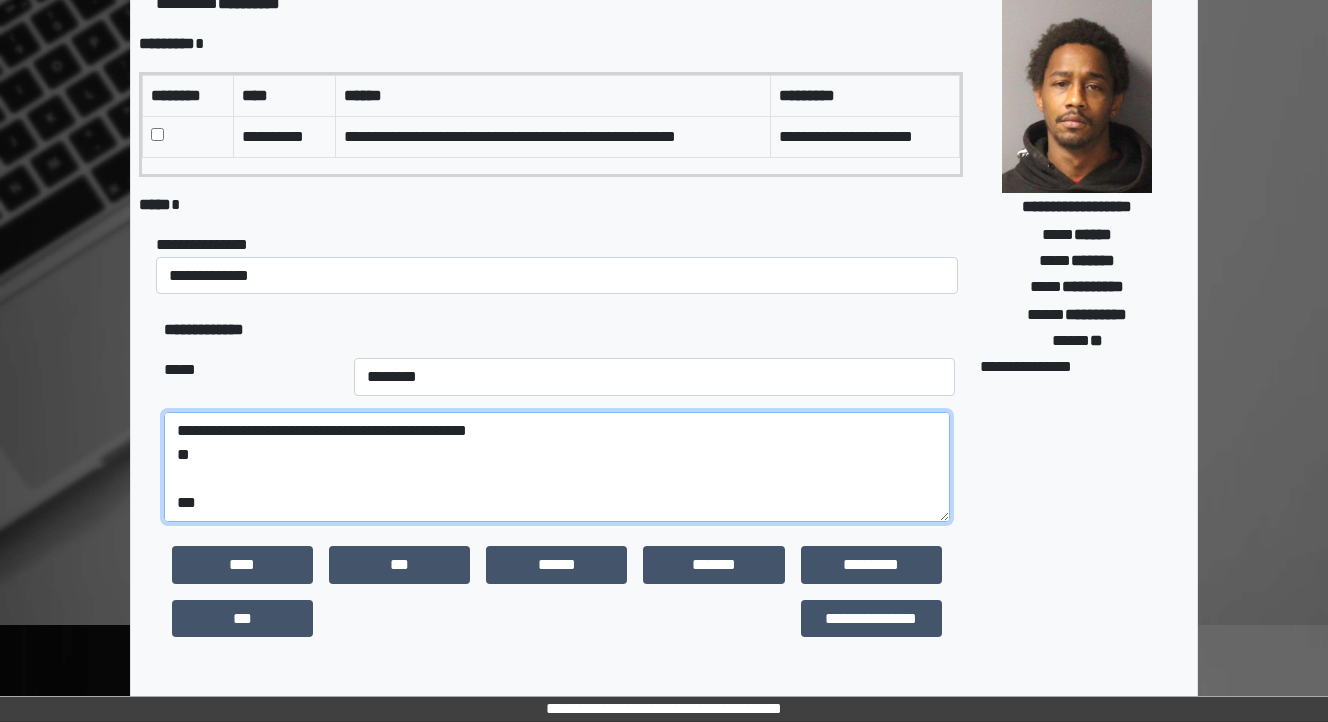 click on "**********" at bounding box center (557, 467) 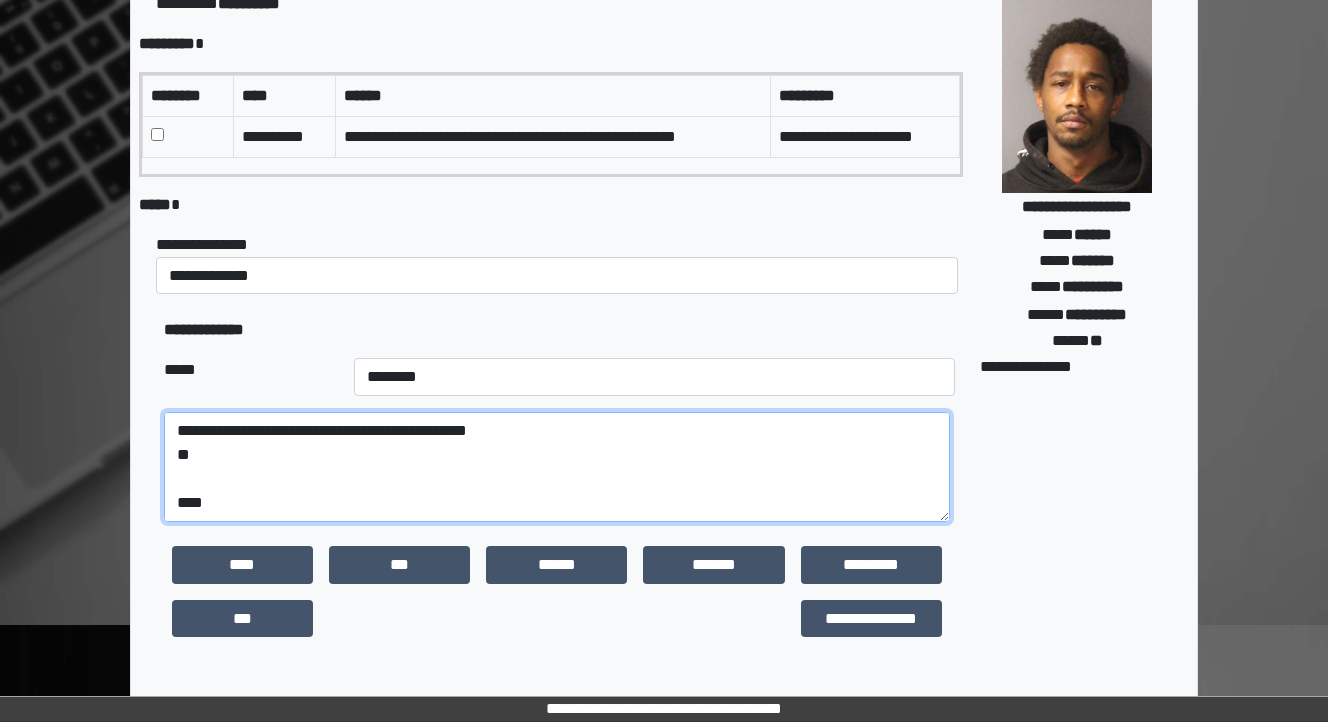 paste on "**********" 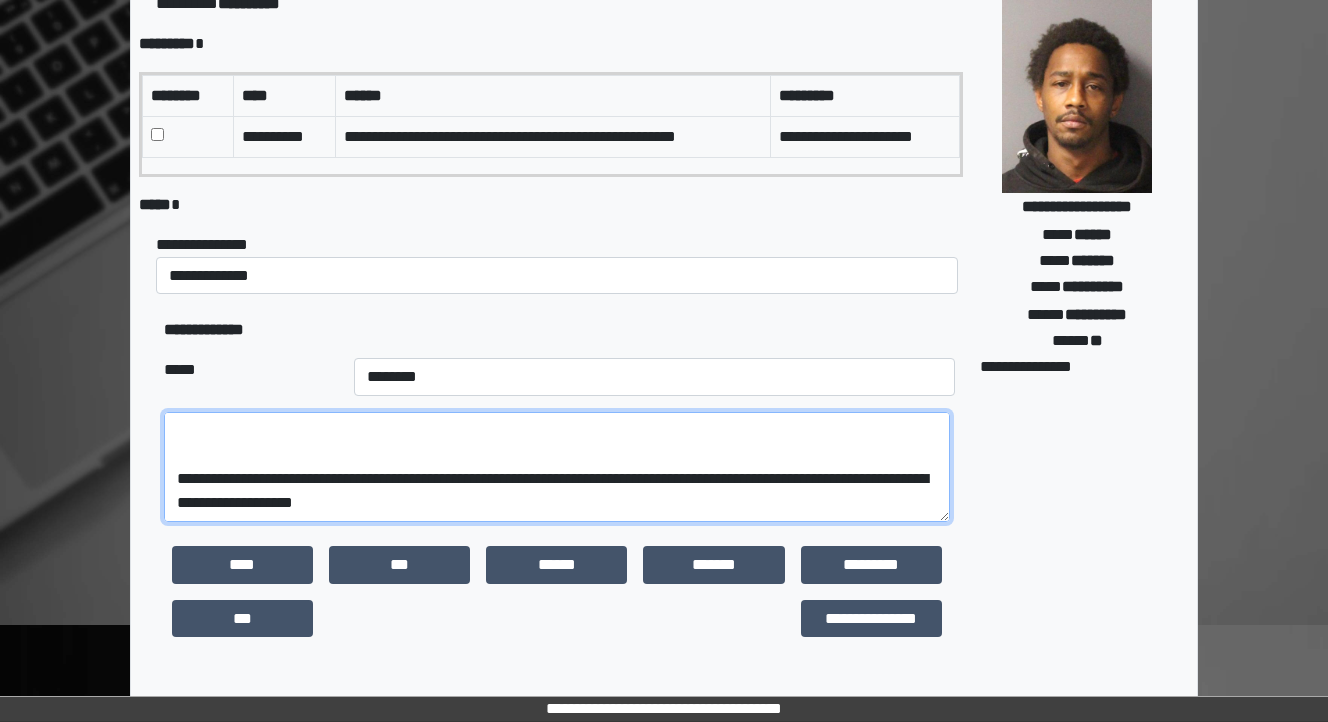 scroll, scrollTop: 264, scrollLeft: 0, axis: vertical 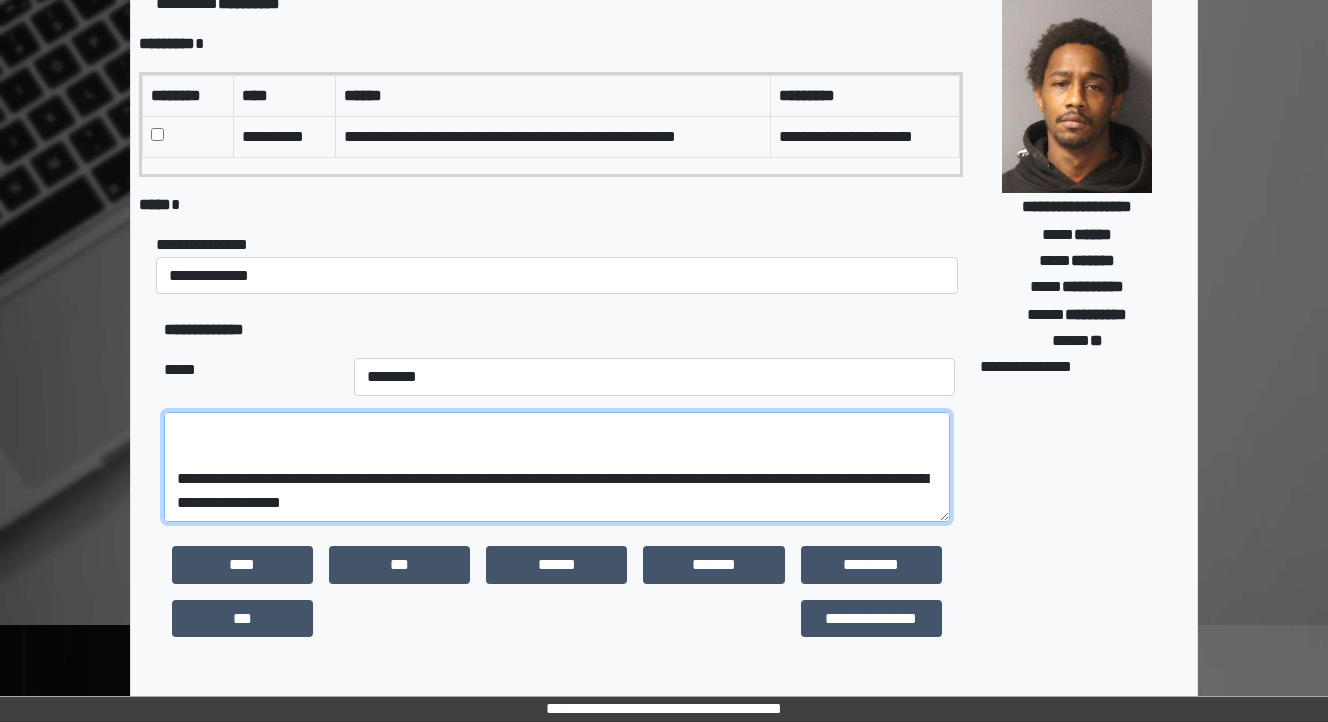 click on "**********" at bounding box center (557, 467) 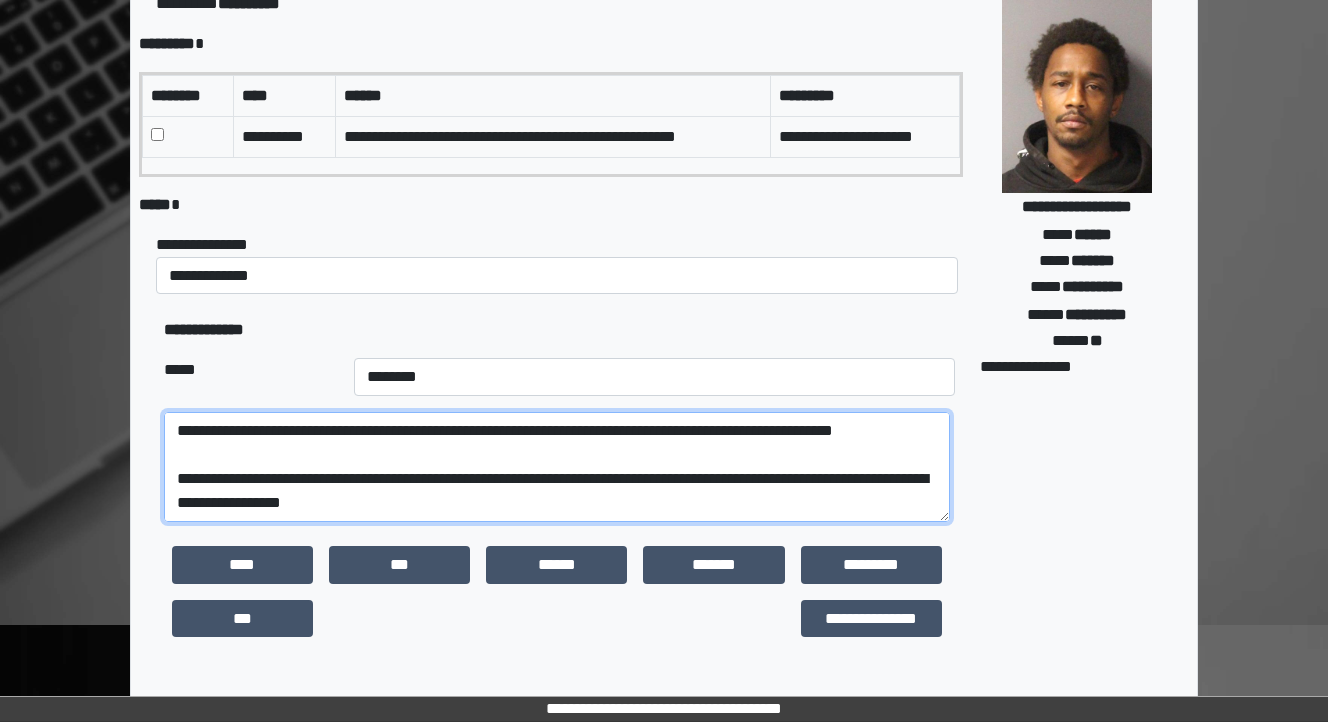 scroll, scrollTop: 168, scrollLeft: 0, axis: vertical 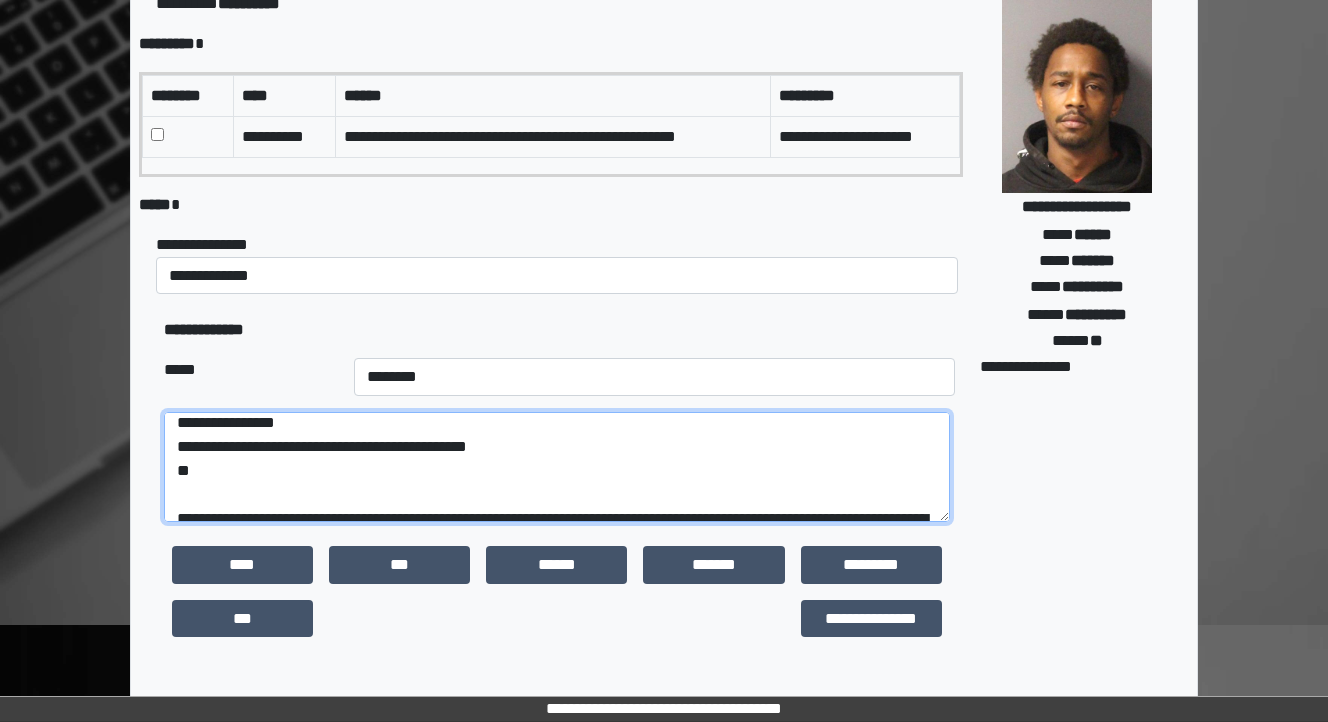 click on "**********" at bounding box center (557, 467) 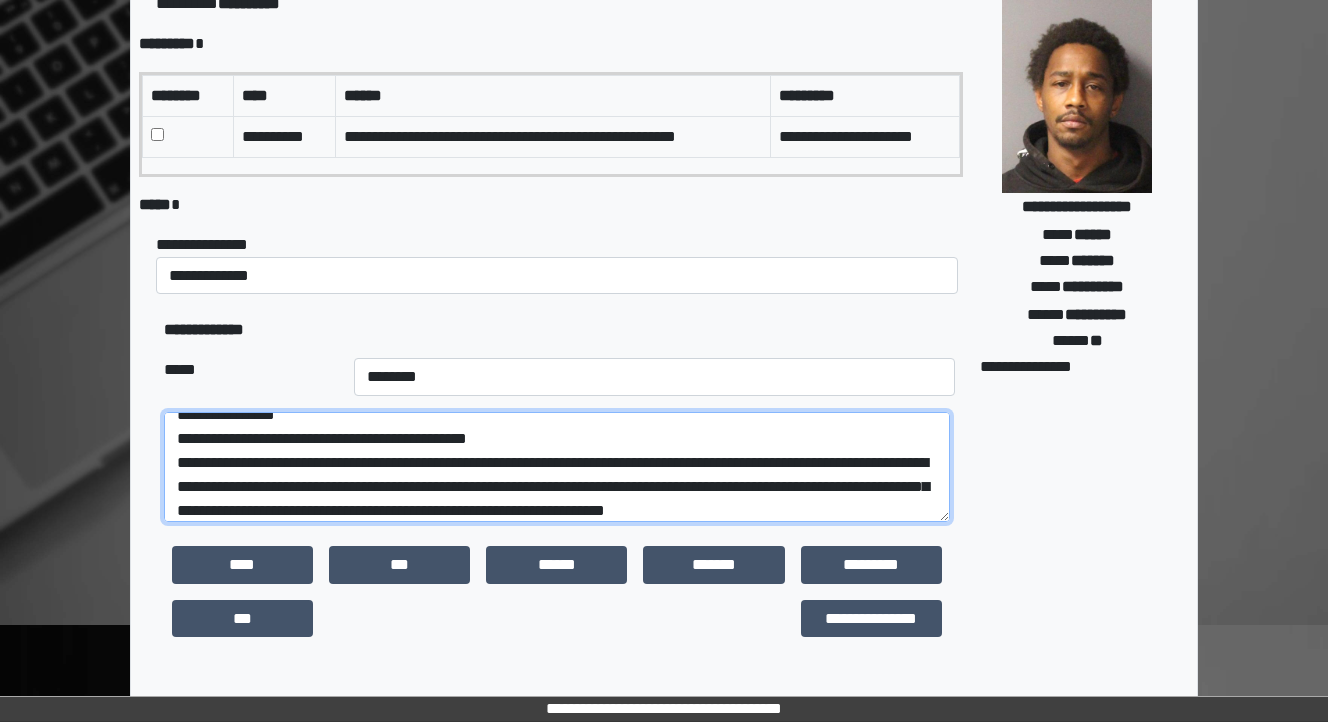 scroll, scrollTop: 40, scrollLeft: 0, axis: vertical 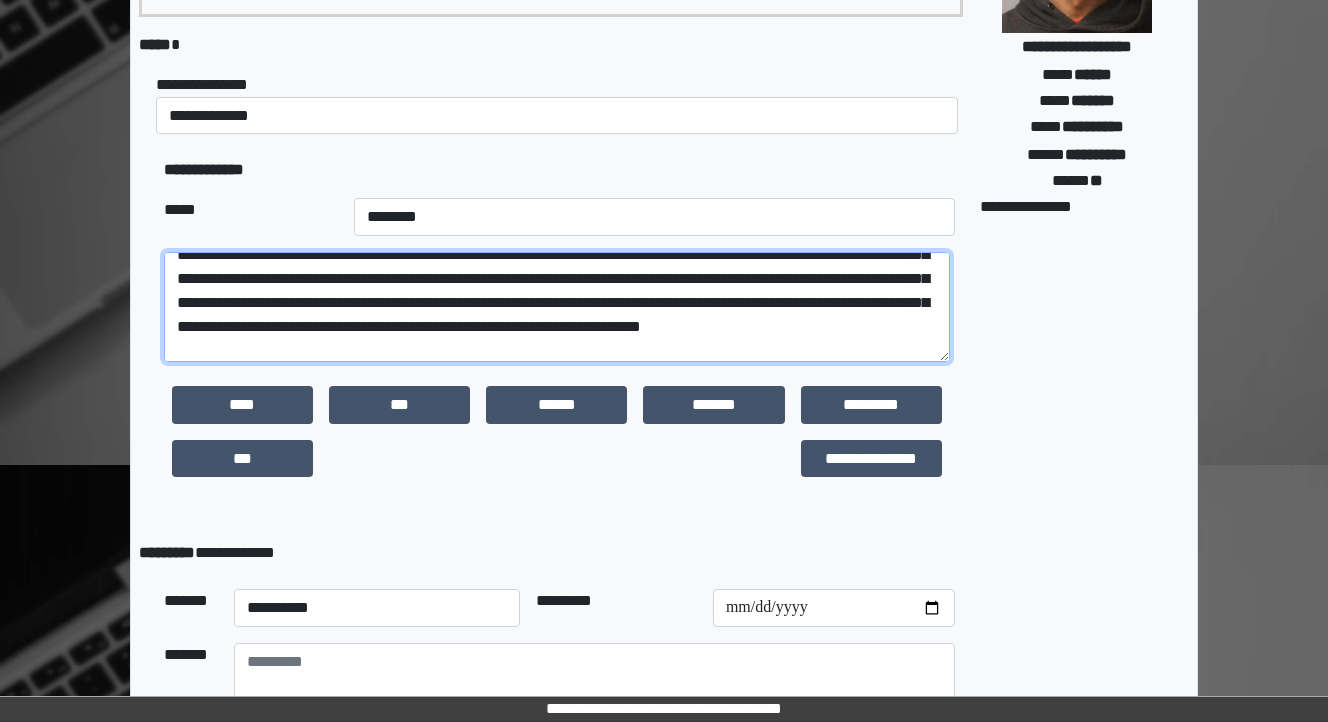 type on "**********" 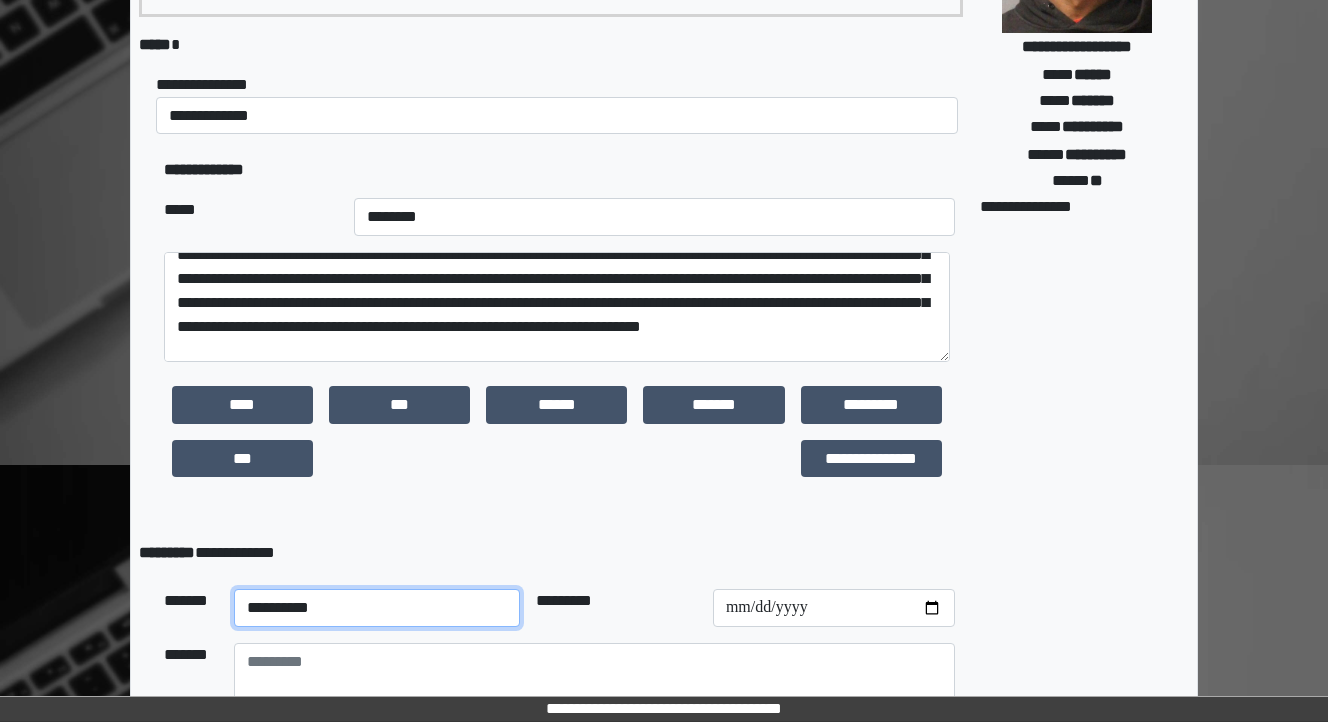 click on "**********" at bounding box center [377, 608] 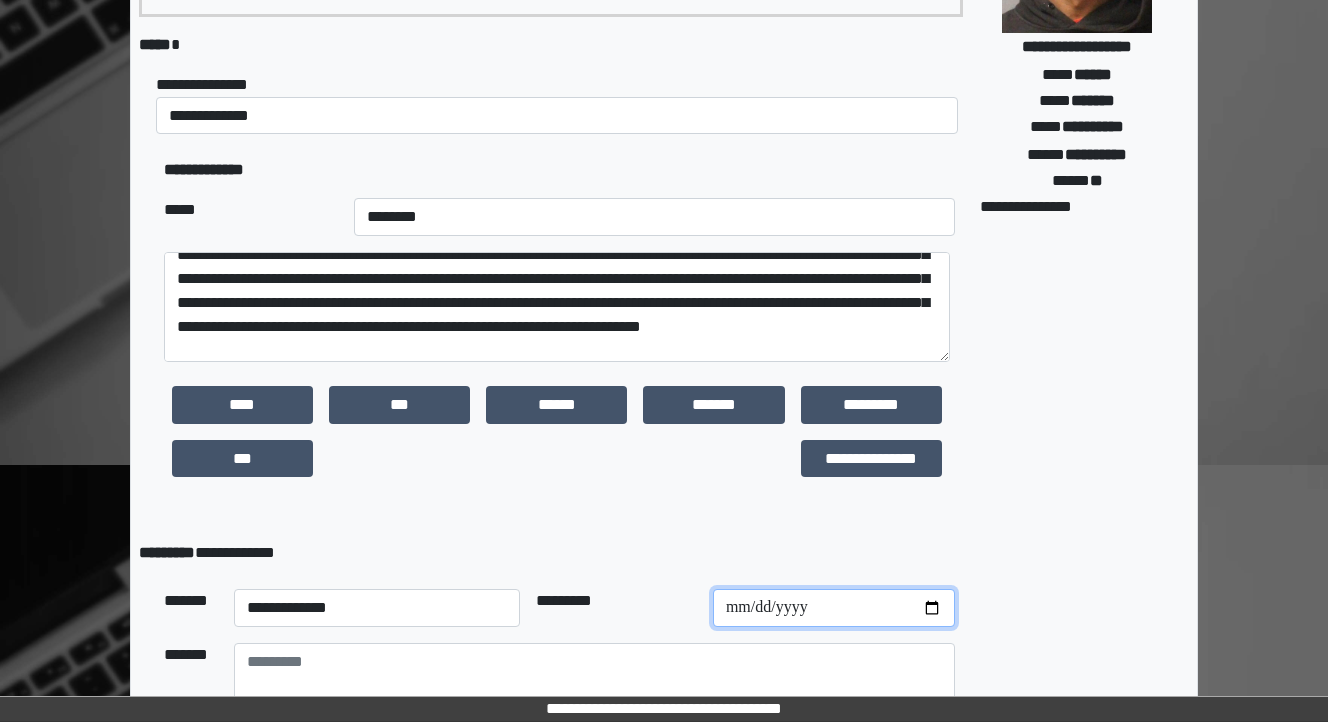 click at bounding box center [834, 608] 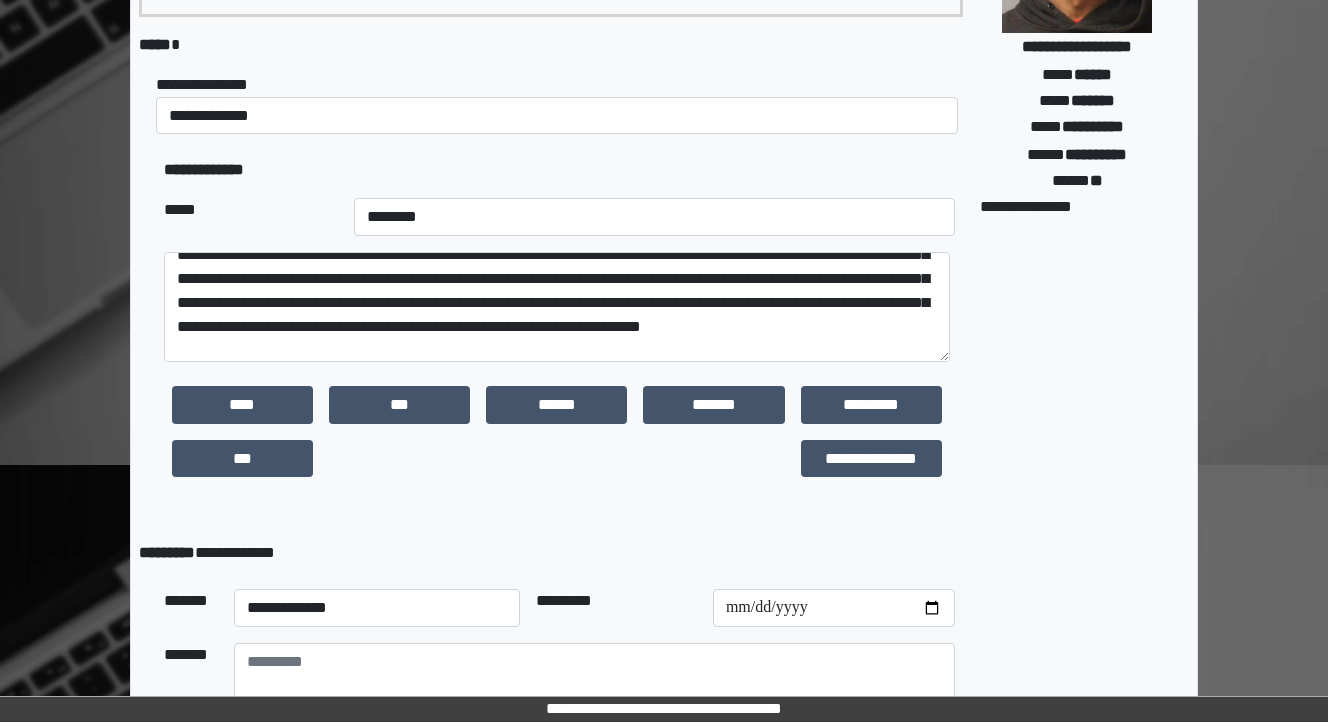 click on "**********" at bounding box center [1076, 304] 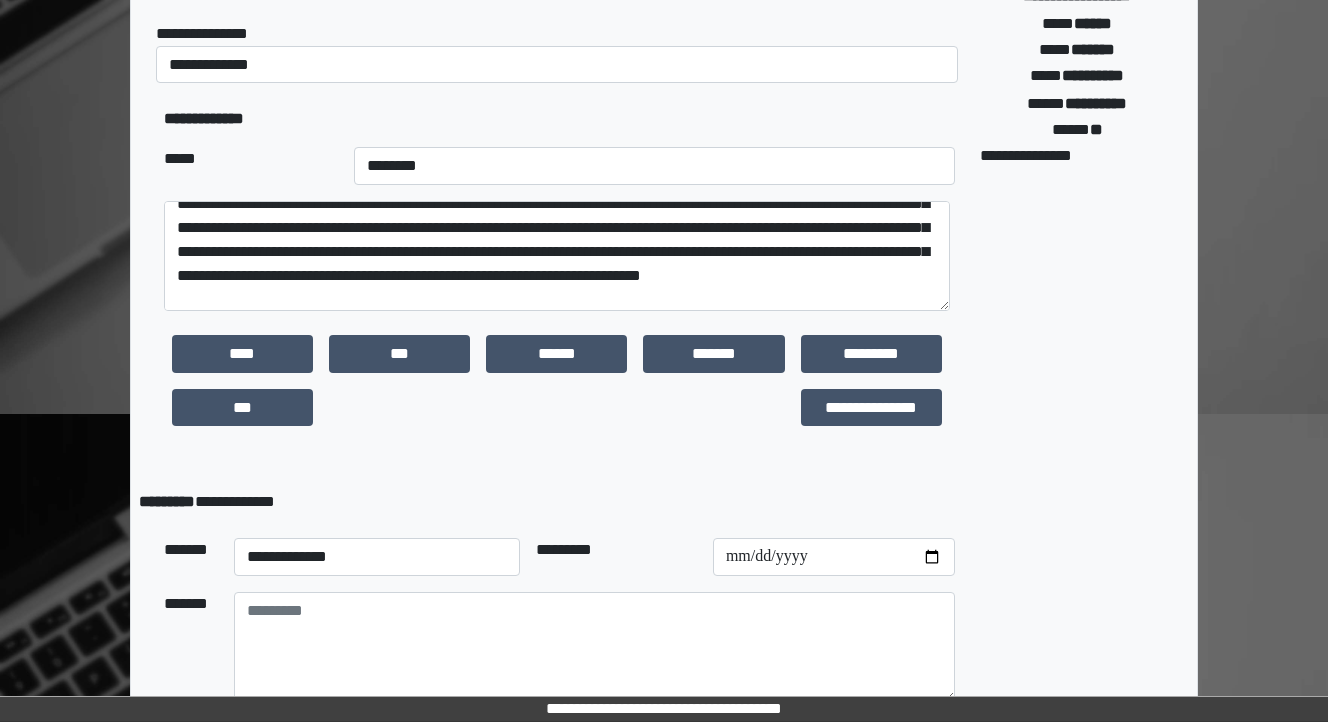 scroll, scrollTop: 400, scrollLeft: 0, axis: vertical 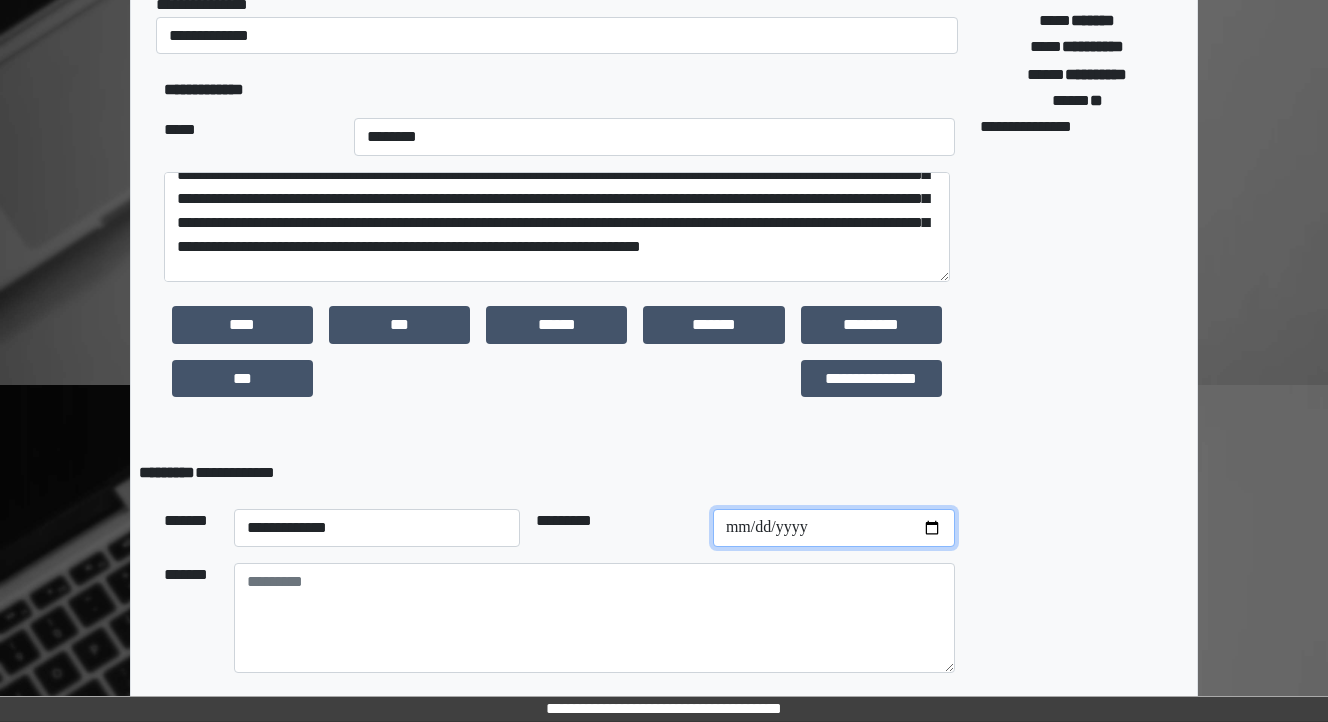 click at bounding box center (834, 528) 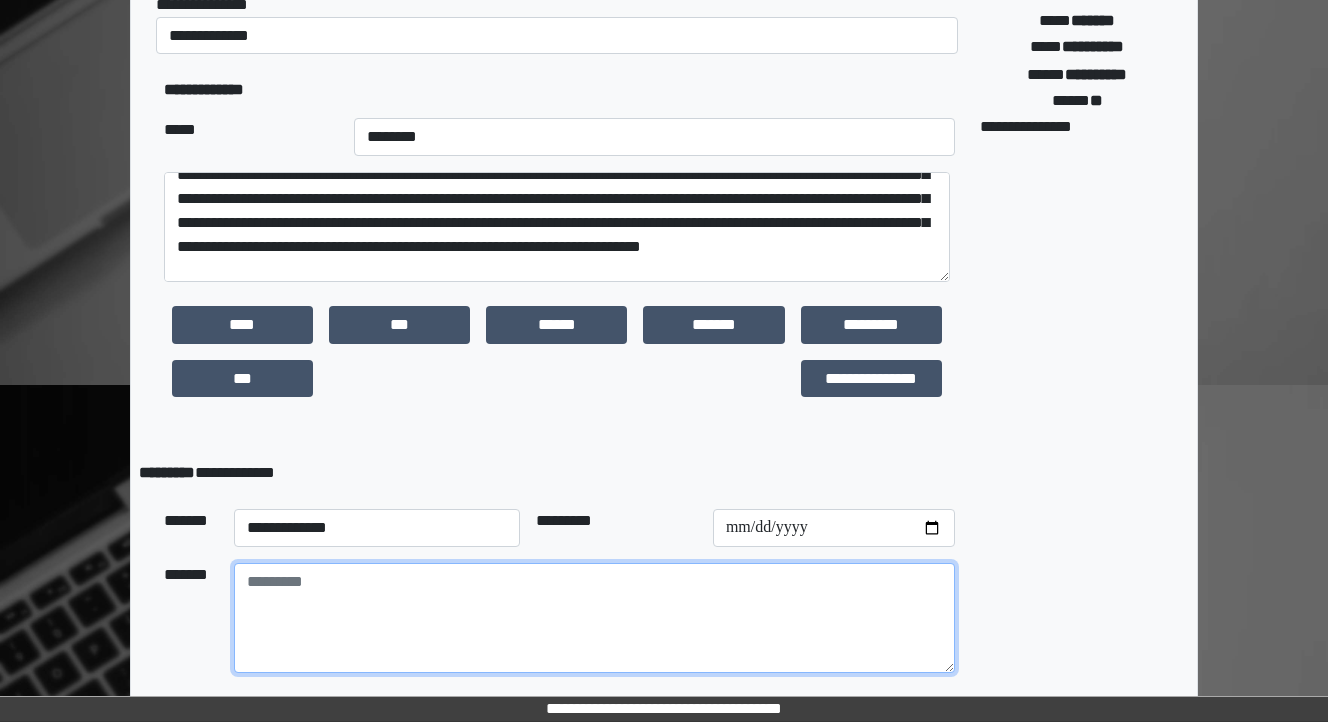 click at bounding box center [594, 618] 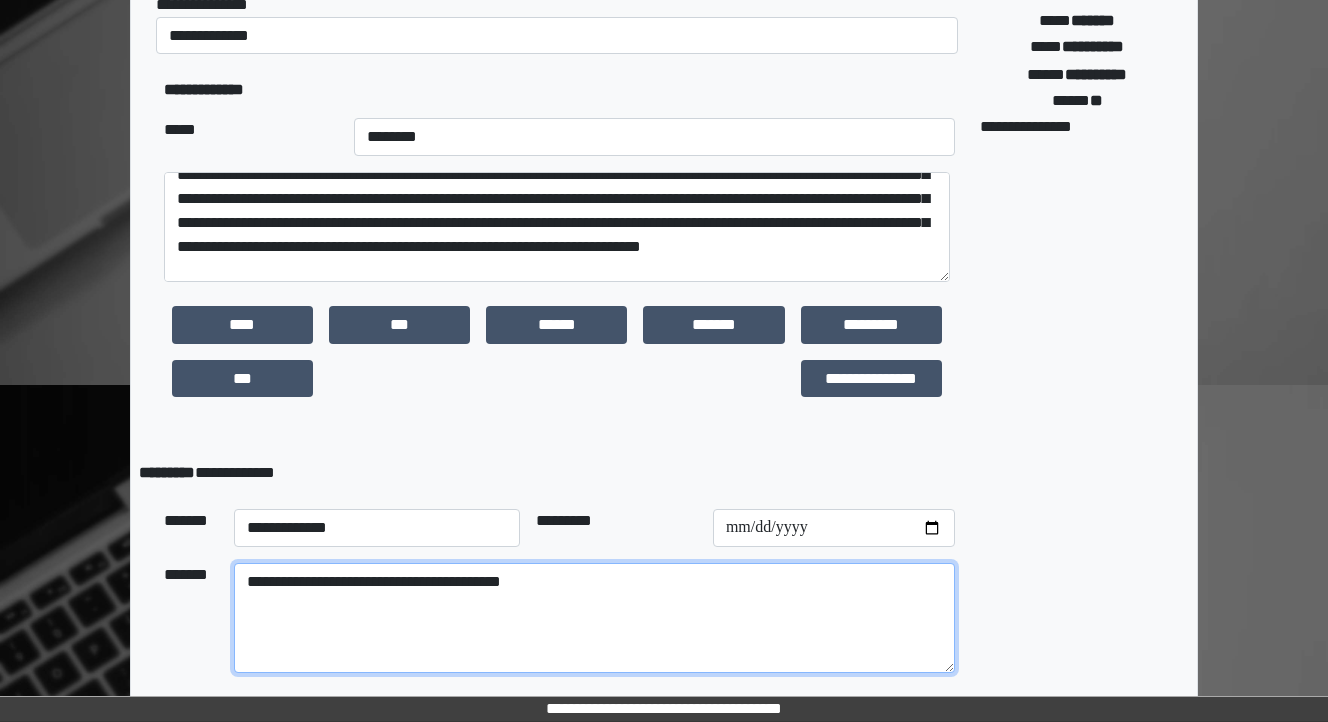 click on "**********" at bounding box center [594, 618] 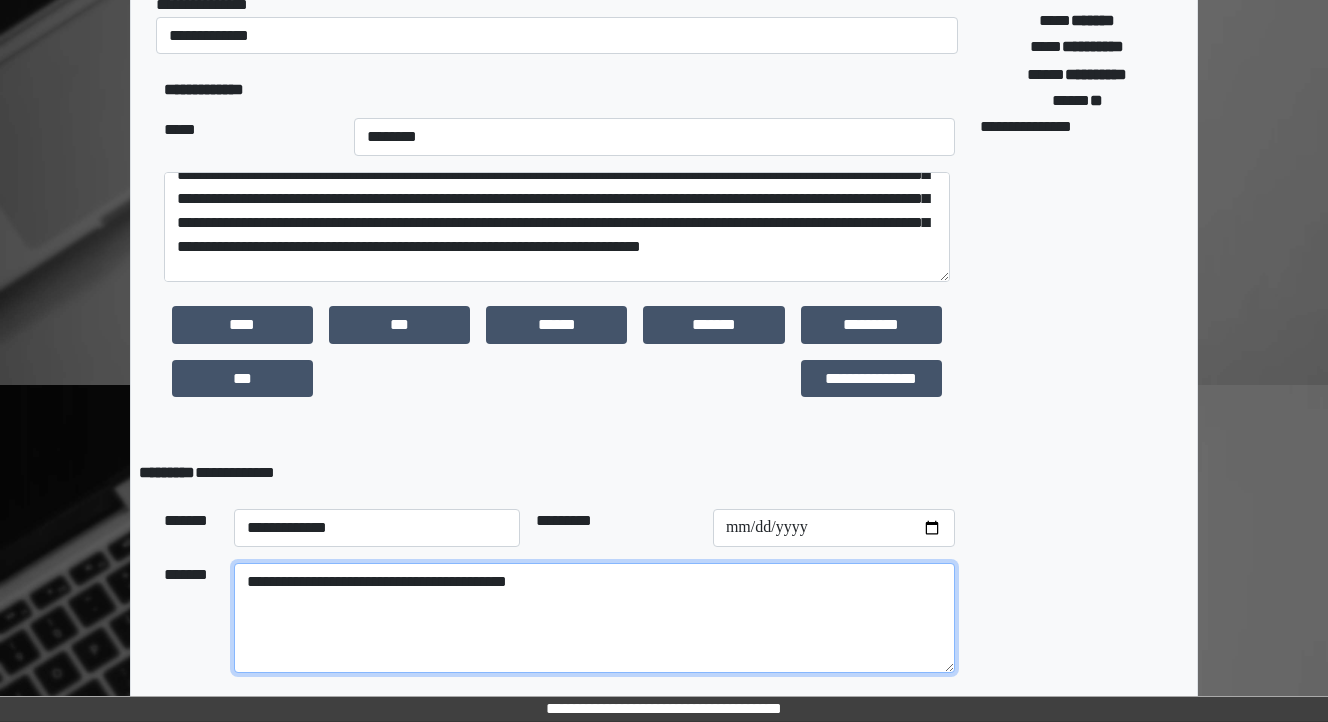 click on "**********" at bounding box center (594, 618) 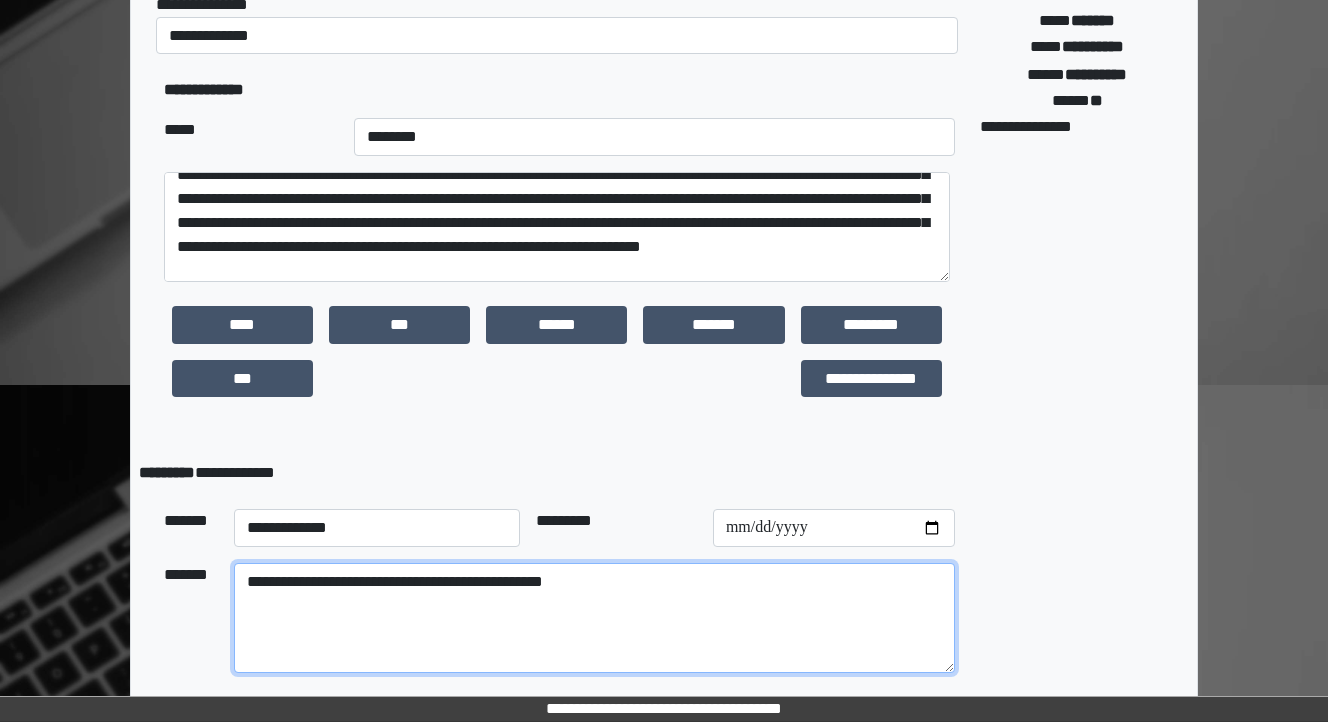 type on "**********" 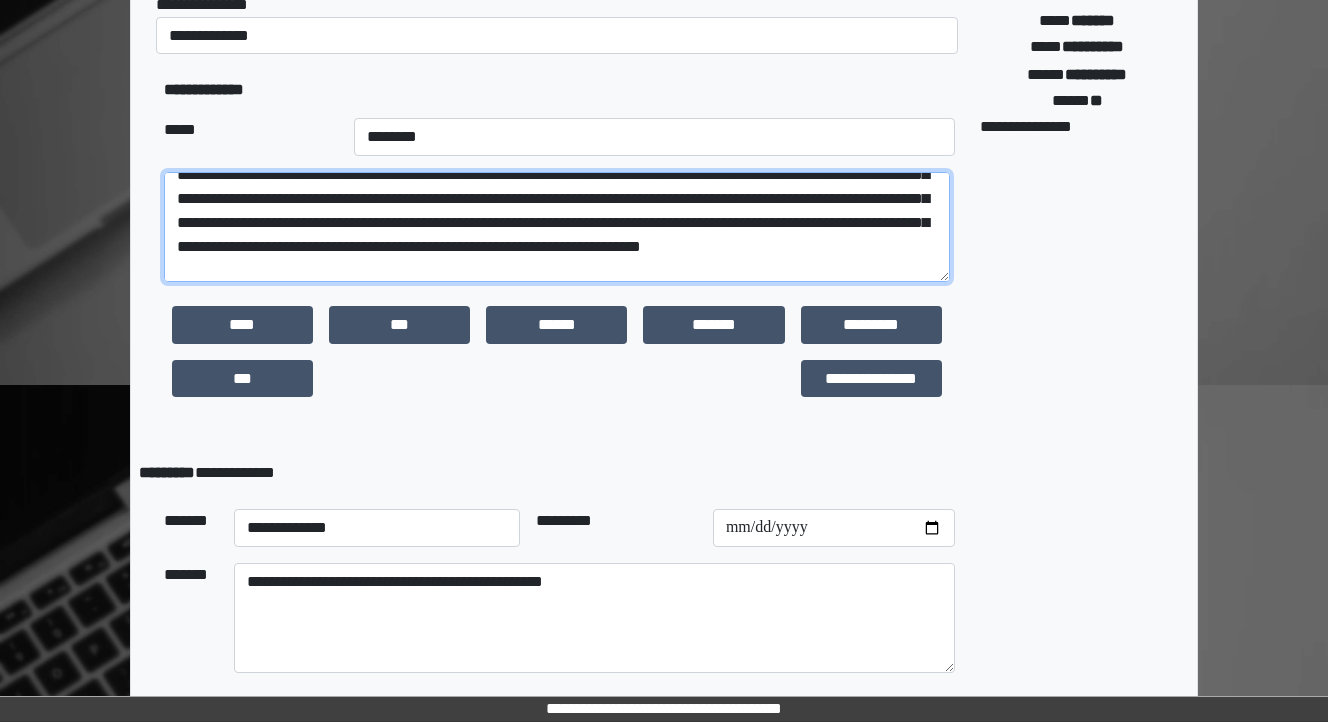 click at bounding box center [557, 227] 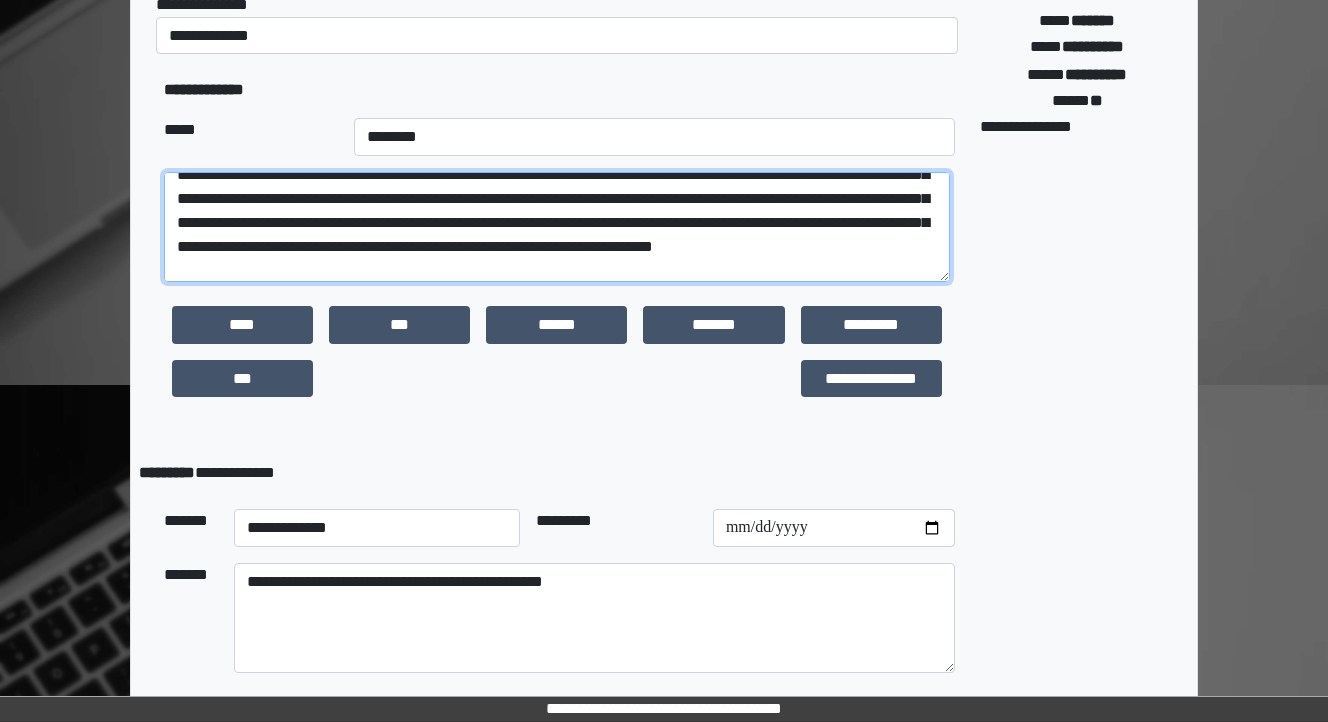 type on "**********" 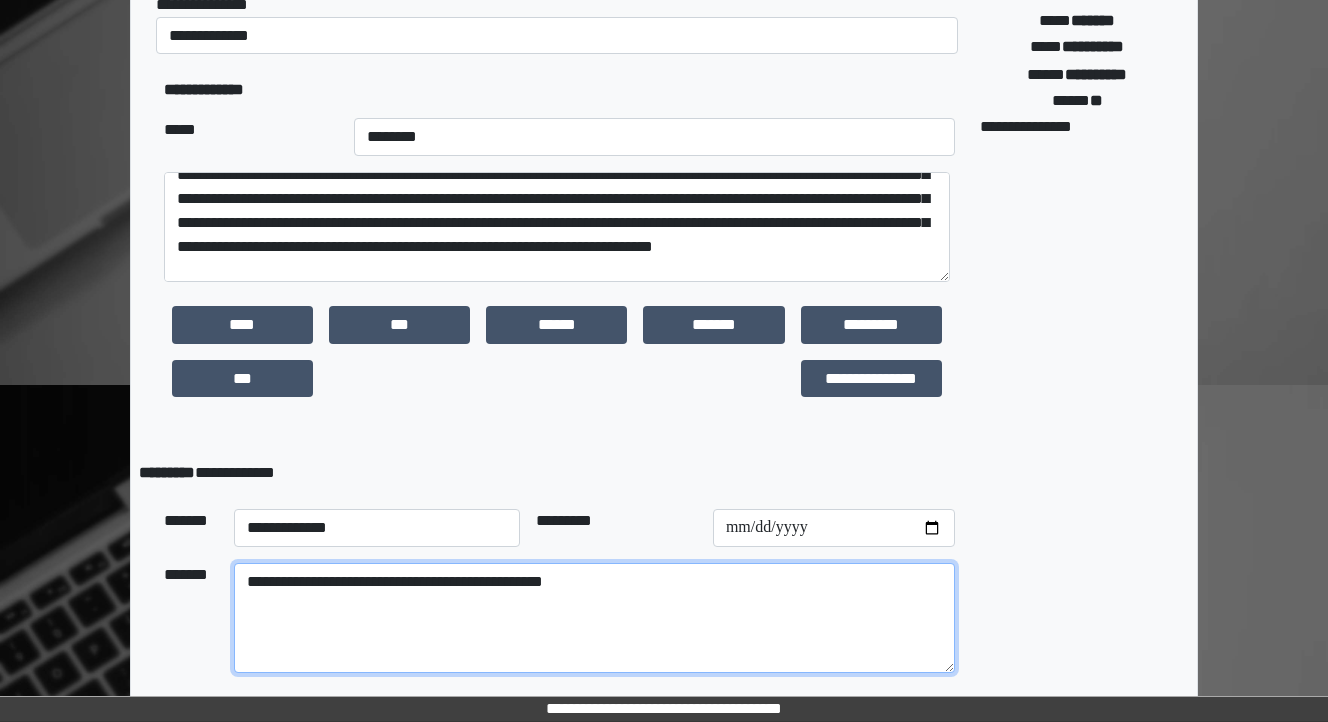 click on "**********" at bounding box center (594, 618) 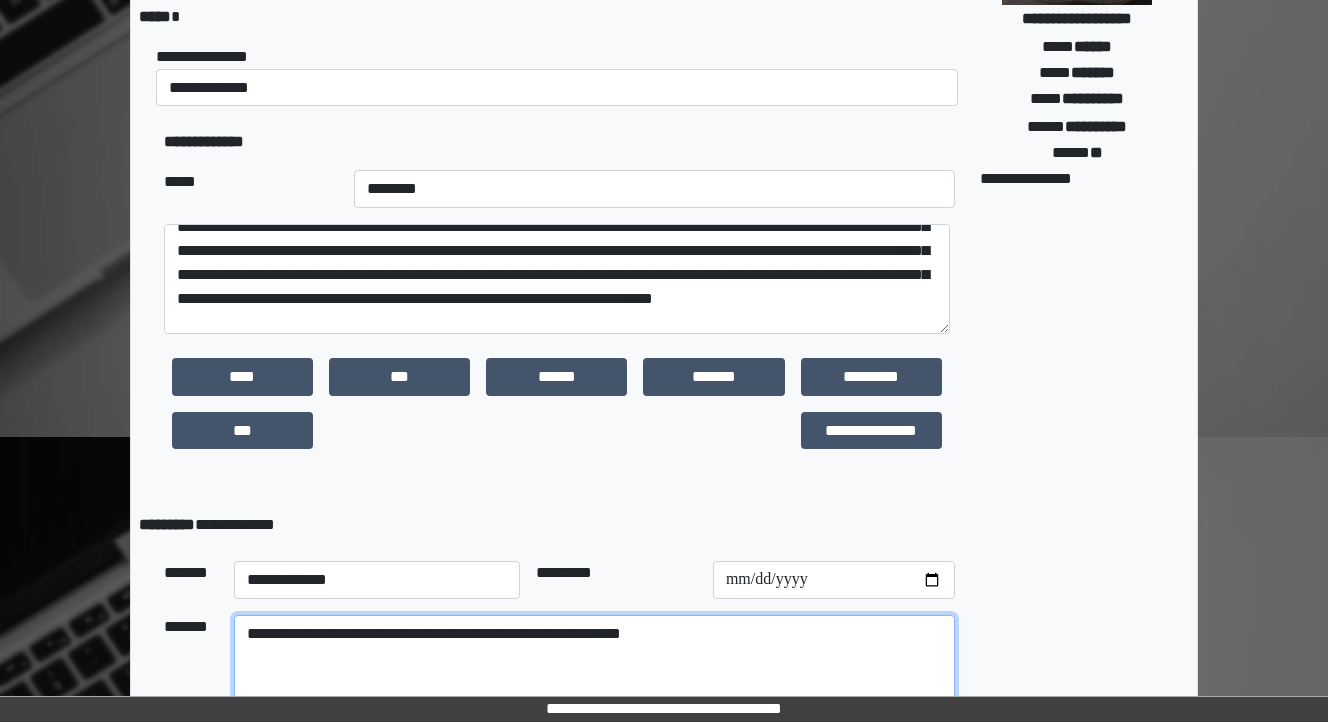 scroll, scrollTop: 320, scrollLeft: 0, axis: vertical 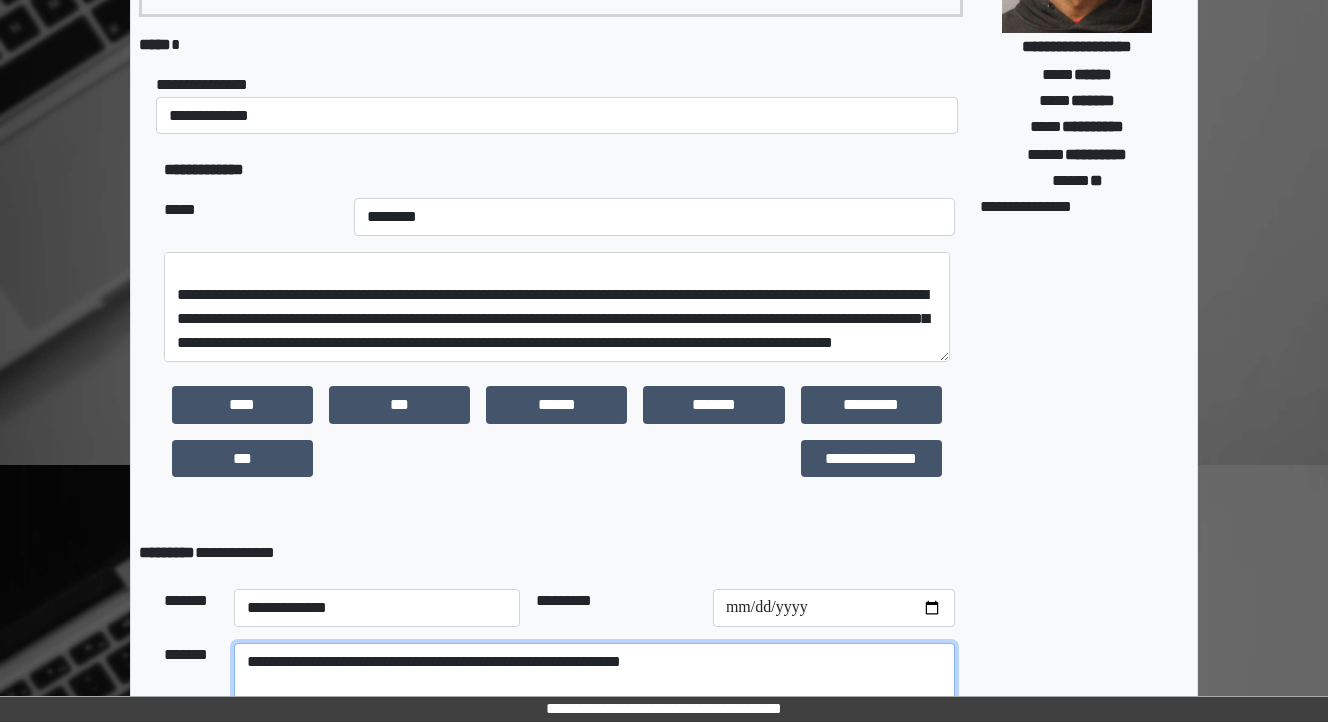 type on "**********" 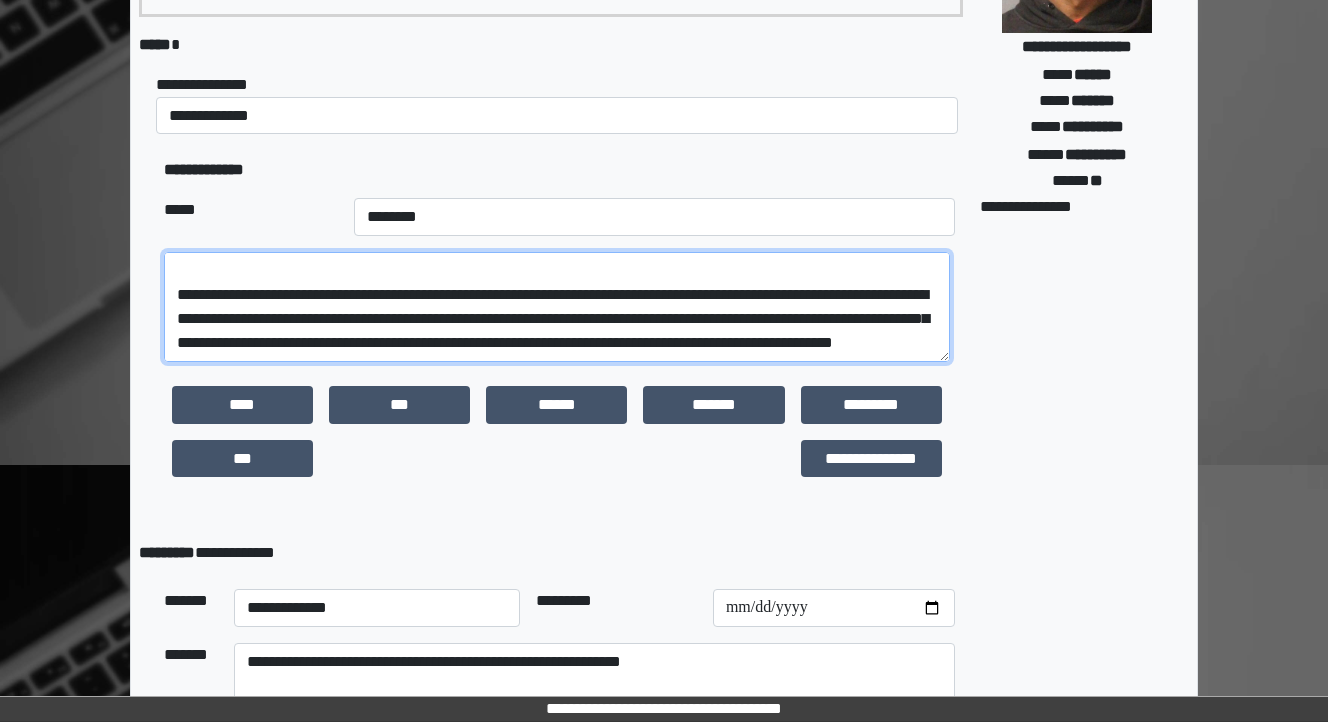 click at bounding box center [557, 307] 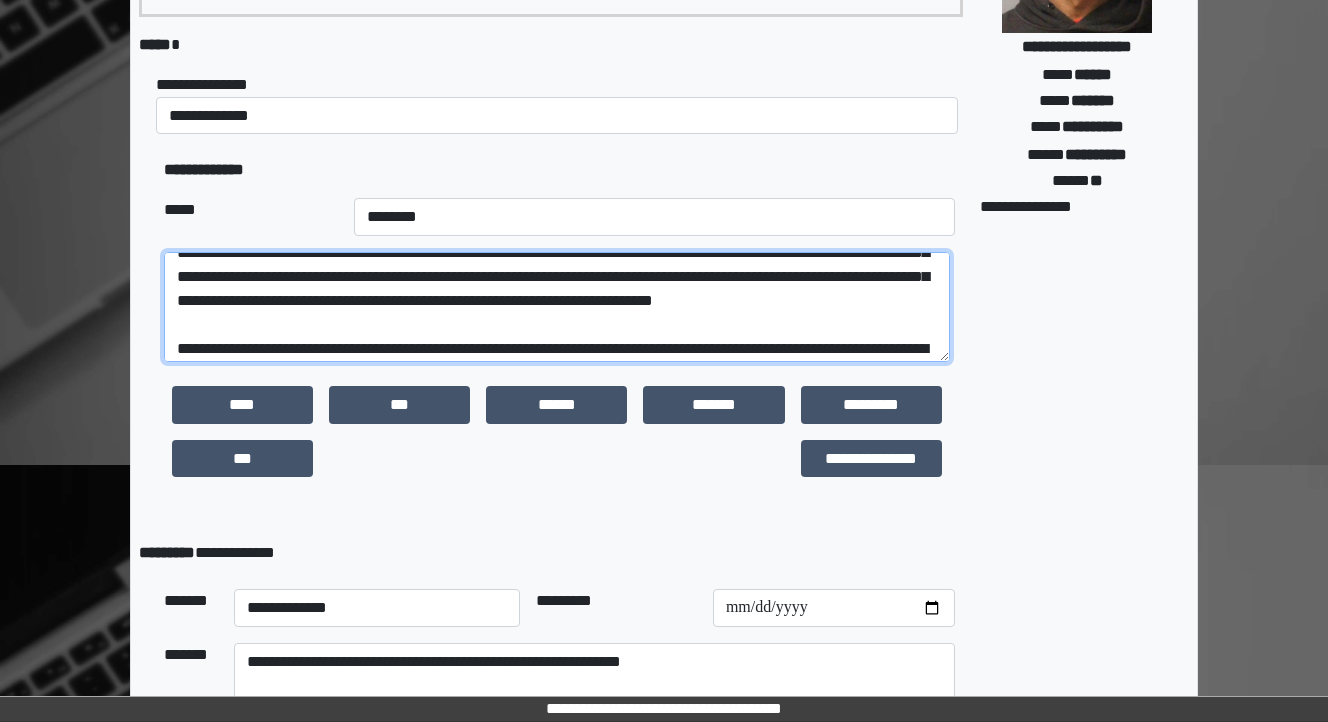 scroll, scrollTop: 136, scrollLeft: 0, axis: vertical 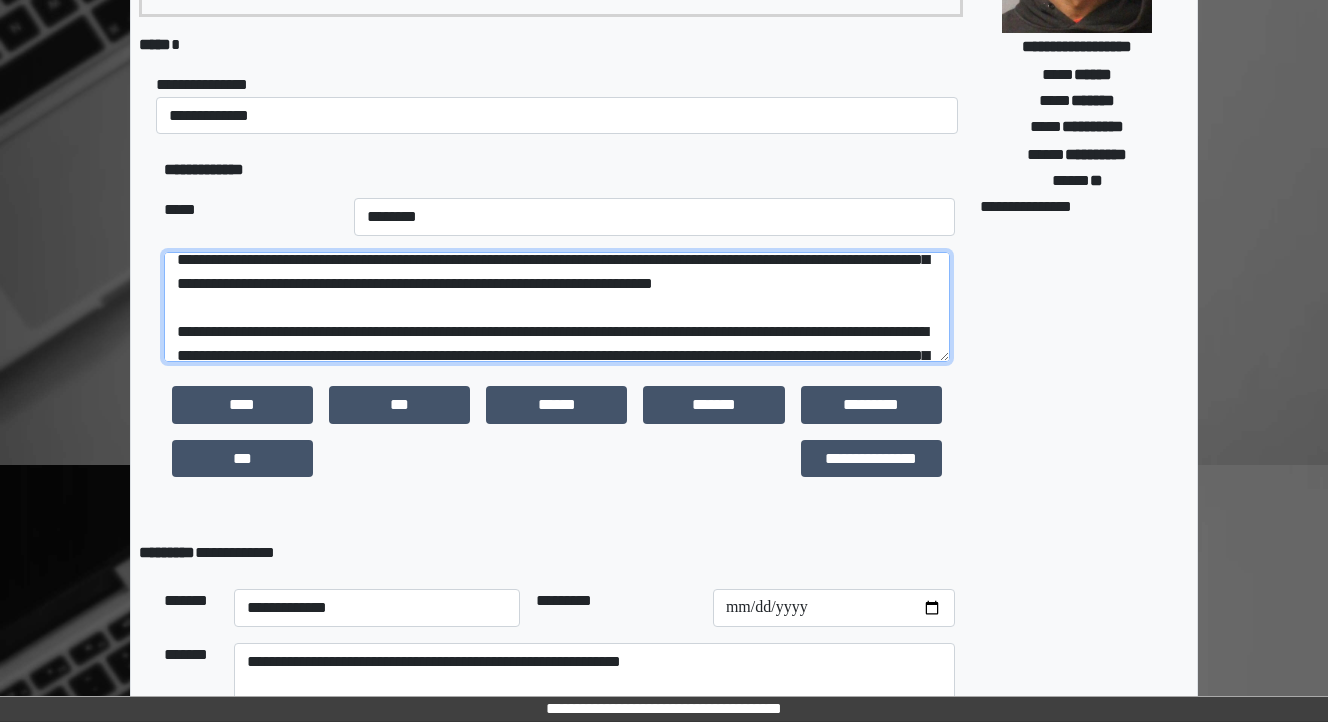 drag, startPoint x: 870, startPoint y: 351, endPoint x: 557, endPoint y: 307, distance: 316.0775 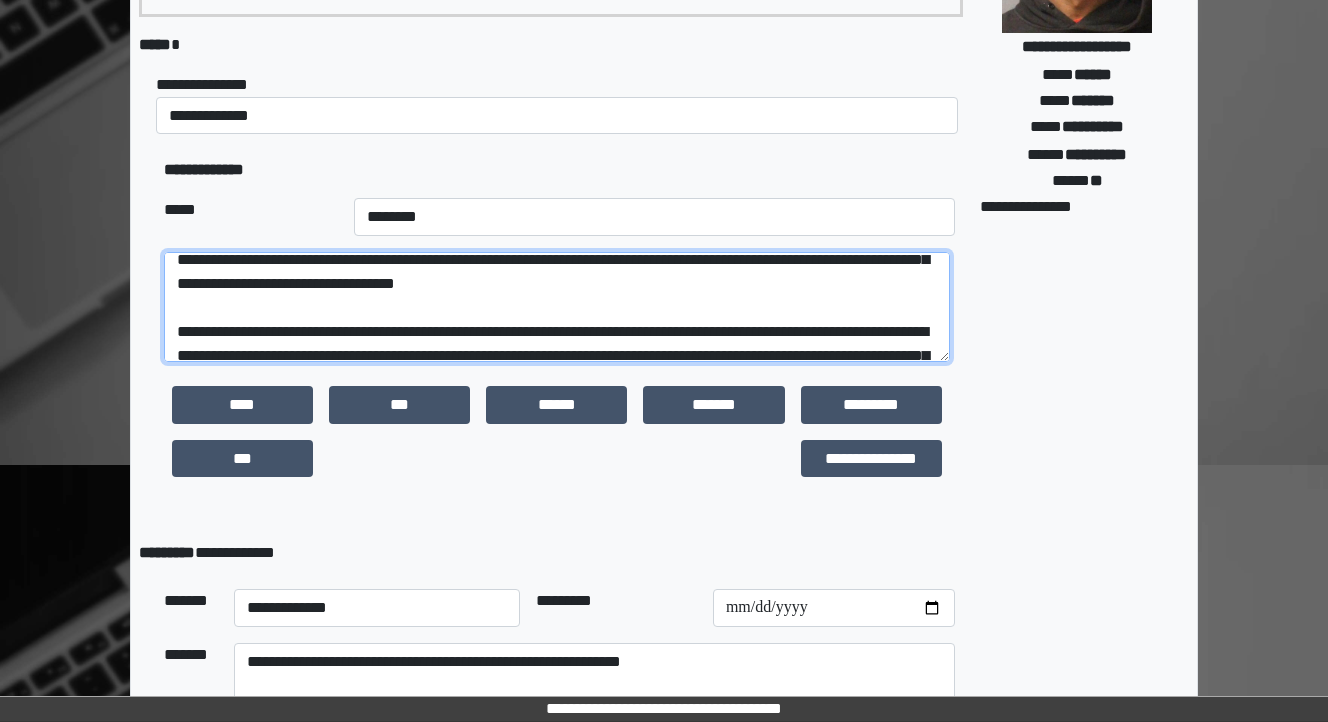 click at bounding box center [557, 307] 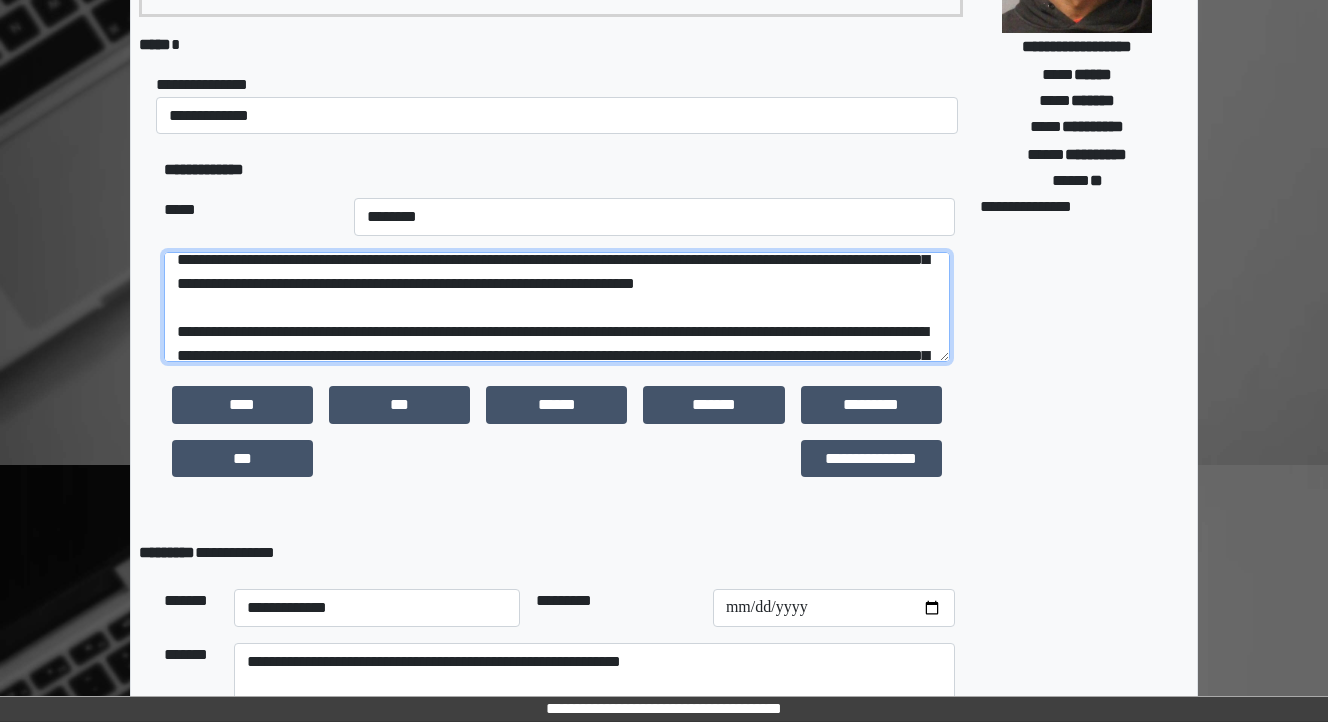 click at bounding box center (557, 307) 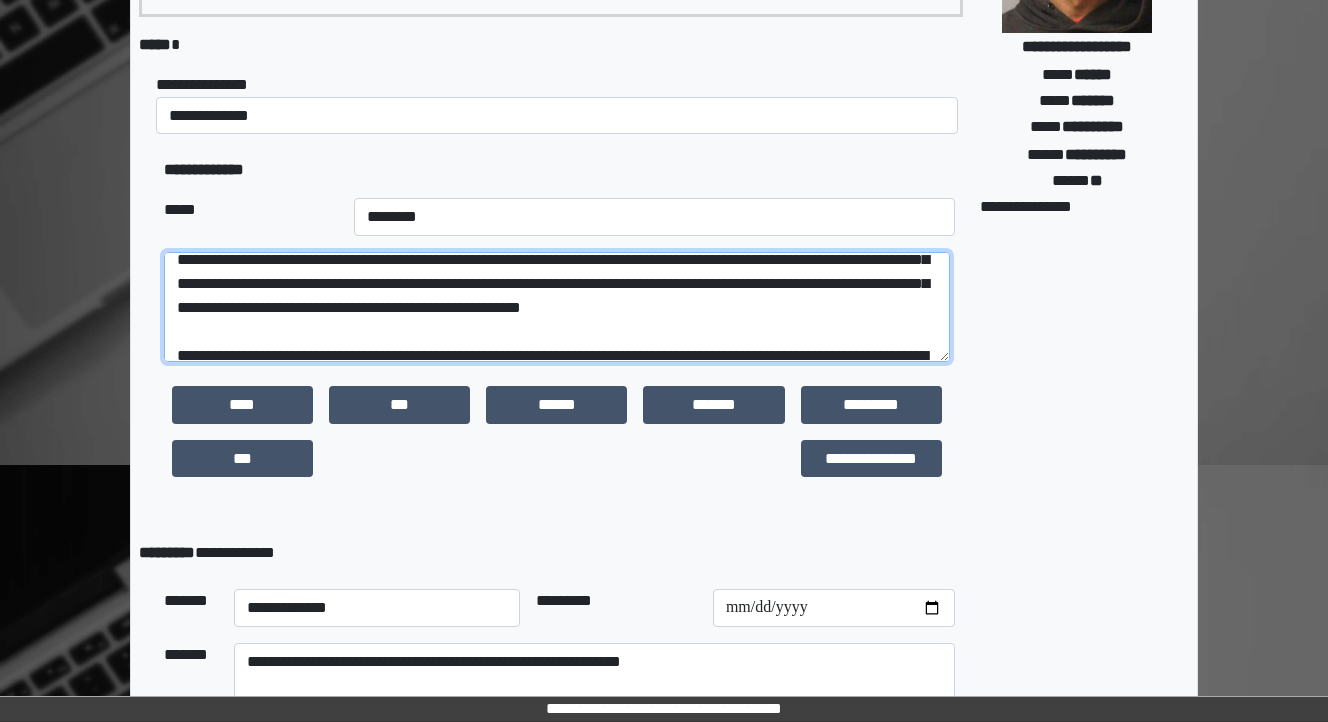 click at bounding box center (557, 307) 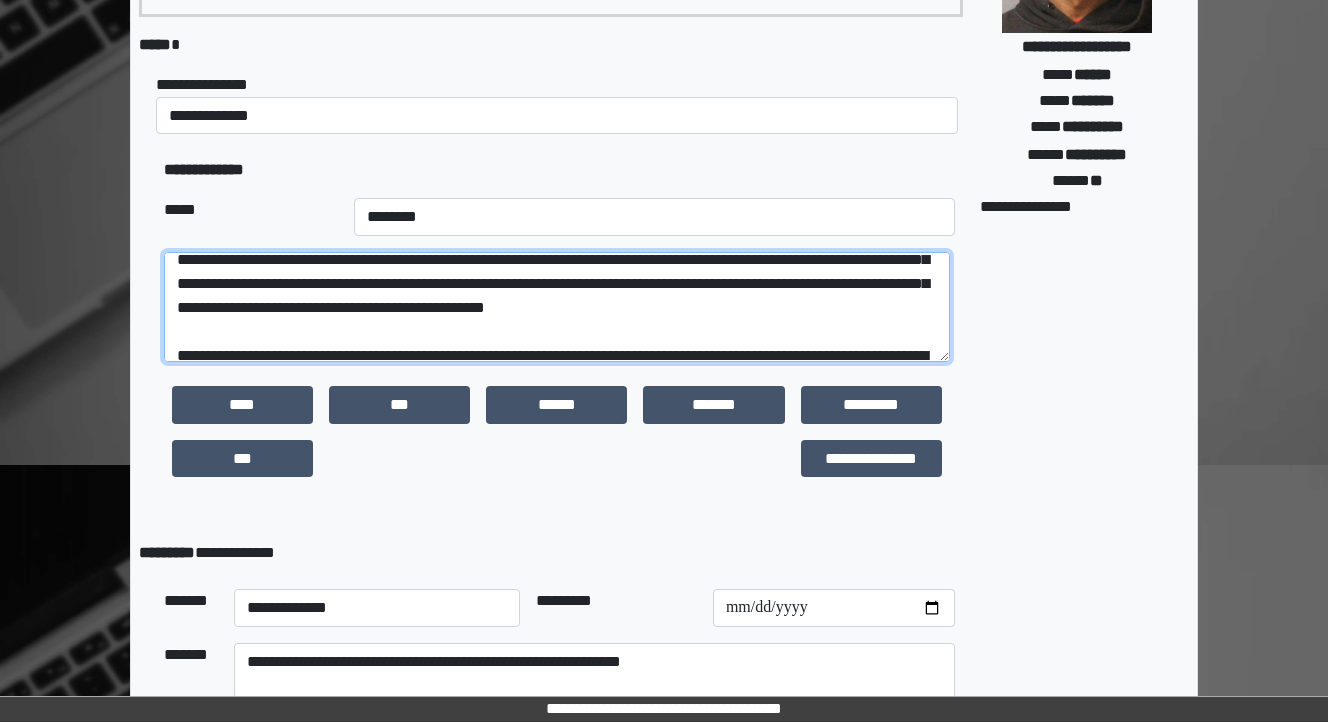 click at bounding box center (557, 307) 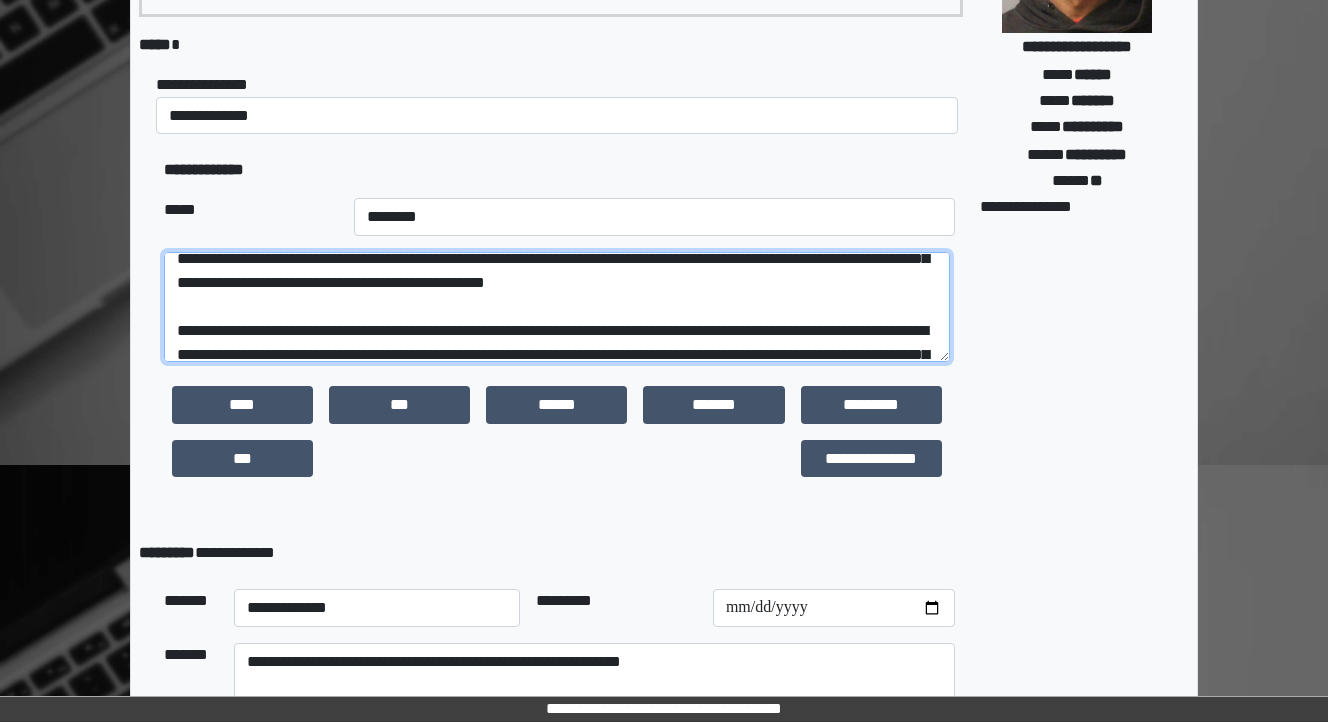 scroll, scrollTop: 179, scrollLeft: 0, axis: vertical 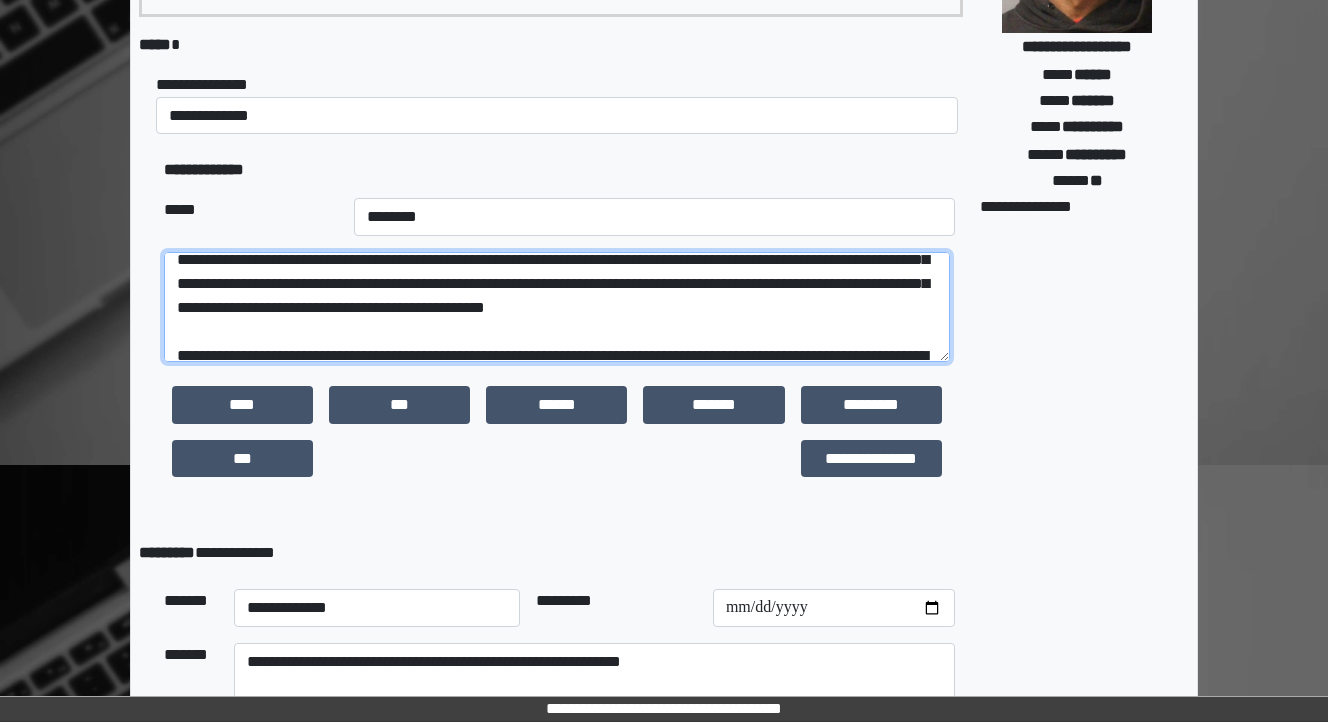 click at bounding box center (557, 307) 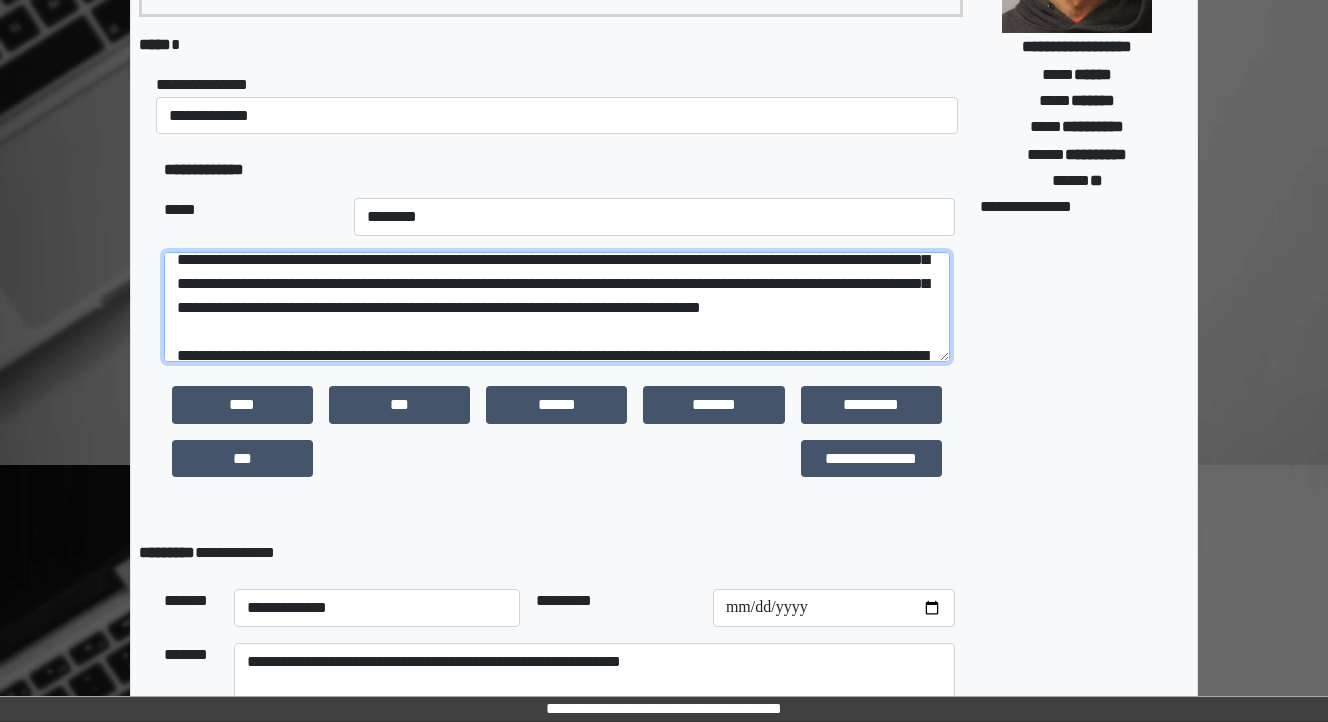 click at bounding box center (557, 307) 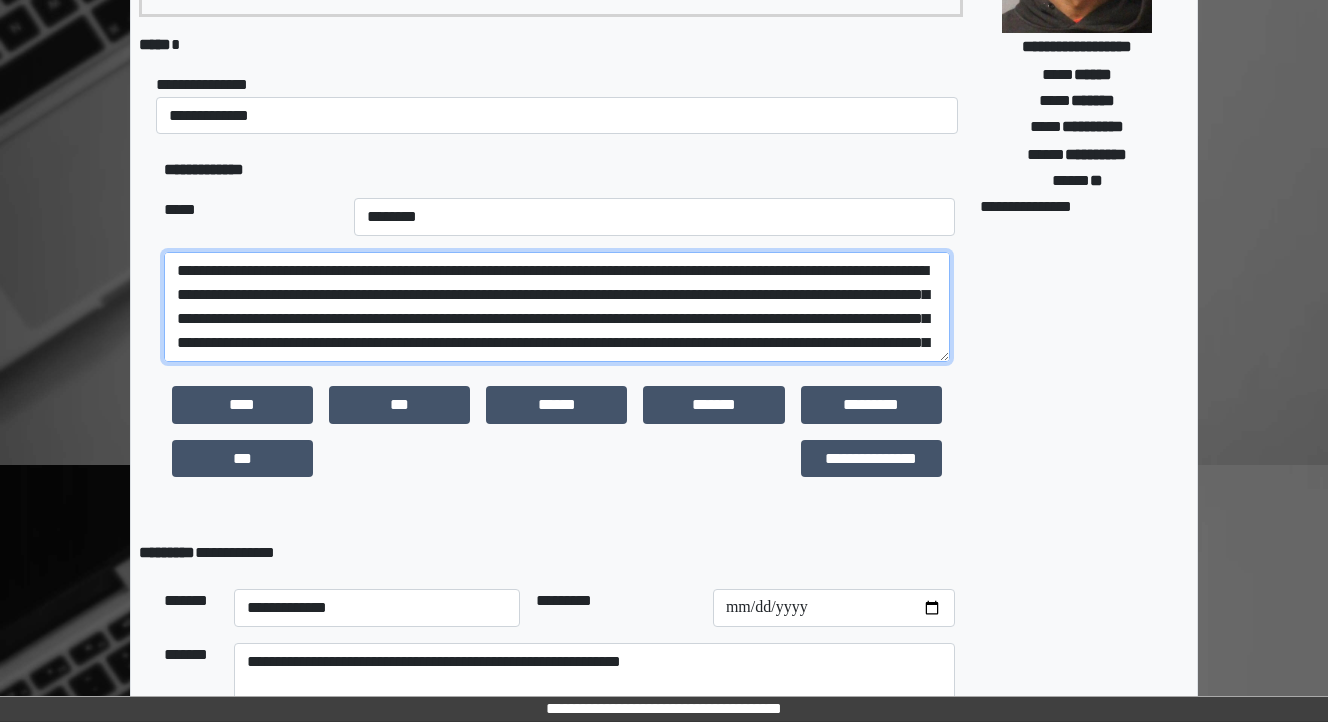 scroll, scrollTop: 19, scrollLeft: 0, axis: vertical 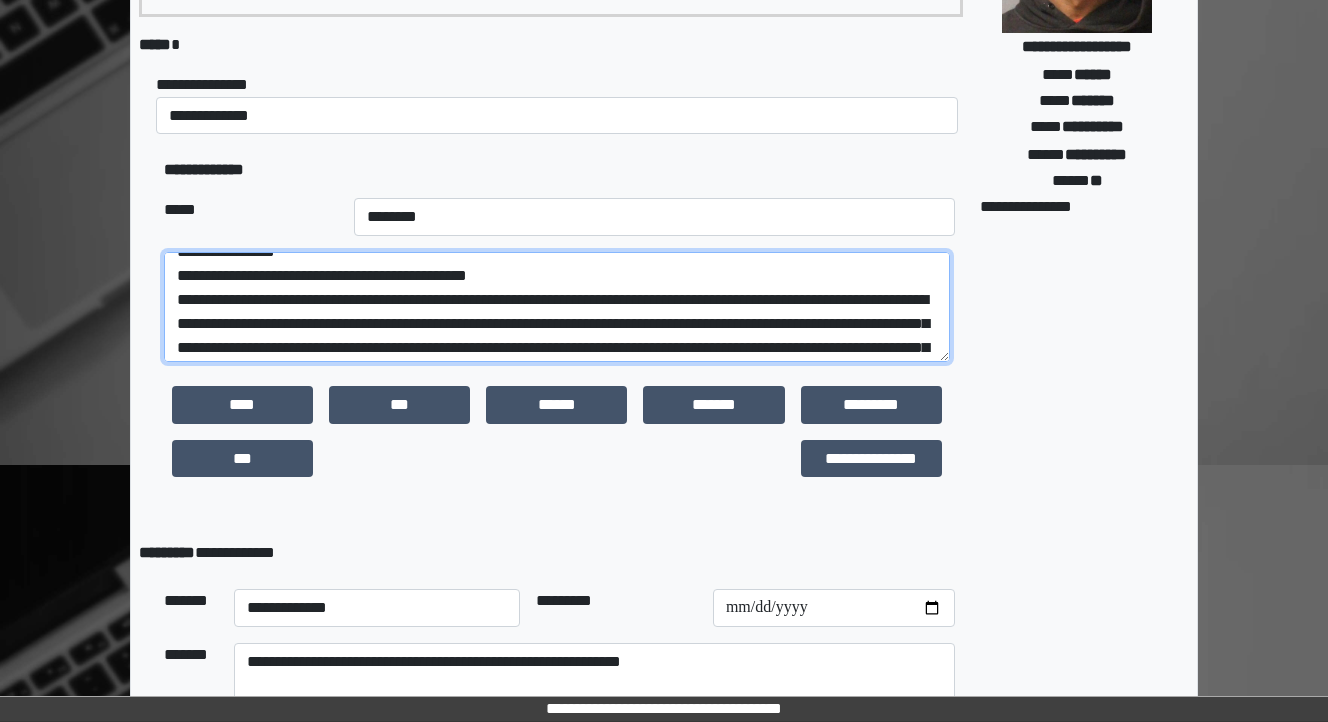click at bounding box center [557, 307] 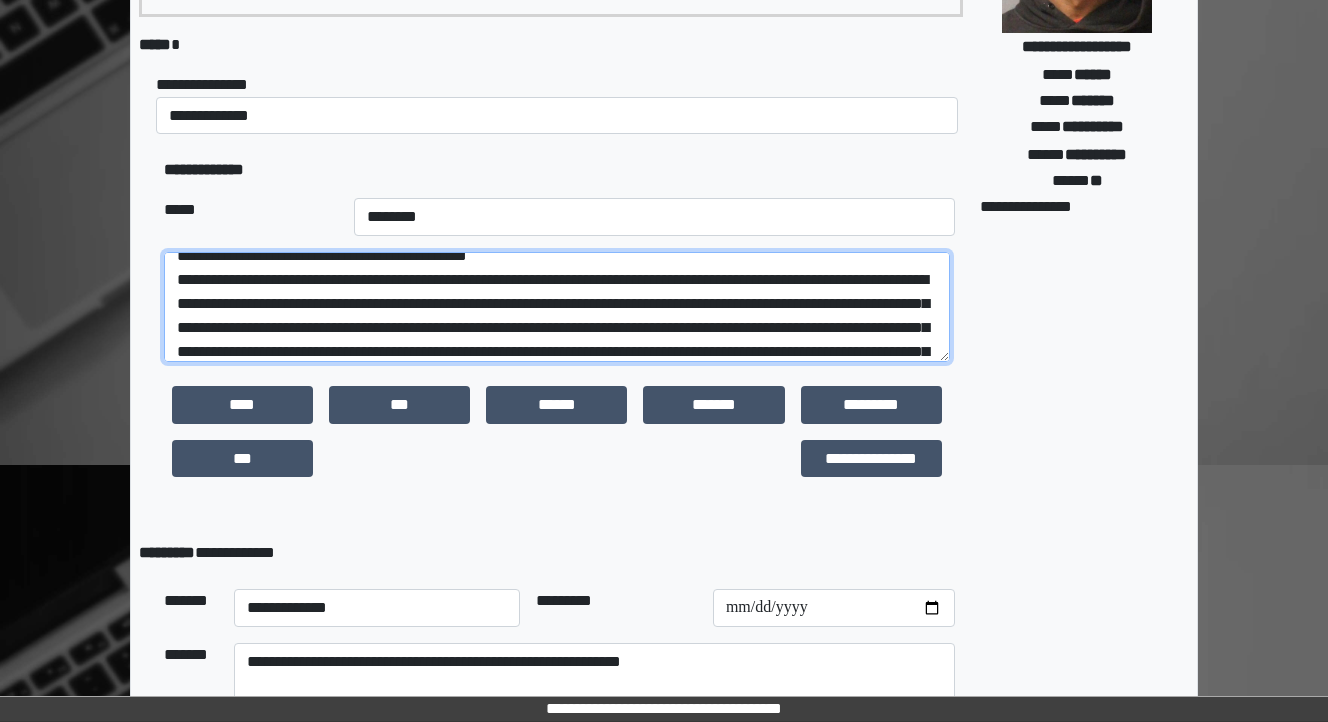 drag, startPoint x: 636, startPoint y: 348, endPoint x: 596, endPoint y: 320, distance: 48.82622 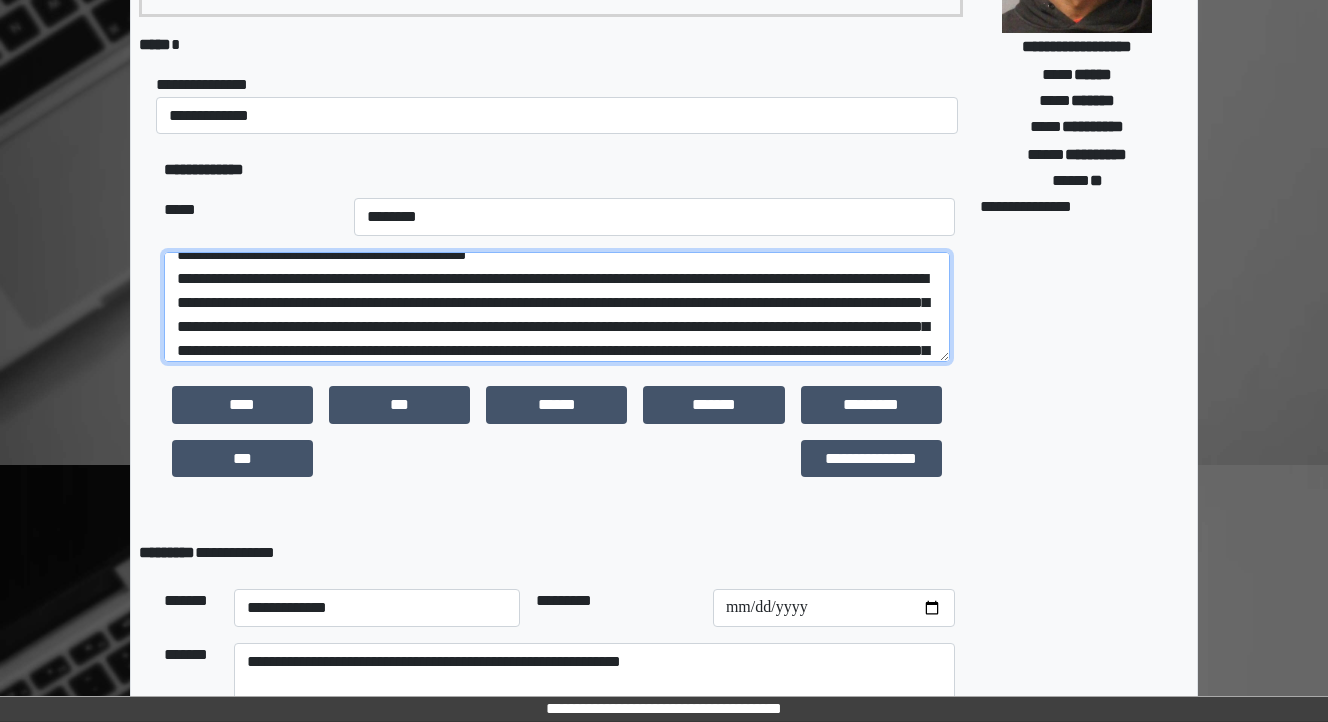 scroll, scrollTop: 120, scrollLeft: 0, axis: vertical 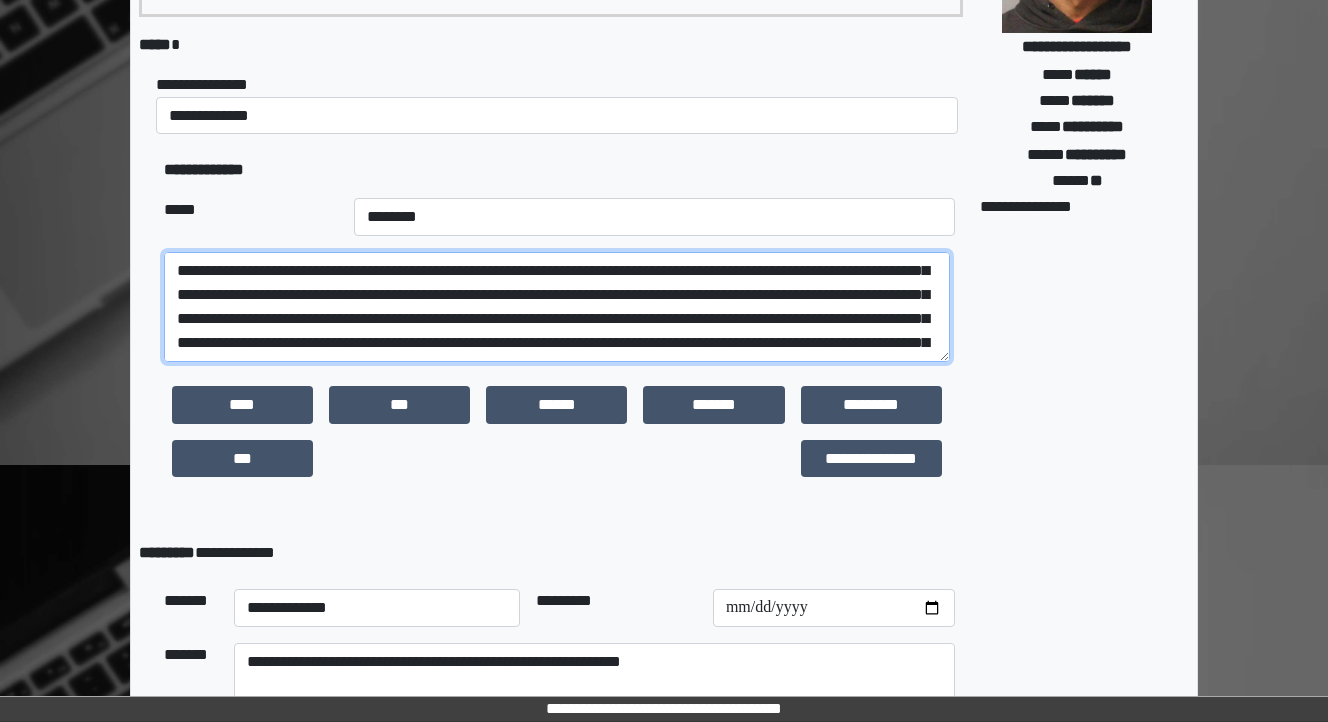 click at bounding box center (557, 307) 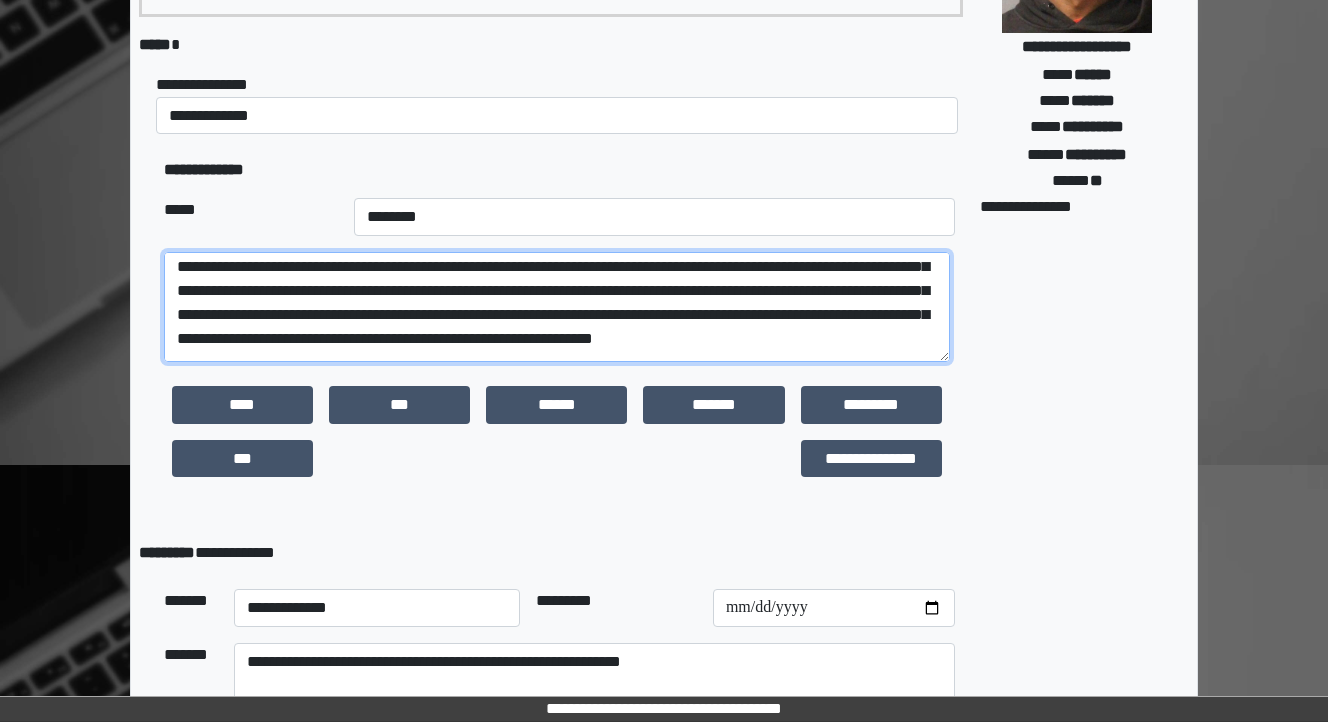 scroll, scrollTop: 200, scrollLeft: 0, axis: vertical 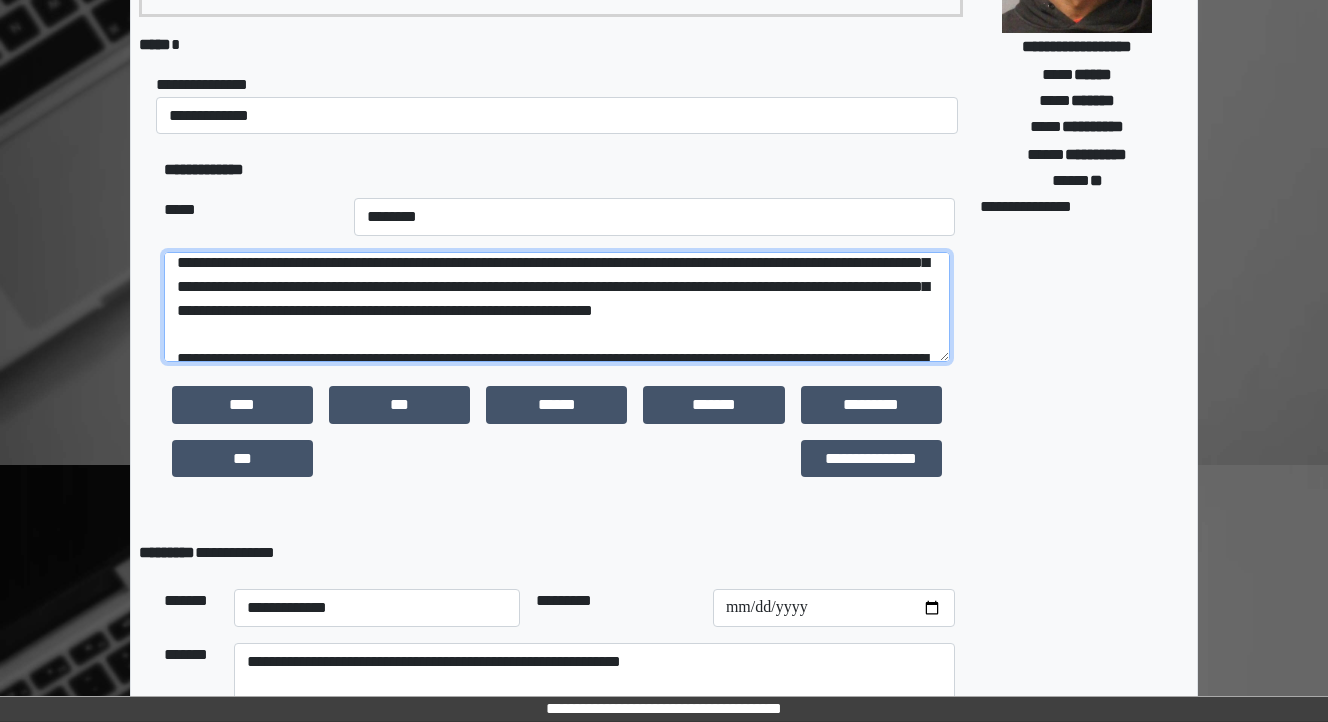 click at bounding box center (557, 307) 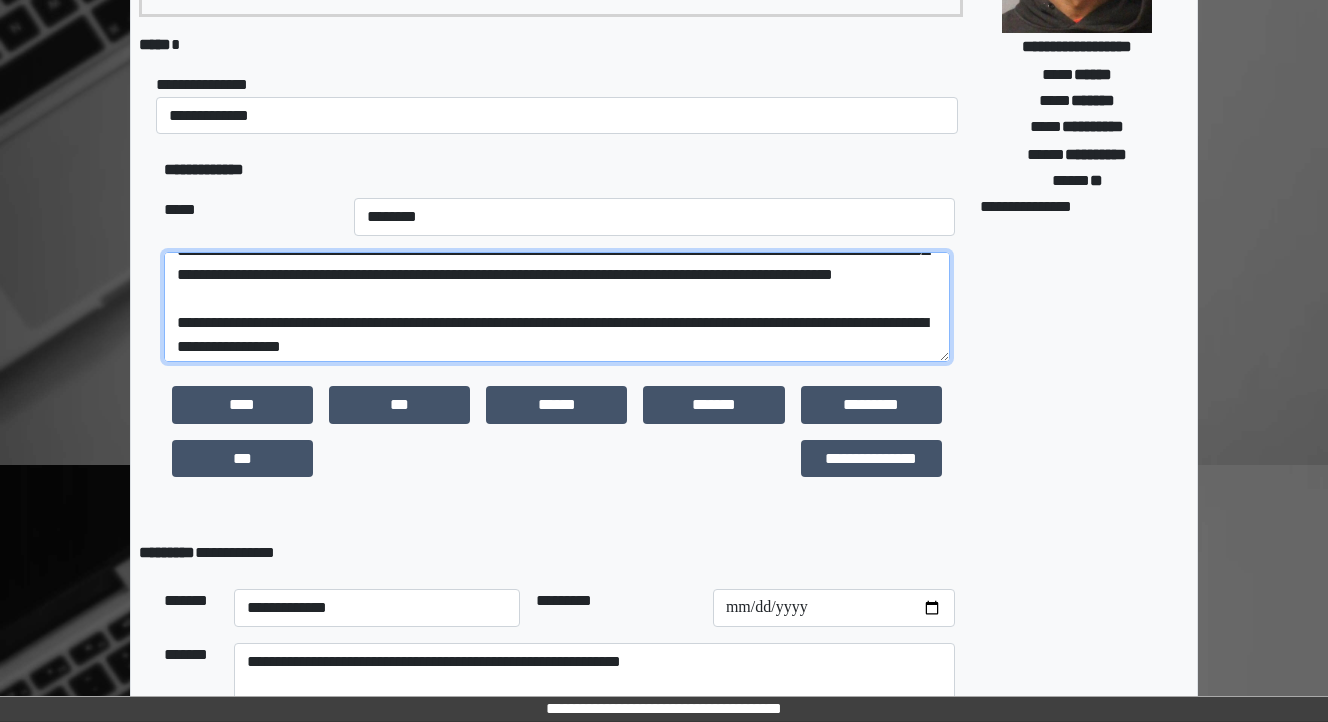 scroll, scrollTop: 360, scrollLeft: 0, axis: vertical 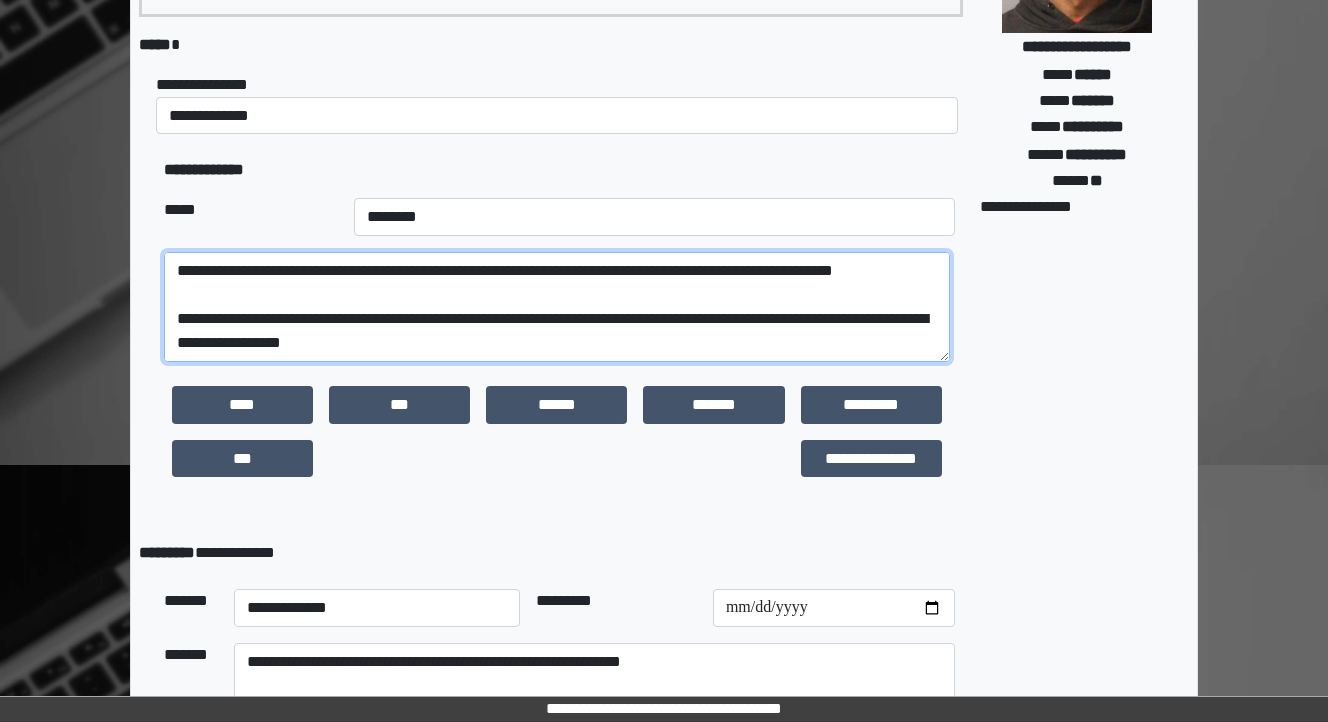 click at bounding box center (557, 307) 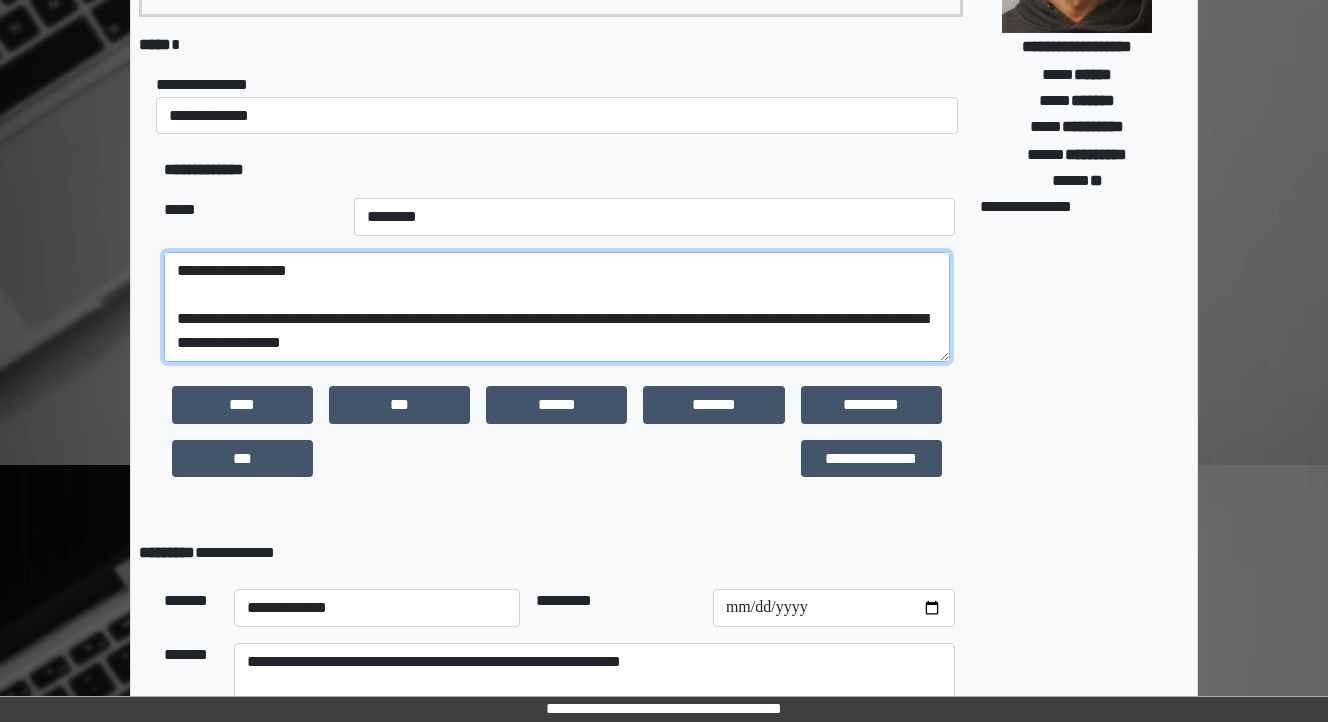 click at bounding box center (557, 307) 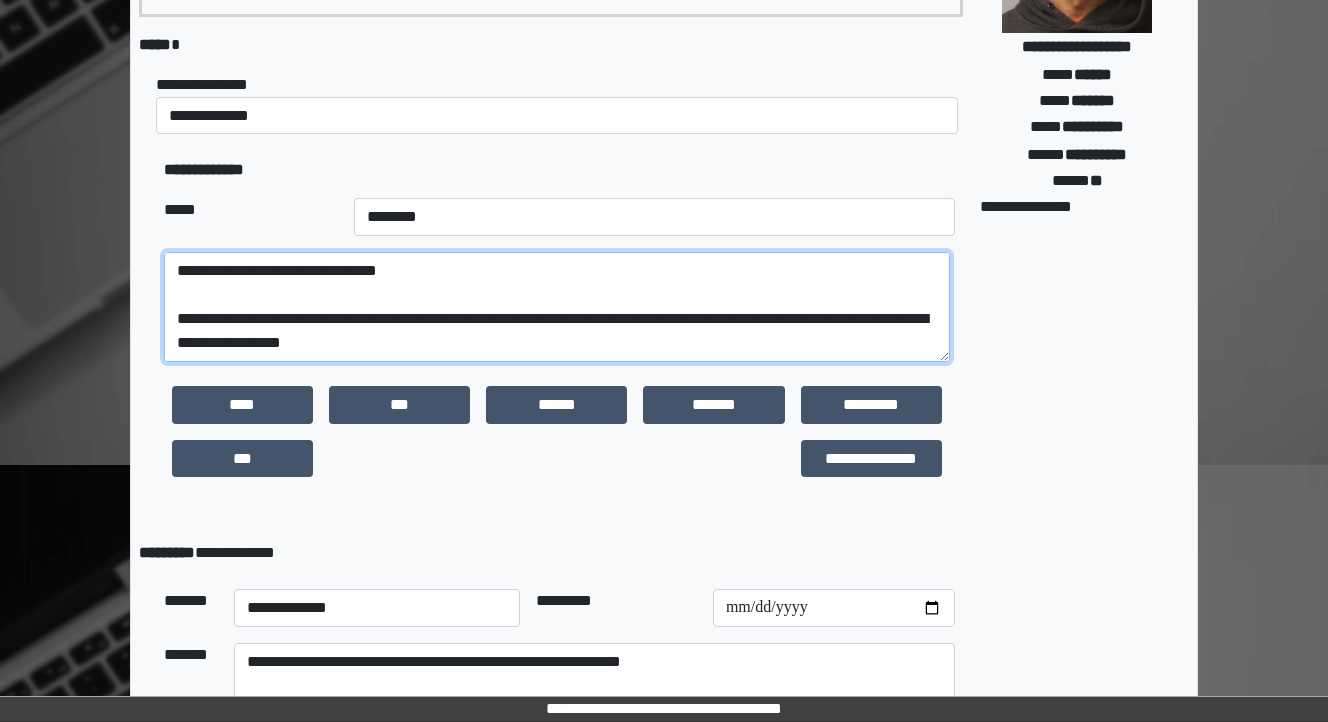 click at bounding box center (557, 307) 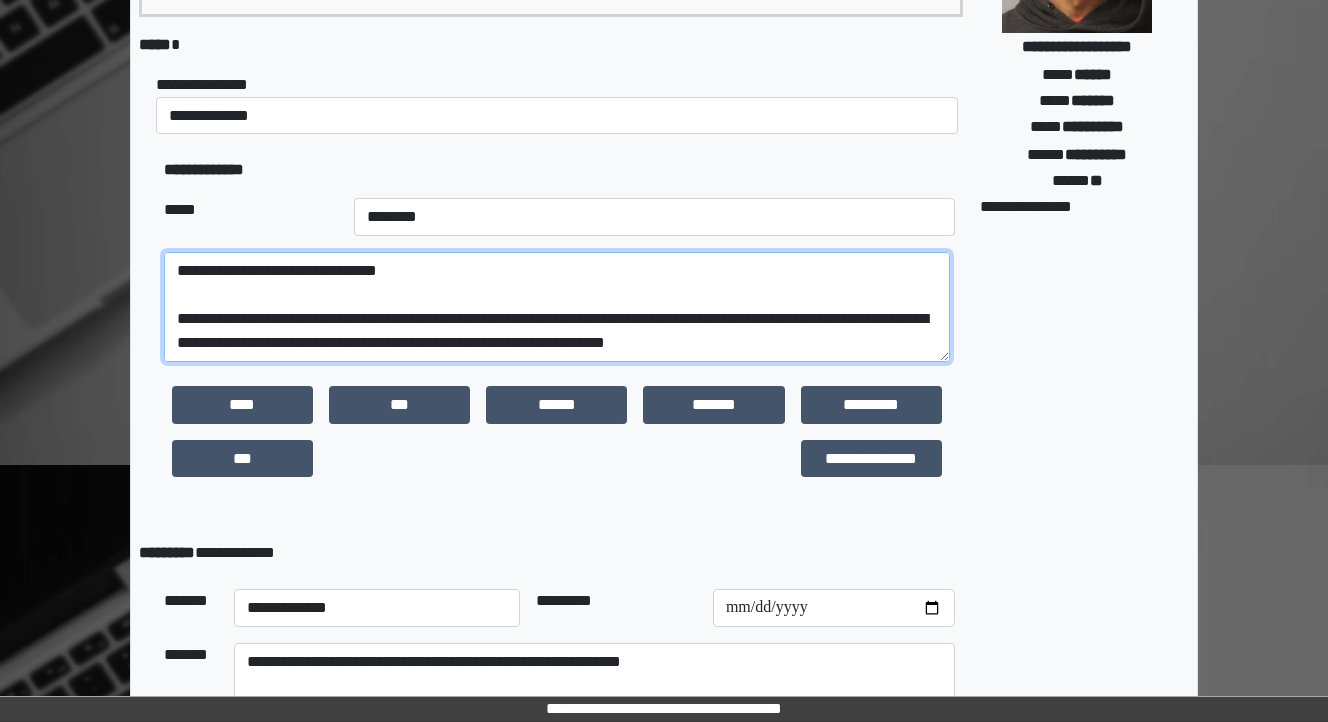 click at bounding box center [557, 307] 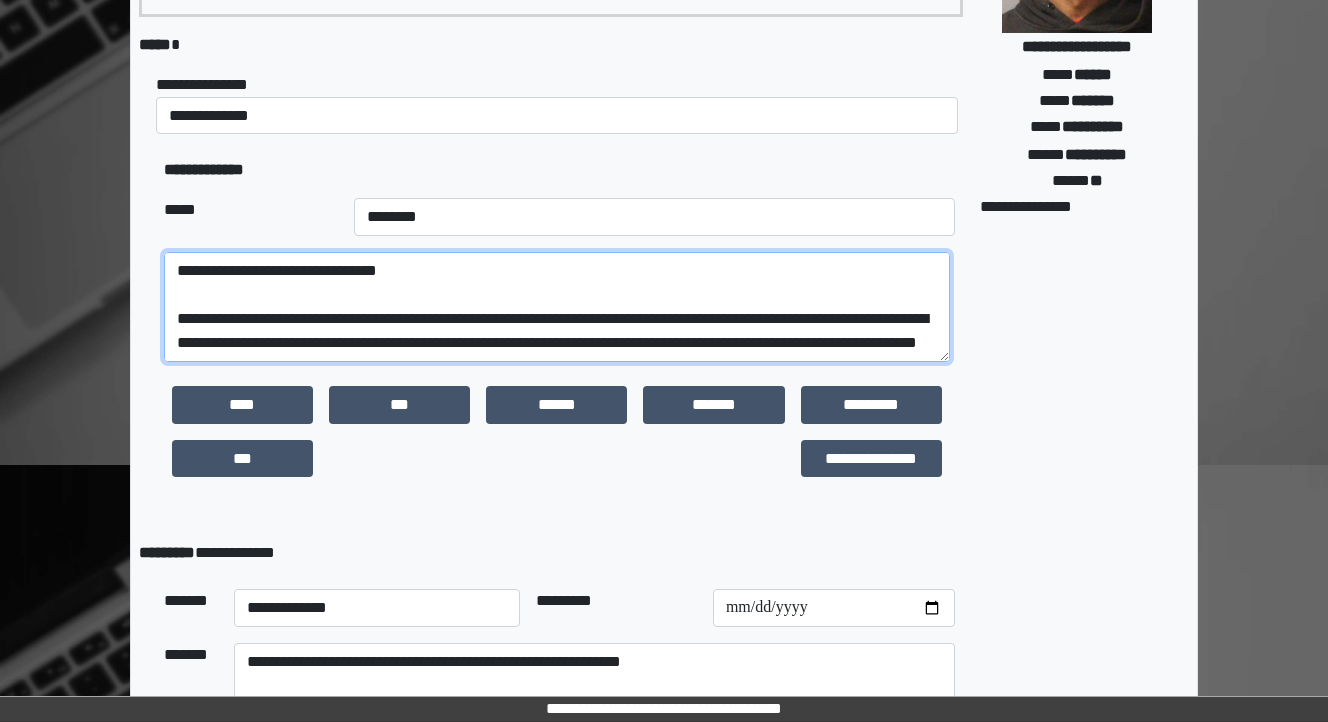 scroll, scrollTop: 432, scrollLeft: 0, axis: vertical 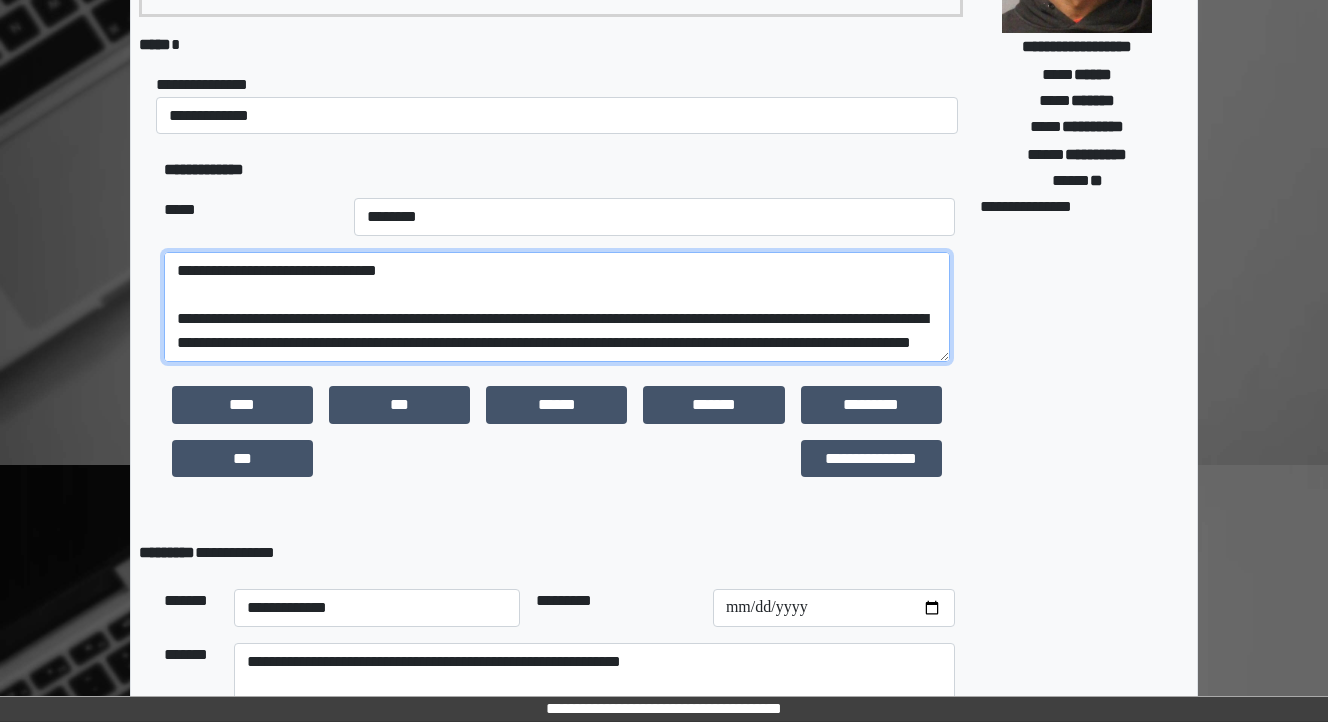 click at bounding box center (557, 307) 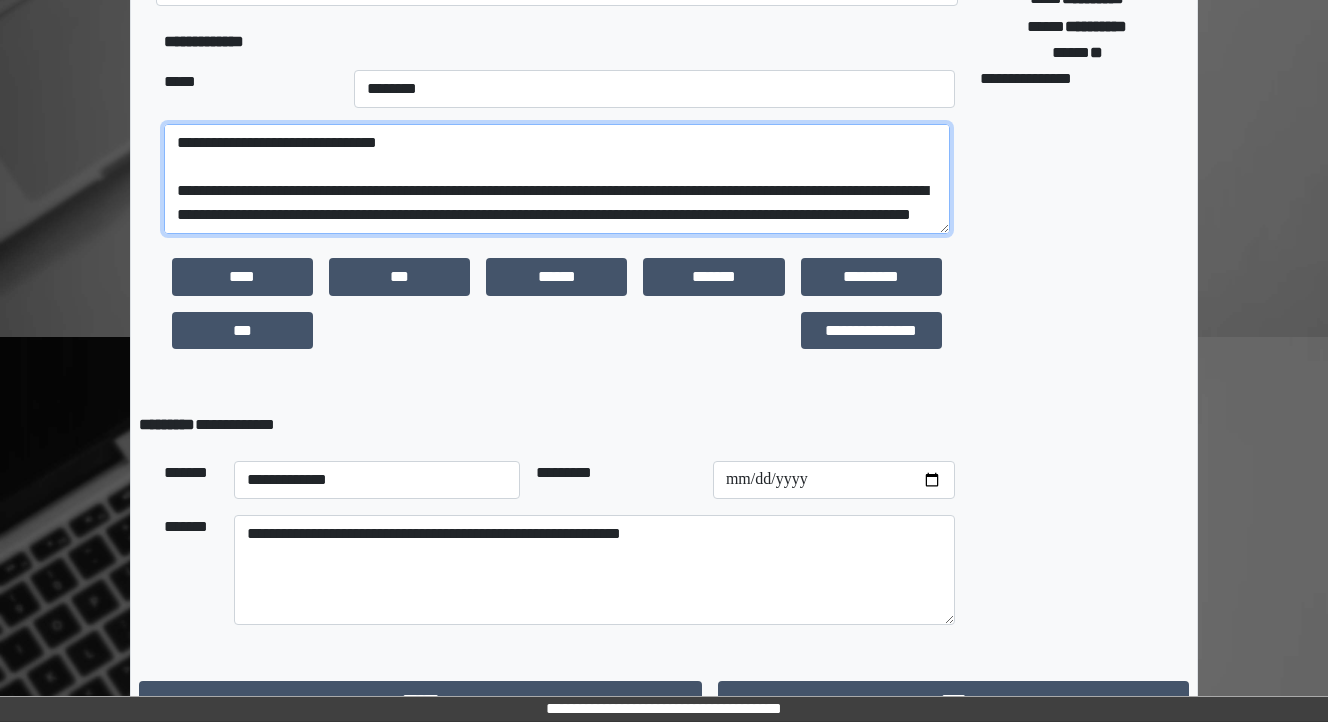 scroll, scrollTop: 480, scrollLeft: 0, axis: vertical 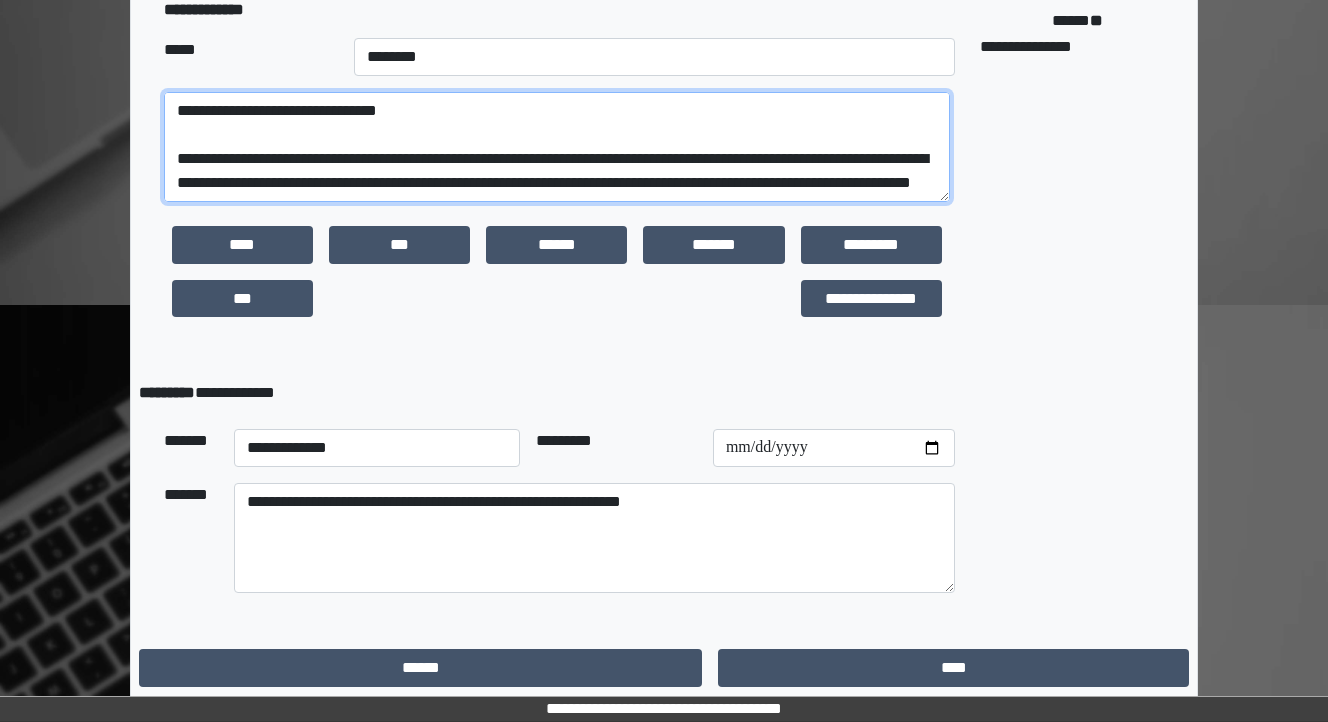 type on "**********" 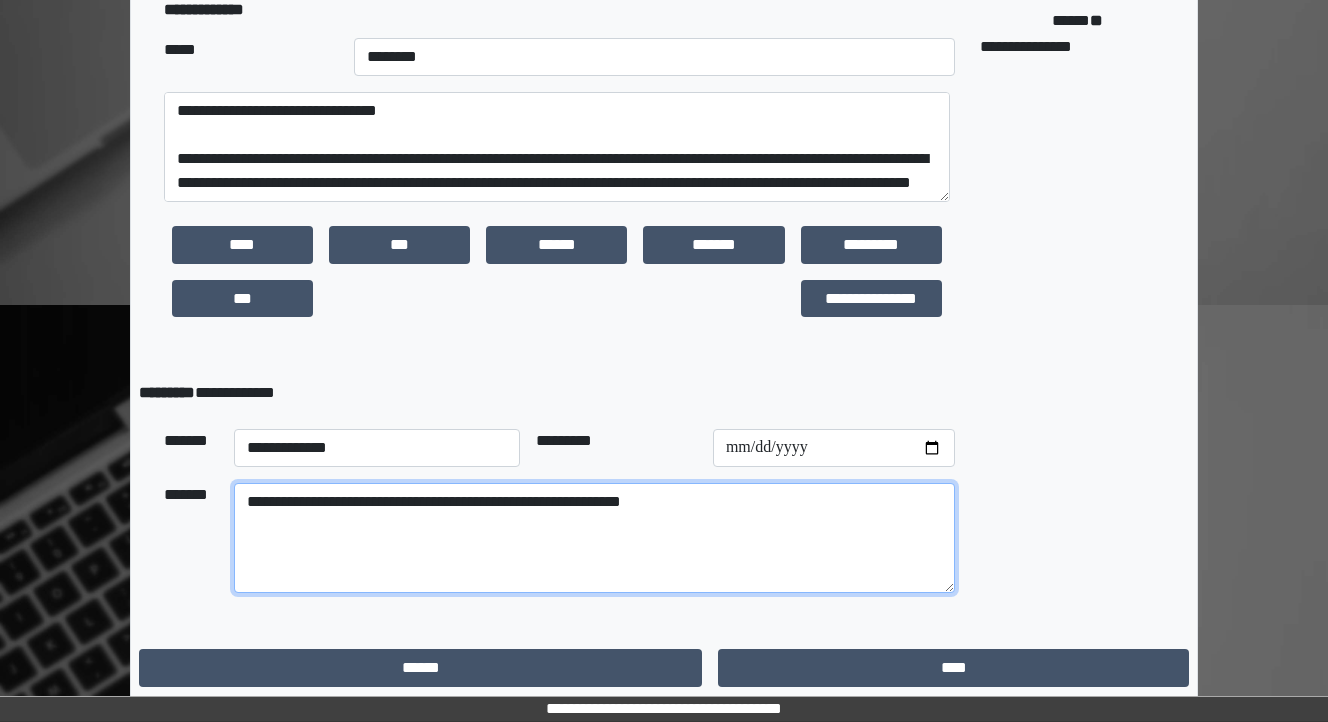 click on "**********" at bounding box center (594, 538) 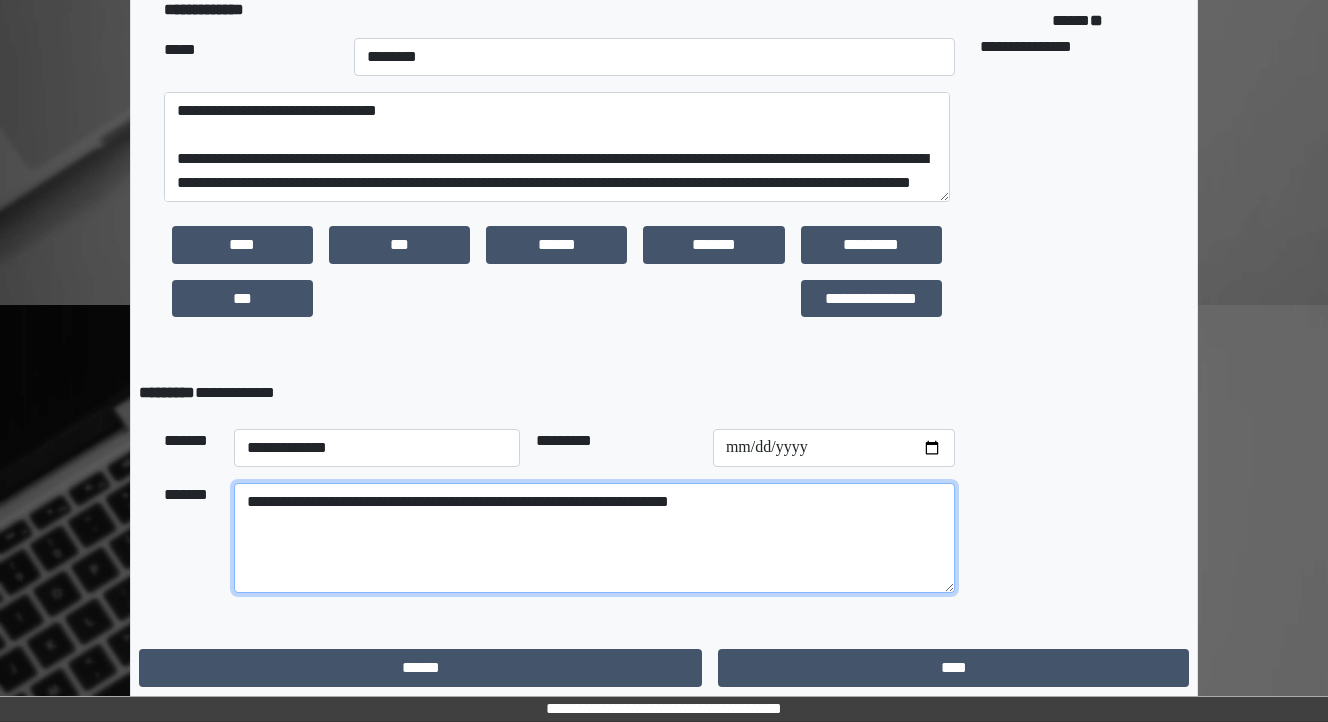 click on "**********" at bounding box center [594, 538] 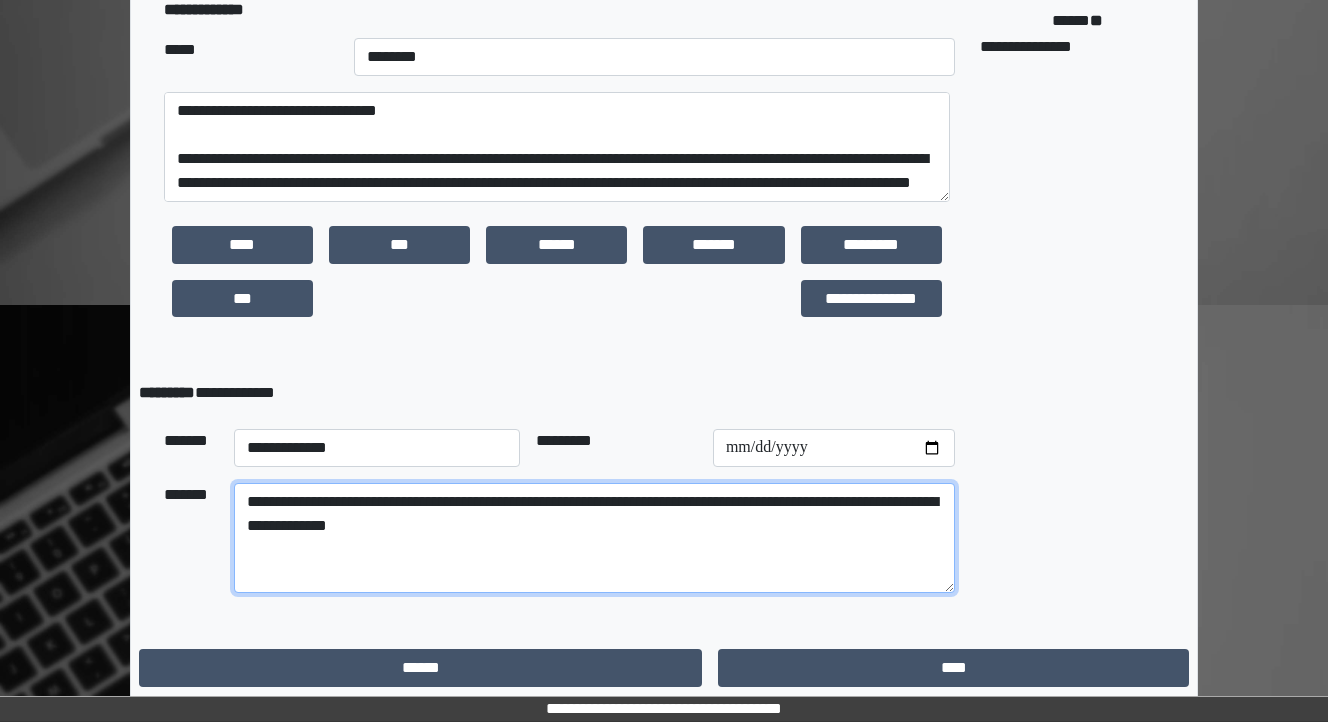 click on "**********" at bounding box center [594, 538] 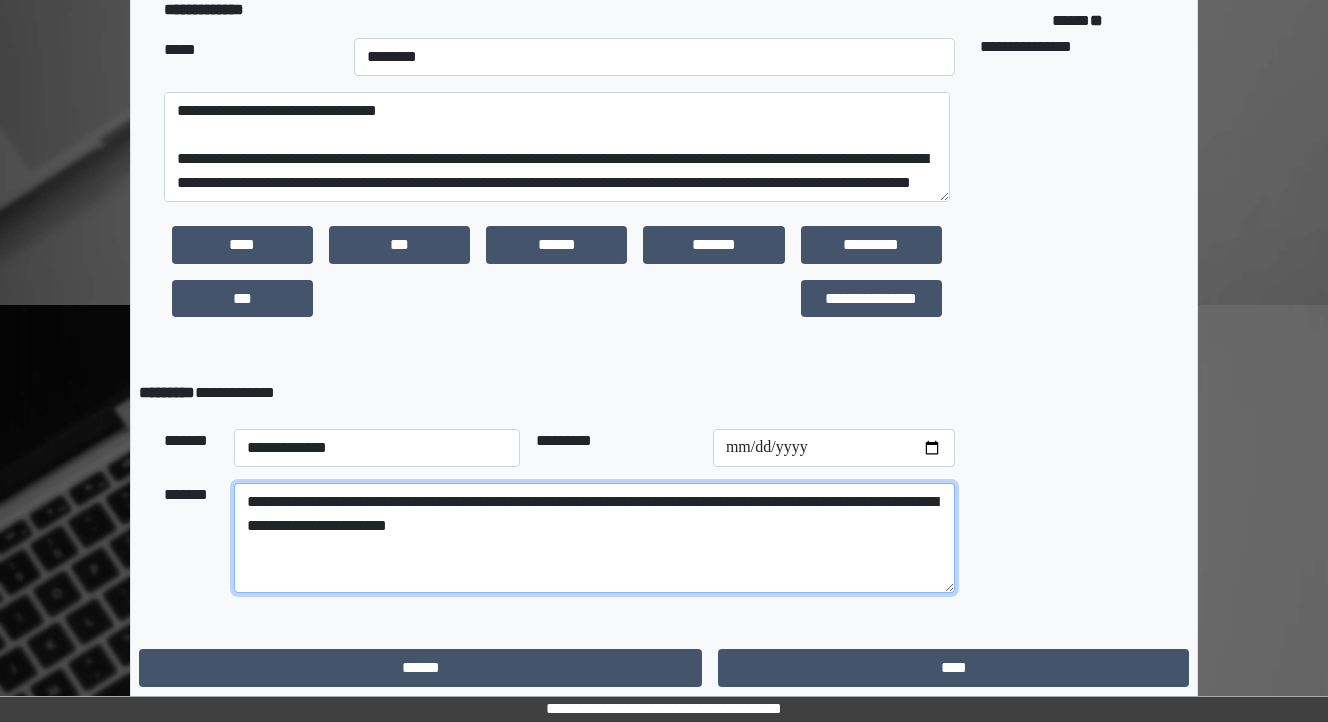 click on "**********" at bounding box center [594, 538] 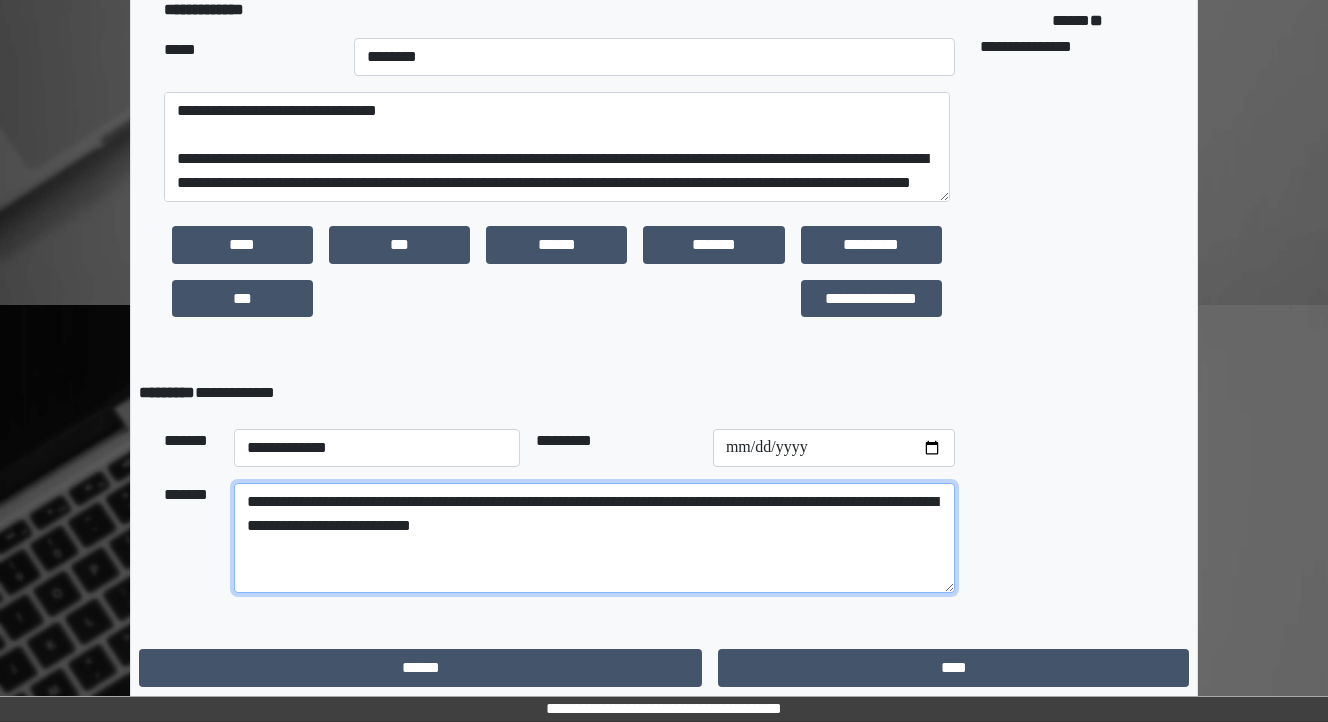 click on "**********" at bounding box center (594, 538) 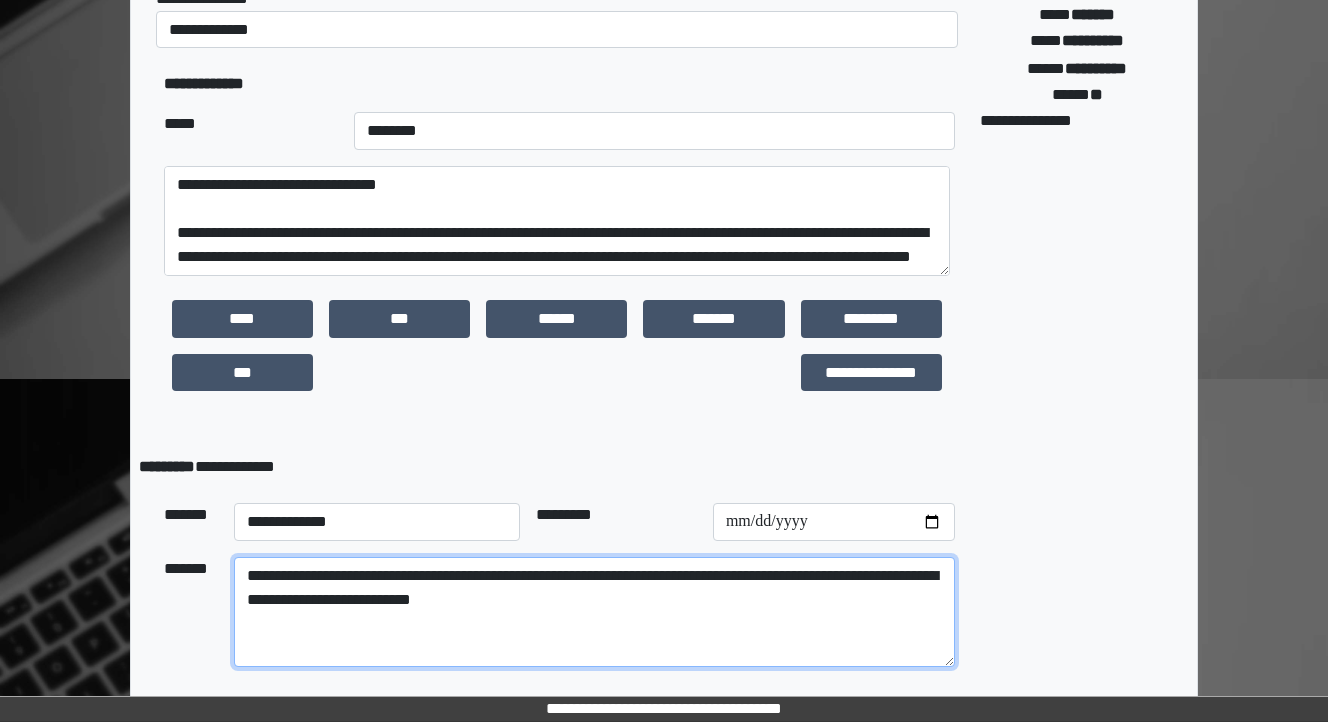 scroll, scrollTop: 320, scrollLeft: 0, axis: vertical 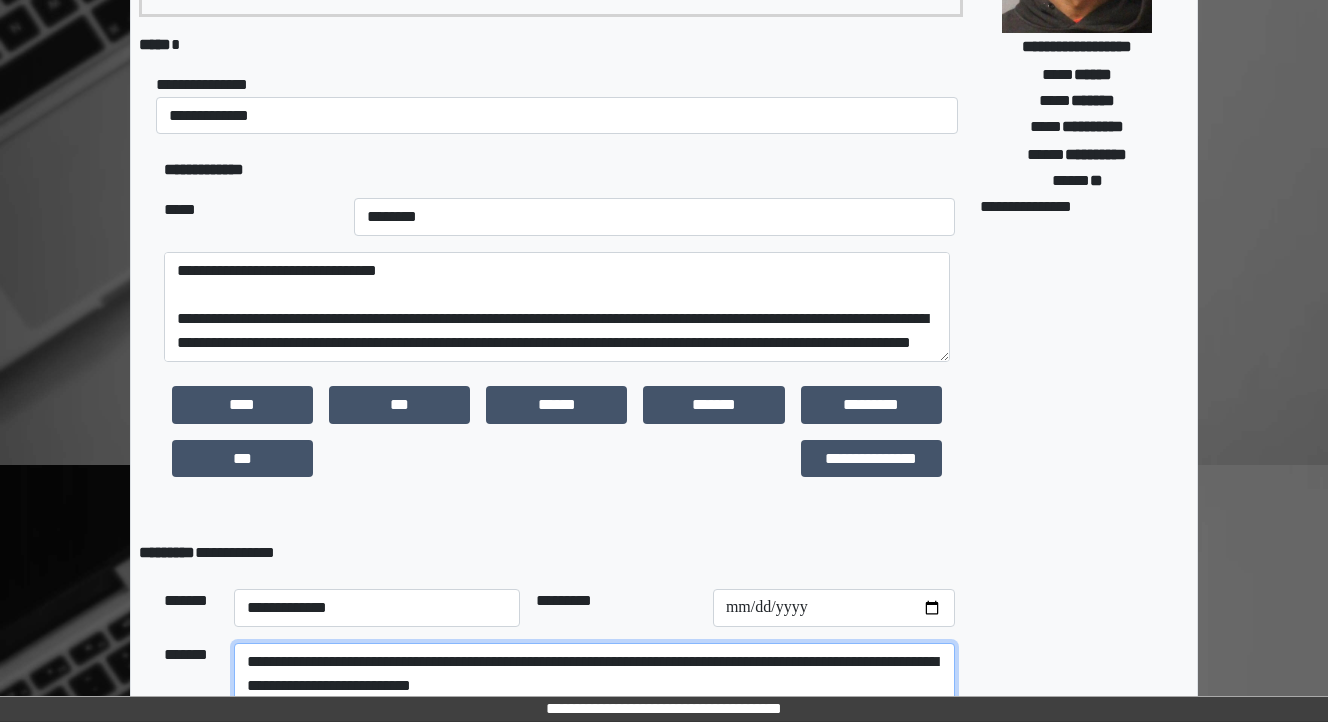 type on "**********" 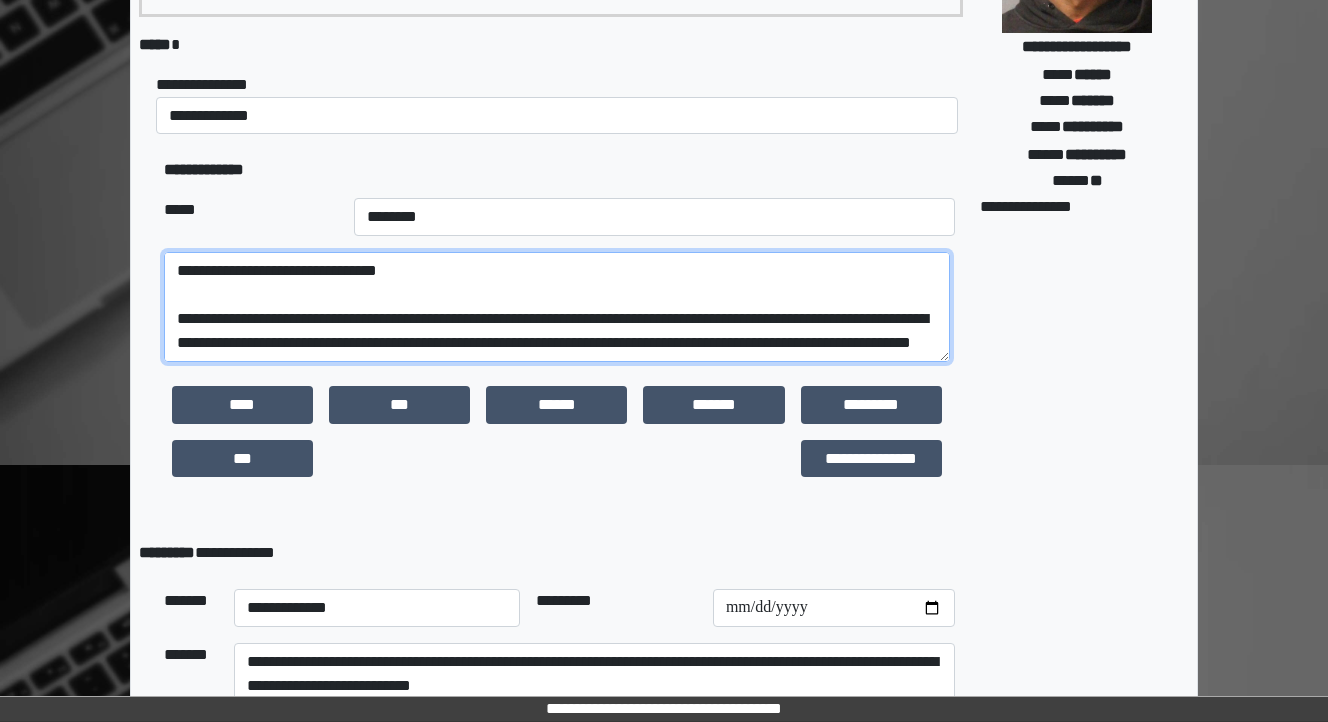 click at bounding box center [557, 307] 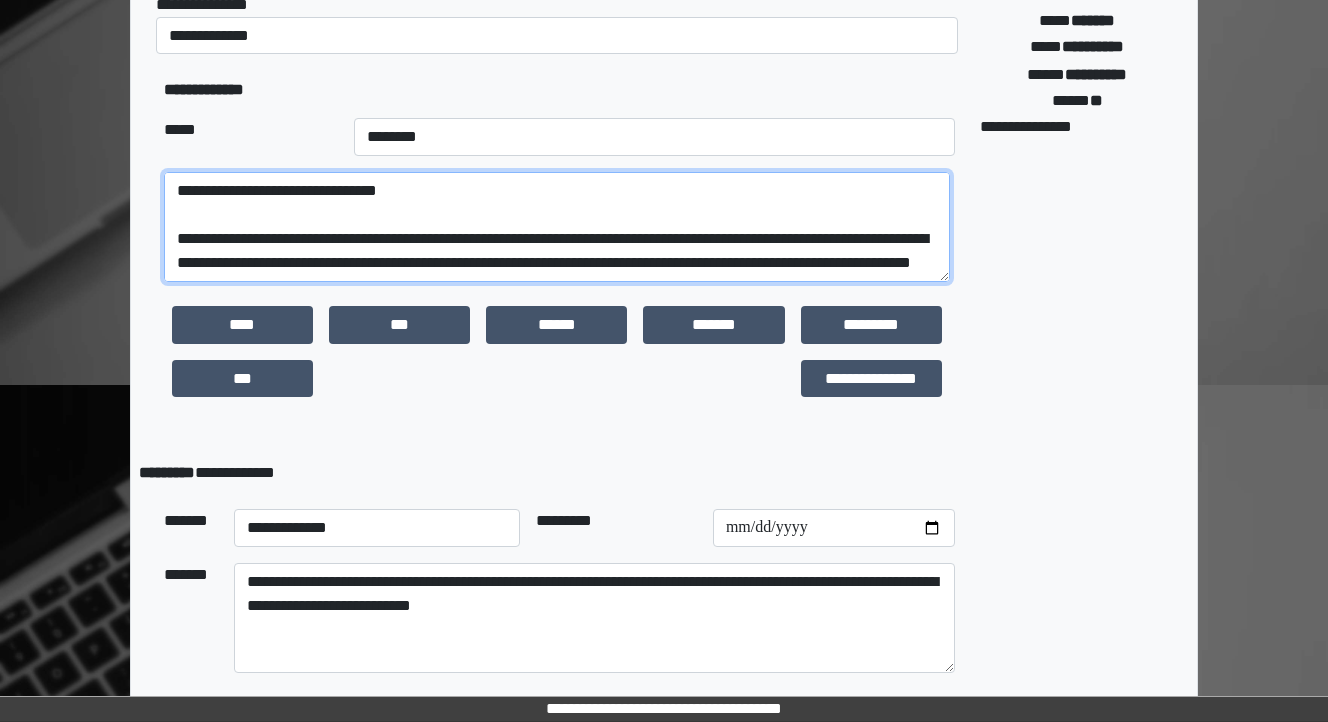 scroll, scrollTop: 320, scrollLeft: 0, axis: vertical 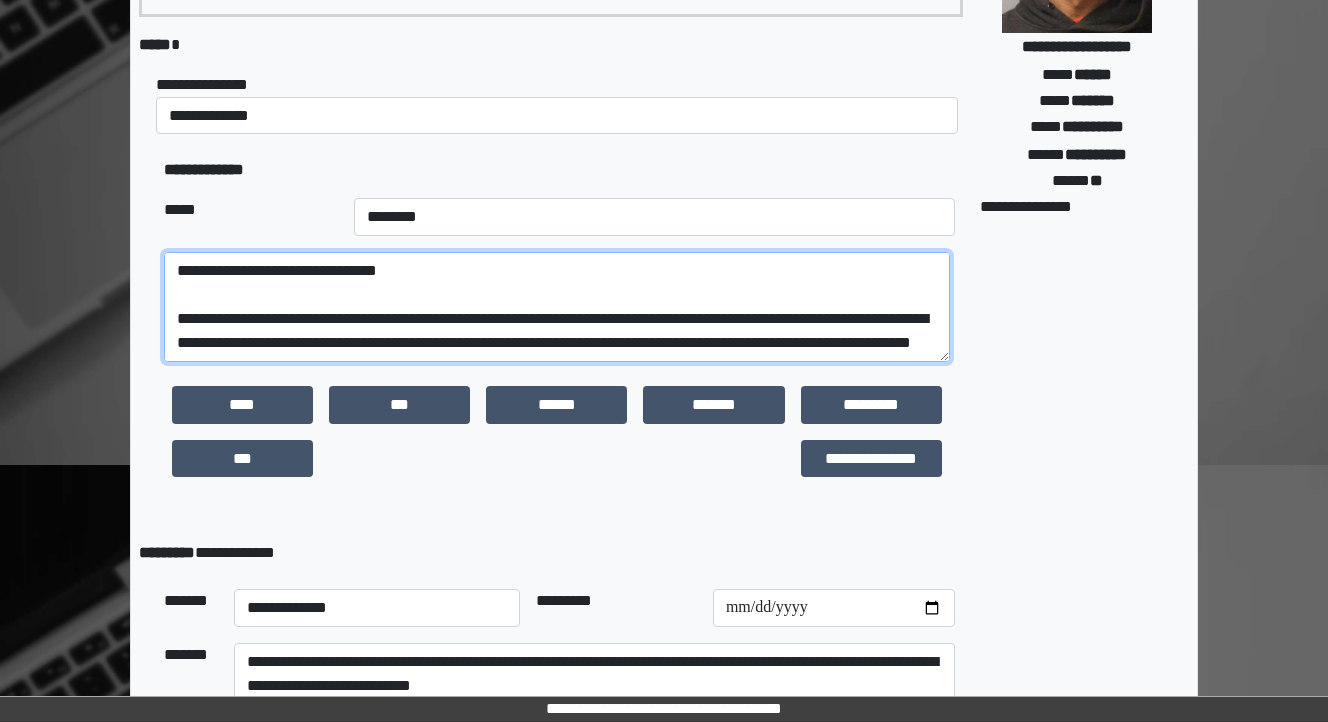 drag, startPoint x: 624, startPoint y: 315, endPoint x: 606, endPoint y: 322, distance: 19.313208 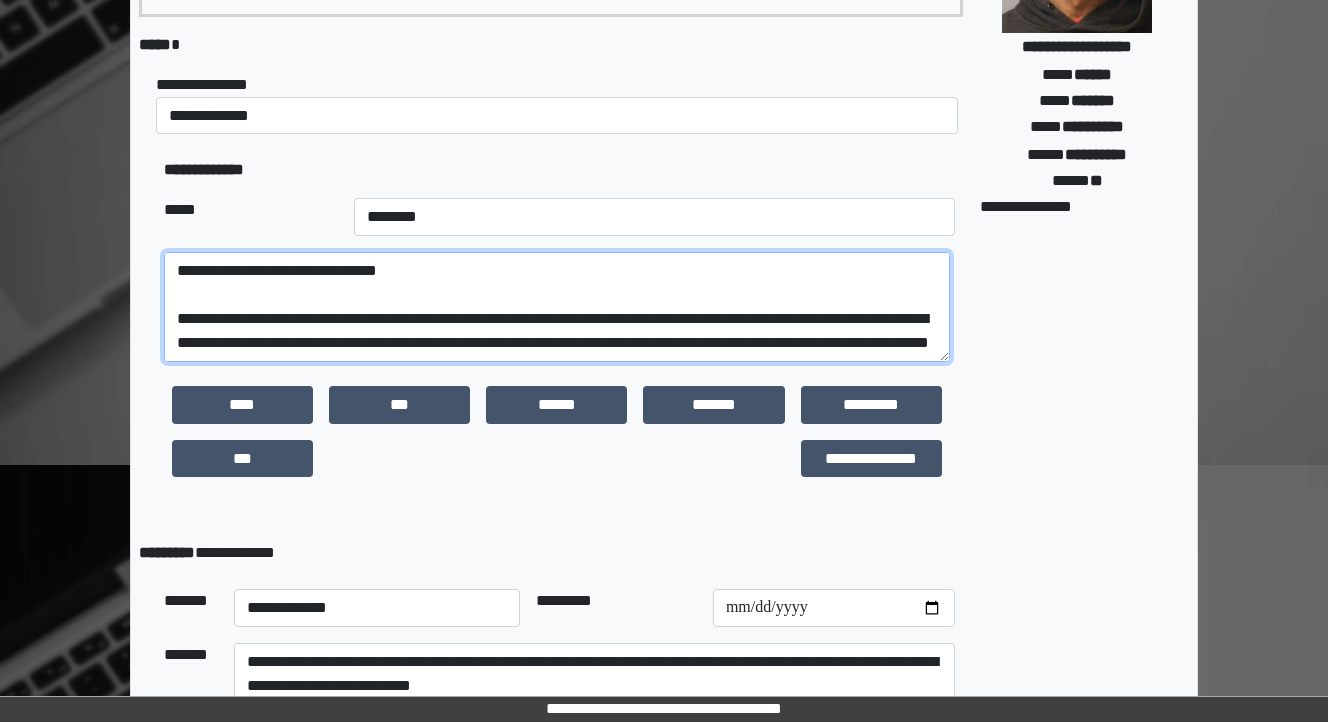 click at bounding box center (557, 307) 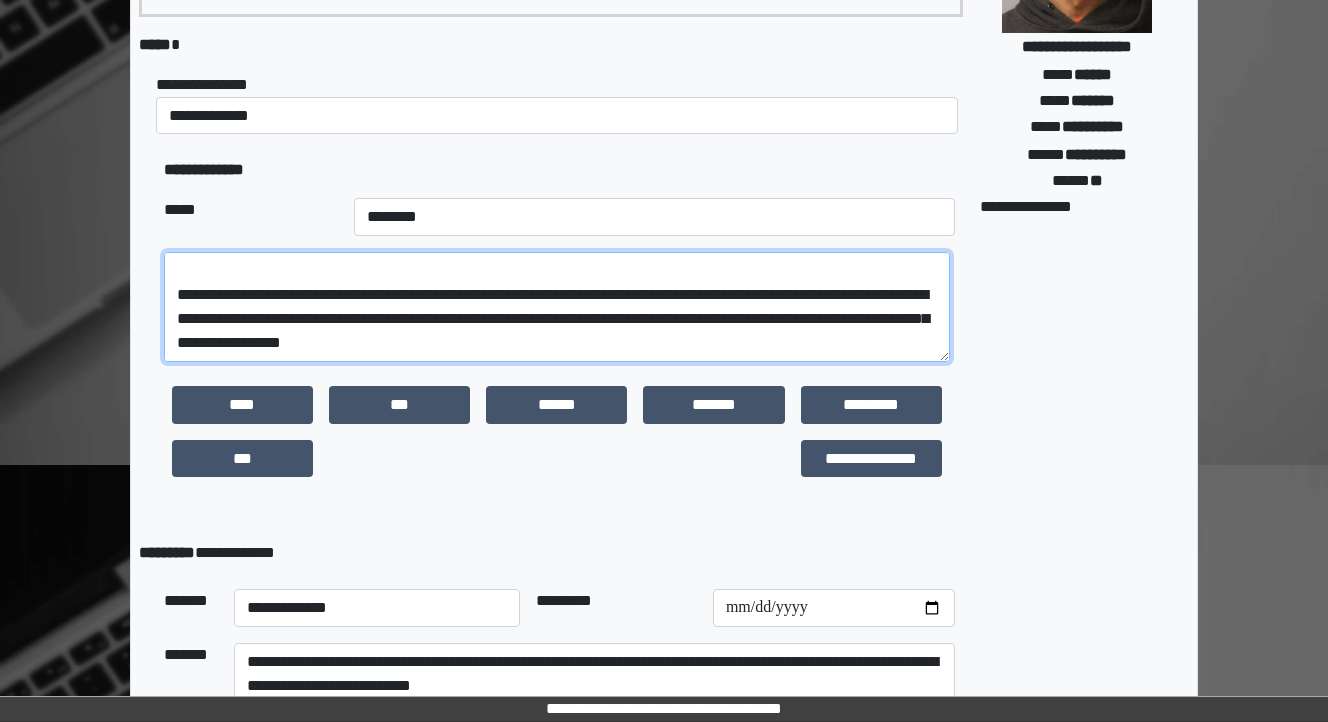 click at bounding box center (557, 307) 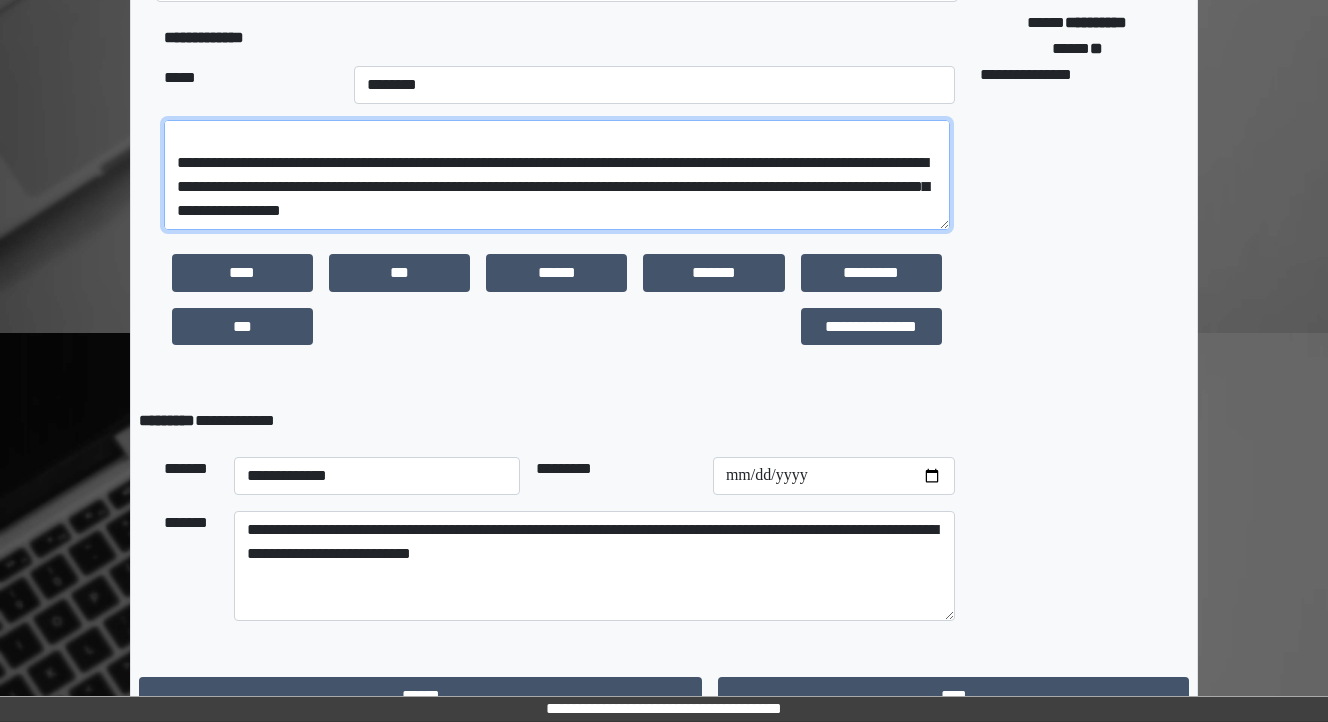 scroll, scrollTop: 482, scrollLeft: 0, axis: vertical 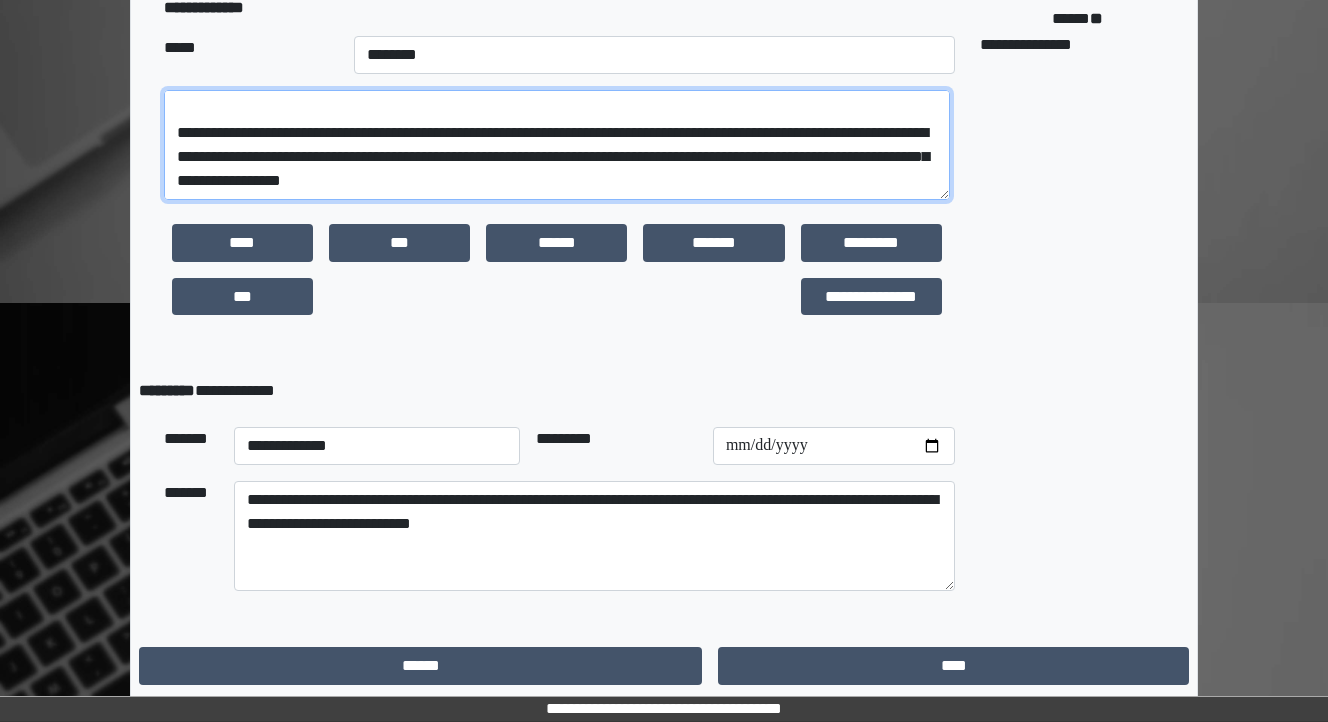 type on "**********" 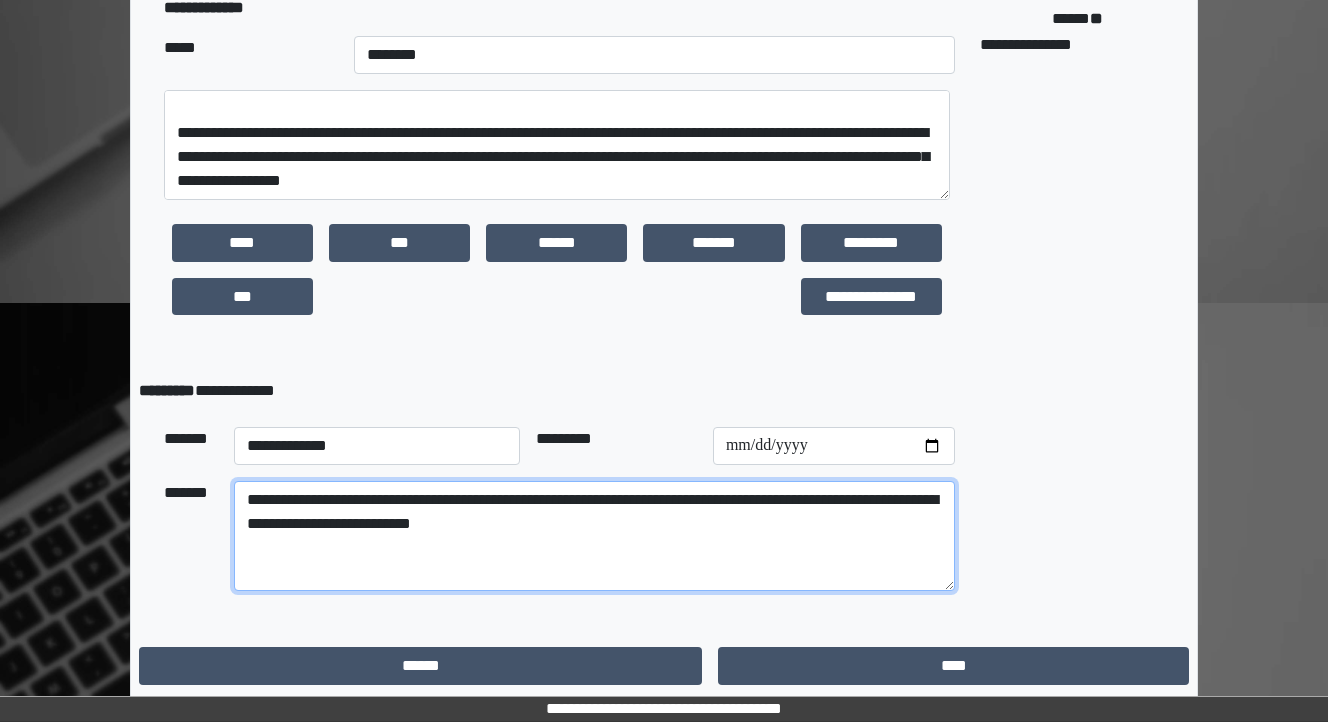 click on "**********" at bounding box center (594, 536) 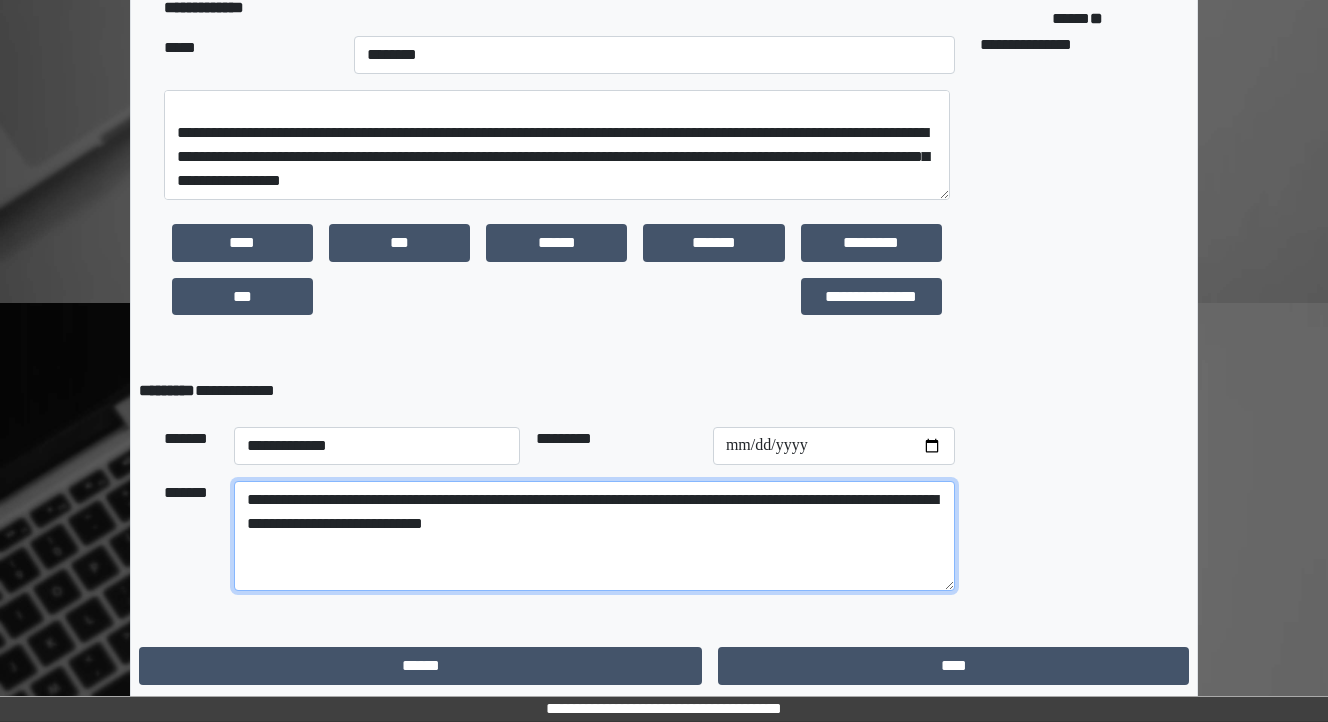 click on "**********" at bounding box center [594, 536] 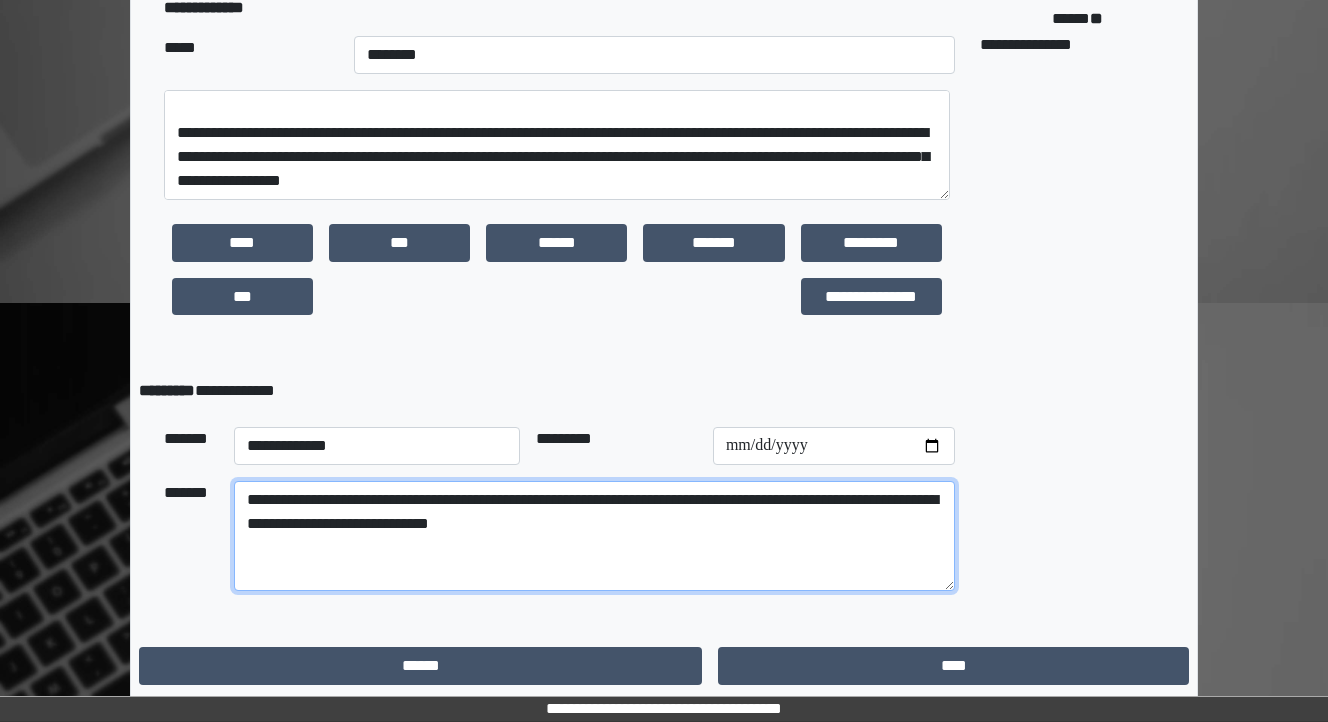 click on "**********" at bounding box center (594, 536) 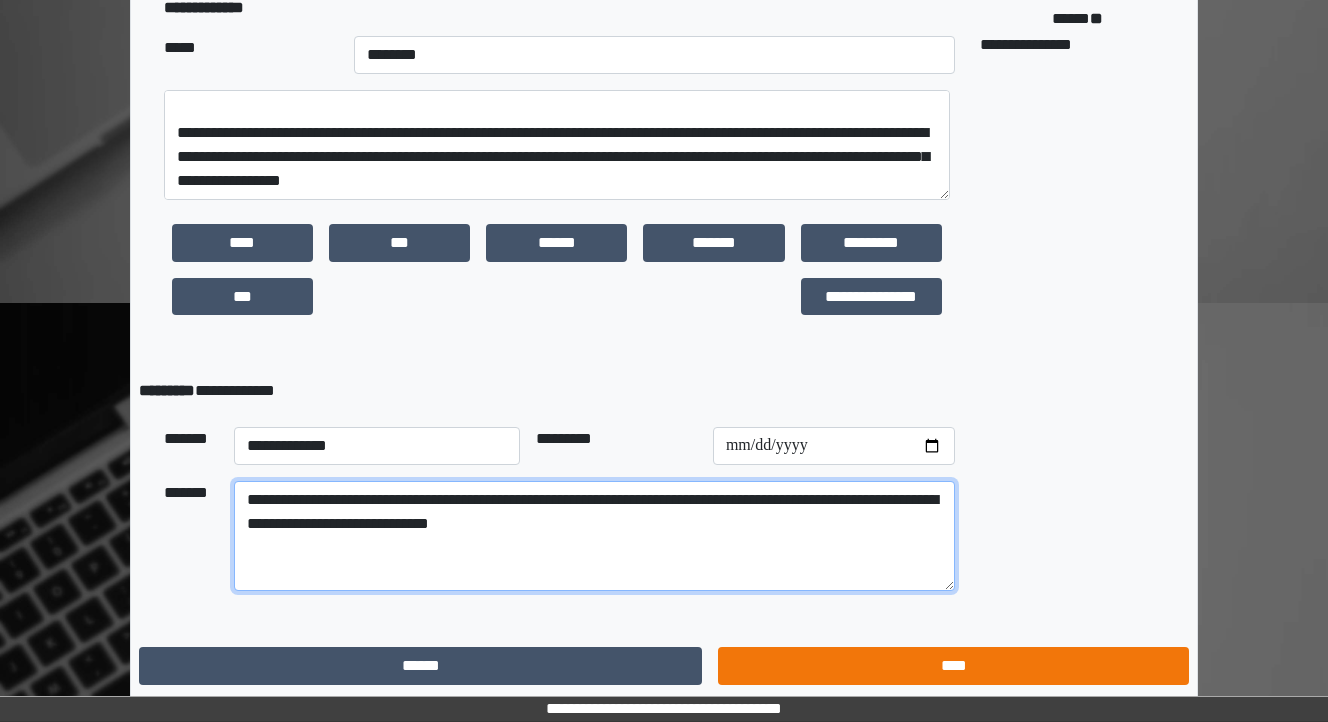 type on "**********" 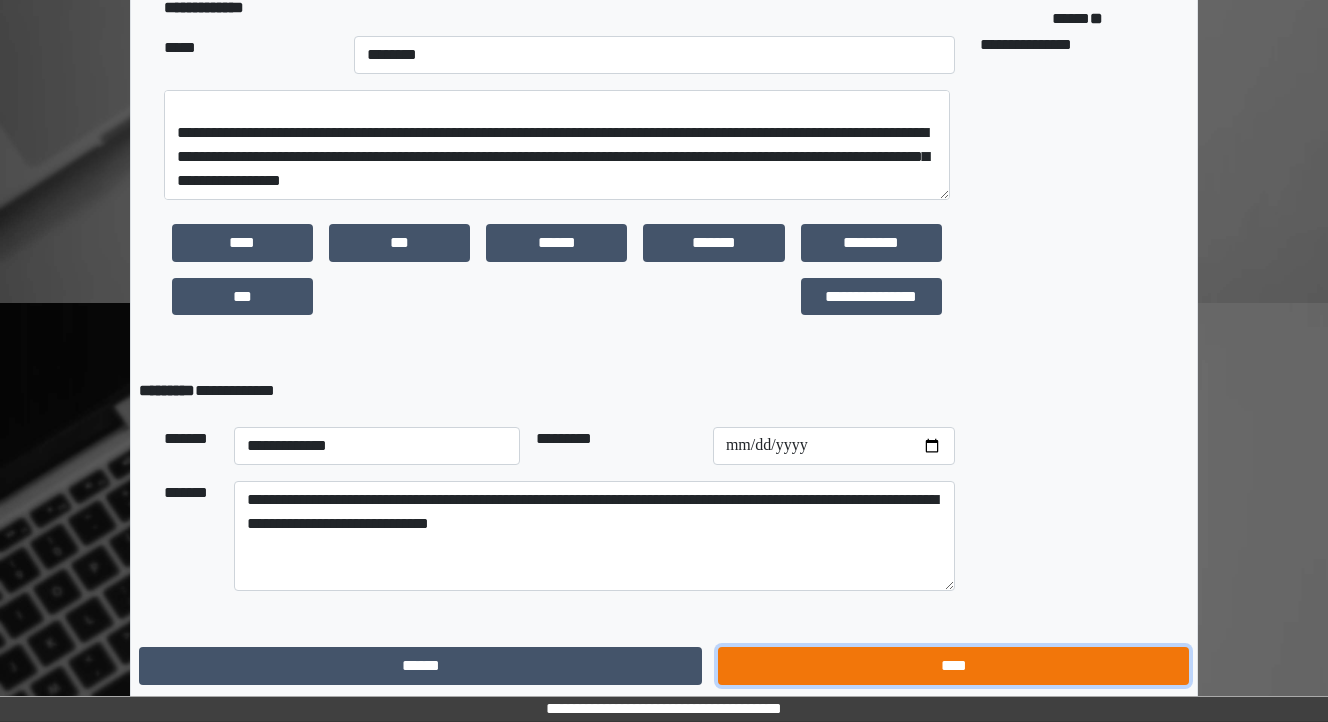 click on "****" at bounding box center [953, 666] 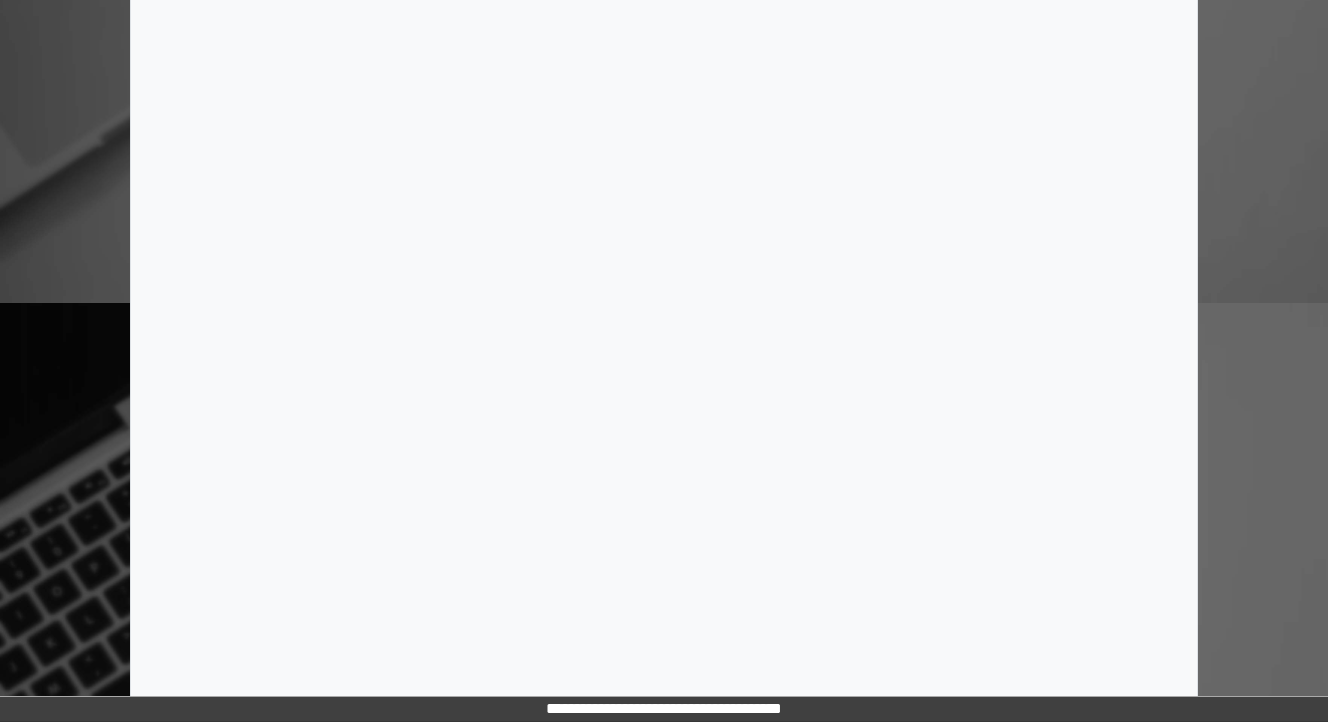 scroll, scrollTop: 0, scrollLeft: 0, axis: both 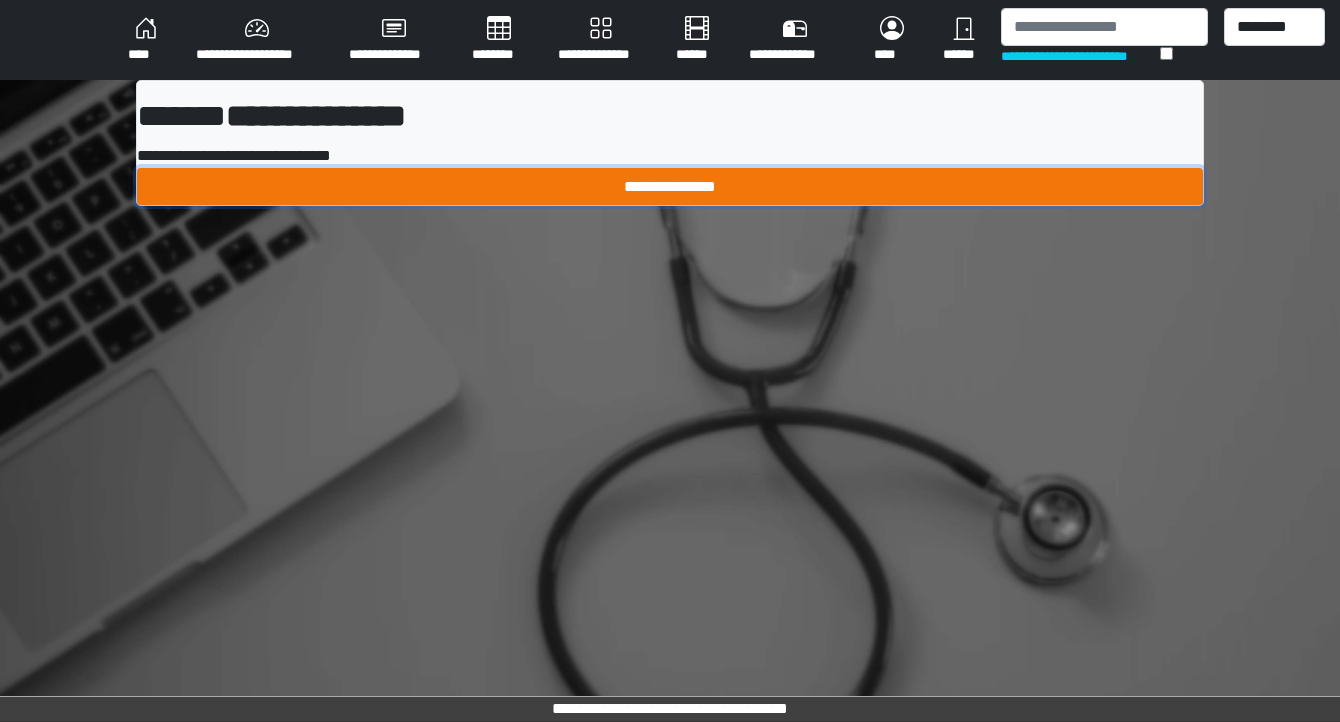click on "**********" at bounding box center [670, 187] 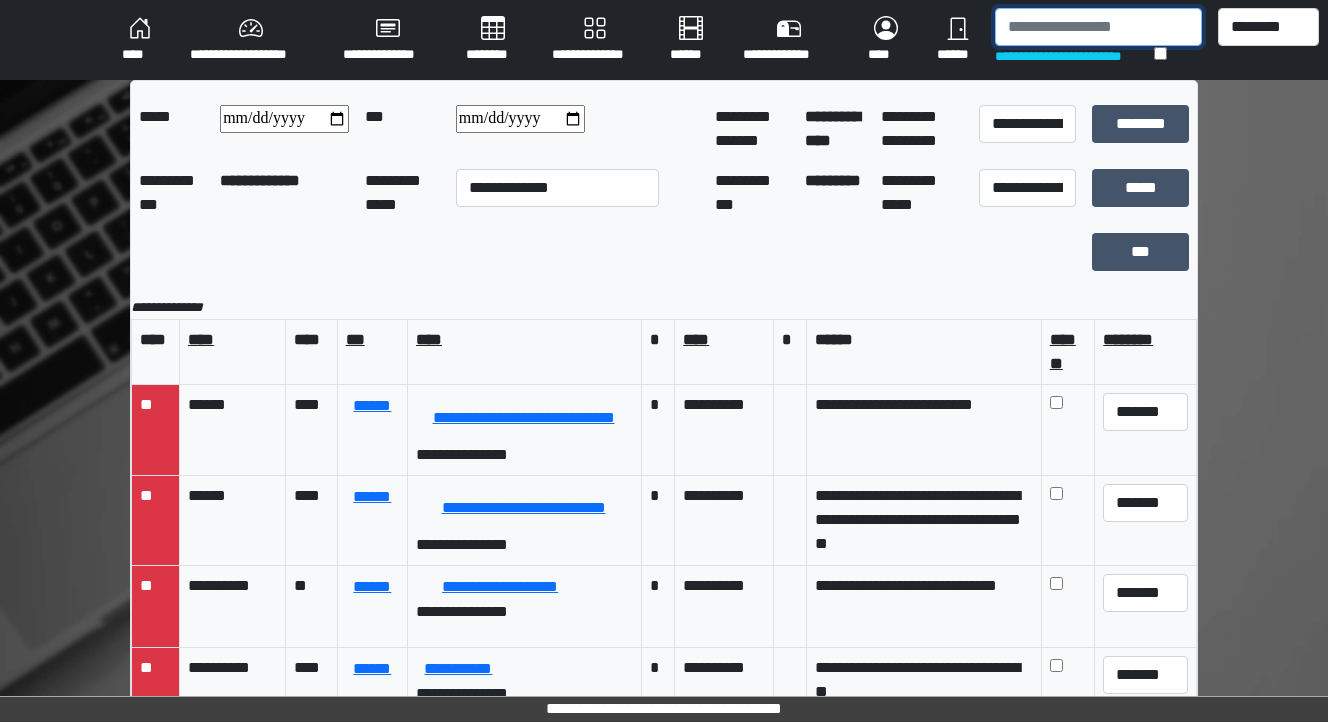 click at bounding box center [1098, 27] 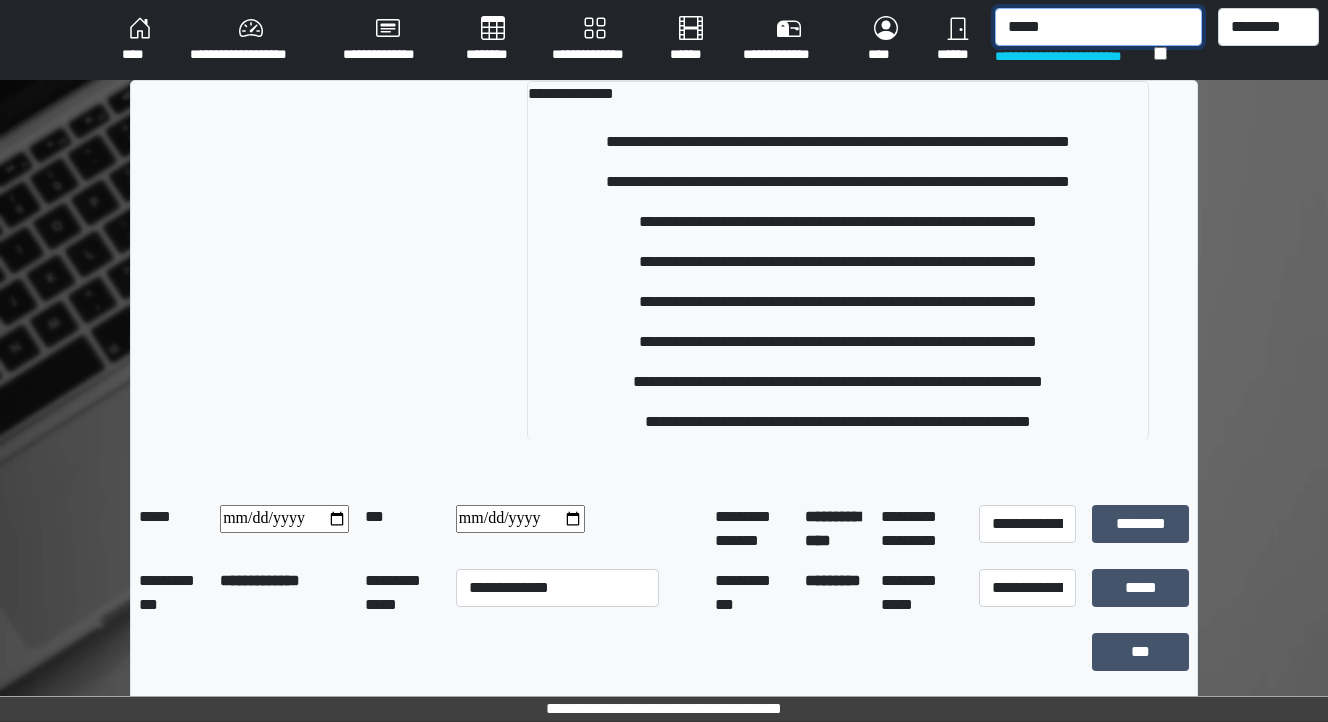 type on "*****" 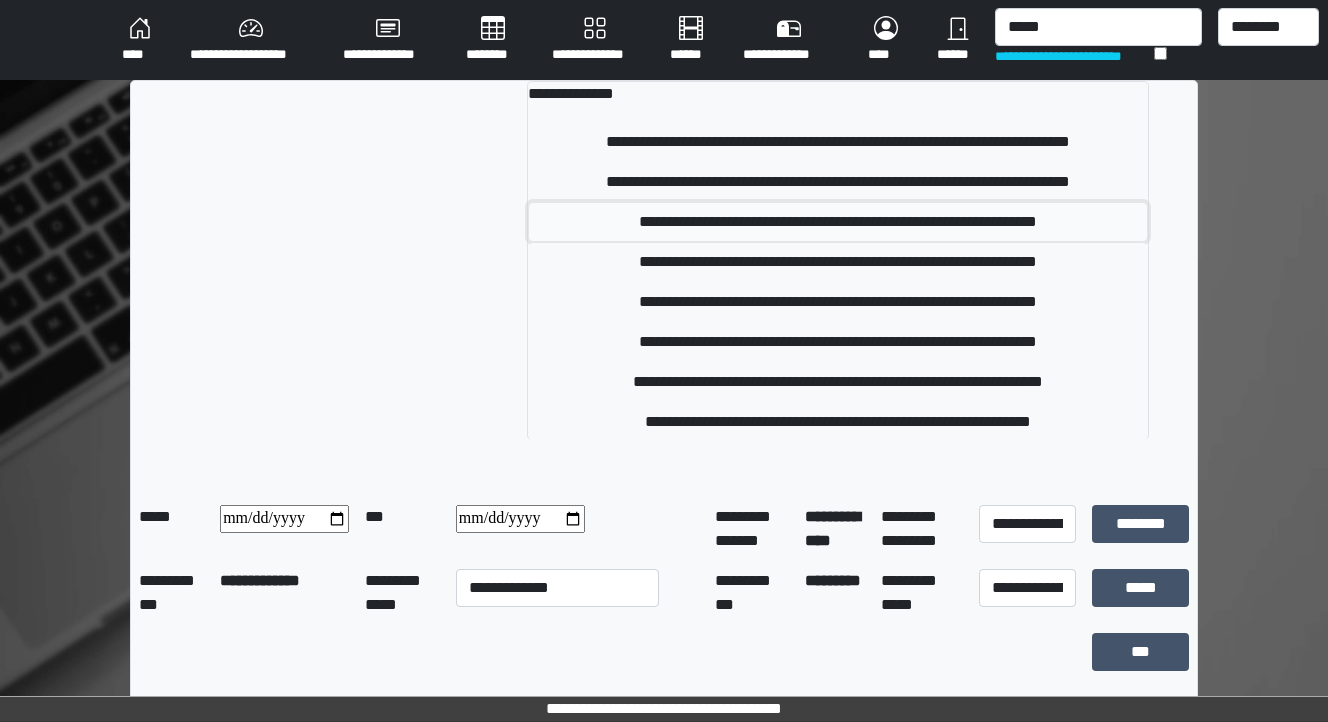 click on "**********" at bounding box center (838, 222) 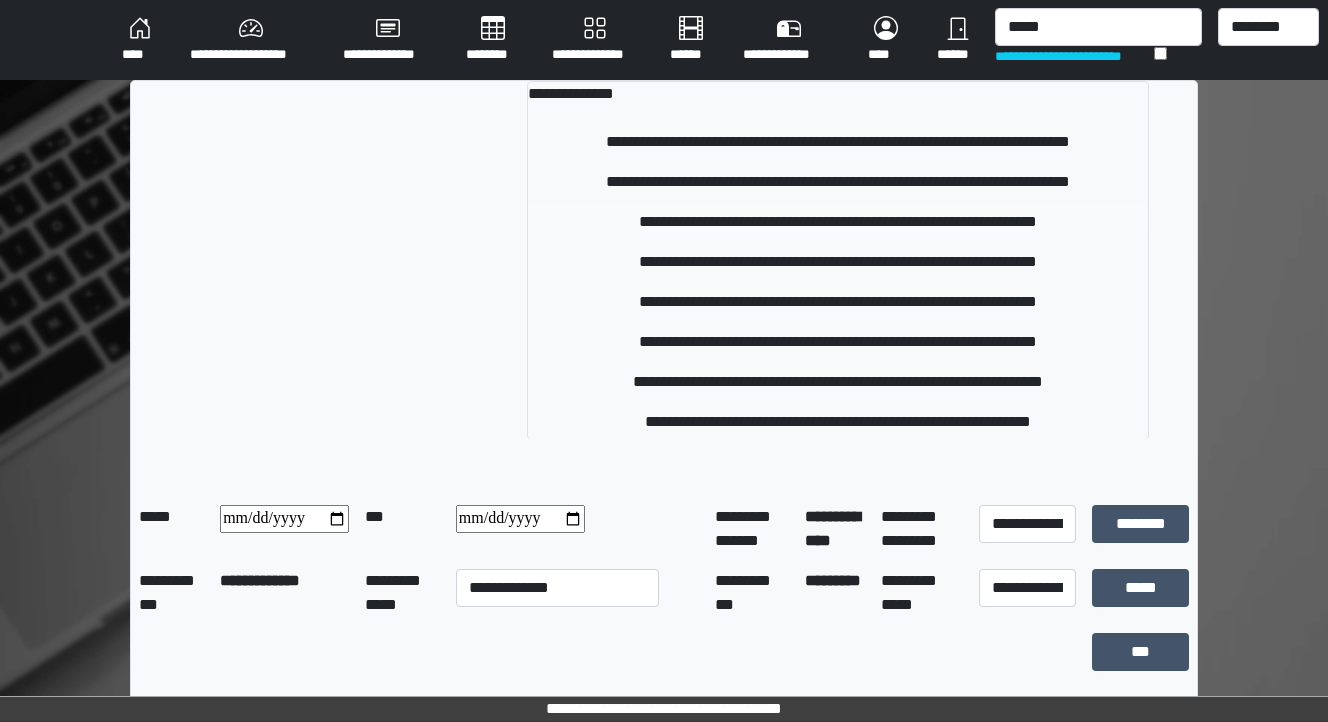 type 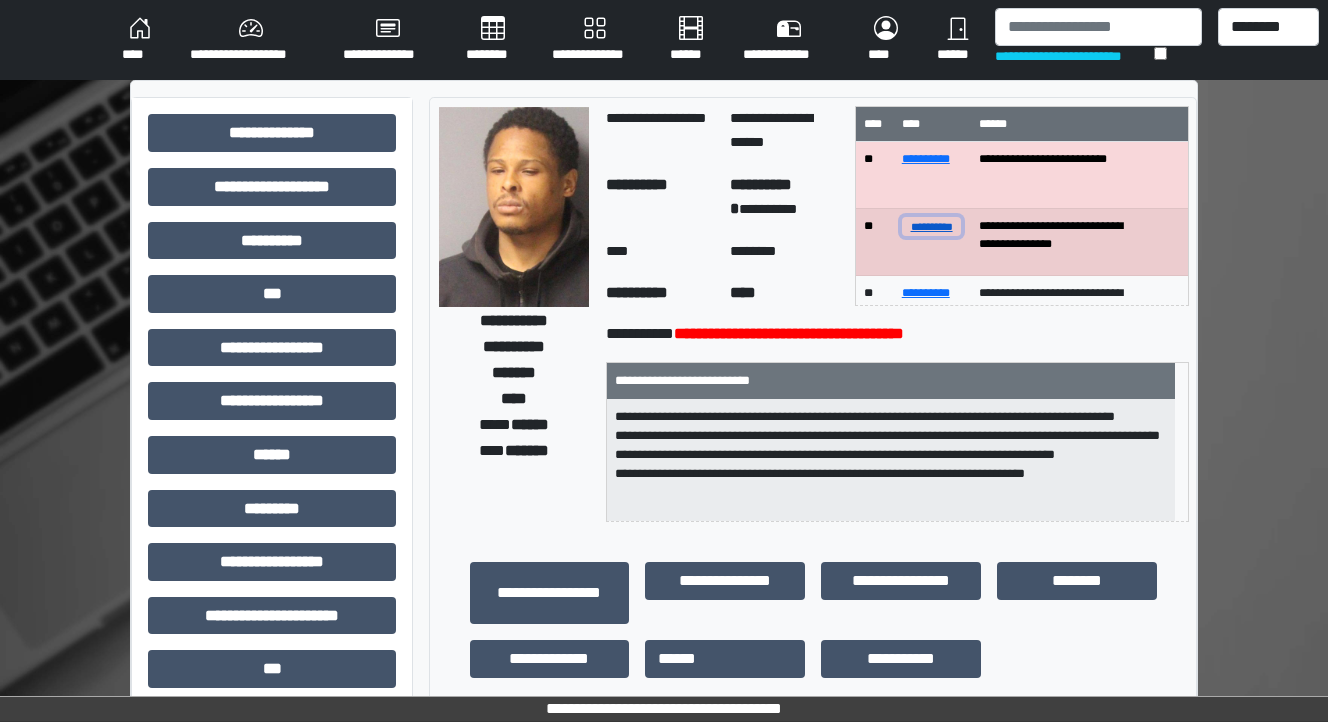 click on "**********" at bounding box center (932, 226) 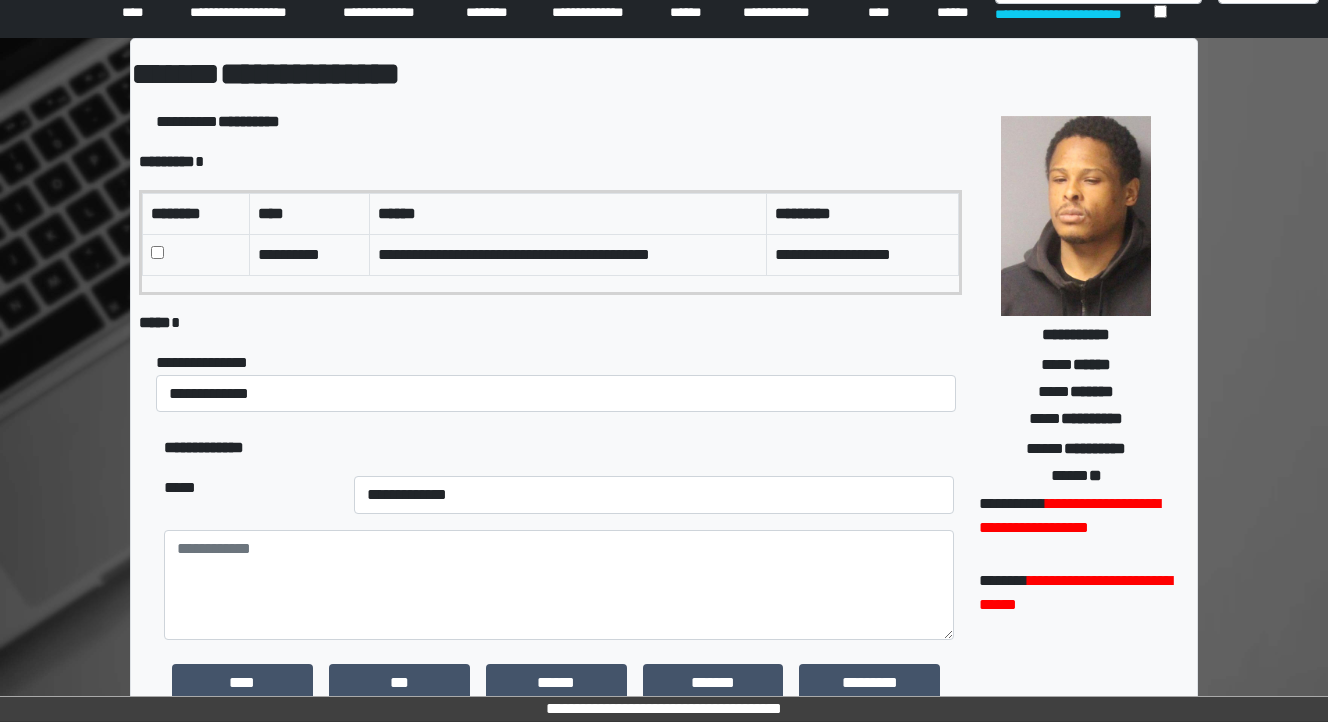 scroll, scrollTop: 80, scrollLeft: 0, axis: vertical 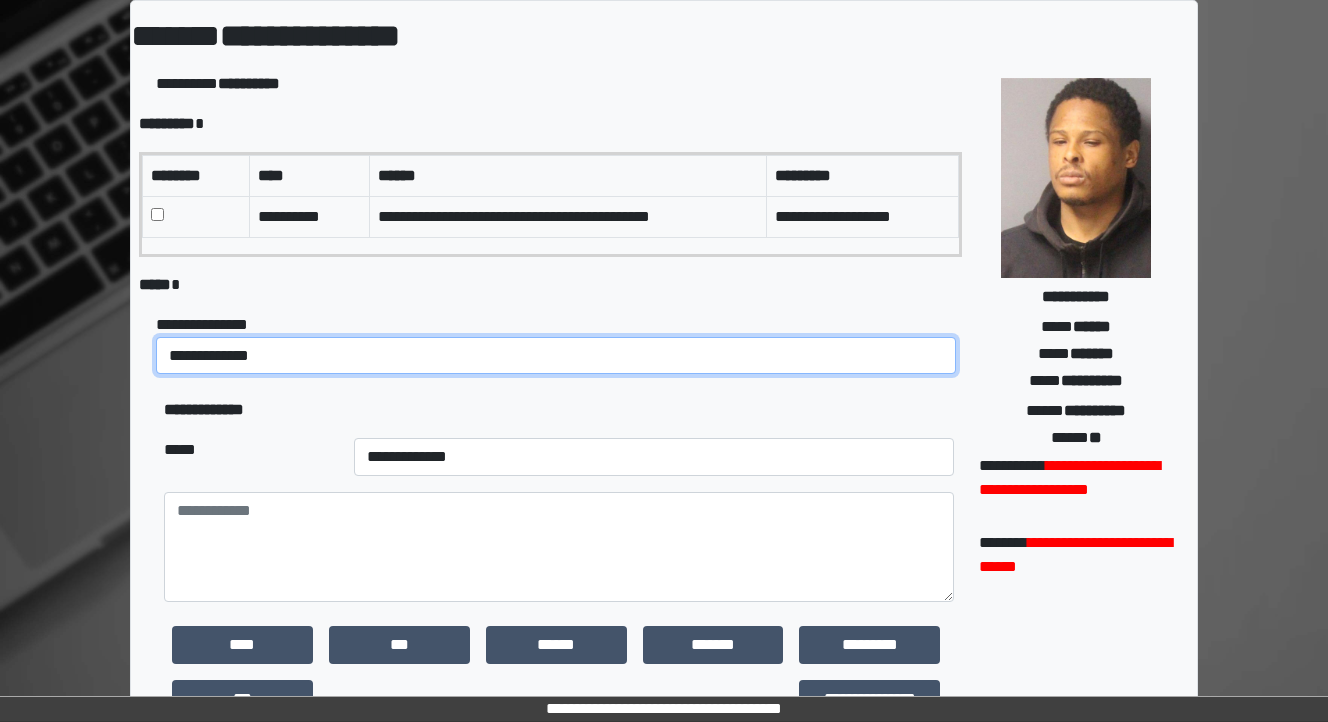 click on "**********" at bounding box center (556, 356) 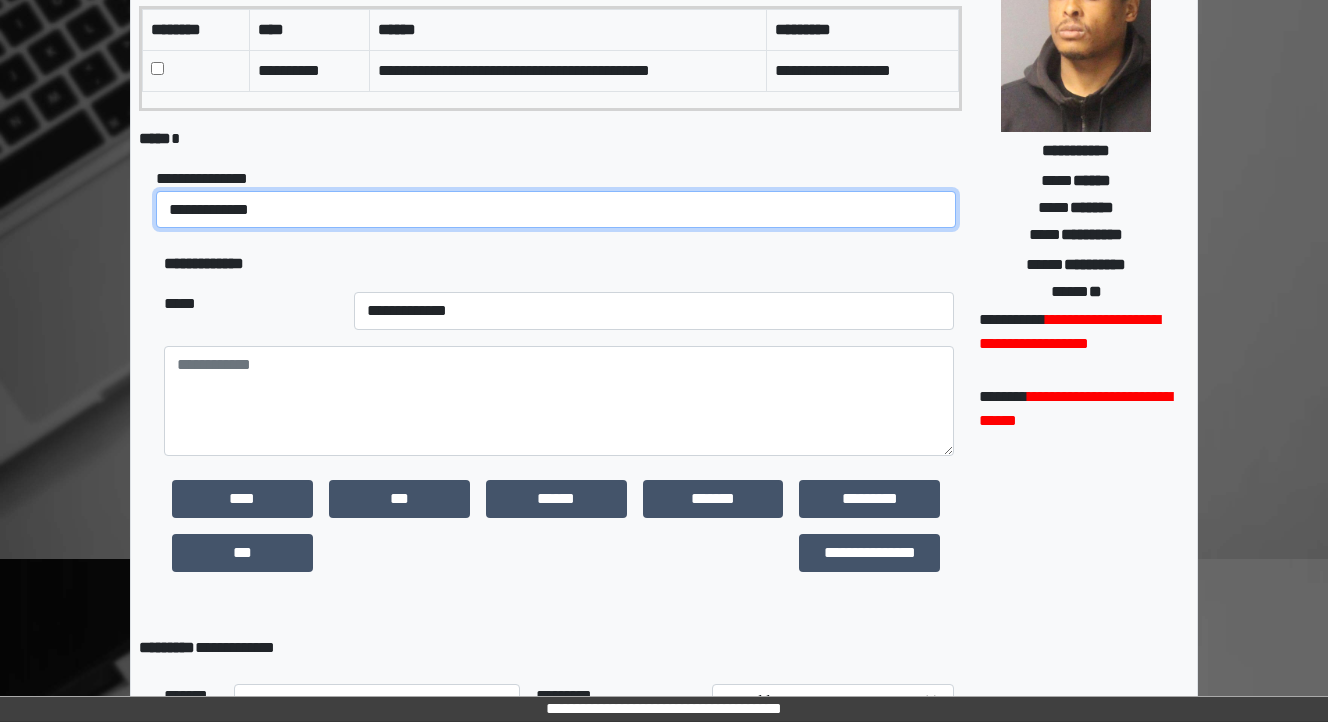 scroll, scrollTop: 240, scrollLeft: 0, axis: vertical 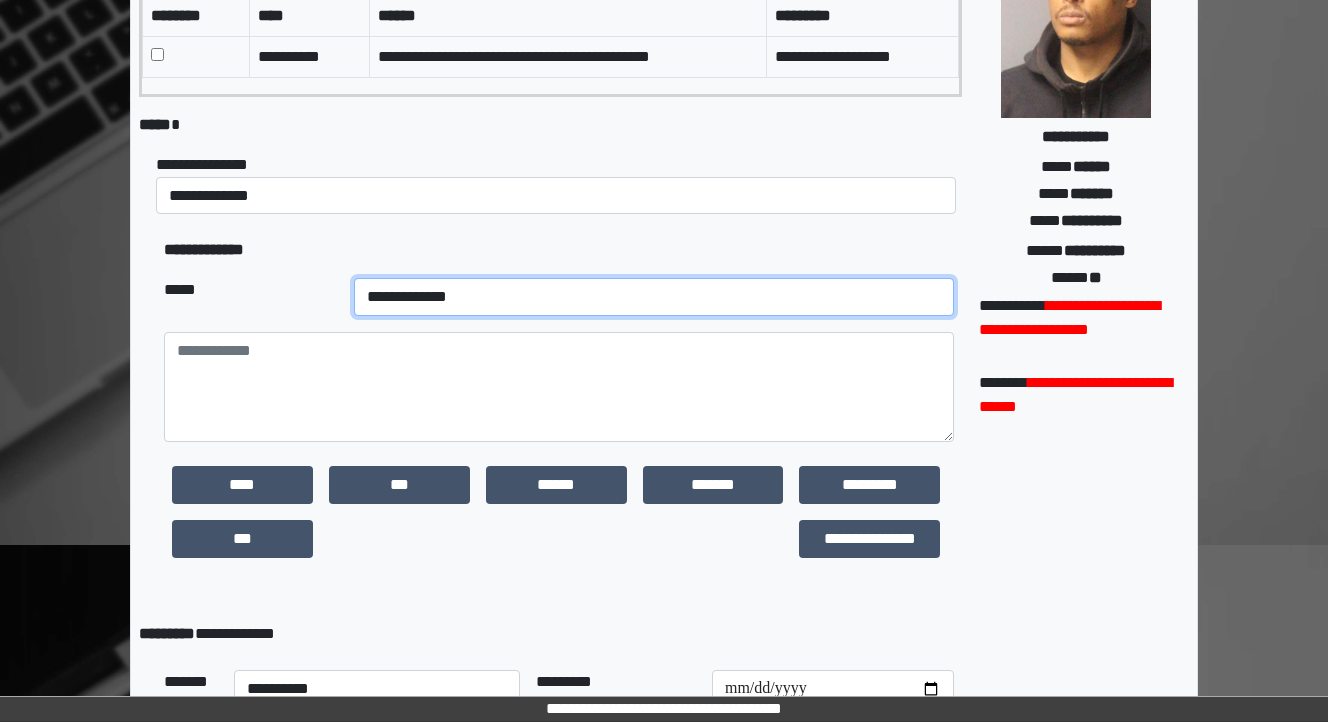 click on "**********" at bounding box center [654, 297] 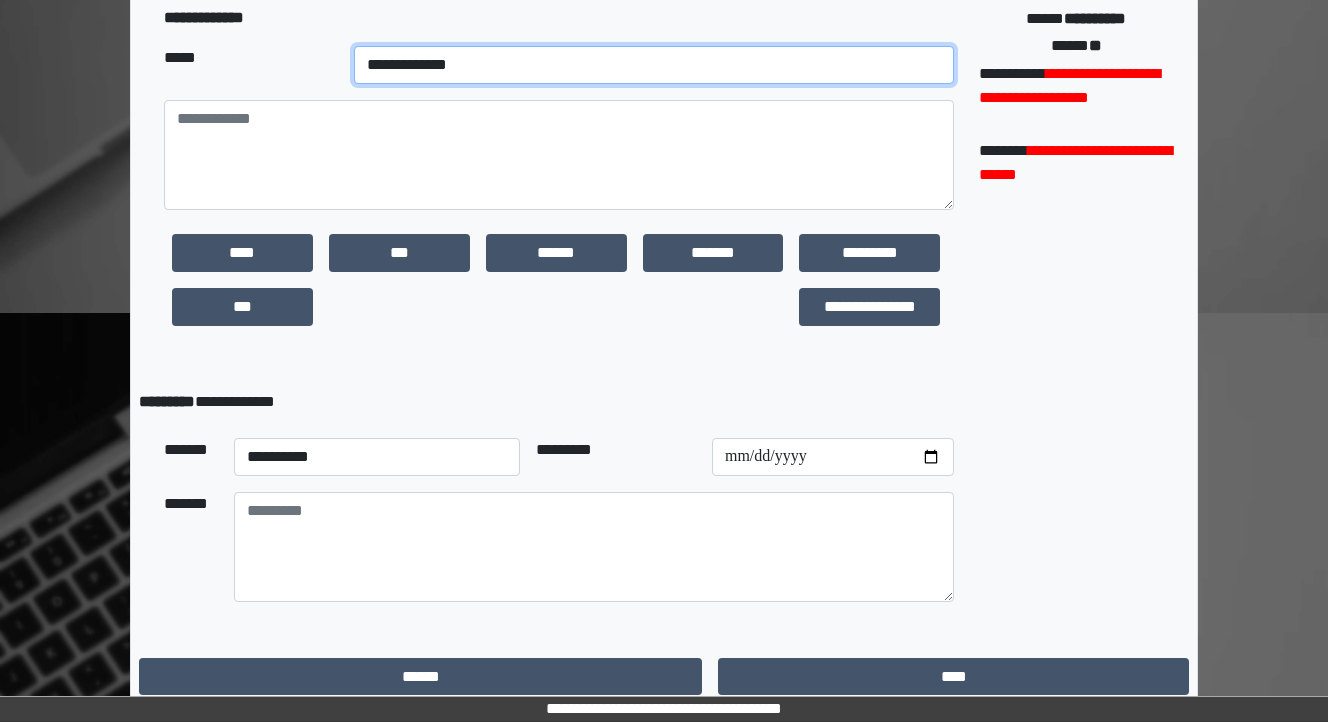 scroll, scrollTop: 480, scrollLeft: 0, axis: vertical 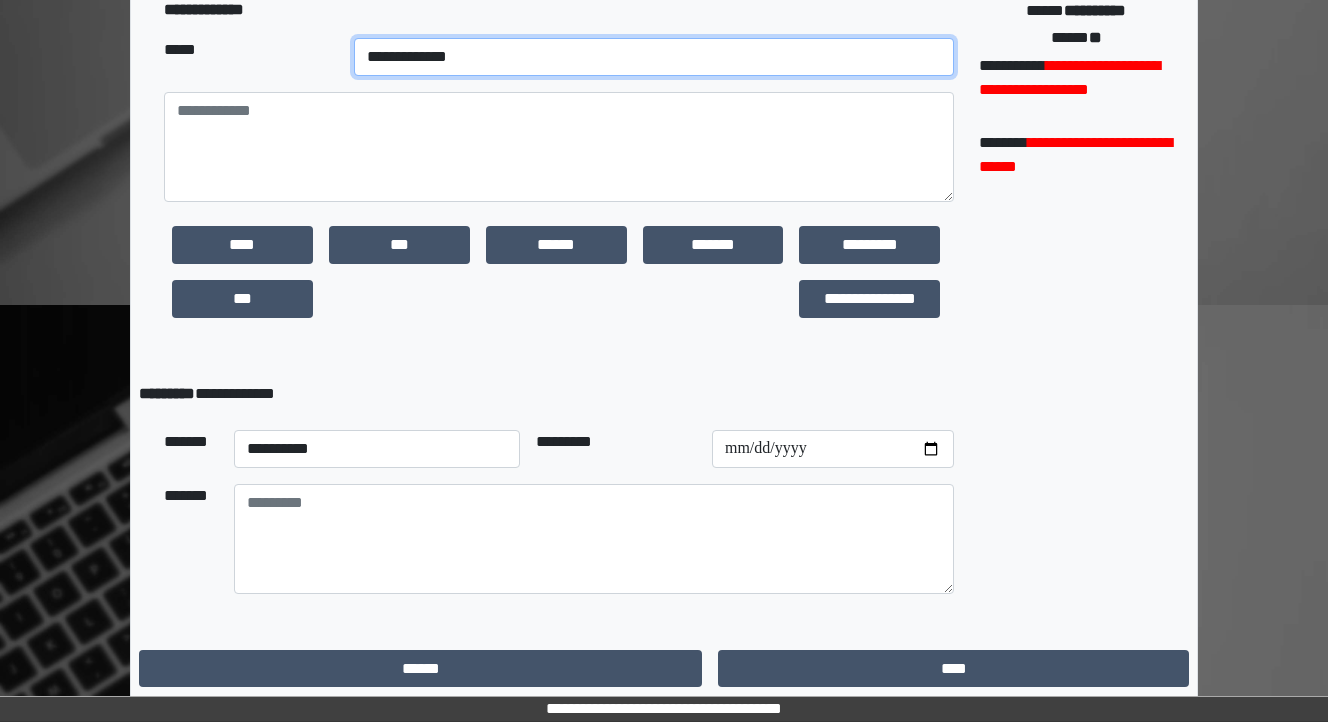 click on "**********" at bounding box center [654, 57] 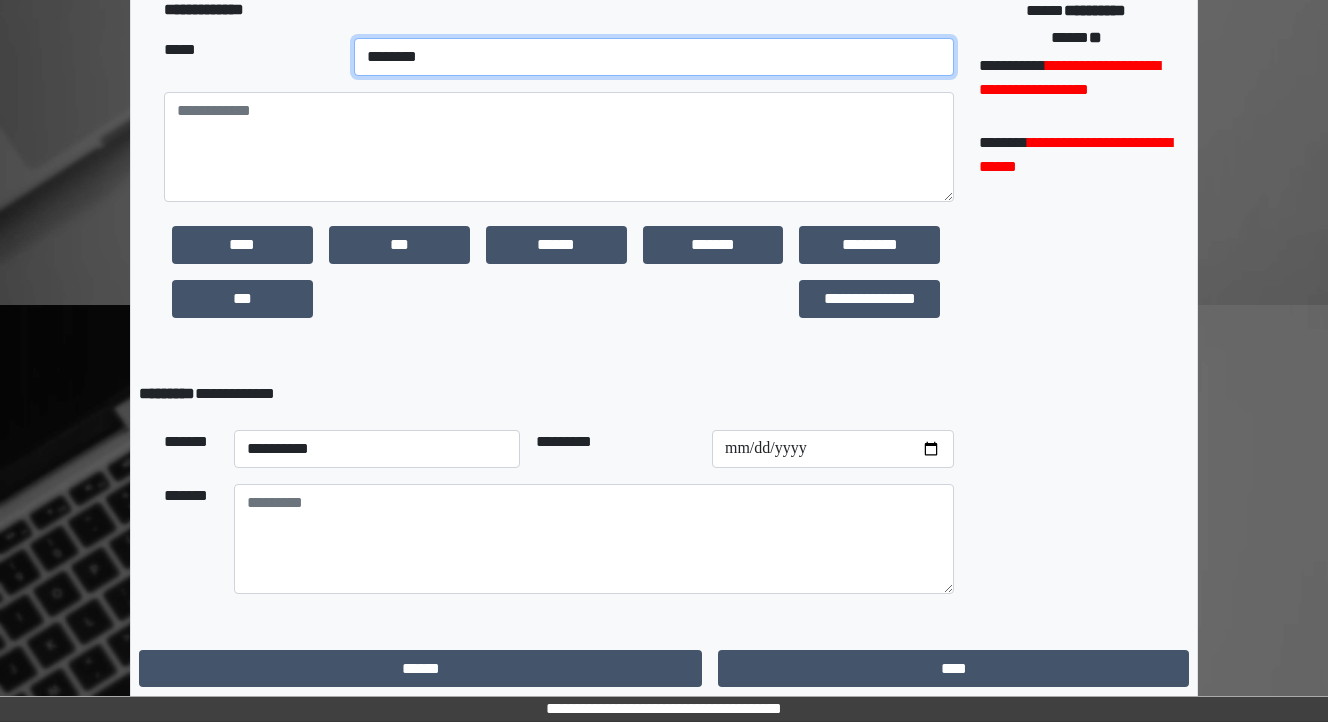 click on "**********" at bounding box center (654, 57) 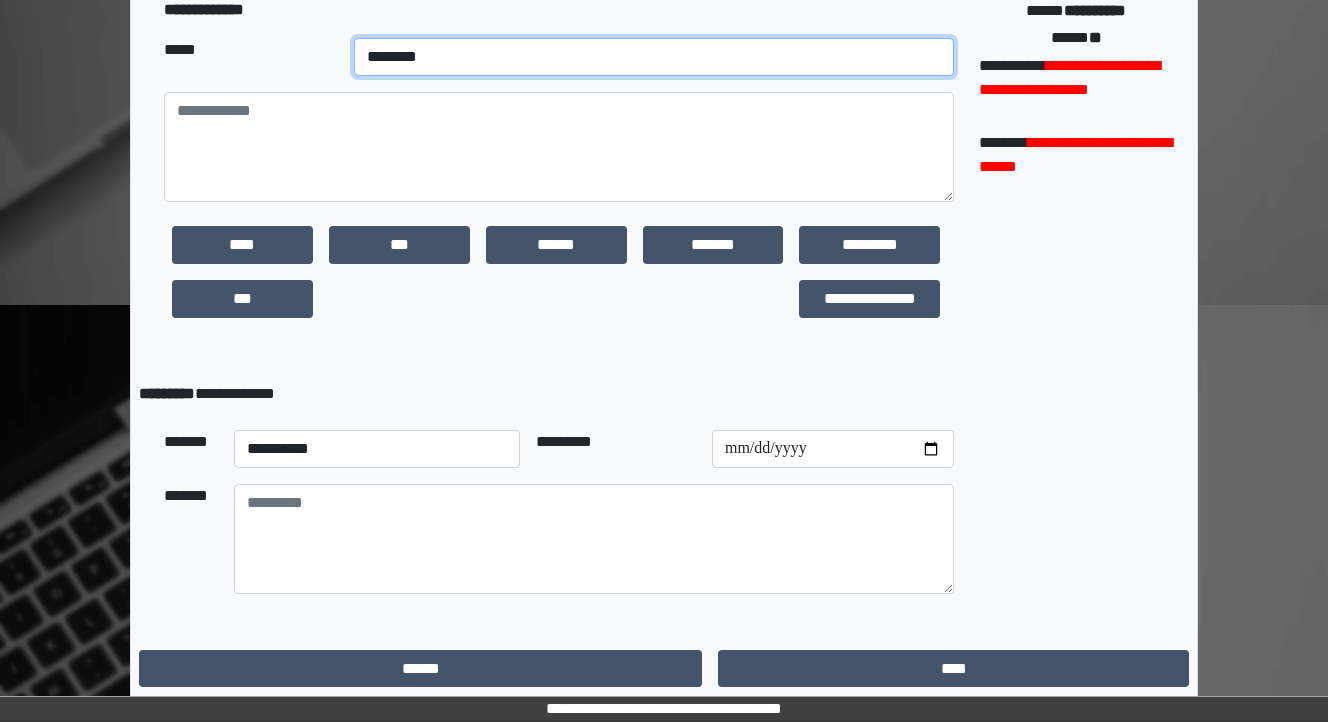 select on "**" 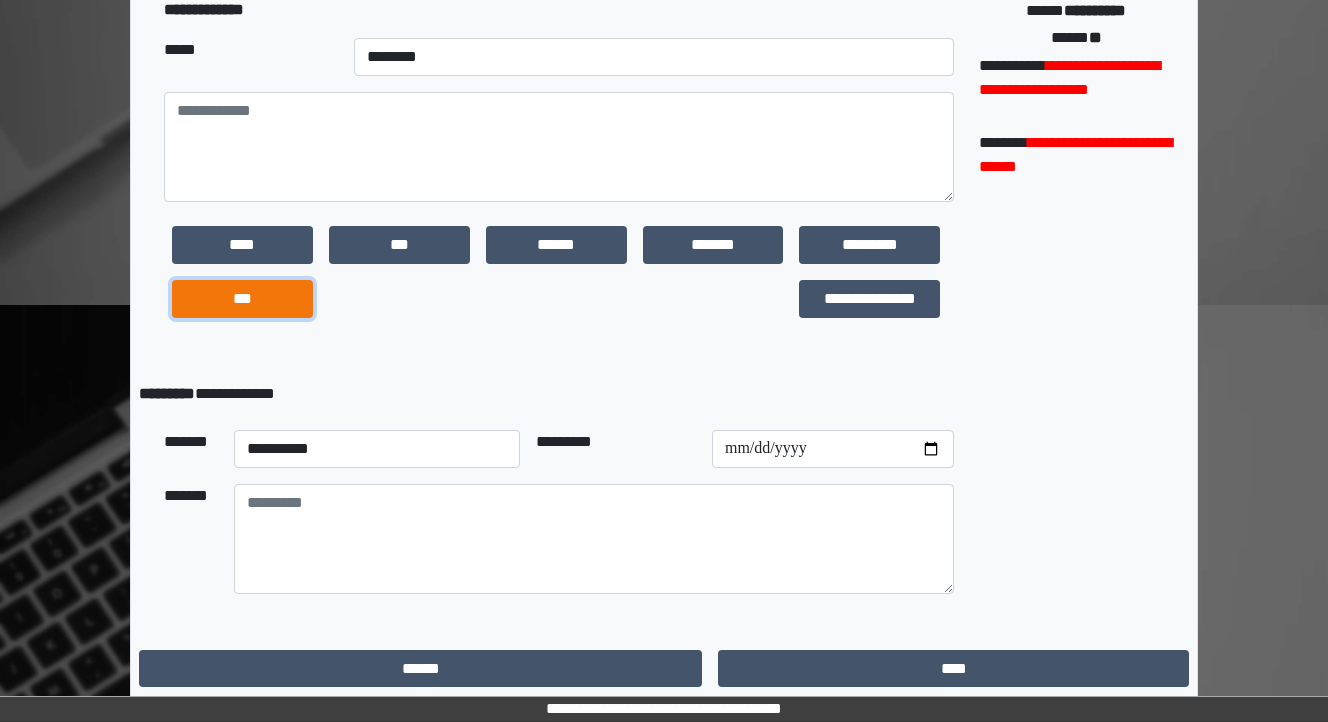 click on "***" at bounding box center (242, 299) 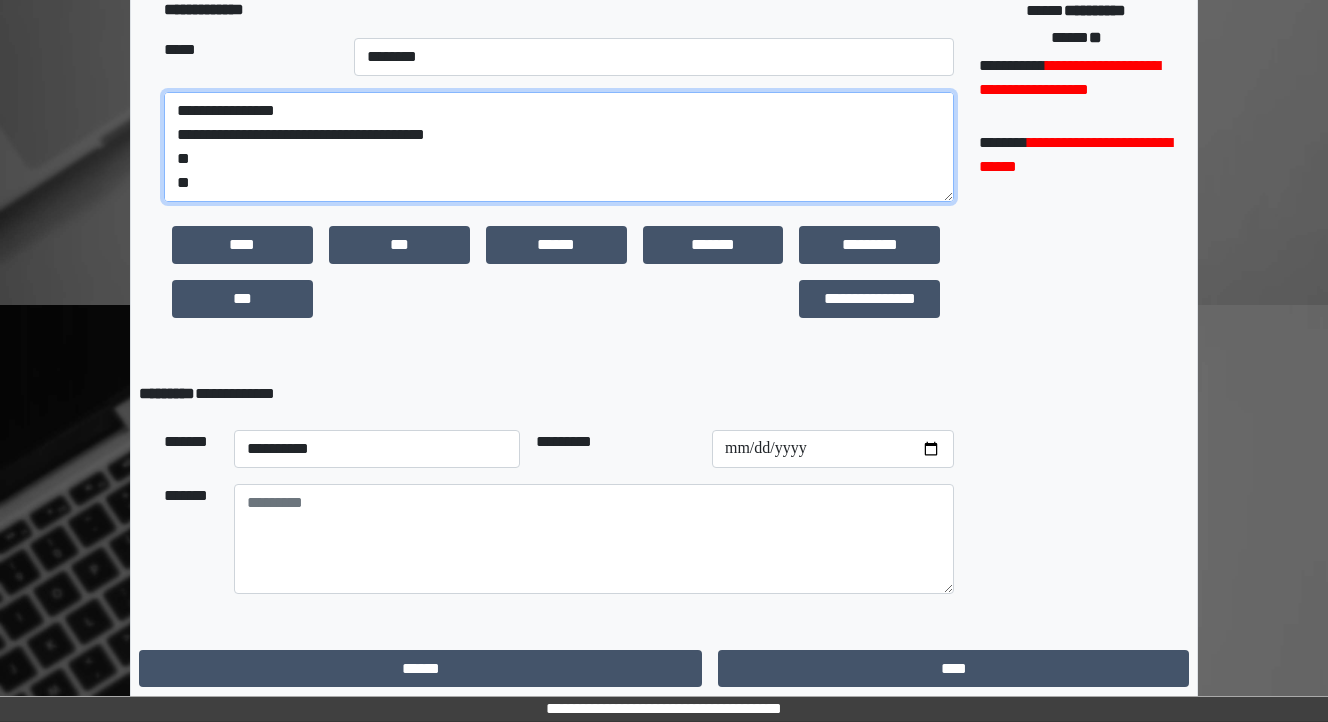 click on "**********" at bounding box center [559, 147] 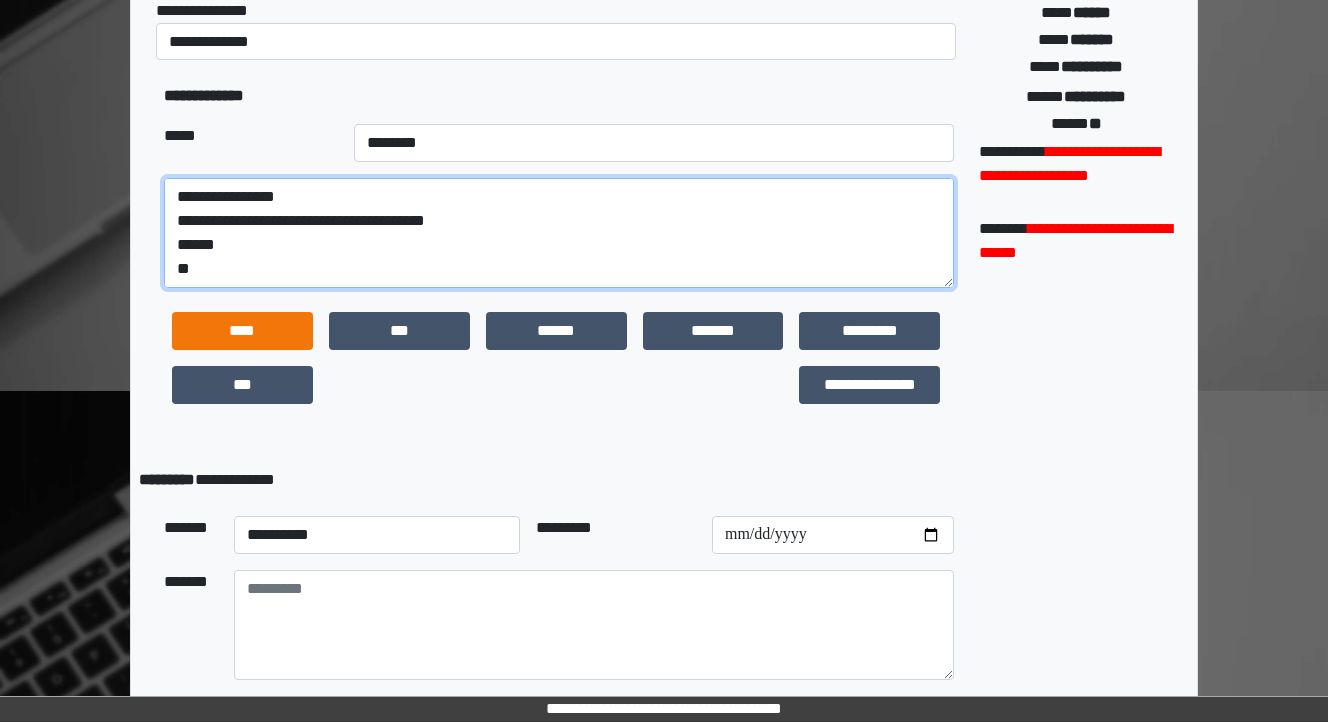 scroll, scrollTop: 400, scrollLeft: 0, axis: vertical 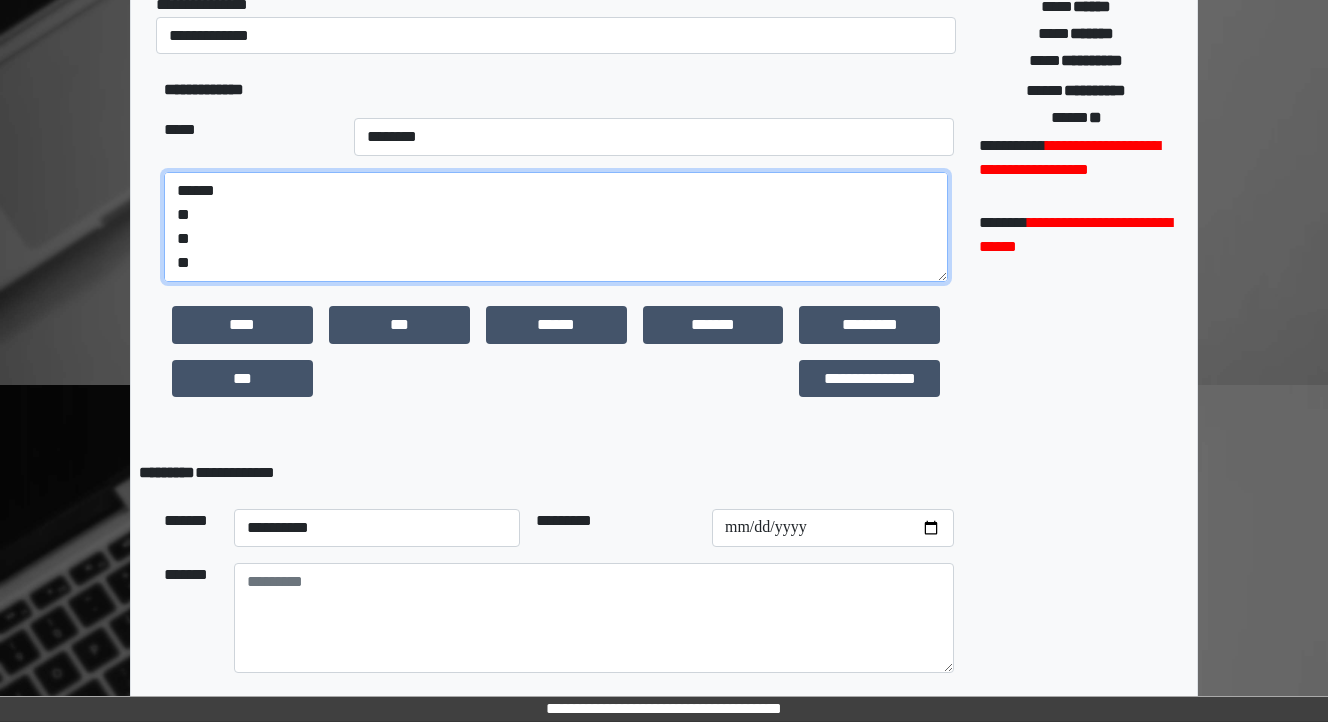 click on "**********" at bounding box center (556, 227) 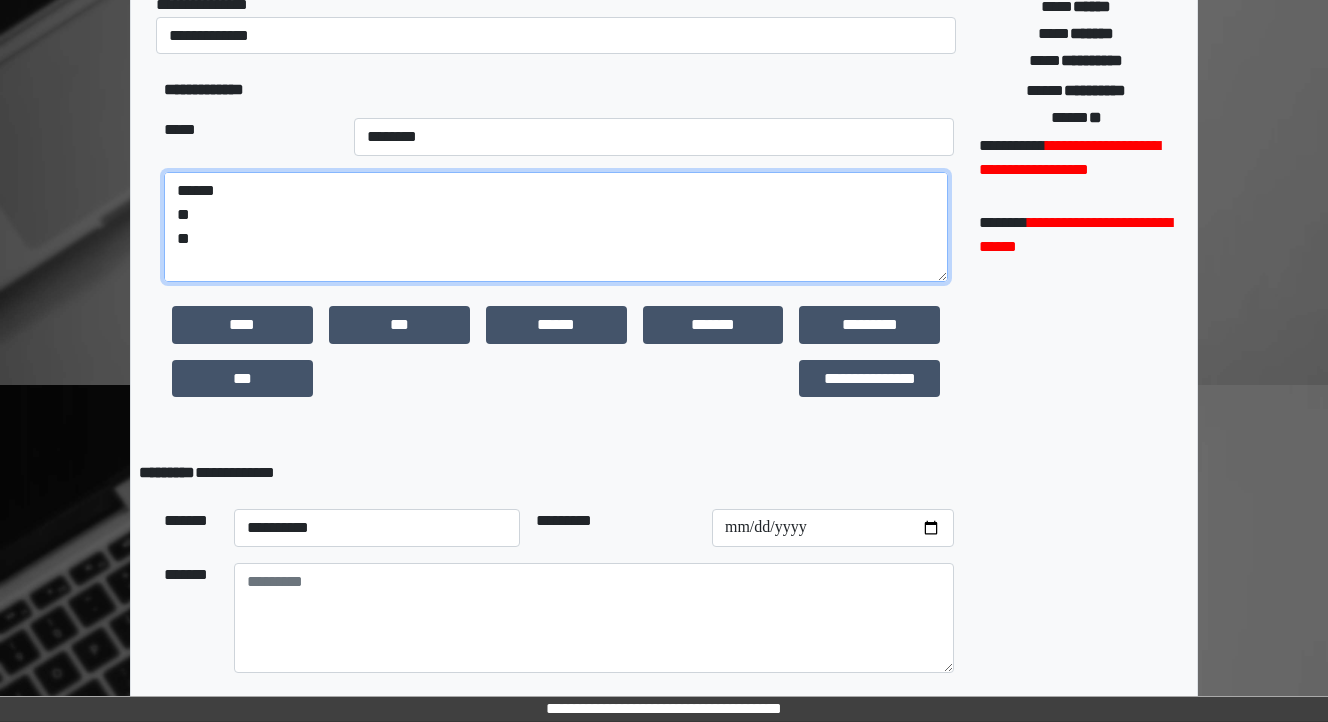 click on "**********" at bounding box center (556, 227) 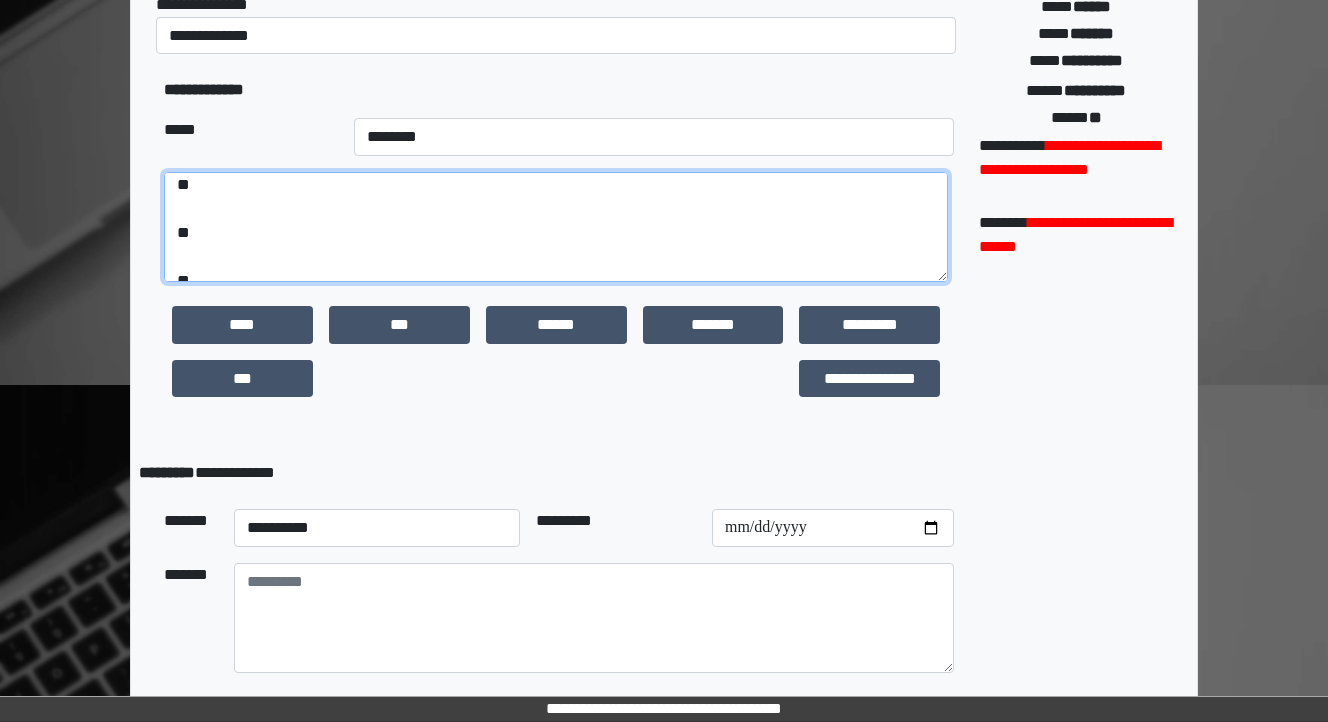 scroll, scrollTop: 96, scrollLeft: 0, axis: vertical 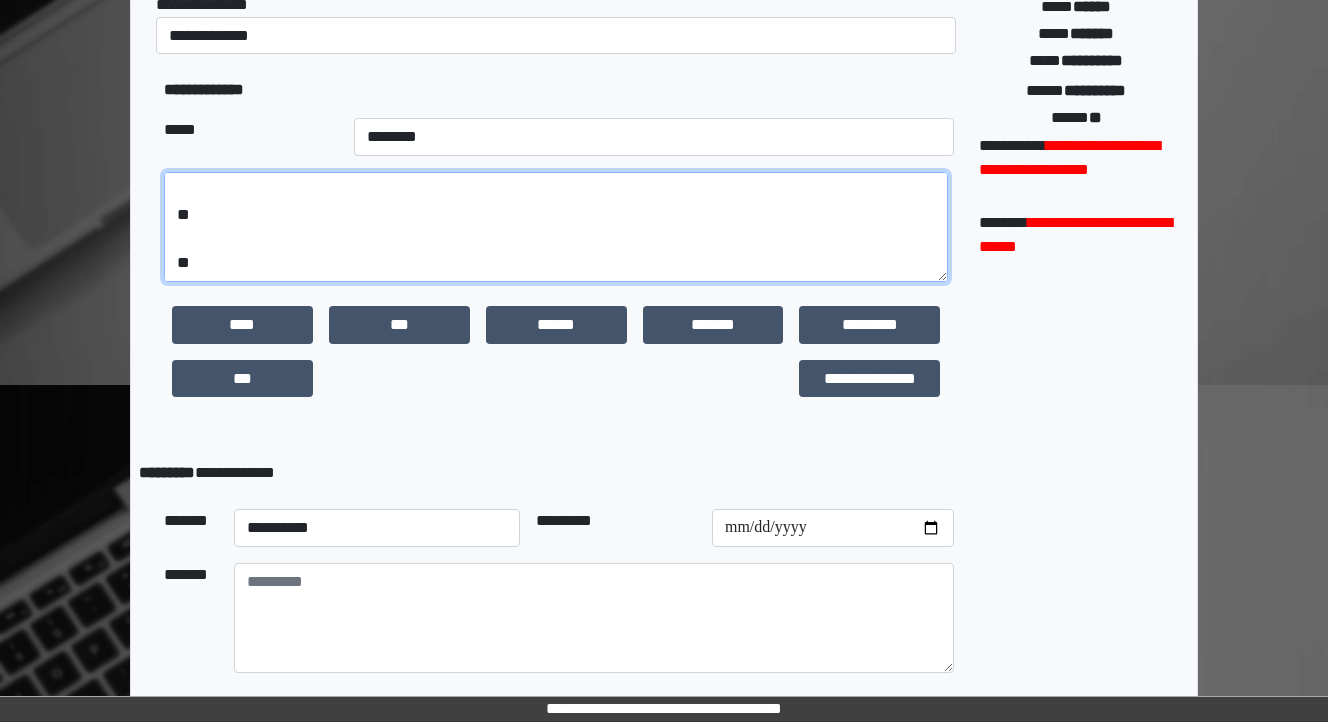 click on "**********" at bounding box center [556, 227] 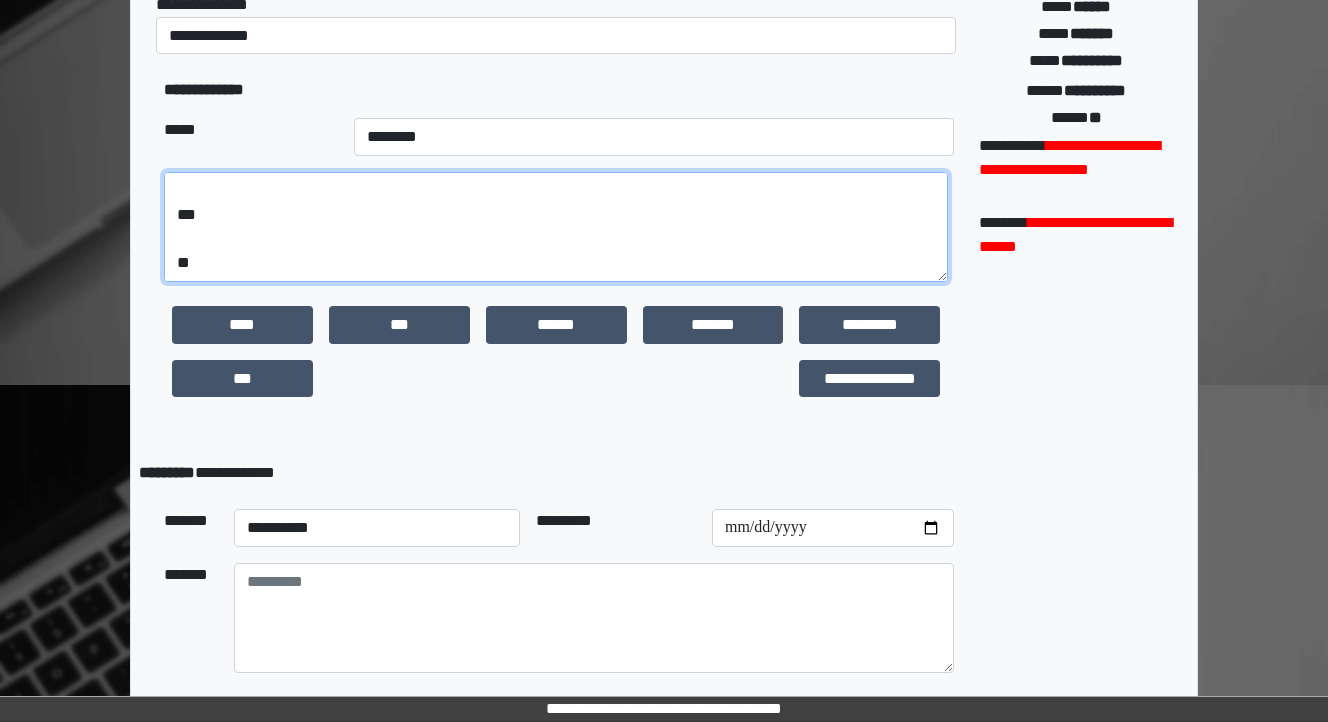 paste on "**********" 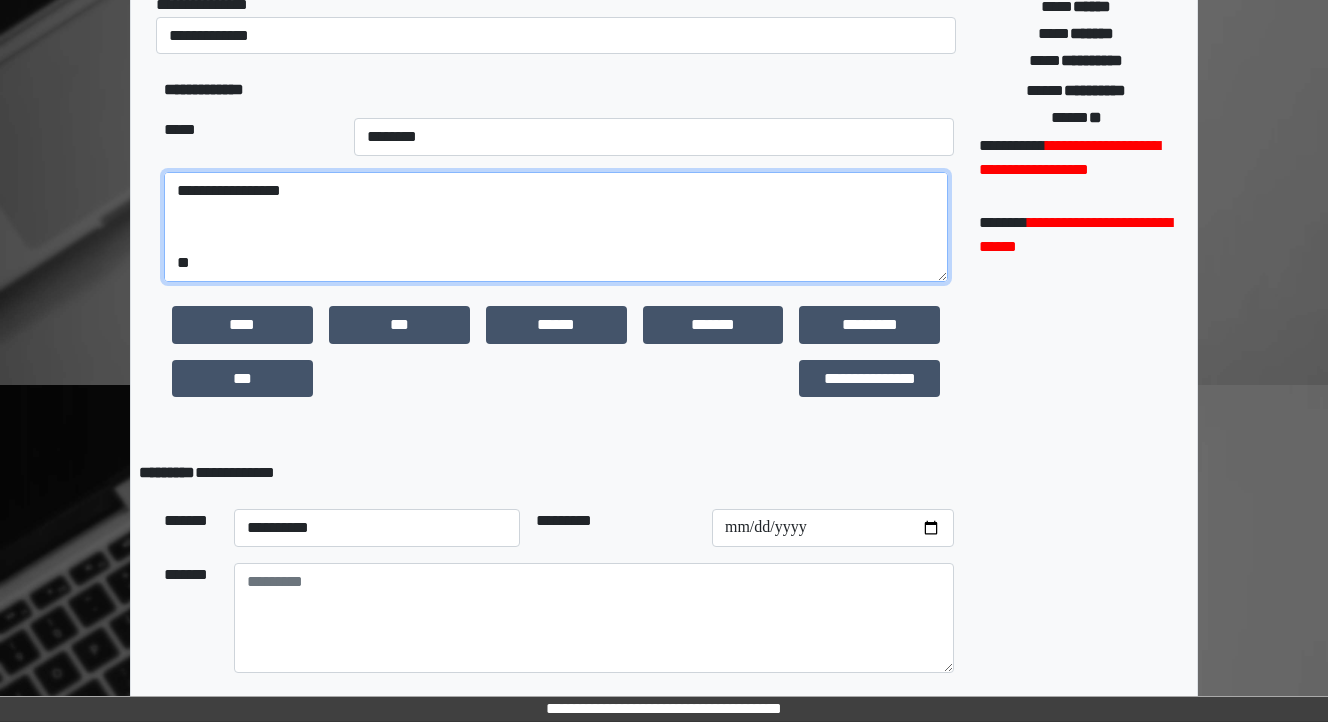 scroll, scrollTop: 312, scrollLeft: 0, axis: vertical 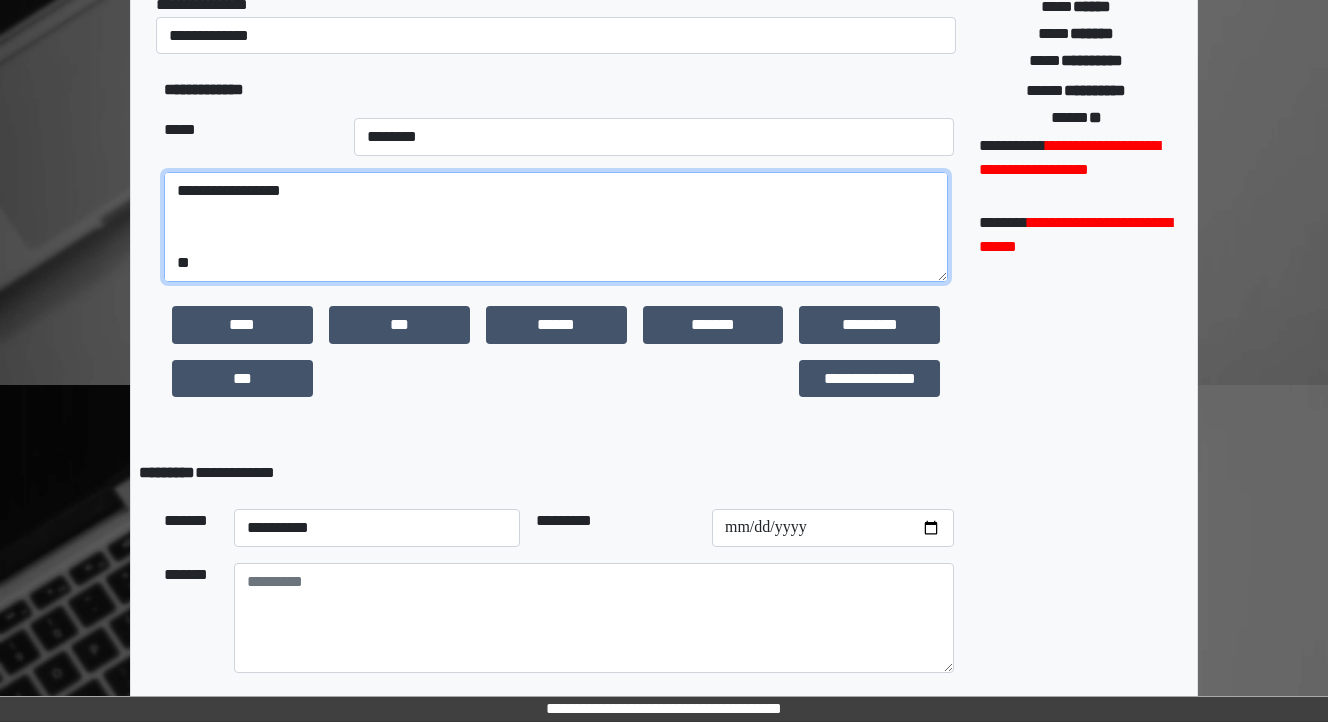 drag, startPoint x: 206, startPoint y: 272, endPoint x: 125, endPoint y: 236, distance: 88.63972 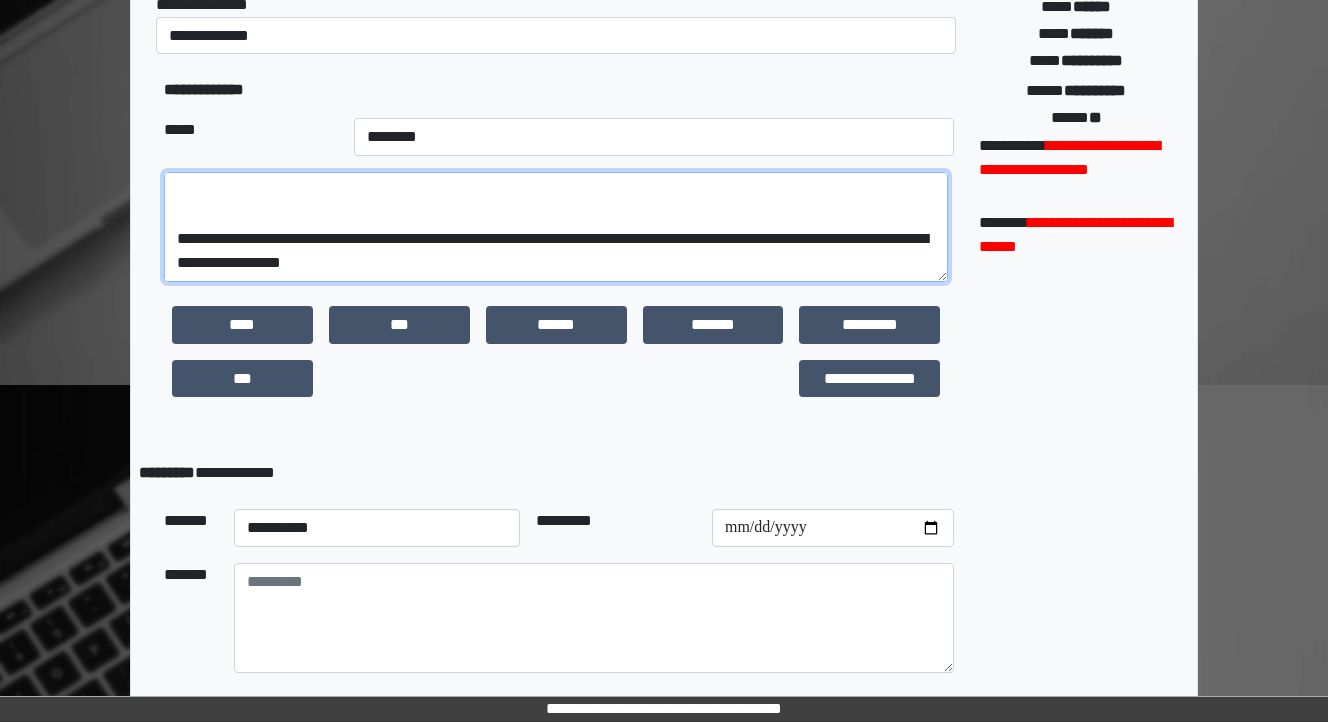 scroll, scrollTop: 240, scrollLeft: 0, axis: vertical 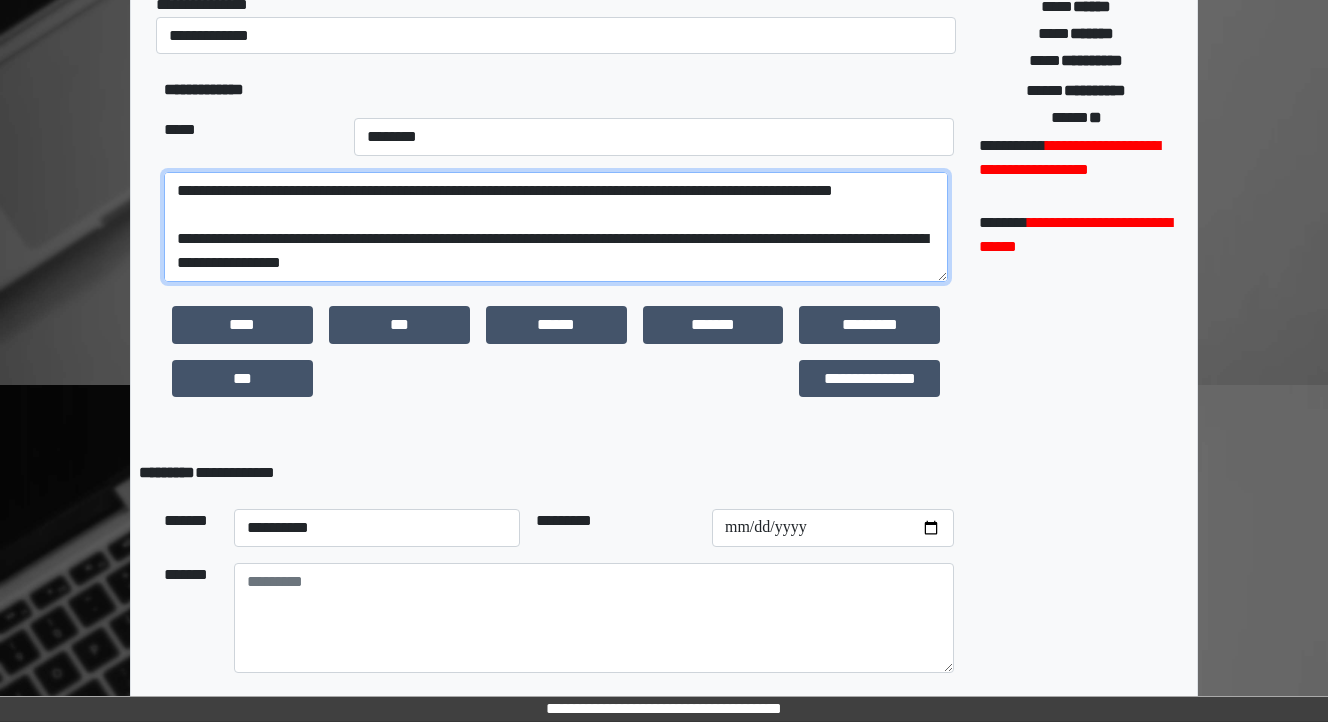 click on "**********" at bounding box center (556, 227) 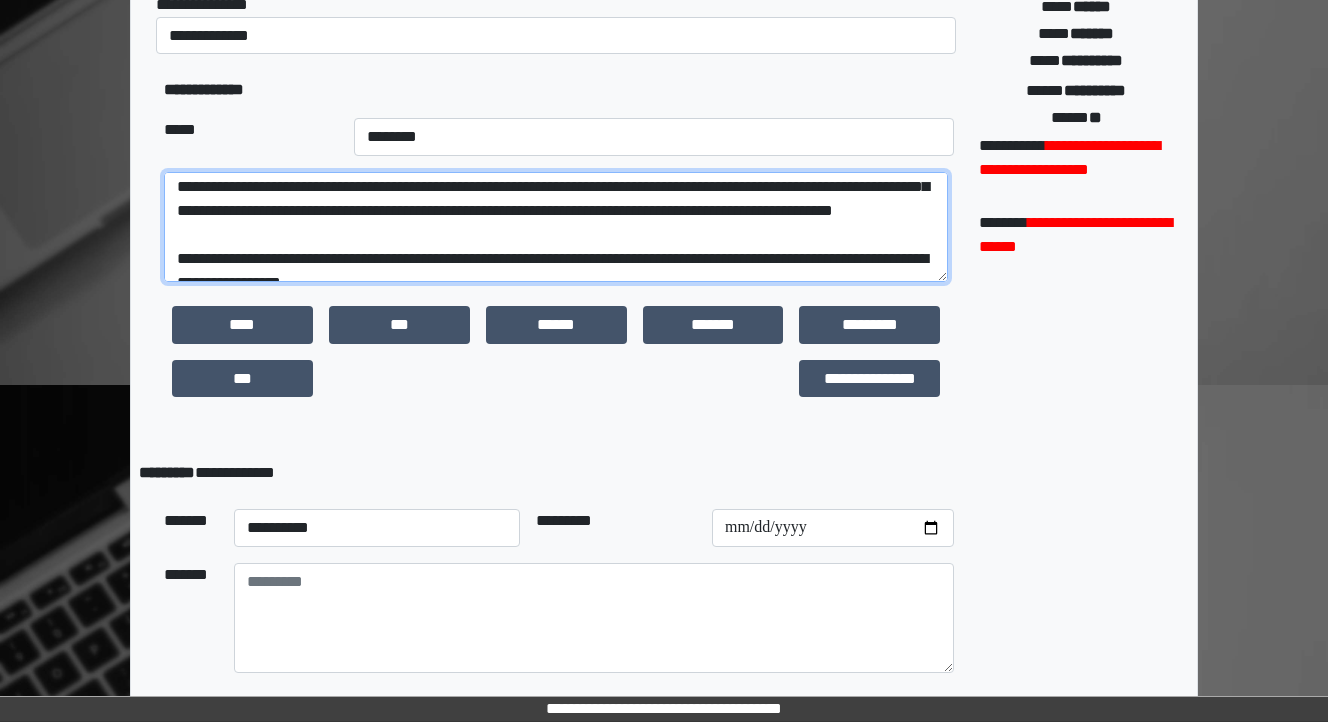scroll, scrollTop: 112, scrollLeft: 0, axis: vertical 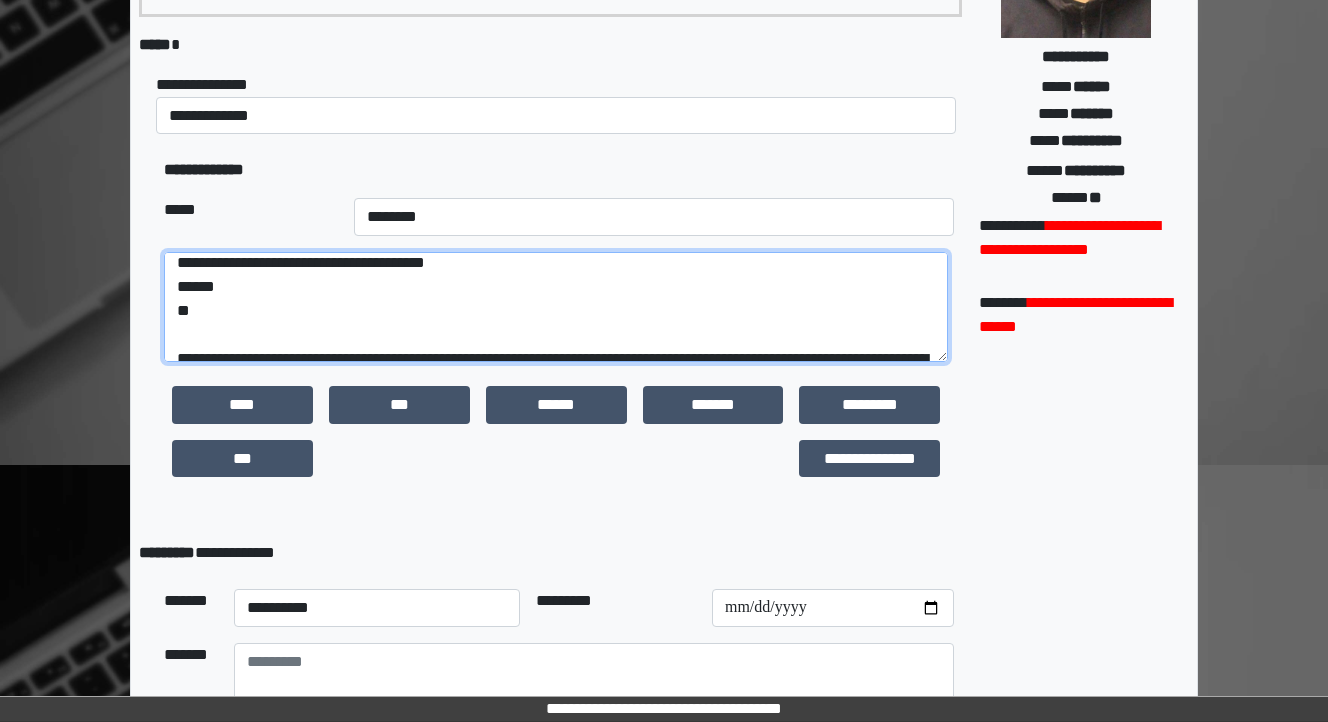 click on "**********" at bounding box center (556, 307) 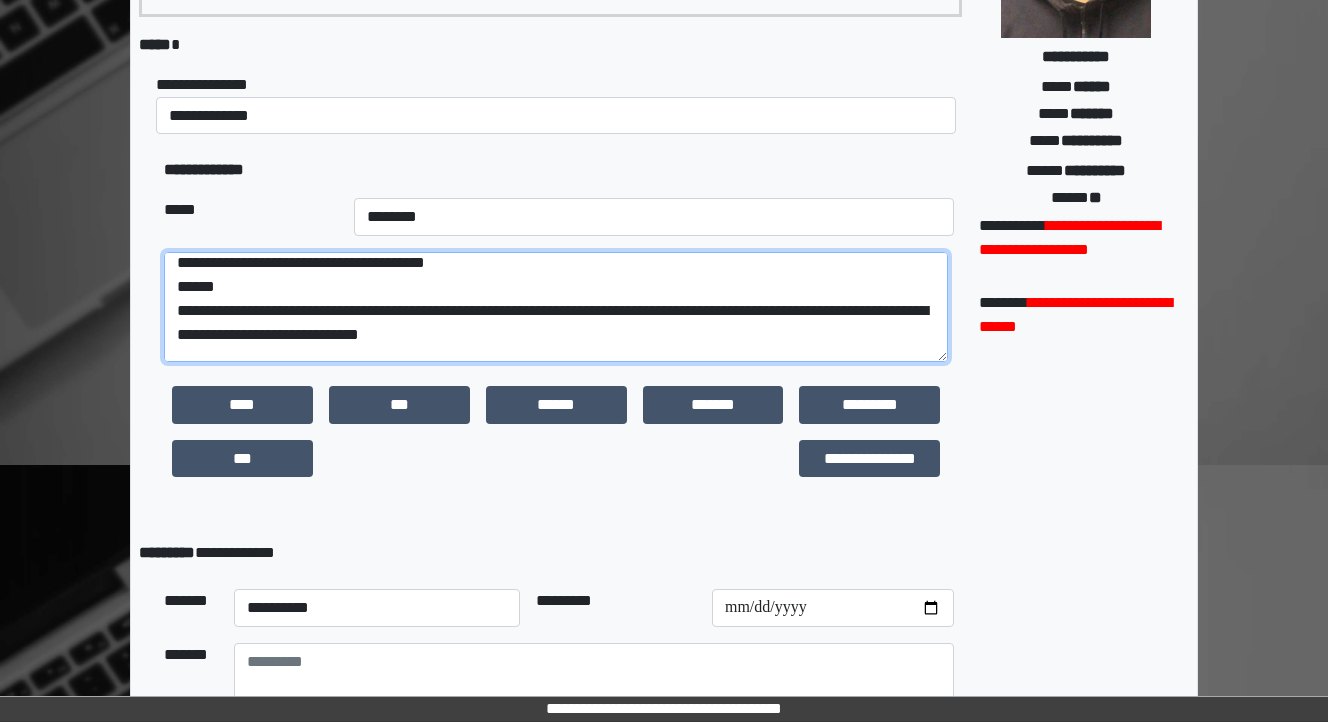 click on "**********" at bounding box center [556, 307] 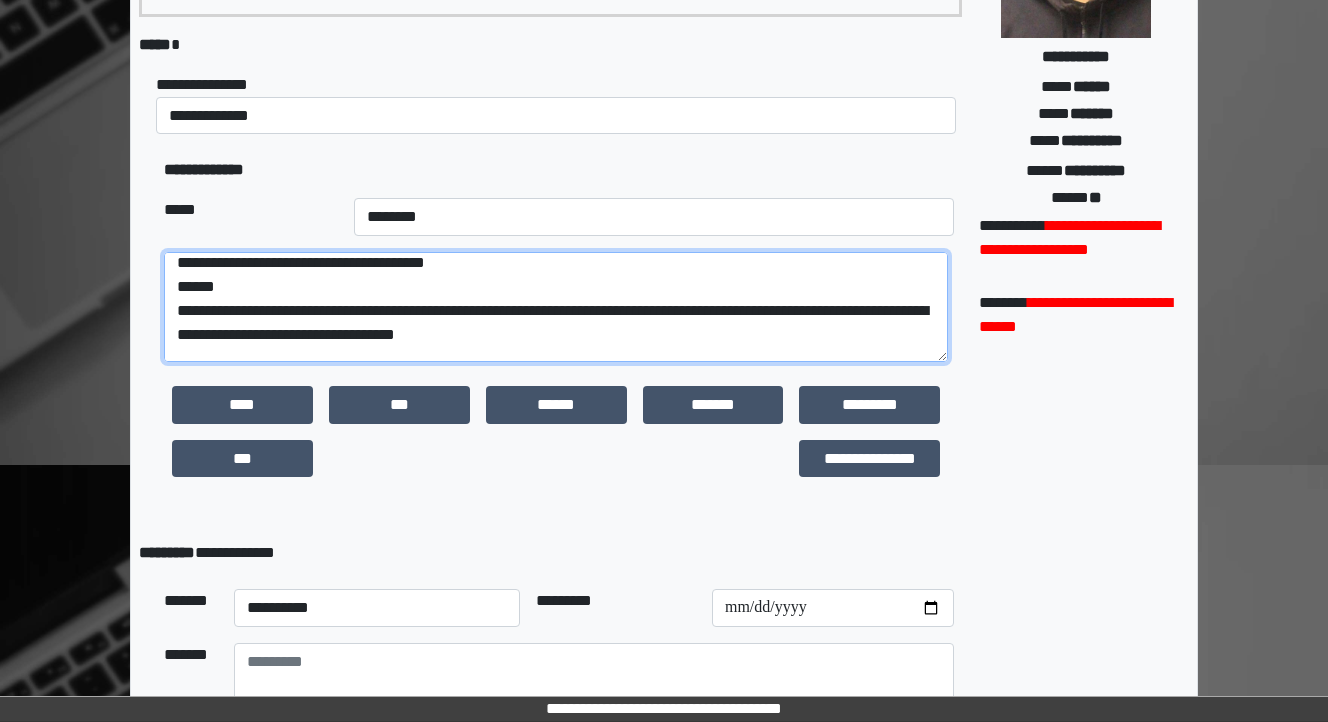 click on "**********" at bounding box center (556, 307) 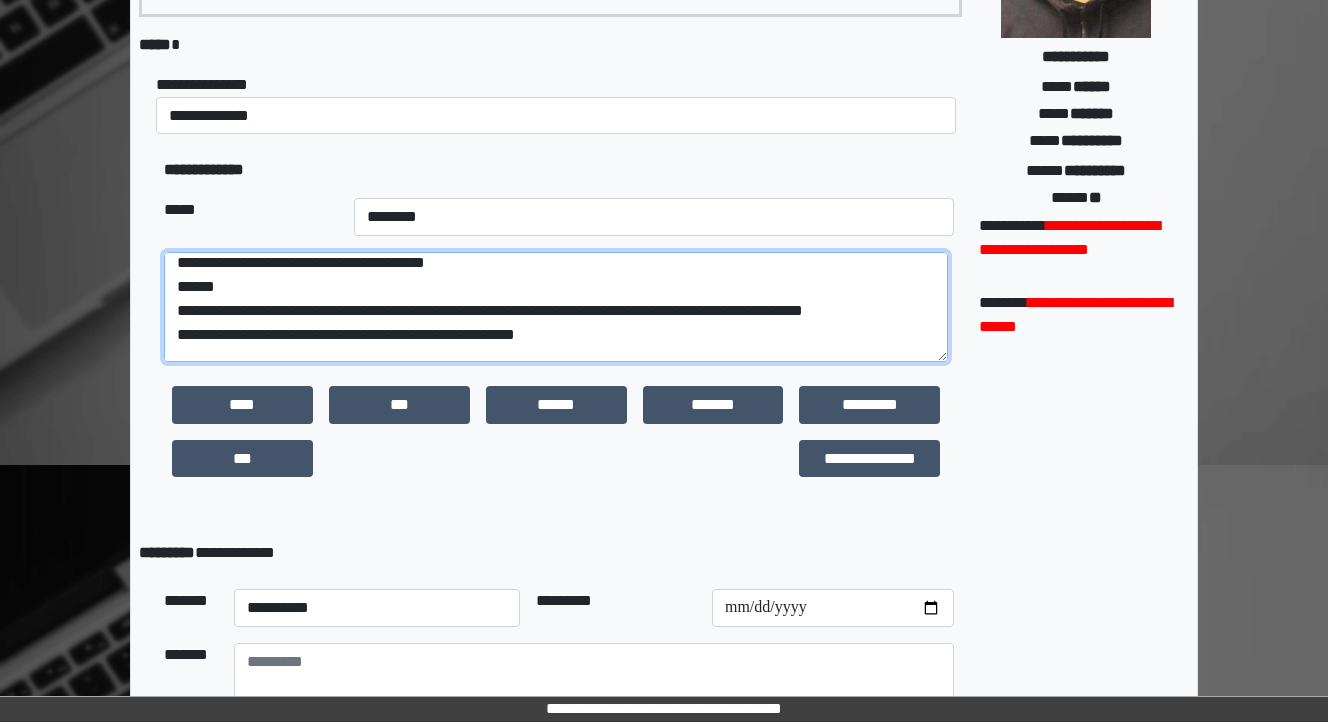 click on "**********" at bounding box center (556, 307) 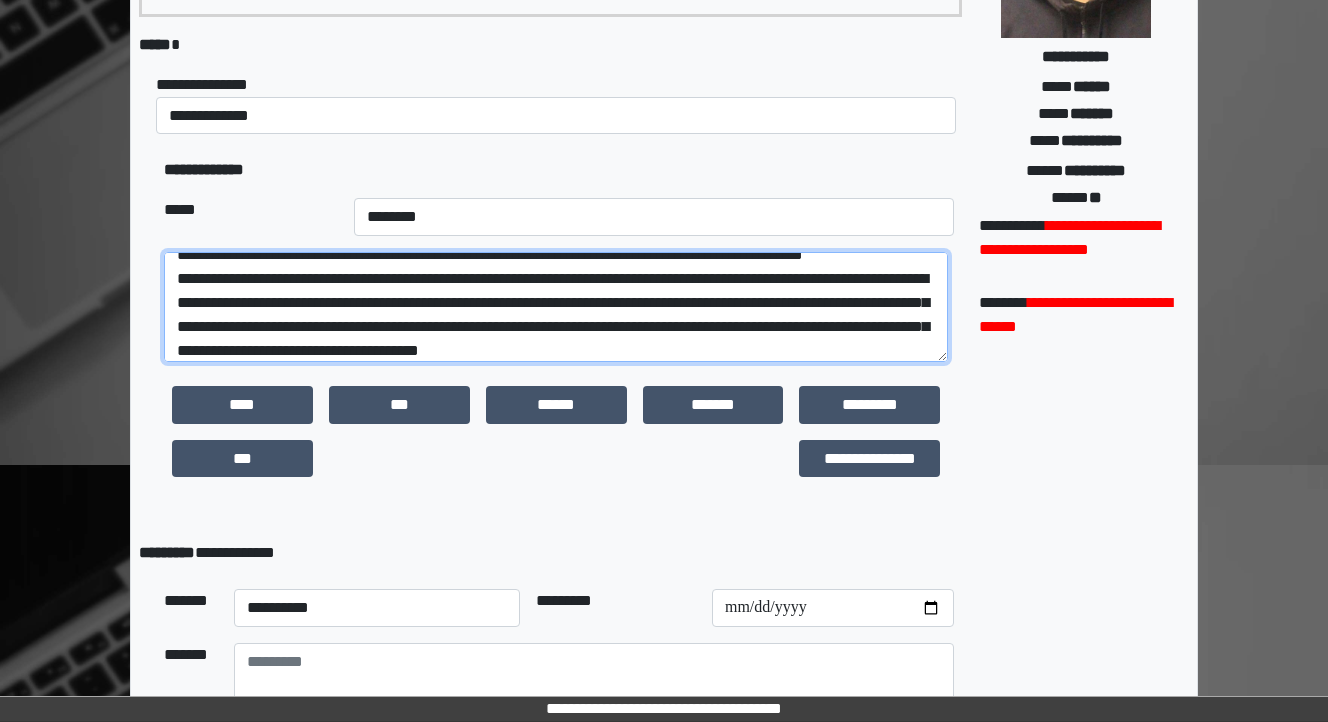 scroll, scrollTop: 112, scrollLeft: 0, axis: vertical 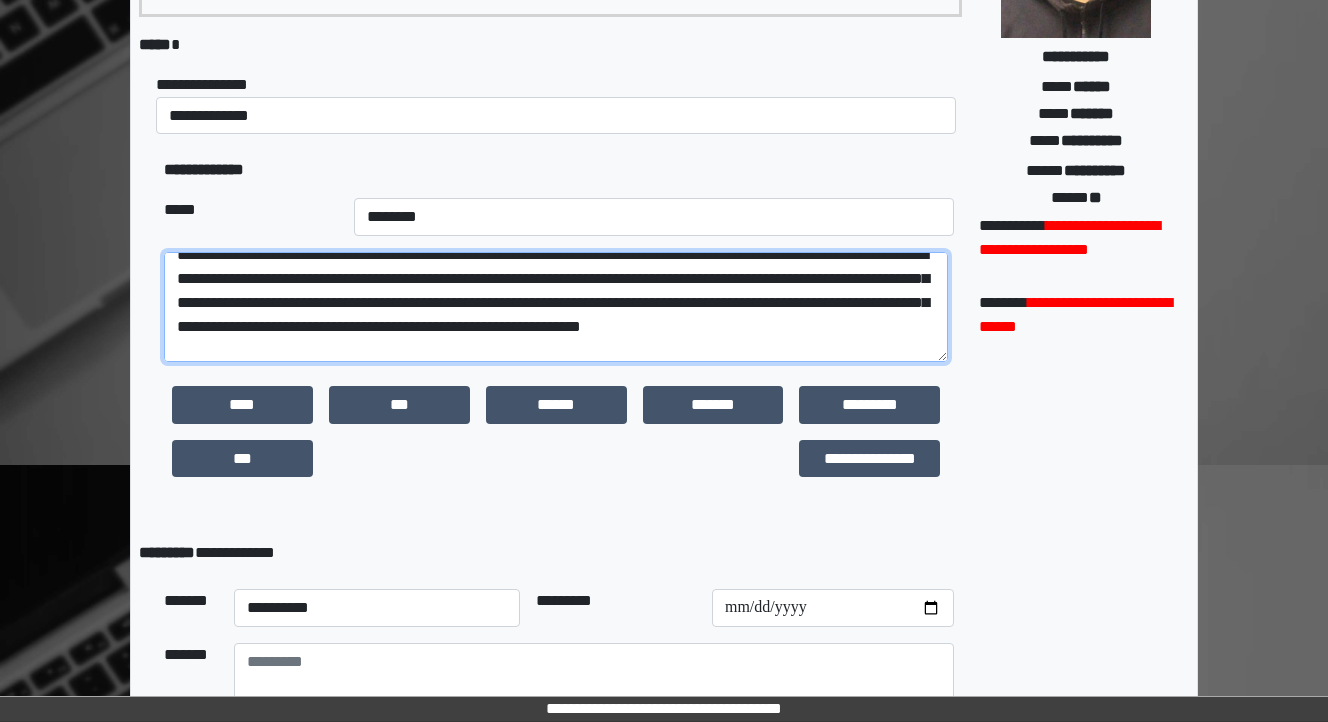 click at bounding box center (556, 307) 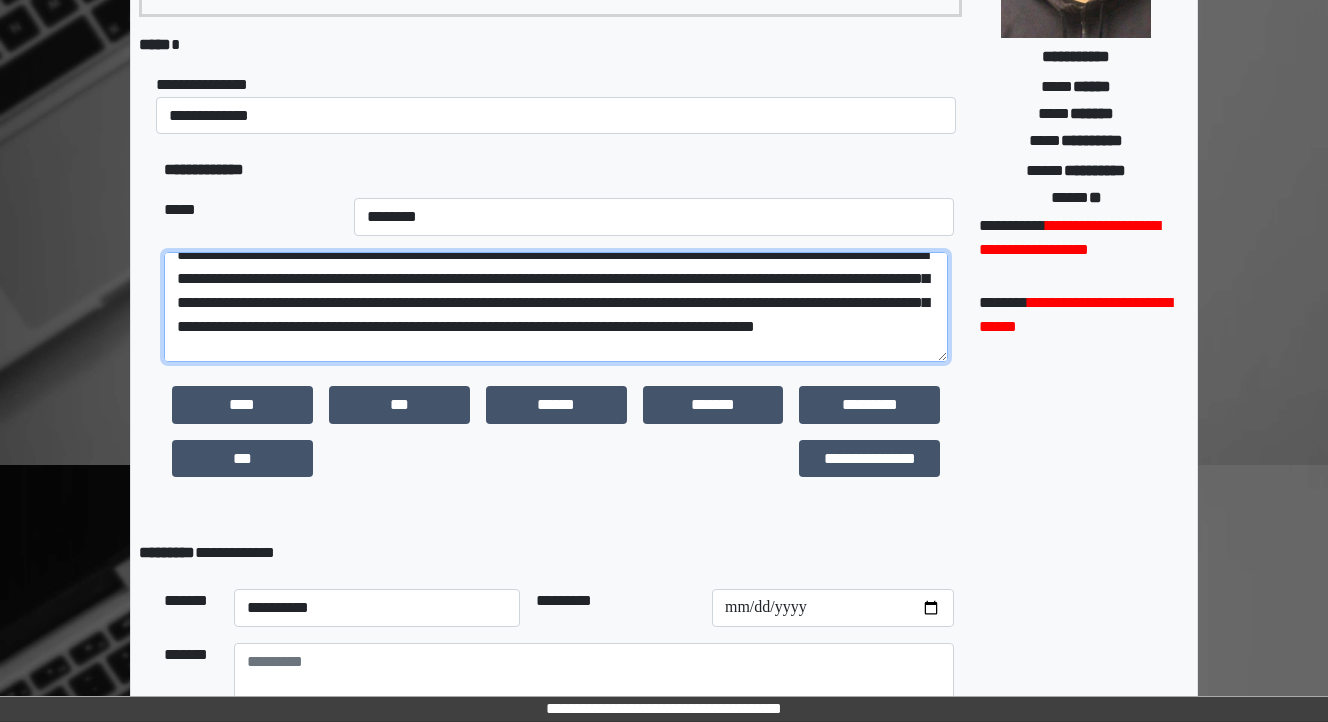click at bounding box center [556, 307] 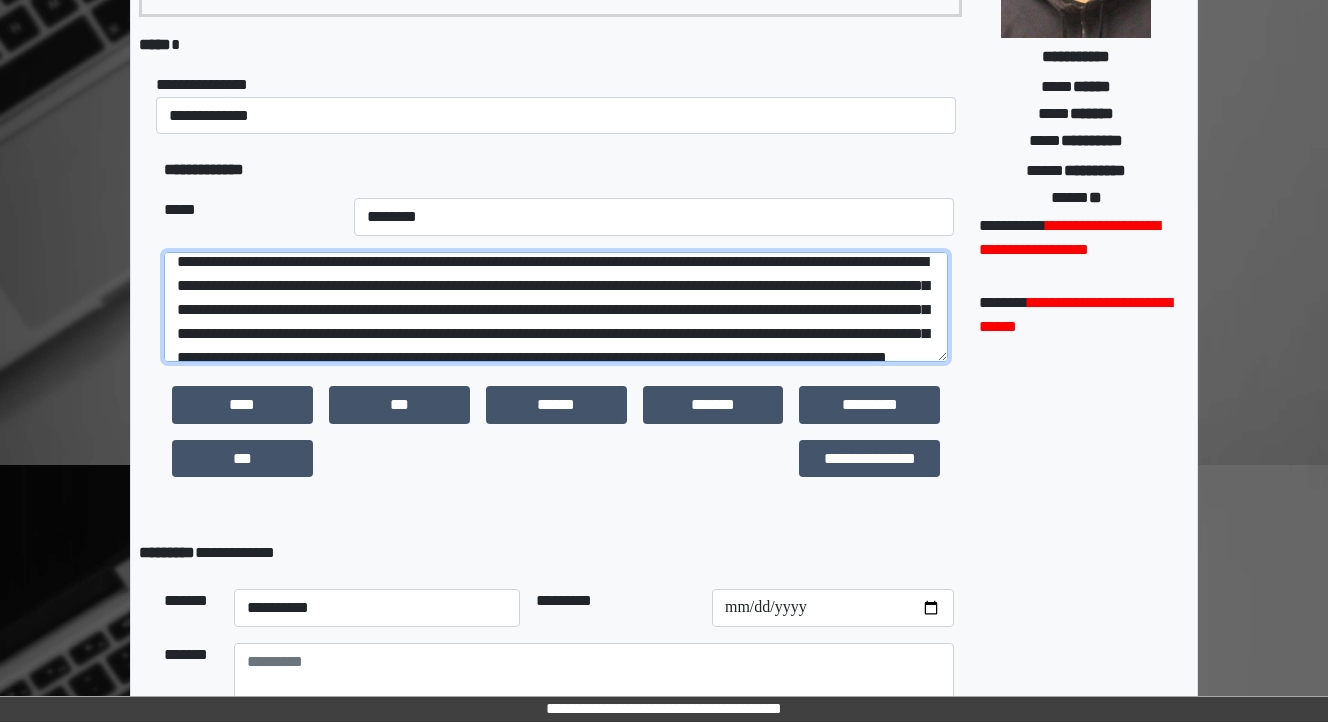 scroll, scrollTop: 80, scrollLeft: 0, axis: vertical 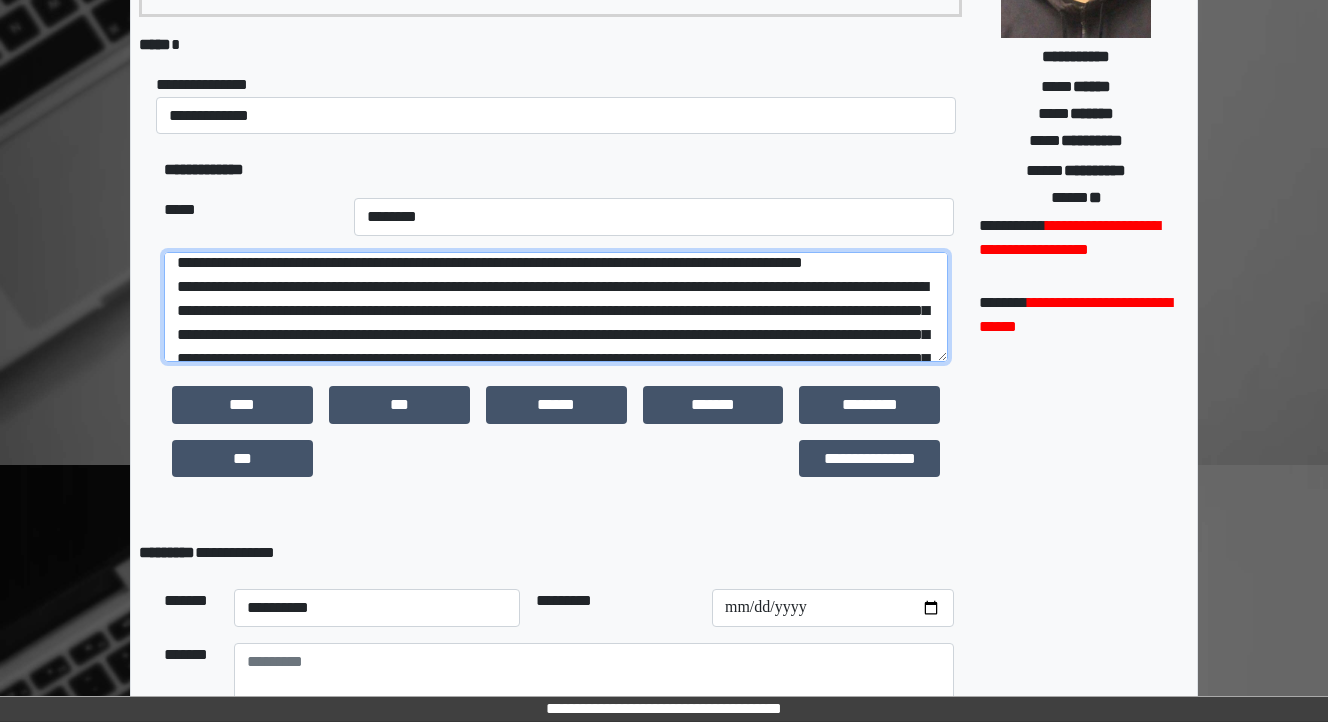 click at bounding box center [556, 307] 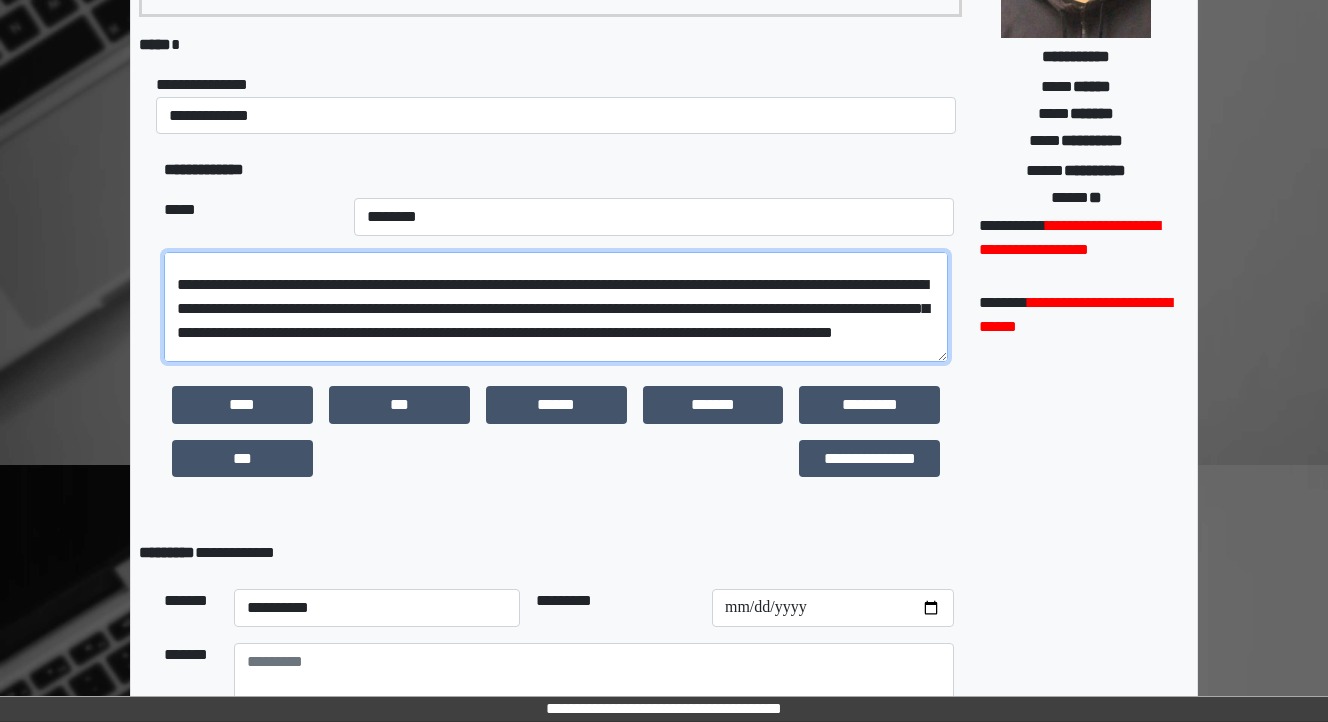 scroll, scrollTop: 240, scrollLeft: 0, axis: vertical 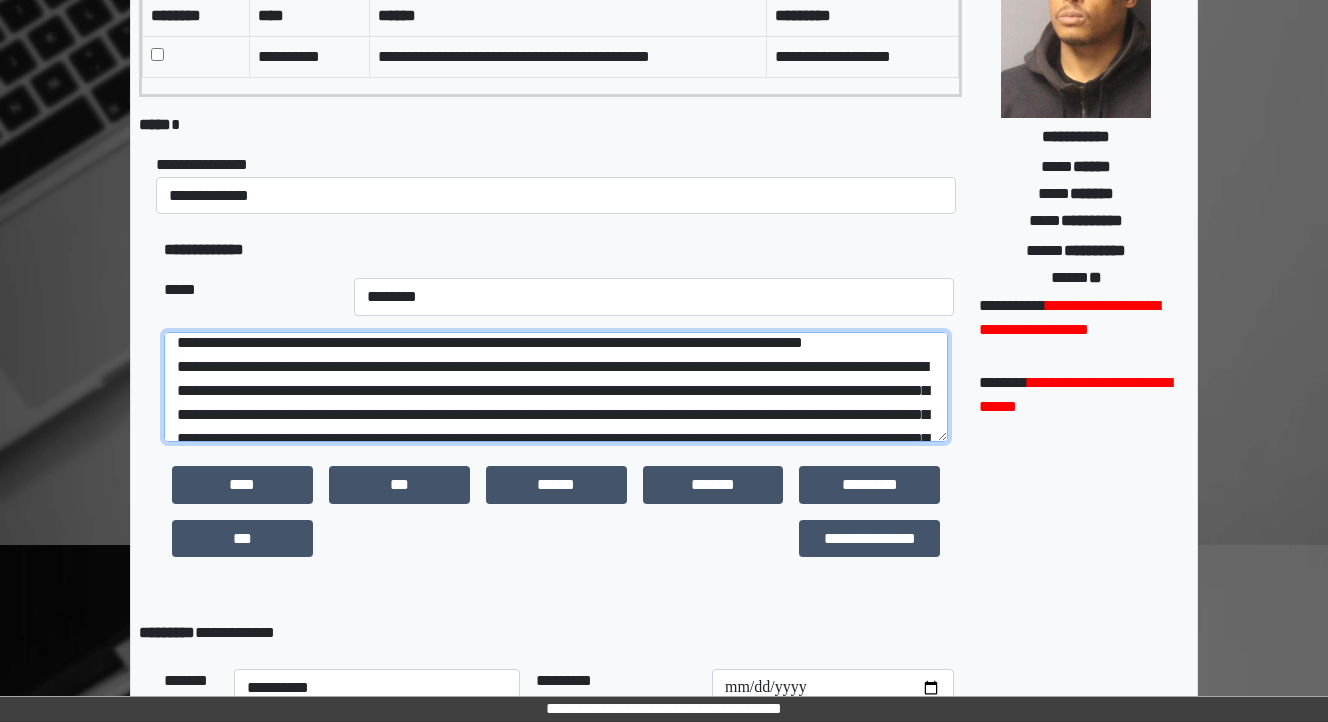 click at bounding box center (556, 387) 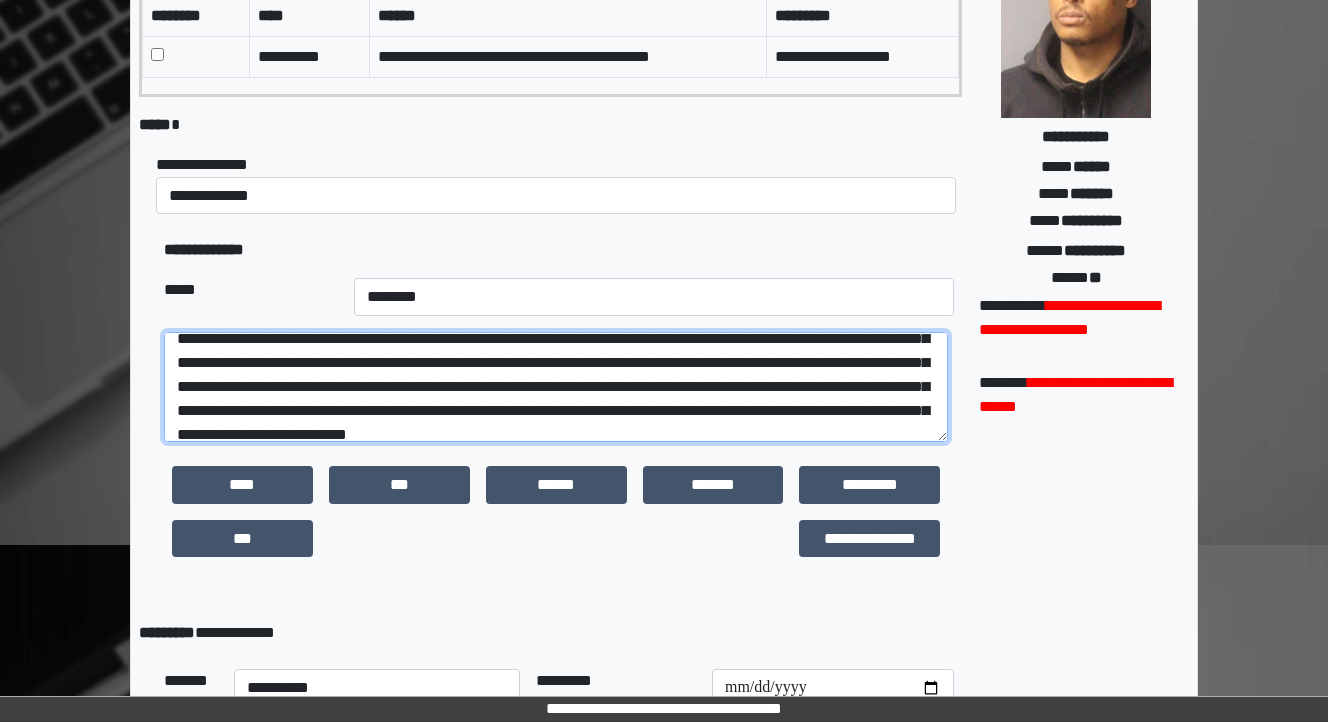 scroll, scrollTop: 160, scrollLeft: 0, axis: vertical 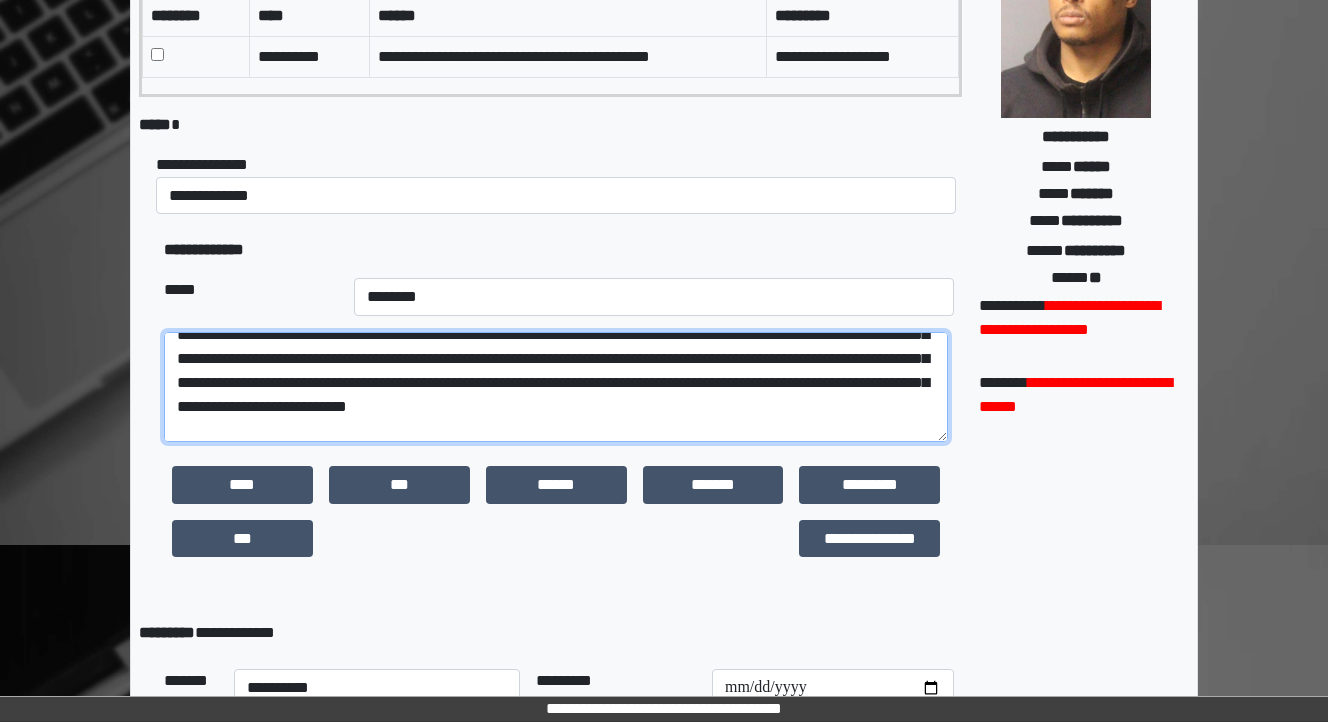 click at bounding box center (556, 387) 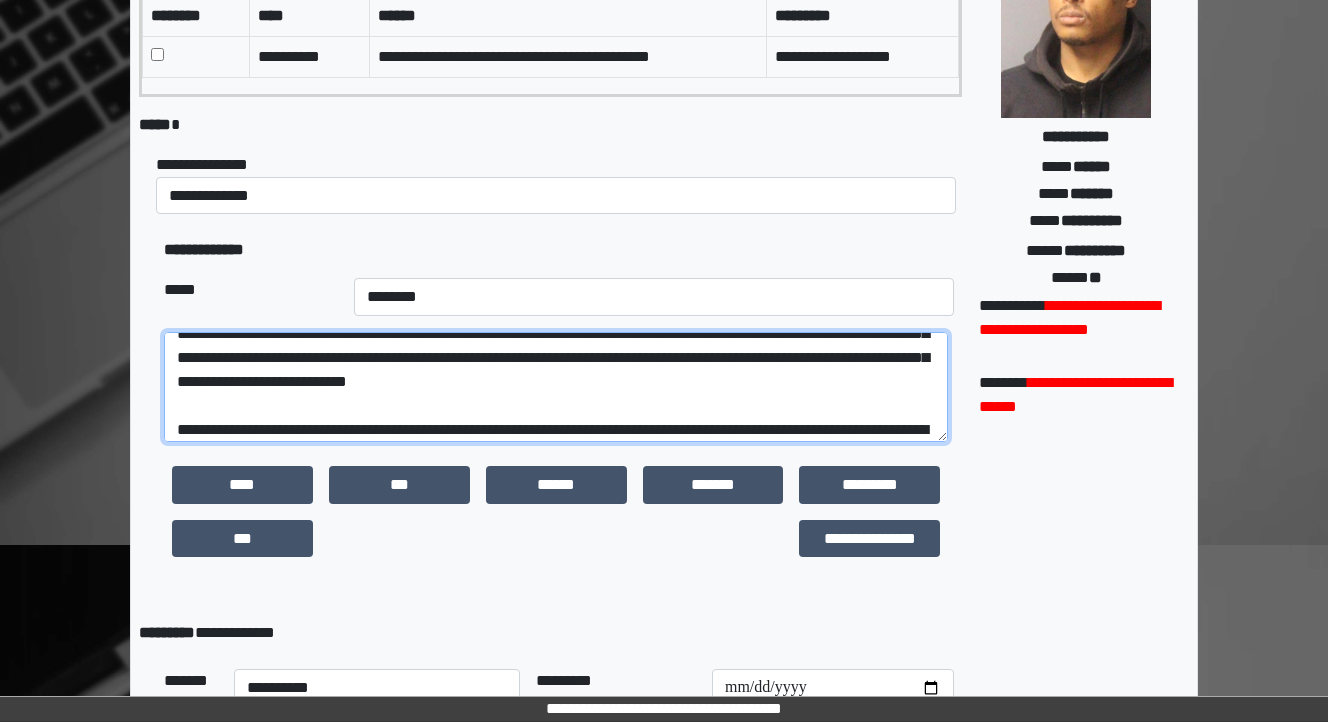 scroll, scrollTop: 160, scrollLeft: 0, axis: vertical 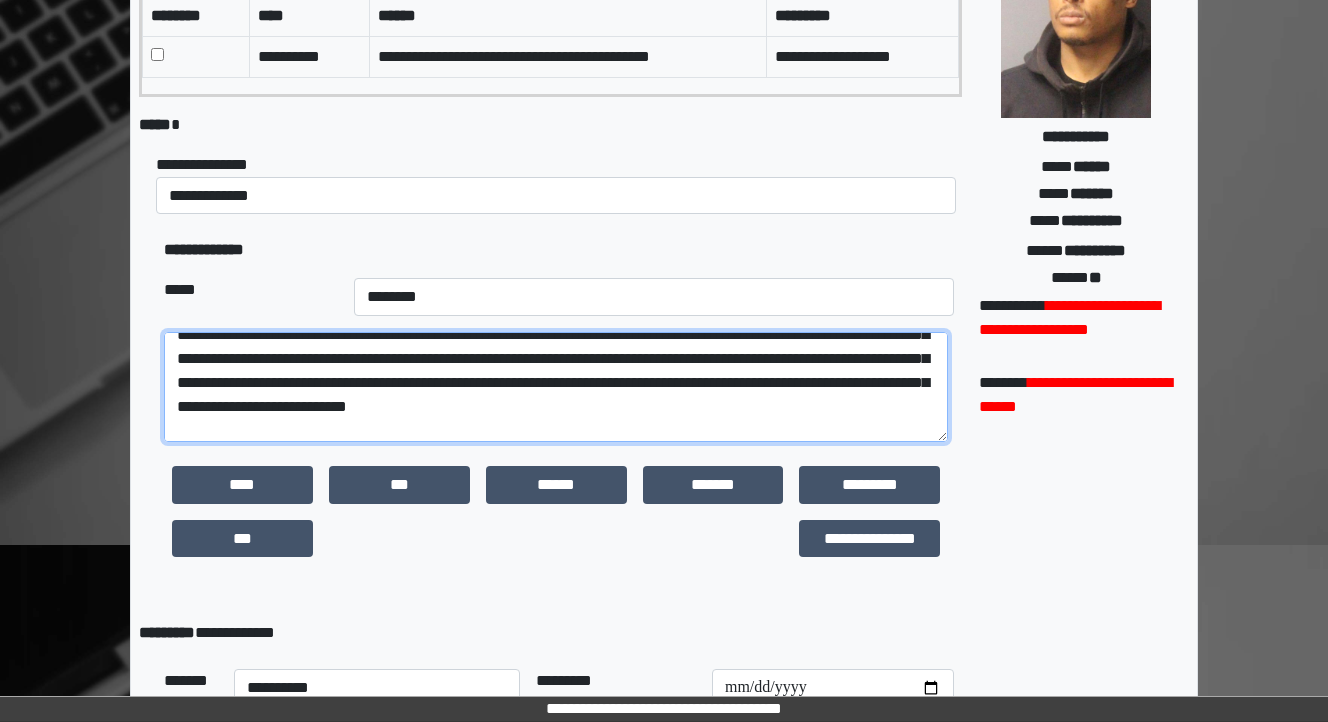 drag, startPoint x: 489, startPoint y: 427, endPoint x: 487, endPoint y: 402, distance: 25.079872 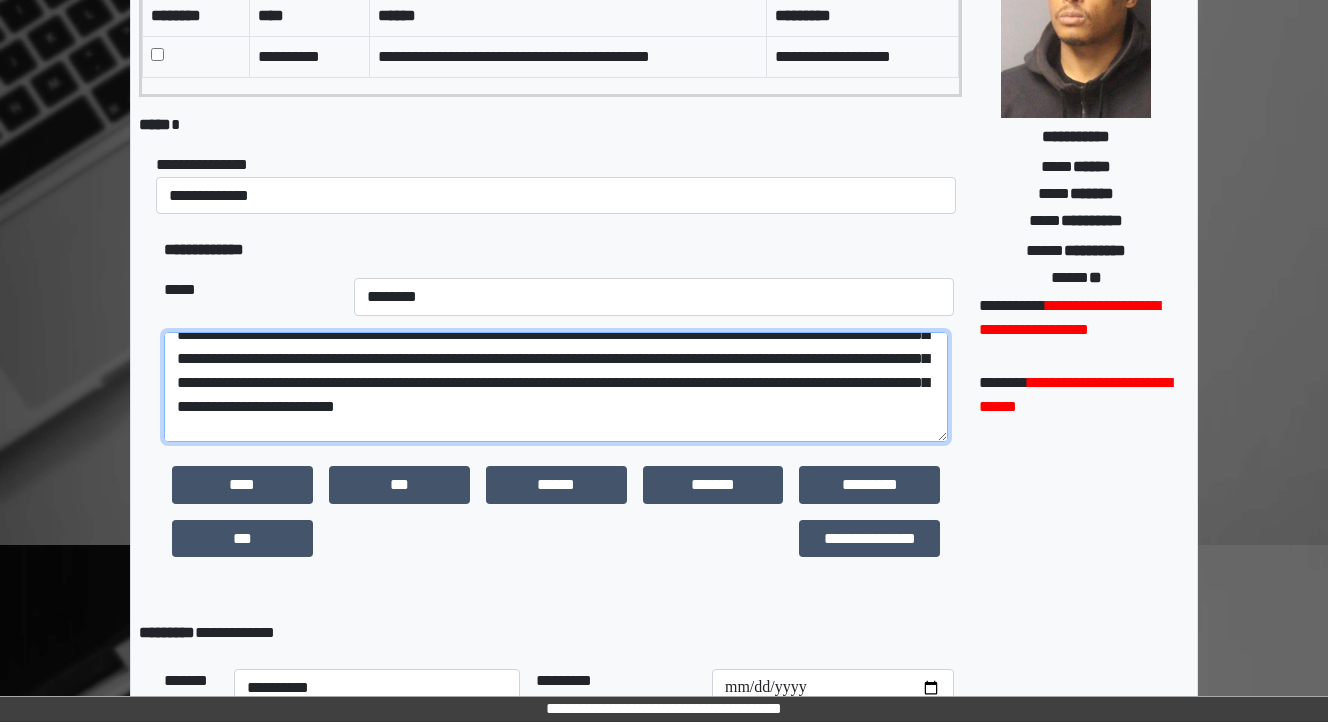 click at bounding box center (556, 387) 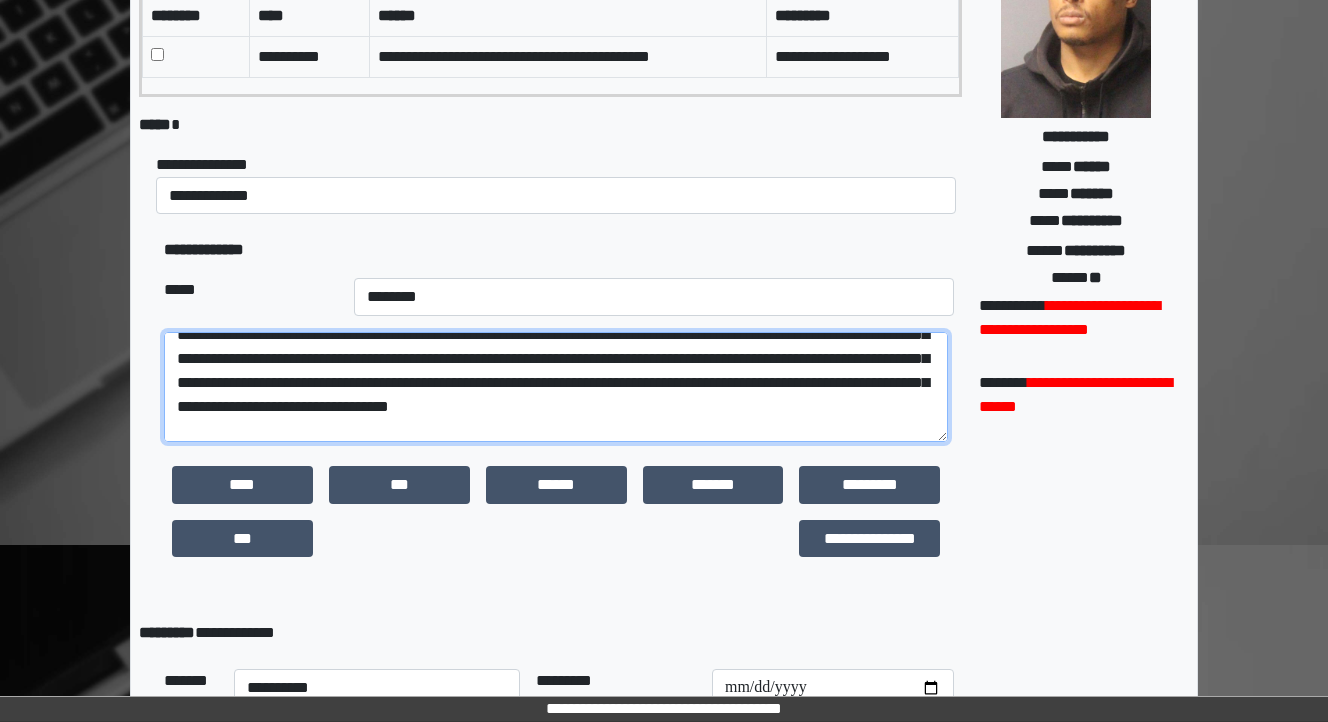 click at bounding box center [556, 387] 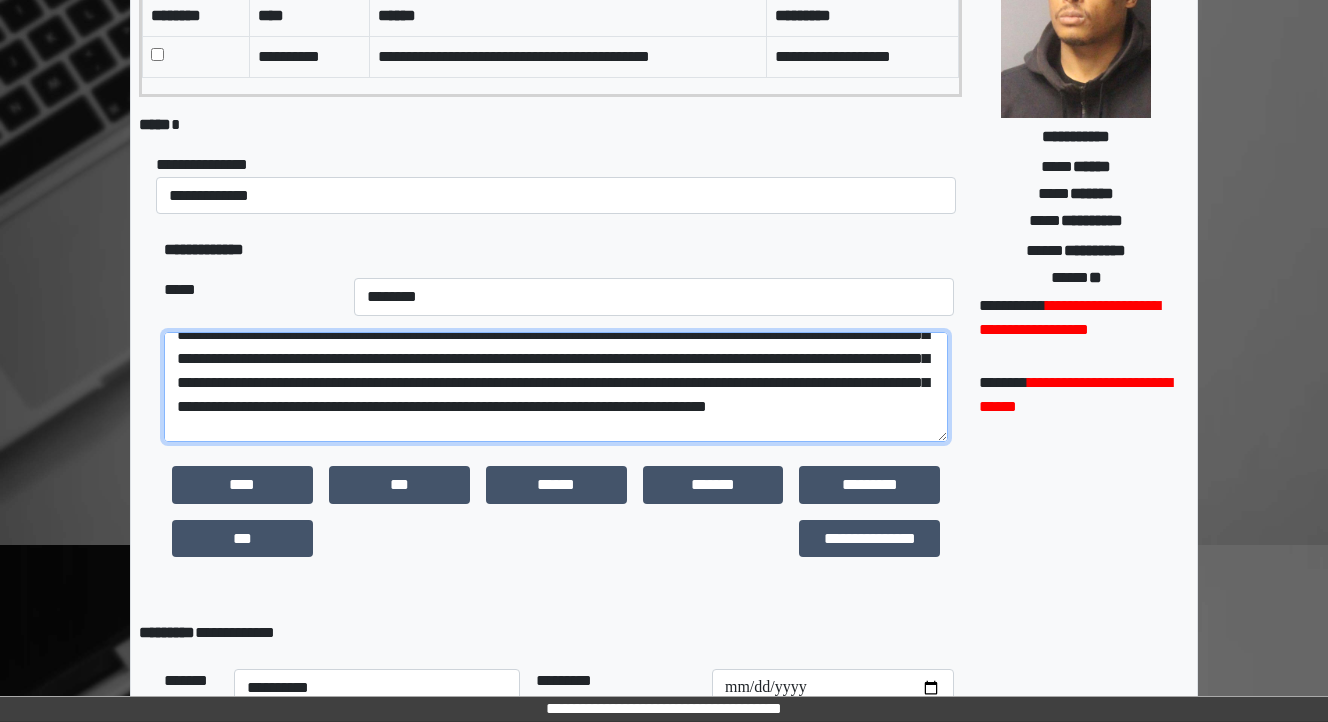 scroll, scrollTop: 240, scrollLeft: 0, axis: vertical 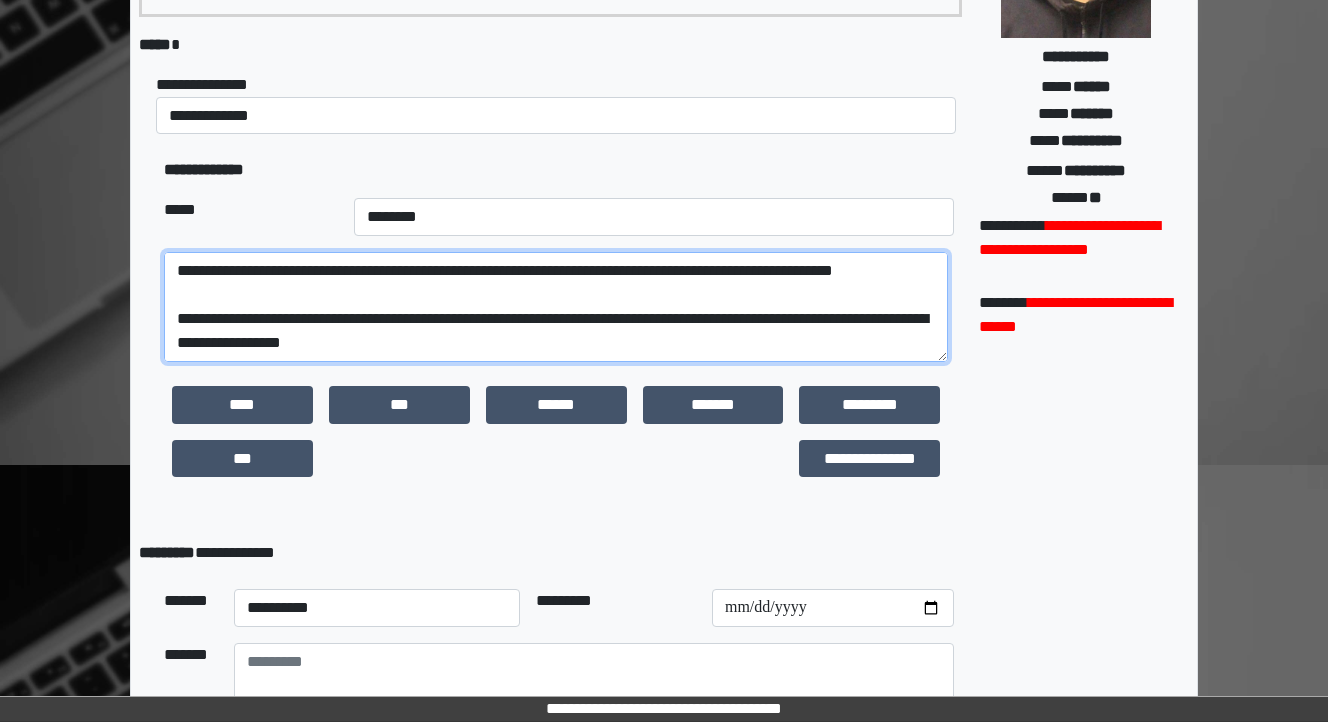 click at bounding box center (556, 307) 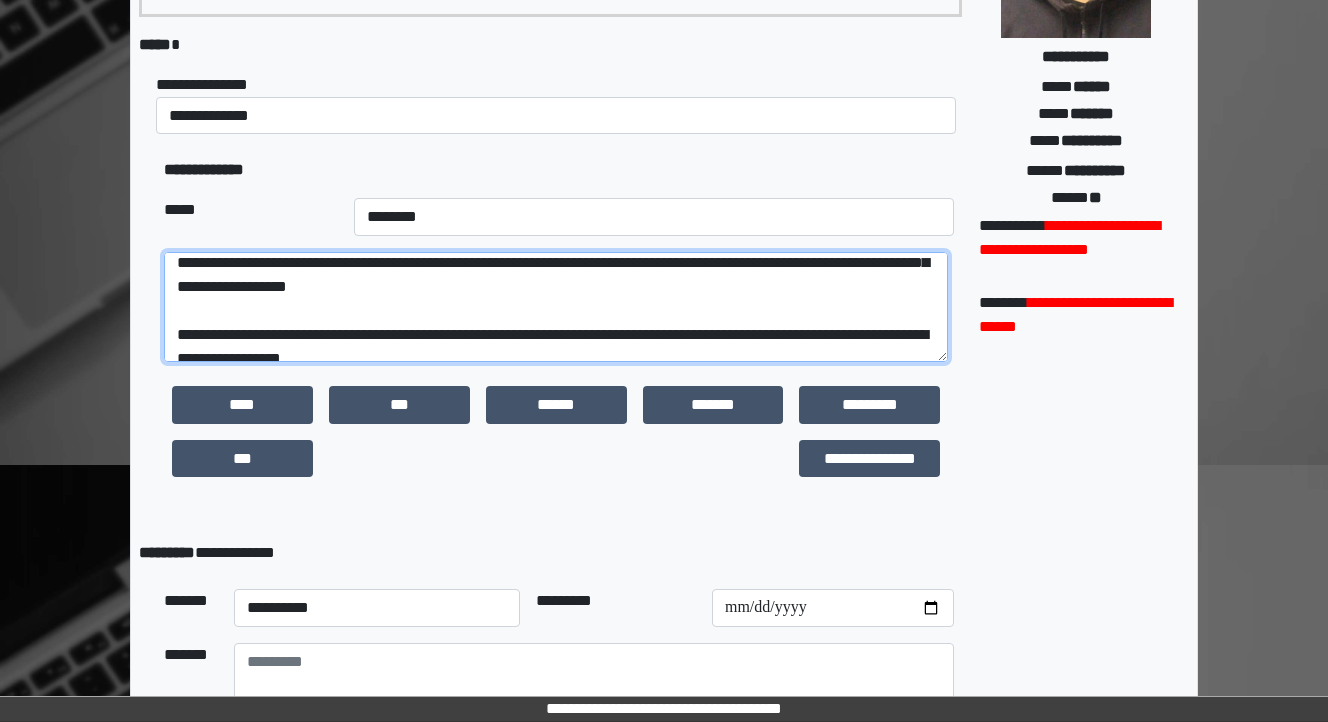 click at bounding box center (556, 307) 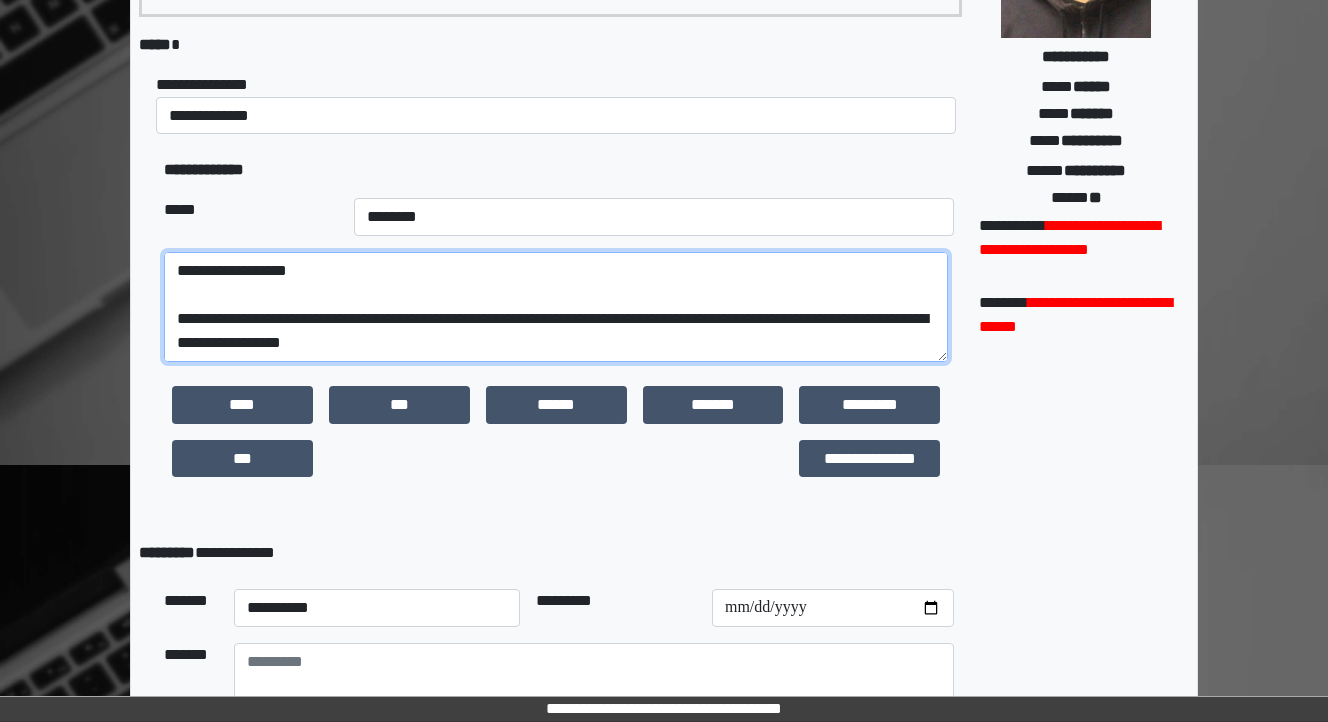 scroll, scrollTop: 384, scrollLeft: 0, axis: vertical 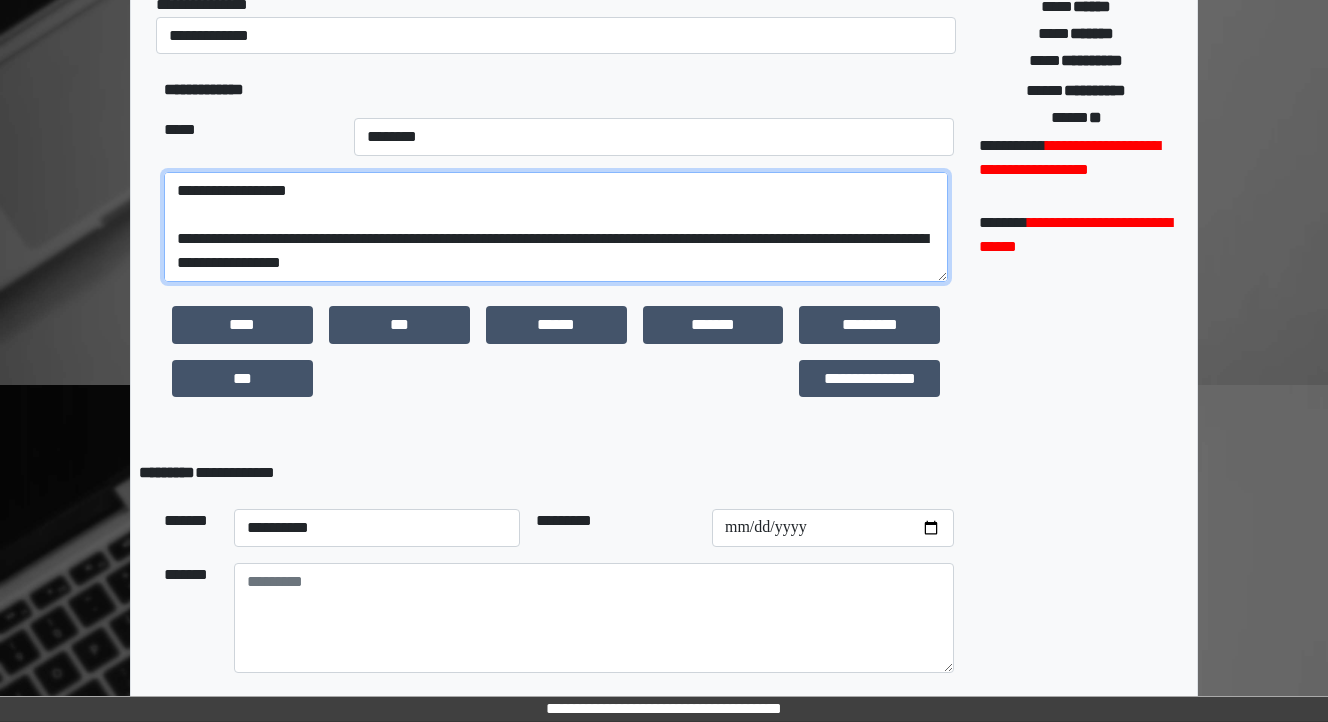 click at bounding box center (556, 227) 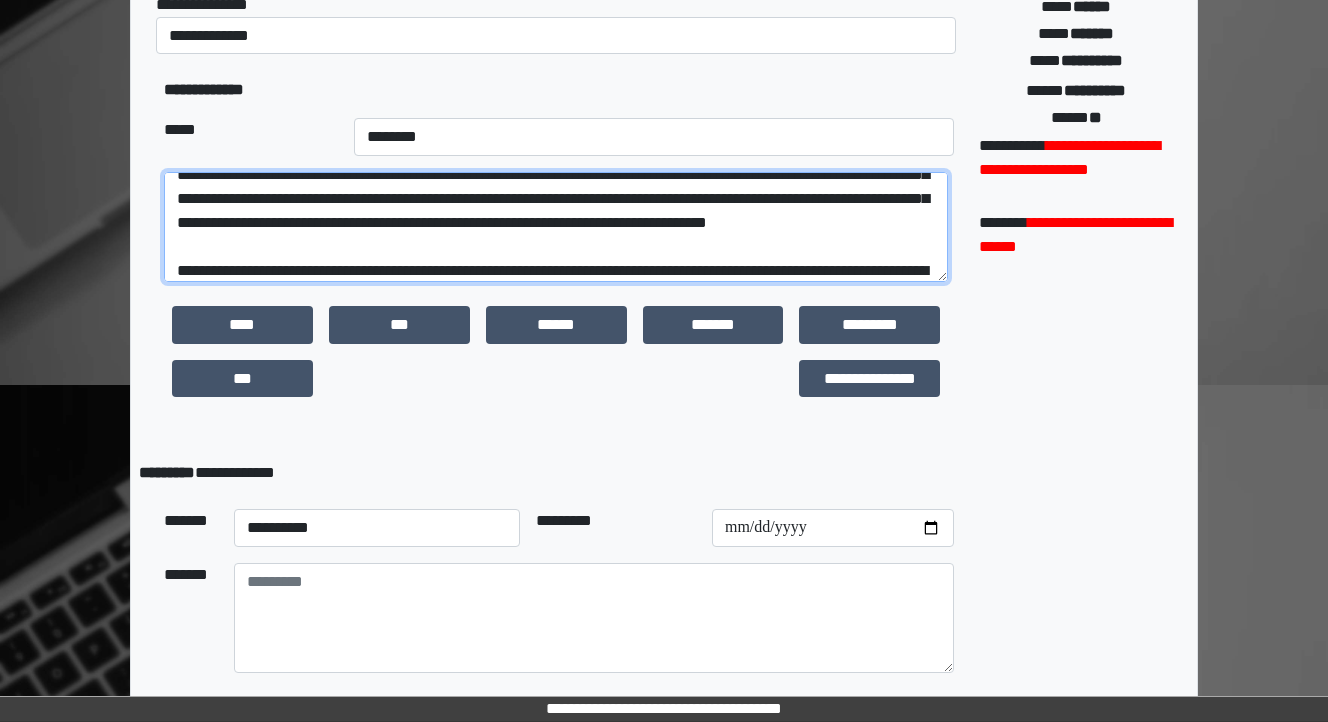 scroll, scrollTop: 224, scrollLeft: 0, axis: vertical 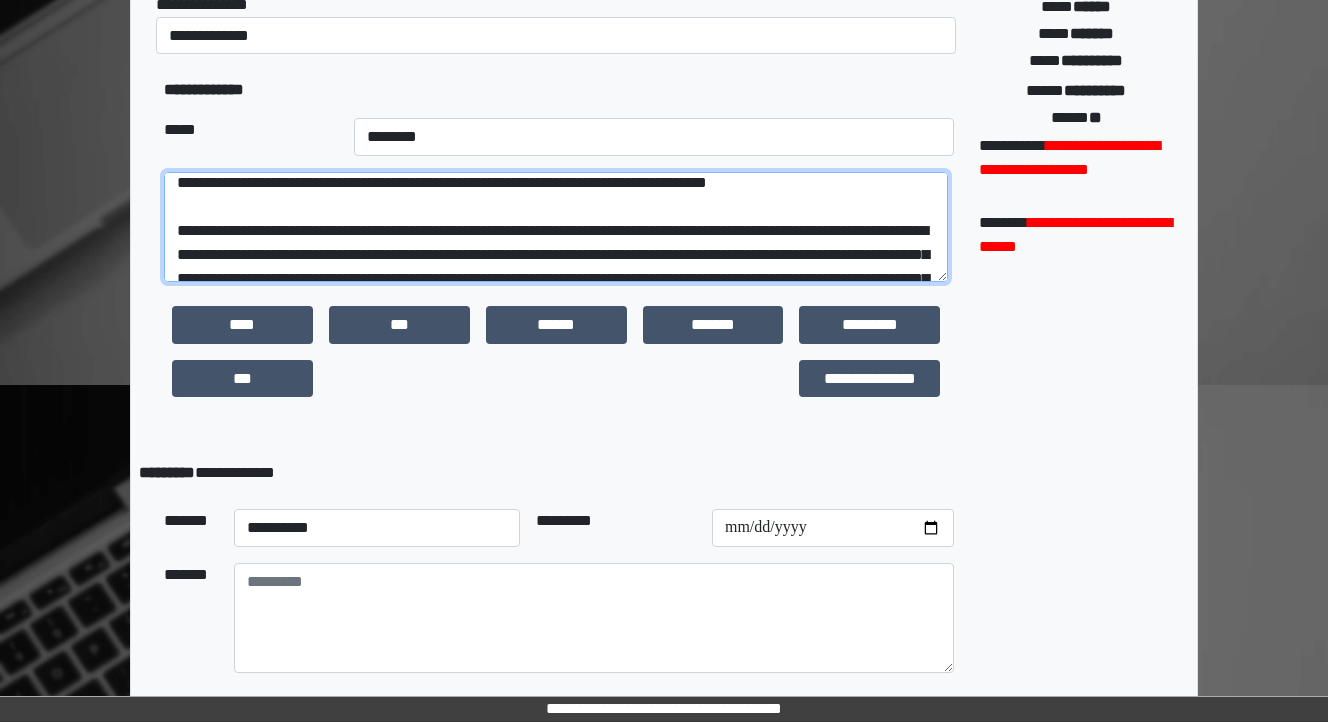 click at bounding box center (556, 227) 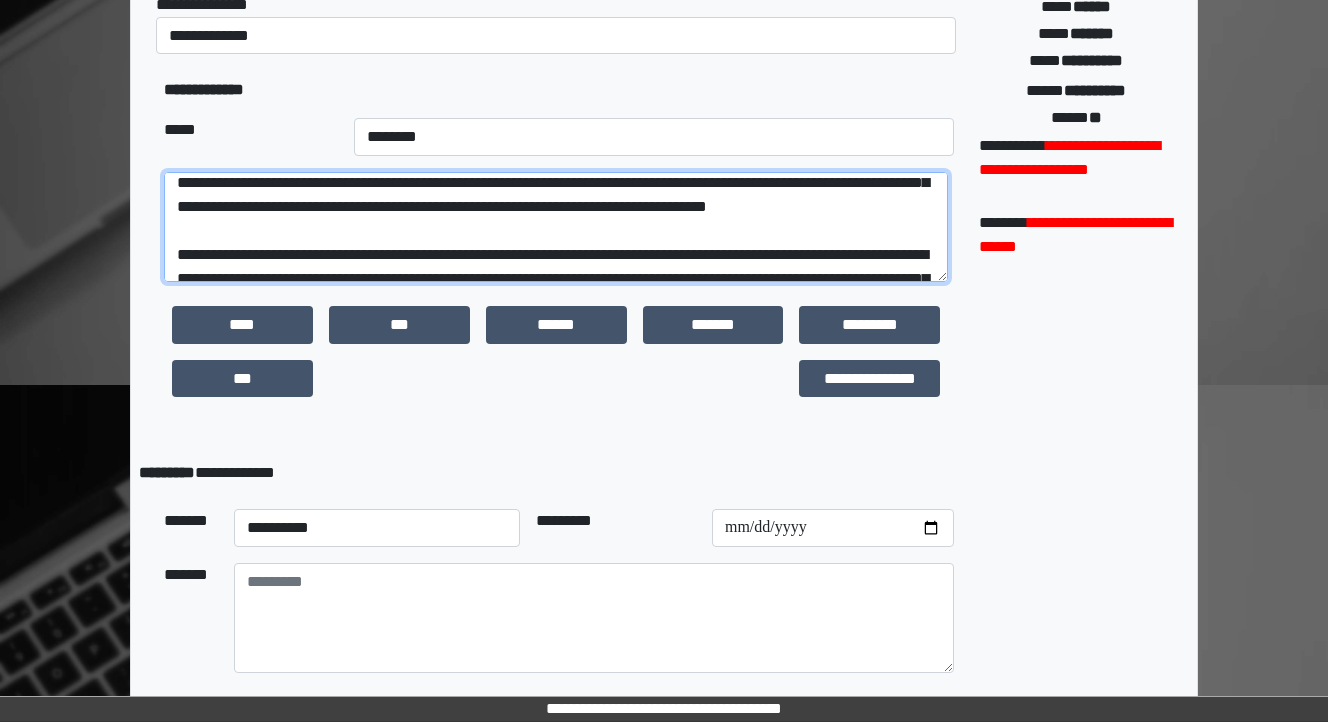 scroll, scrollTop: 224, scrollLeft: 0, axis: vertical 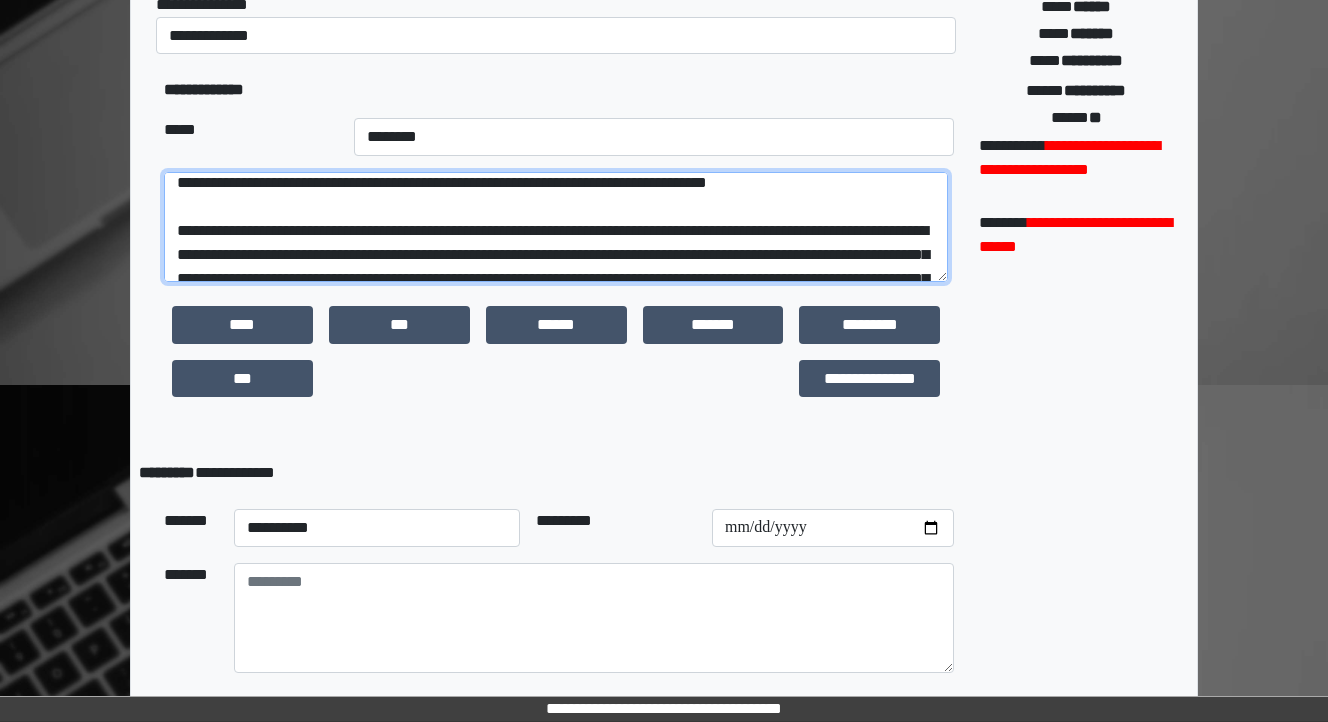 click at bounding box center (556, 227) 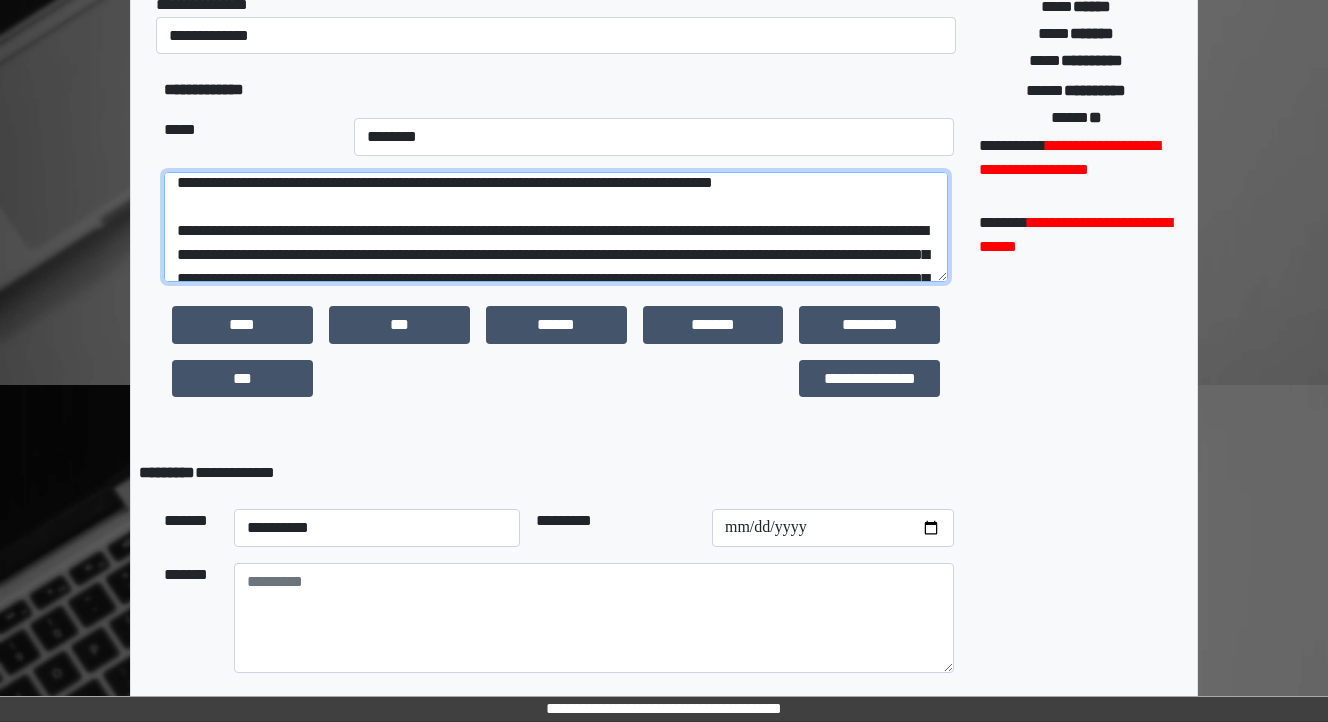 scroll, scrollTop: 223, scrollLeft: 0, axis: vertical 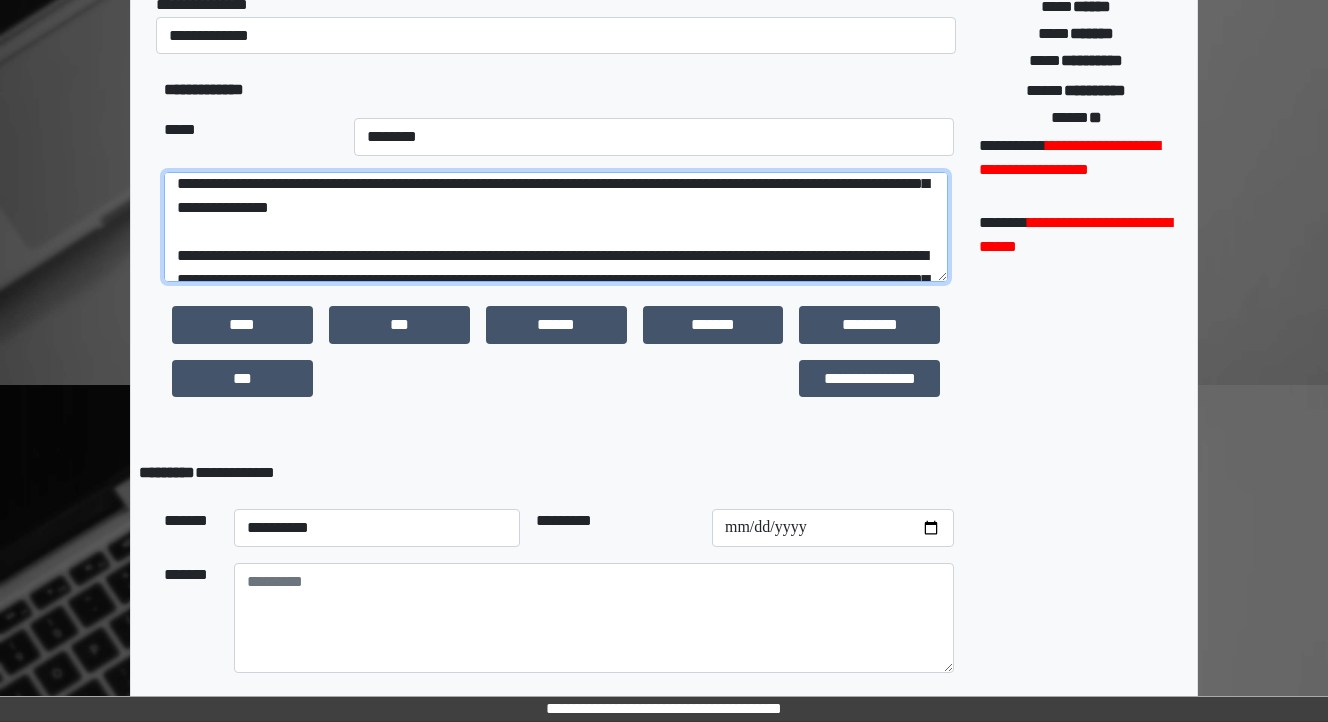 click at bounding box center [556, 227] 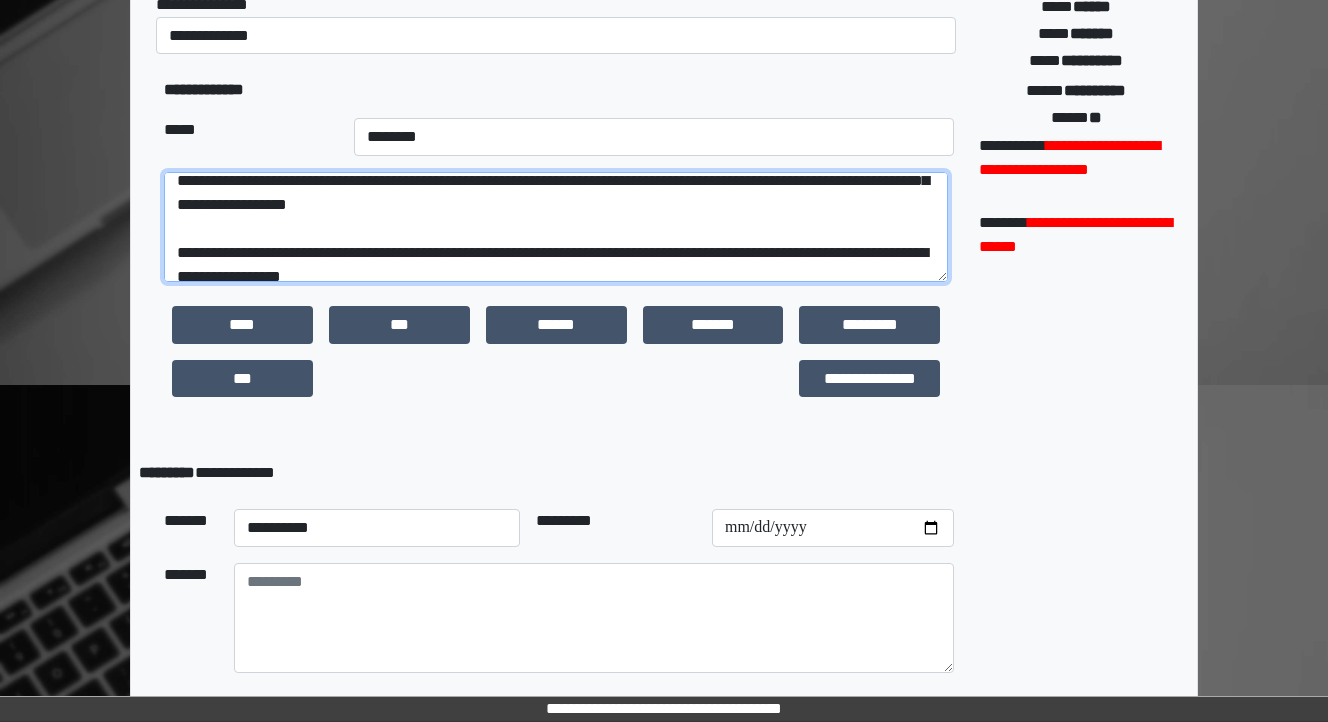 scroll, scrollTop: 383, scrollLeft: 0, axis: vertical 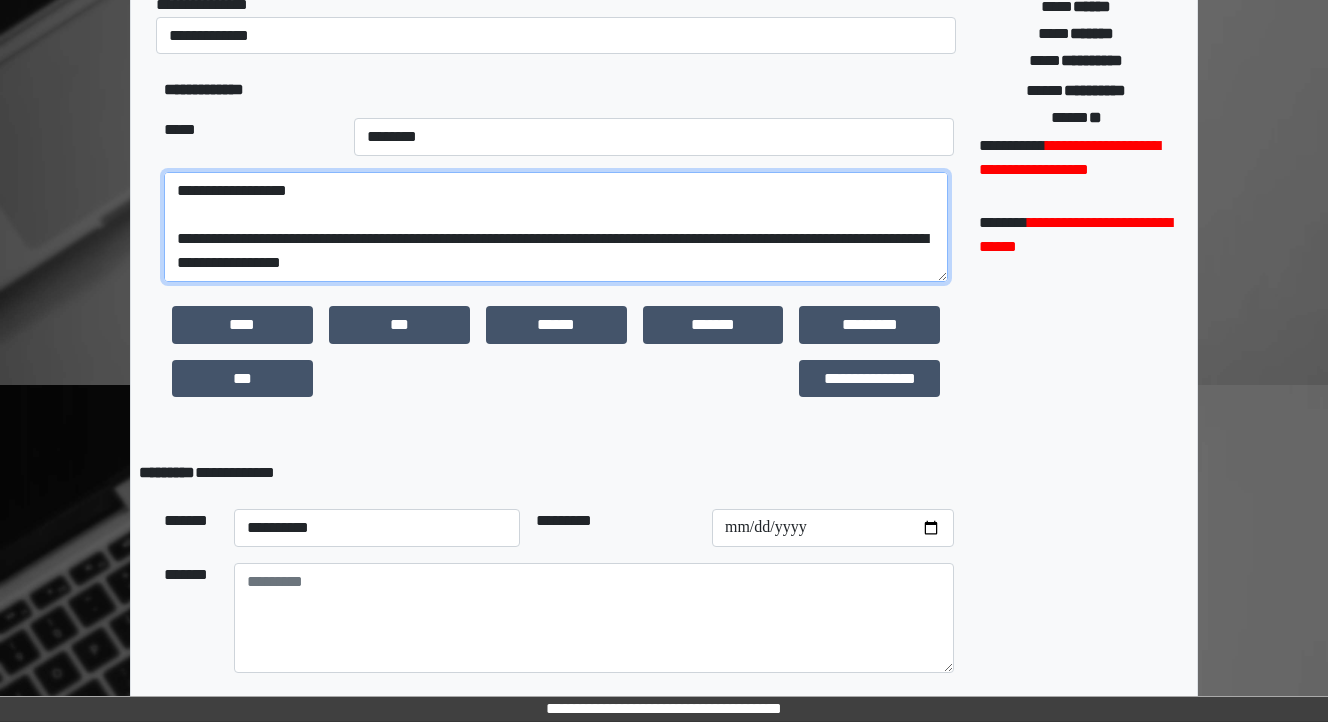 click at bounding box center [556, 227] 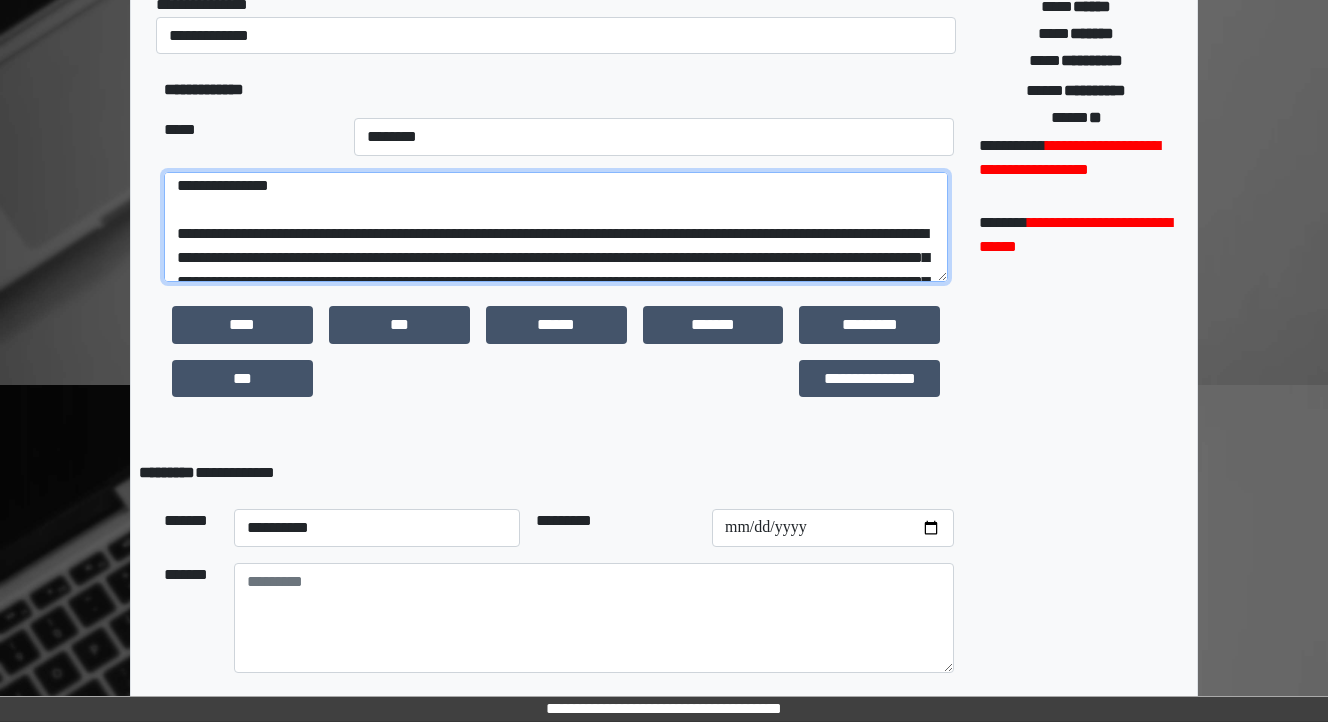 scroll, scrollTop: 224, scrollLeft: 0, axis: vertical 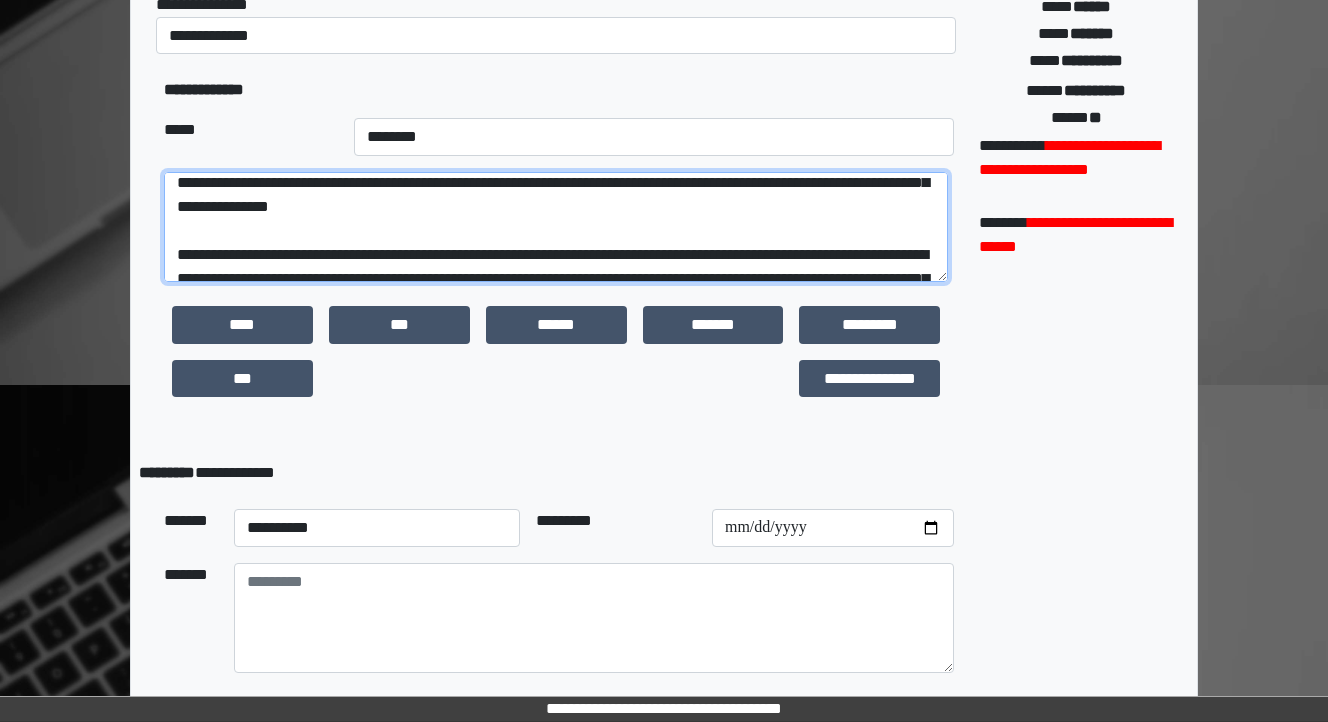 click at bounding box center (556, 227) 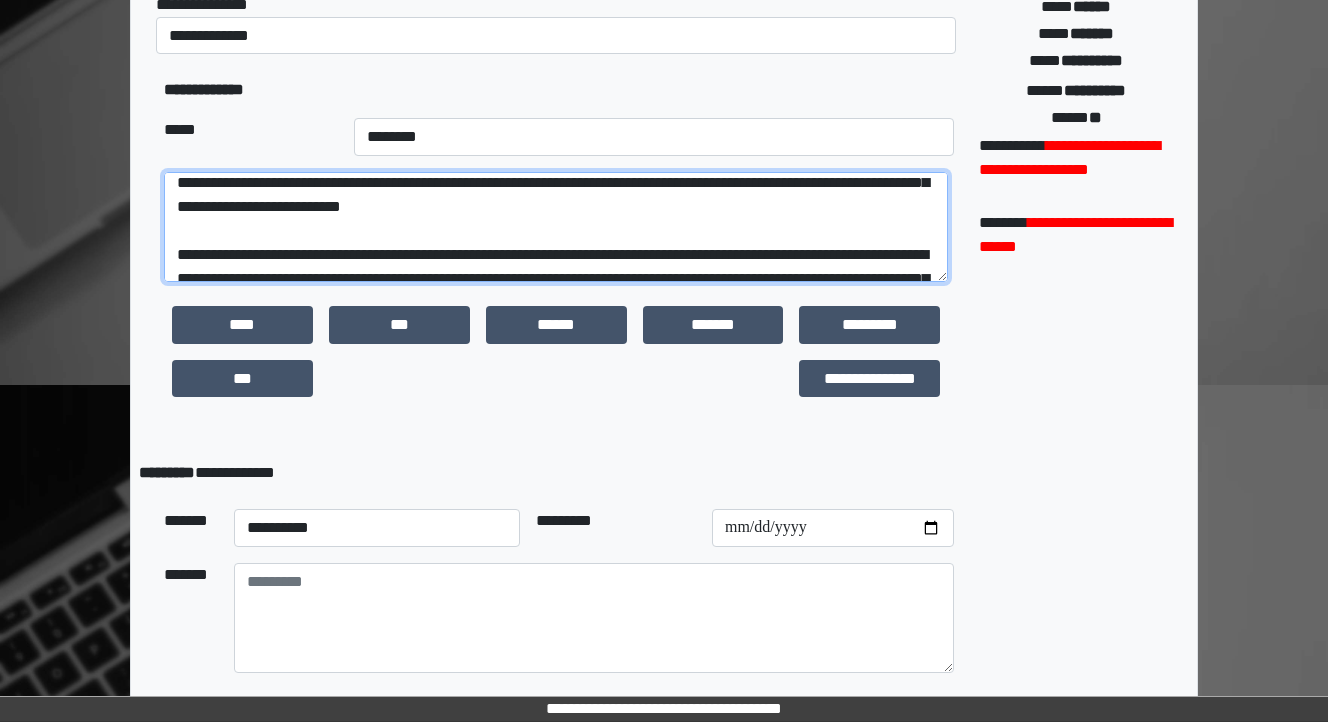 drag, startPoint x: 575, startPoint y: 204, endPoint x: 500, endPoint y: 203, distance: 75.00667 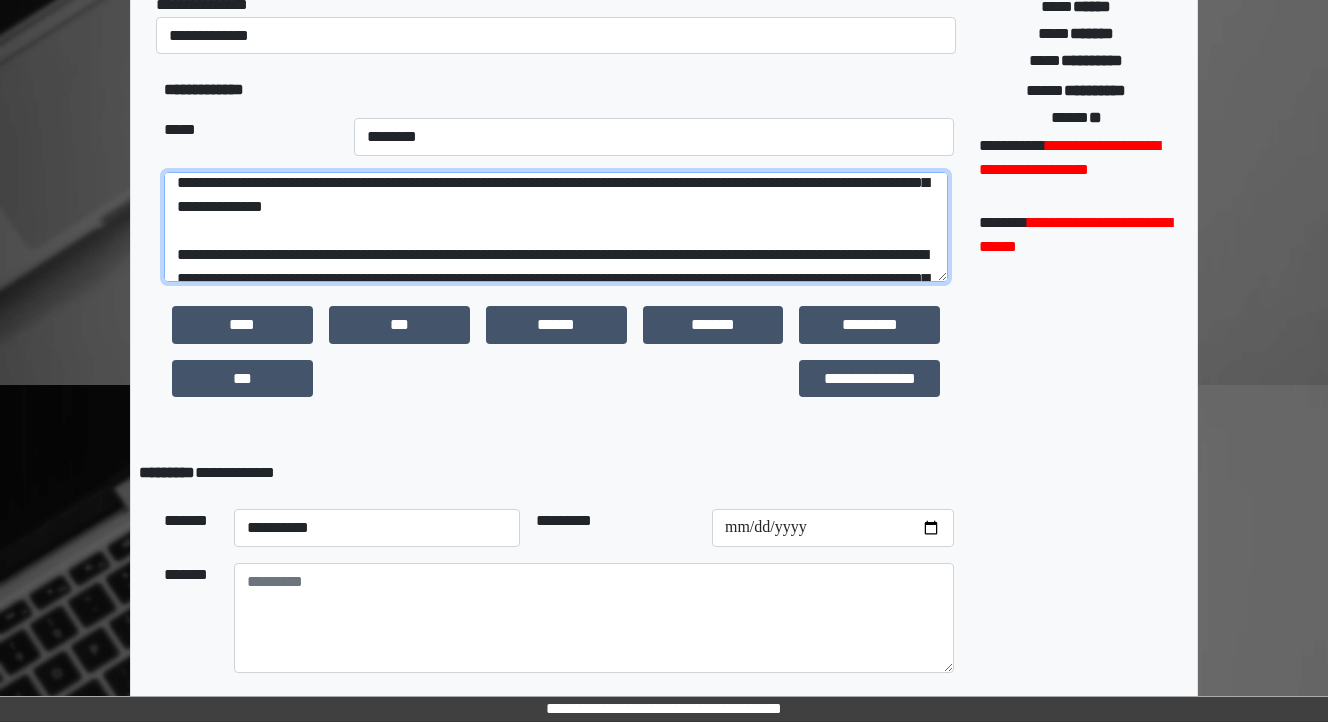click at bounding box center [556, 227] 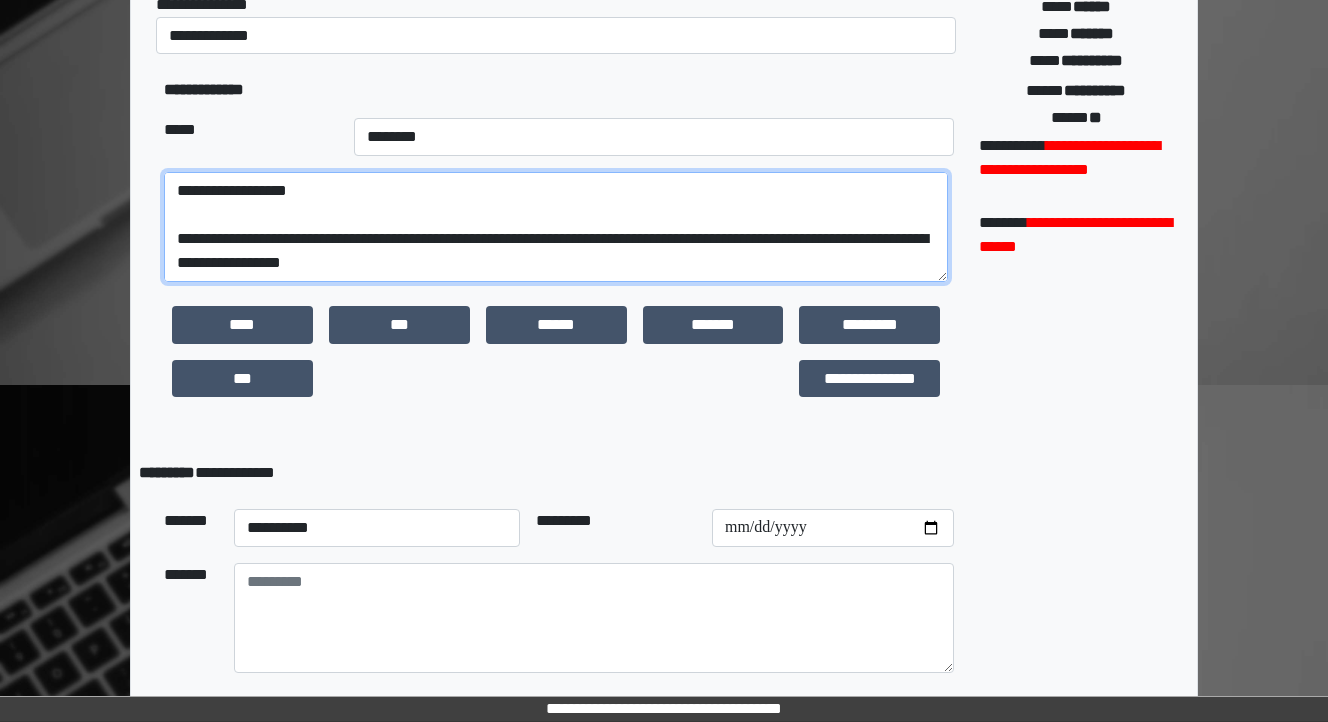 scroll, scrollTop: 384, scrollLeft: 0, axis: vertical 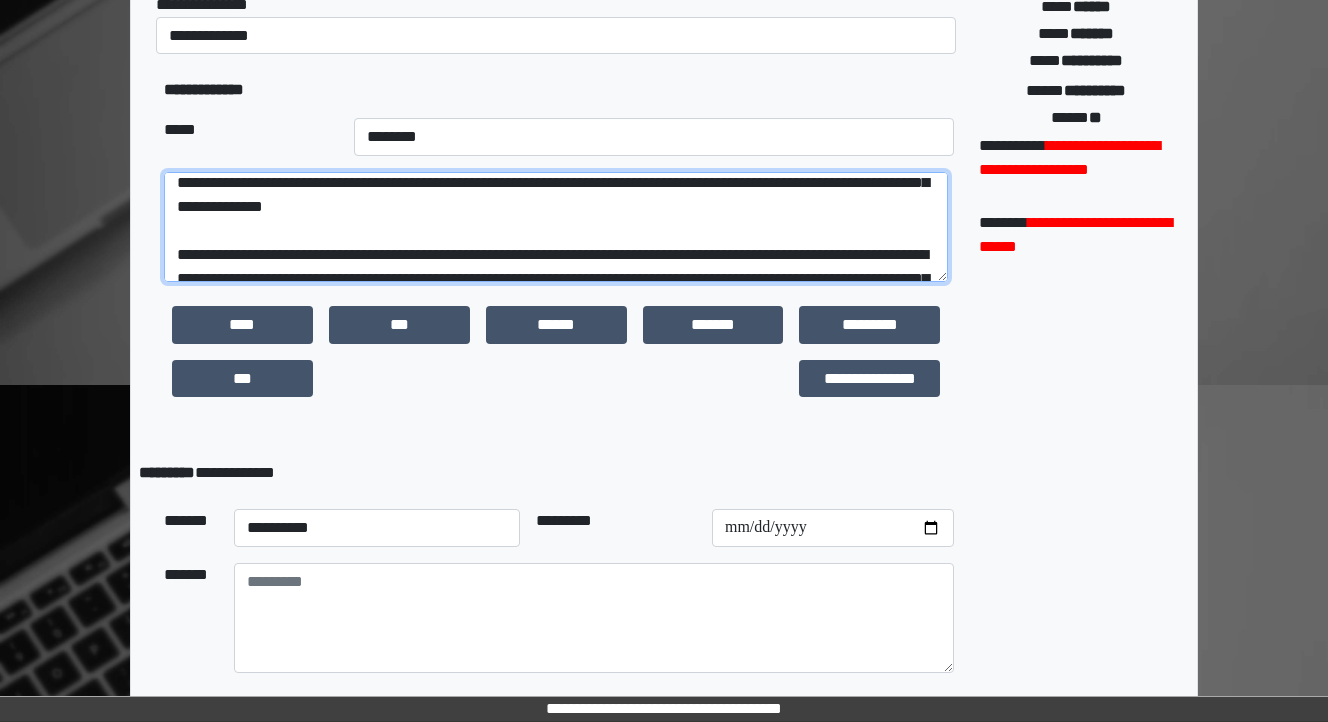 click at bounding box center (556, 227) 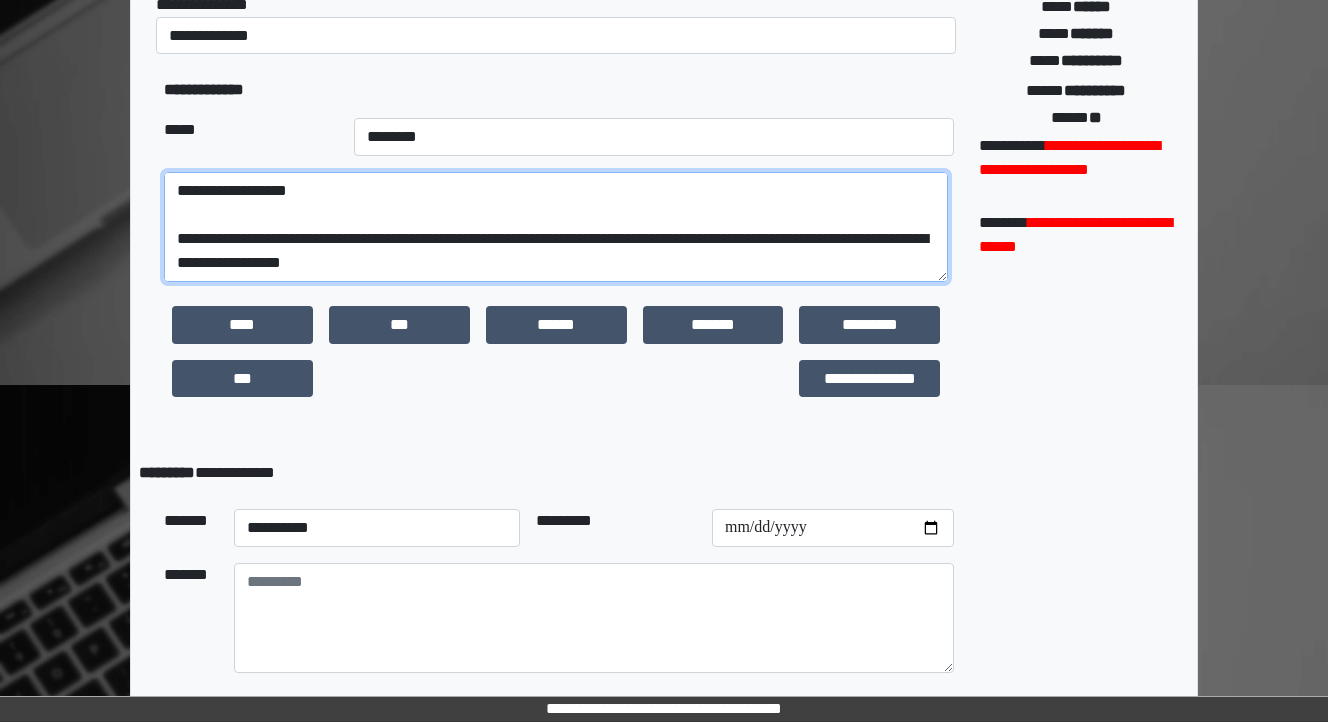 click at bounding box center [556, 227] 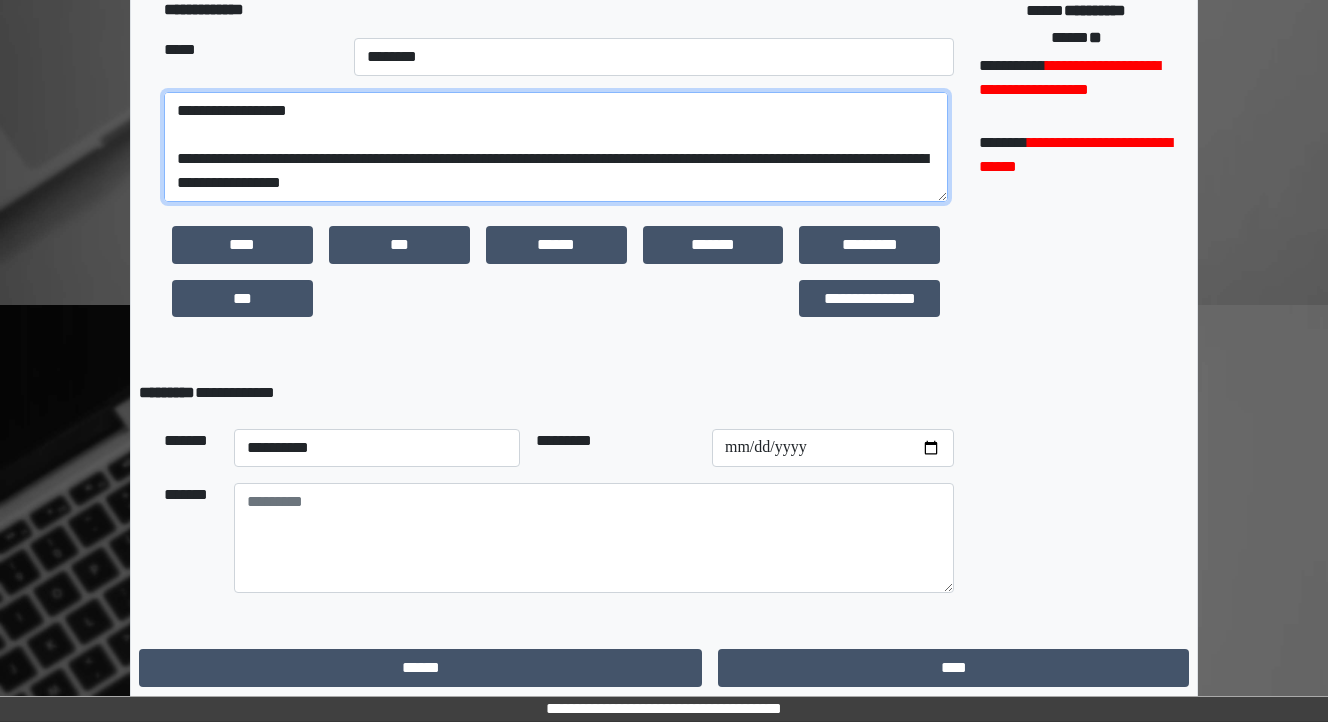 scroll, scrollTop: 482, scrollLeft: 0, axis: vertical 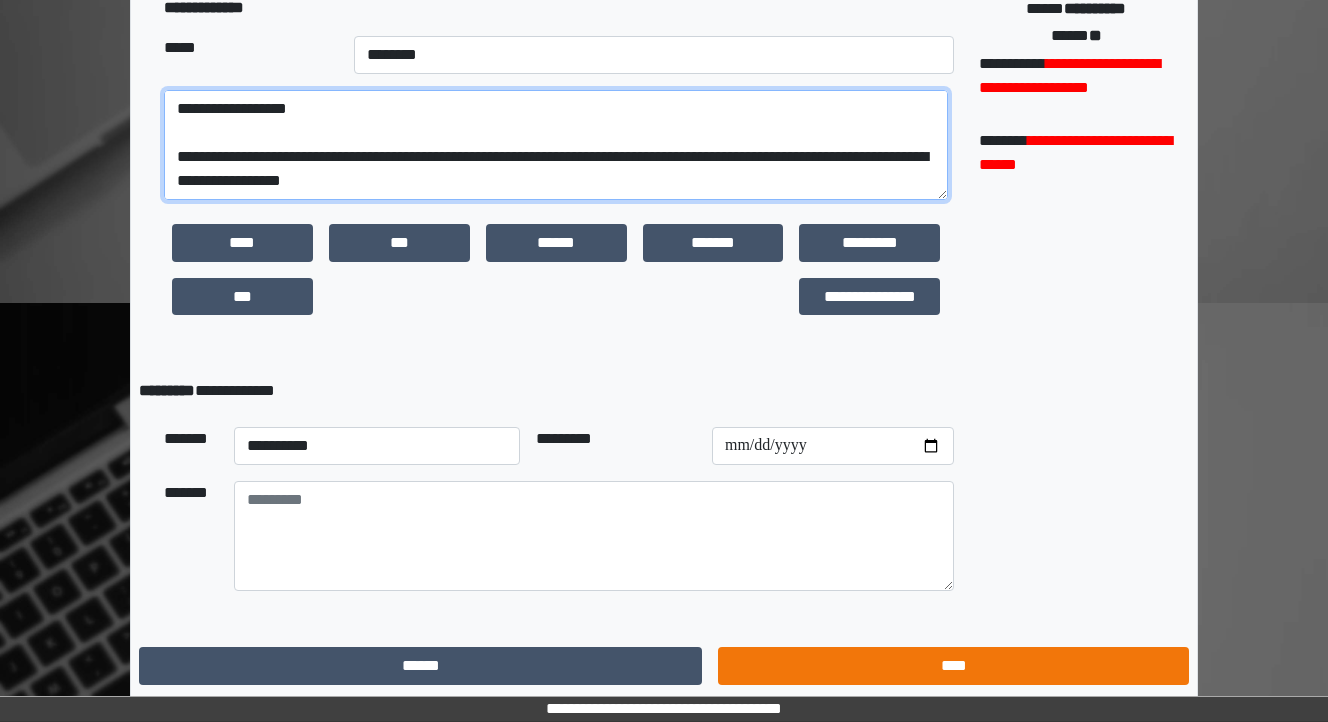 type on "**********" 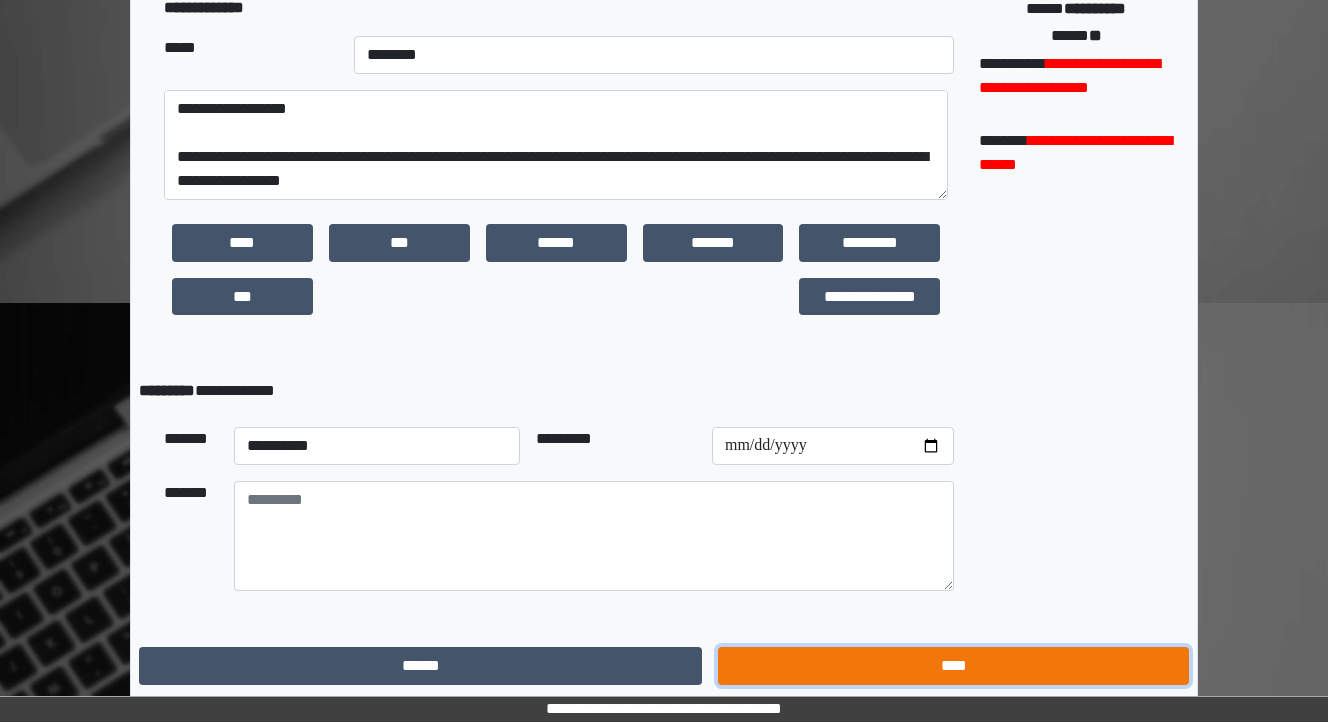 click on "****" at bounding box center [953, 666] 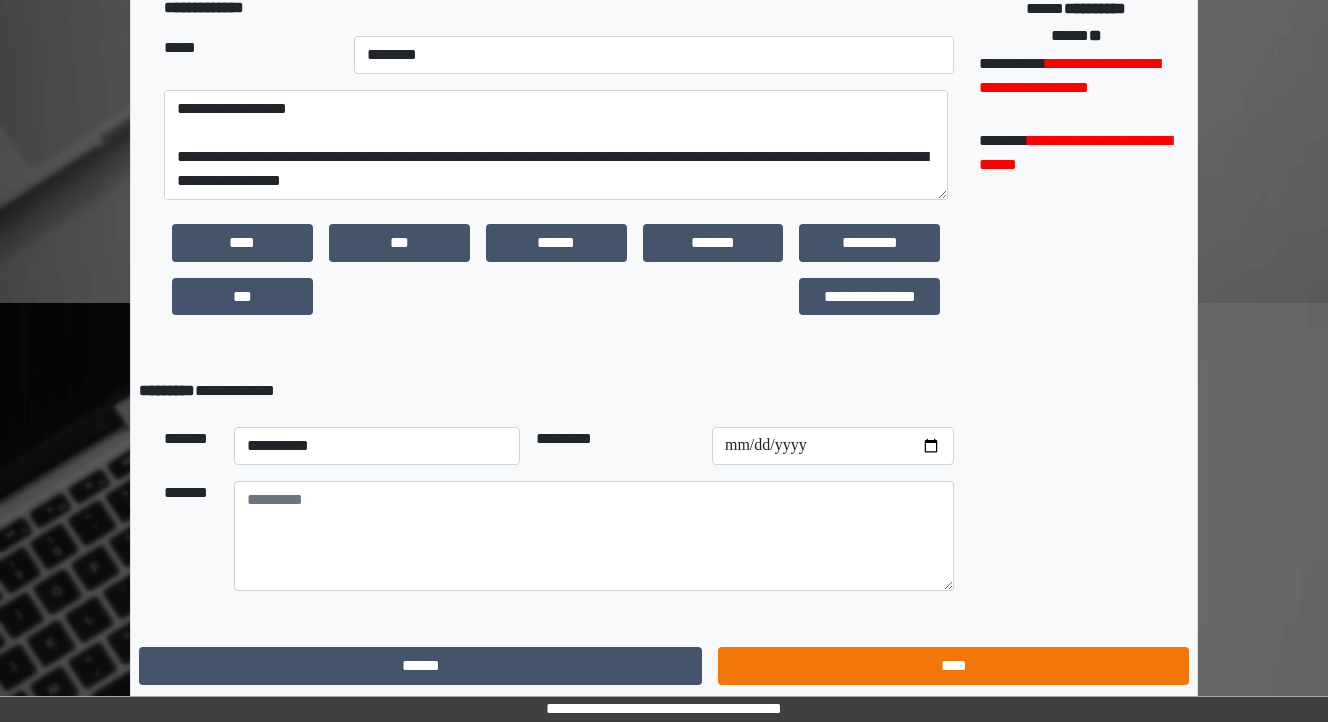 scroll, scrollTop: 0, scrollLeft: 0, axis: both 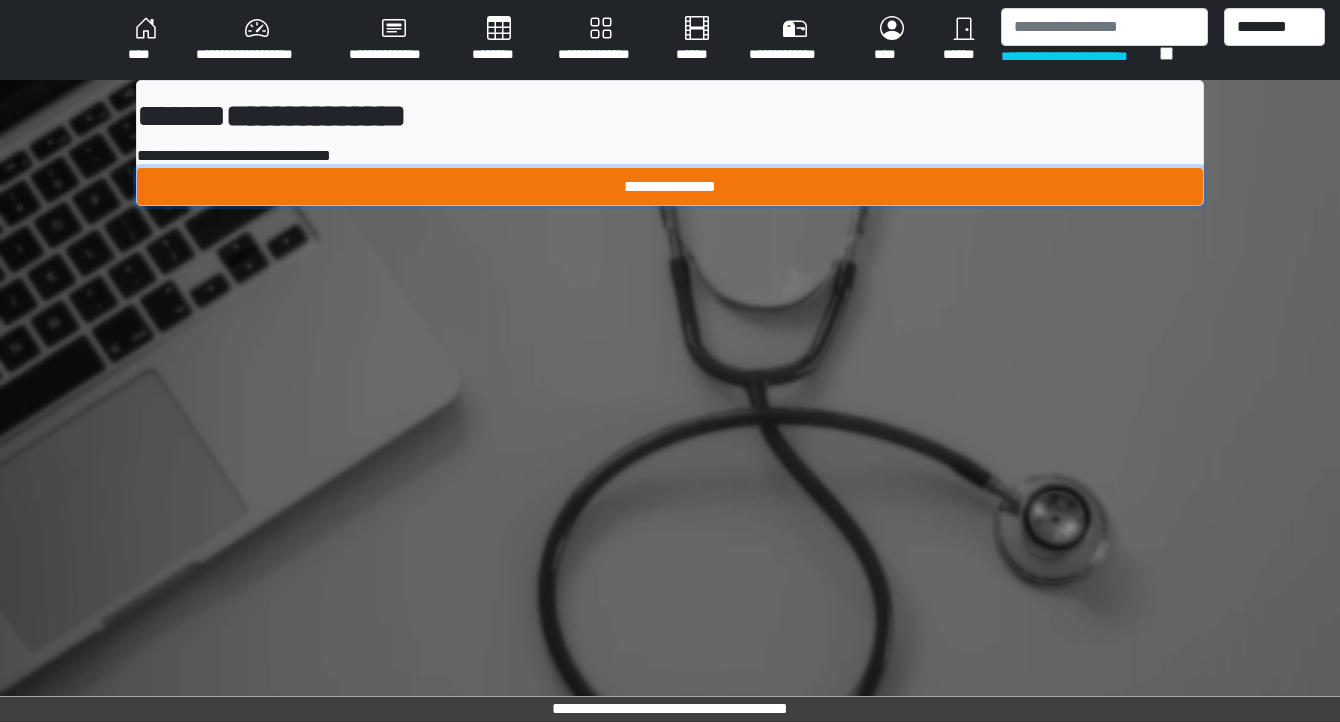 click on "**********" at bounding box center [670, 187] 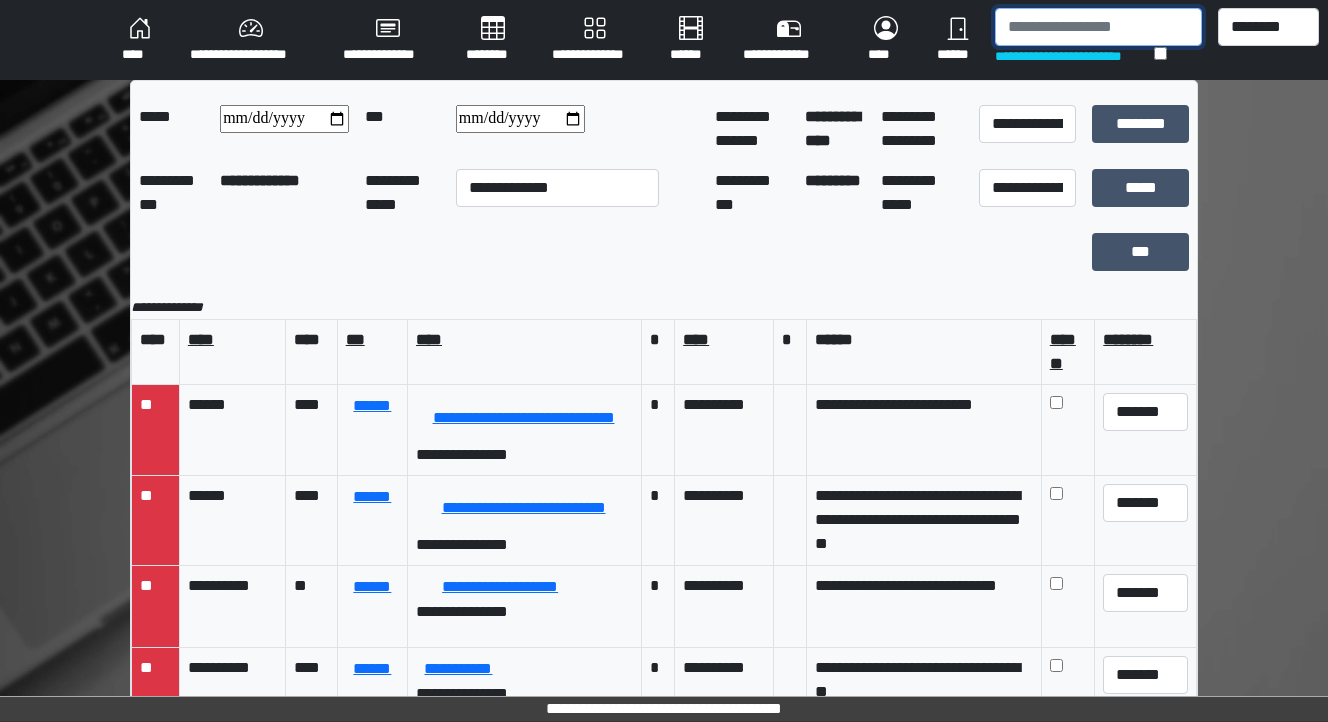drag, startPoint x: 1036, startPoint y: 36, endPoint x: 1026, endPoint y: 31, distance: 11.18034 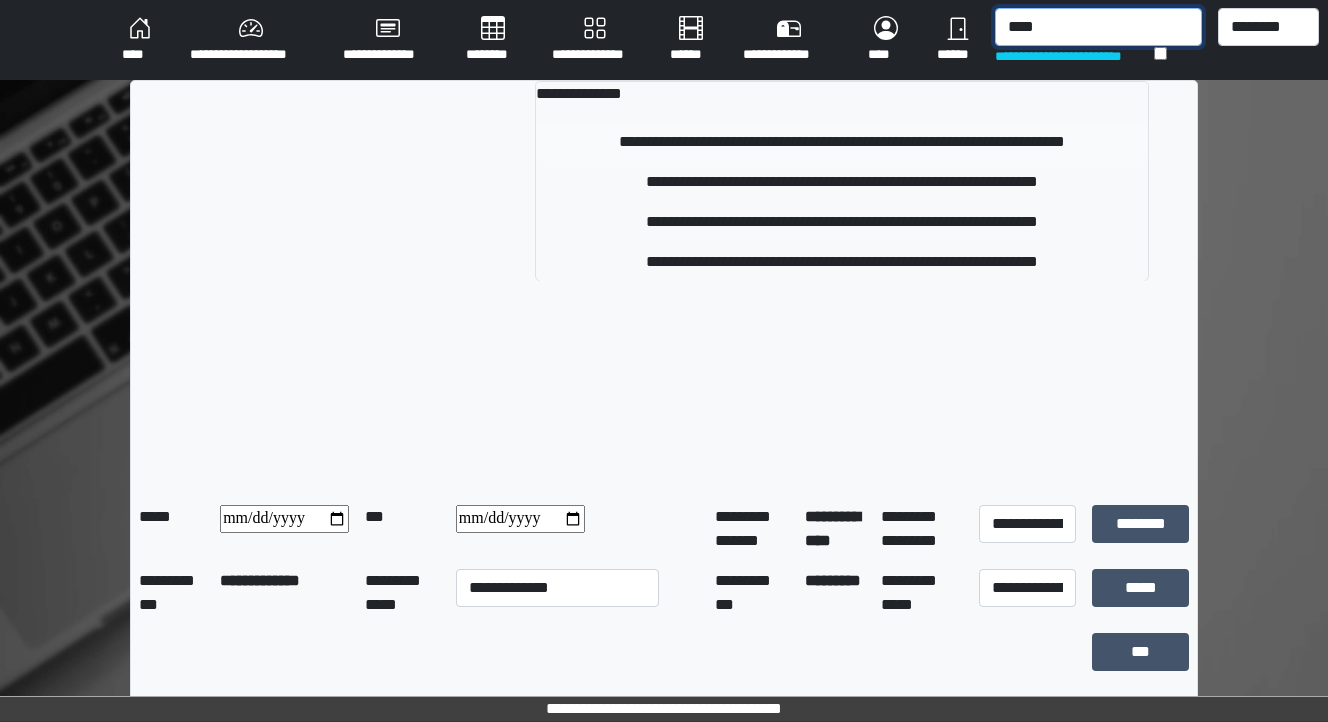 type on "****" 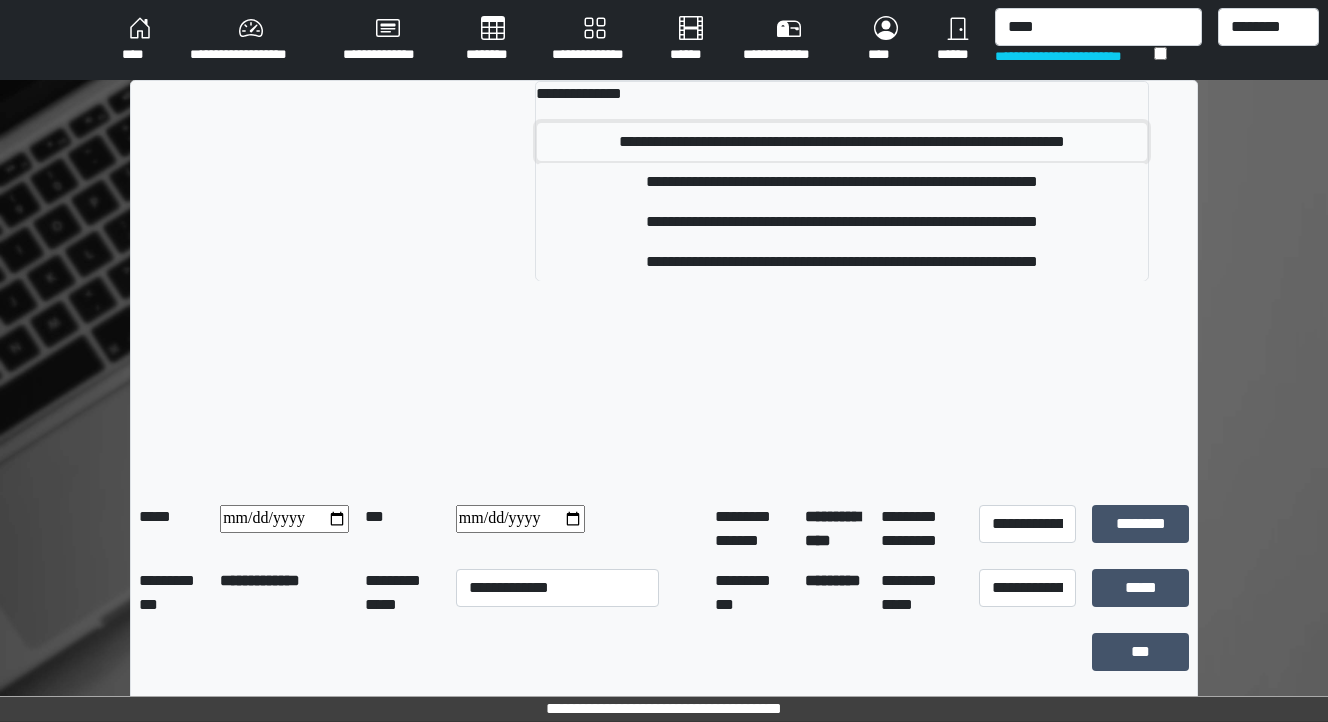 click on "**********" at bounding box center [842, 142] 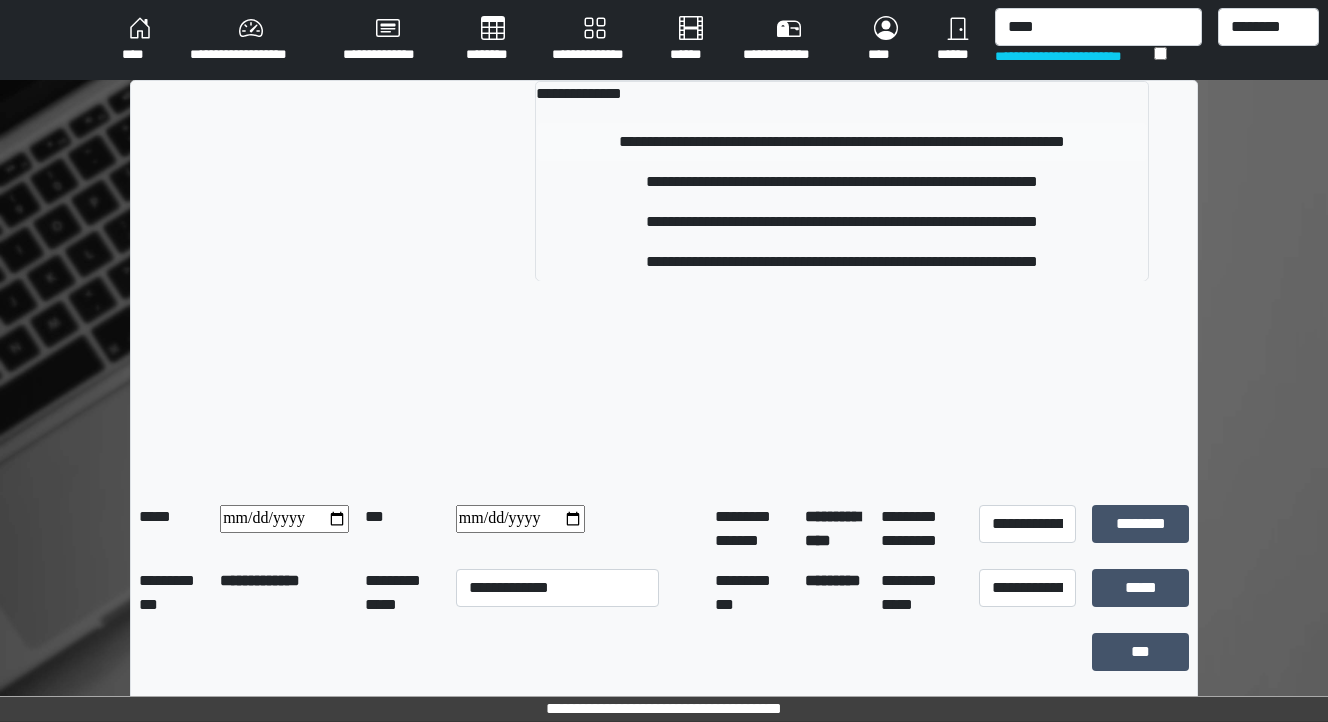 type 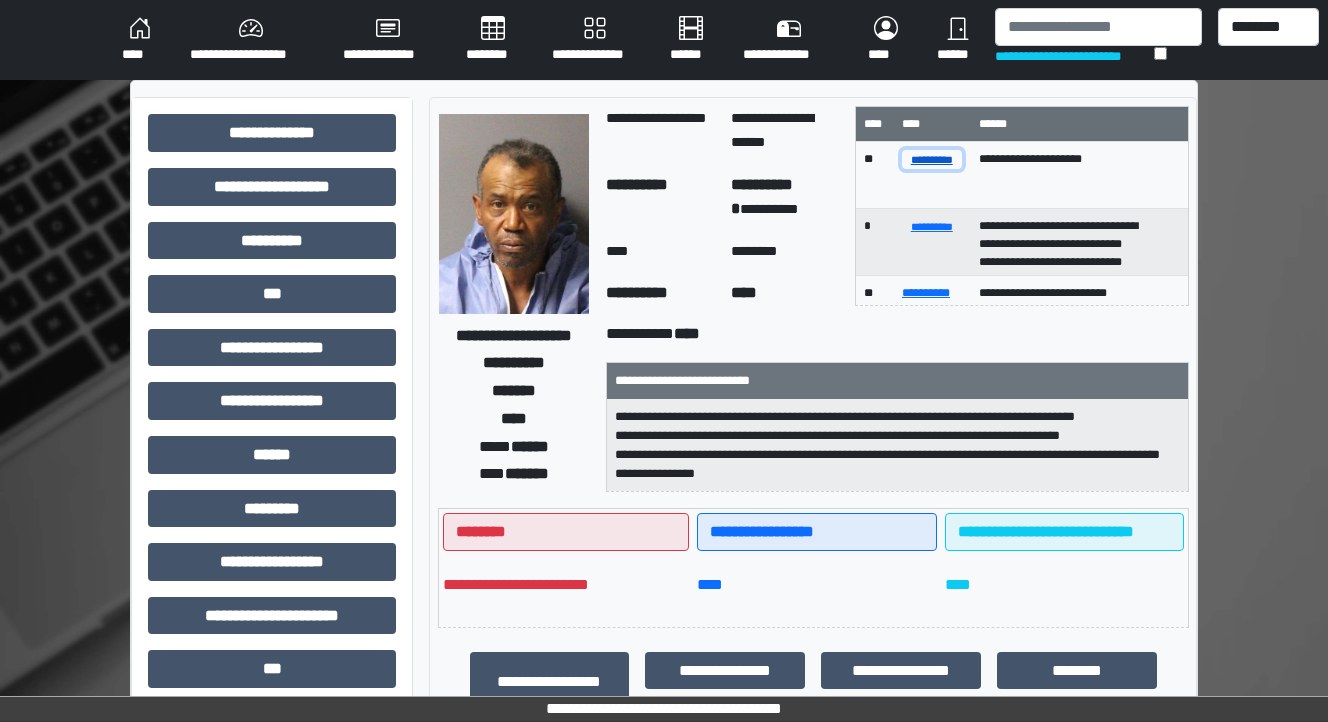 click on "**********" at bounding box center (932, 159) 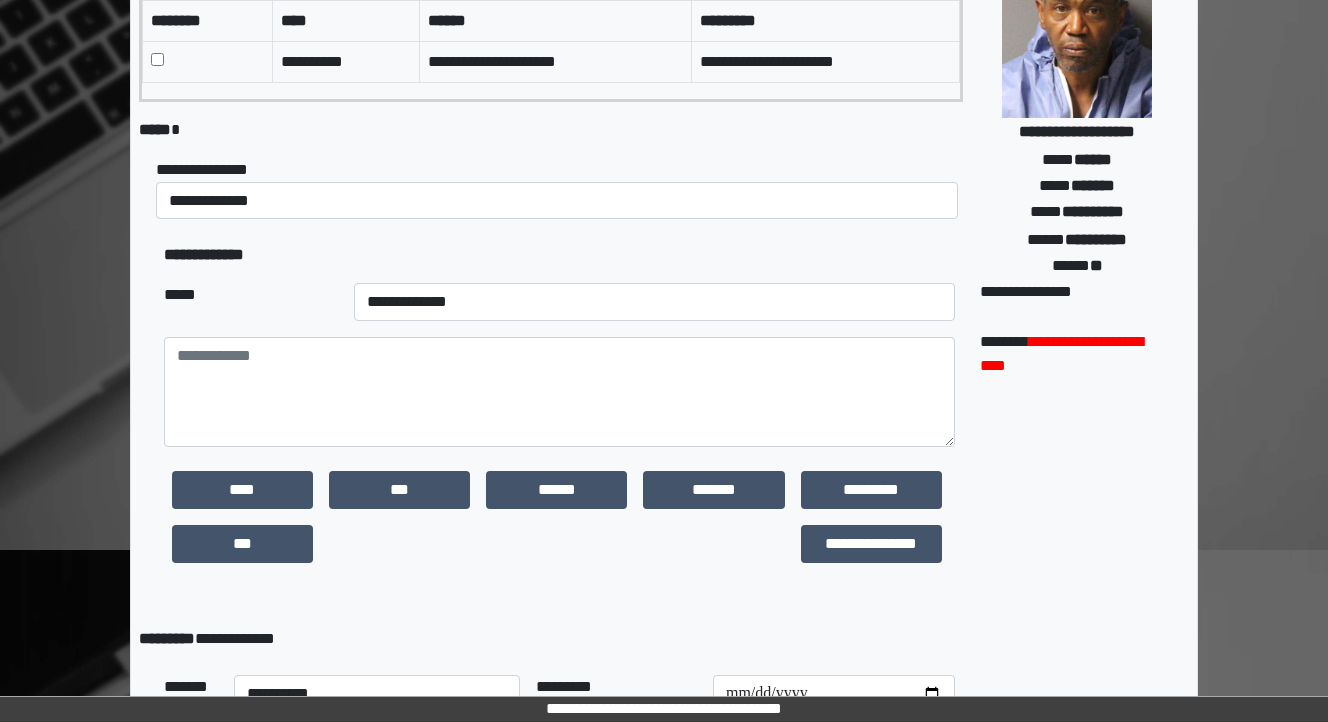 scroll, scrollTop: 240, scrollLeft: 0, axis: vertical 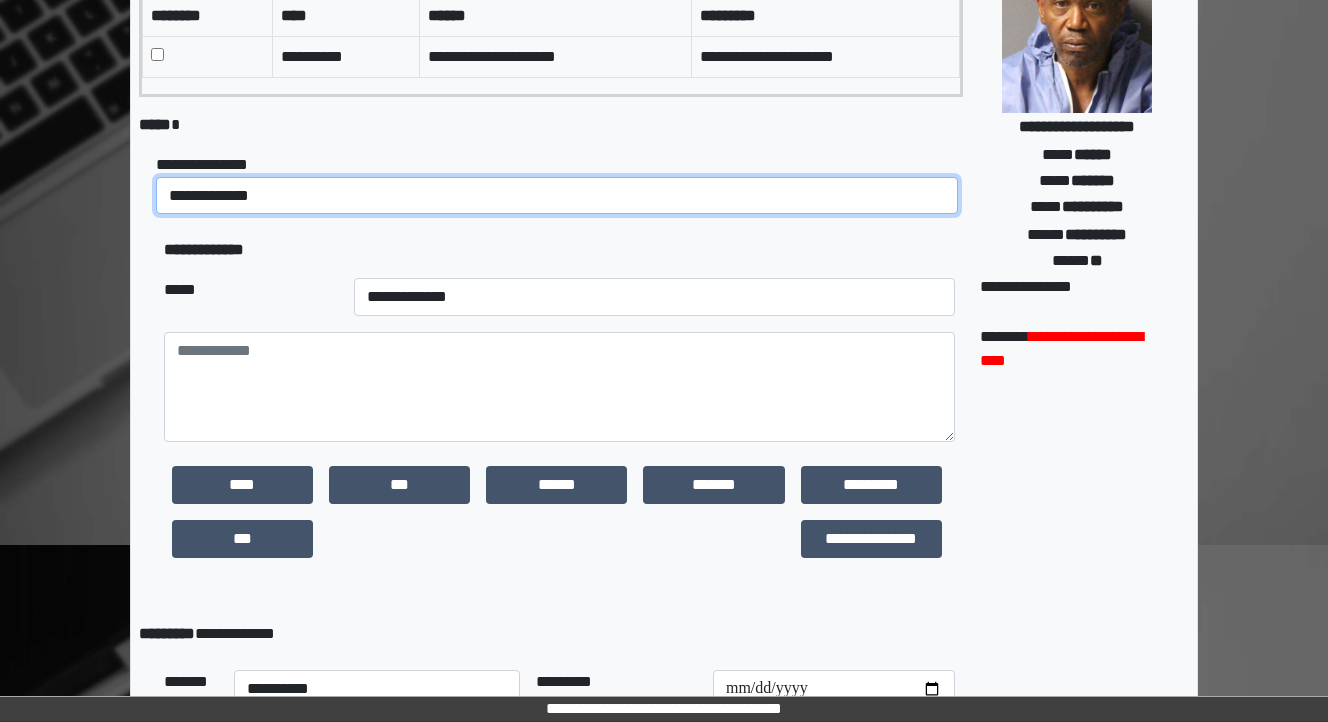 click on "**********" at bounding box center [557, 196] 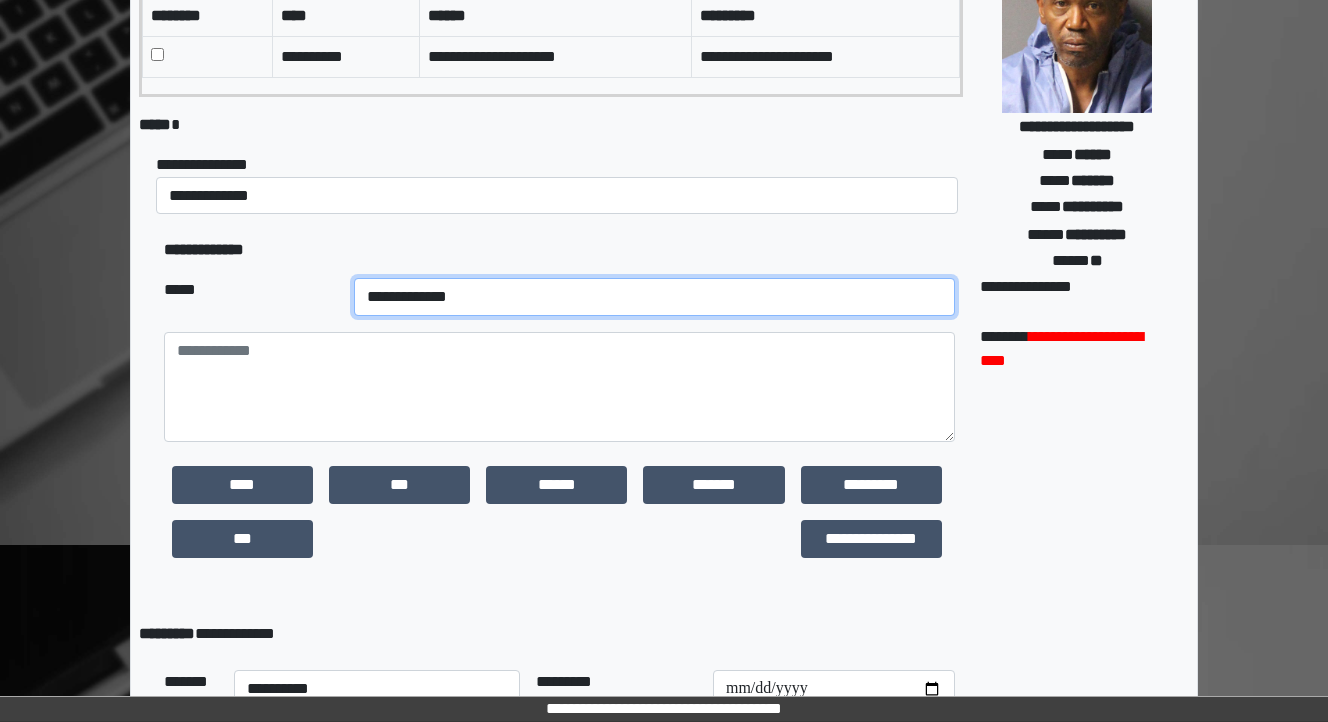 click on "**********" at bounding box center (654, 297) 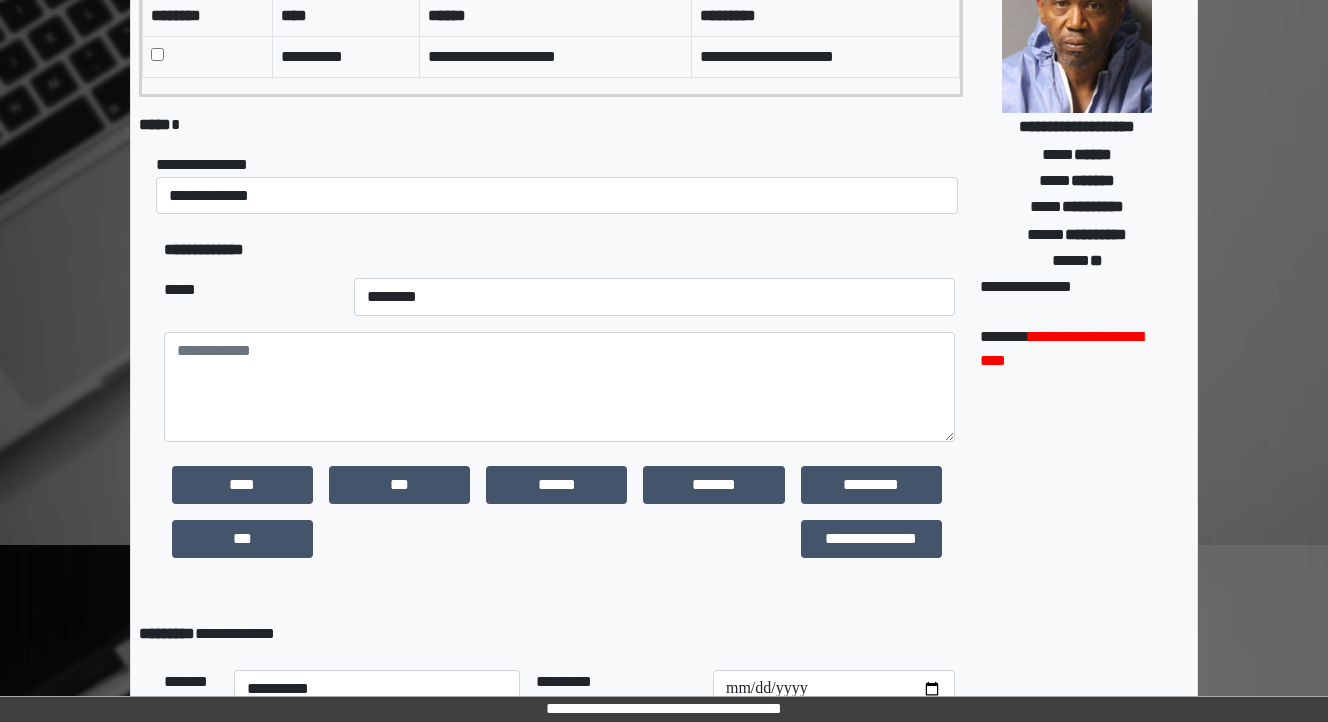 click on "*****" at bounding box center (251, 297) 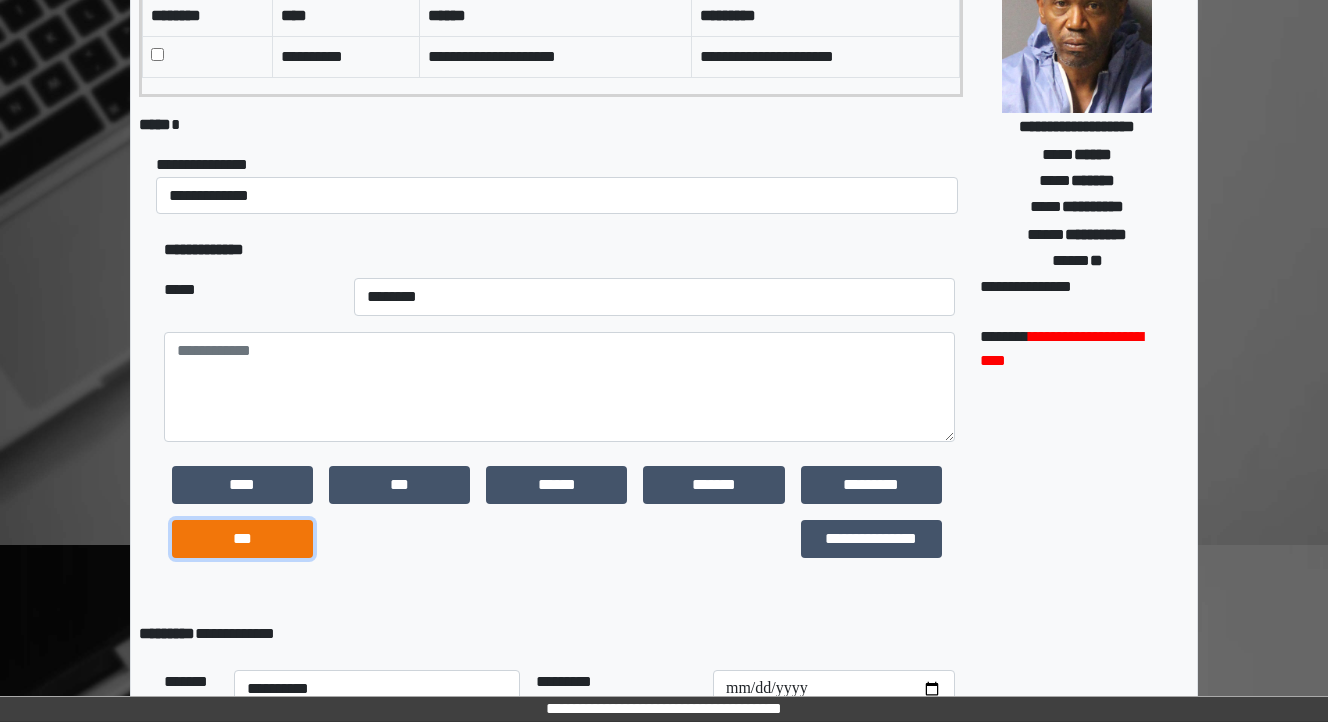 click on "***" at bounding box center (242, 539) 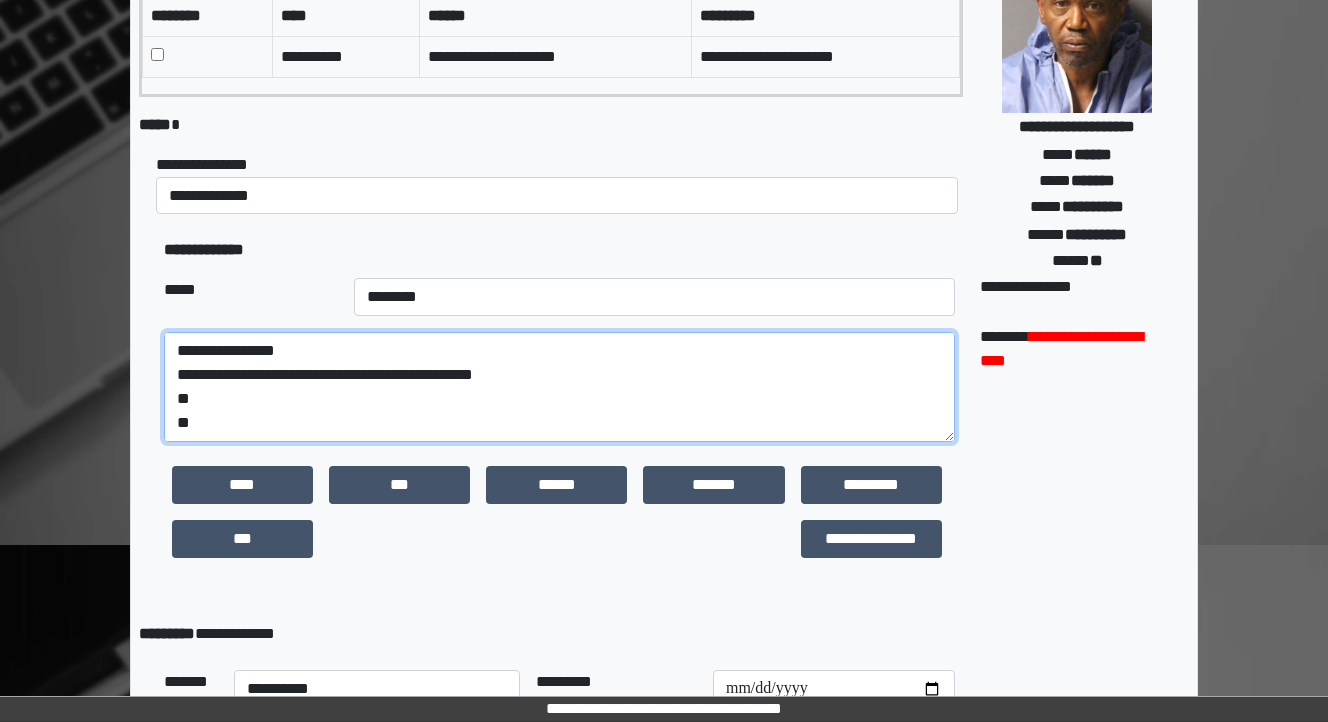 click on "**********" at bounding box center [559, 387] 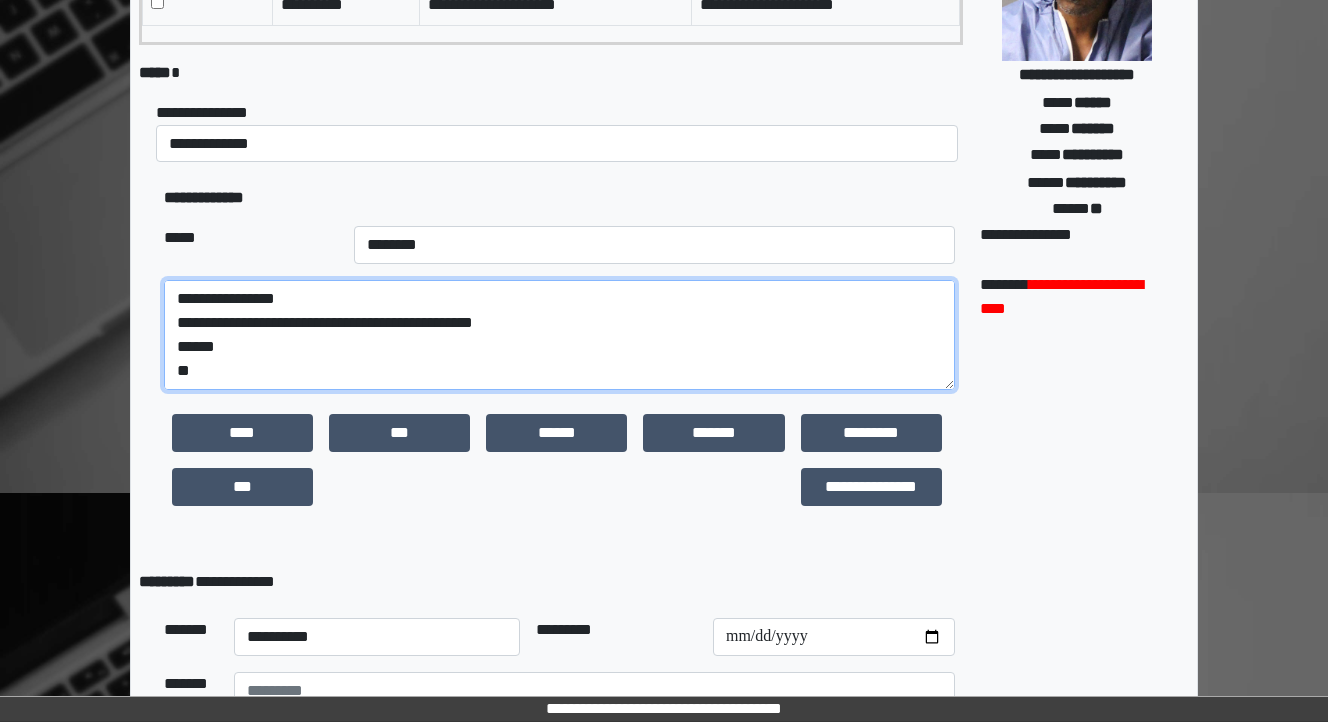scroll, scrollTop: 320, scrollLeft: 0, axis: vertical 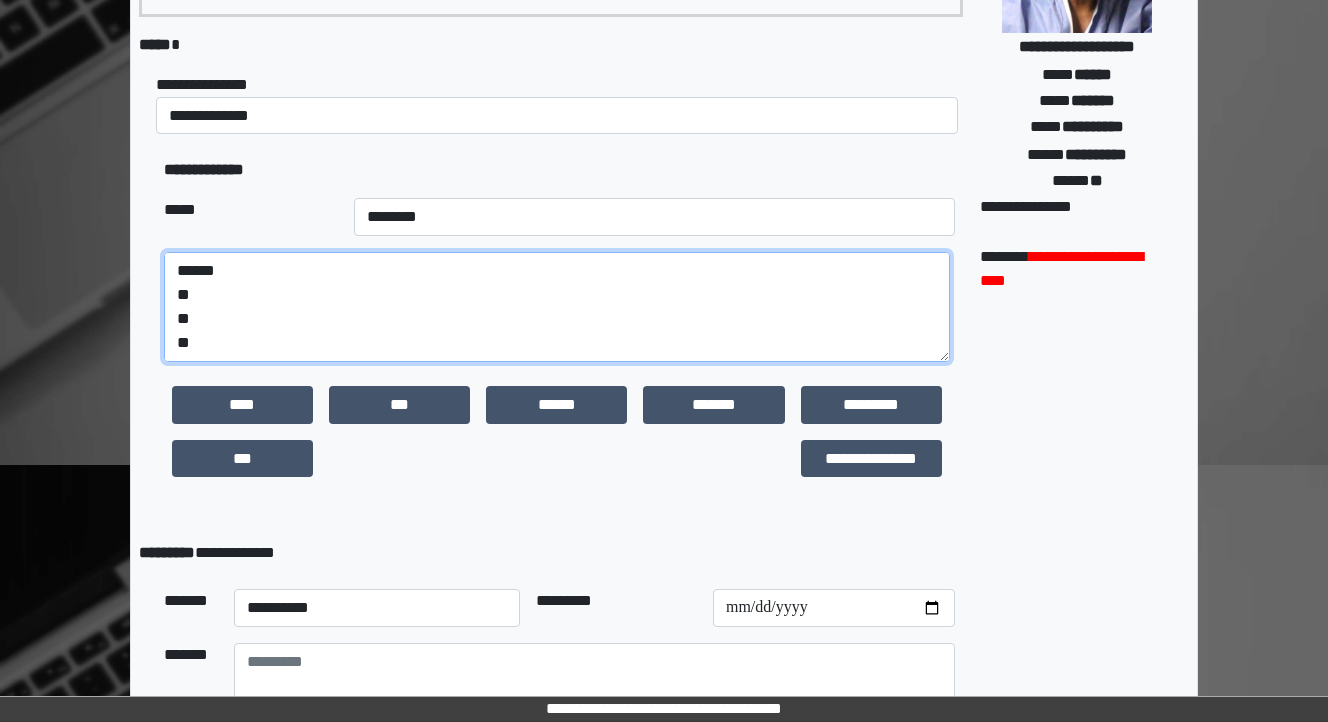 drag, startPoint x: 189, startPoint y: 343, endPoint x: 178, endPoint y: 343, distance: 11 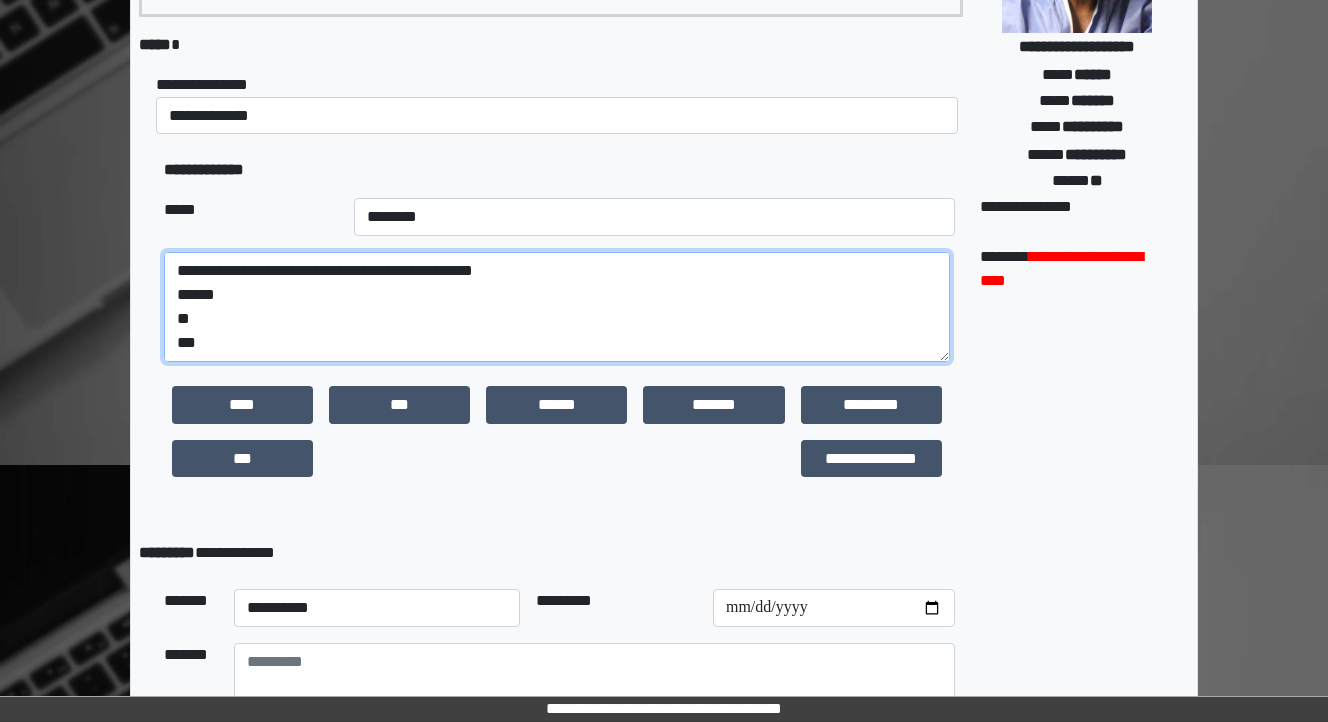 click on "**********" at bounding box center (557, 307) 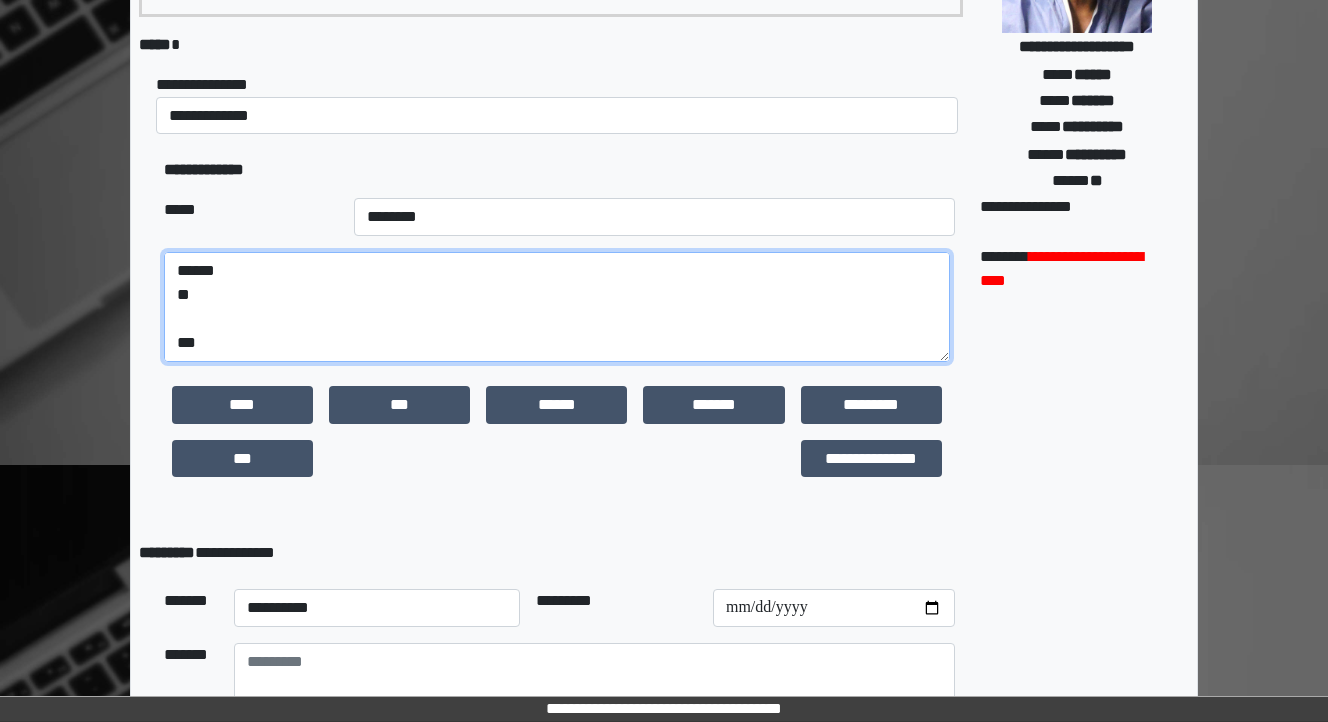 scroll, scrollTop: 72, scrollLeft: 0, axis: vertical 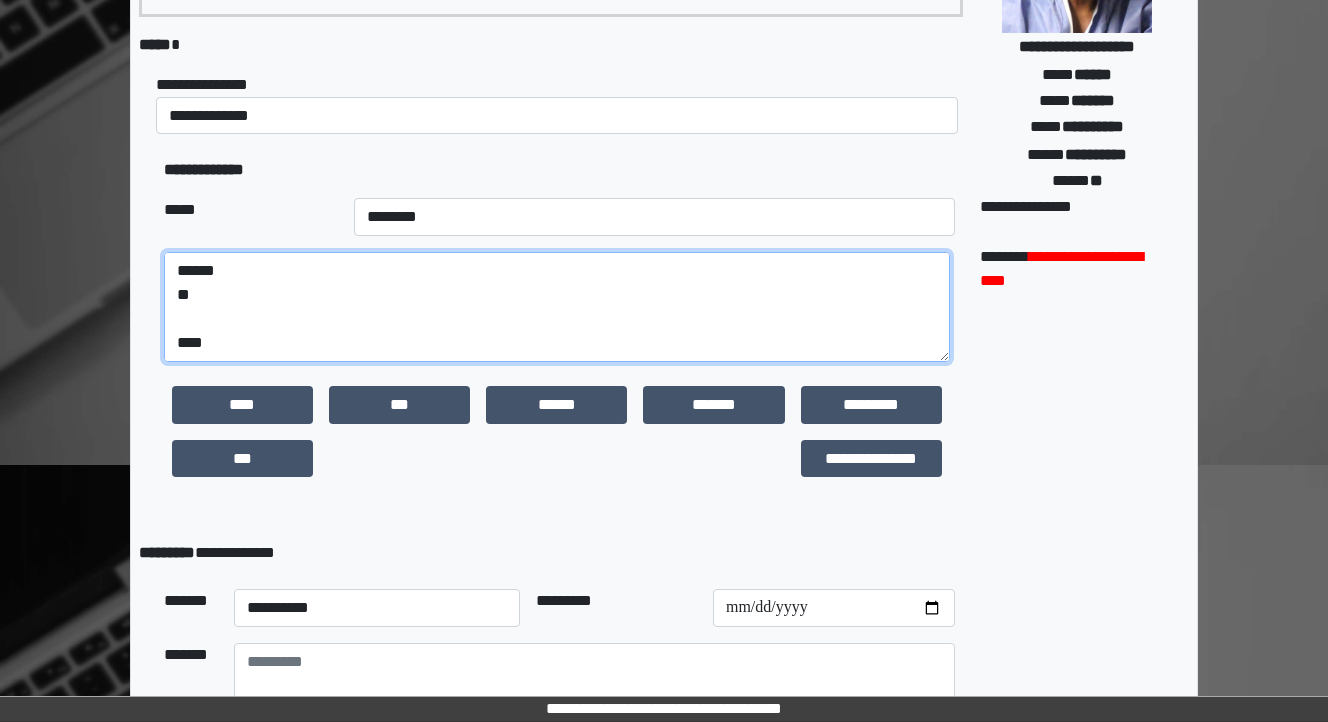 paste on "**********" 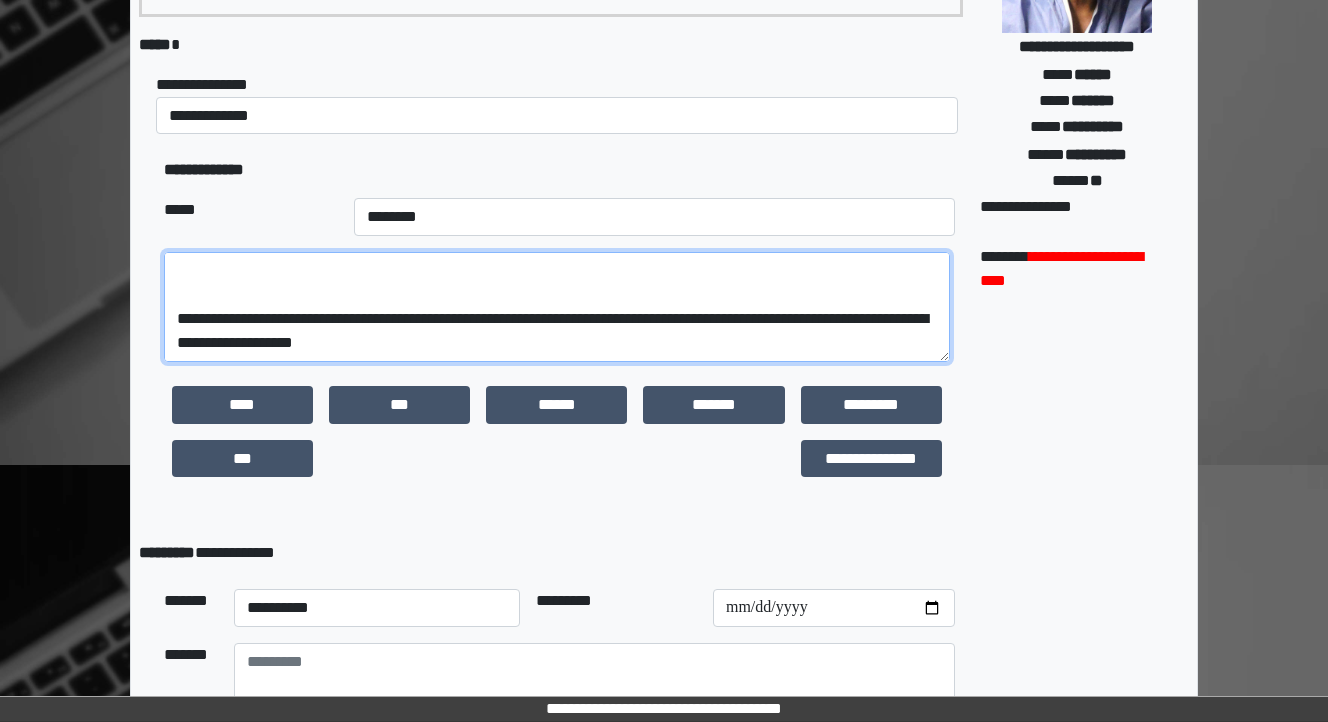 scroll, scrollTop: 288, scrollLeft: 0, axis: vertical 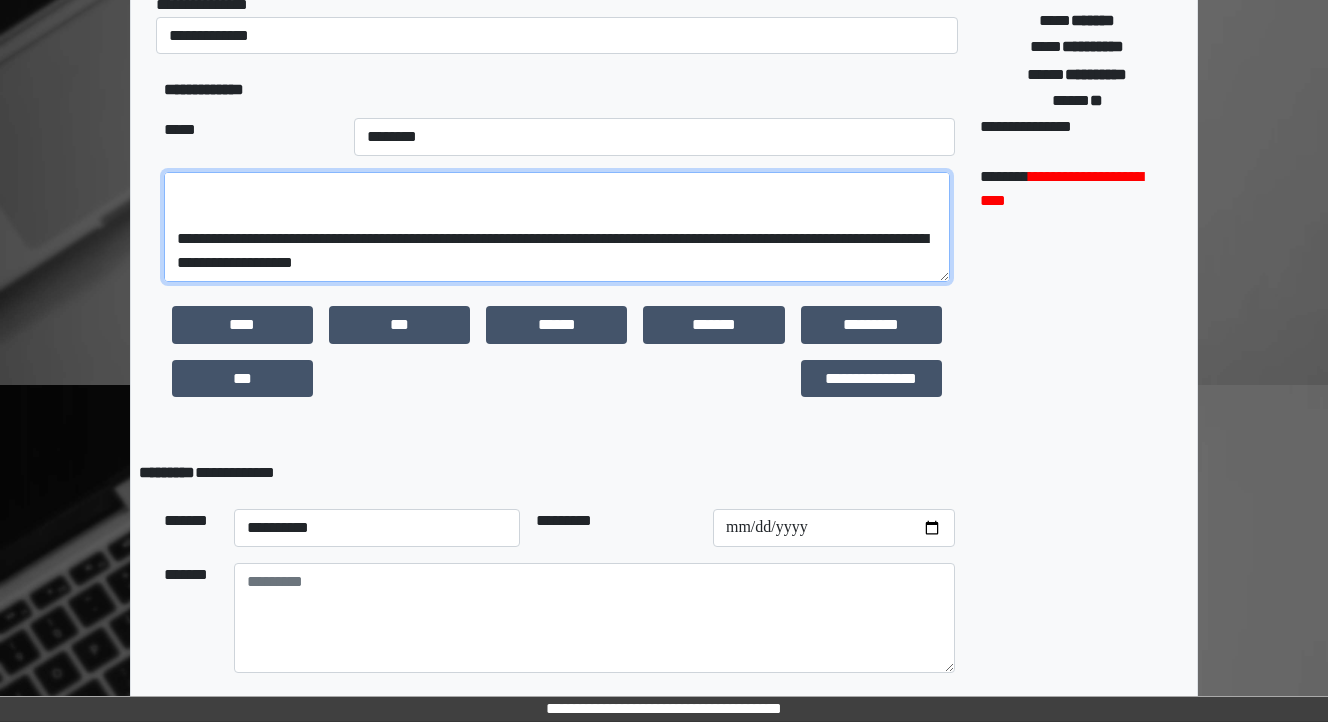 click on "**********" at bounding box center (557, 227) 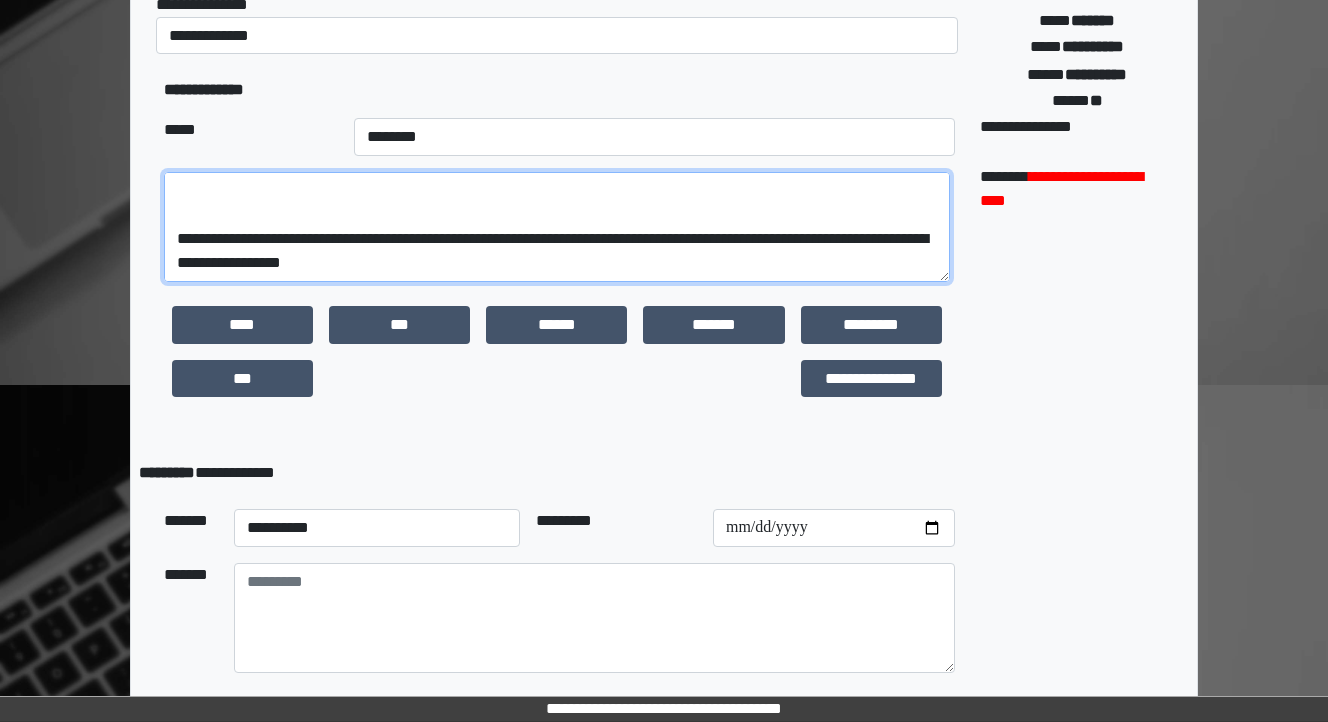scroll, scrollTop: 240, scrollLeft: 0, axis: vertical 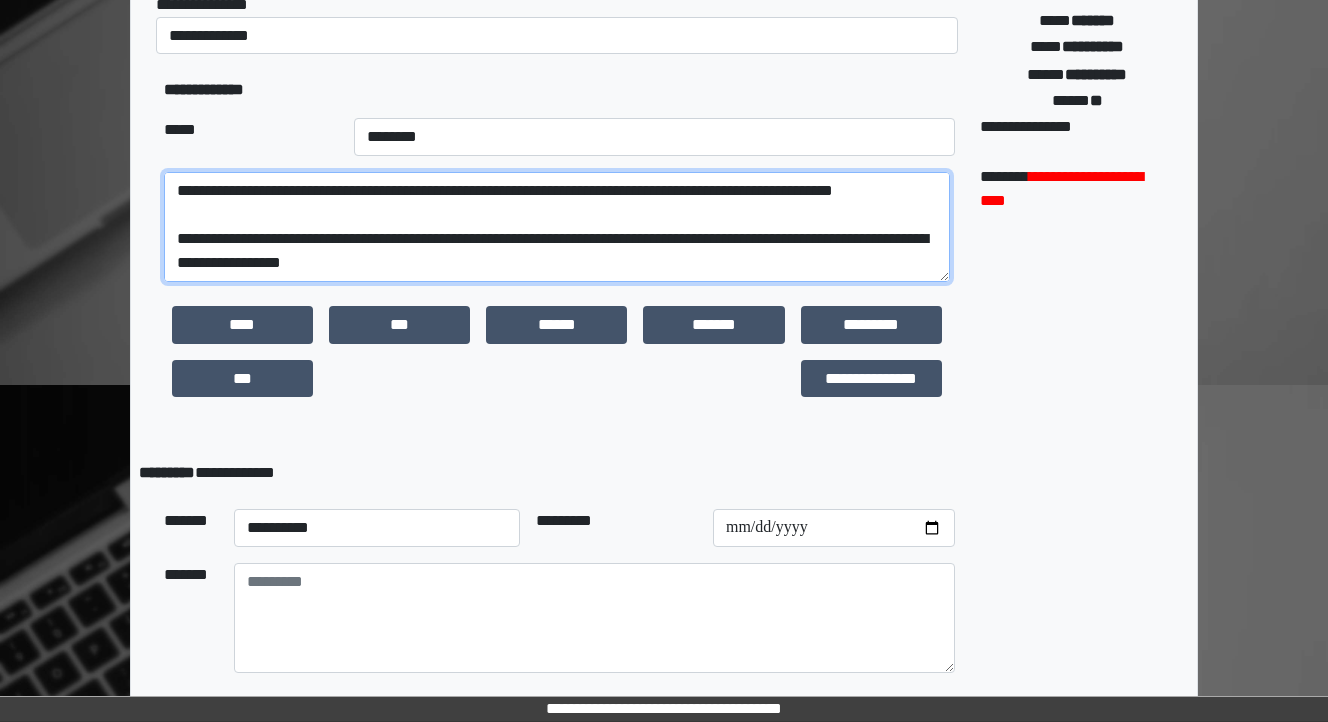 click on "**********" at bounding box center [557, 227] 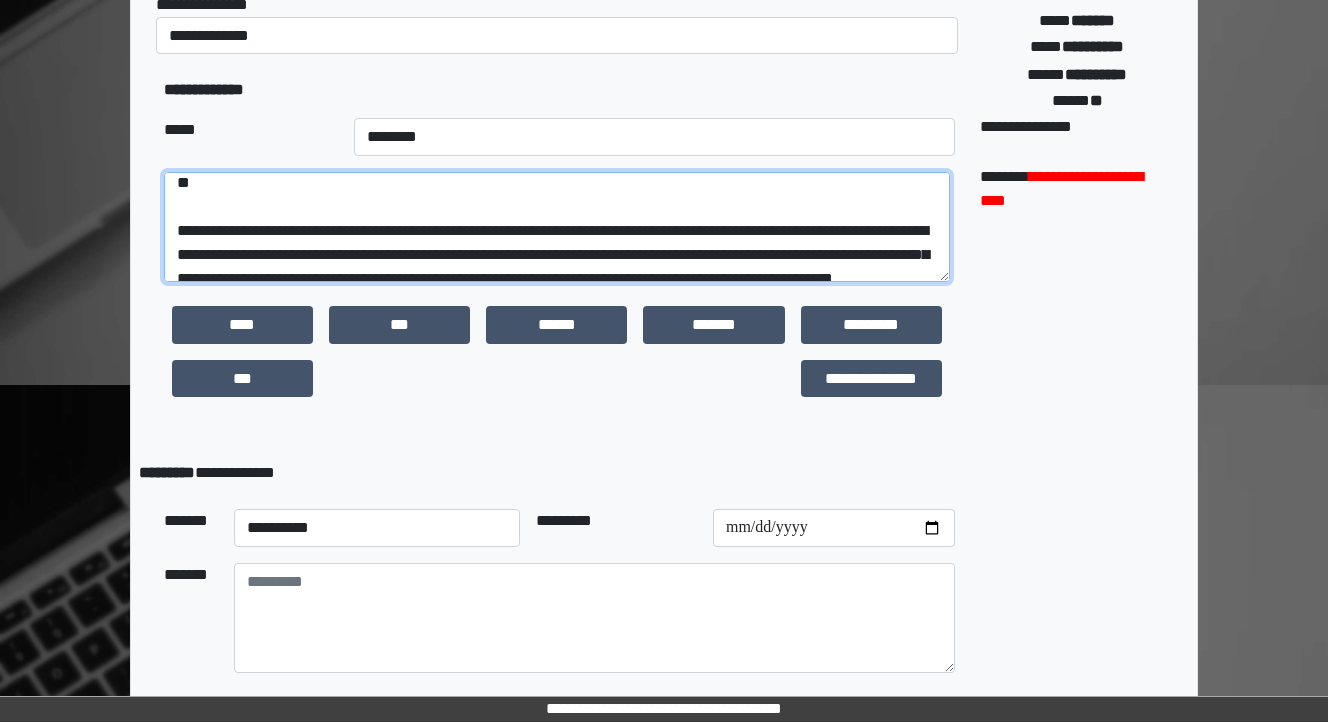 scroll, scrollTop: 32, scrollLeft: 0, axis: vertical 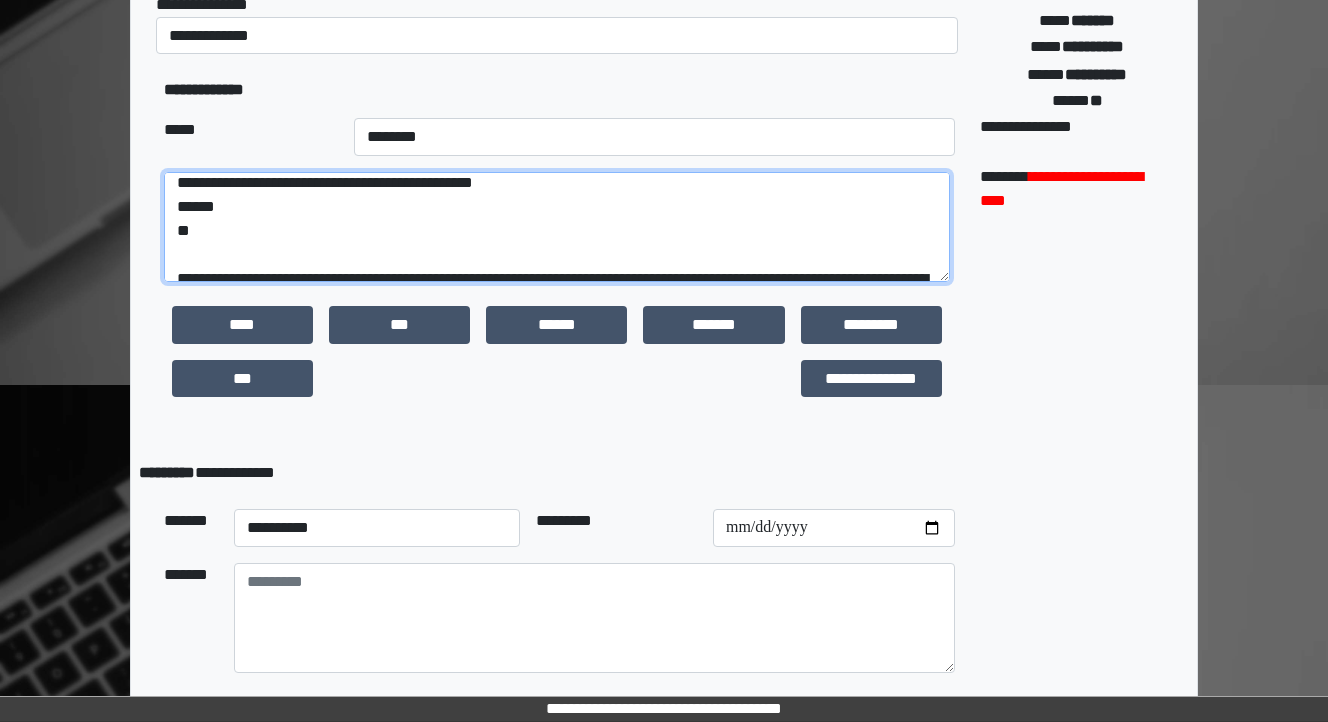 click on "**********" at bounding box center (557, 227) 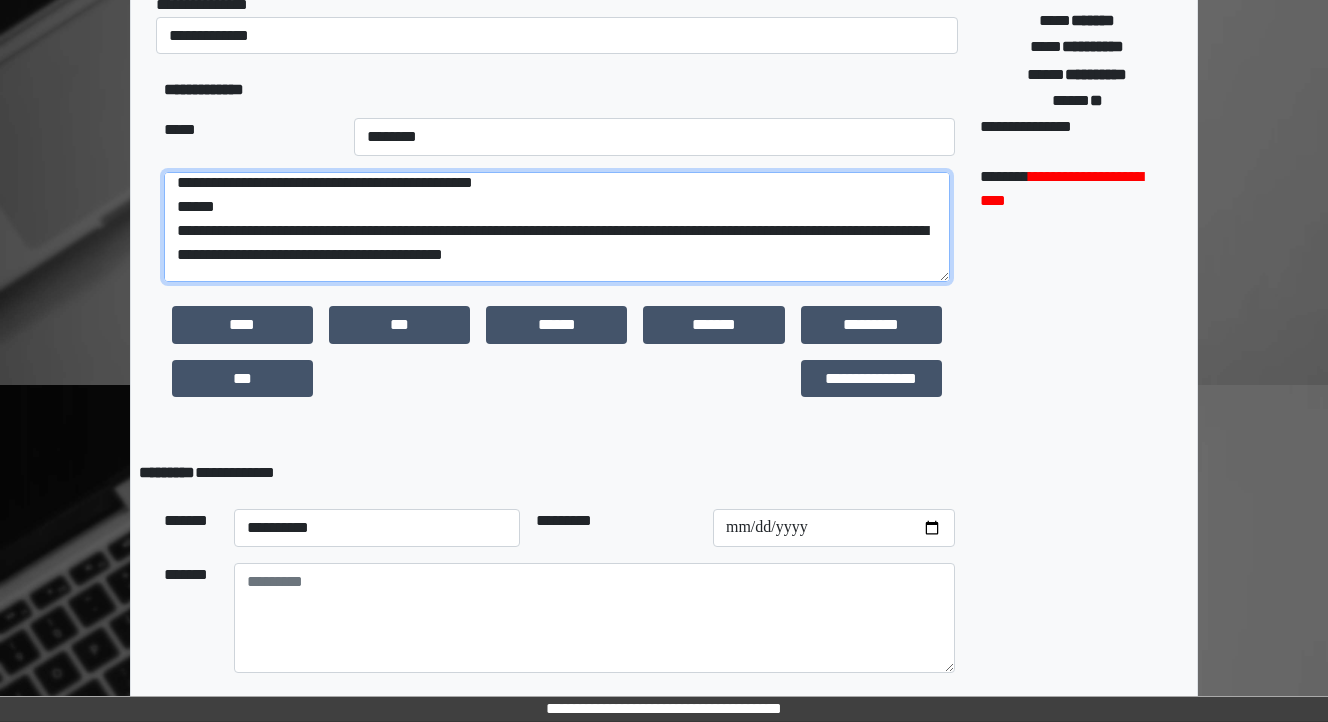 click on "**********" at bounding box center [557, 227] 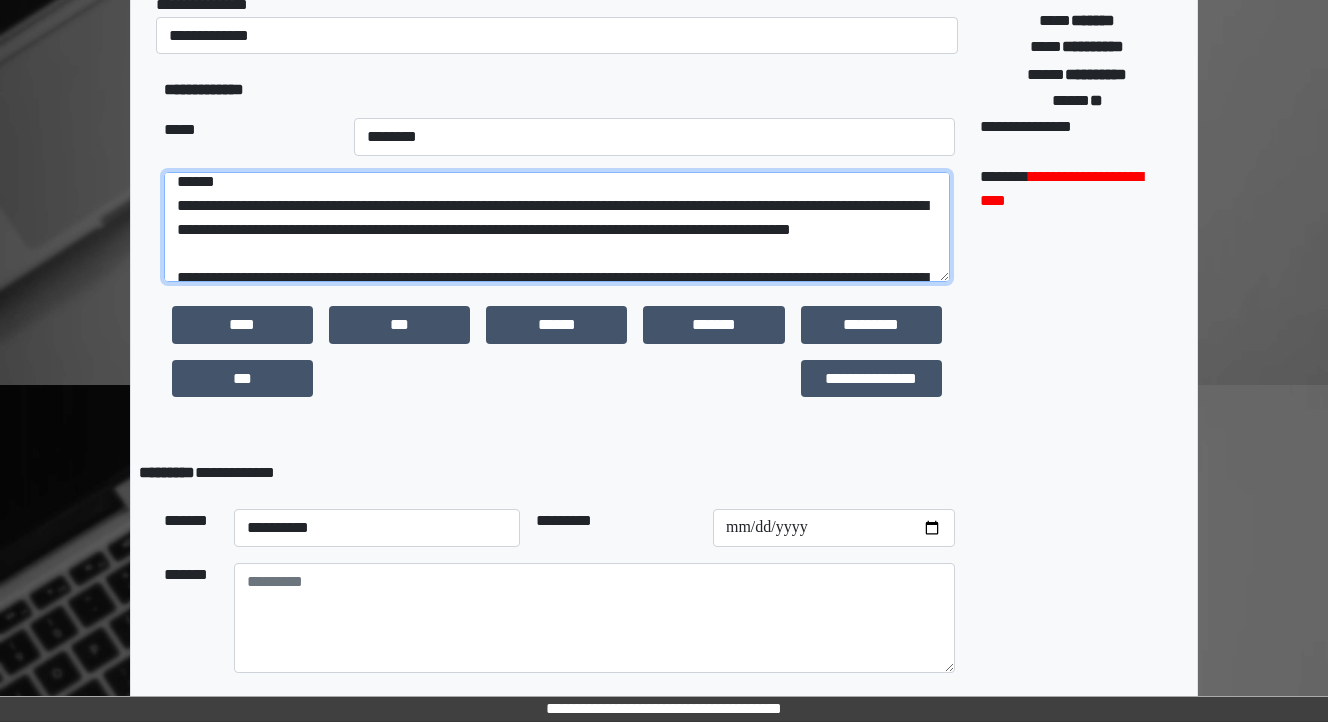 scroll, scrollTop: 32, scrollLeft: 0, axis: vertical 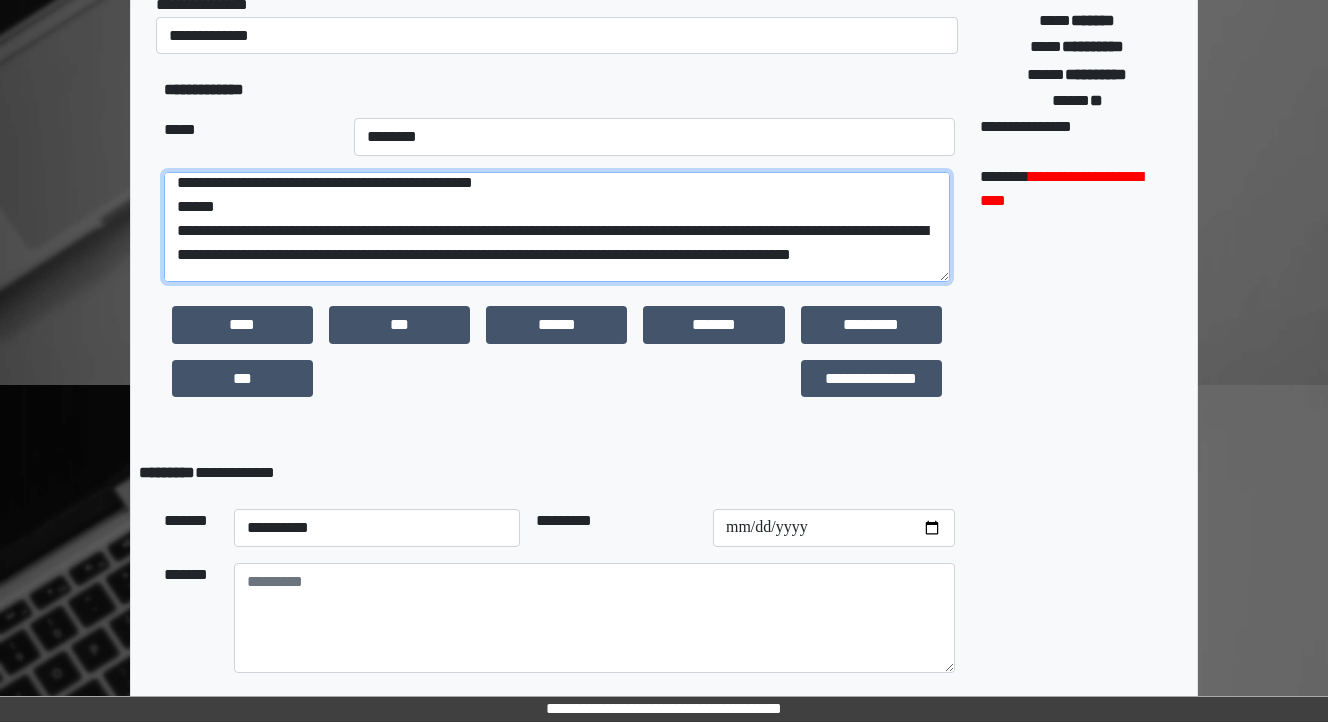 drag, startPoint x: 453, startPoint y: 256, endPoint x: 414, endPoint y: 253, distance: 39.115215 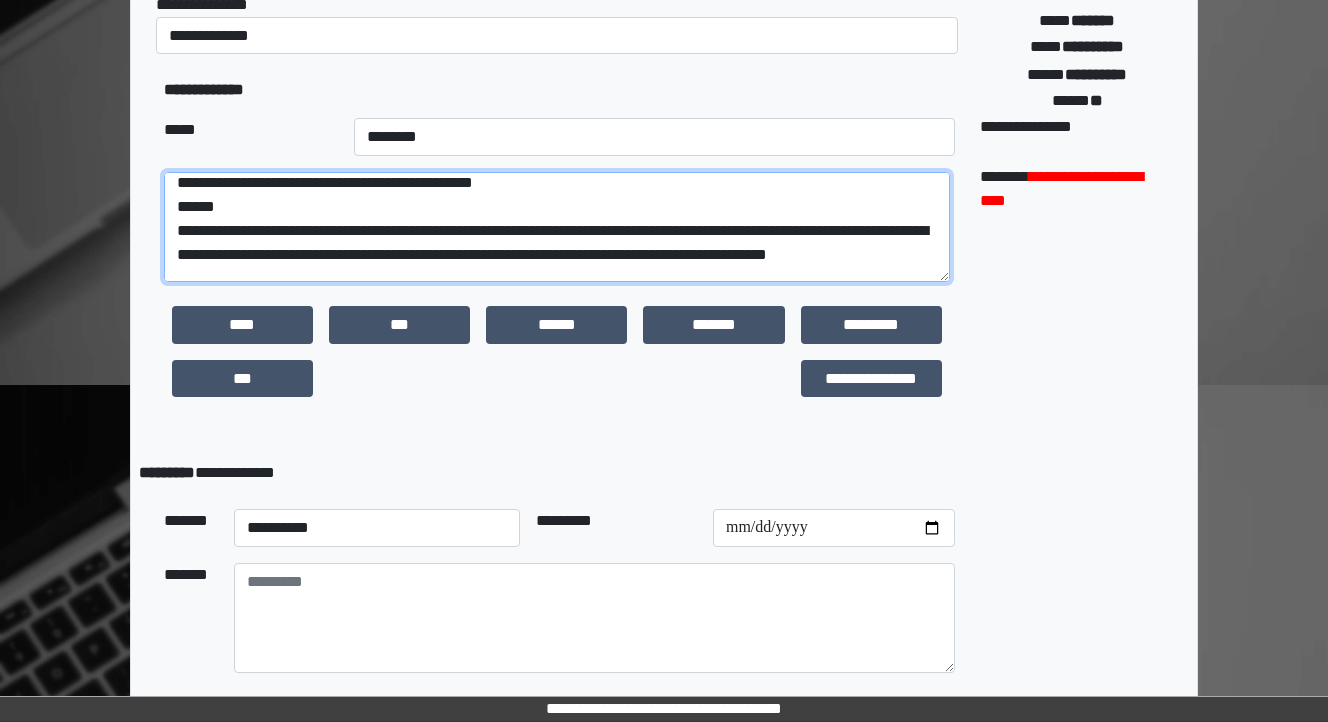 click on "**********" at bounding box center (557, 227) 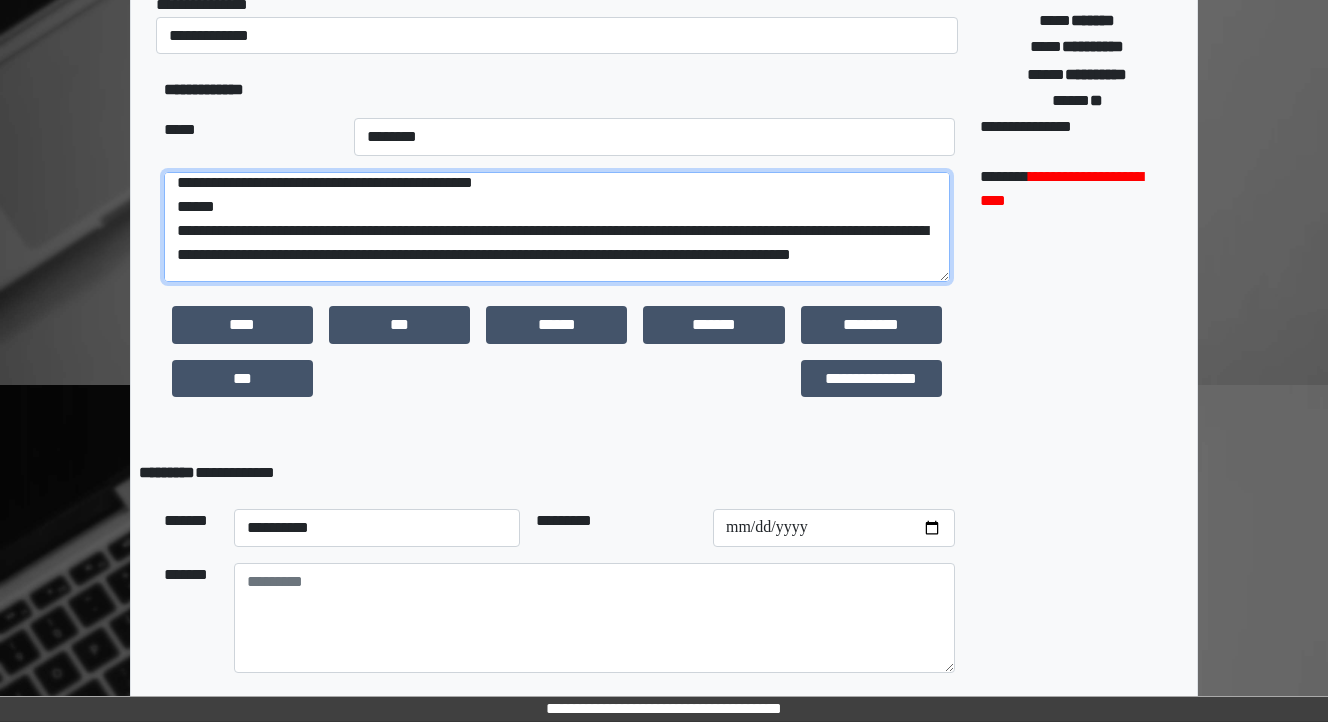 scroll, scrollTop: 112, scrollLeft: 0, axis: vertical 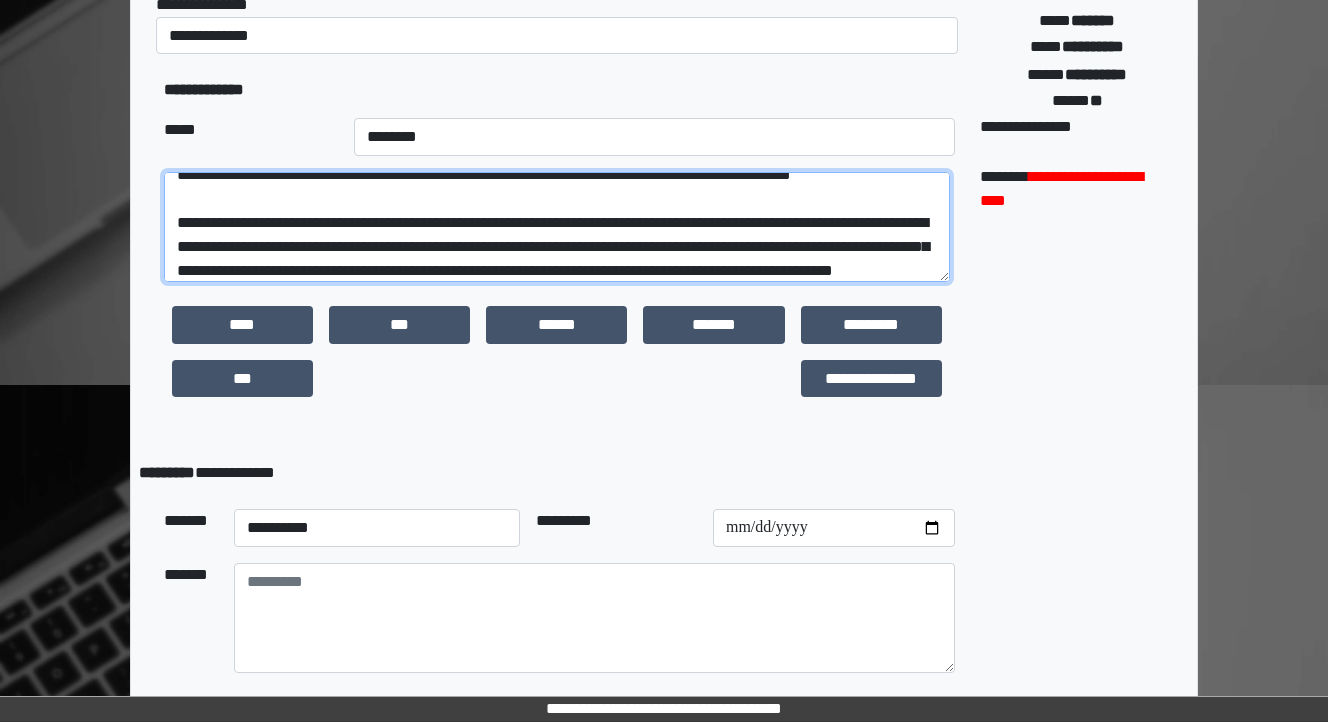 click on "**********" at bounding box center [557, 227] 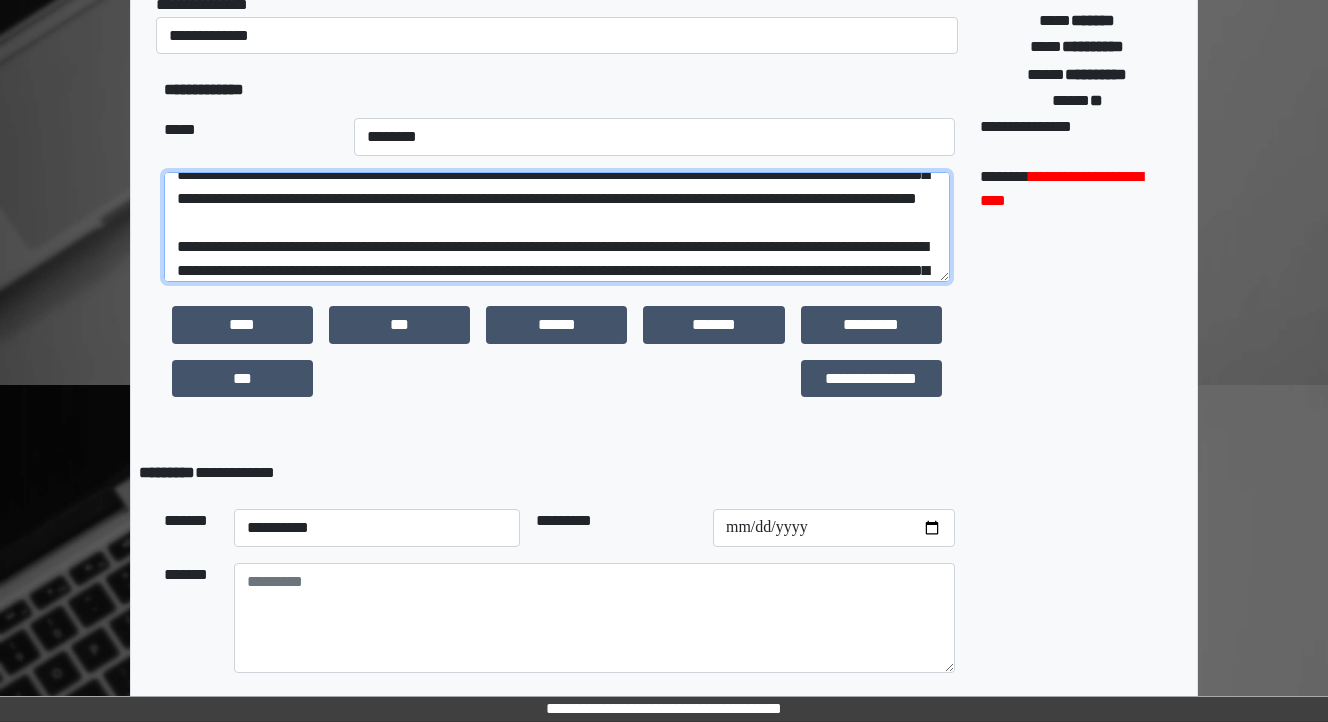 type on "**********" 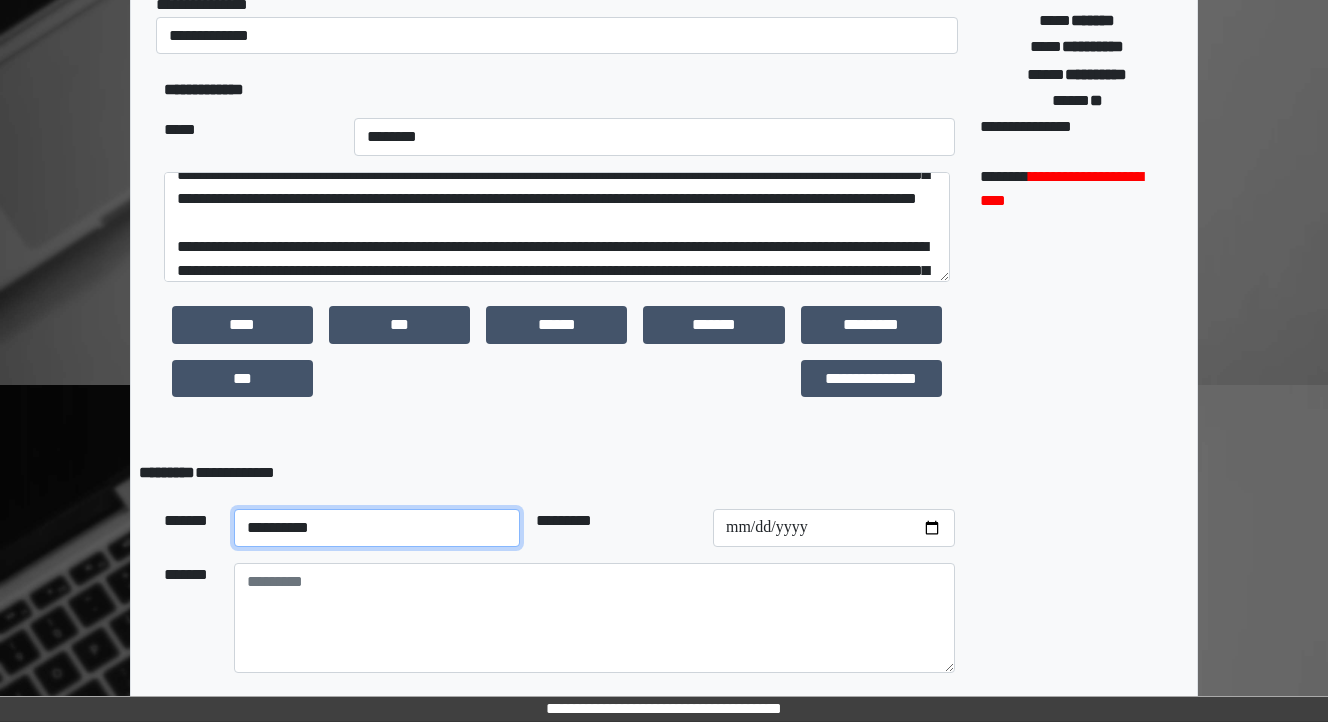 click on "**********" at bounding box center (377, 528) 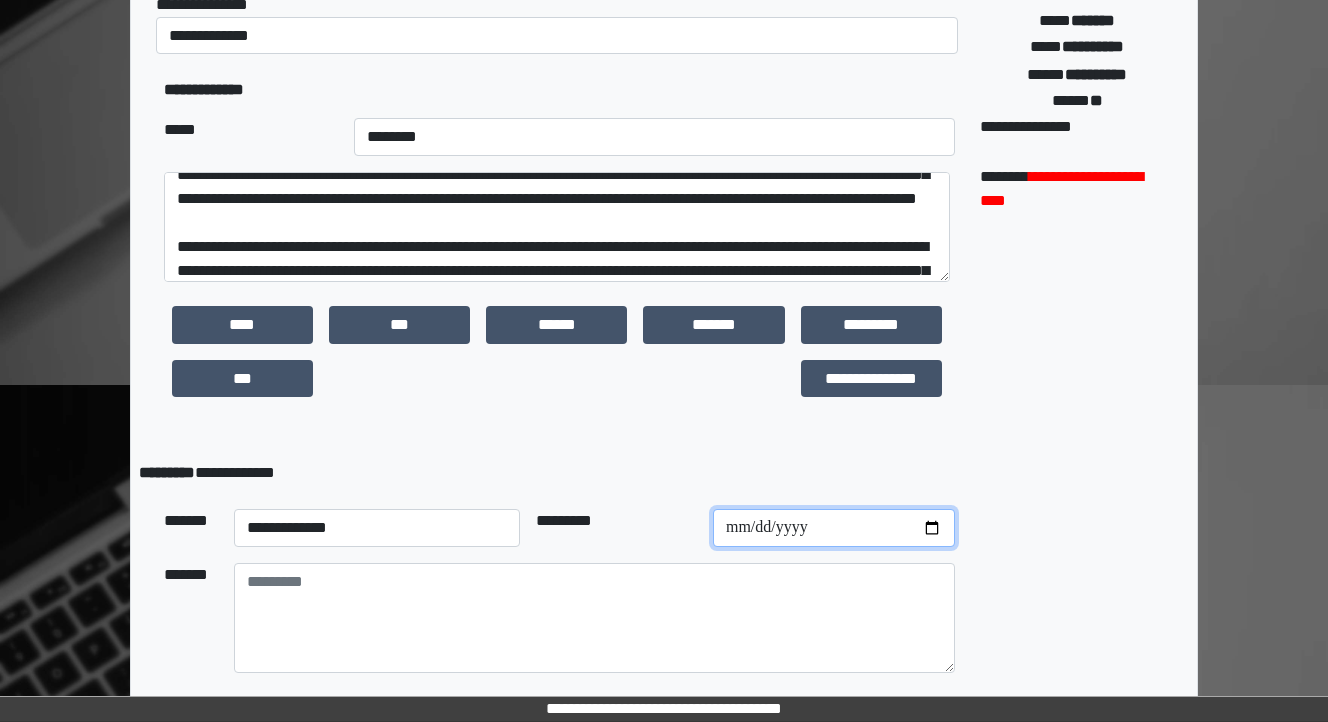 click at bounding box center [834, 528] 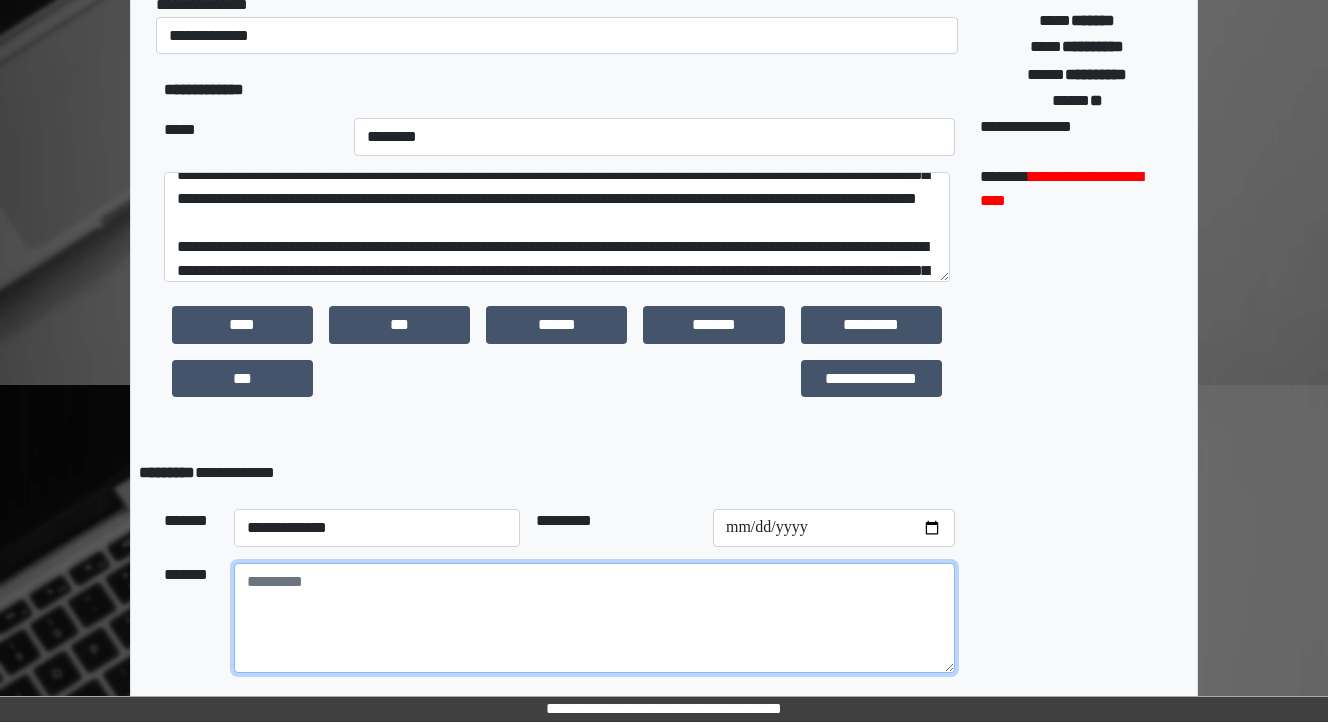 click at bounding box center [594, 618] 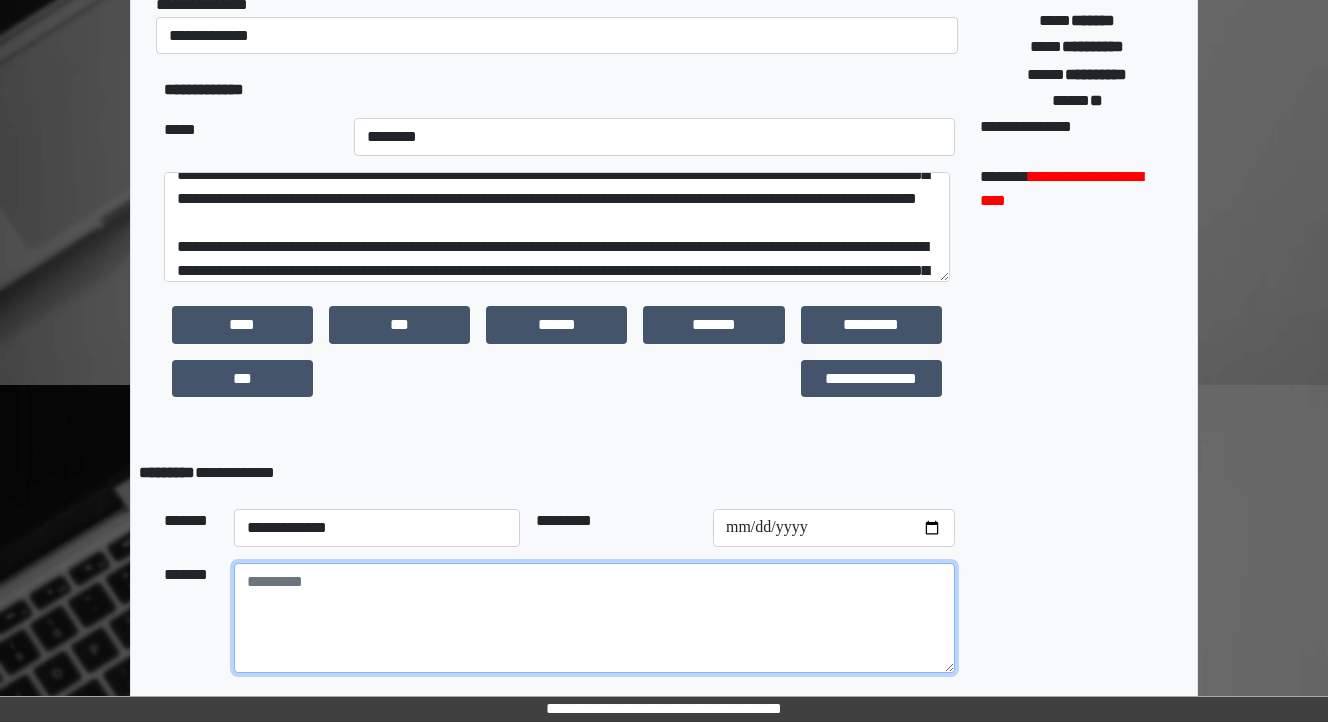 scroll, scrollTop: 480, scrollLeft: 0, axis: vertical 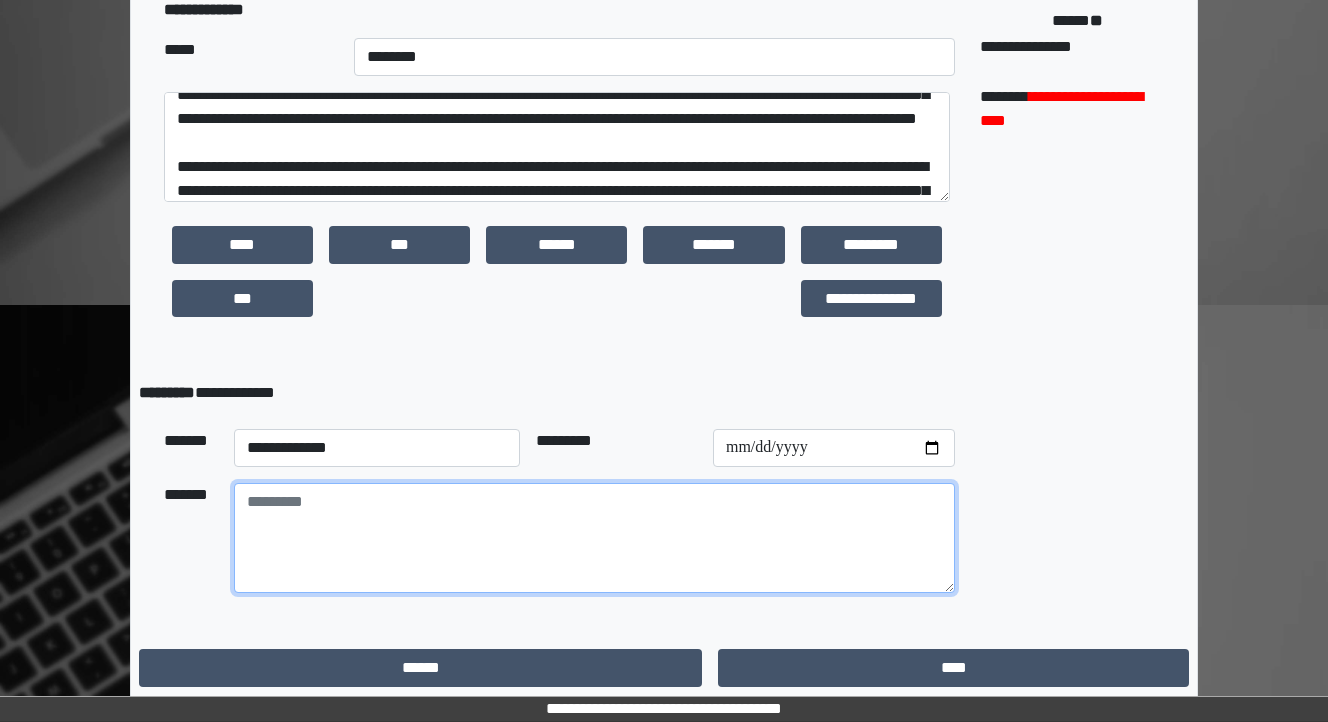 click at bounding box center [594, 538] 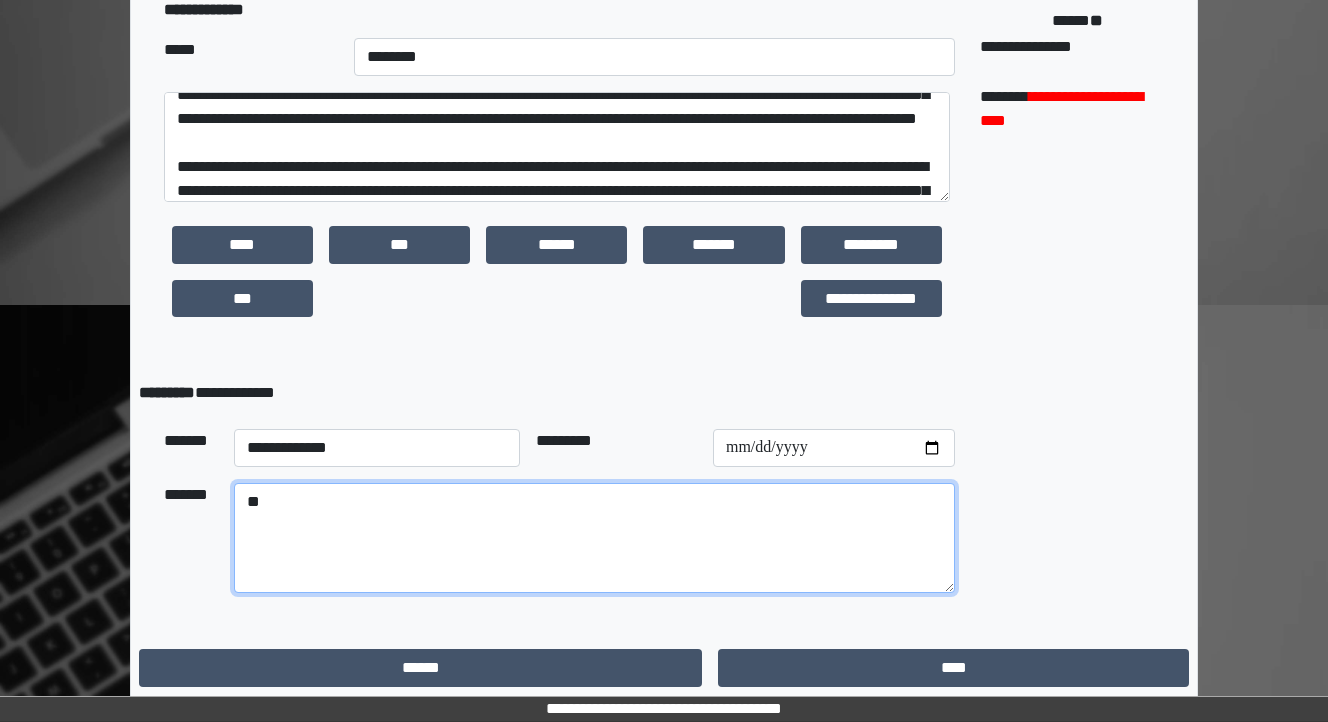 type on "*" 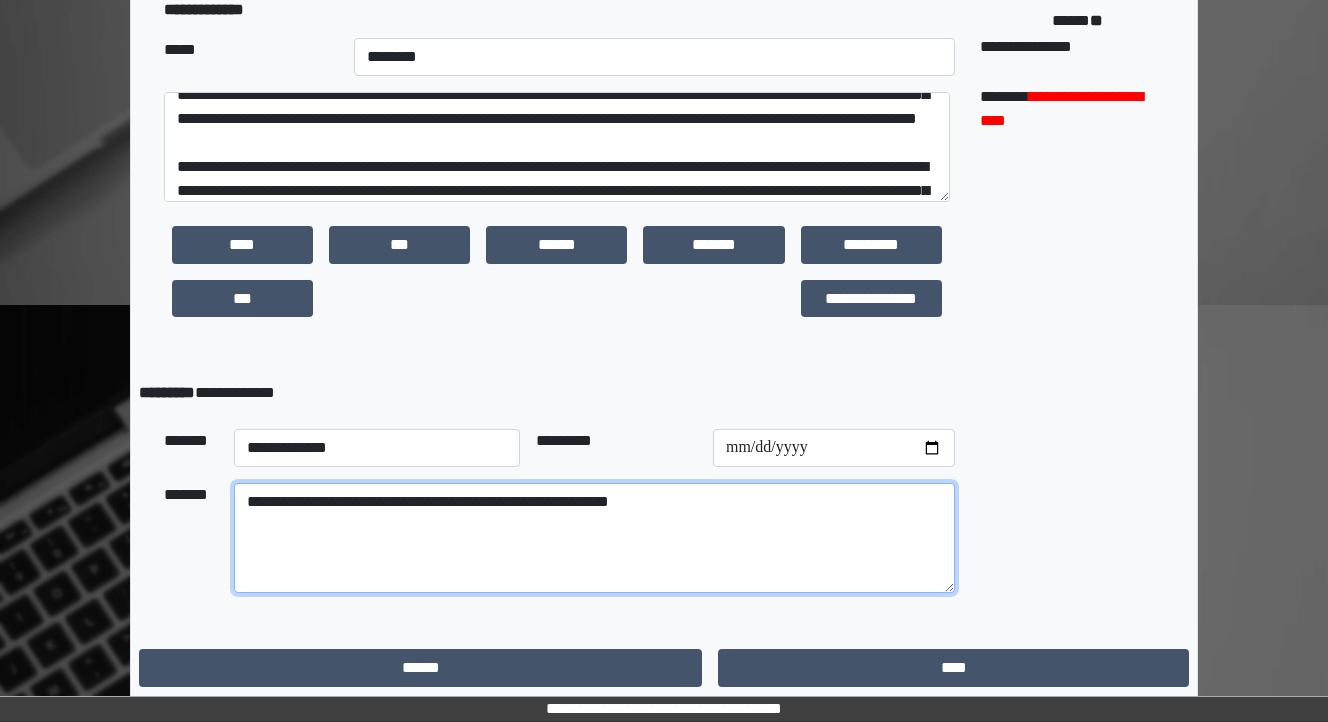 click on "**********" at bounding box center [594, 538] 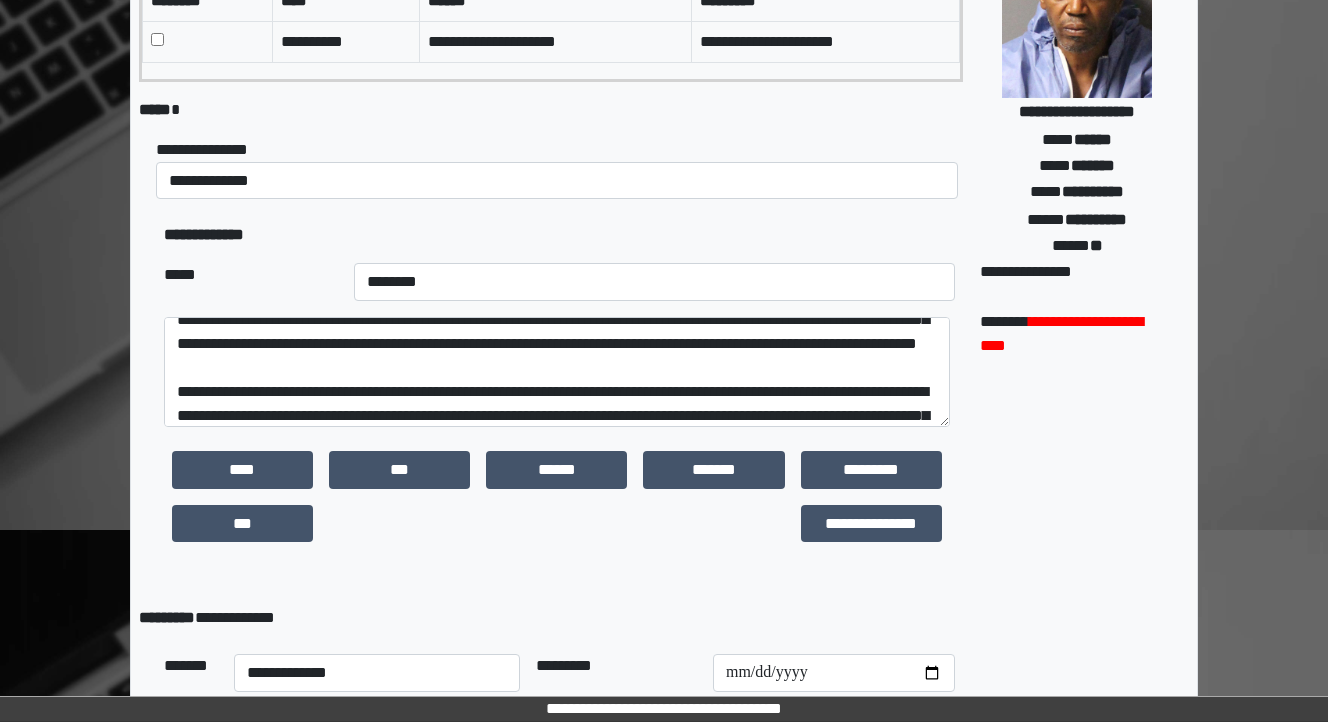 scroll, scrollTop: 240, scrollLeft: 0, axis: vertical 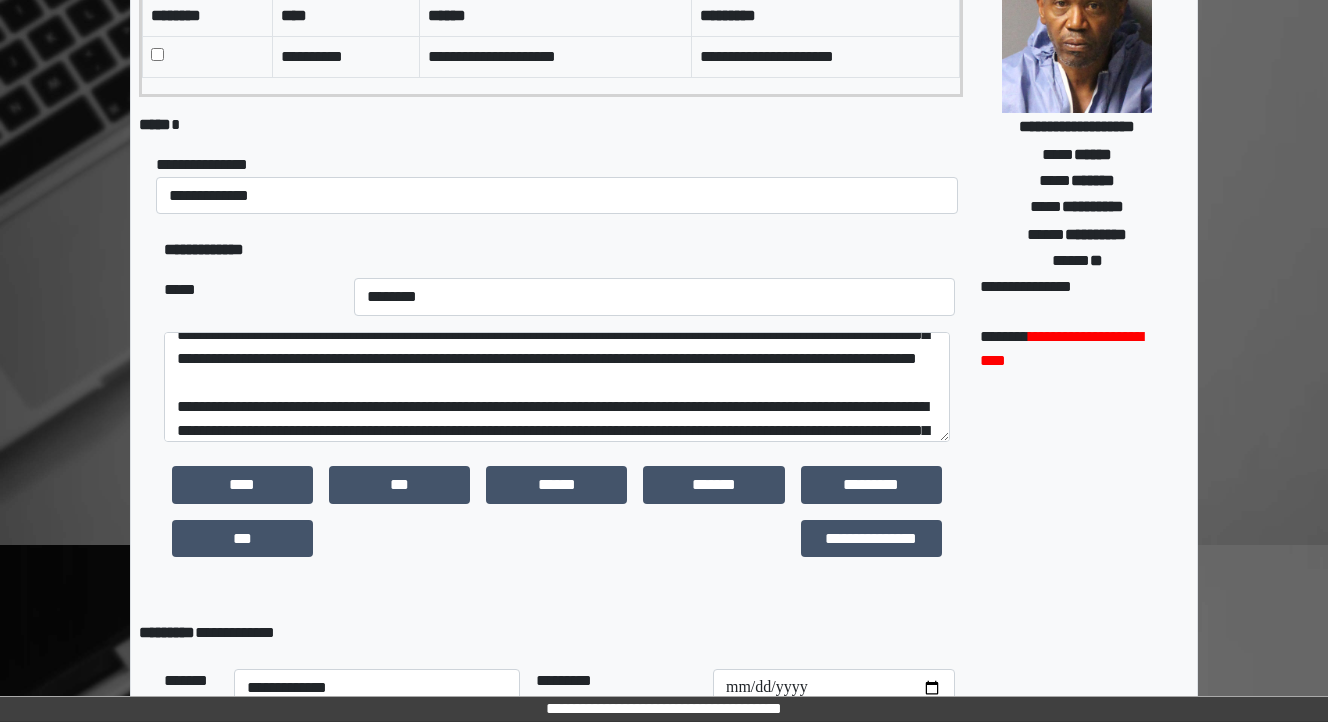 type on "**********" 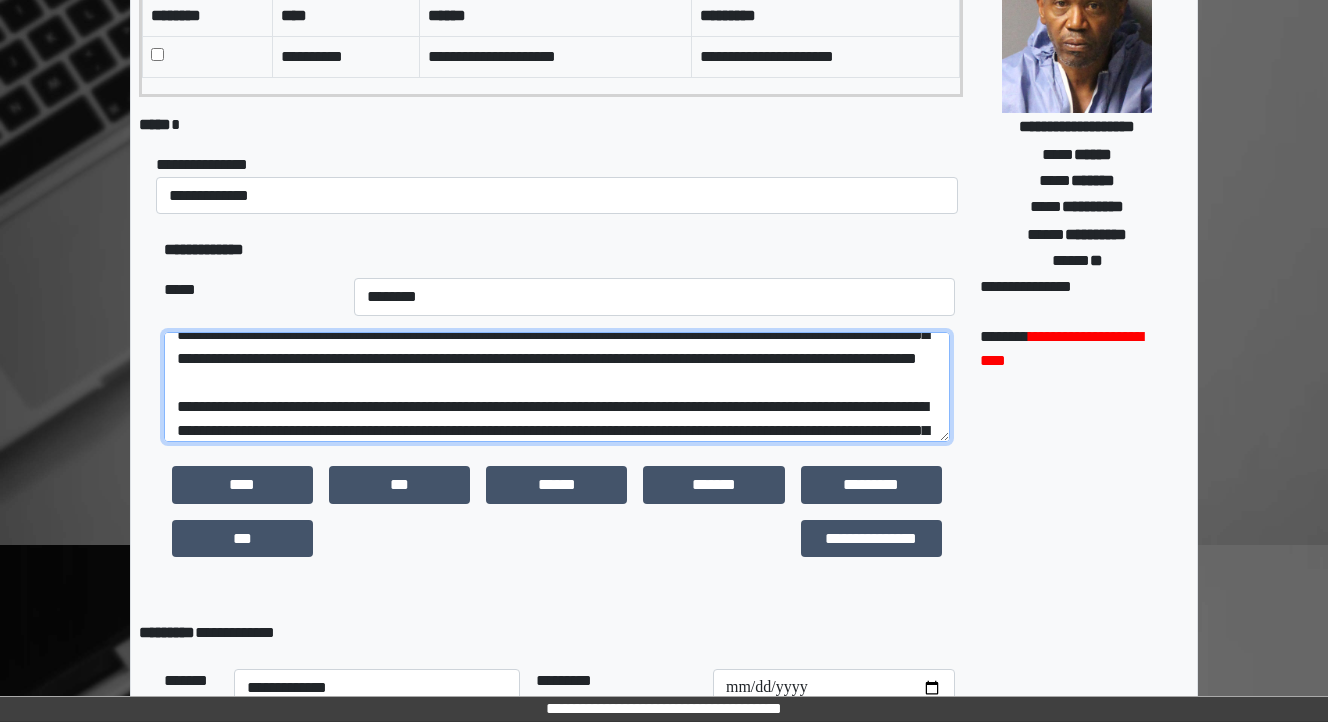 click on "**********" at bounding box center (557, 387) 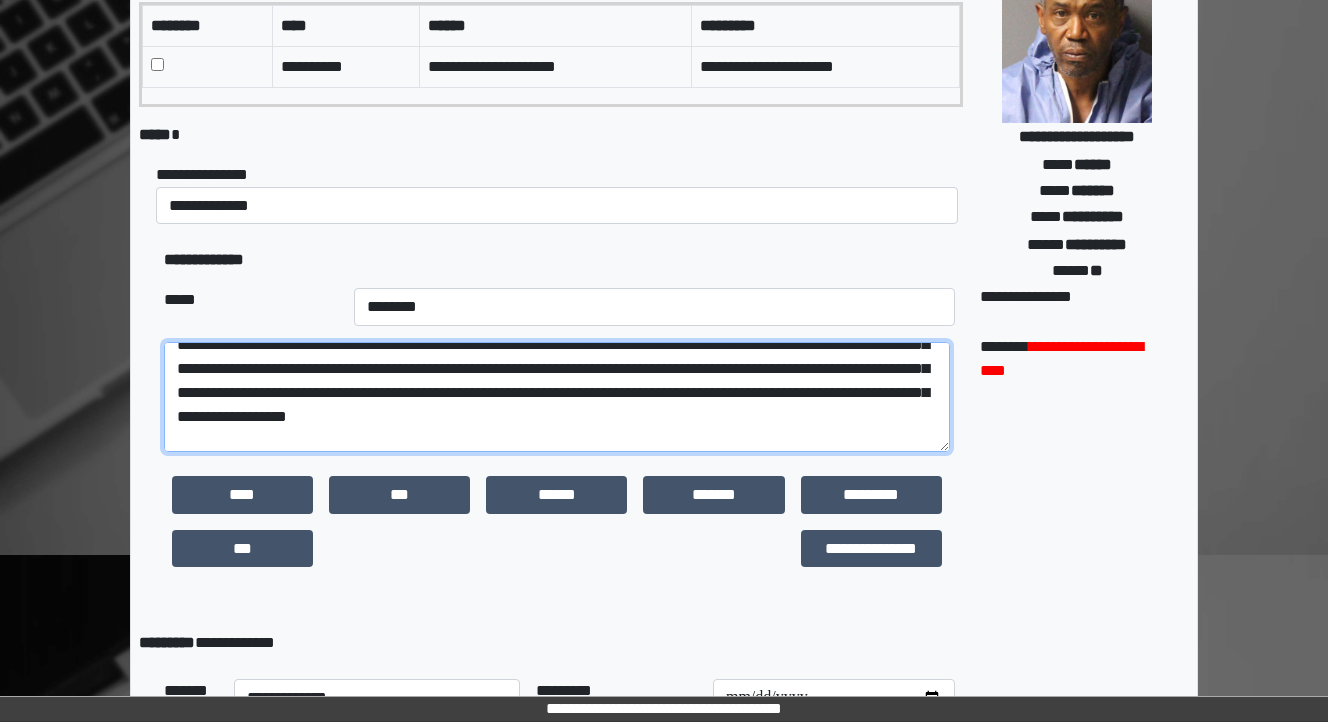 scroll, scrollTop: 240, scrollLeft: 0, axis: vertical 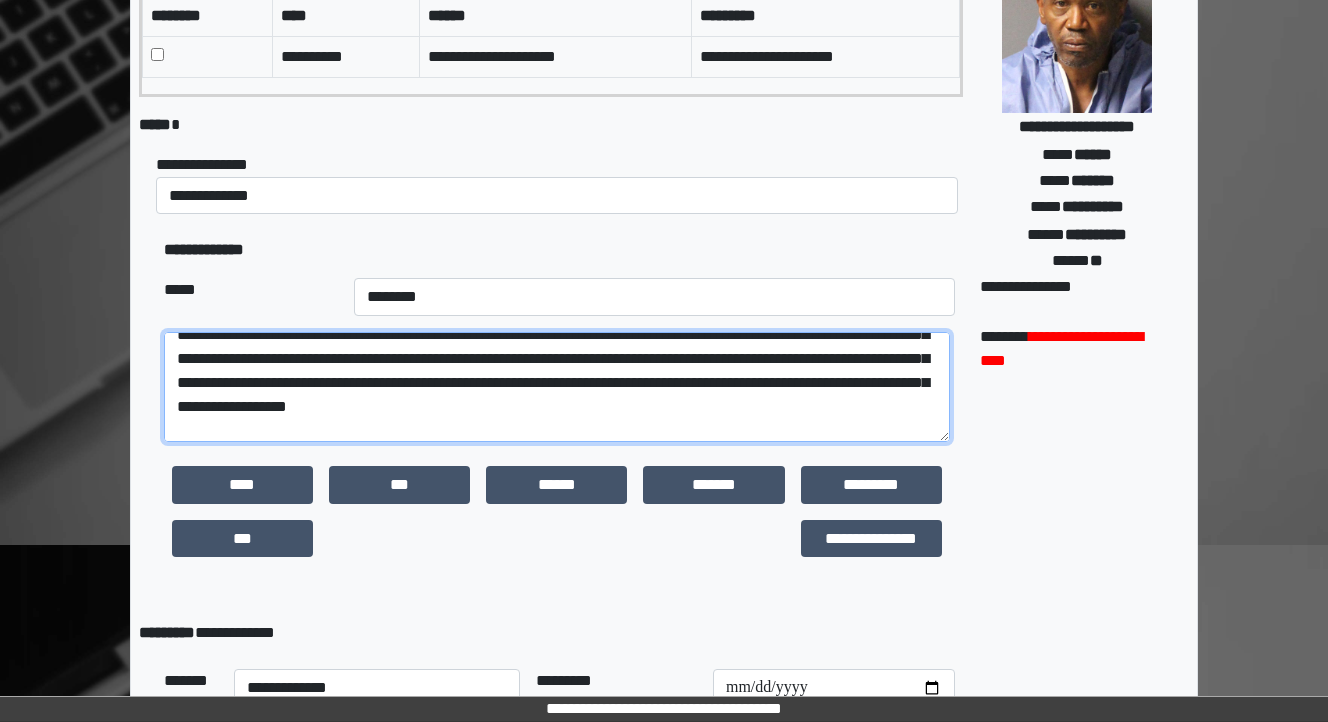 click at bounding box center (557, 387) 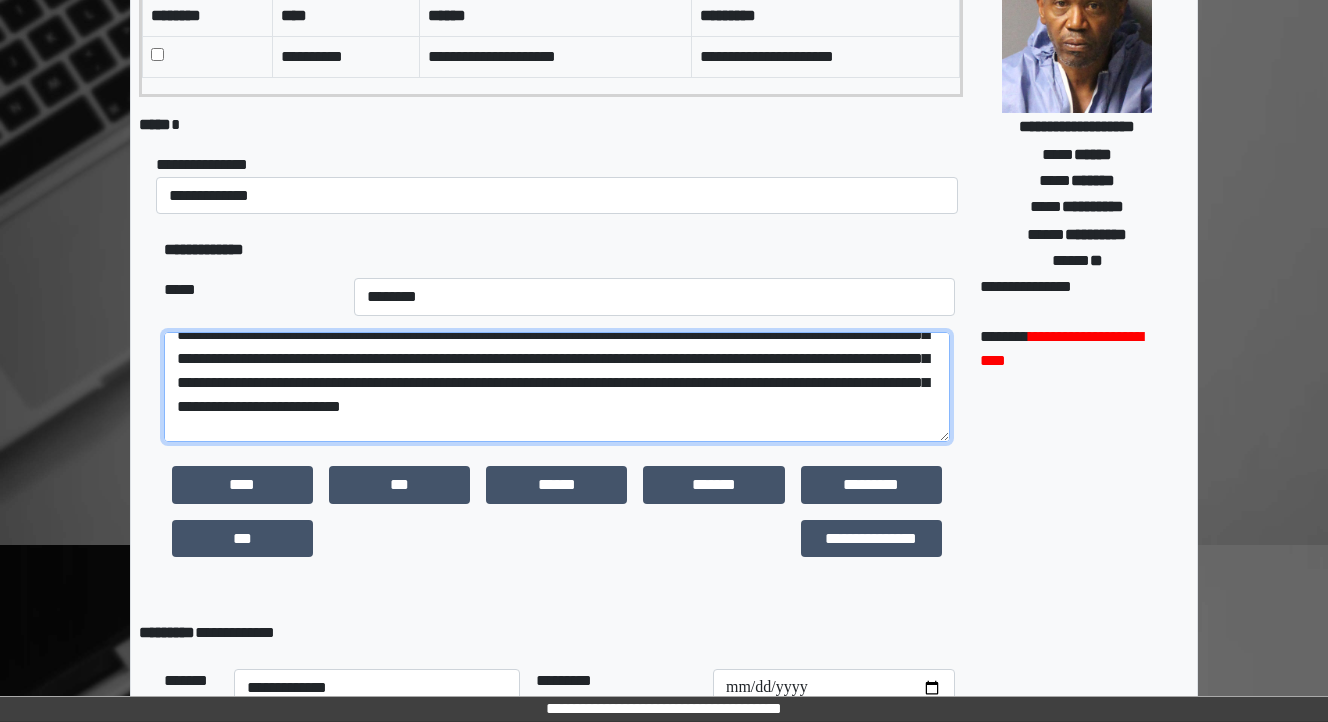 click at bounding box center (557, 387) 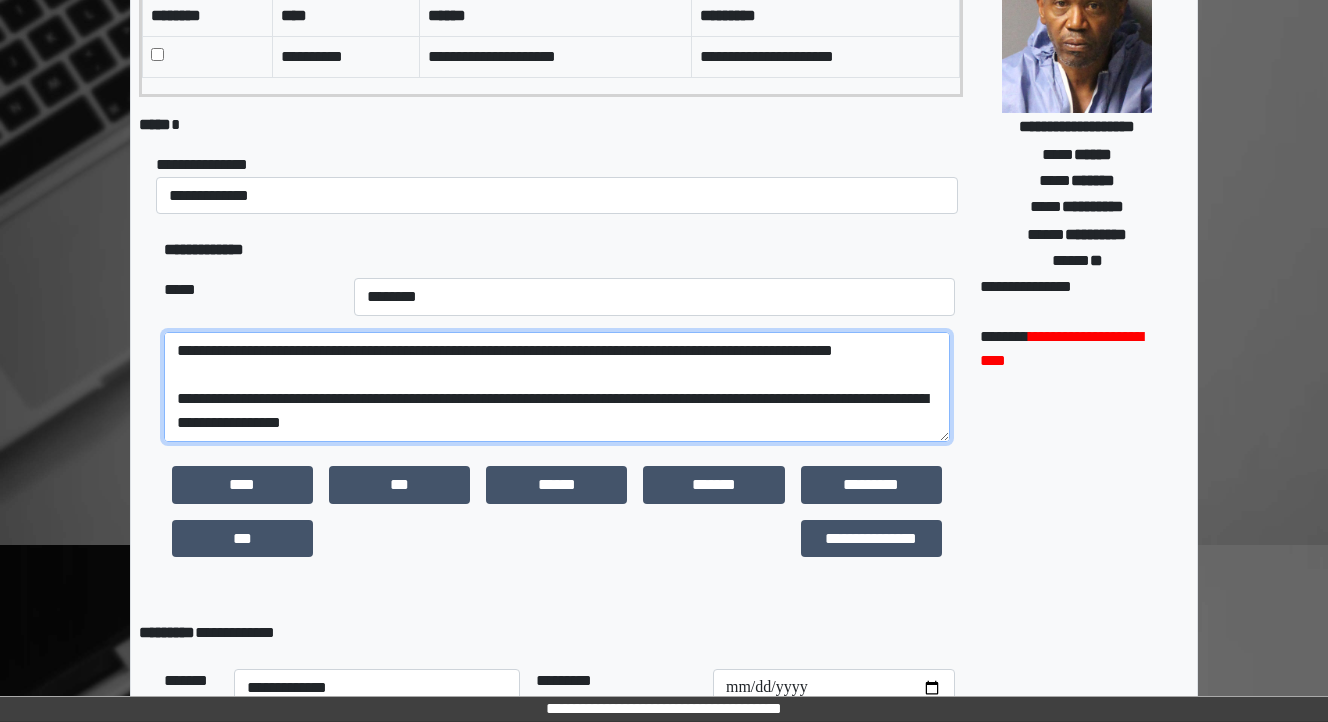 scroll, scrollTop: 312, scrollLeft: 0, axis: vertical 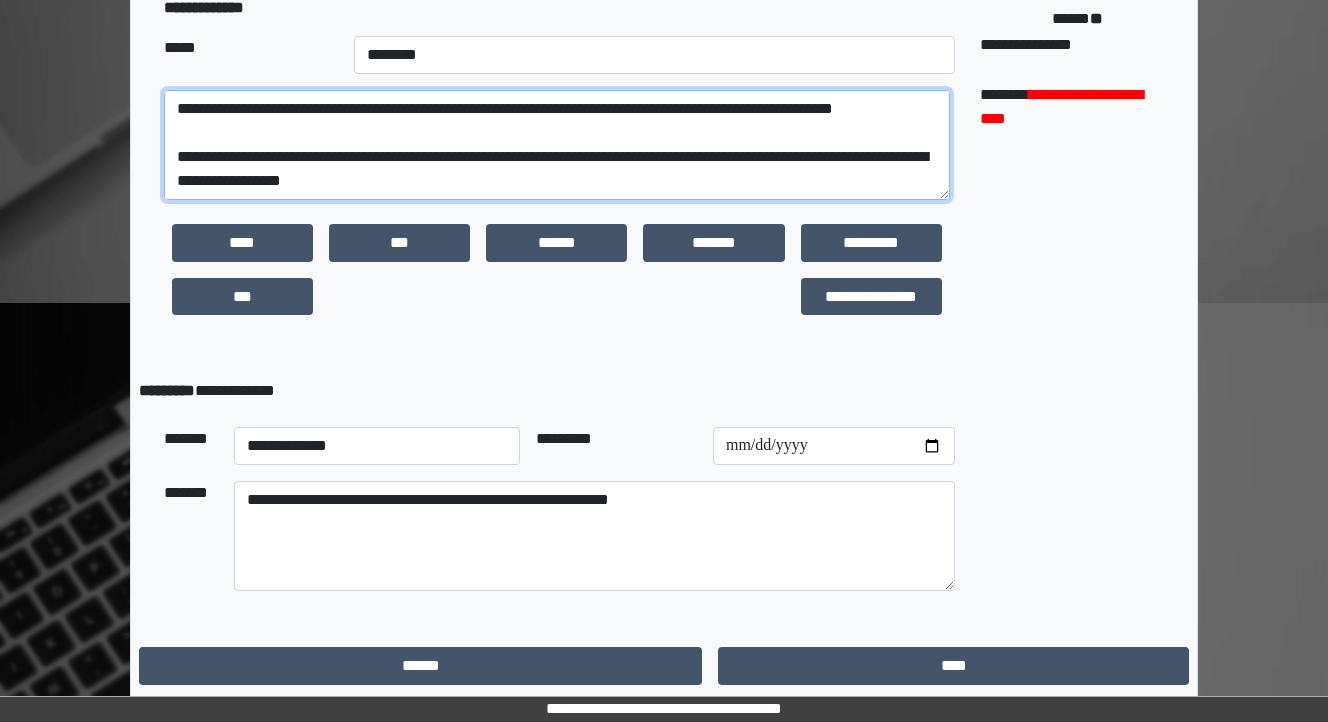 type on "**********" 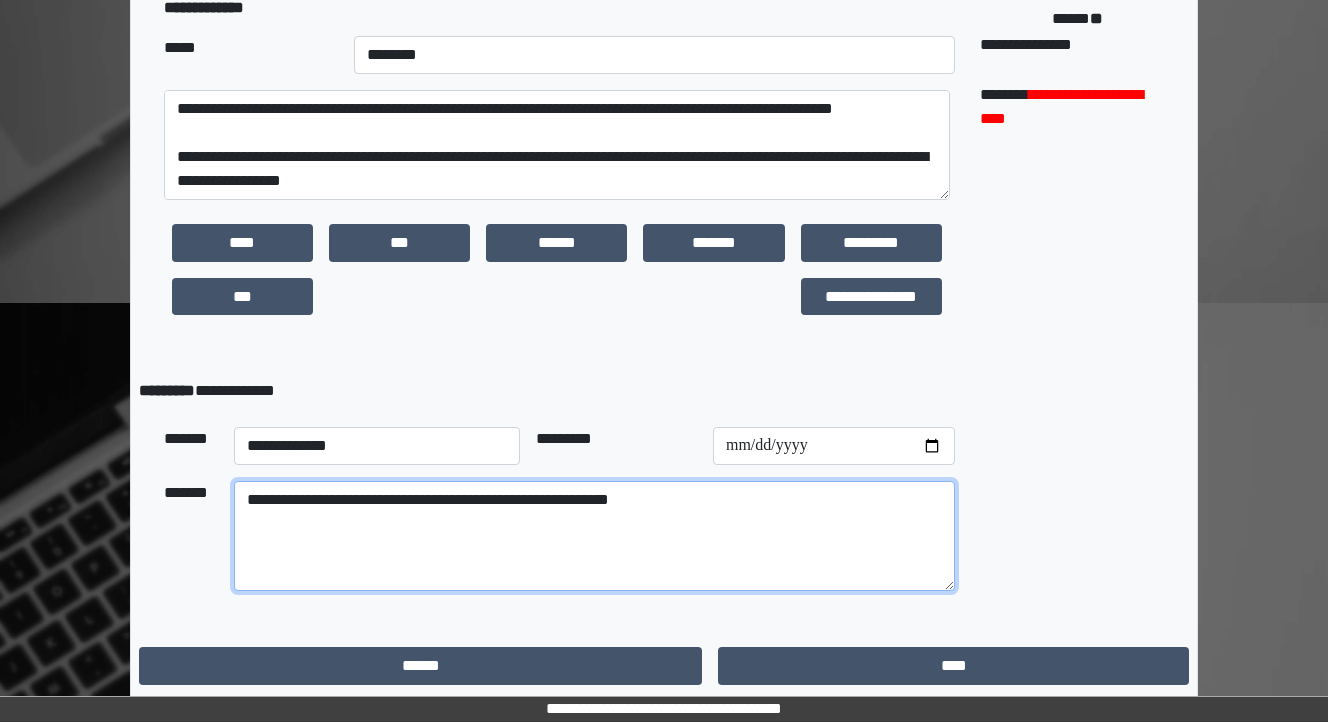 click on "**********" at bounding box center [594, 536] 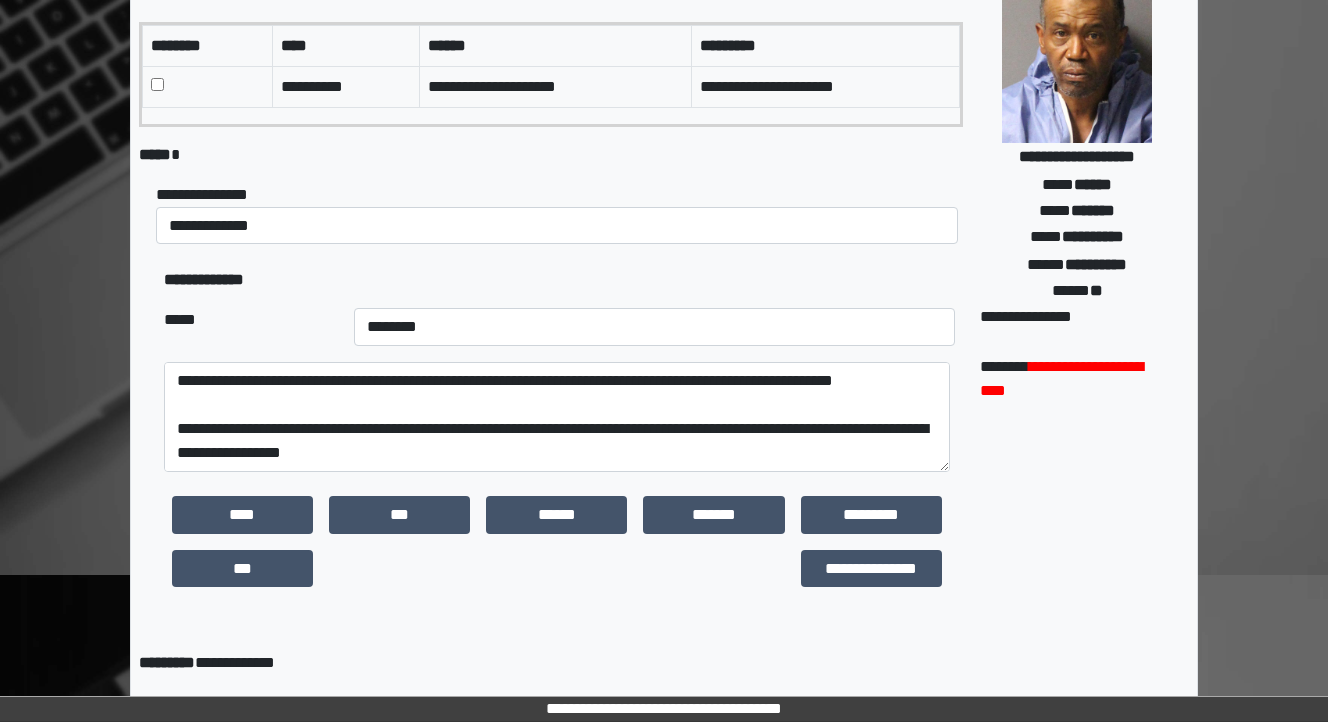 scroll, scrollTop: 162, scrollLeft: 0, axis: vertical 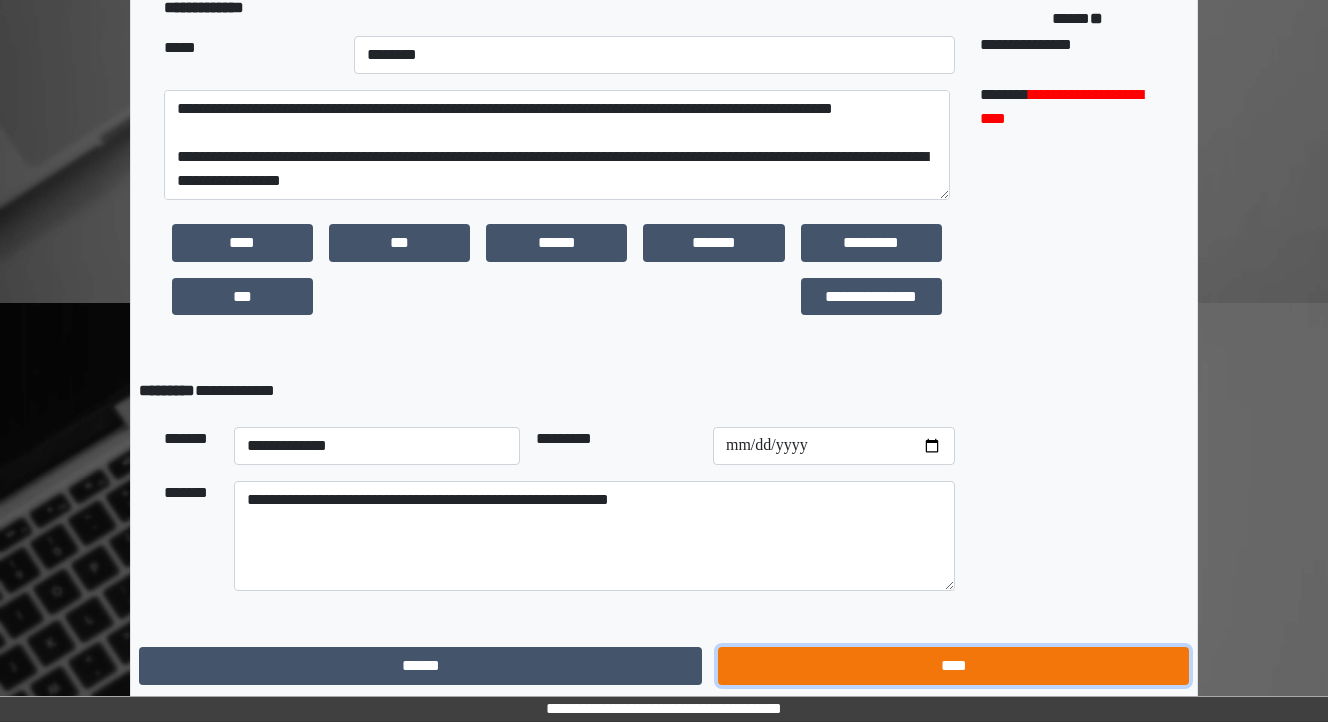 click on "****" at bounding box center [953, 666] 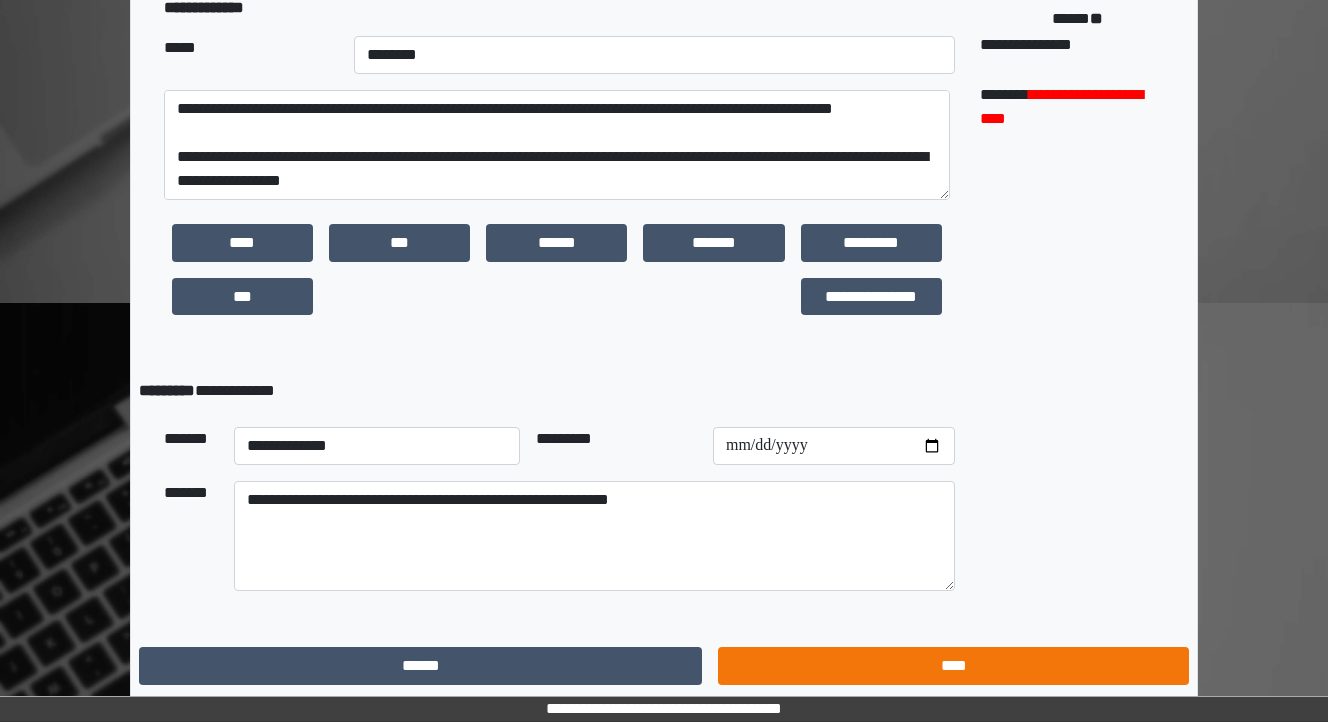 scroll, scrollTop: 0, scrollLeft: 0, axis: both 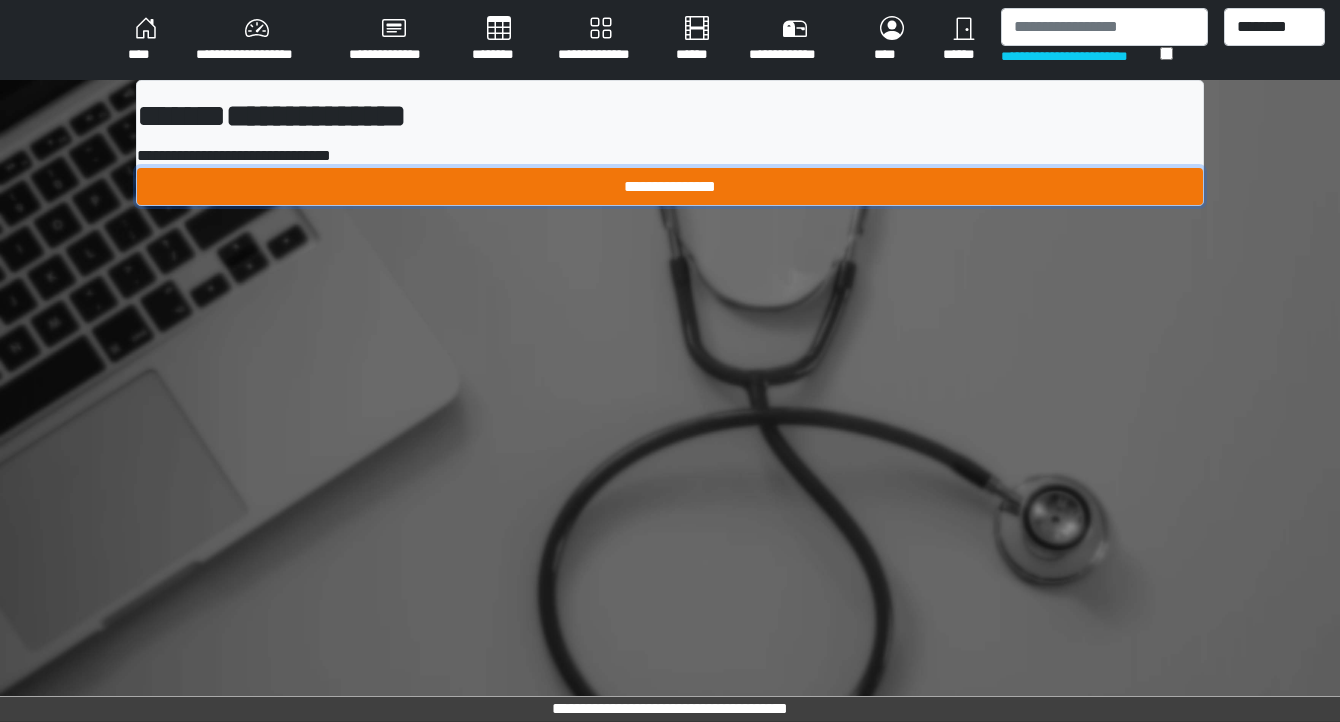 click on "**********" at bounding box center [670, 187] 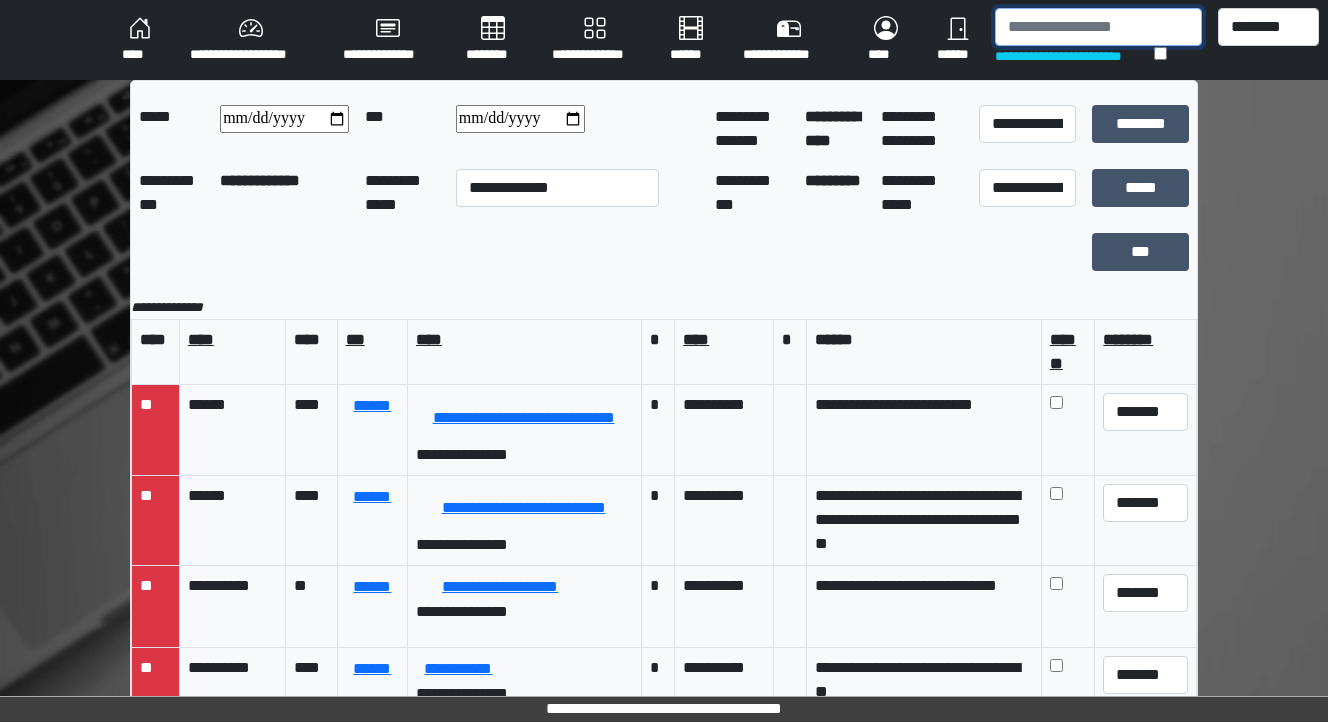 click at bounding box center (1098, 27) 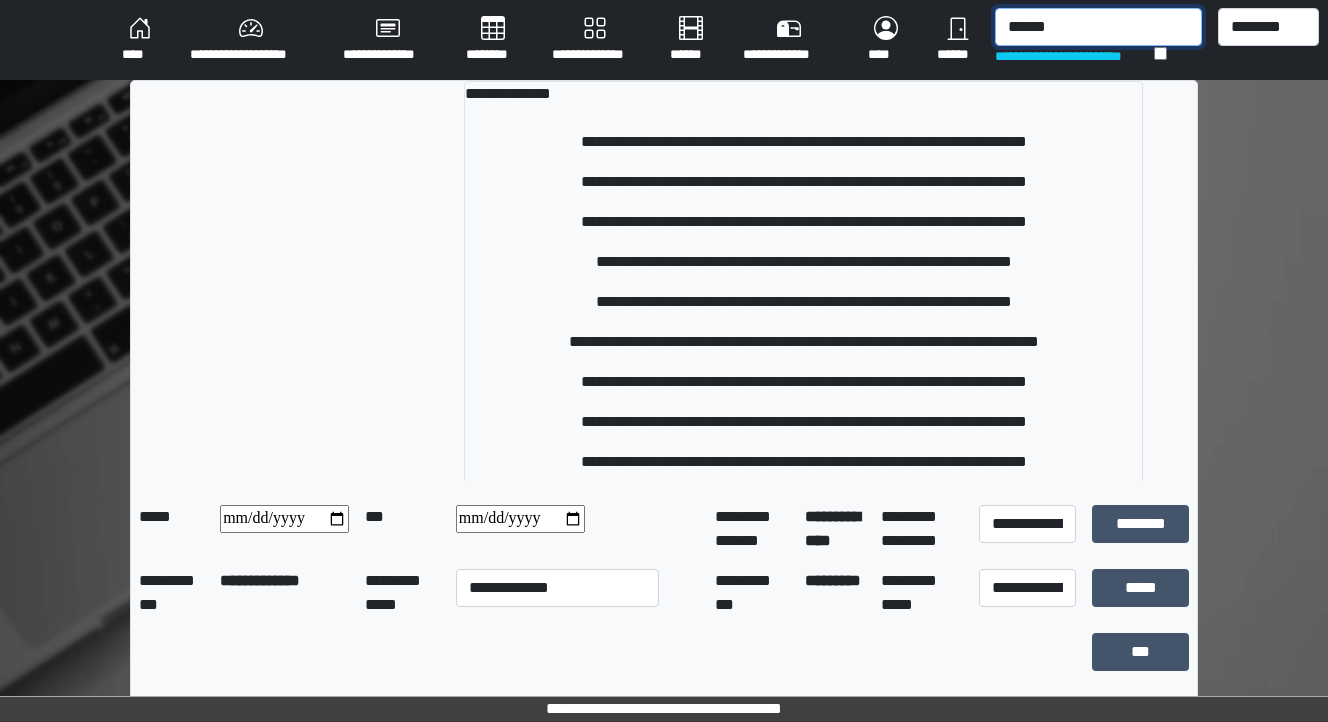 type on "******" 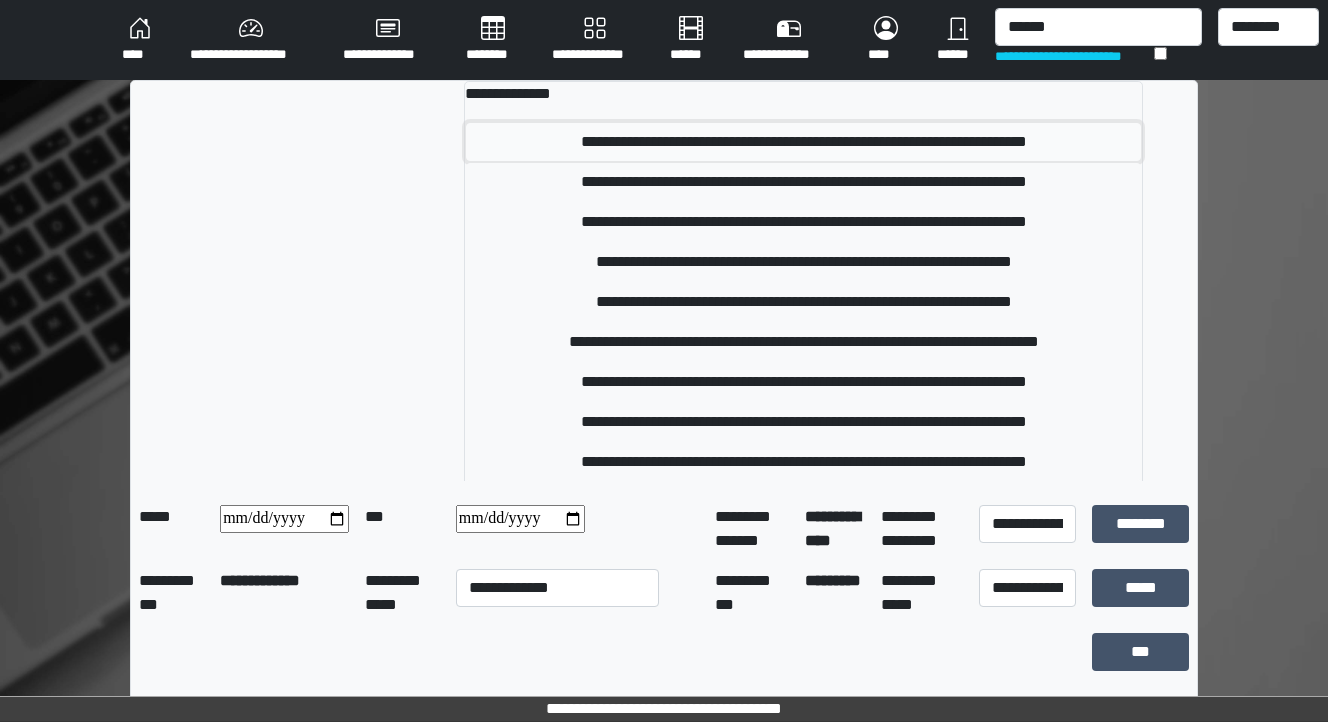 click on "**********" at bounding box center (803, 142) 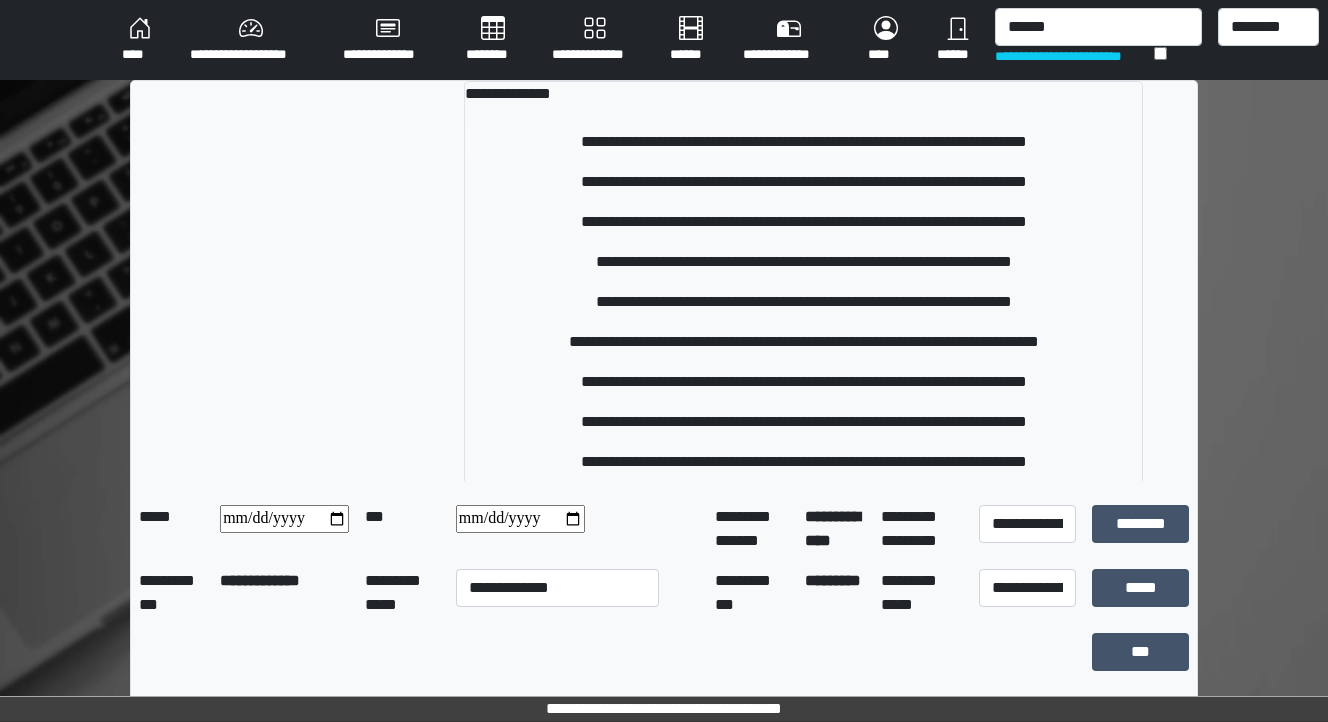 type 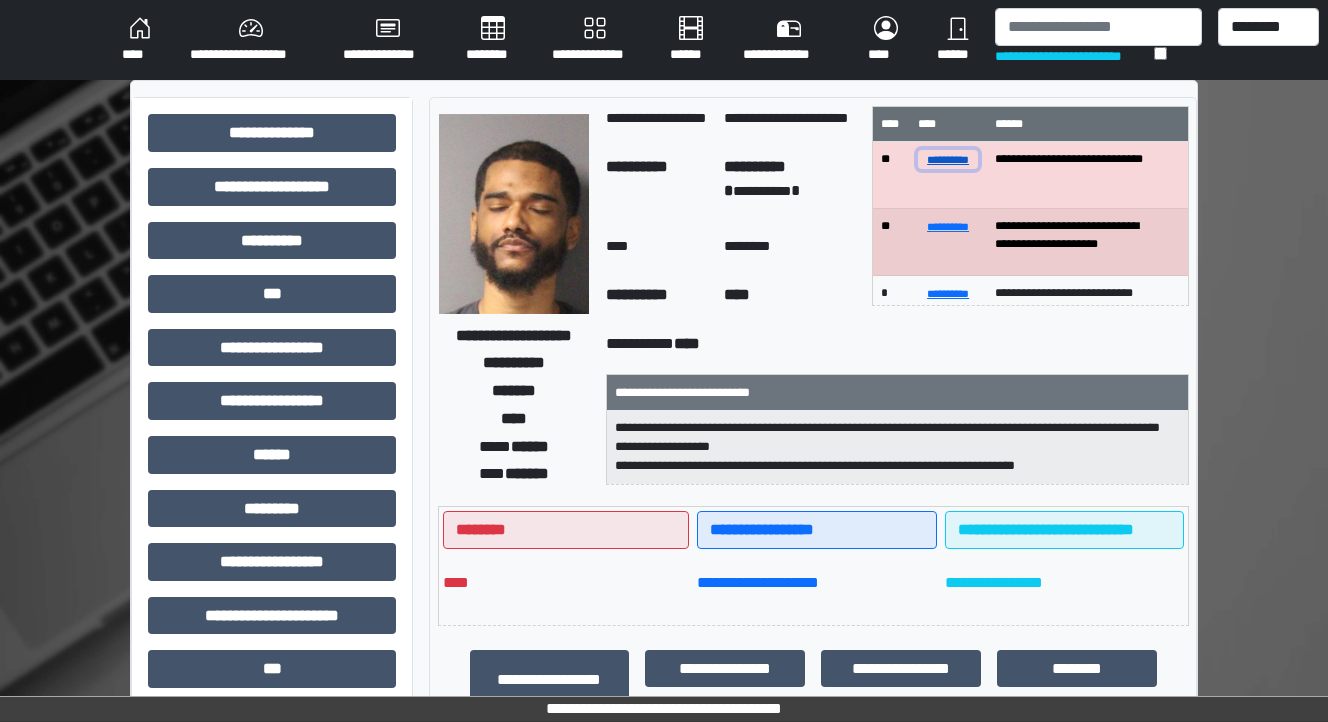 click on "**********" at bounding box center (948, 159) 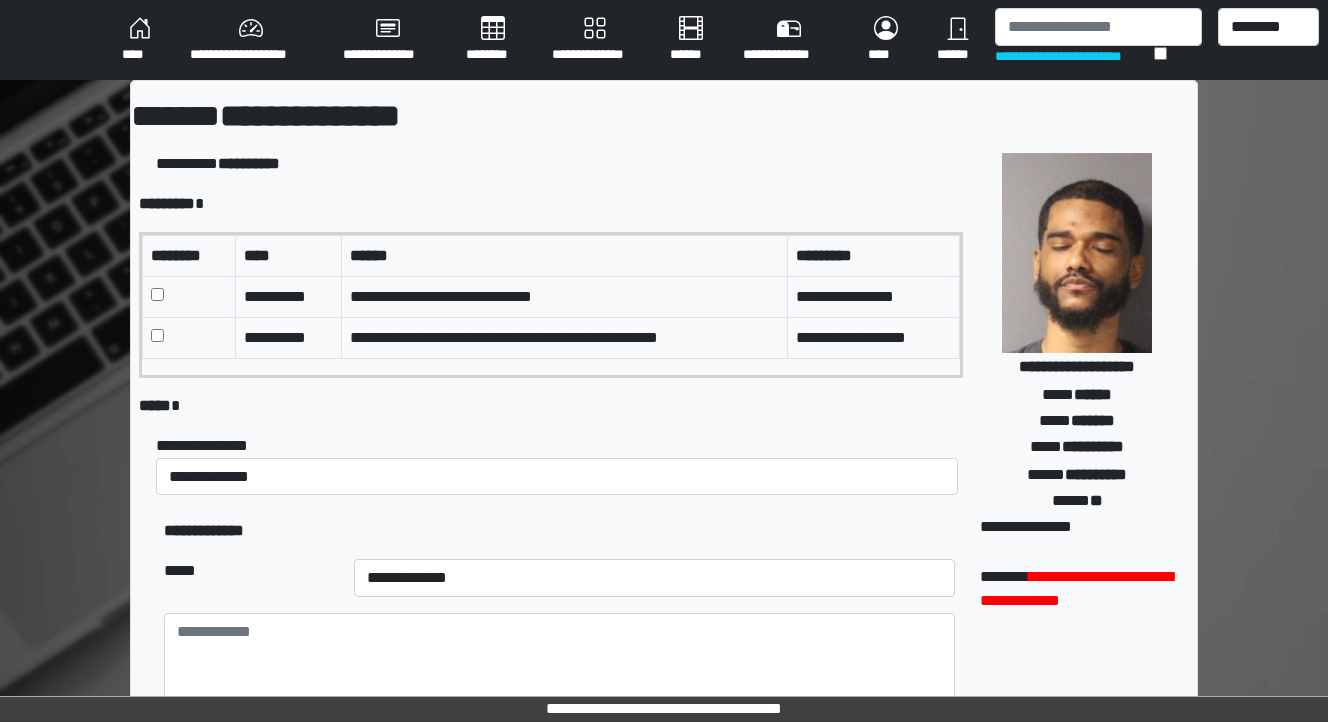 click at bounding box center (189, 296) 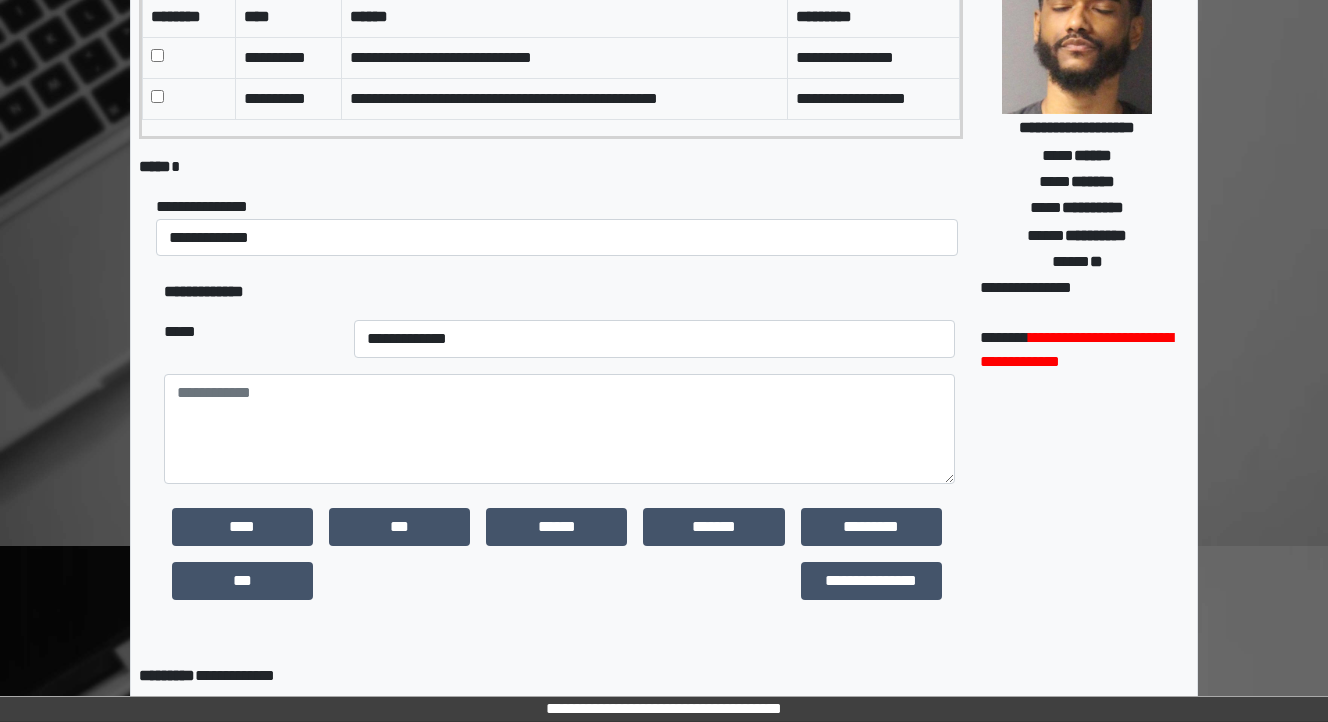 scroll, scrollTop: 240, scrollLeft: 0, axis: vertical 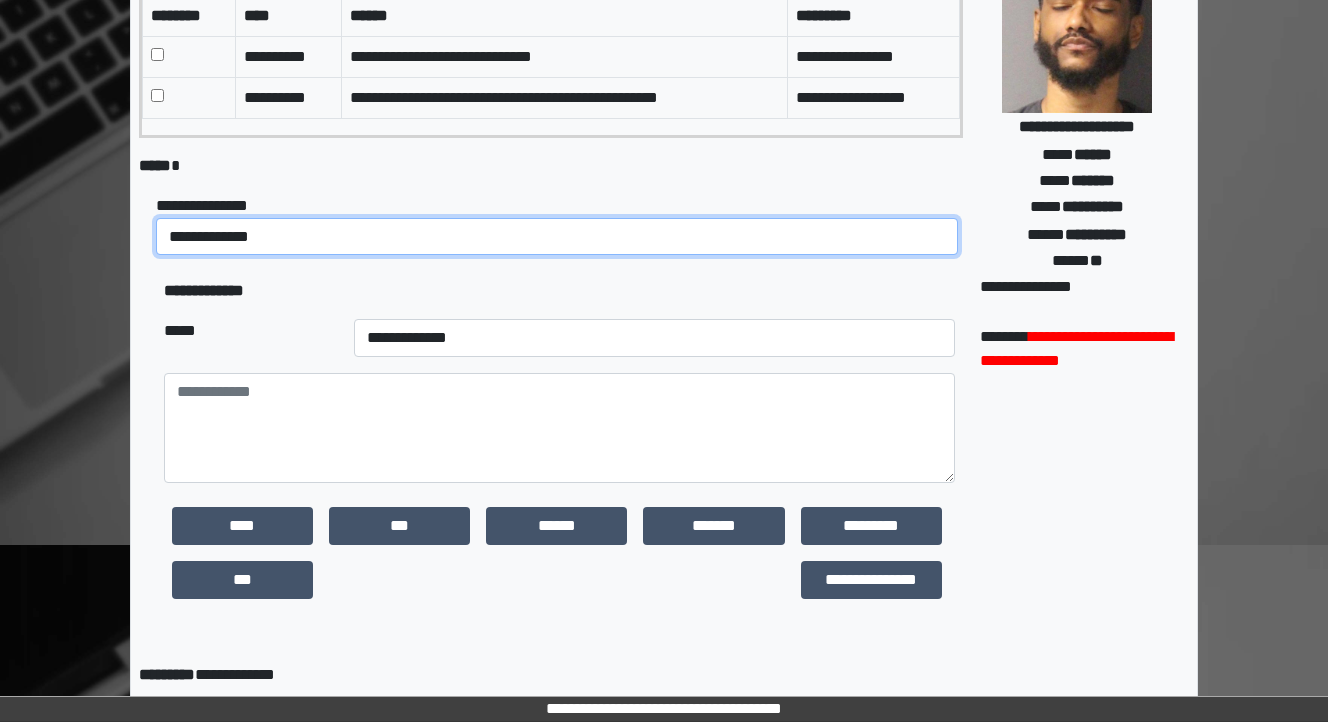 click on "**********" at bounding box center (557, 237) 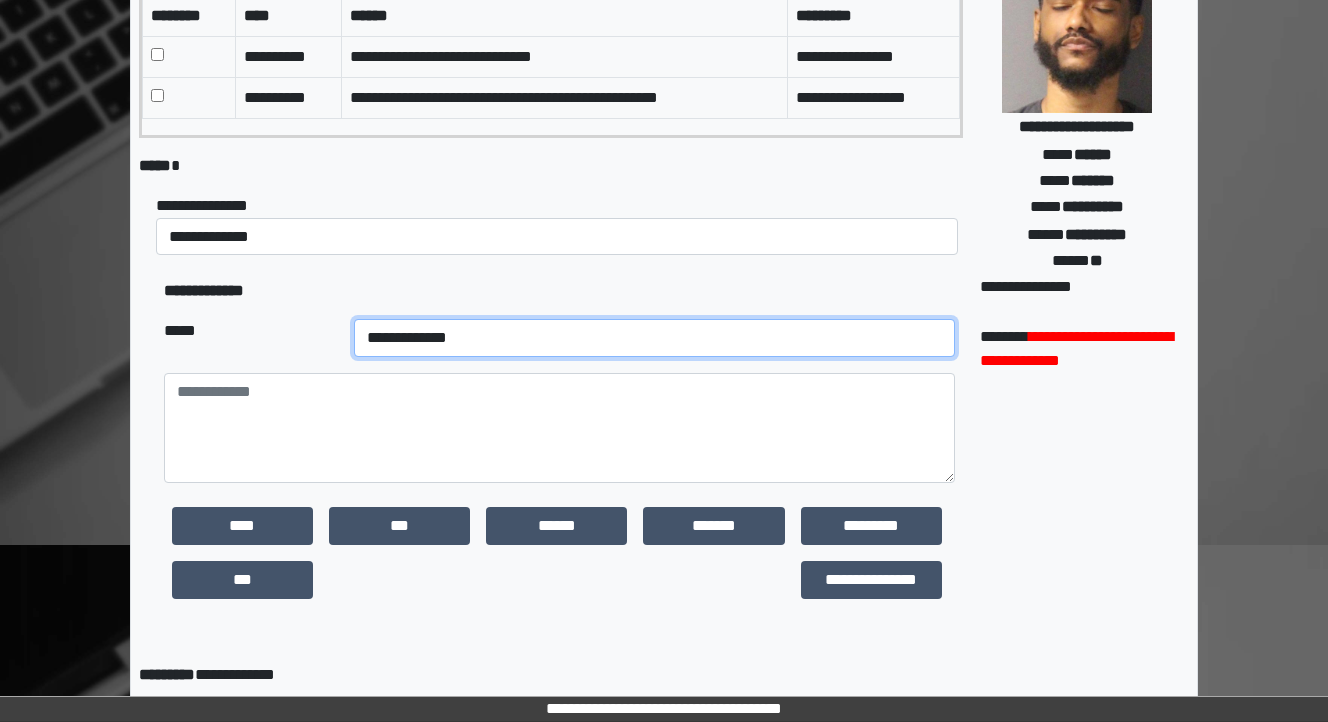 click on "**********" at bounding box center (654, 338) 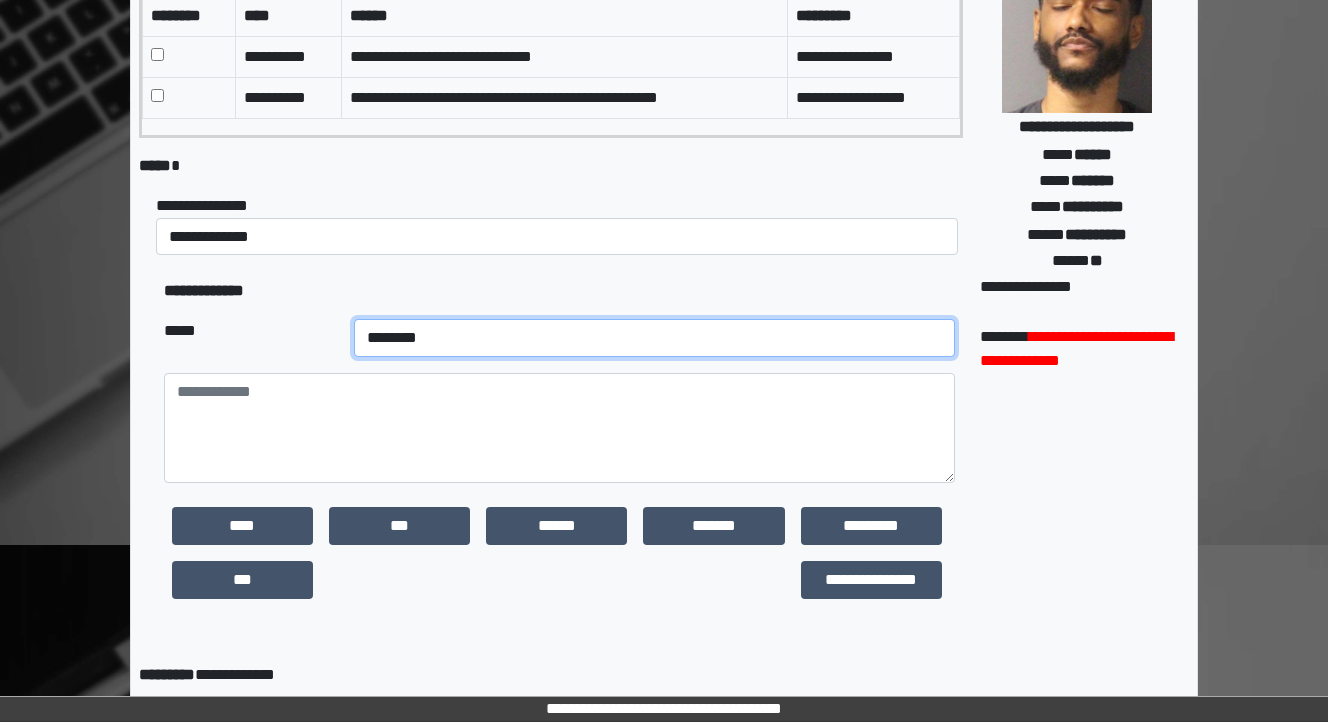 click on "**********" at bounding box center [654, 338] 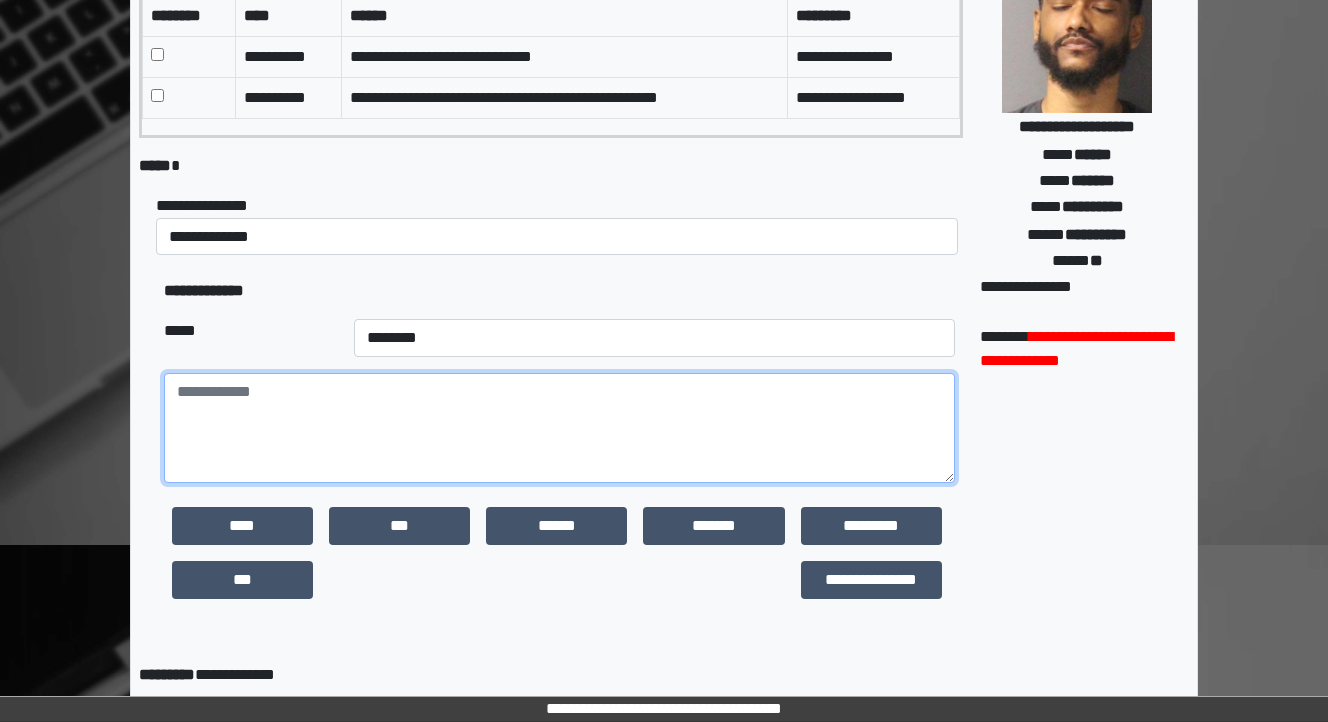 click at bounding box center [559, 428] 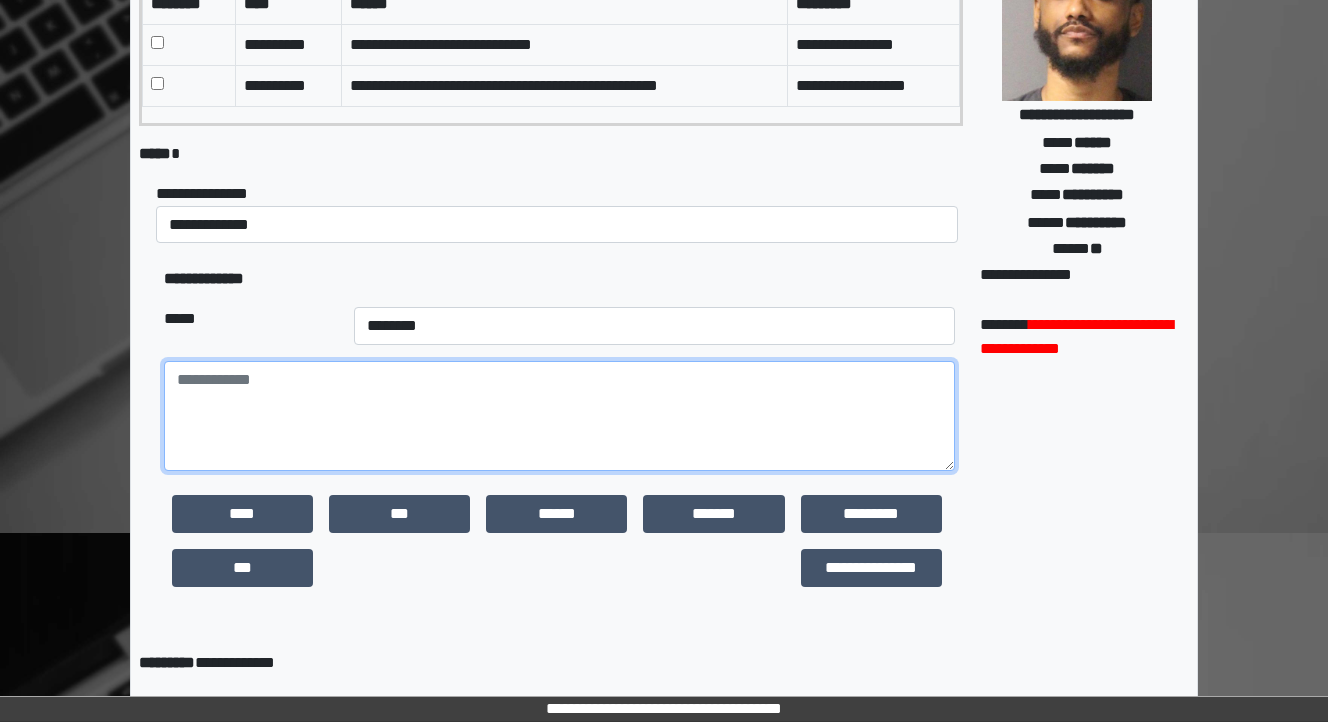 scroll, scrollTop: 320, scrollLeft: 0, axis: vertical 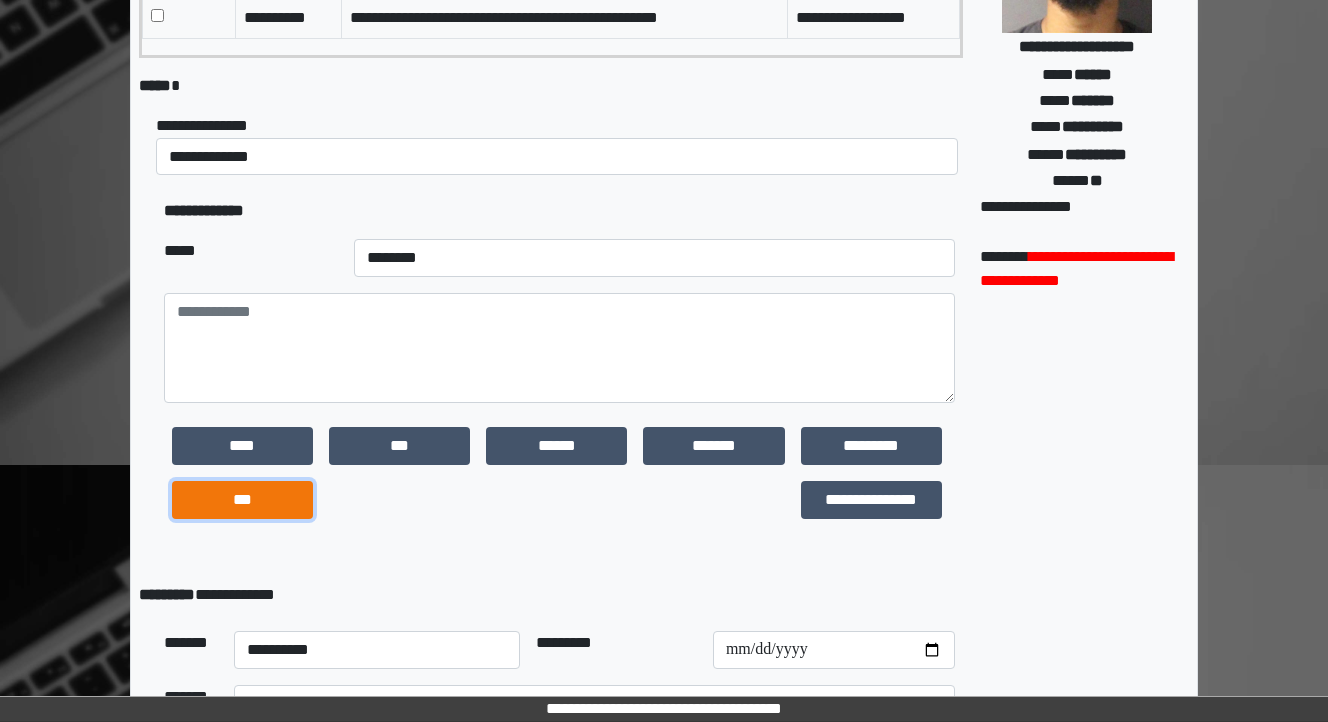 click on "***" at bounding box center [242, 500] 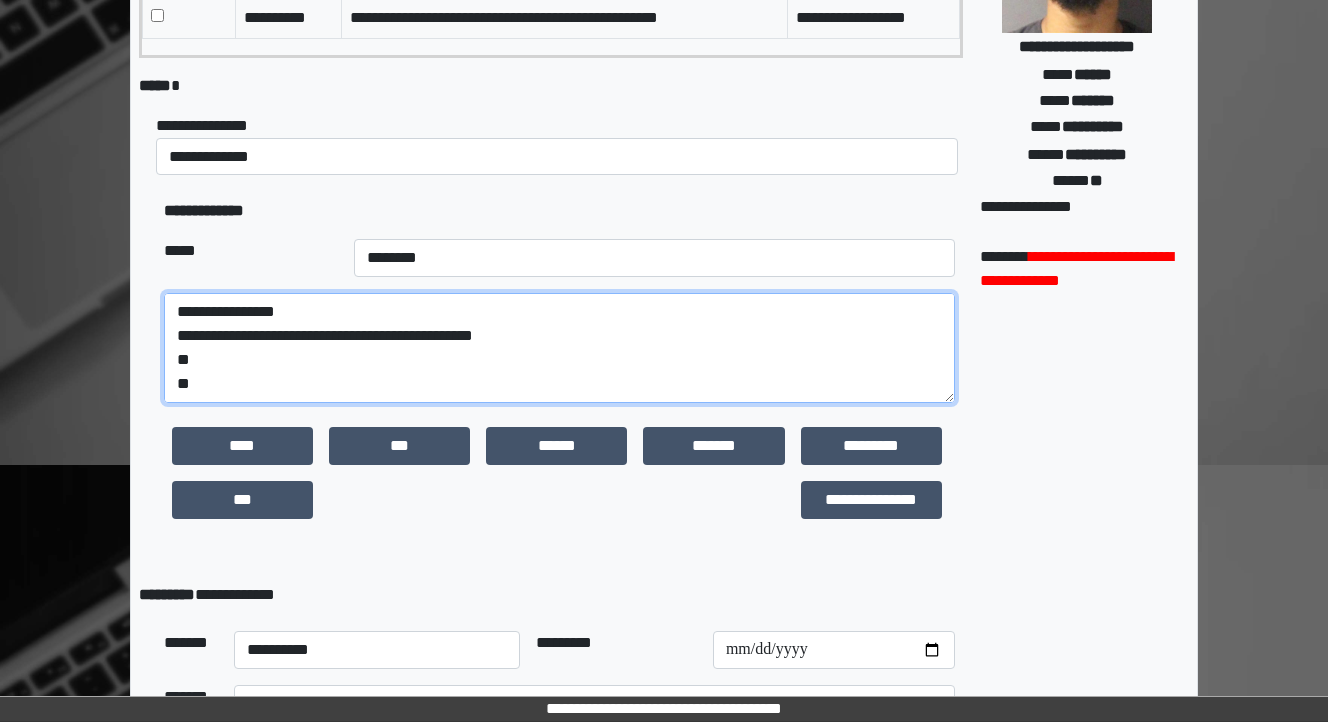 click on "**********" at bounding box center (559, 348) 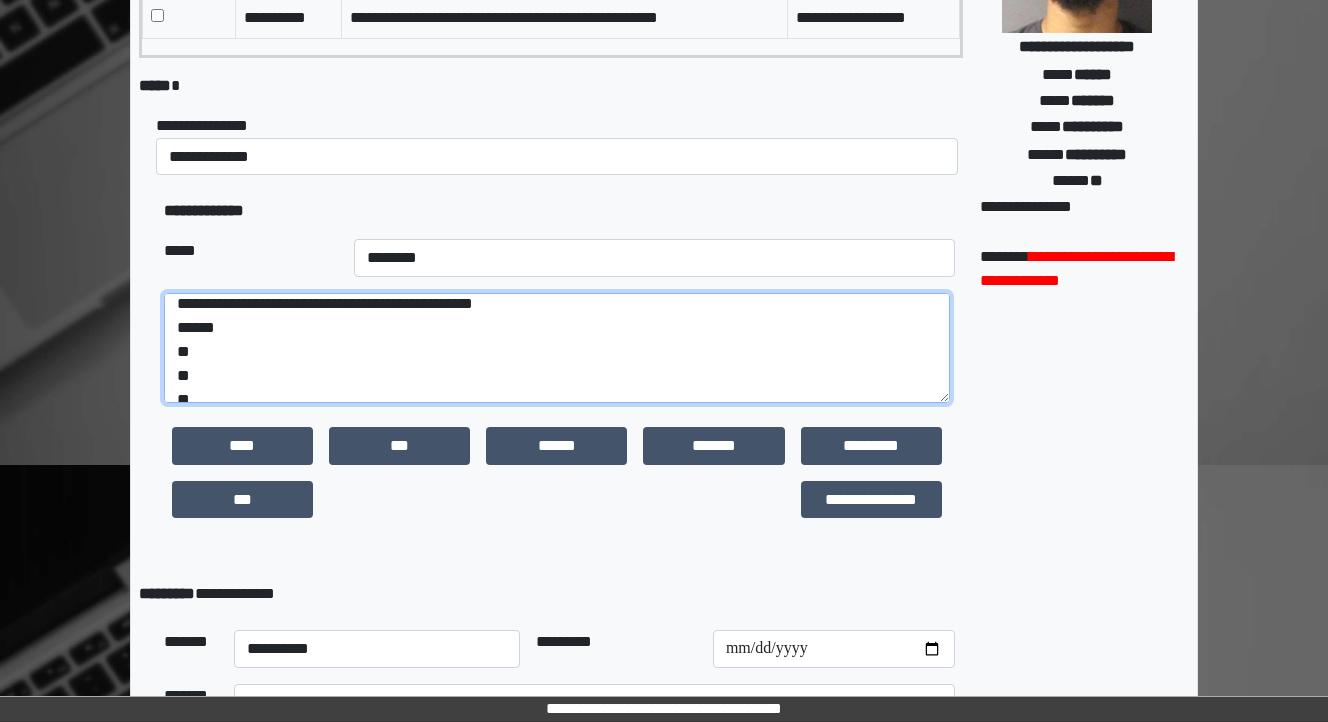 scroll, scrollTop: 48, scrollLeft: 0, axis: vertical 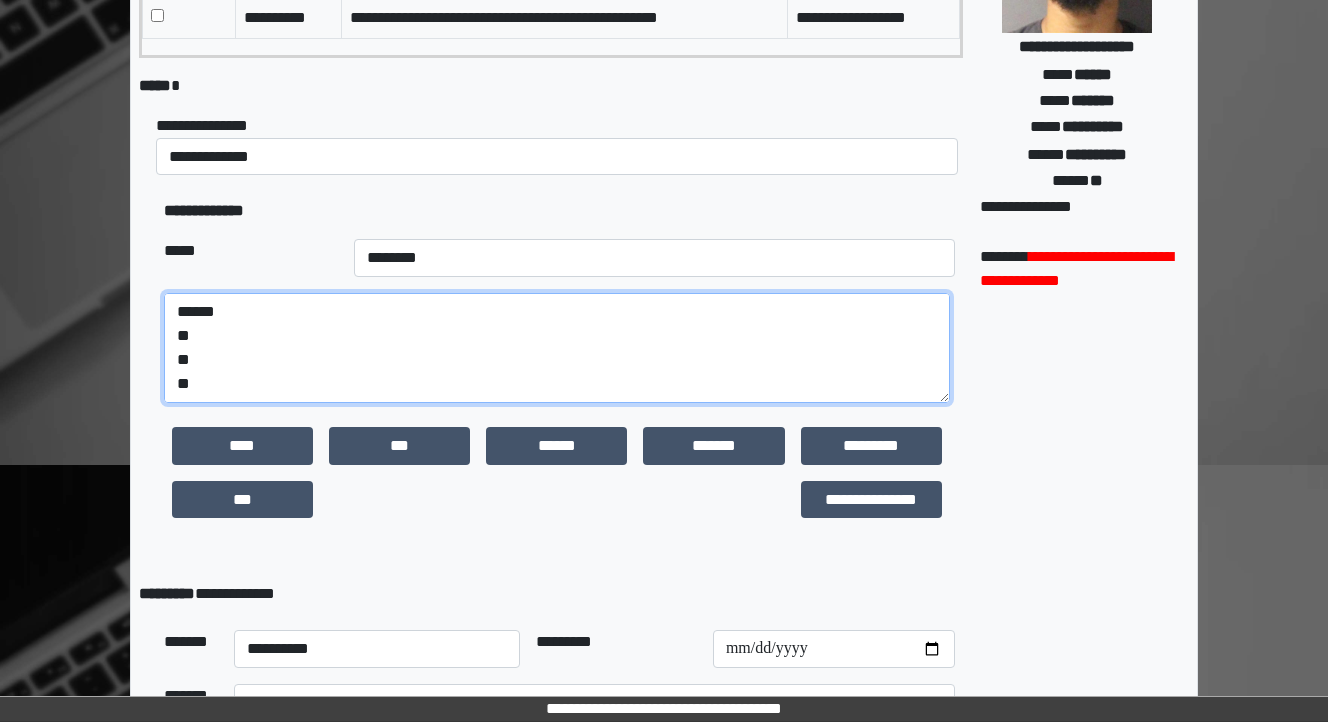click on "**********" at bounding box center (557, 348) 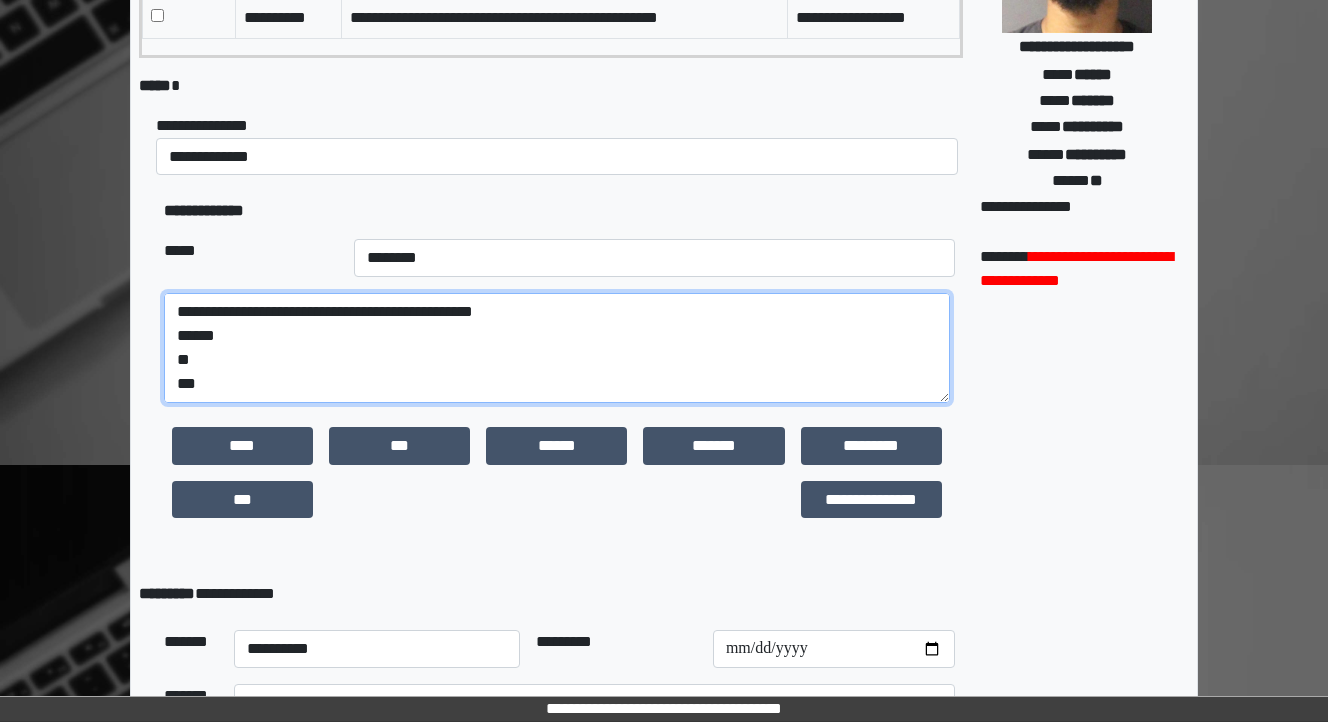 click on "**********" at bounding box center [557, 348] 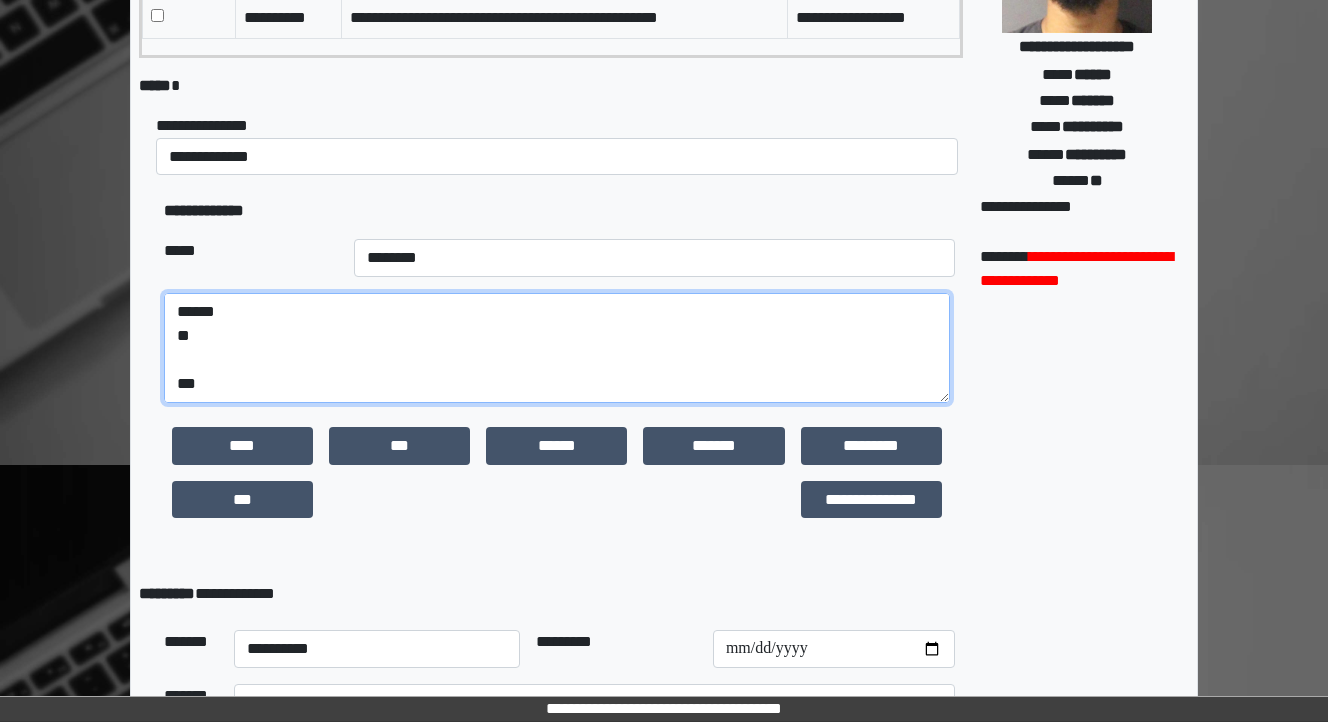scroll, scrollTop: 72, scrollLeft: 0, axis: vertical 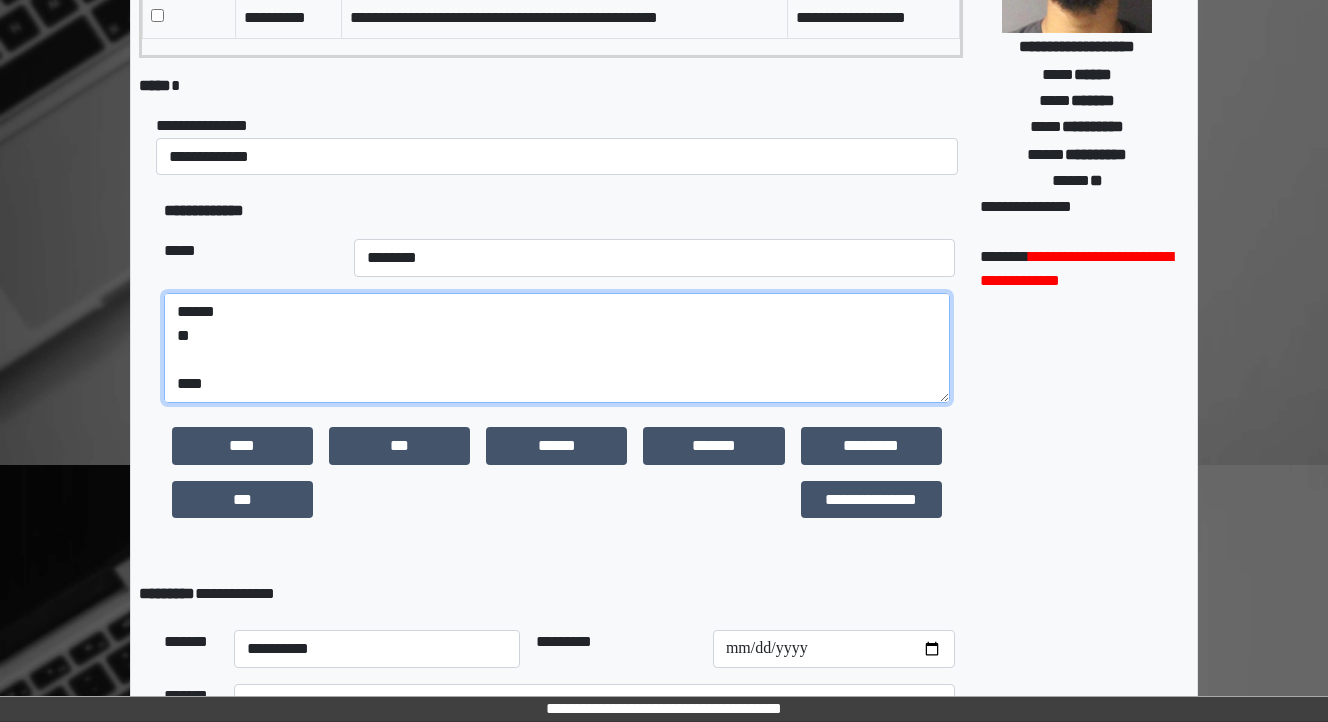 paste on "**********" 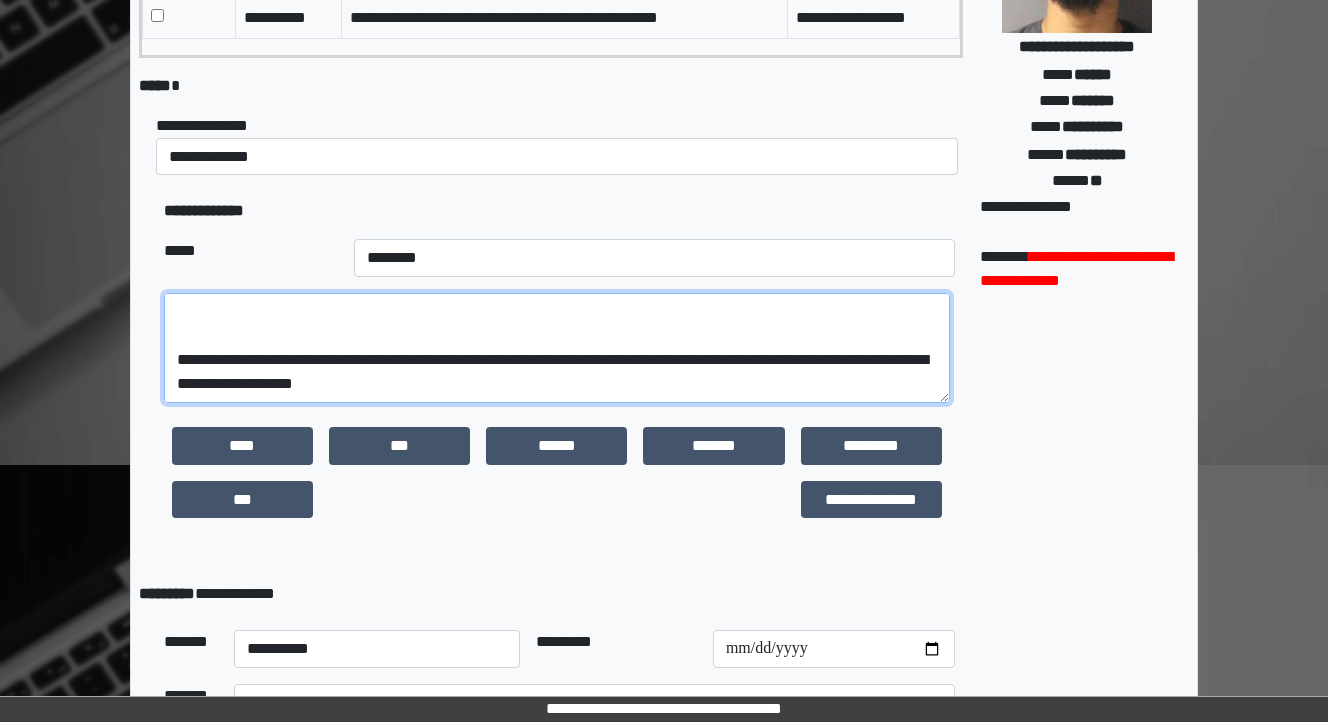 scroll, scrollTop: 288, scrollLeft: 0, axis: vertical 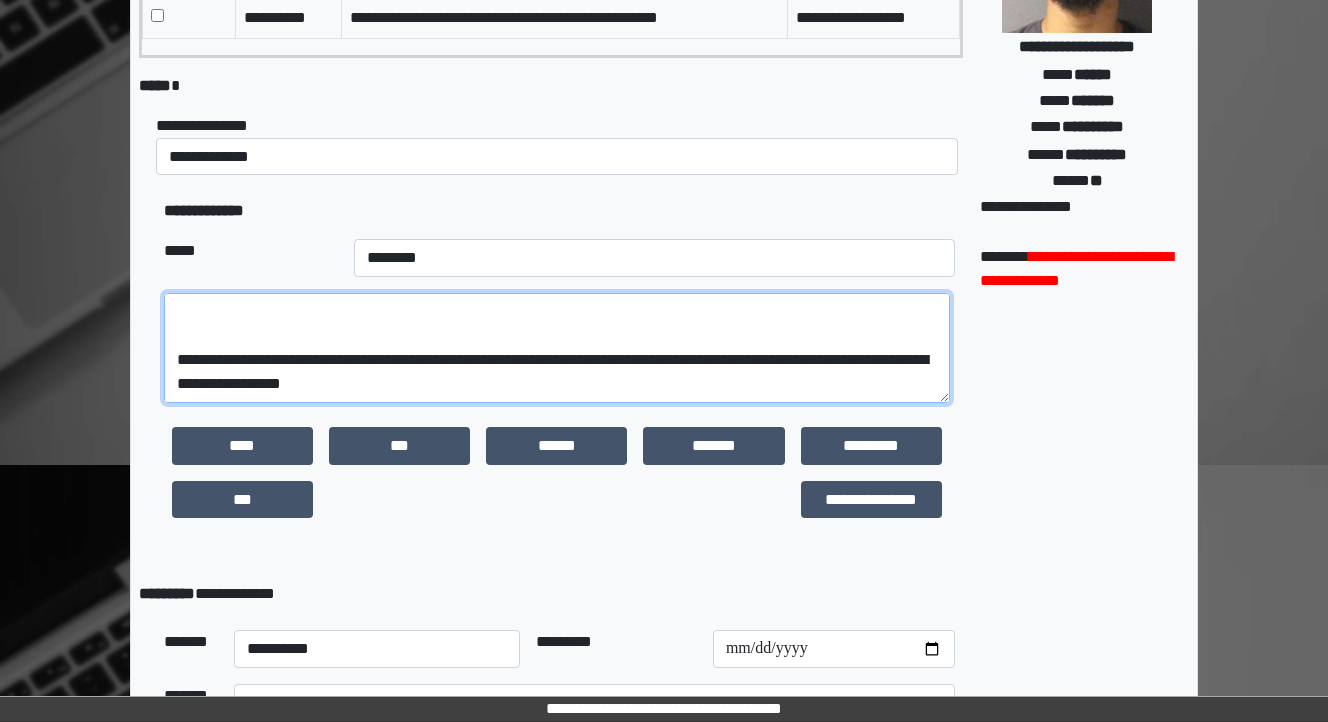 click on "**********" at bounding box center (557, 348) 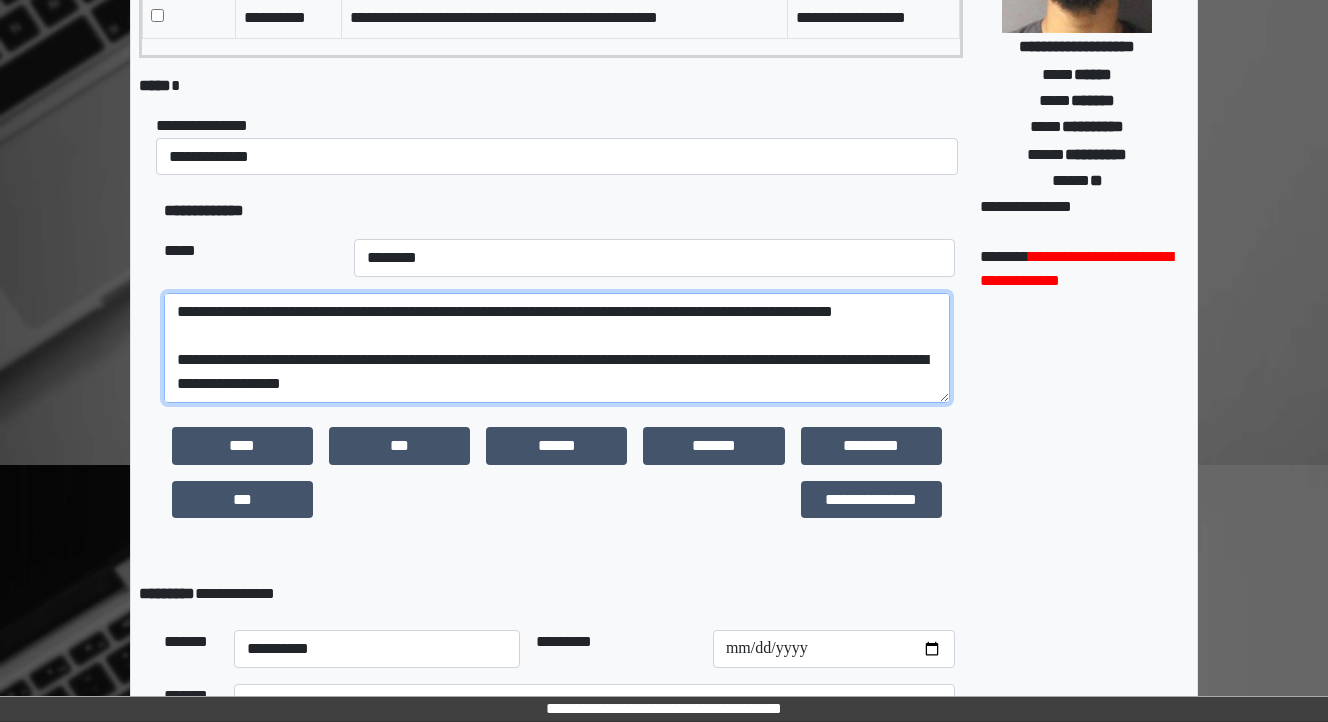 scroll, scrollTop: 192, scrollLeft: 0, axis: vertical 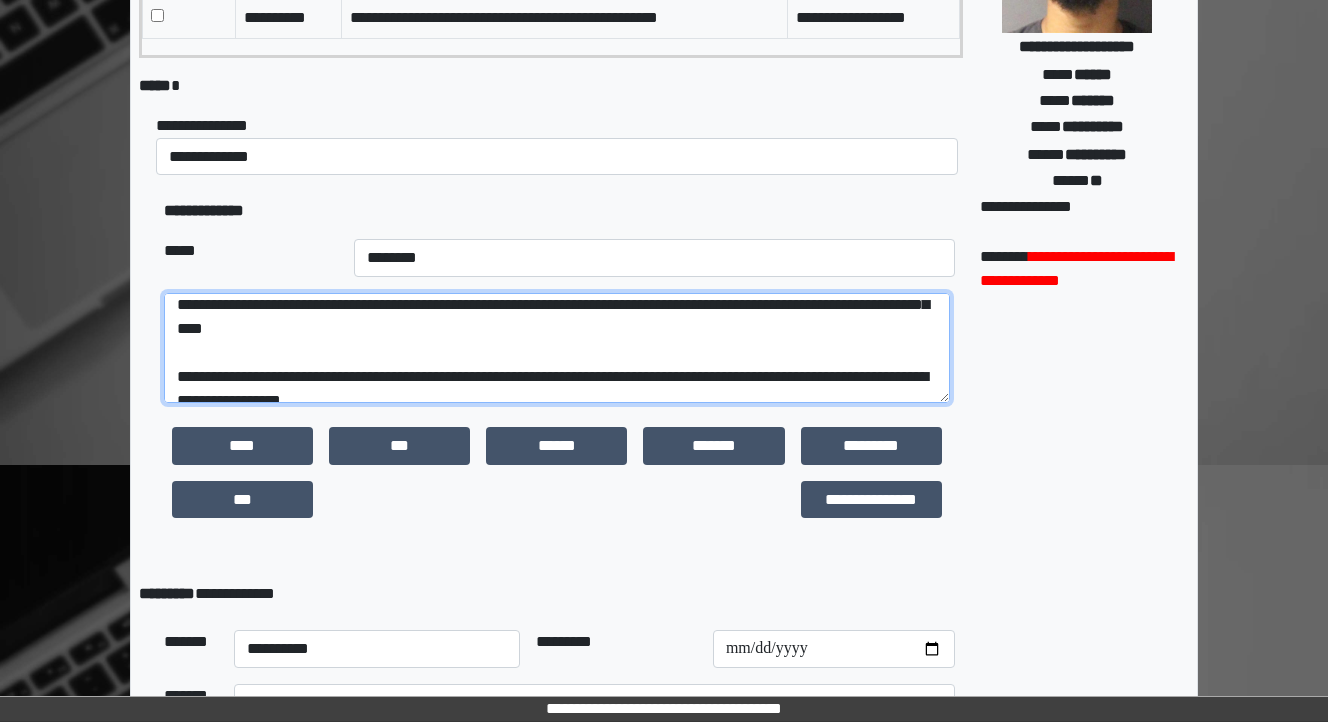click on "**********" at bounding box center (557, 348) 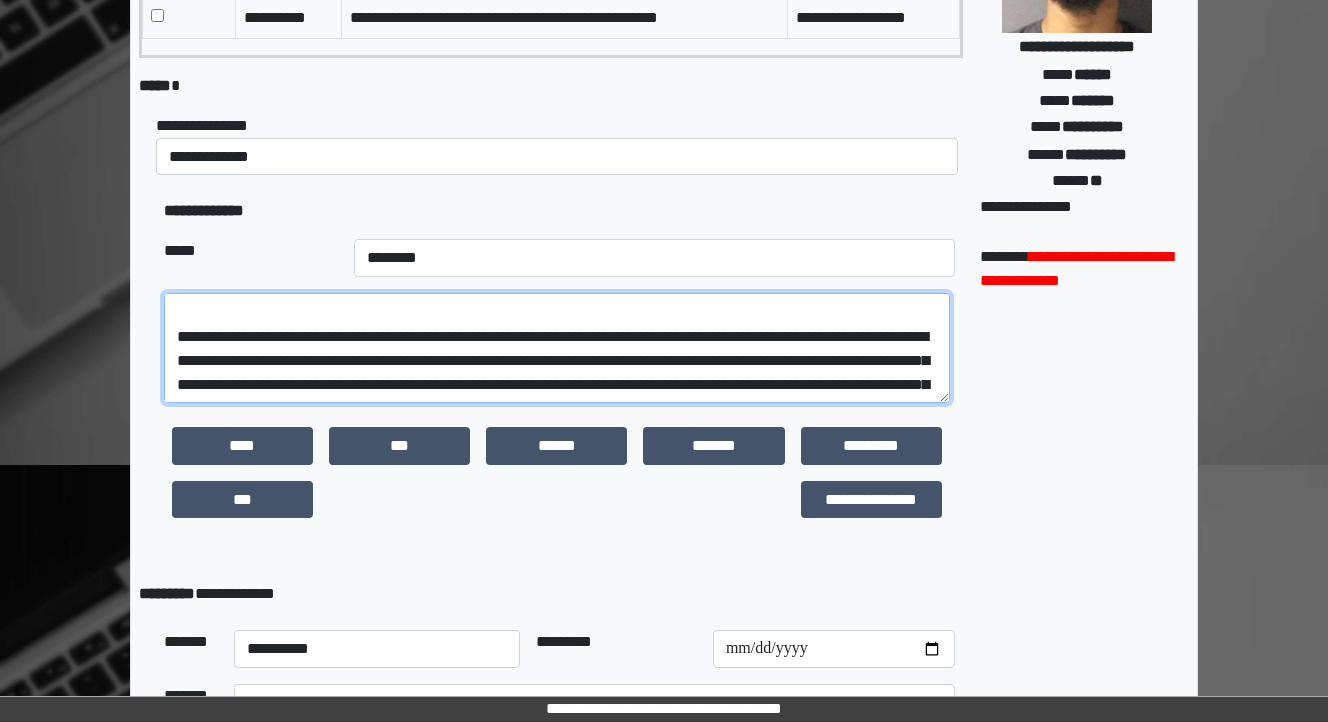 scroll, scrollTop: 15, scrollLeft: 0, axis: vertical 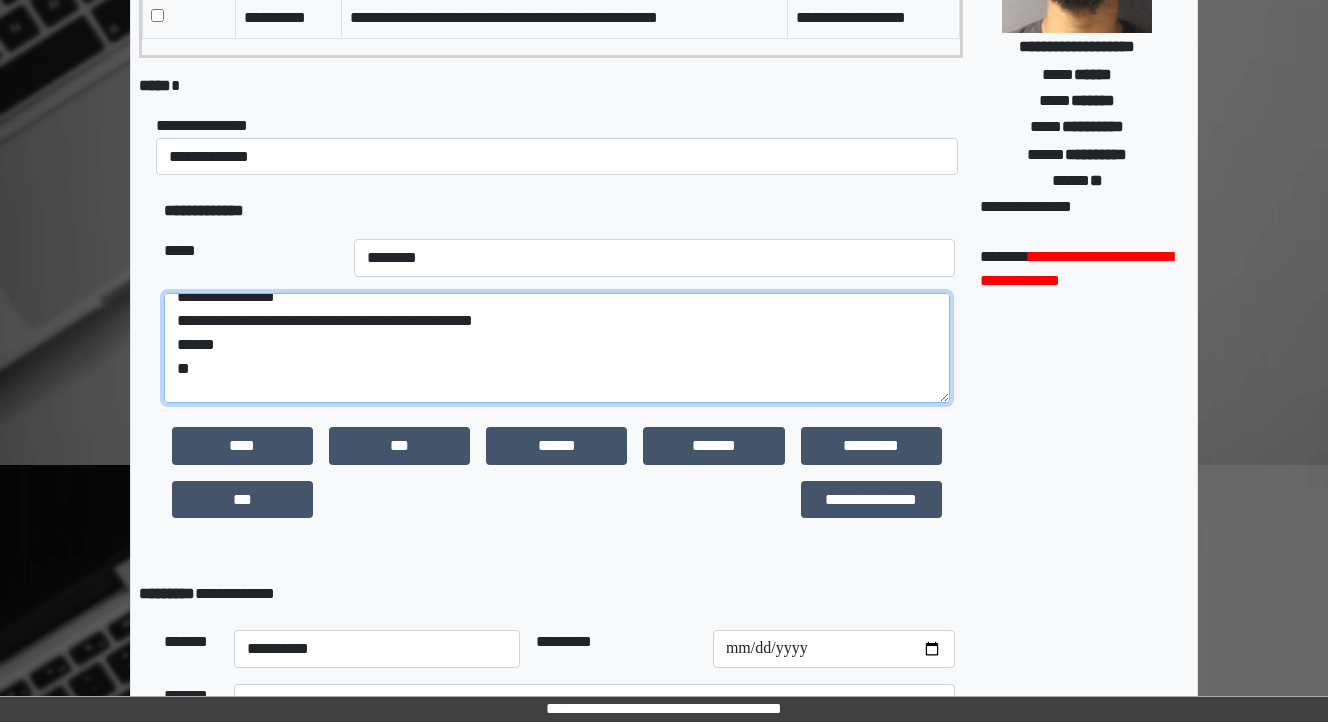 click on "**********" at bounding box center [557, 348] 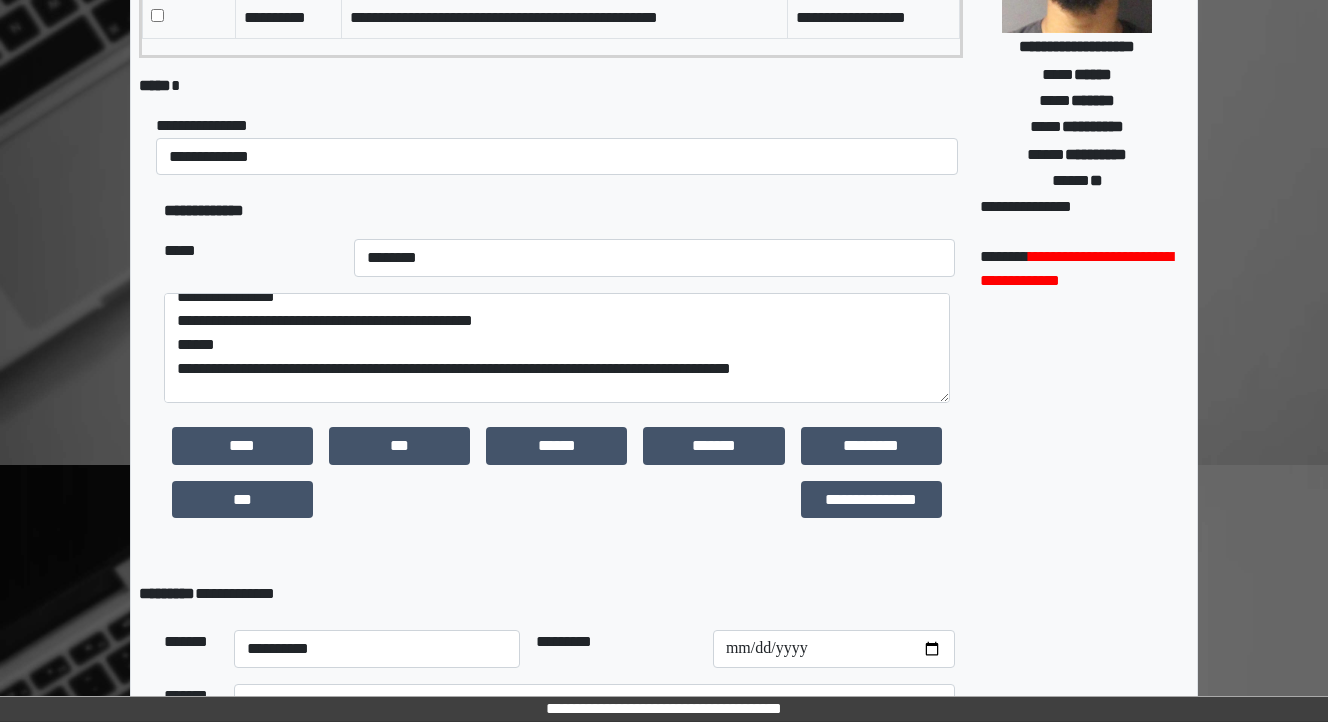 drag, startPoint x: 793, startPoint y: 368, endPoint x: 841, endPoint y: 20, distance: 351.29474 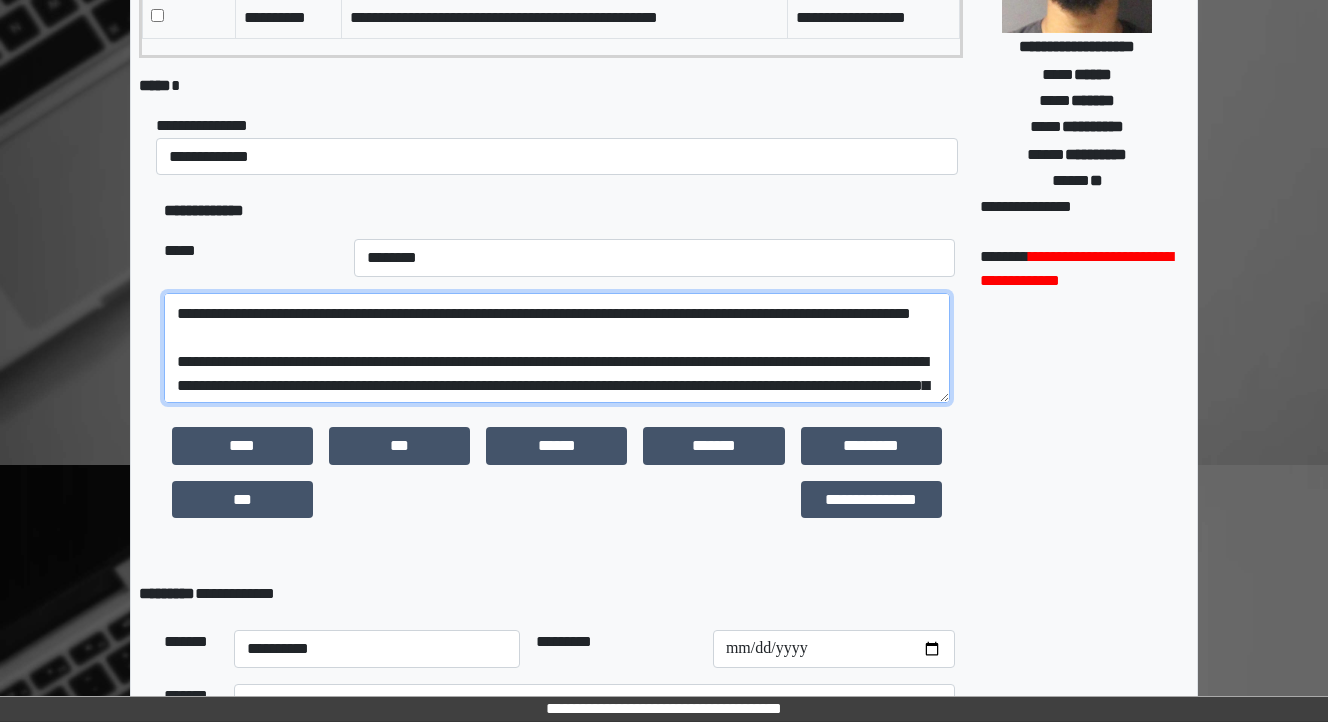 scroll, scrollTop: 96, scrollLeft: 0, axis: vertical 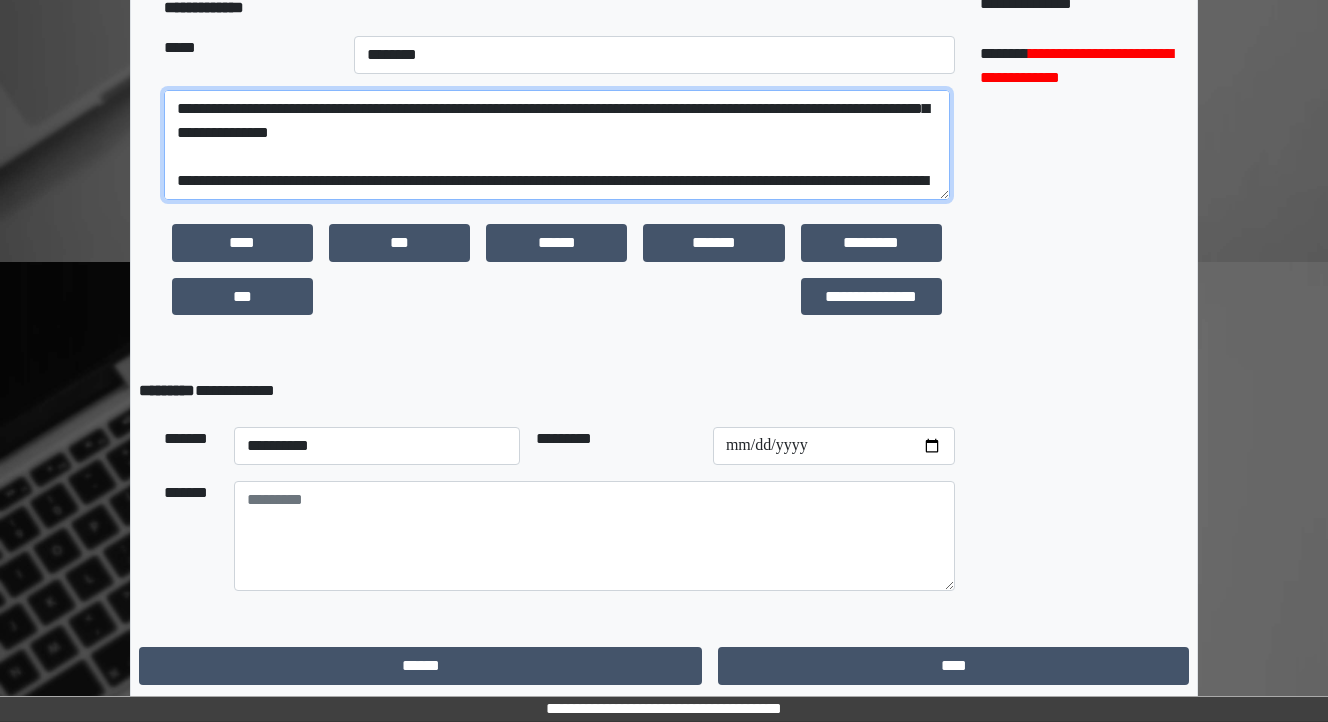 type on "**********" 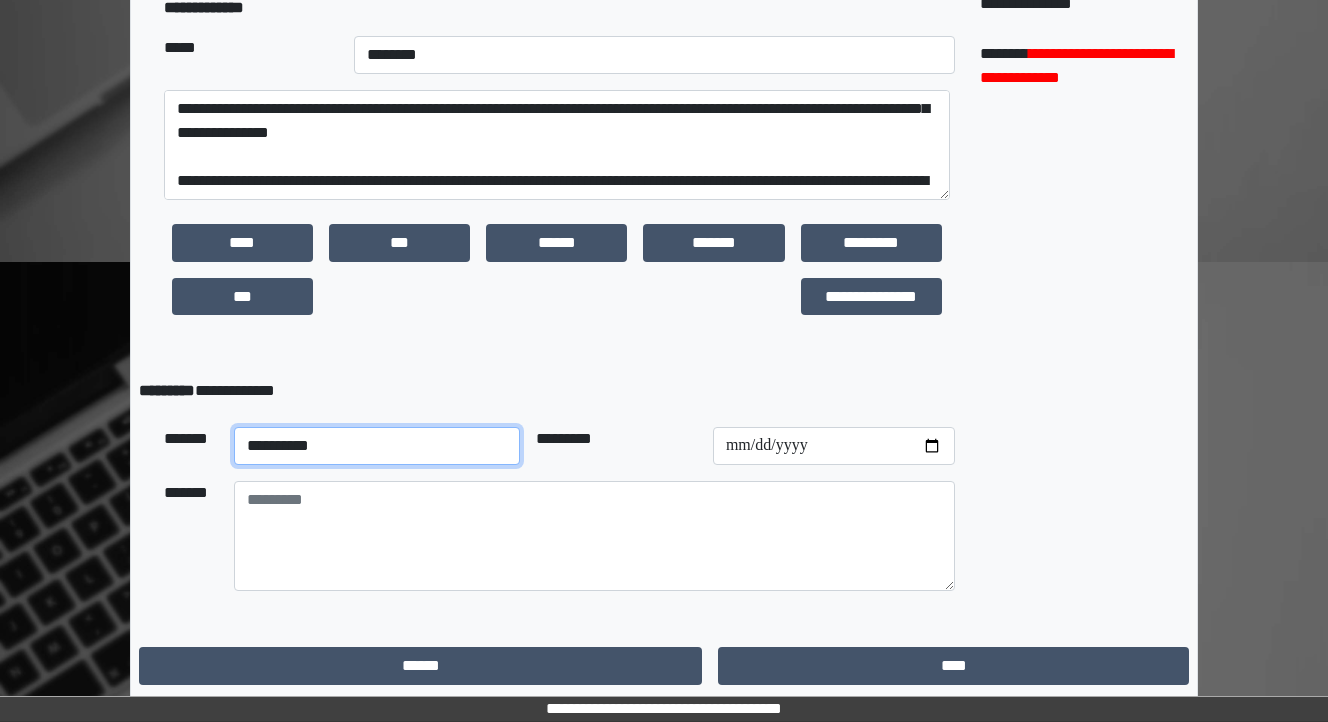 click on "**********" at bounding box center [377, 446] 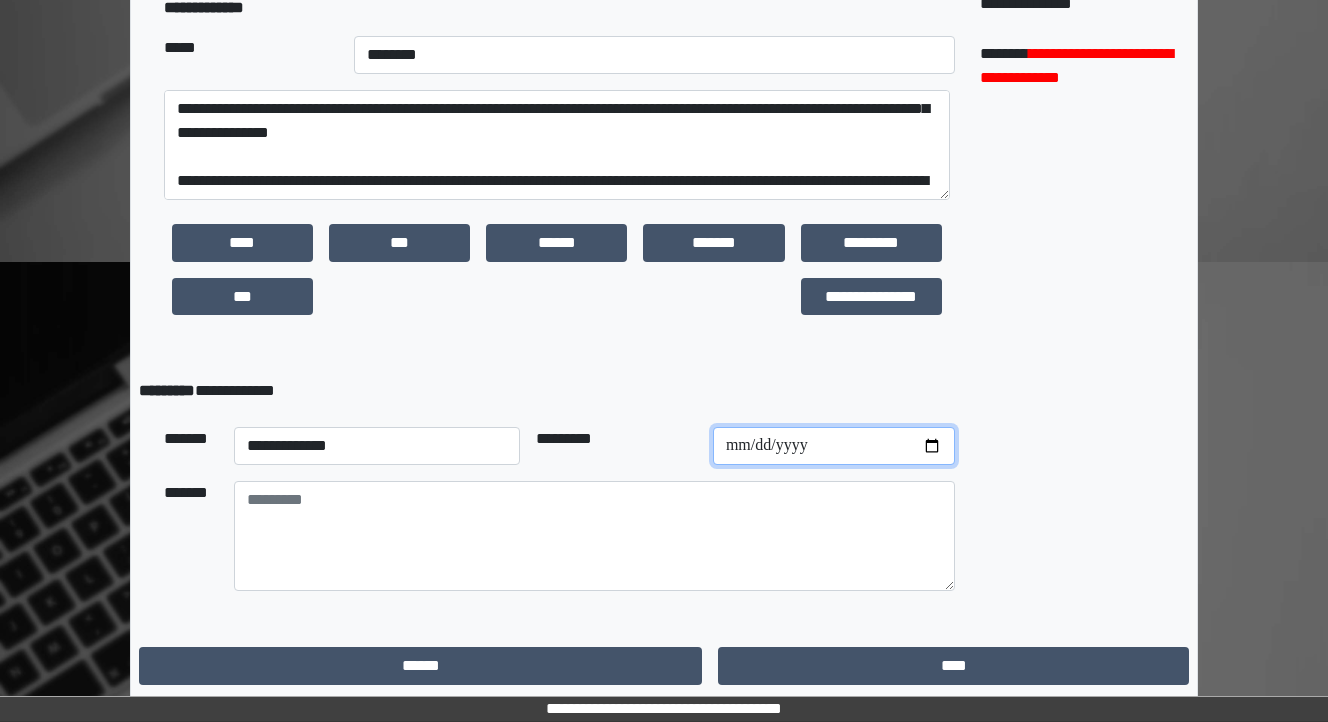 click at bounding box center (834, 446) 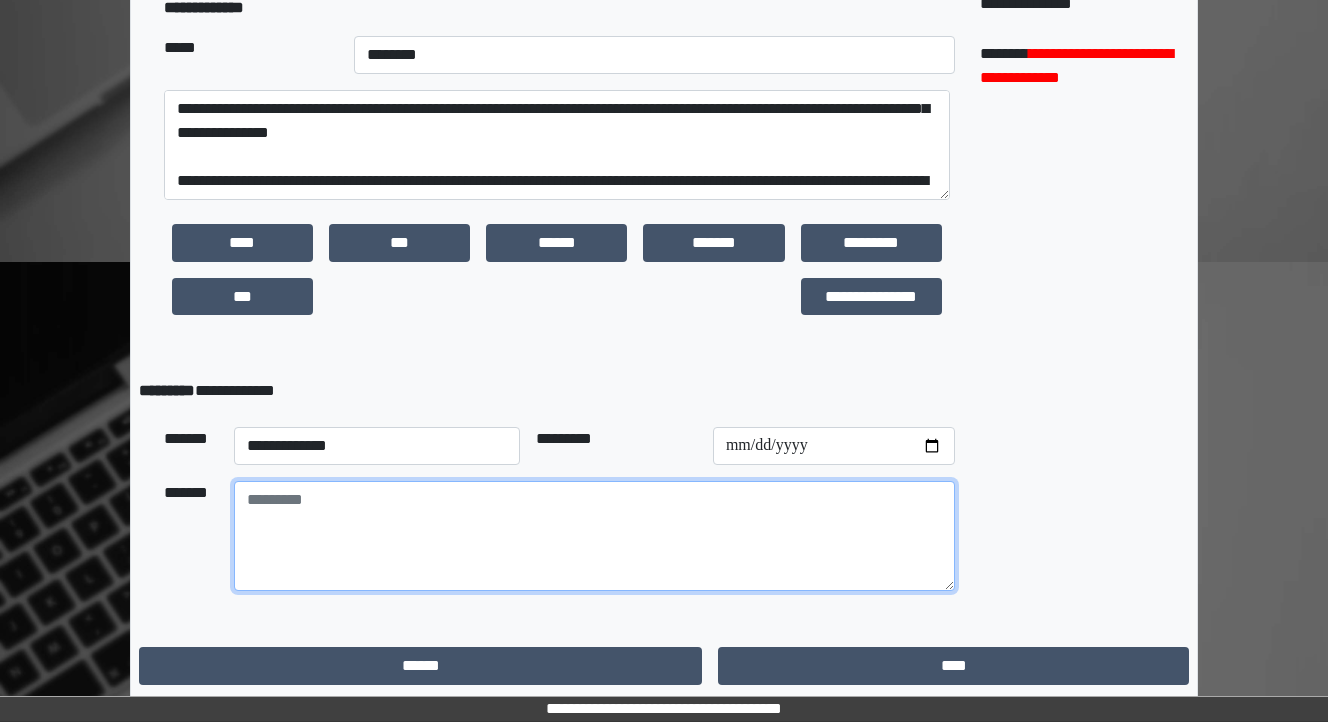 drag, startPoint x: 322, startPoint y: 553, endPoint x: 329, endPoint y: 541, distance: 13.892444 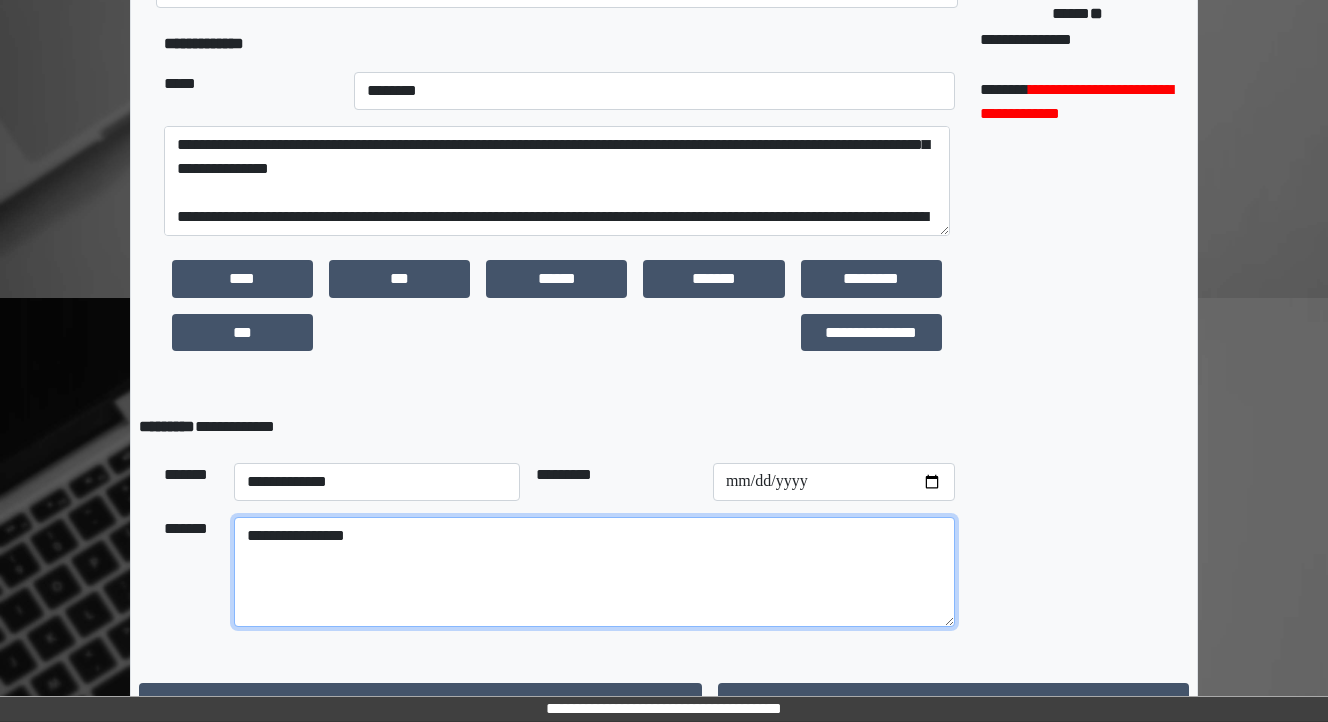 scroll, scrollTop: 523, scrollLeft: 0, axis: vertical 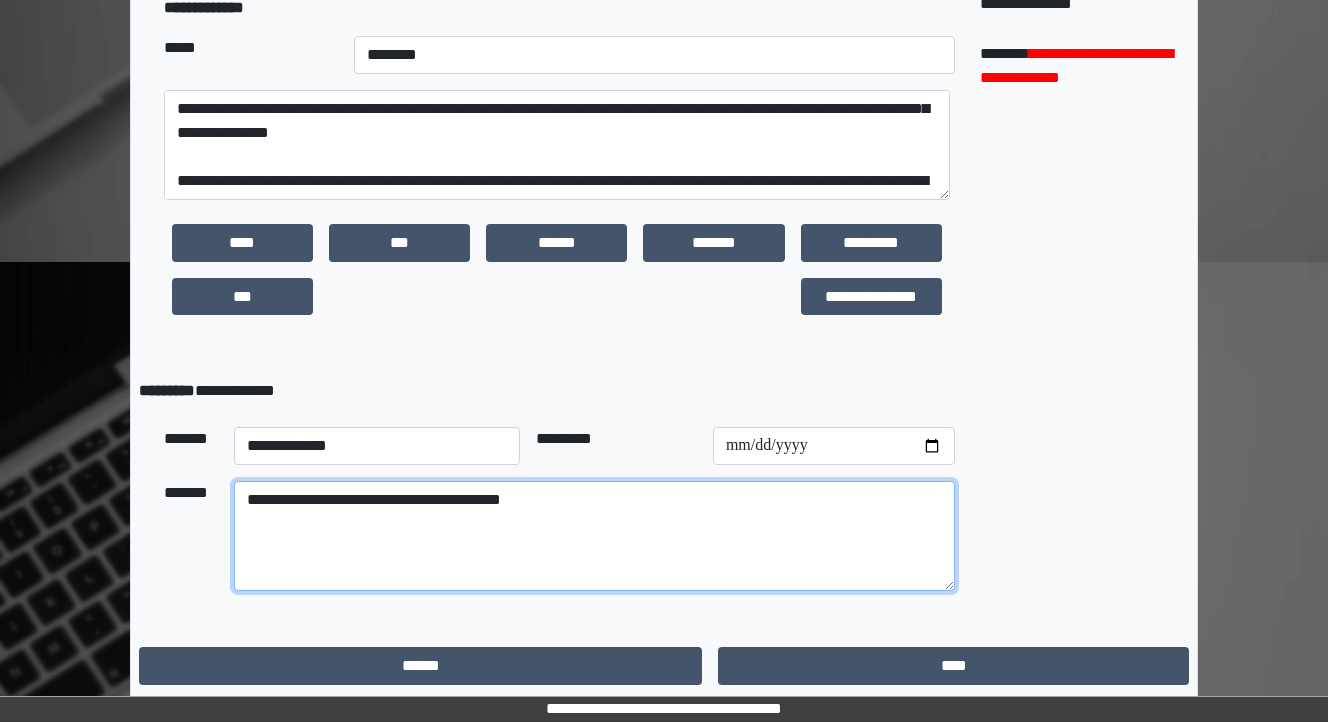 drag, startPoint x: 450, startPoint y: 495, endPoint x: 370, endPoint y: 498, distance: 80.05623 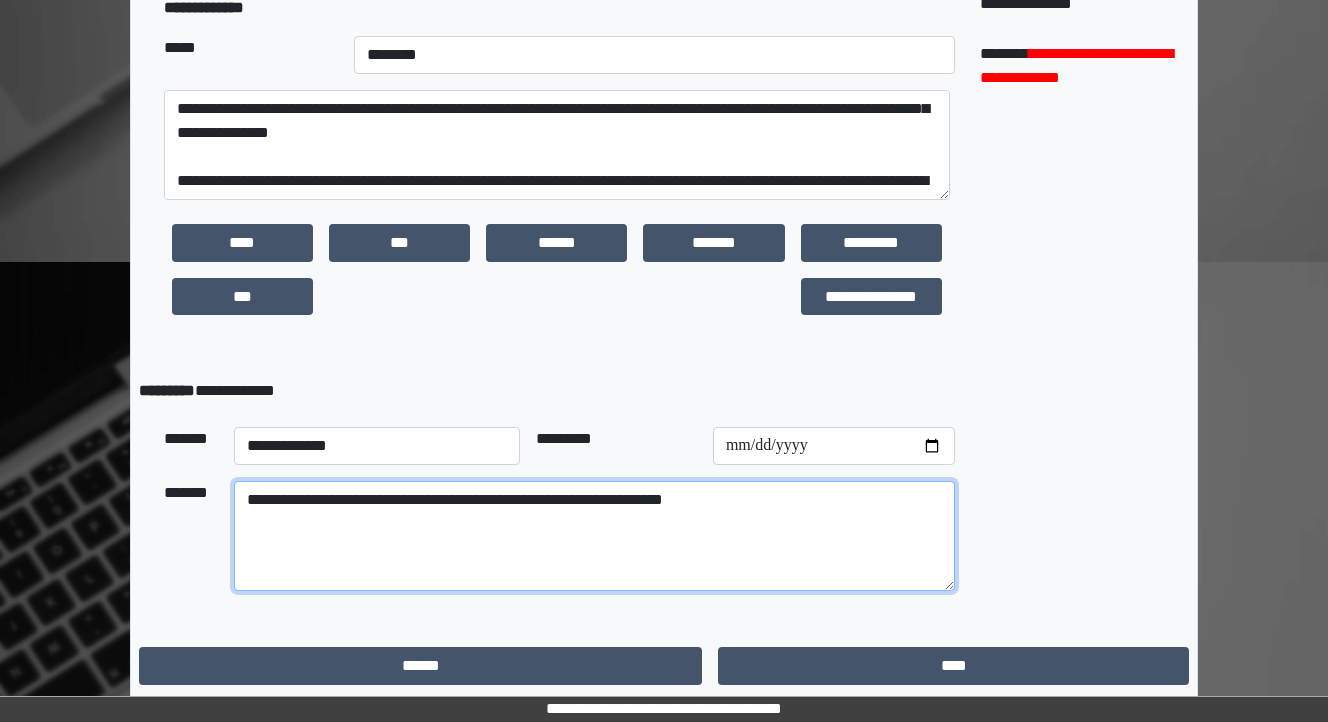 click on "**********" at bounding box center [594, 536] 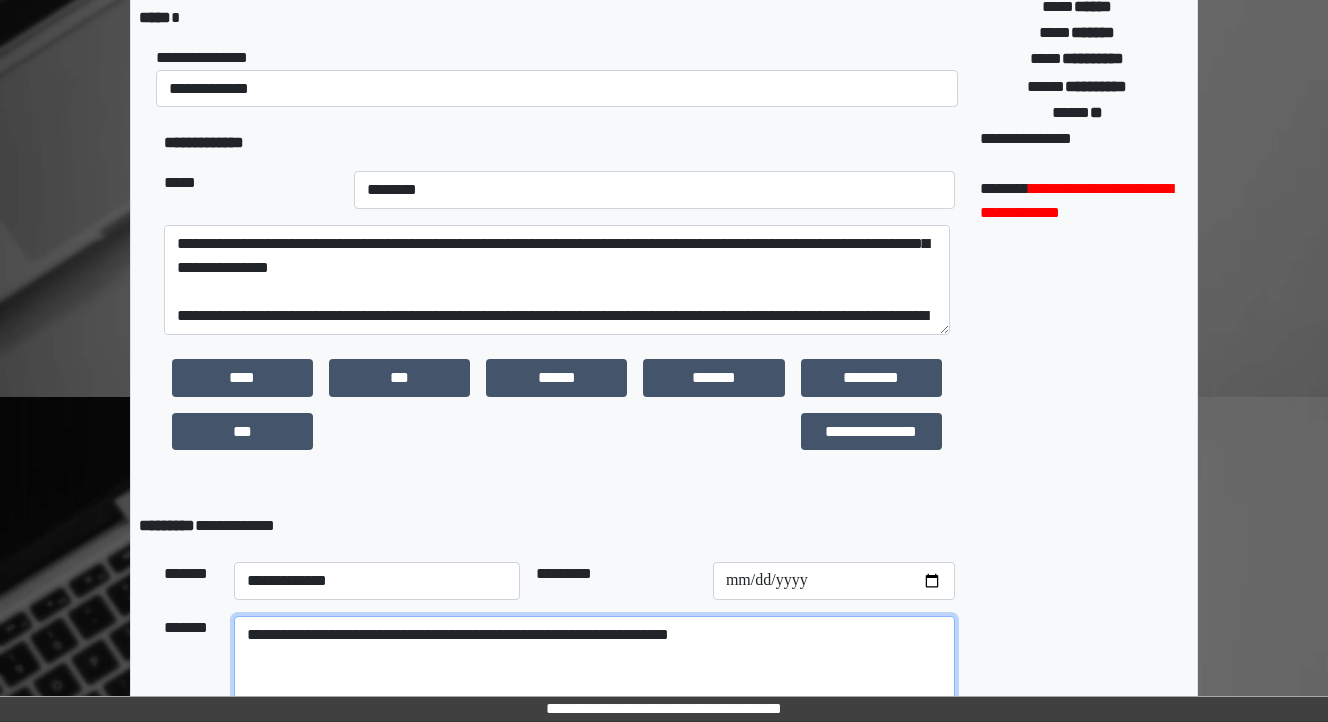 scroll, scrollTop: 203, scrollLeft: 0, axis: vertical 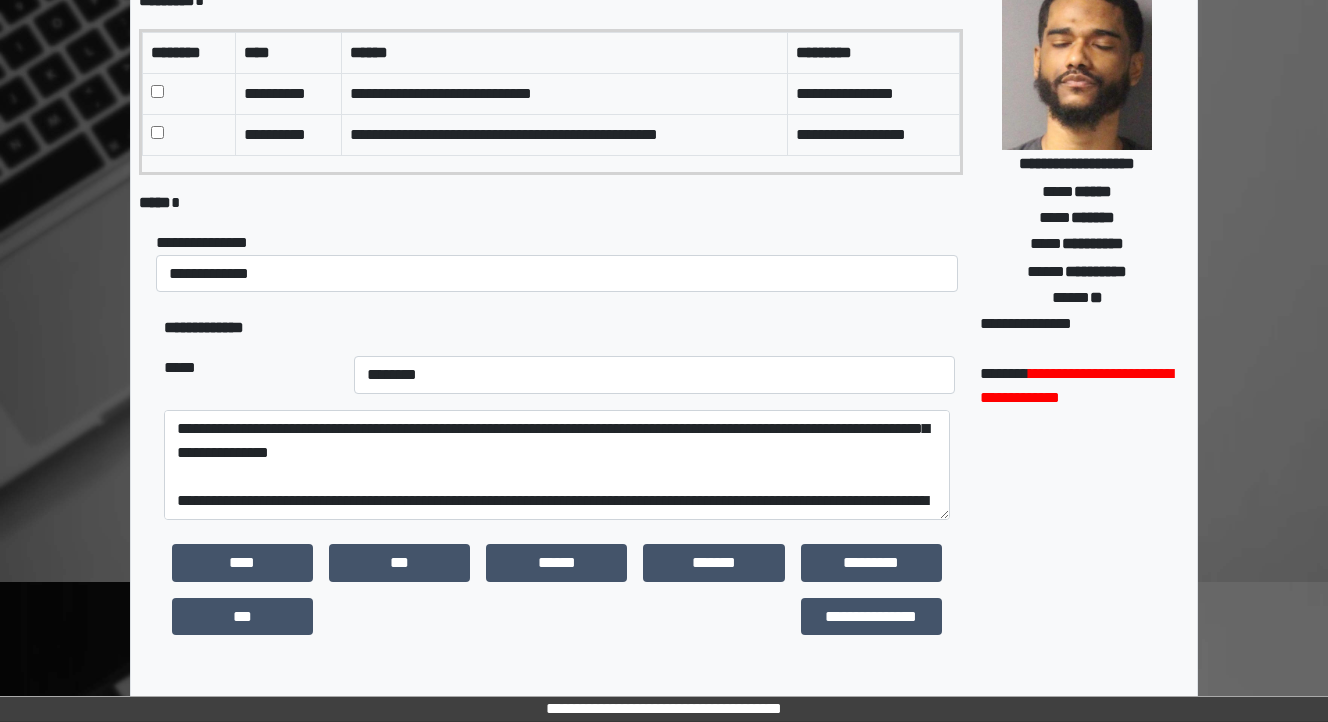 type on "**********" 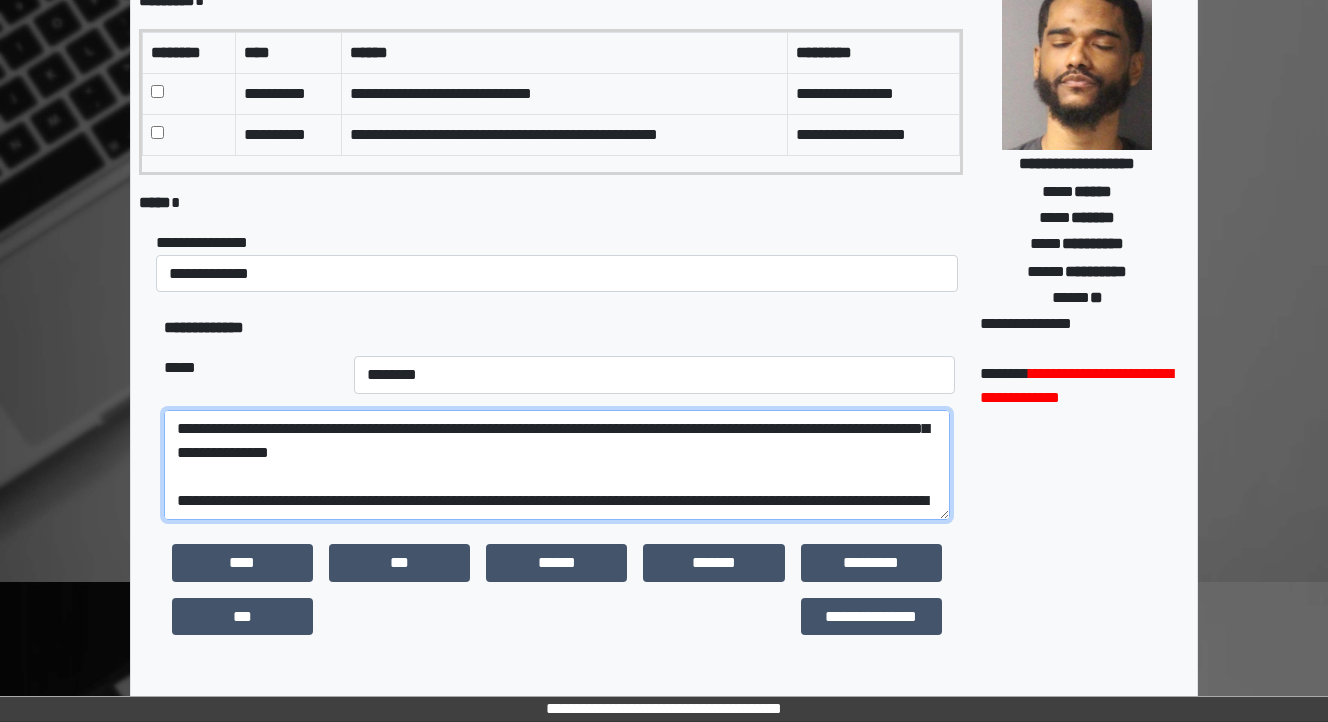 click on "**********" at bounding box center [557, 465] 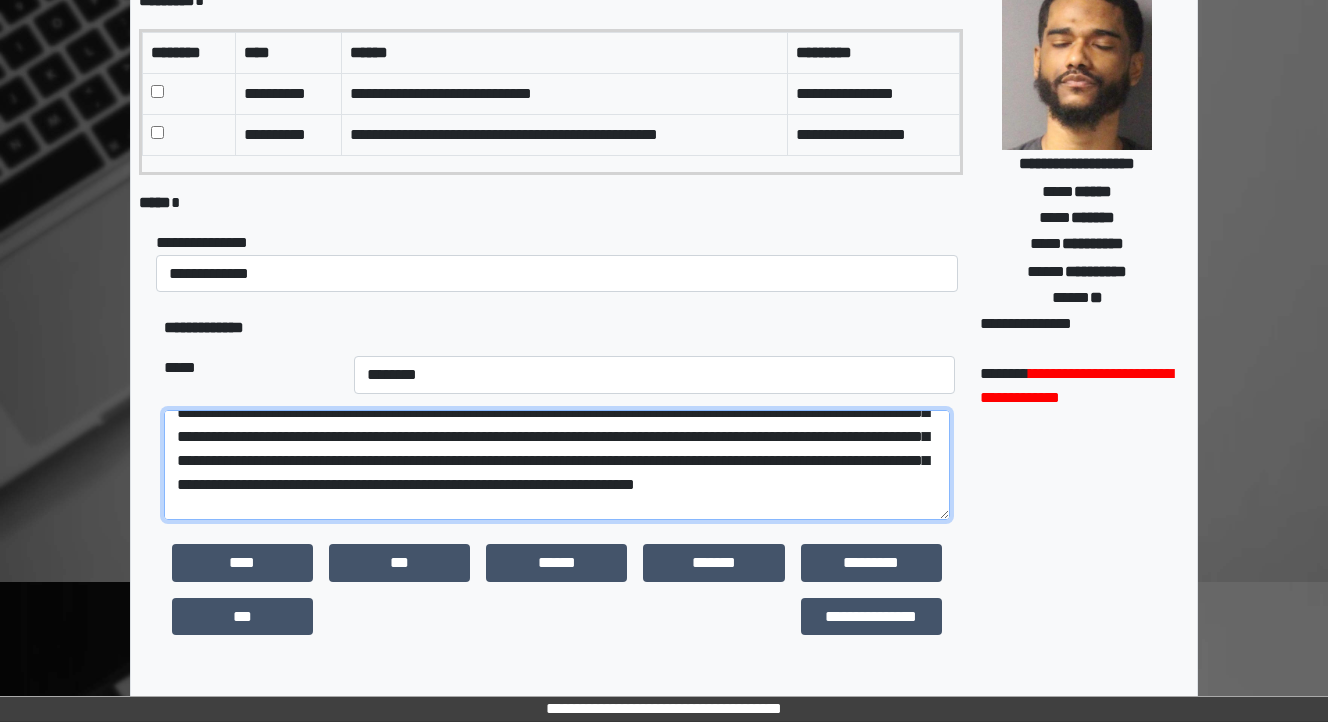 scroll, scrollTop: 184, scrollLeft: 0, axis: vertical 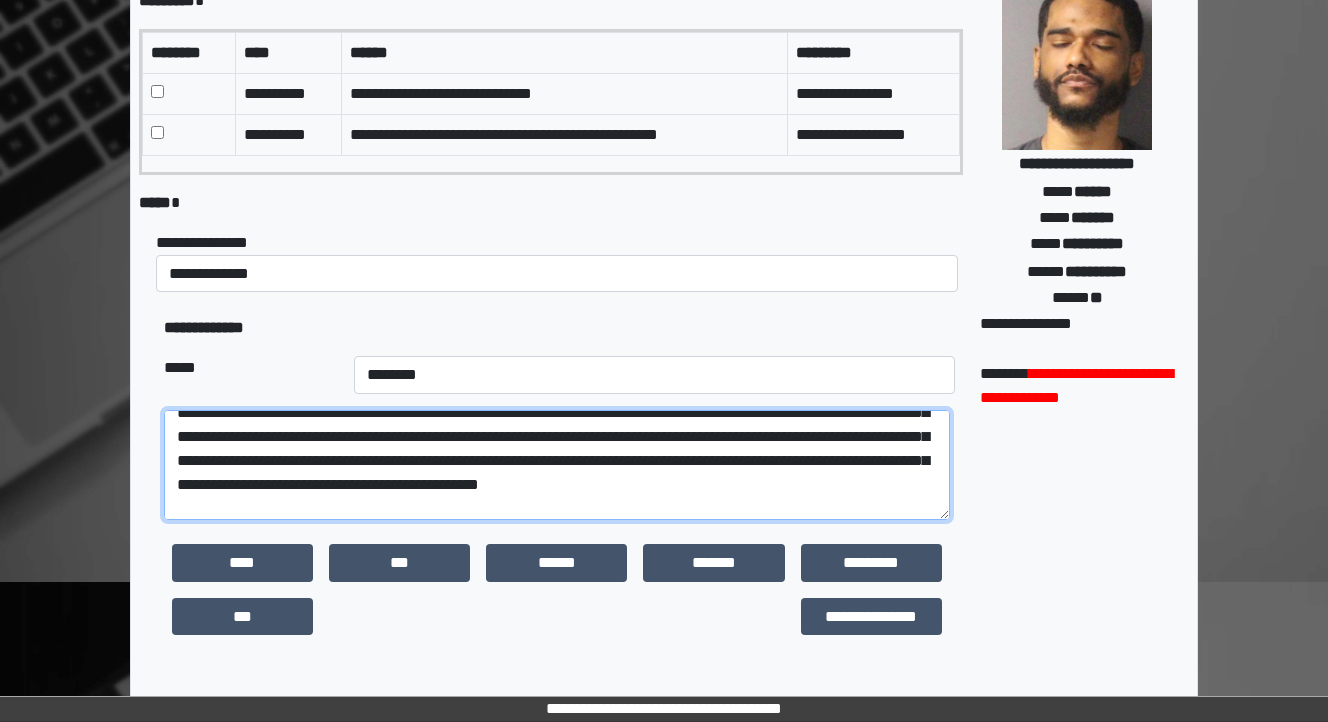 click at bounding box center [557, 465] 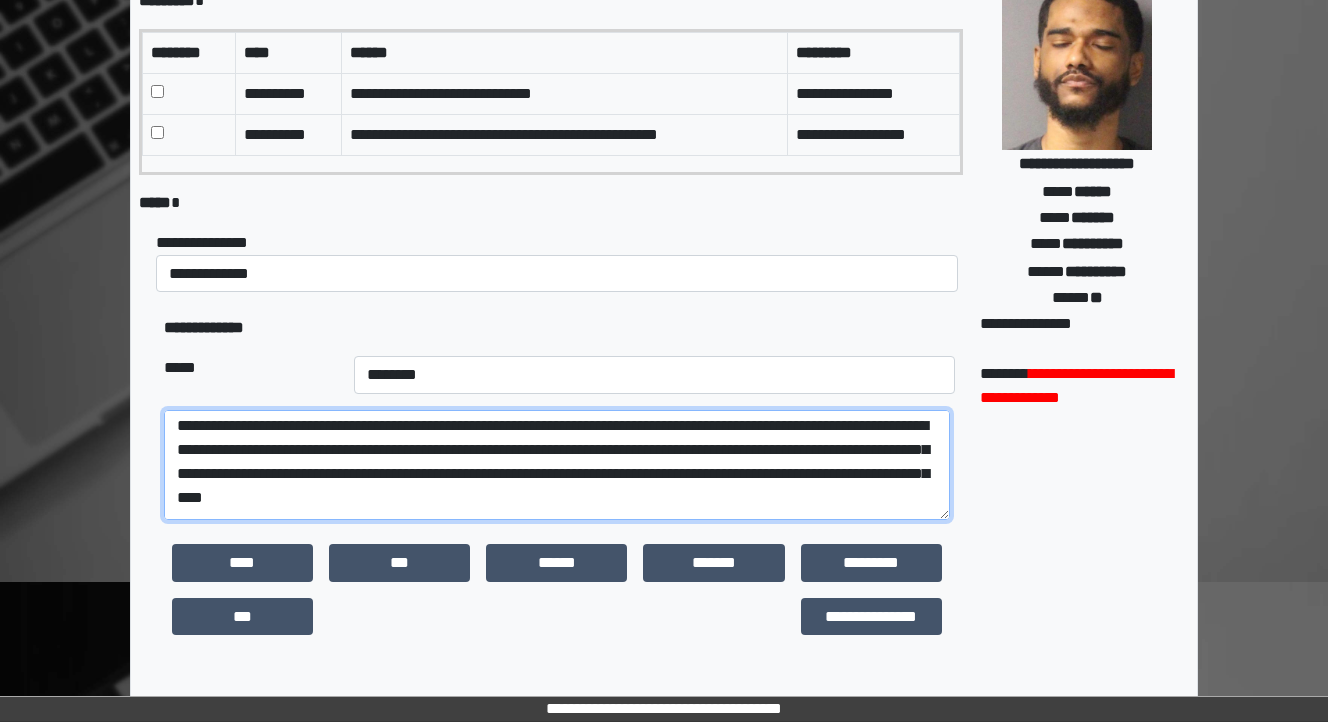 scroll, scrollTop: 320, scrollLeft: 0, axis: vertical 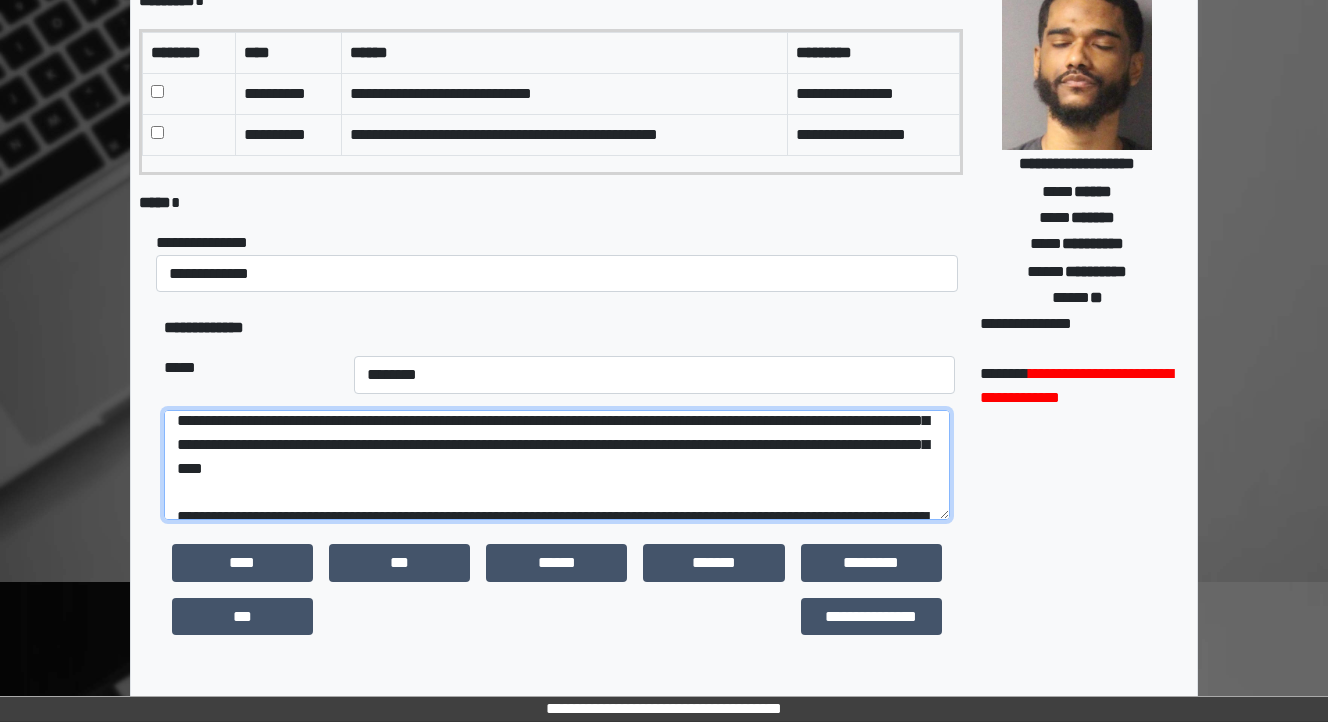 click at bounding box center [557, 465] 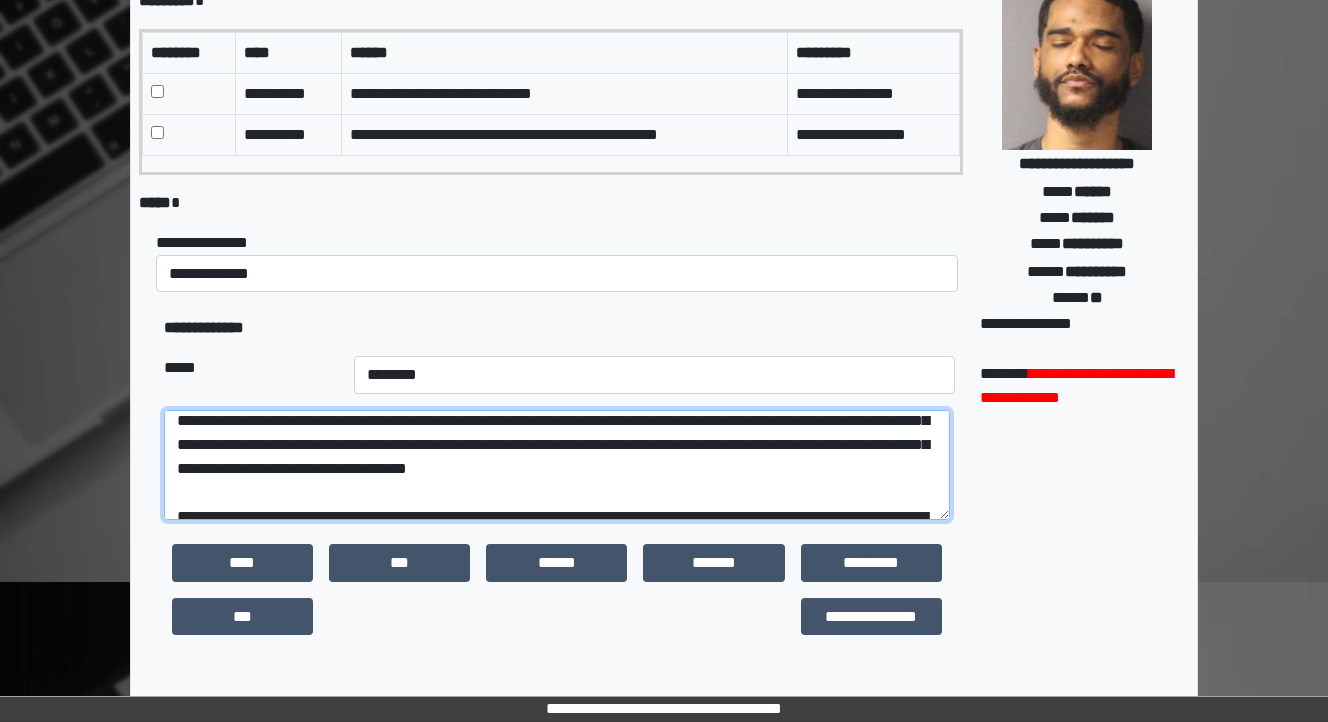 scroll, scrollTop: 400, scrollLeft: 0, axis: vertical 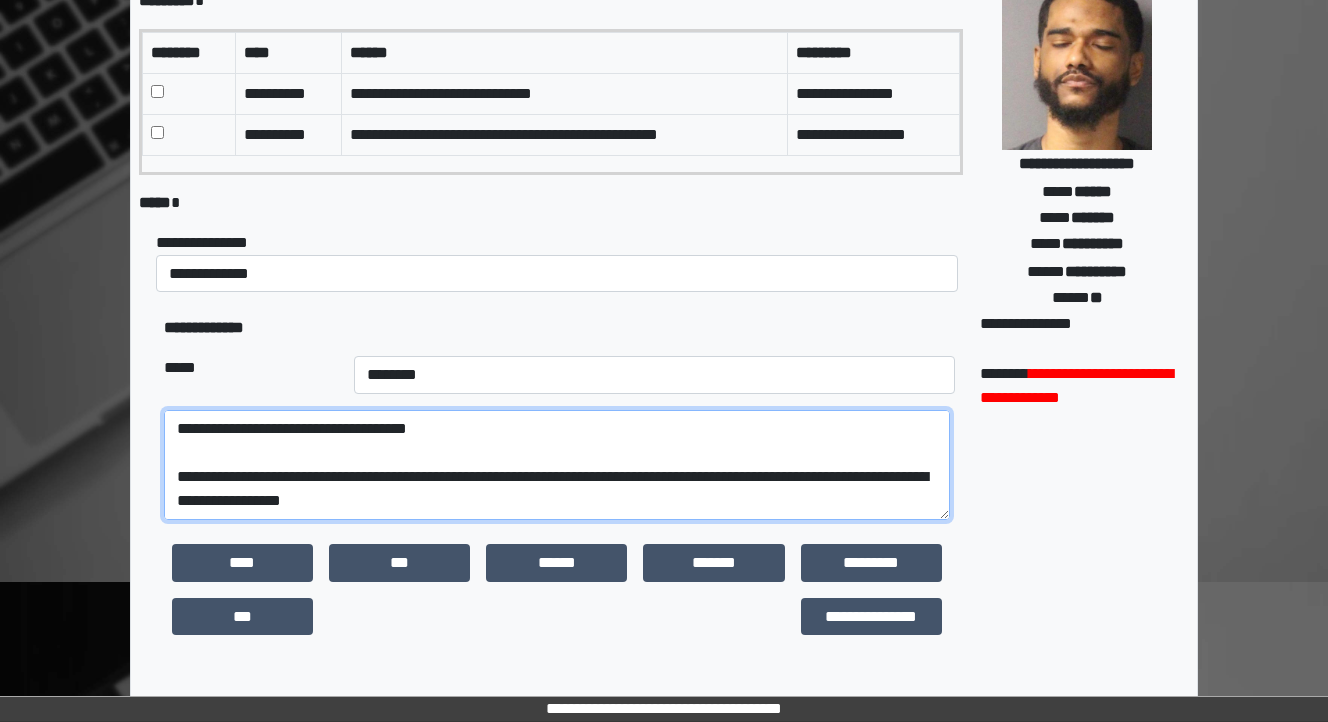 click at bounding box center (557, 465) 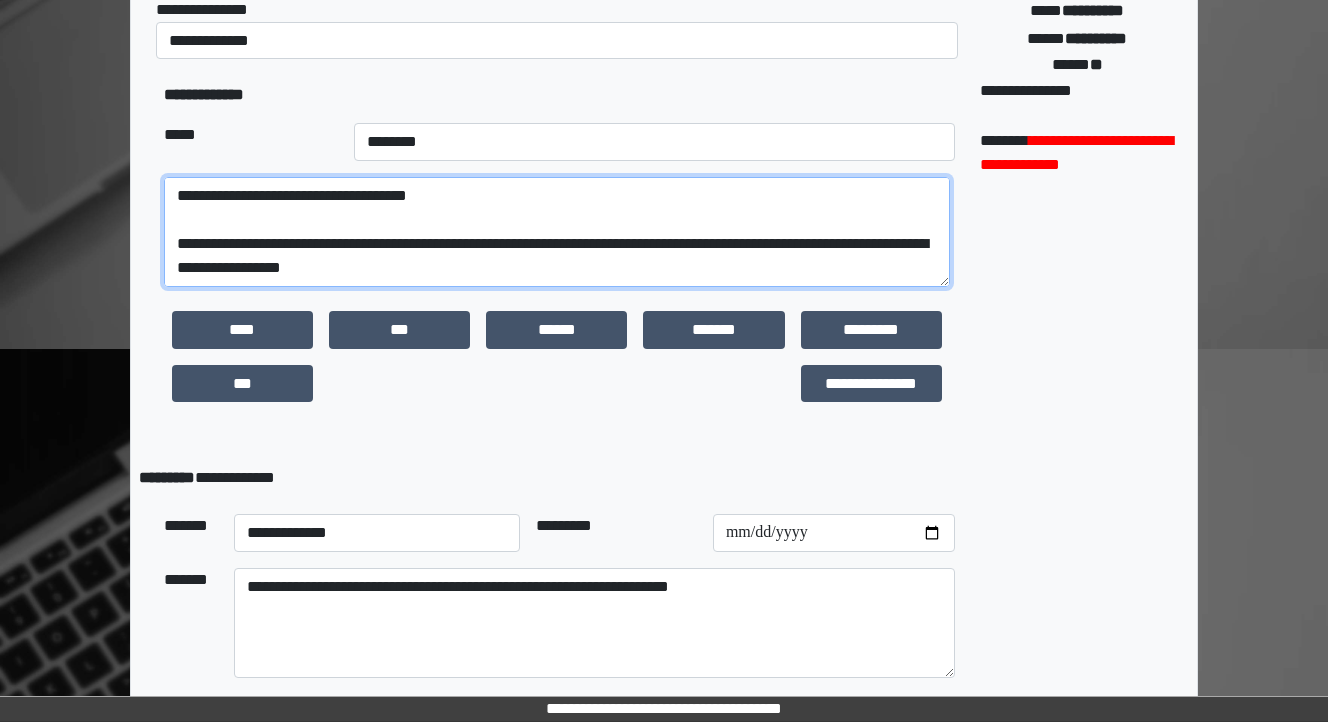 scroll, scrollTop: 523, scrollLeft: 0, axis: vertical 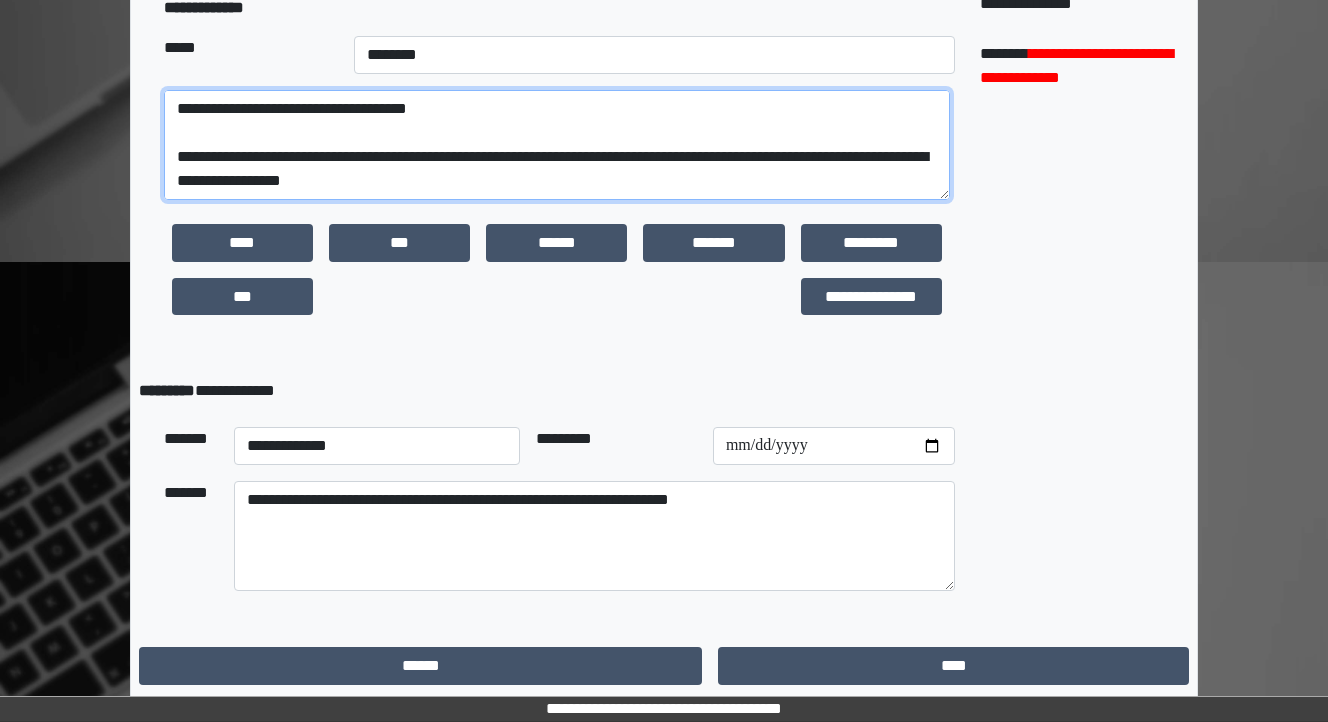 type on "**********" 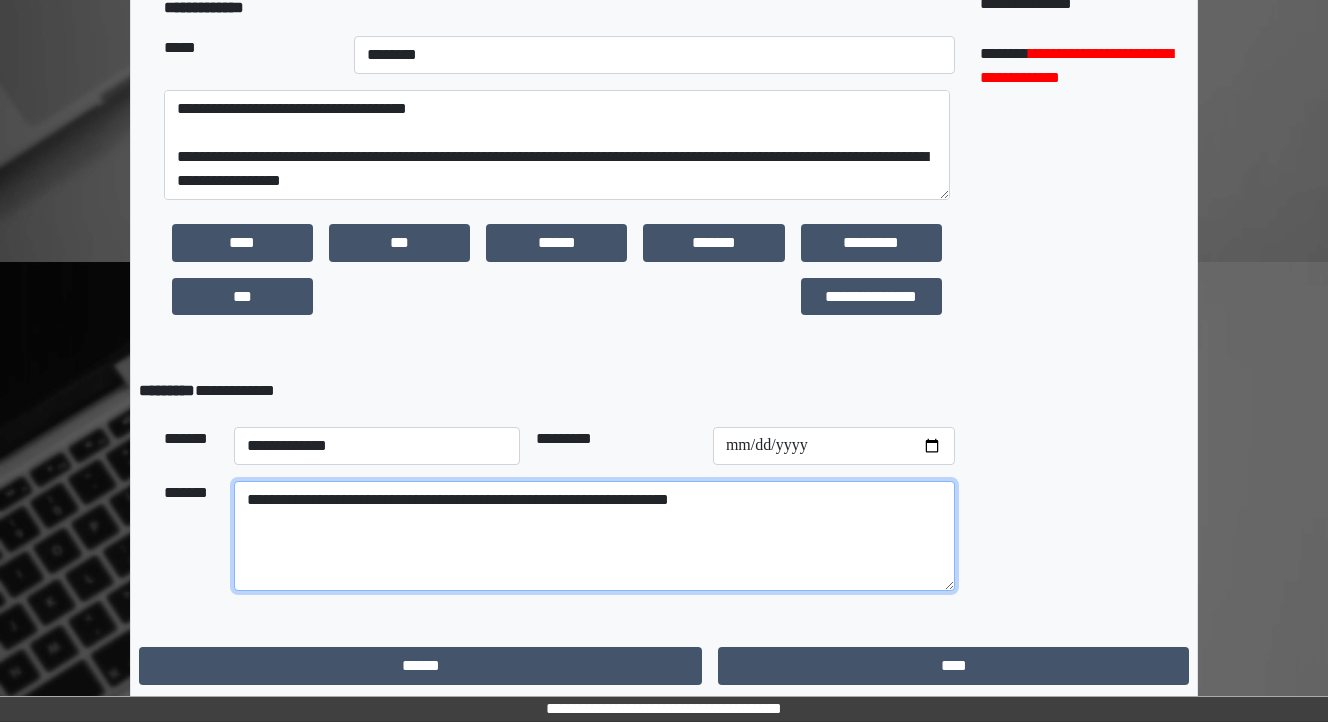 click on "**********" at bounding box center [594, 536] 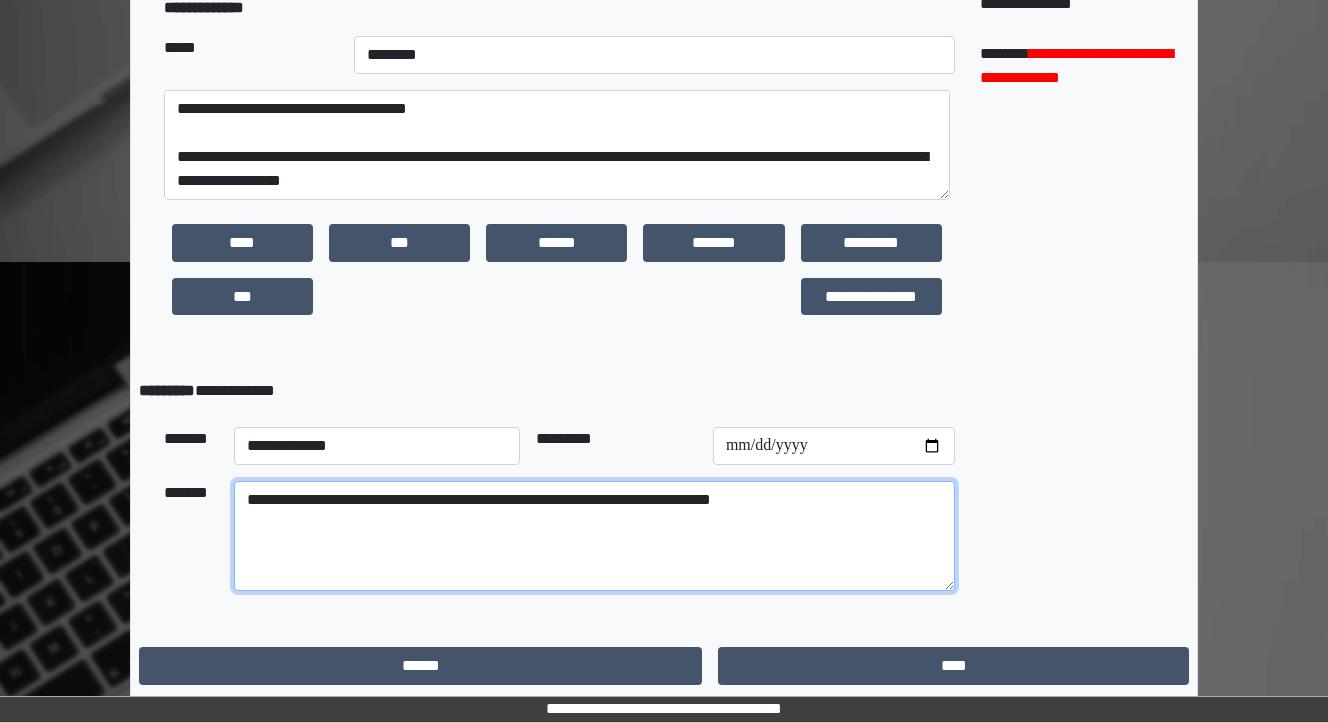 click on "**********" at bounding box center [594, 536] 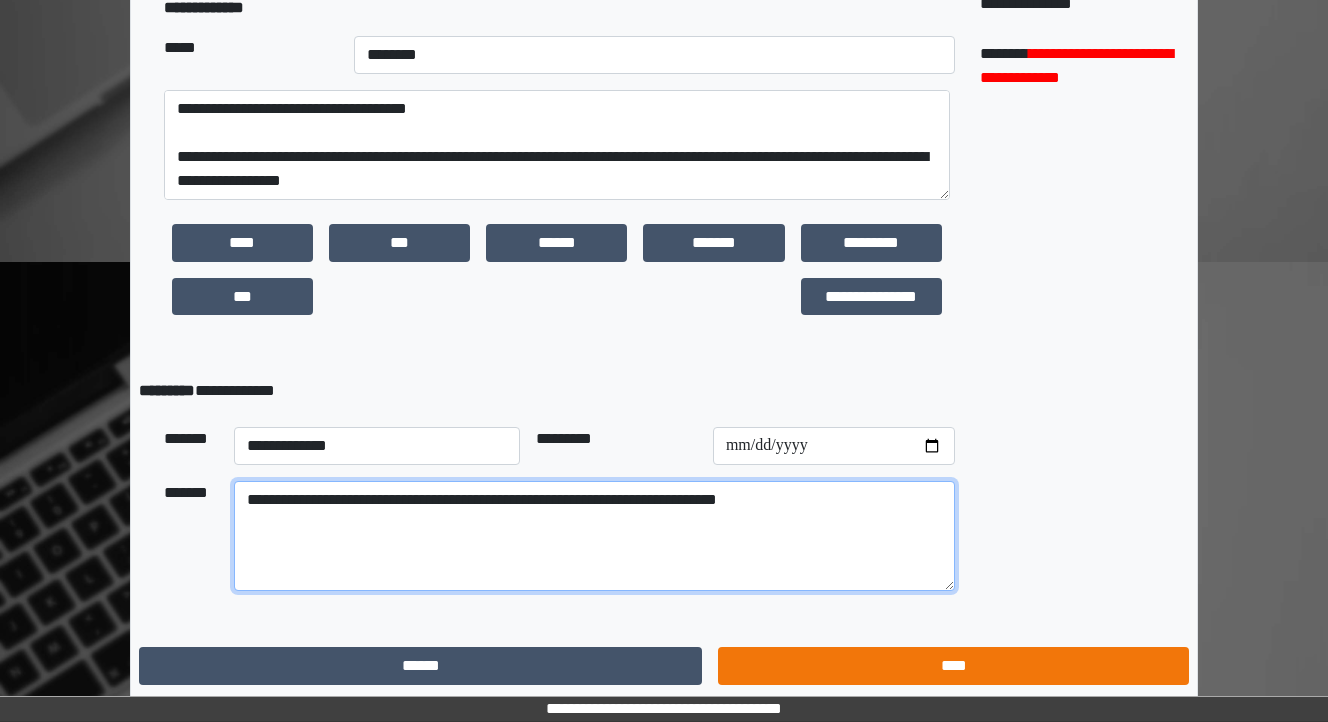 type on "**********" 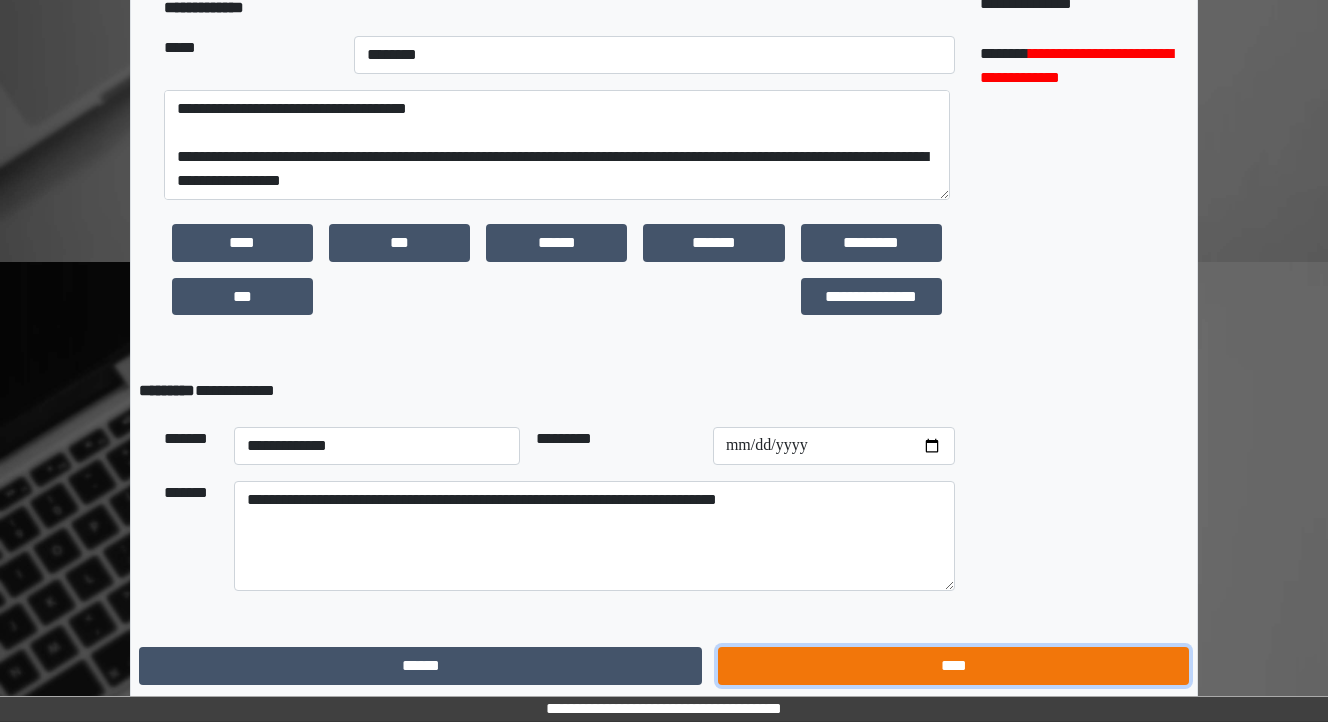 click on "****" at bounding box center (953, 666) 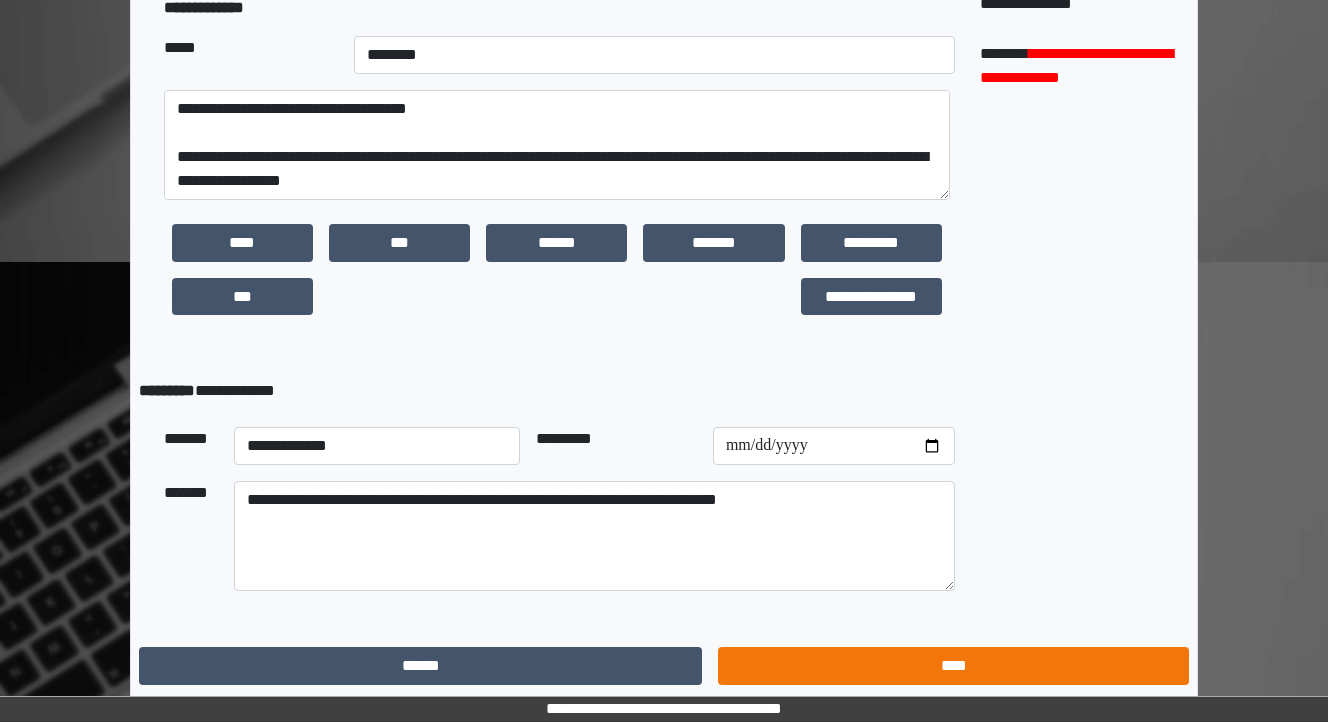 scroll, scrollTop: 0, scrollLeft: 0, axis: both 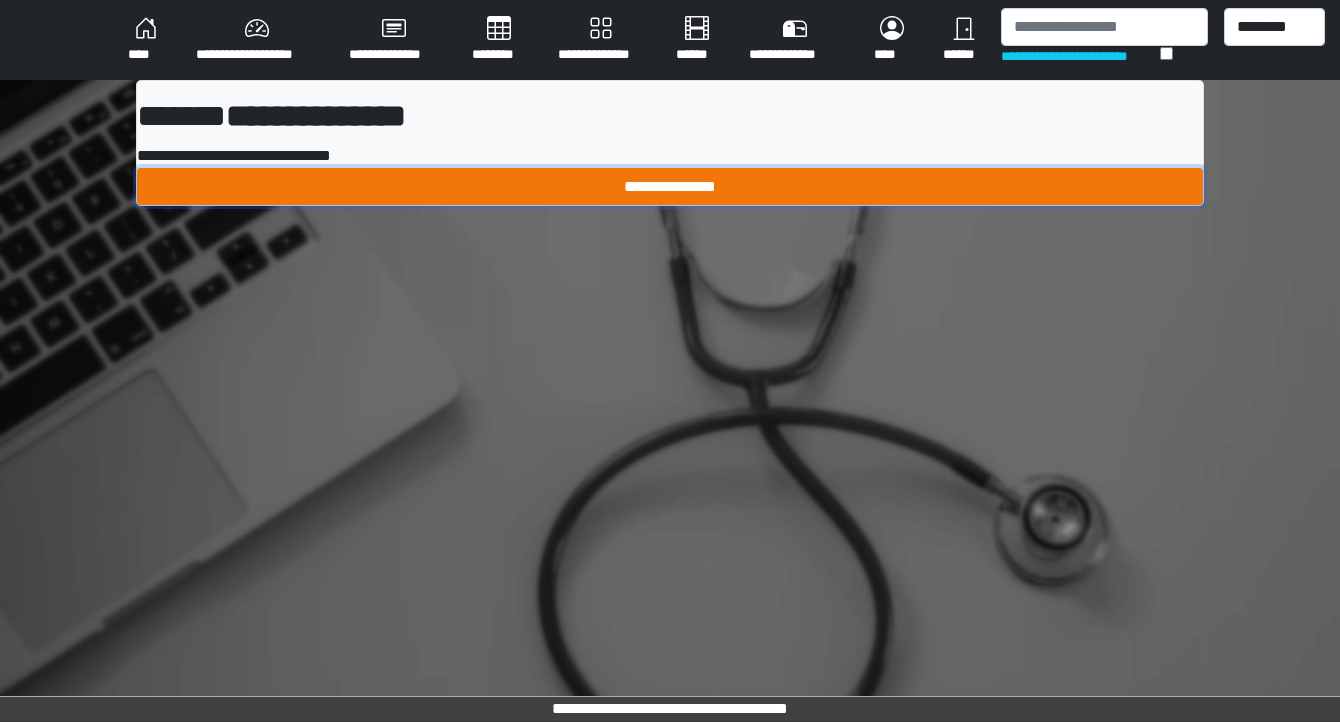click on "**********" at bounding box center [670, 187] 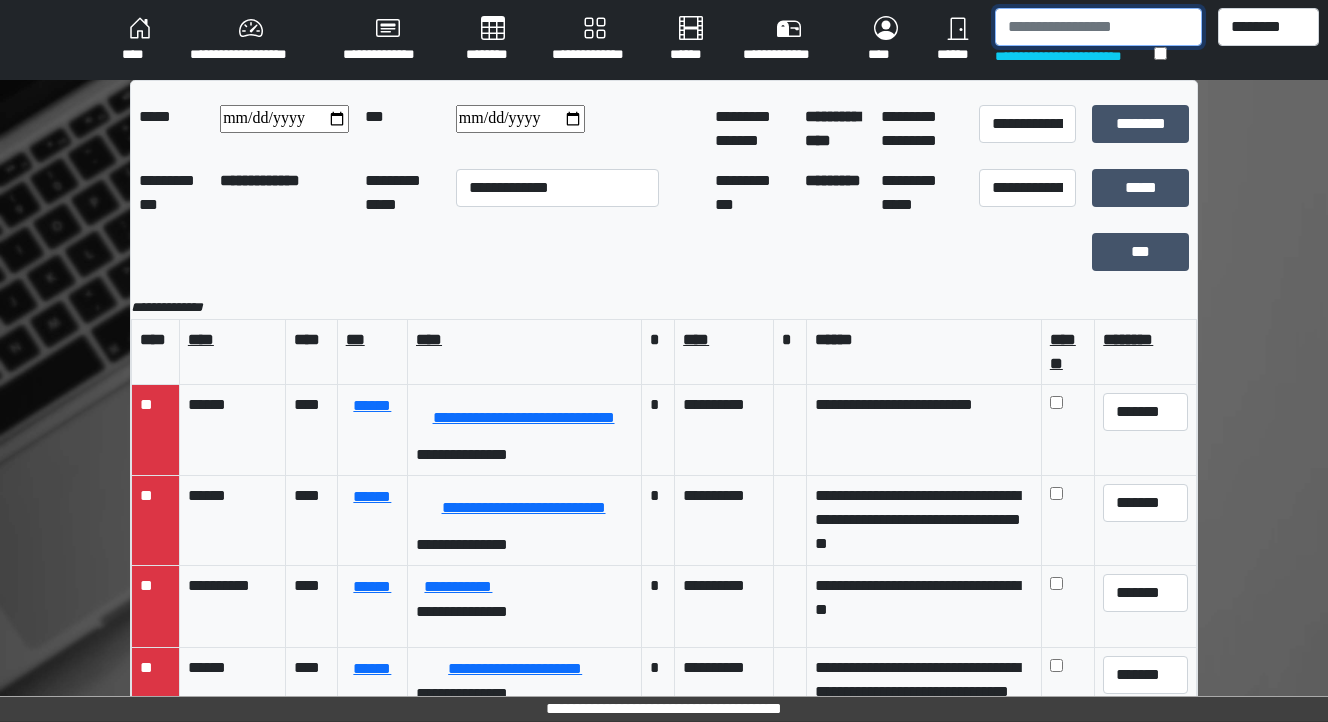 click at bounding box center (1098, 27) 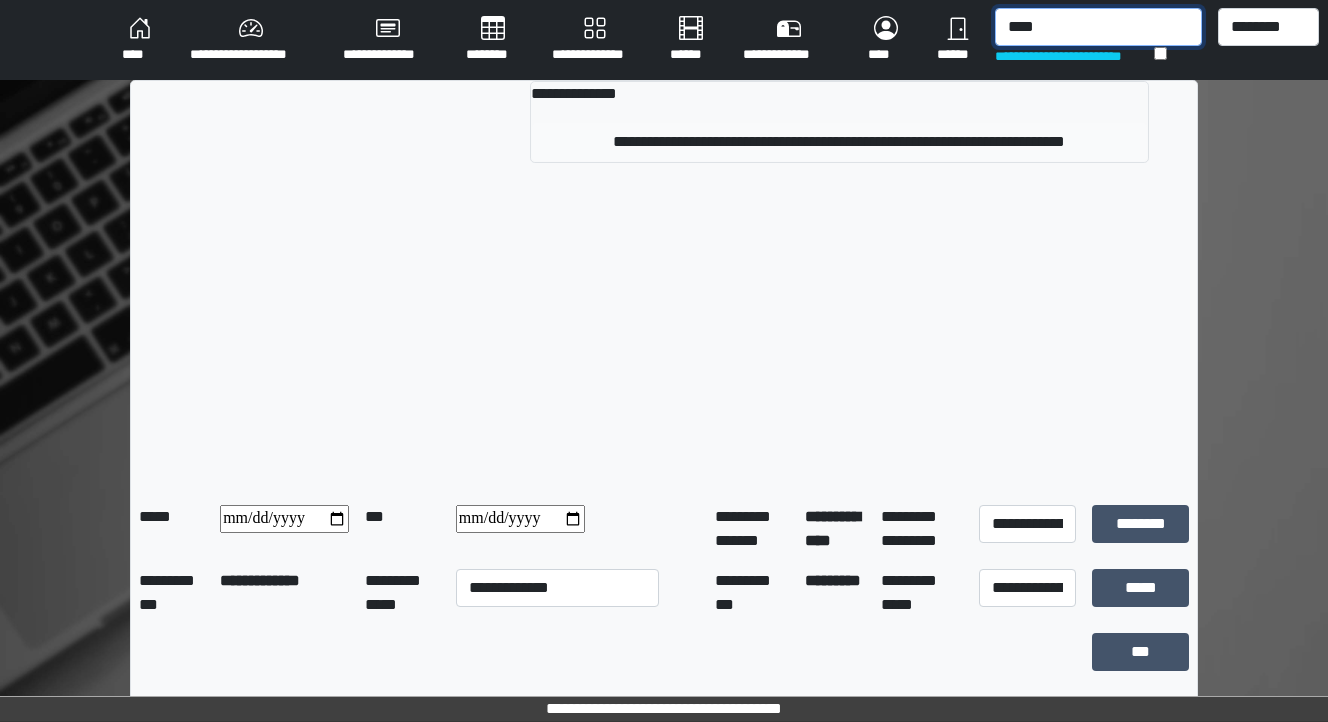 type on "****" 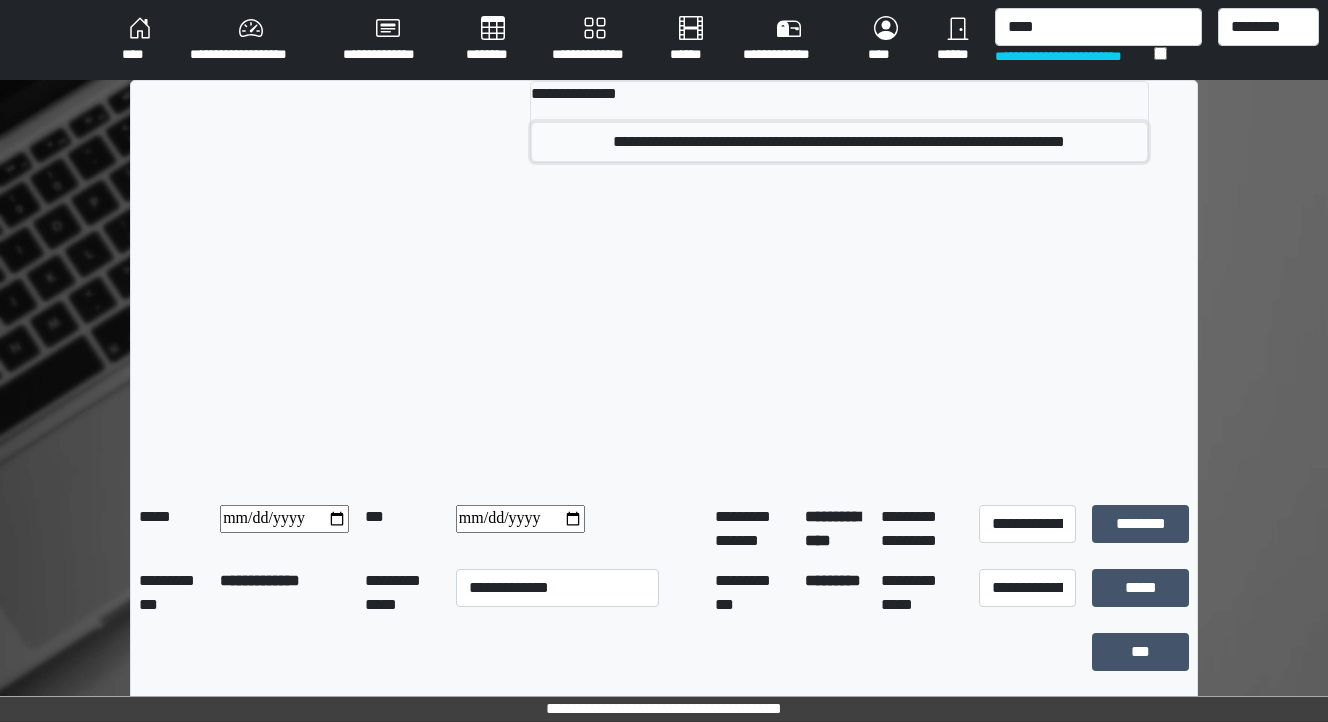 click on "**********" at bounding box center [840, 142] 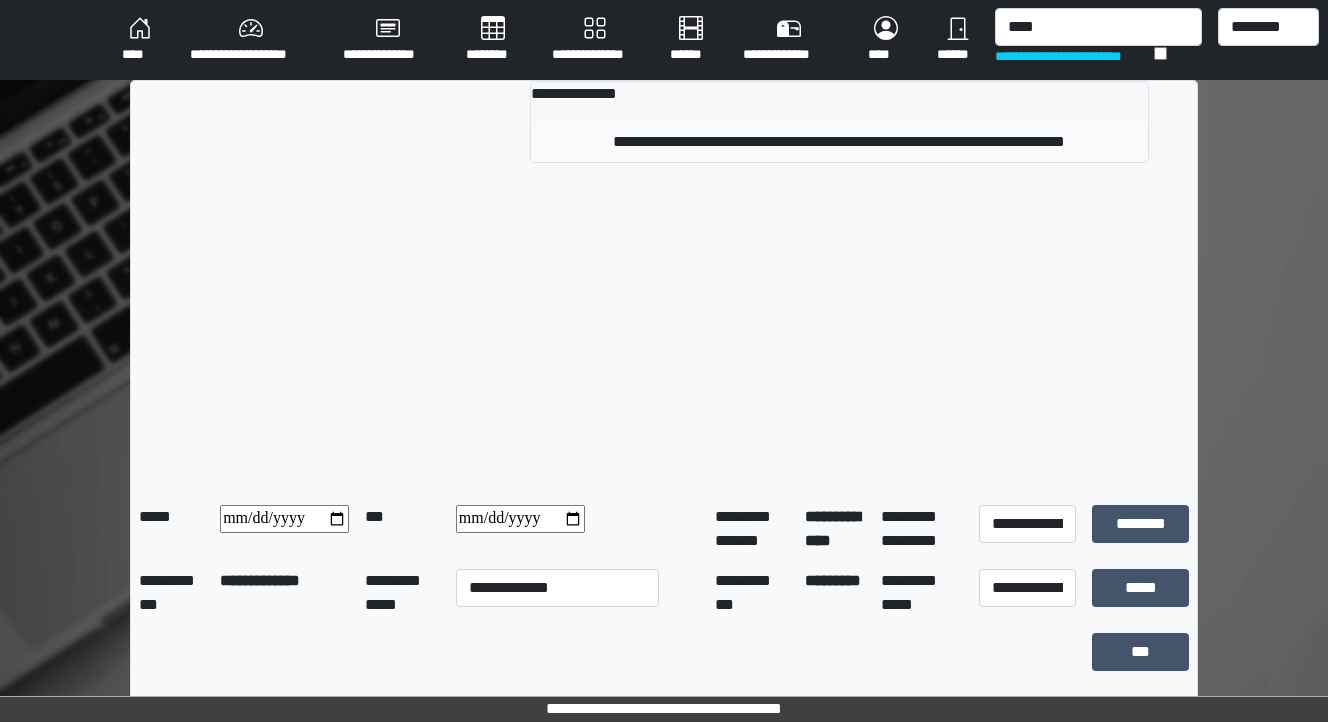 type 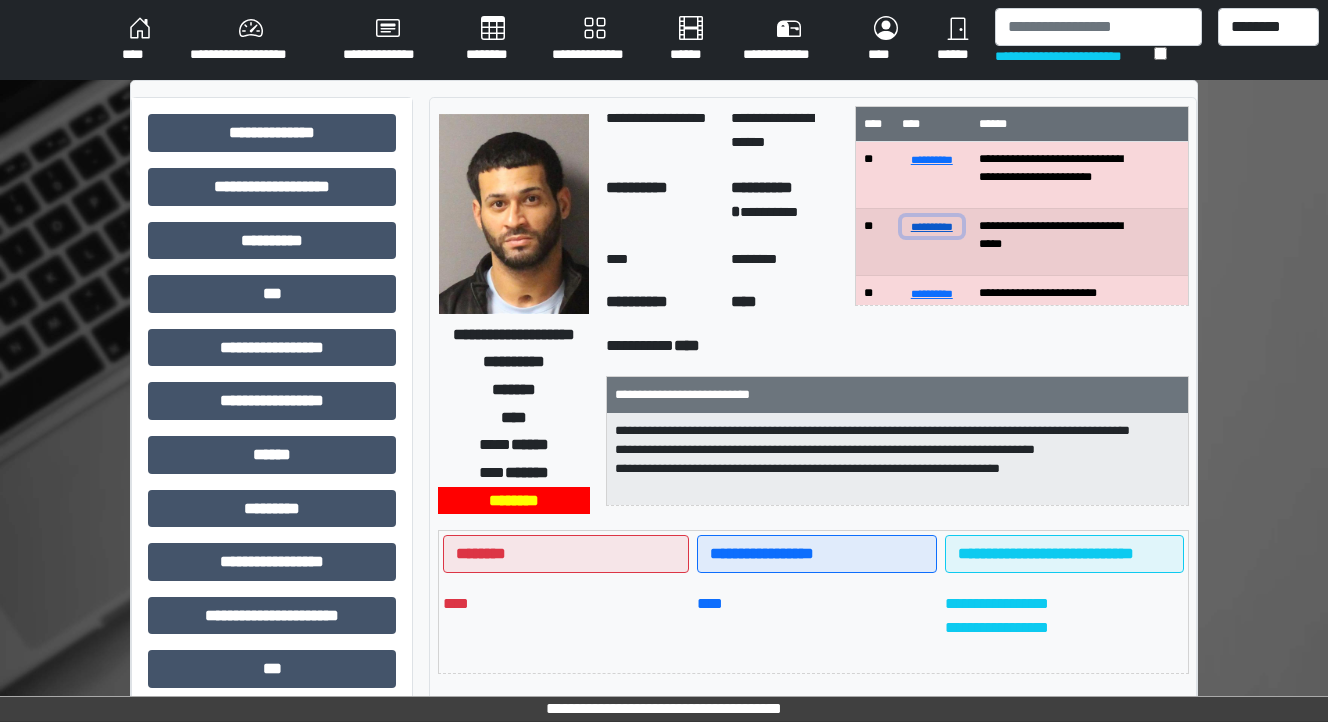 click on "**********" at bounding box center [932, 226] 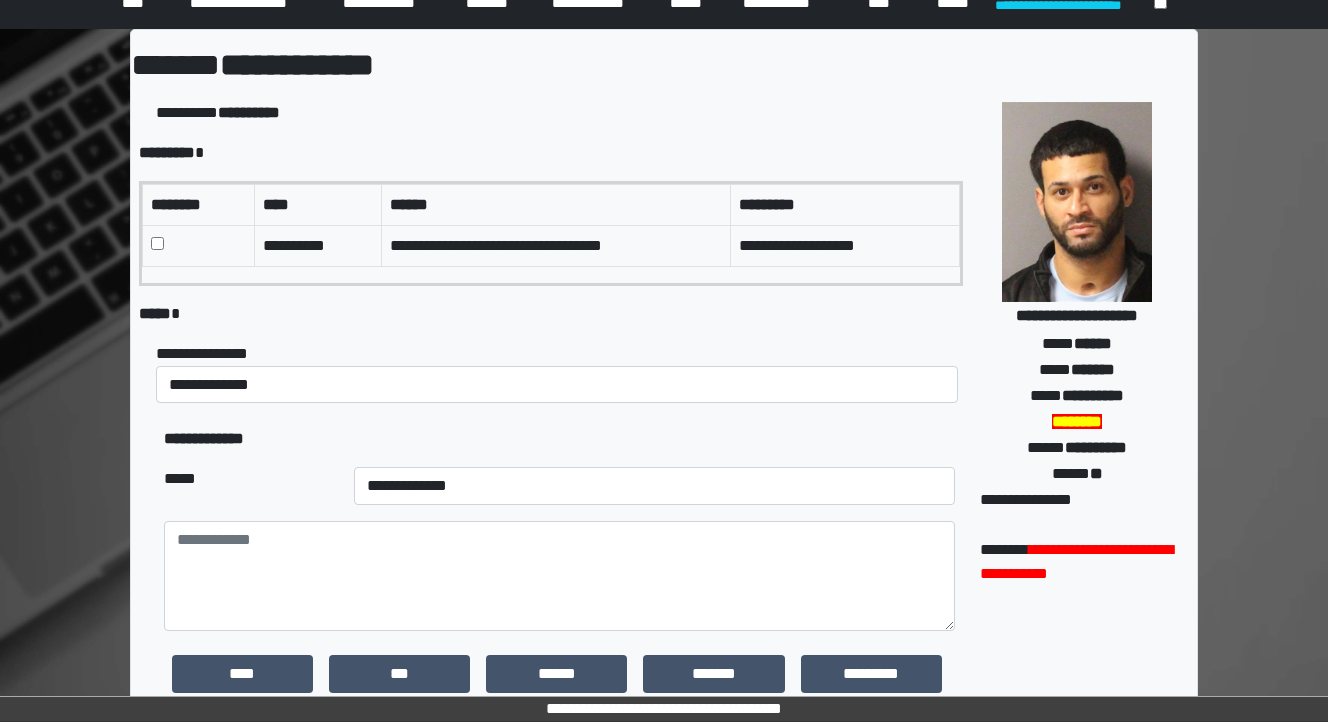 scroll, scrollTop: 80, scrollLeft: 0, axis: vertical 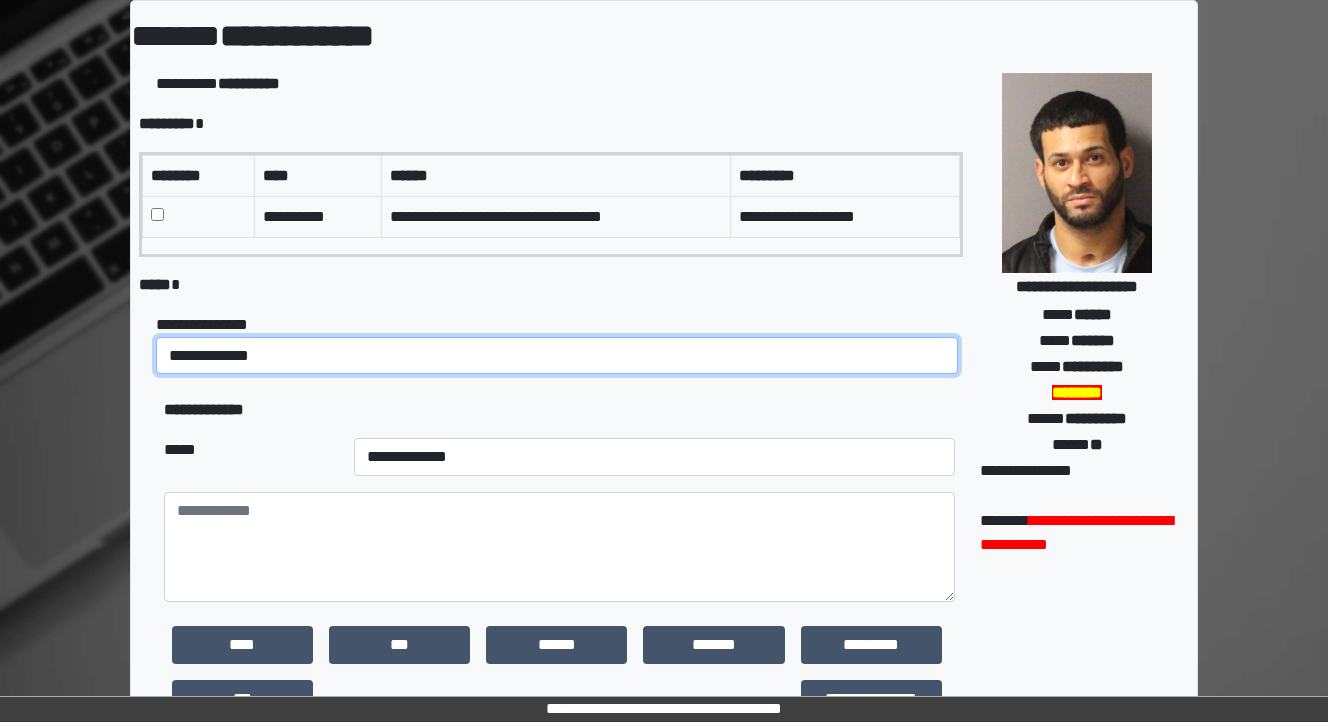 click on "**********" at bounding box center [557, 356] 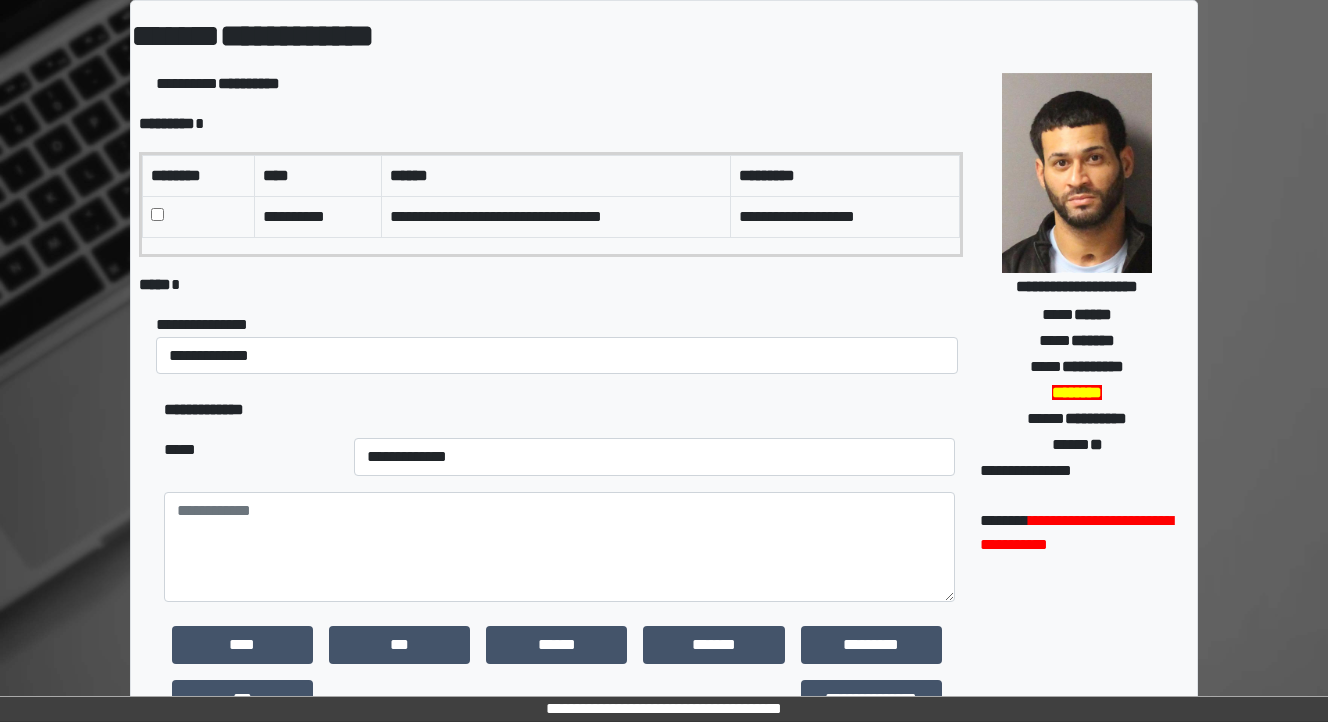 click on "***** *" at bounding box center [551, 285] 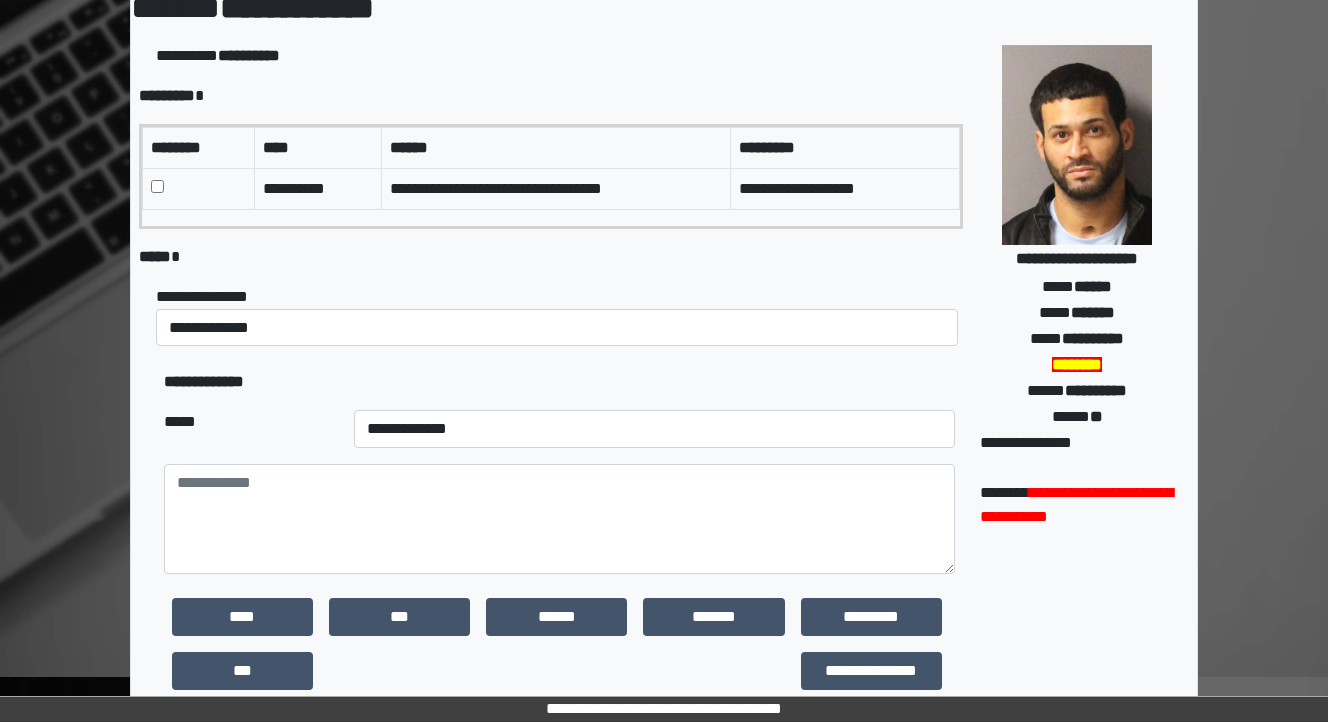 scroll, scrollTop: 160, scrollLeft: 0, axis: vertical 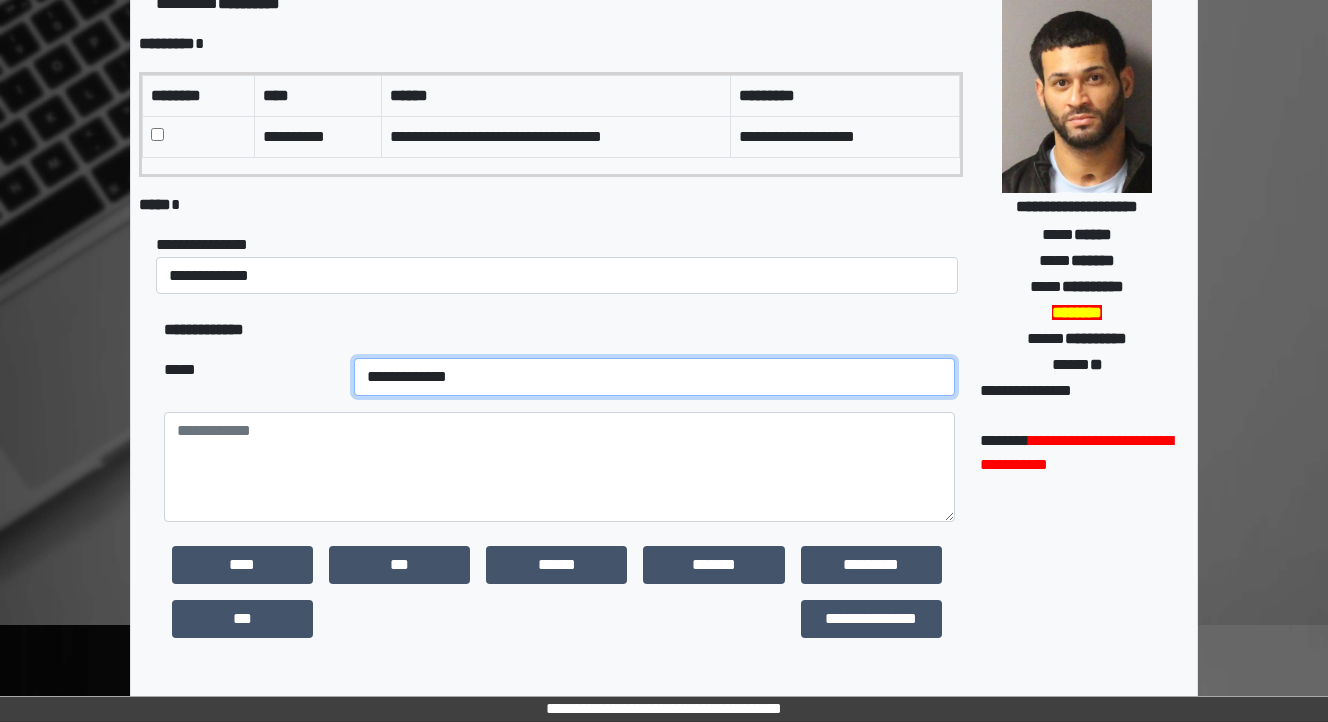 click on "**********" at bounding box center [654, 377] 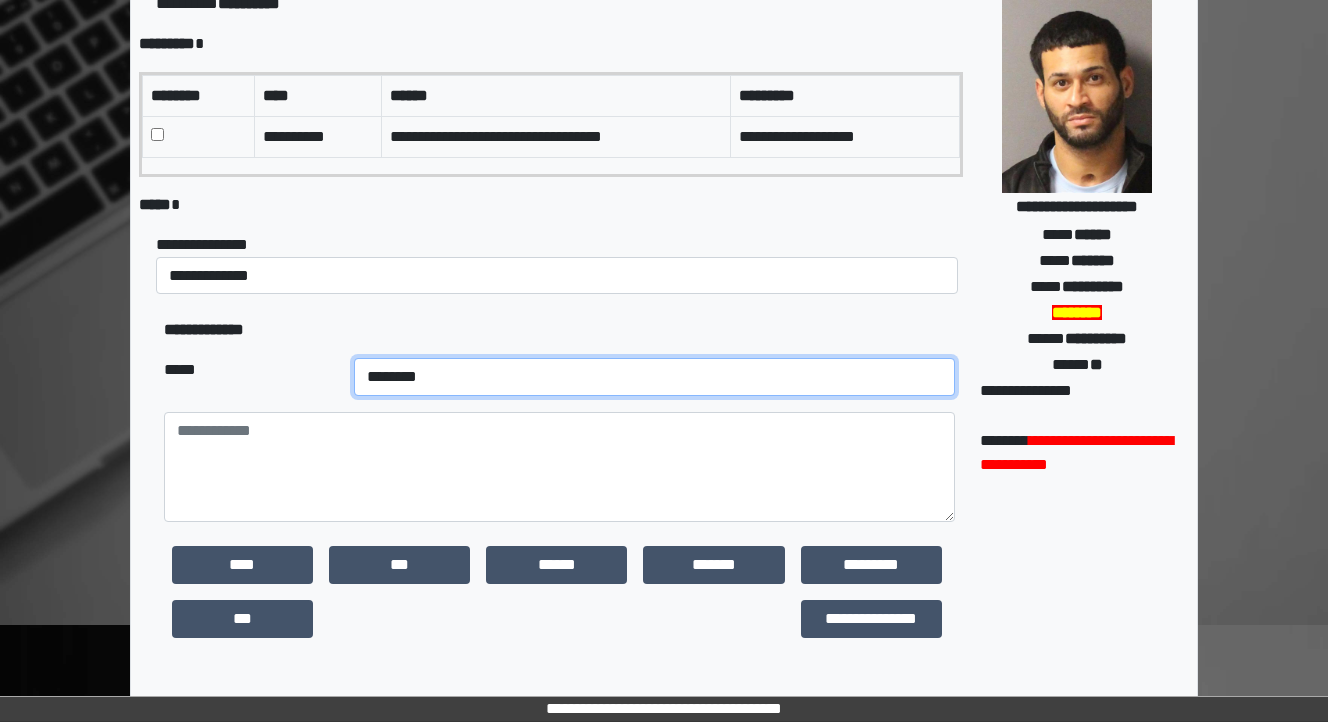 click on "**********" at bounding box center (654, 377) 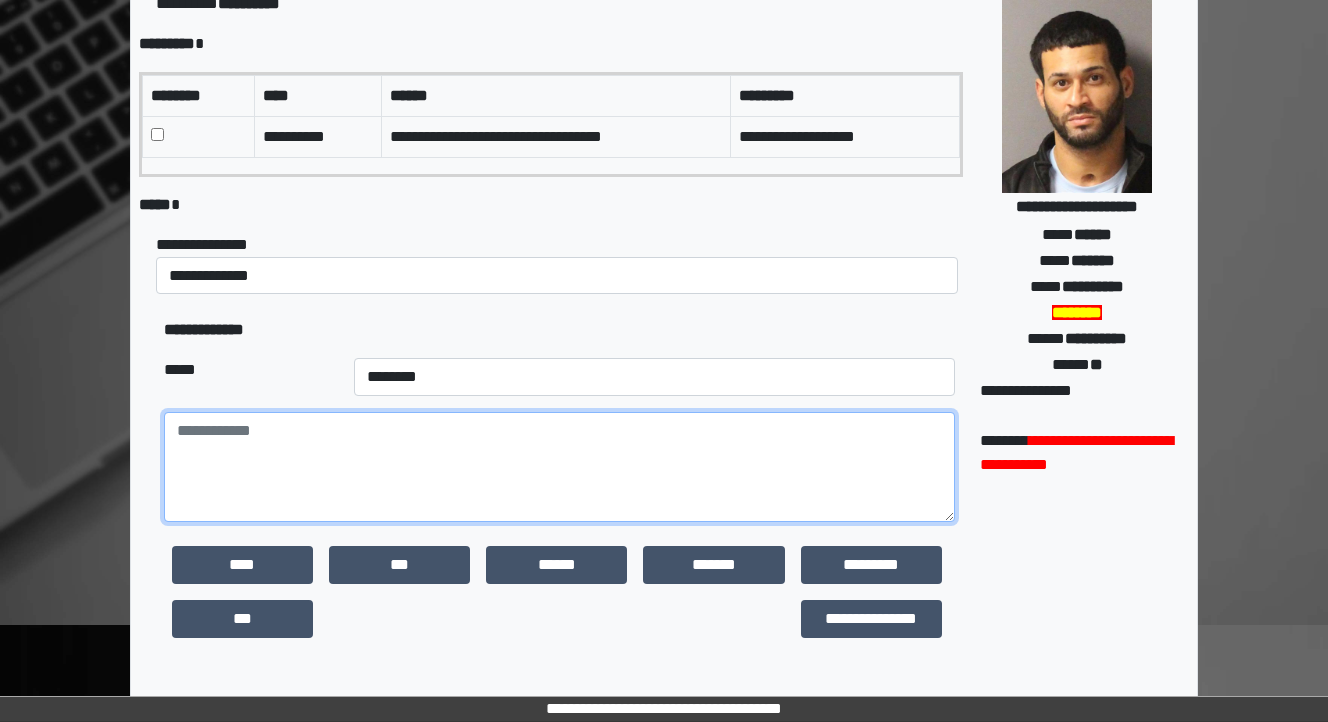 click at bounding box center (559, 467) 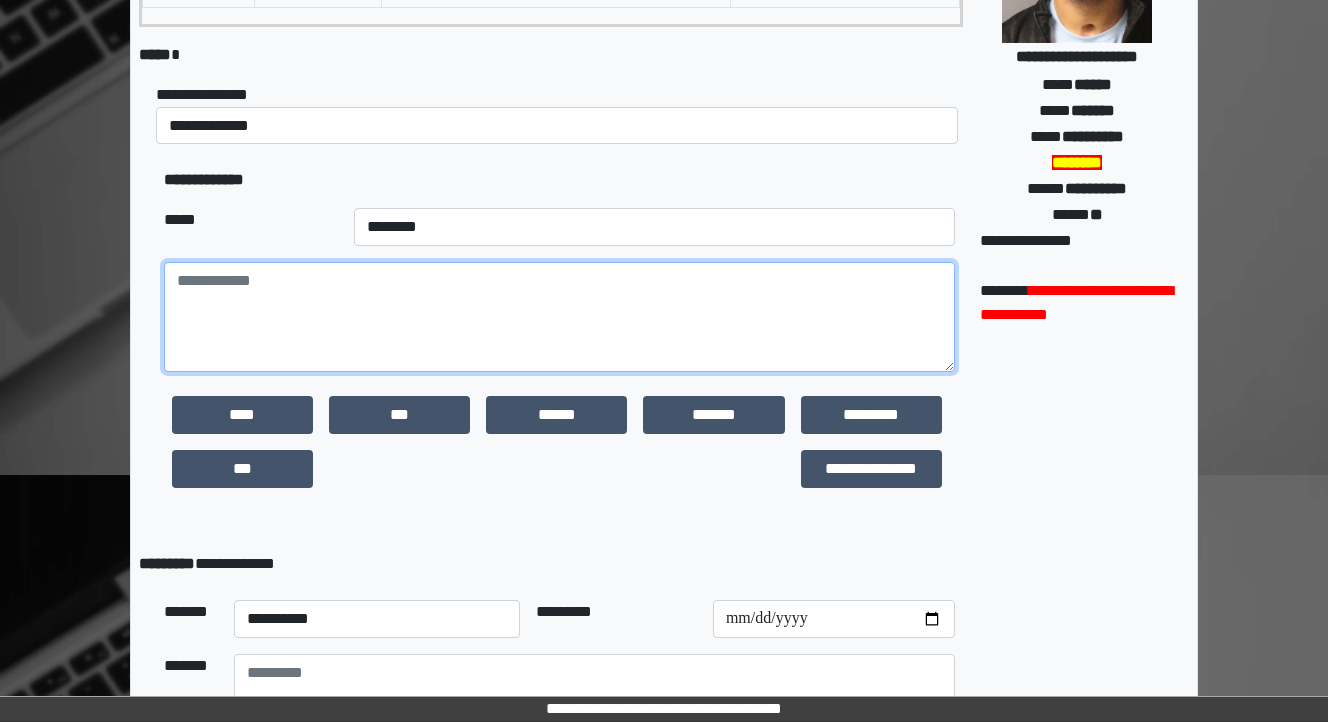 scroll, scrollTop: 320, scrollLeft: 0, axis: vertical 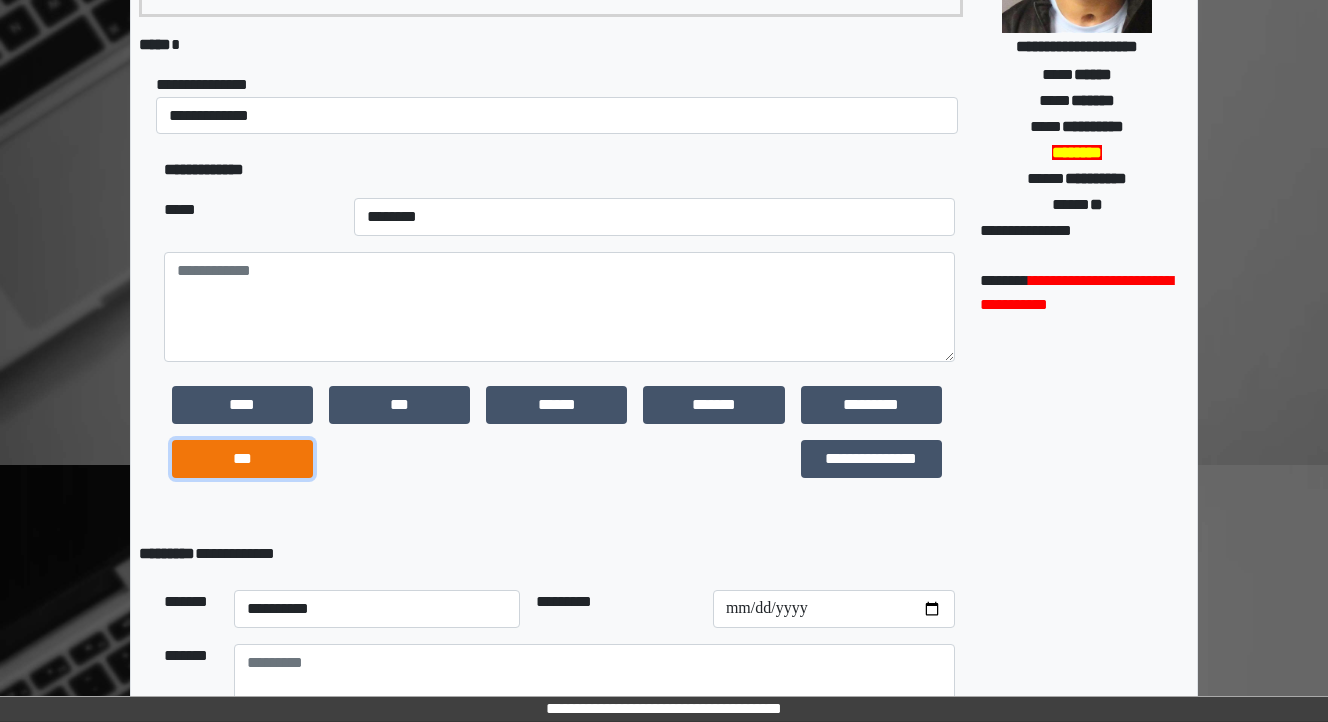 drag, startPoint x: 230, startPoint y: 463, endPoint x: 248, endPoint y: 440, distance: 29.206163 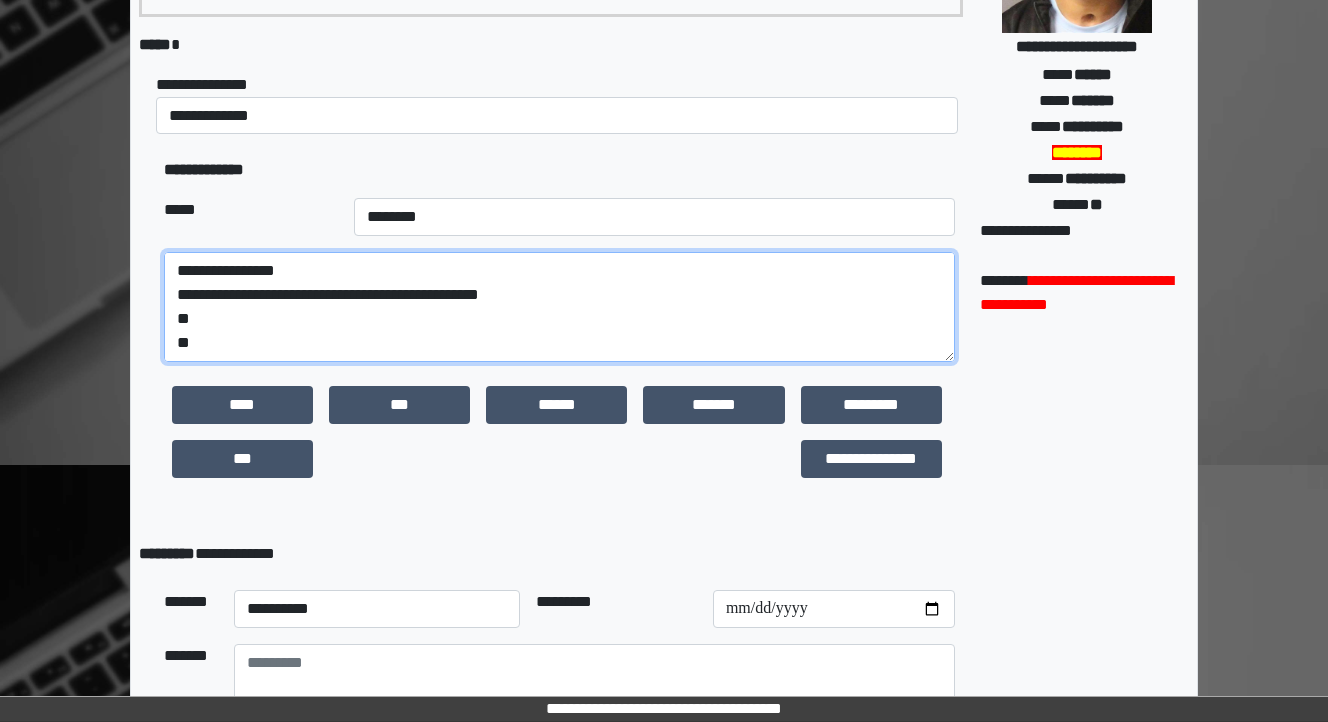 click on "**********" at bounding box center (559, 307) 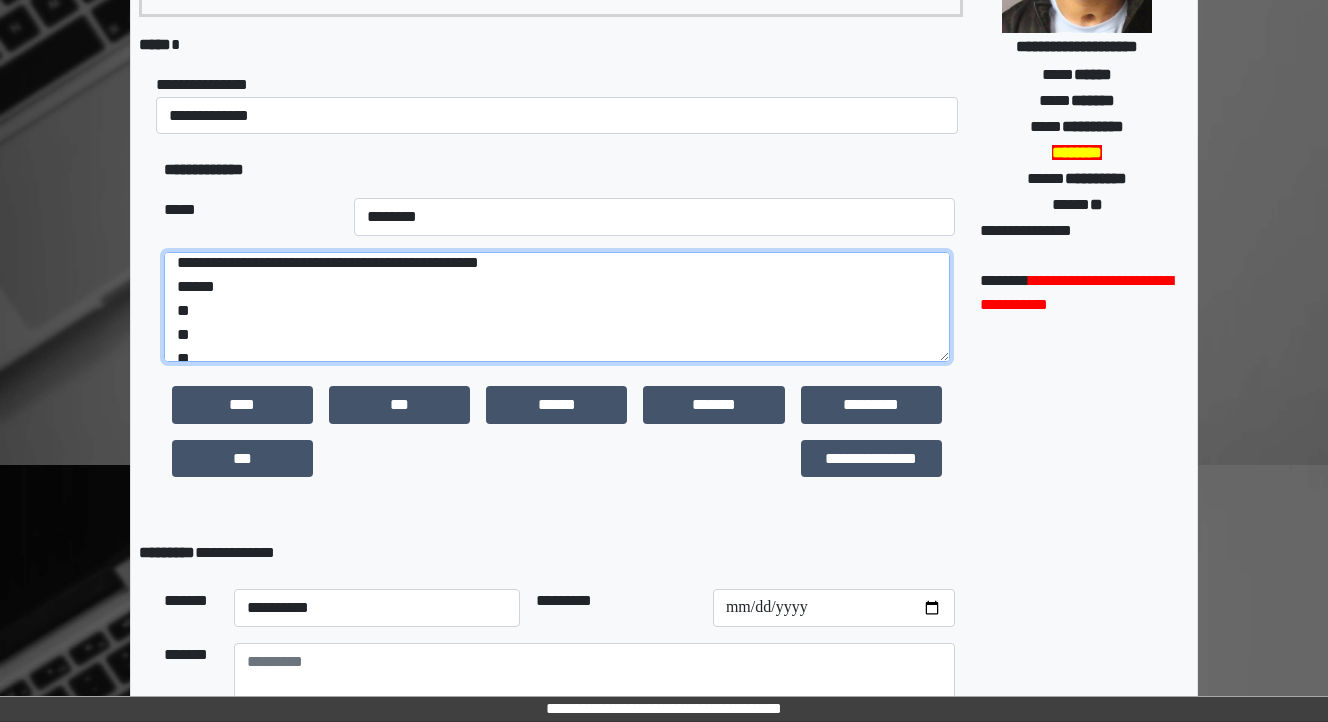scroll, scrollTop: 48, scrollLeft: 0, axis: vertical 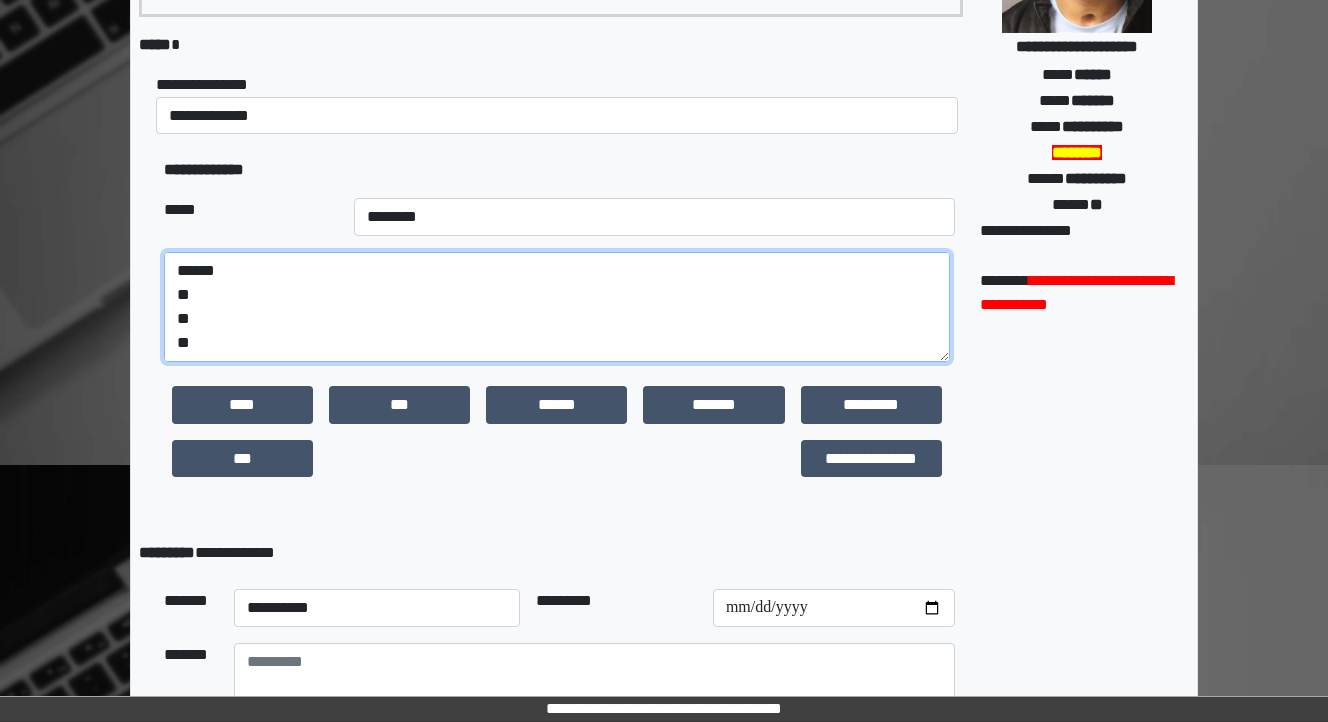 click on "**********" at bounding box center [557, 307] 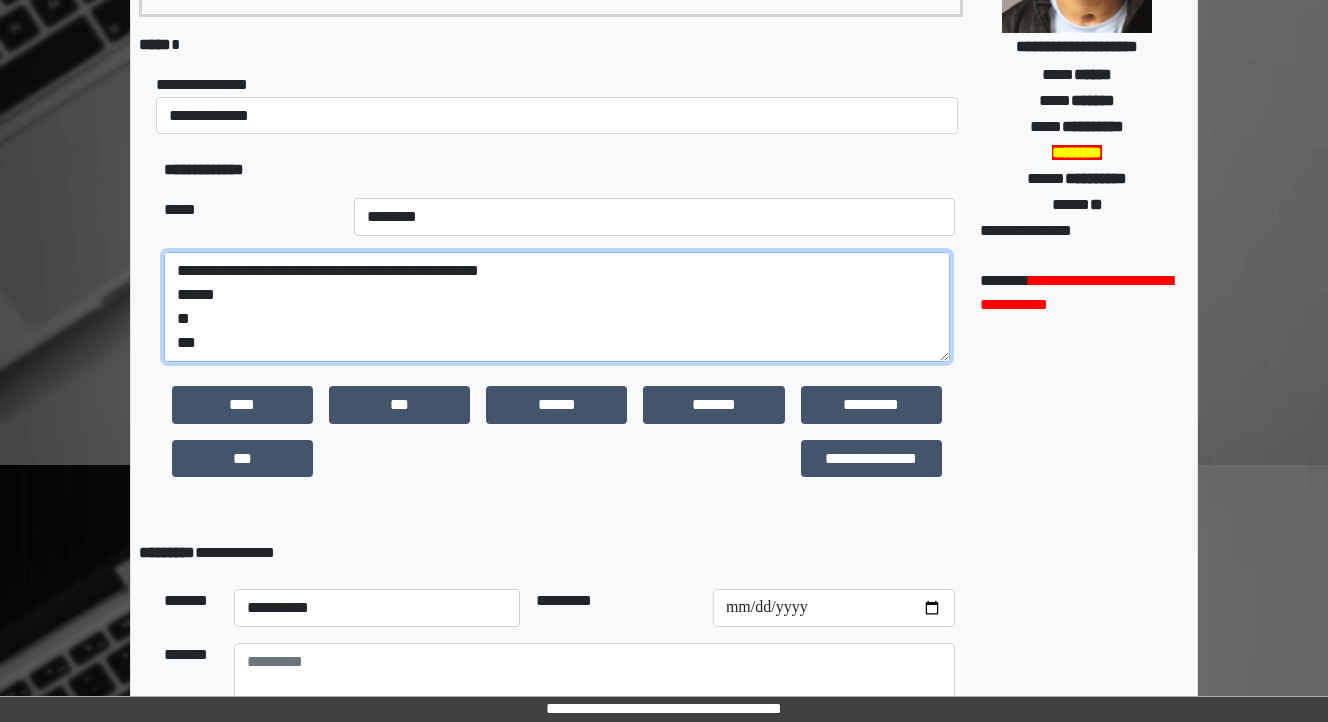 click on "**********" at bounding box center [557, 307] 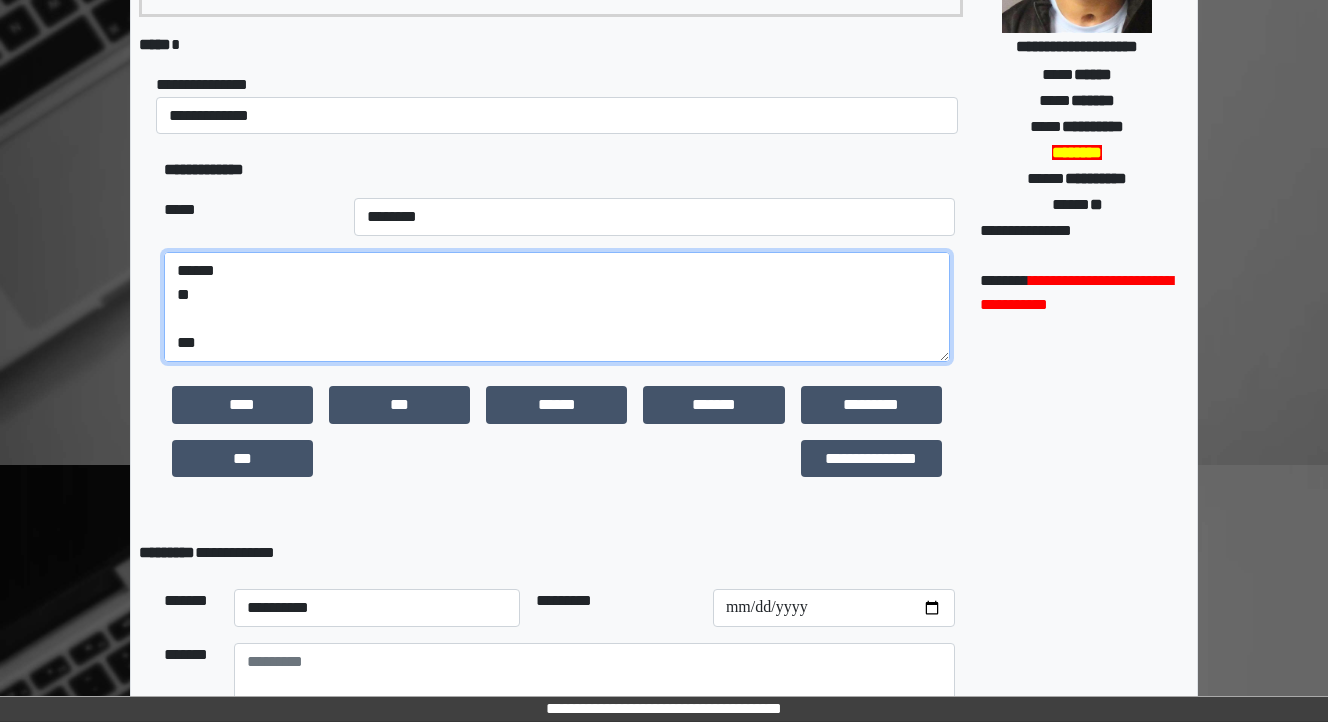 scroll, scrollTop: 72, scrollLeft: 0, axis: vertical 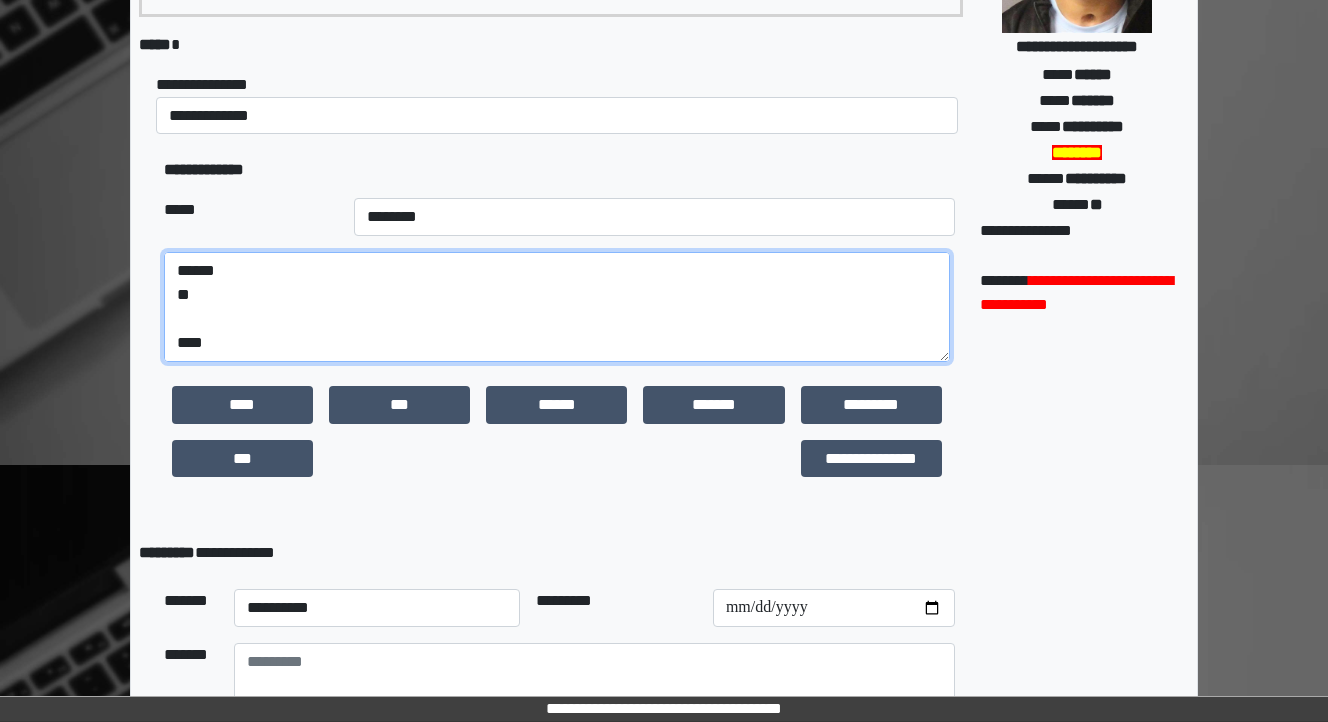 paste on "**********" 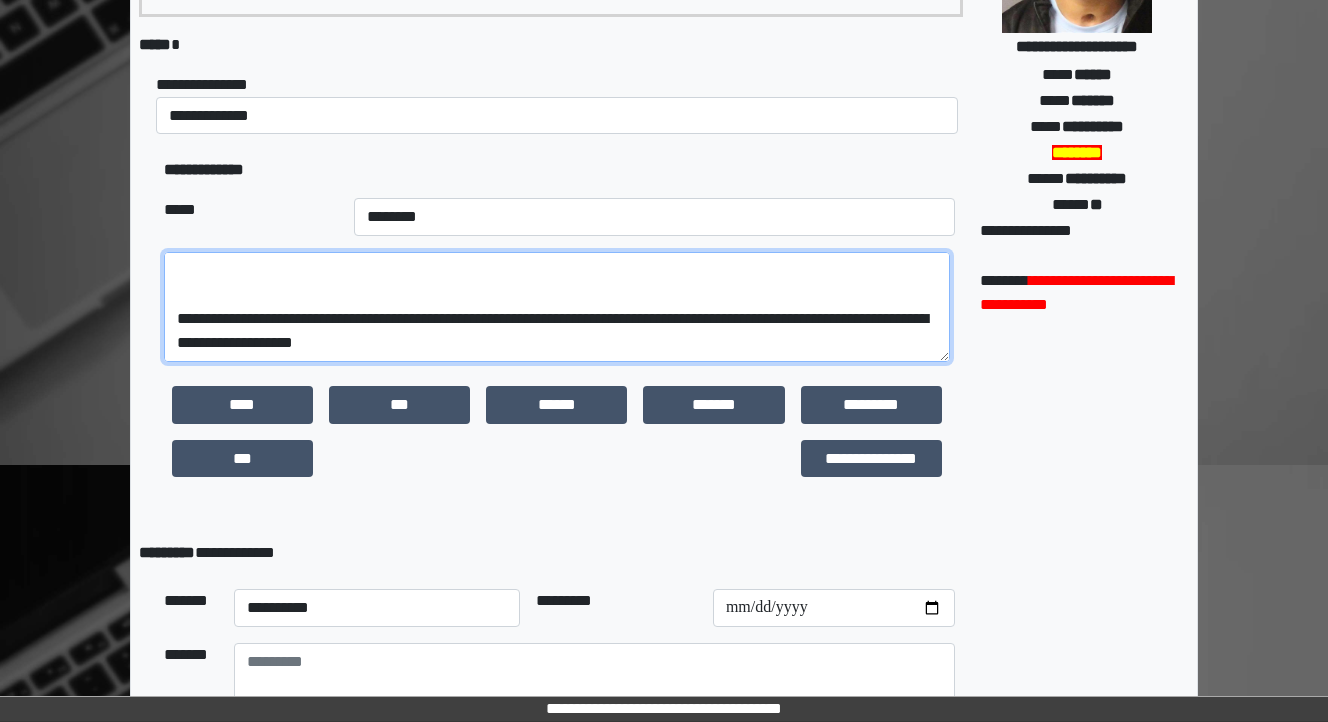scroll, scrollTop: 288, scrollLeft: 0, axis: vertical 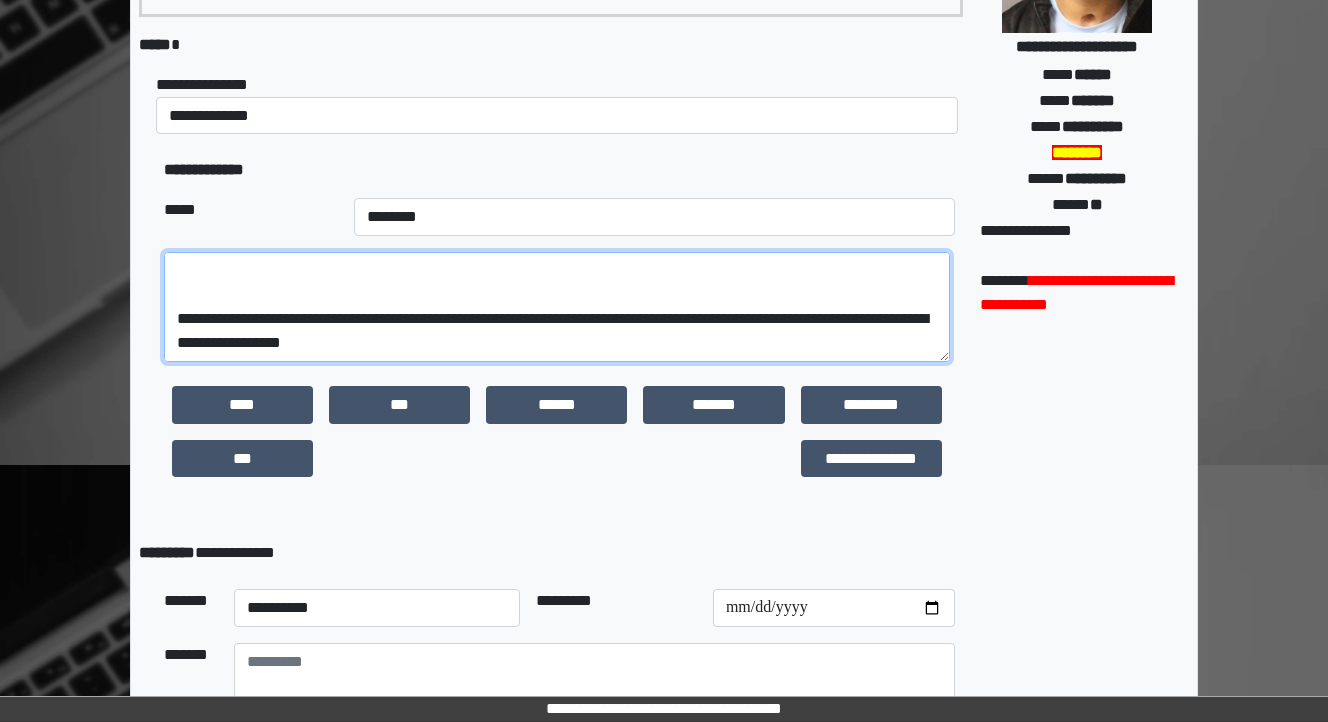 click on "**********" at bounding box center (557, 307) 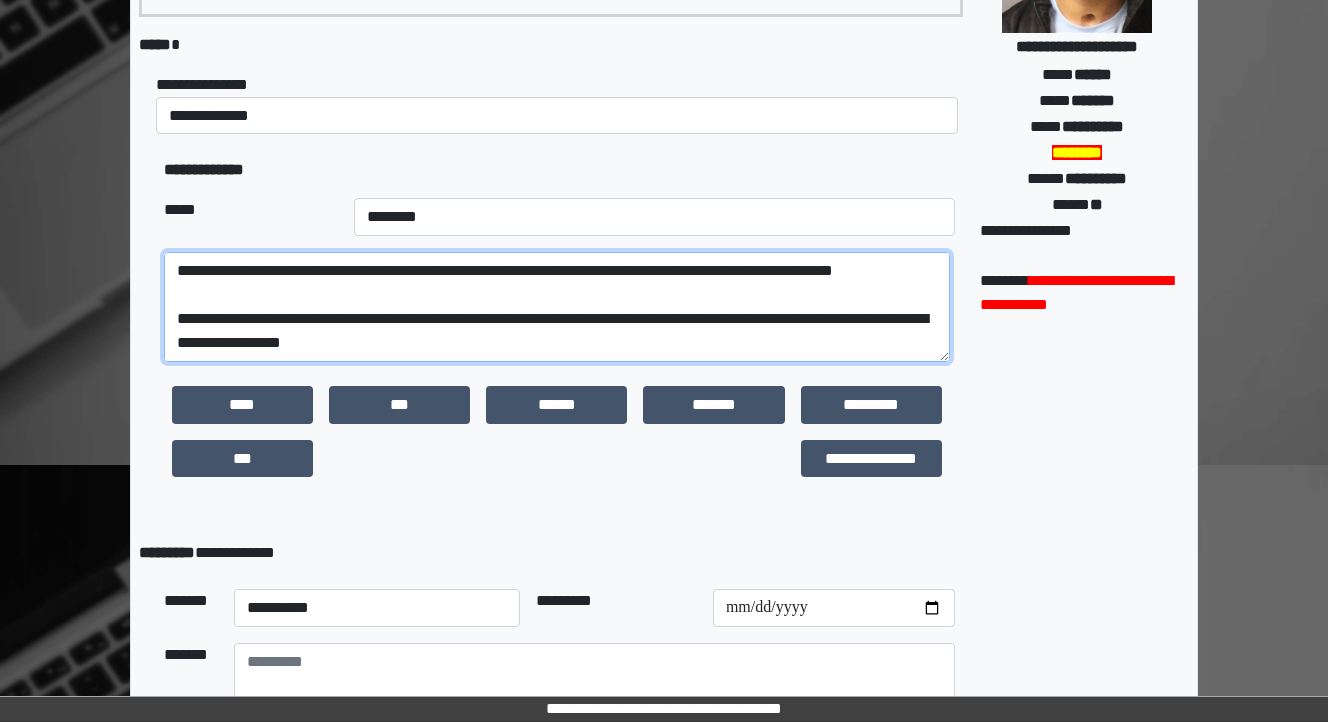 scroll, scrollTop: 192, scrollLeft: 0, axis: vertical 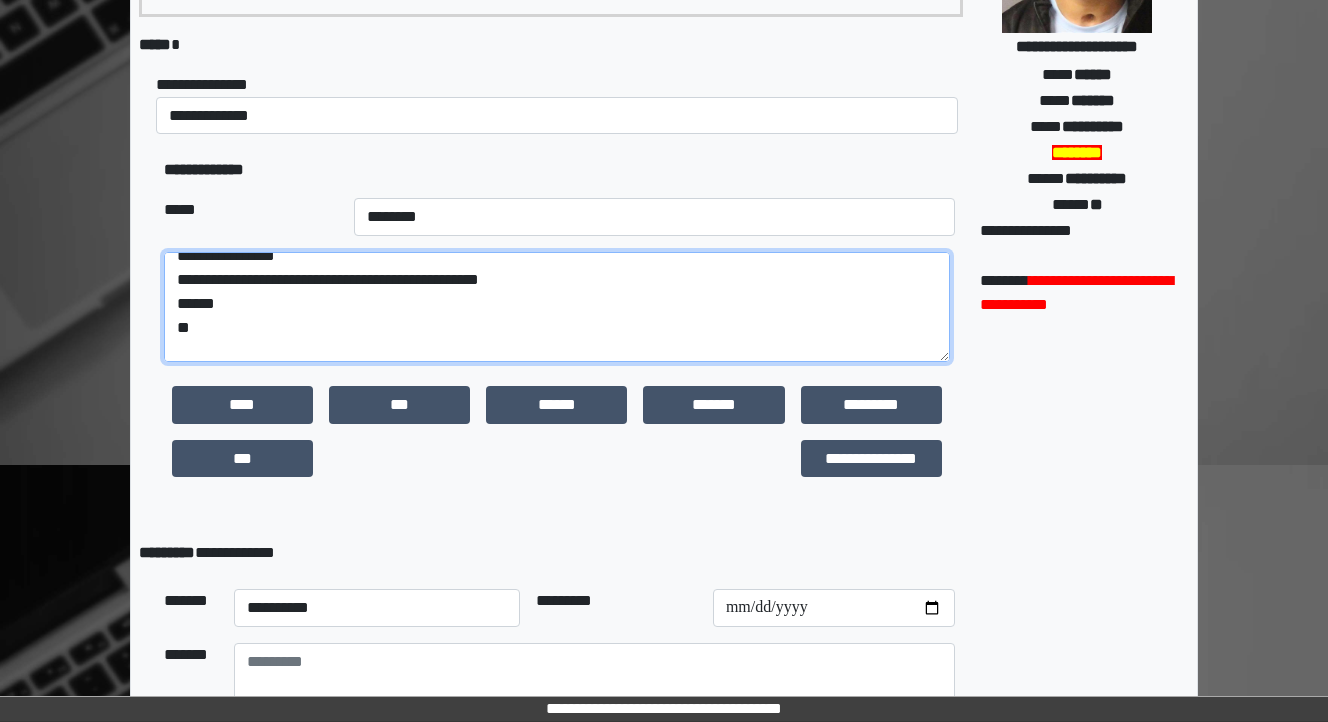 click on "**********" at bounding box center (557, 307) 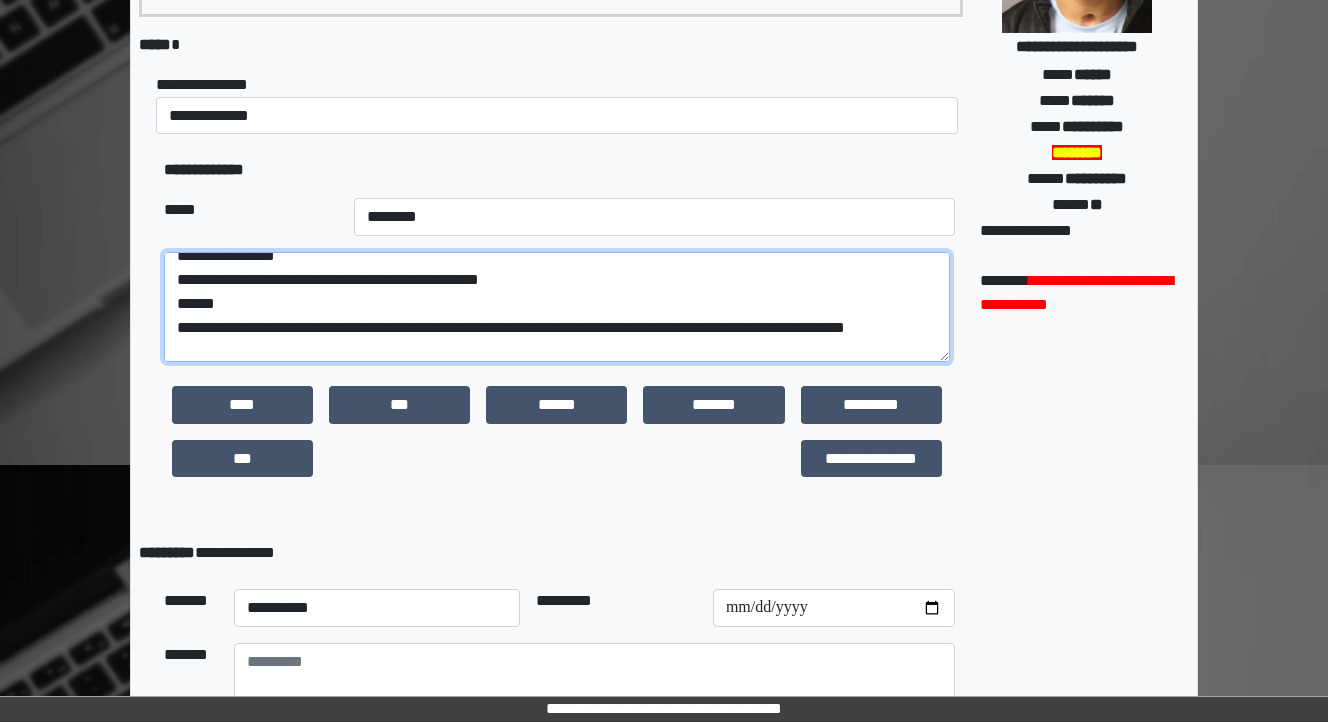 scroll, scrollTop: 16, scrollLeft: 0, axis: vertical 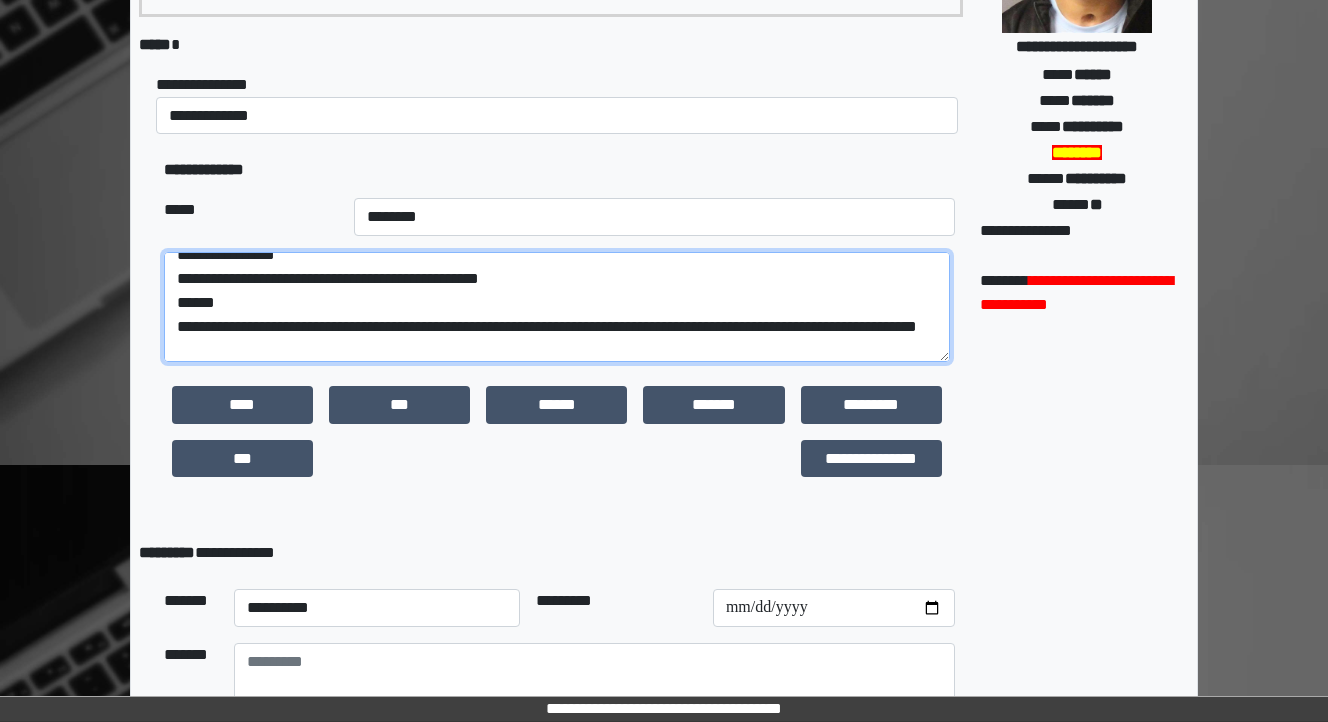 click on "**********" at bounding box center (557, 307) 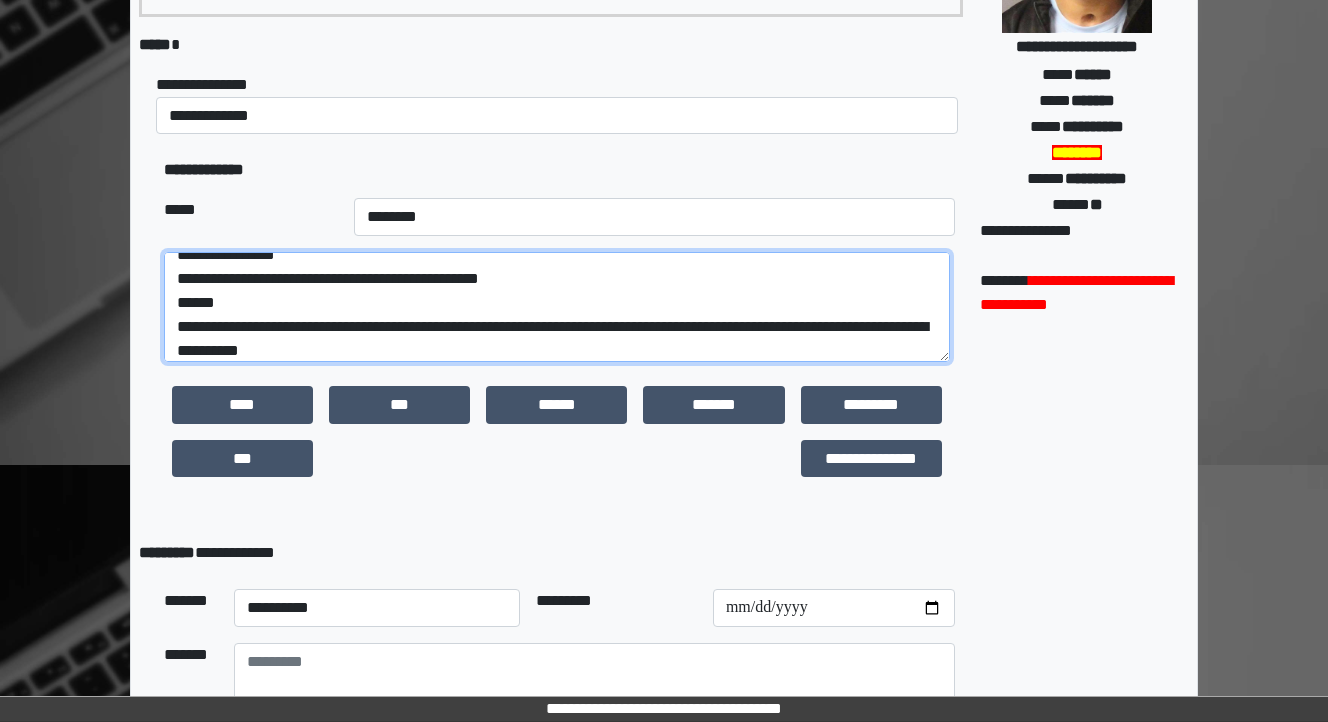 click on "**********" at bounding box center (557, 307) 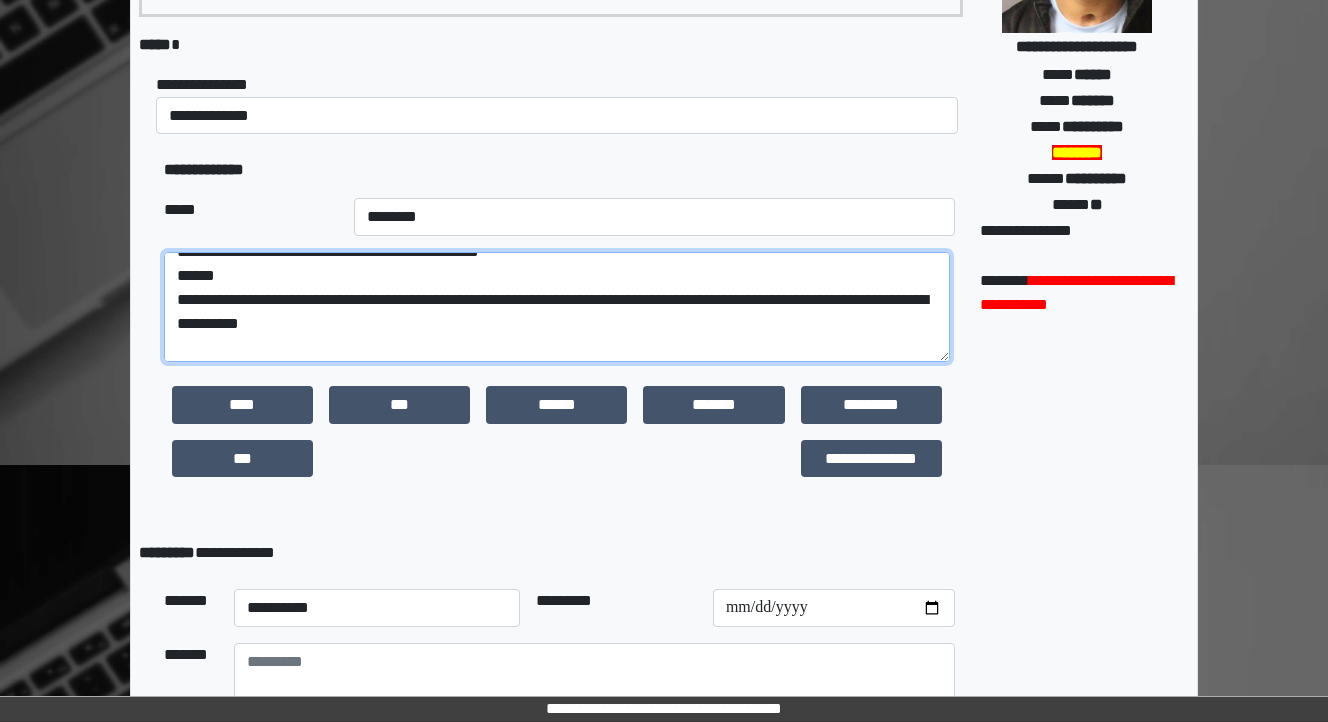 scroll, scrollTop: 16, scrollLeft: 0, axis: vertical 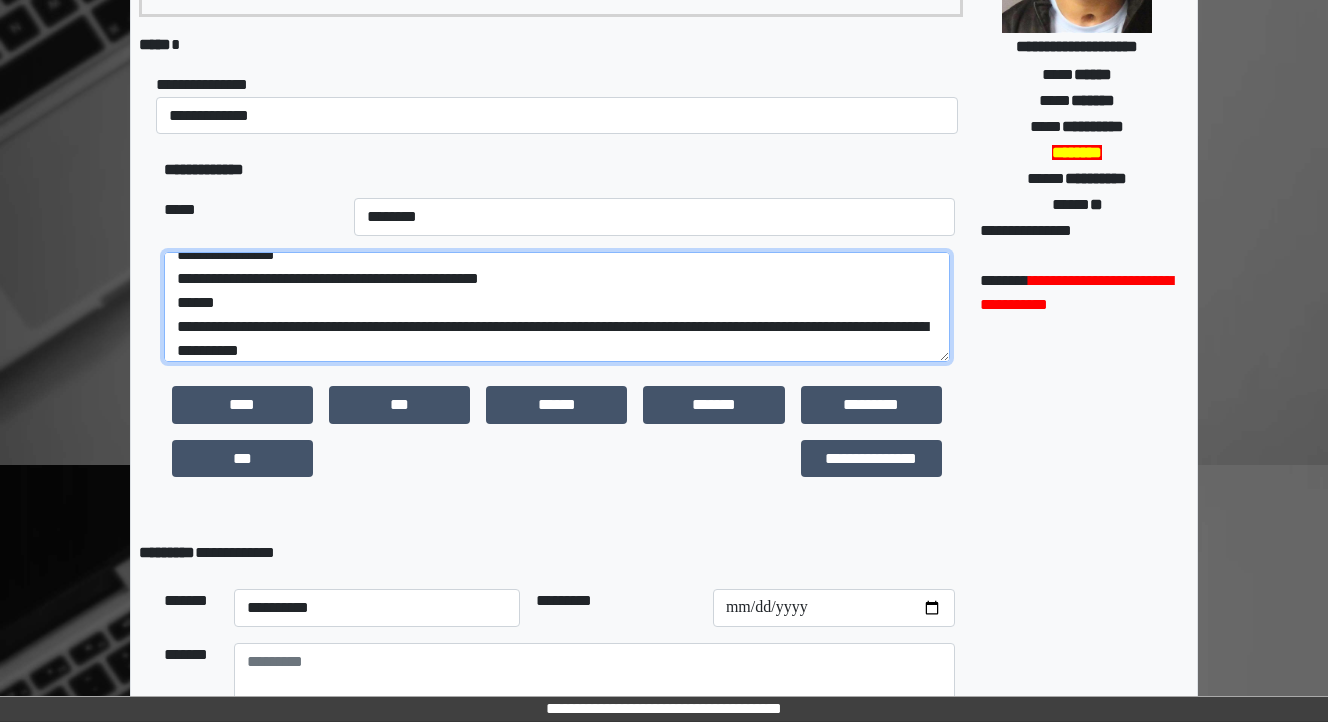 click on "**********" at bounding box center [557, 307] 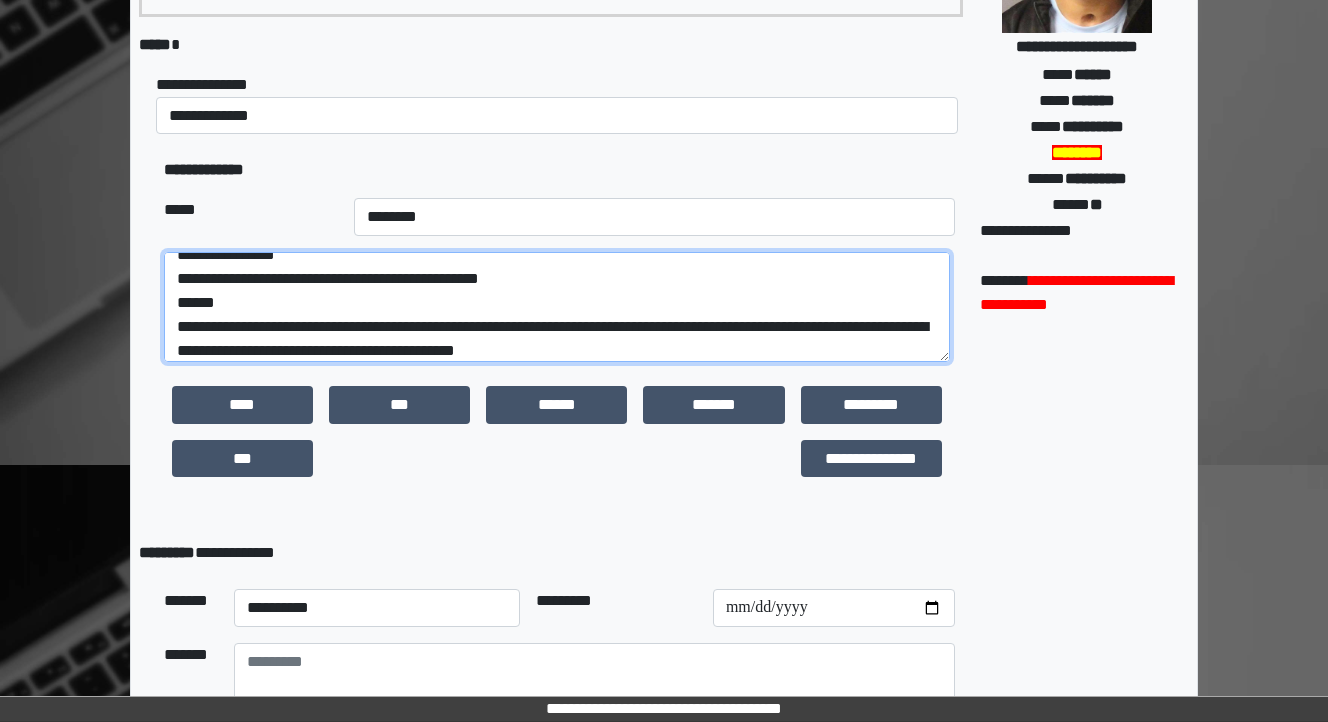 scroll, scrollTop: 96, scrollLeft: 0, axis: vertical 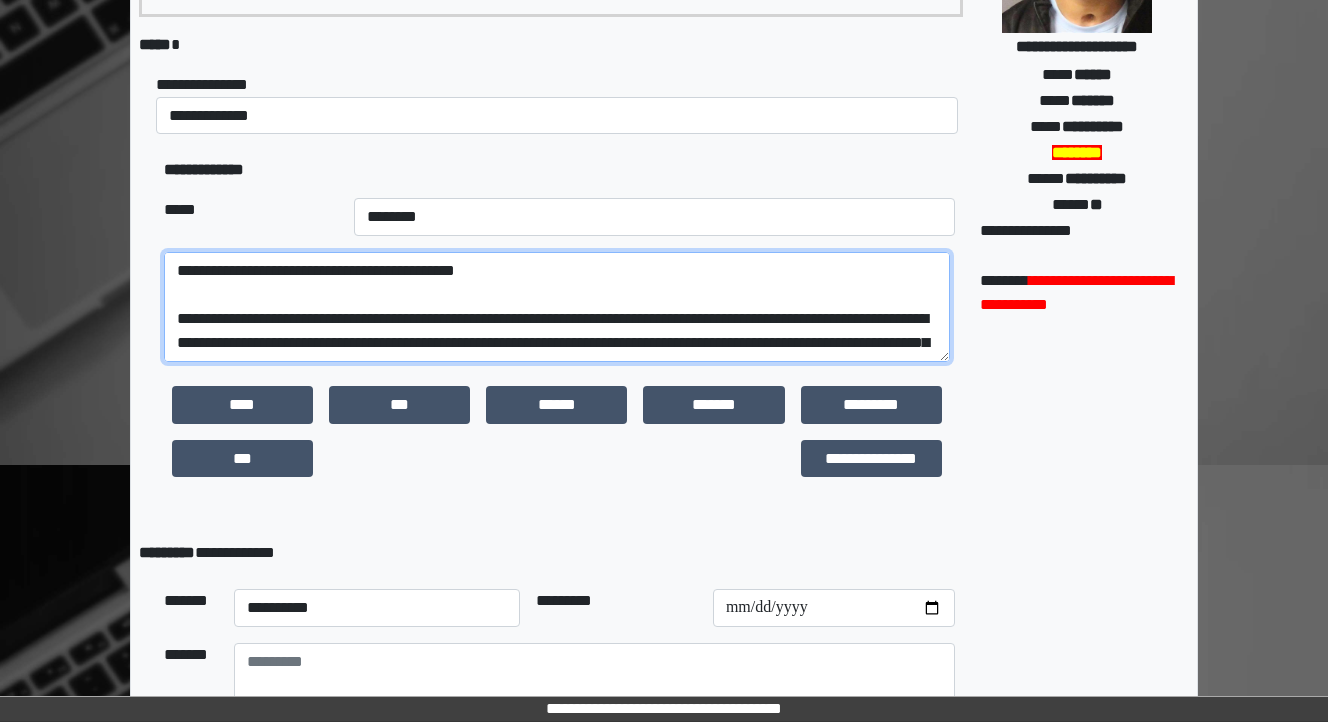 click on "**********" at bounding box center [557, 307] 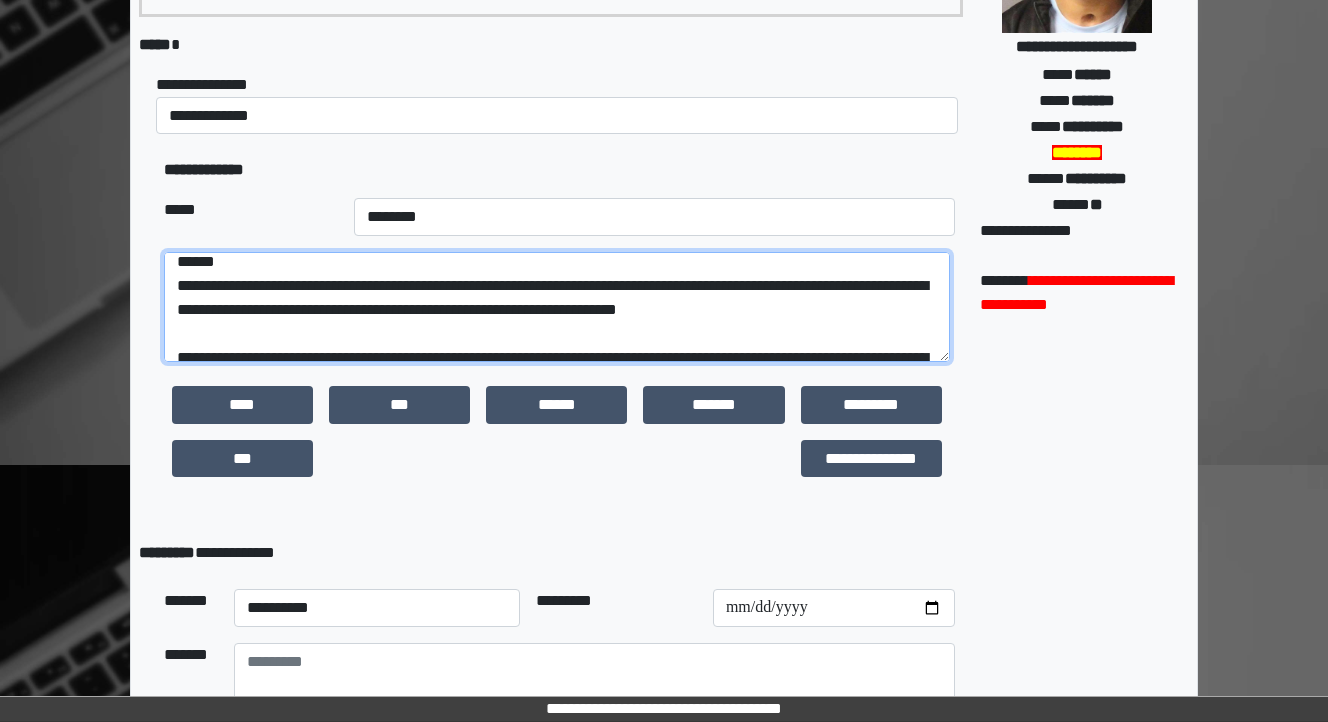 scroll, scrollTop: 0, scrollLeft: 0, axis: both 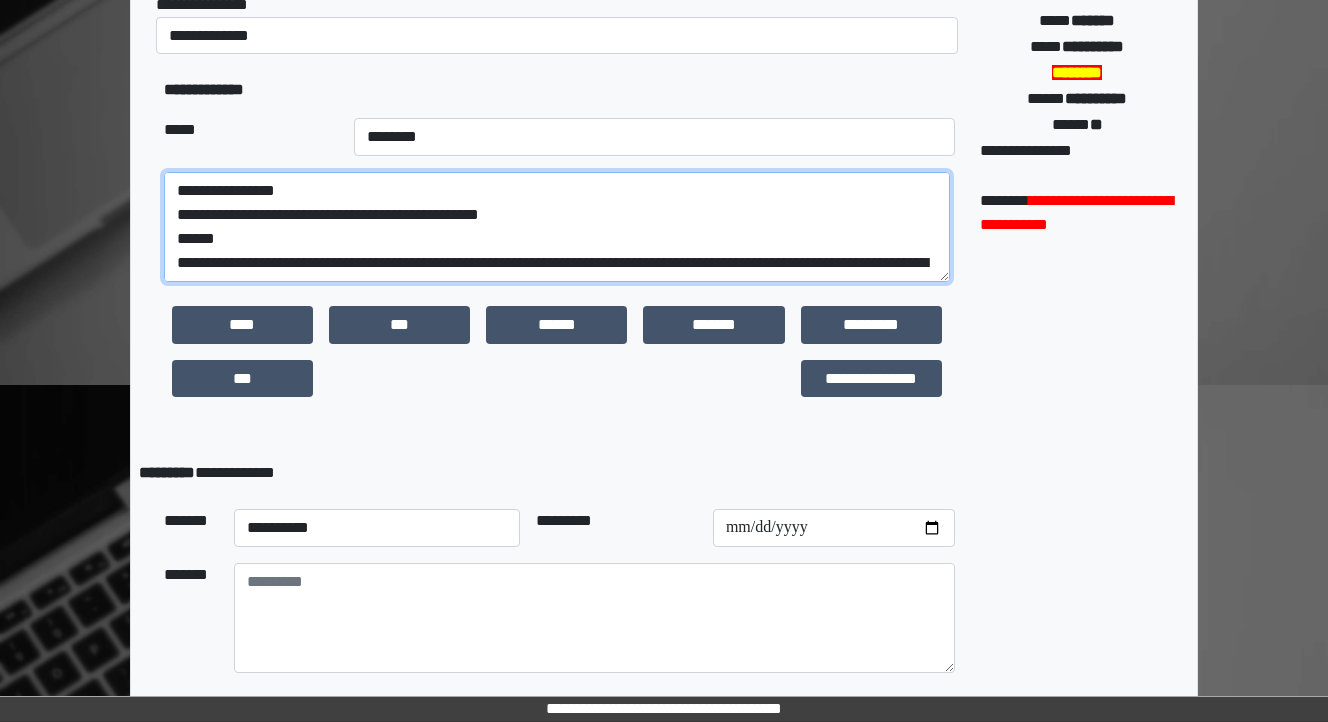 type on "**********" 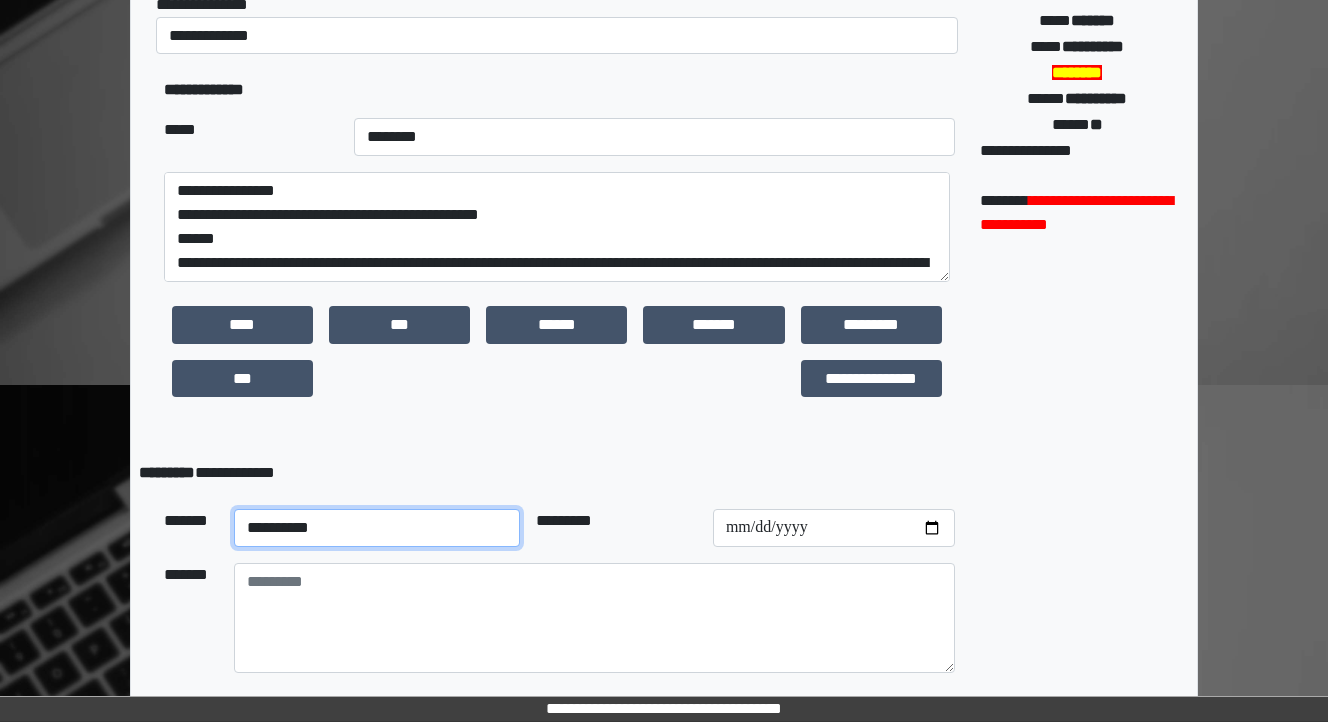 click on "**********" at bounding box center (377, 528) 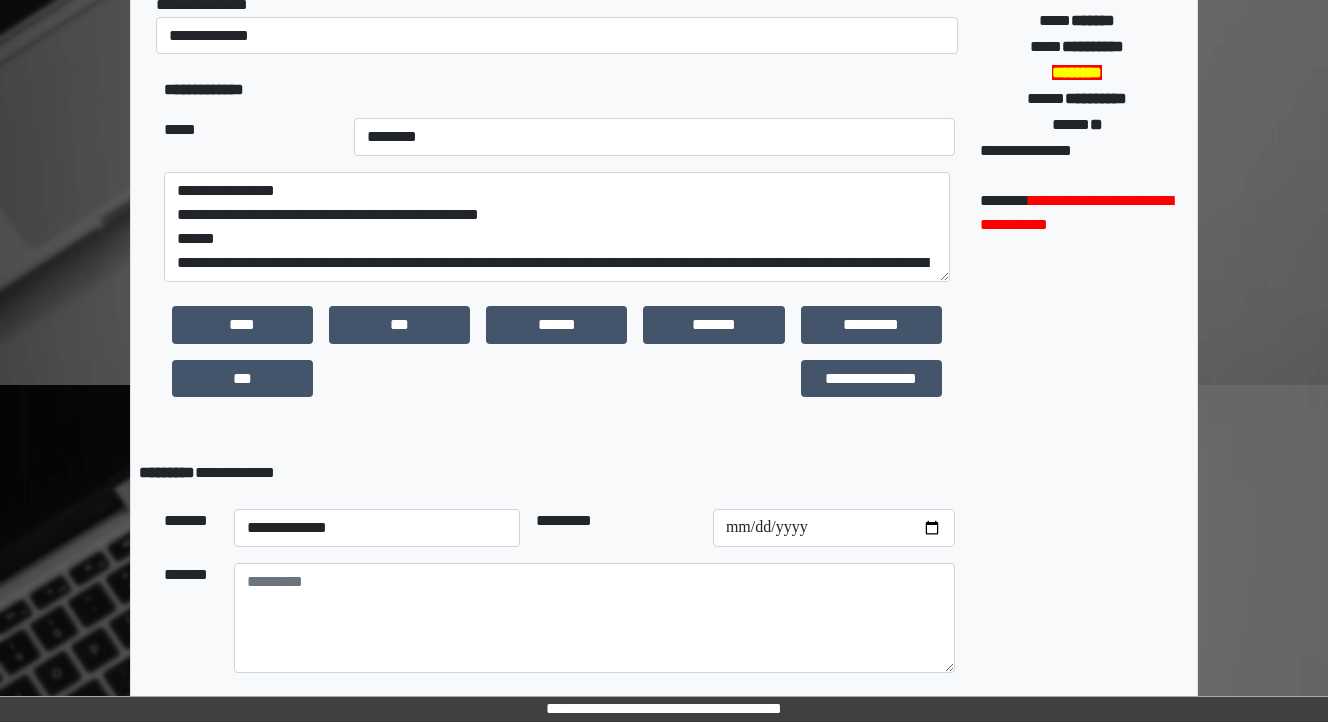 click on "**********" at bounding box center [551, 473] 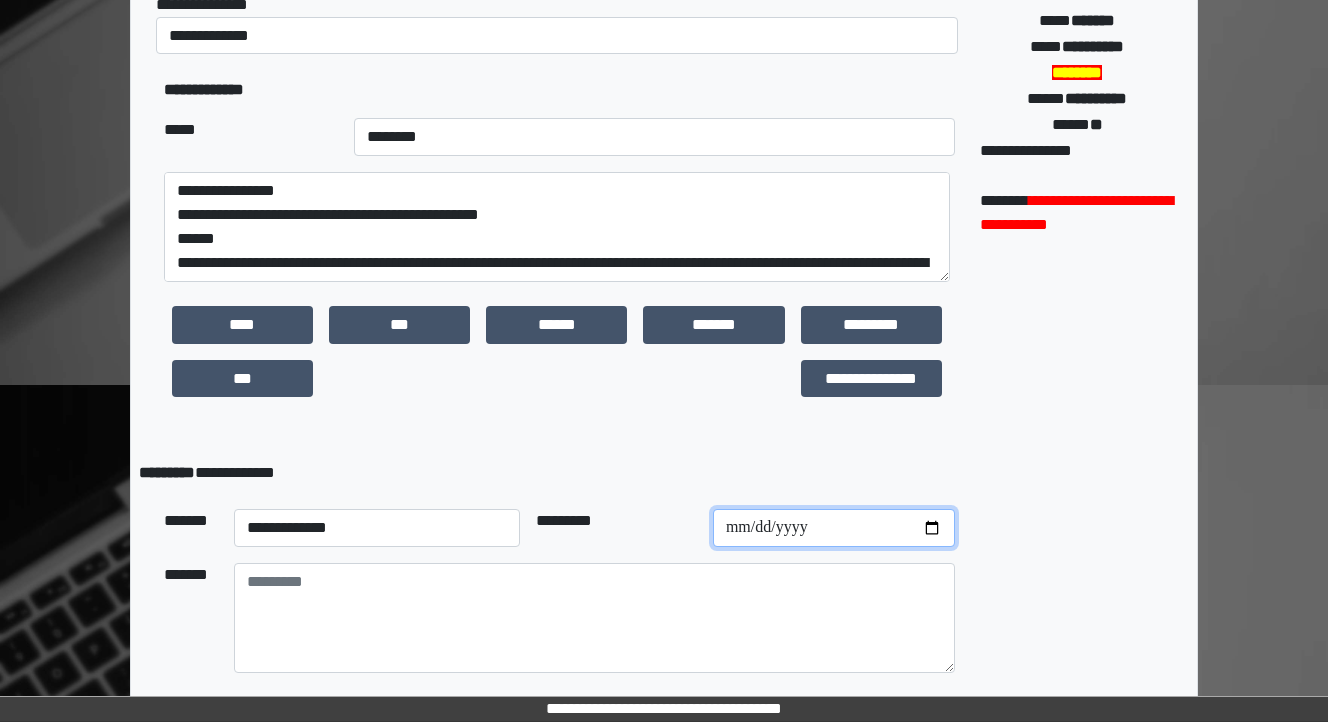 click at bounding box center (834, 528) 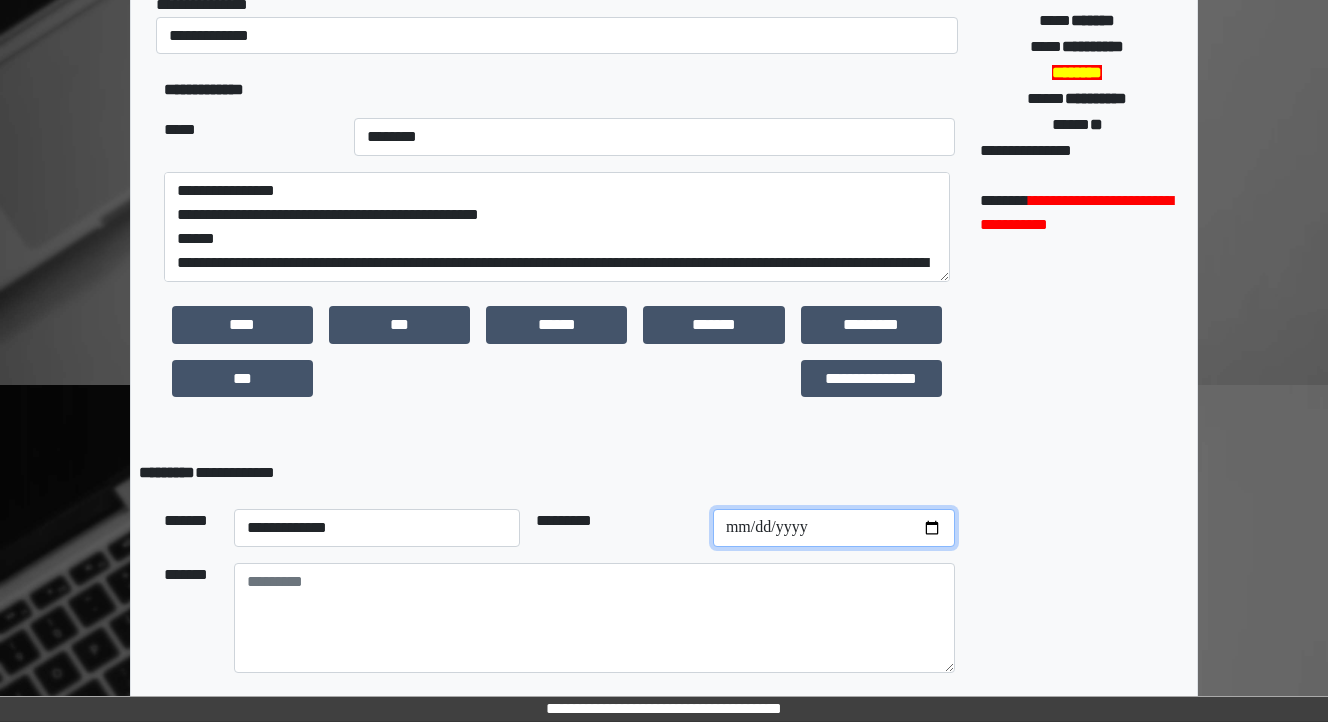 type on "**********" 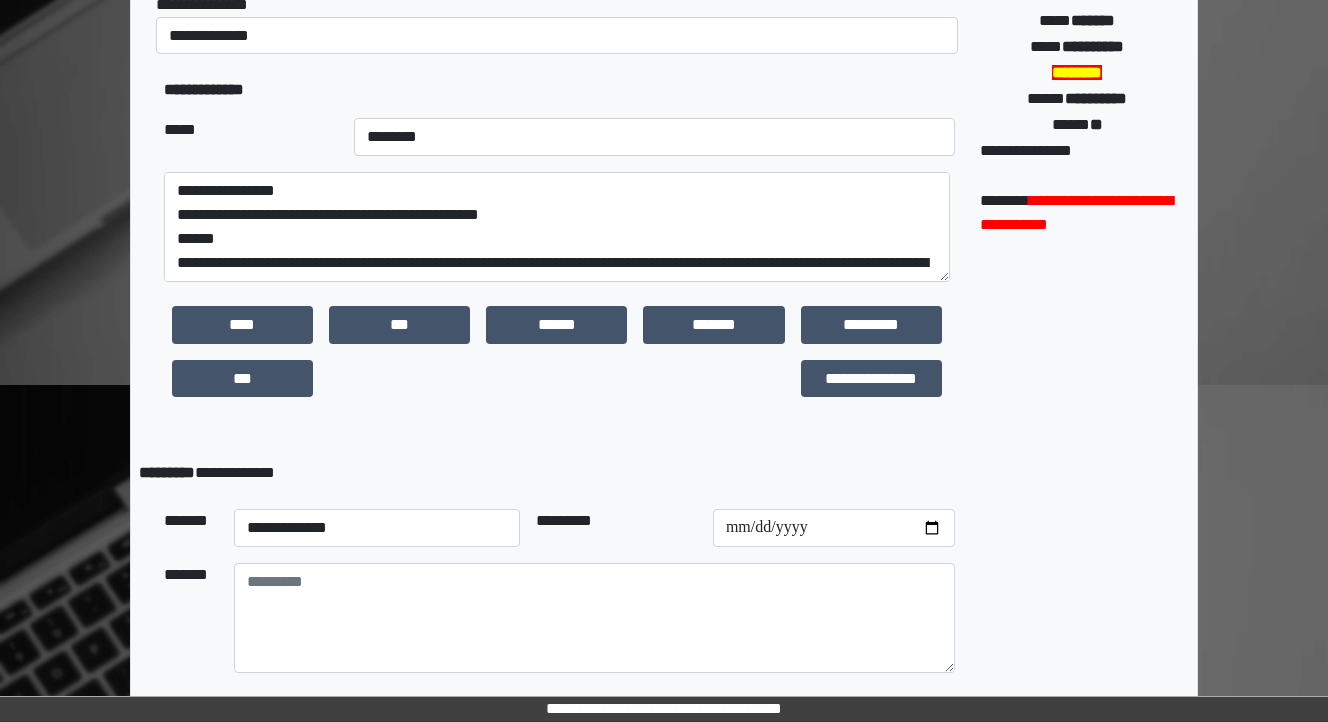 click on "*********" at bounding box center (616, 528) 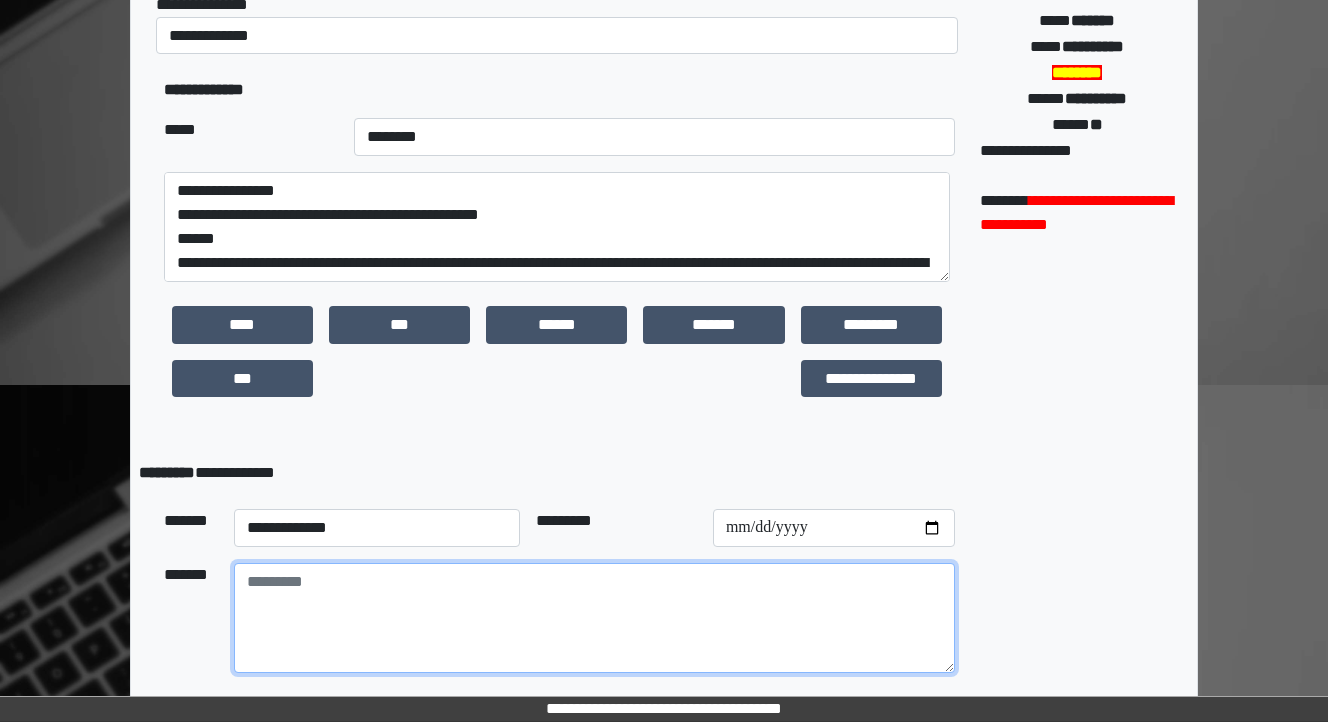 click at bounding box center (594, 618) 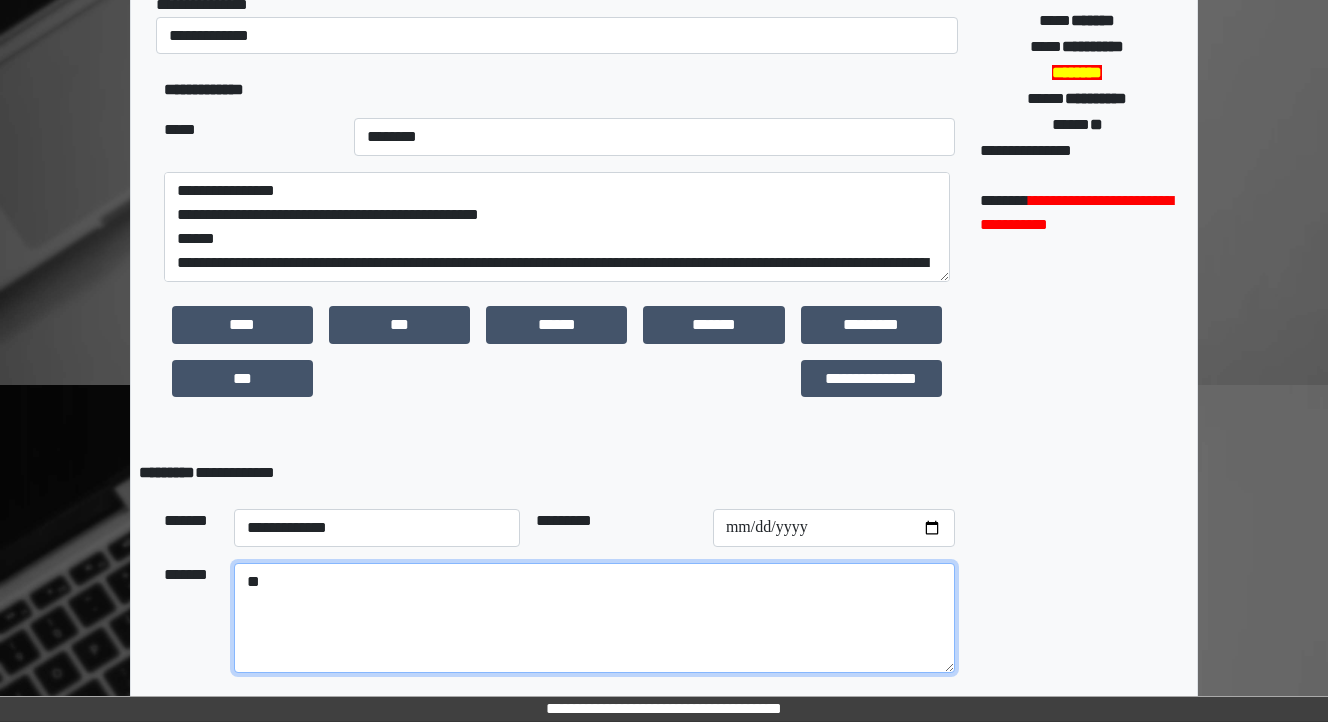 type on "*" 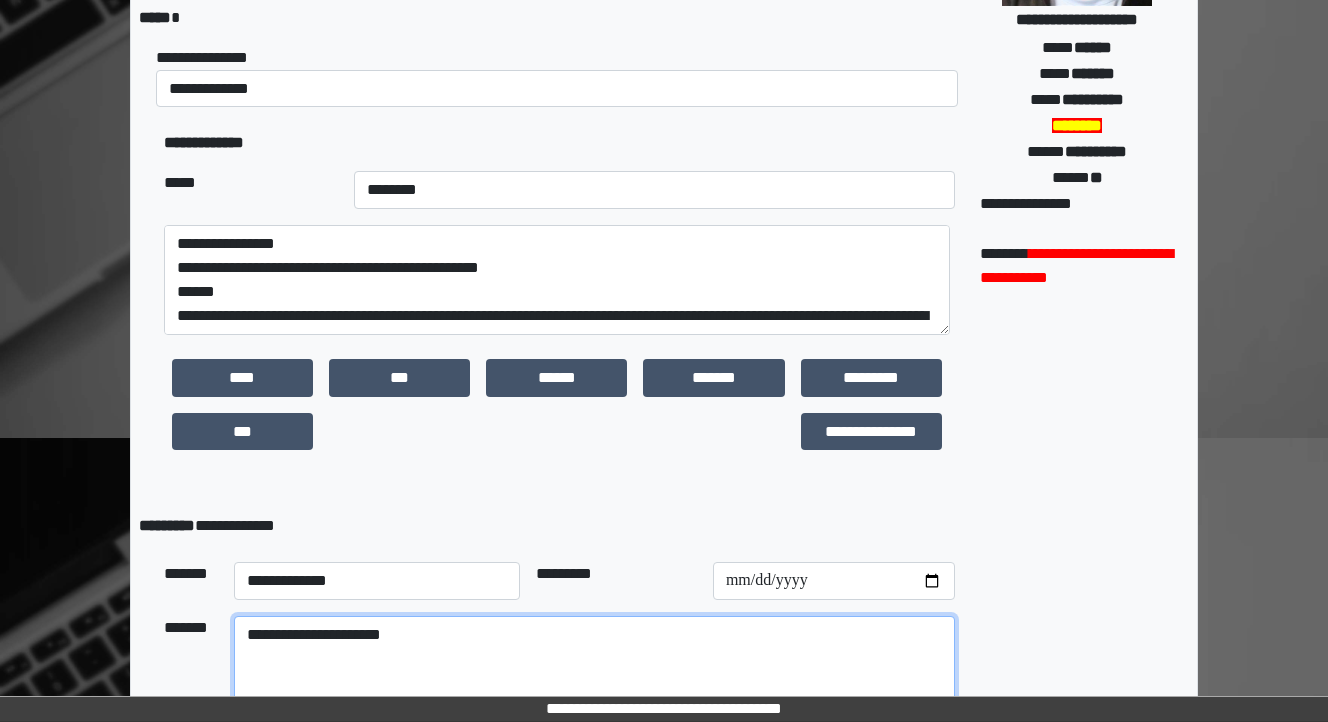 scroll, scrollTop: 320, scrollLeft: 0, axis: vertical 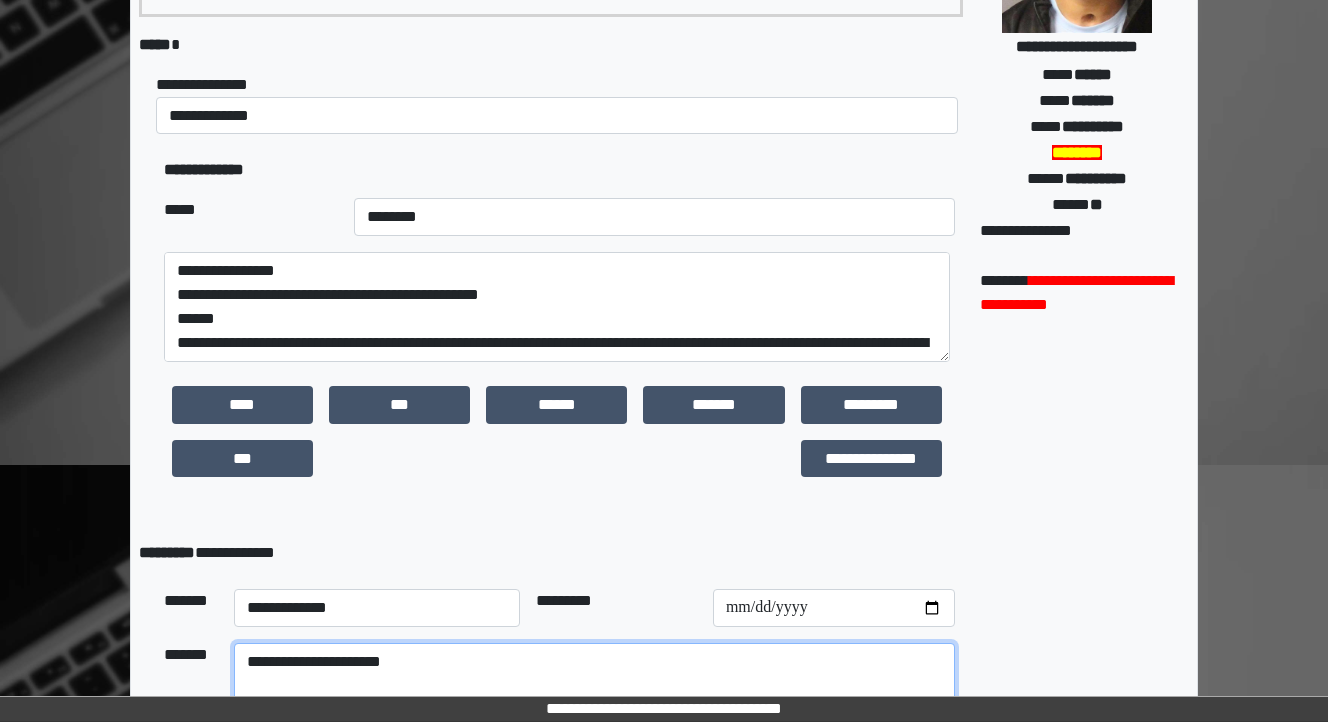 type on "**********" 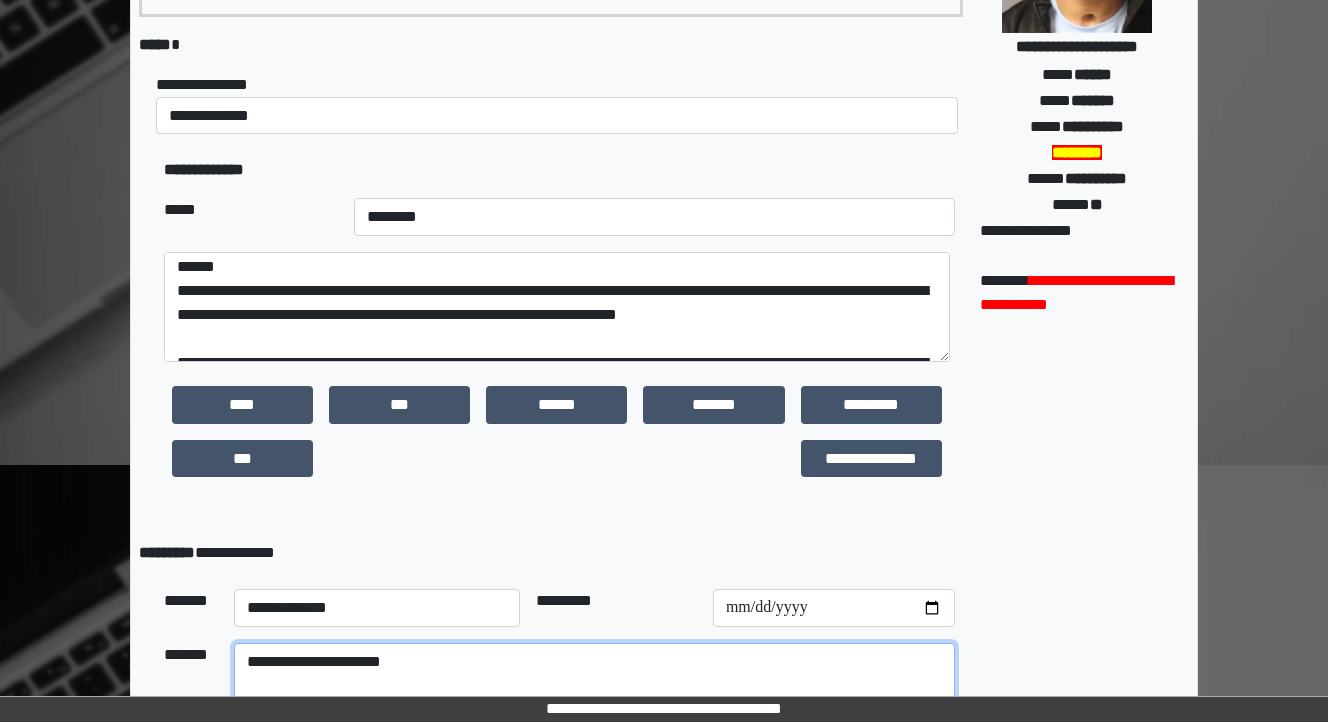 scroll, scrollTop: 80, scrollLeft: 0, axis: vertical 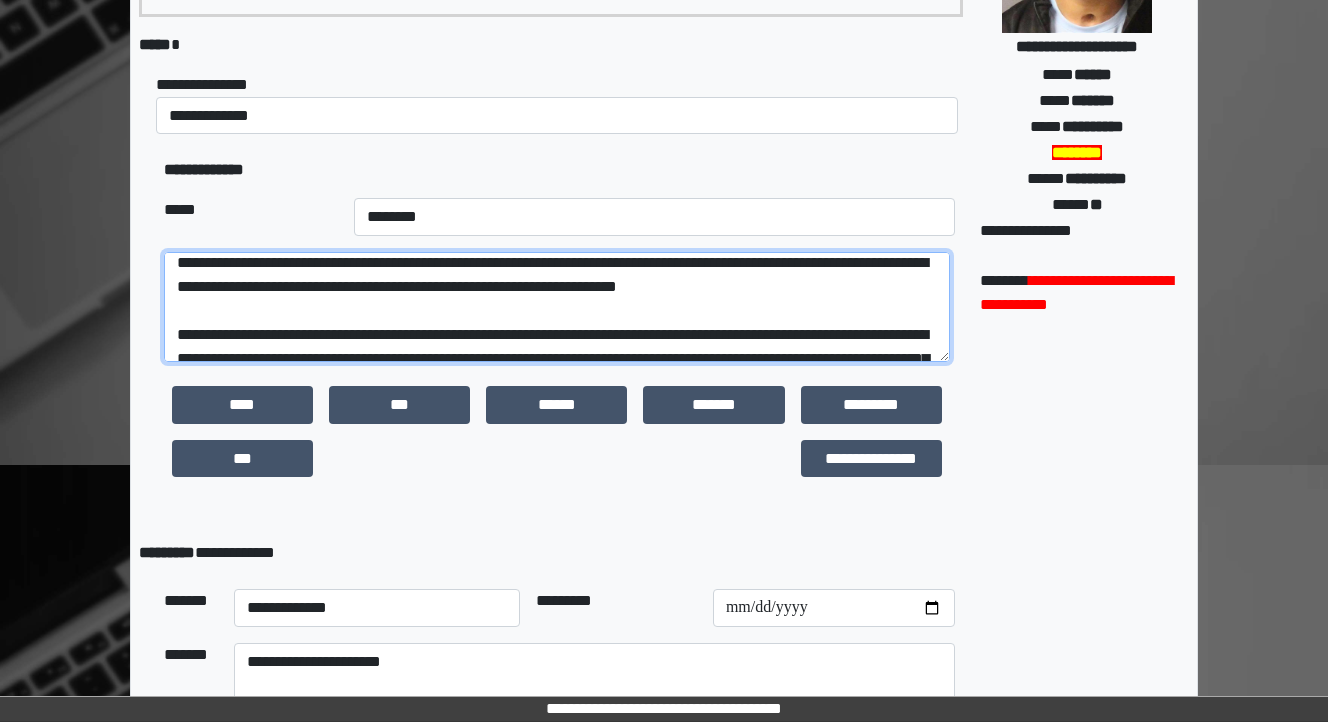 click on "**********" at bounding box center [557, 307] 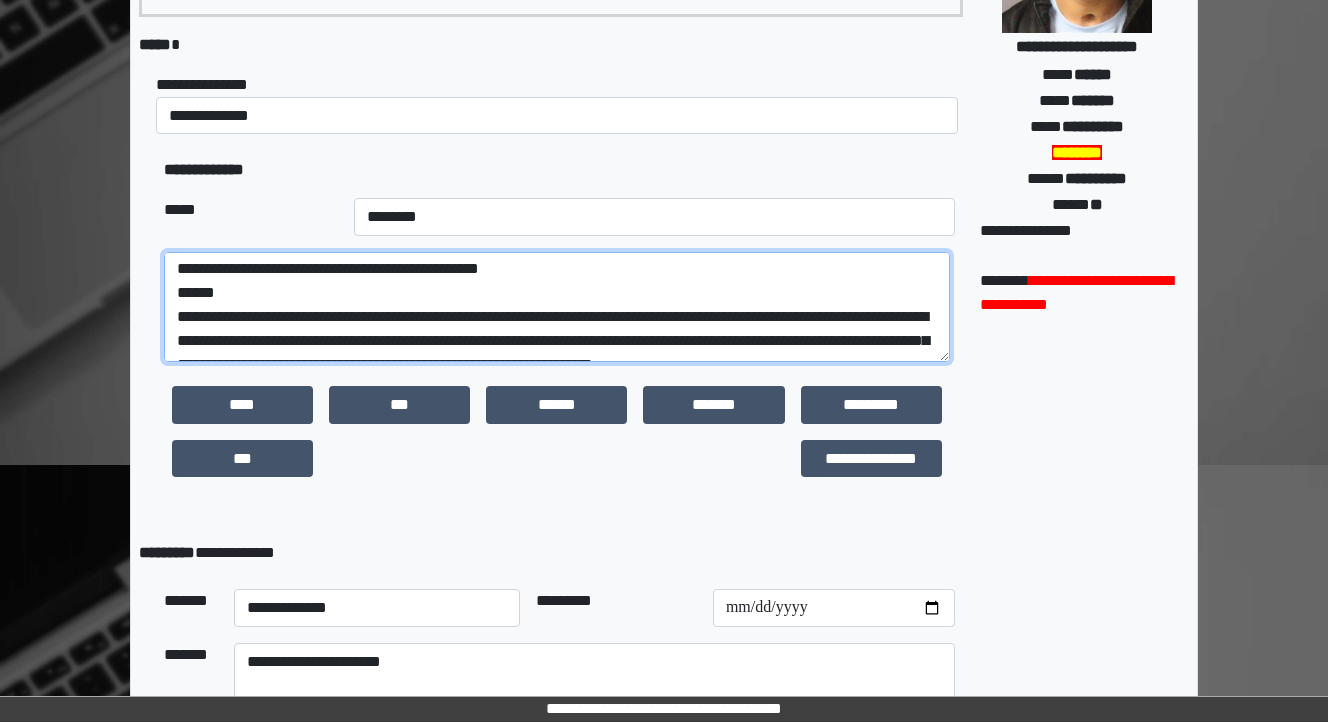 scroll, scrollTop: 0, scrollLeft: 0, axis: both 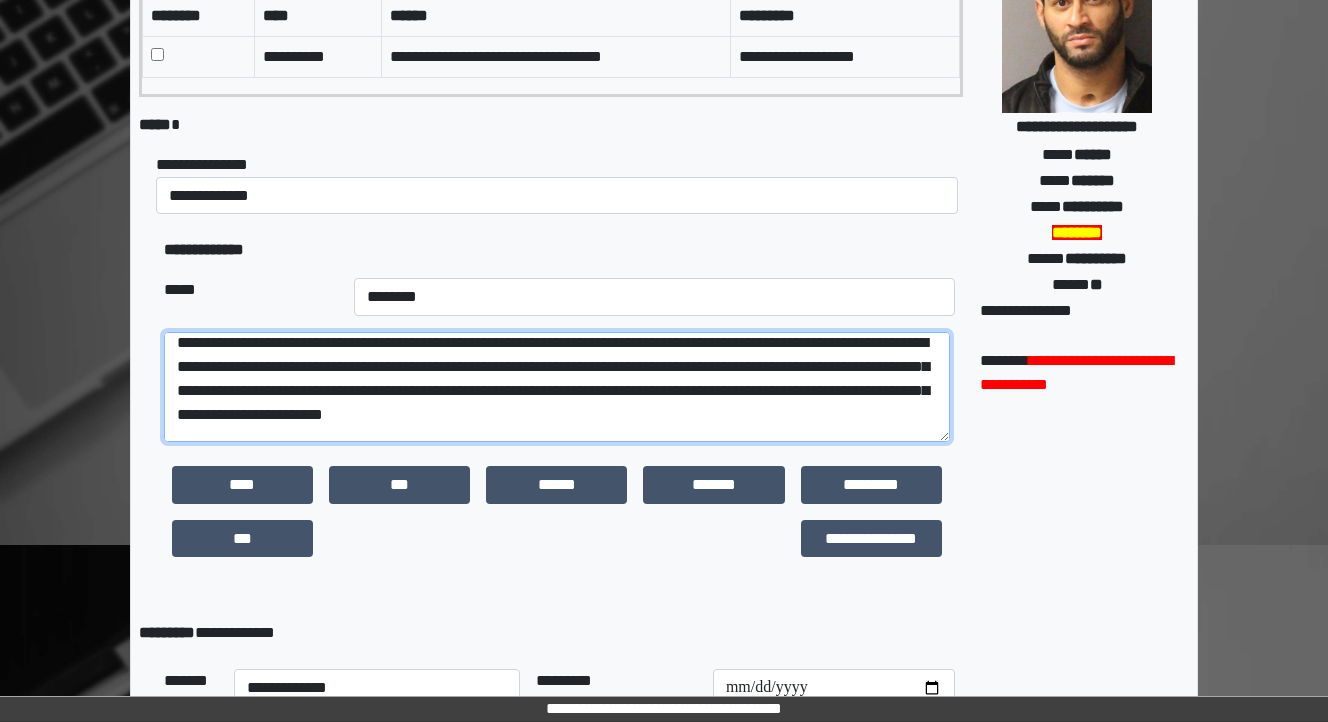 click on "**********" at bounding box center [557, 387] 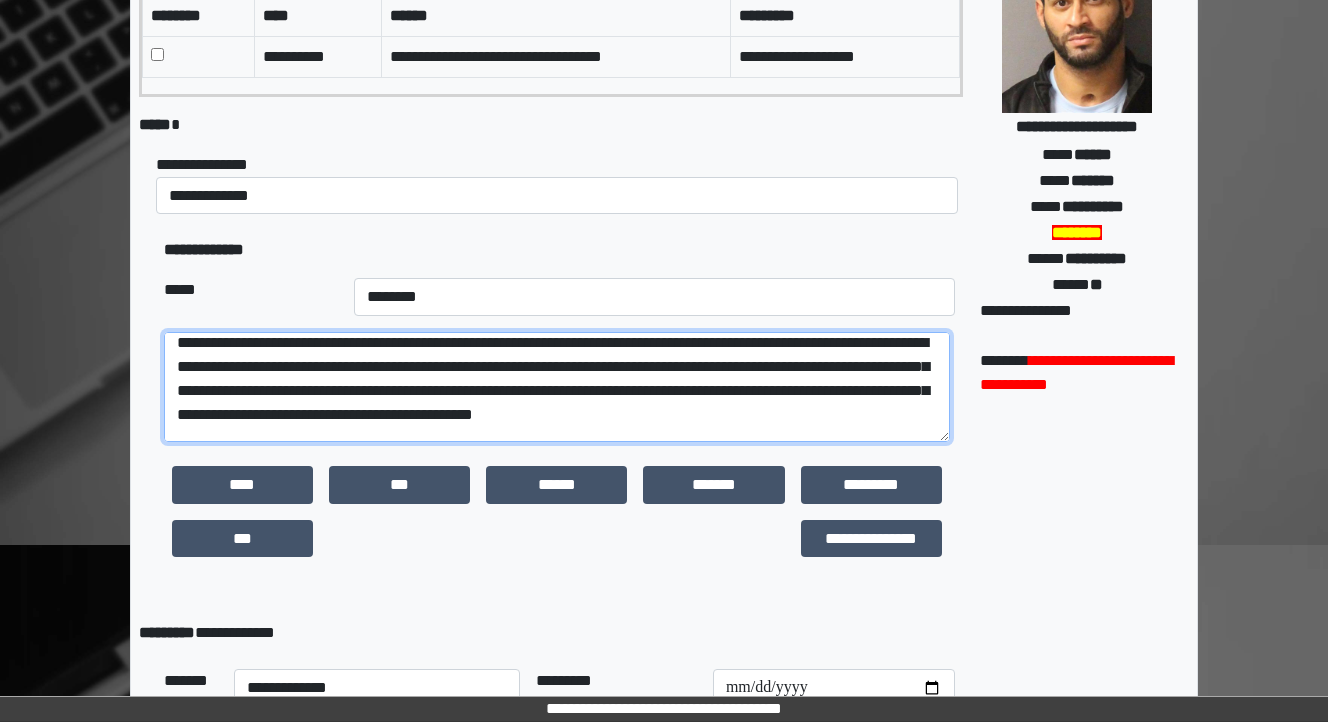 scroll, scrollTop: 88, scrollLeft: 0, axis: vertical 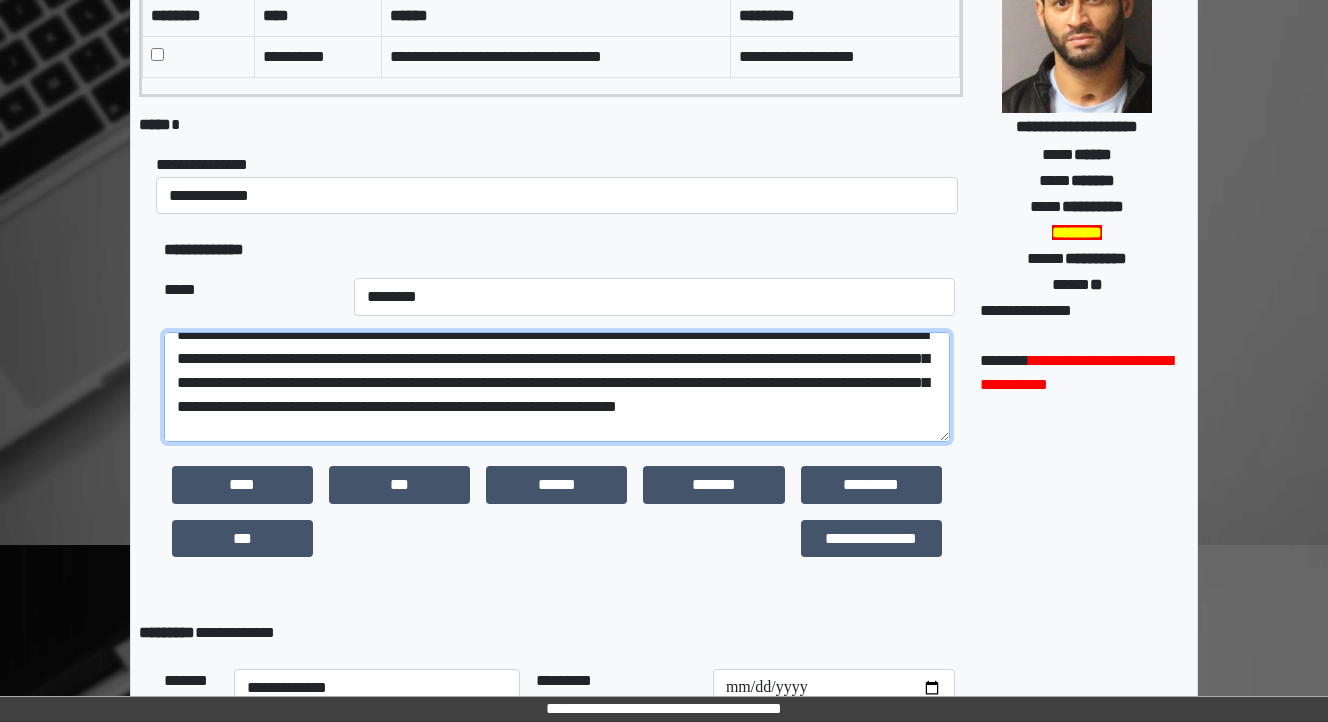 click at bounding box center (557, 387) 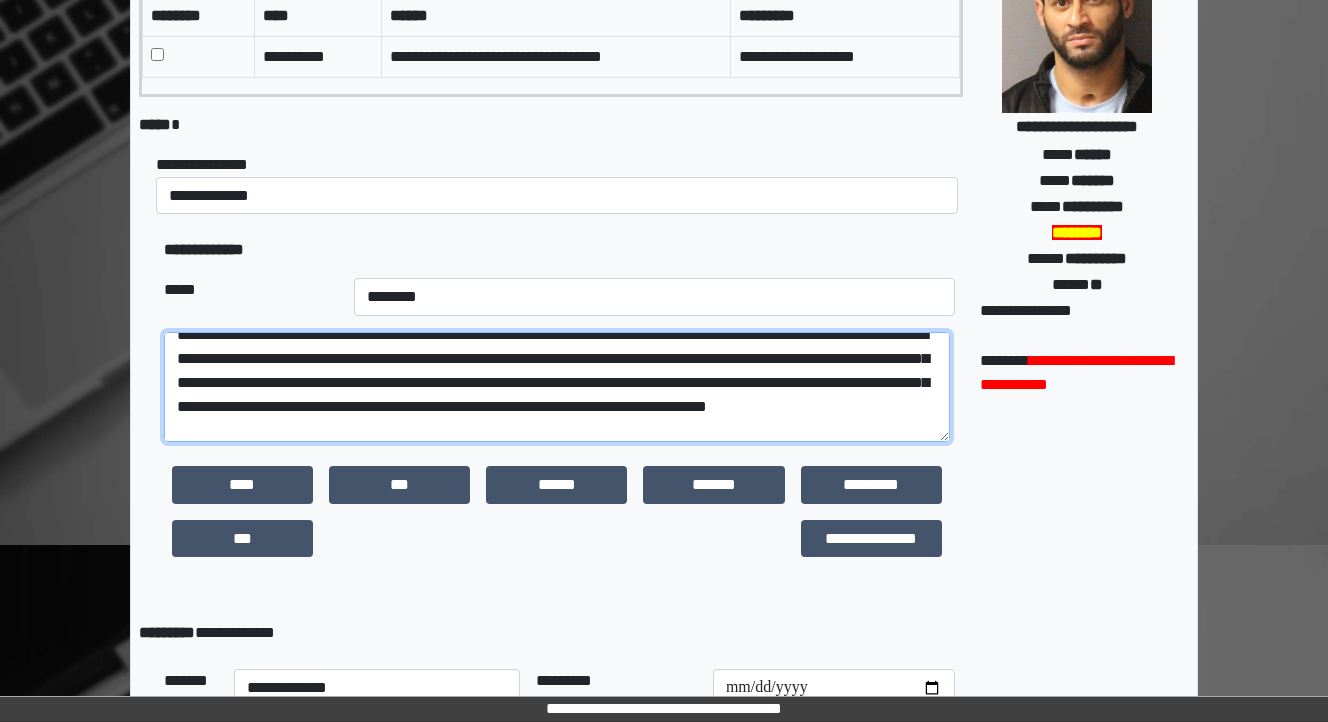 click at bounding box center (557, 387) 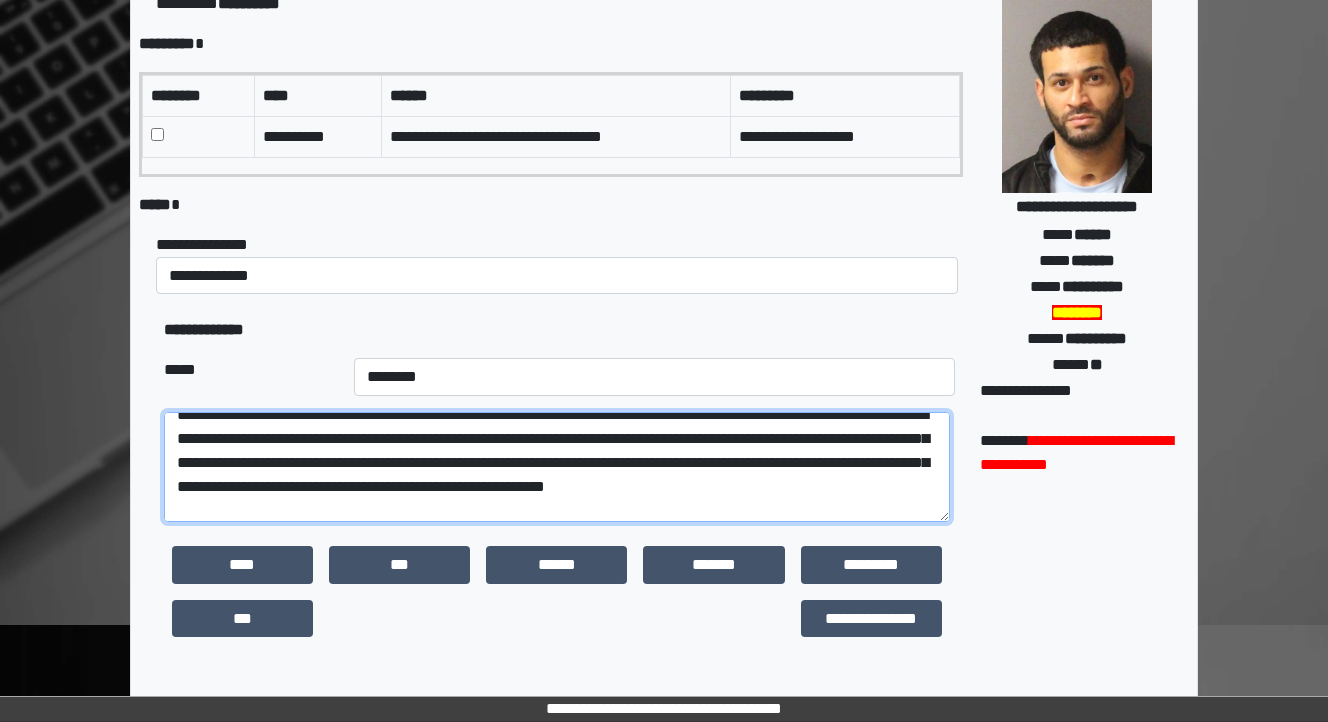 scroll, scrollTop: 240, scrollLeft: 0, axis: vertical 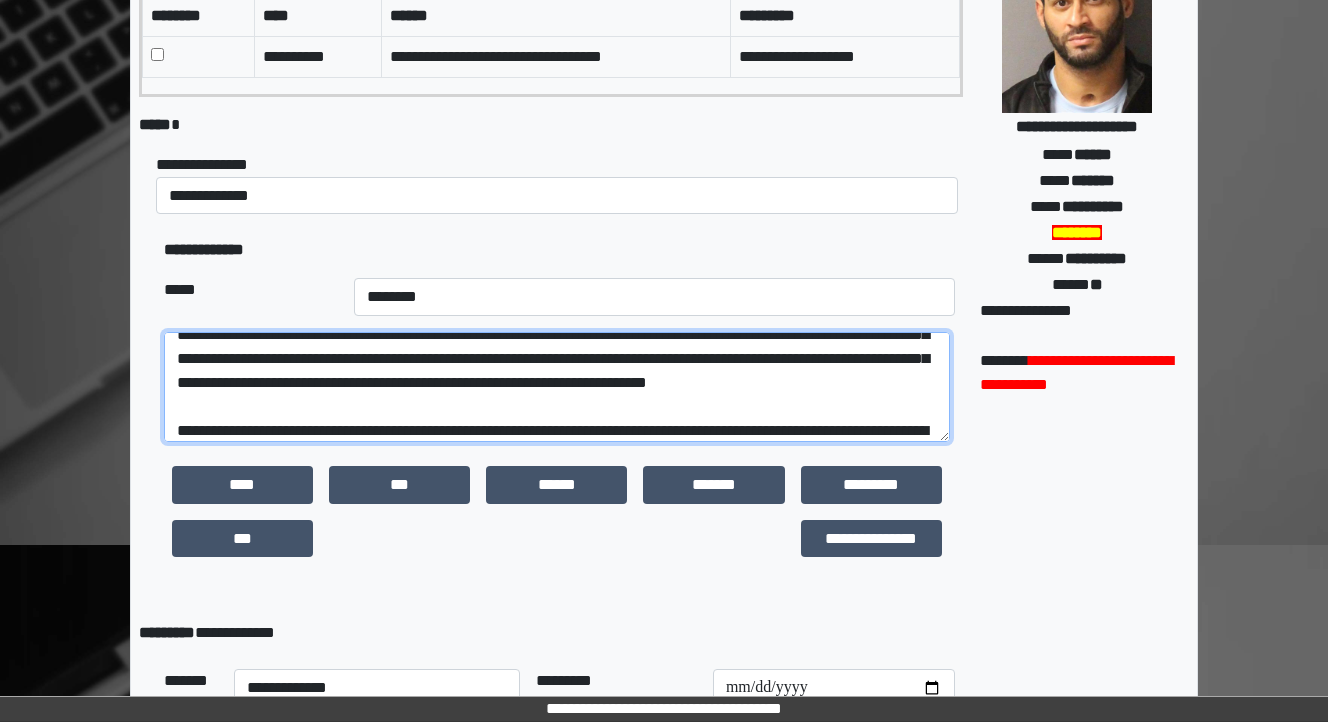 click at bounding box center (557, 387) 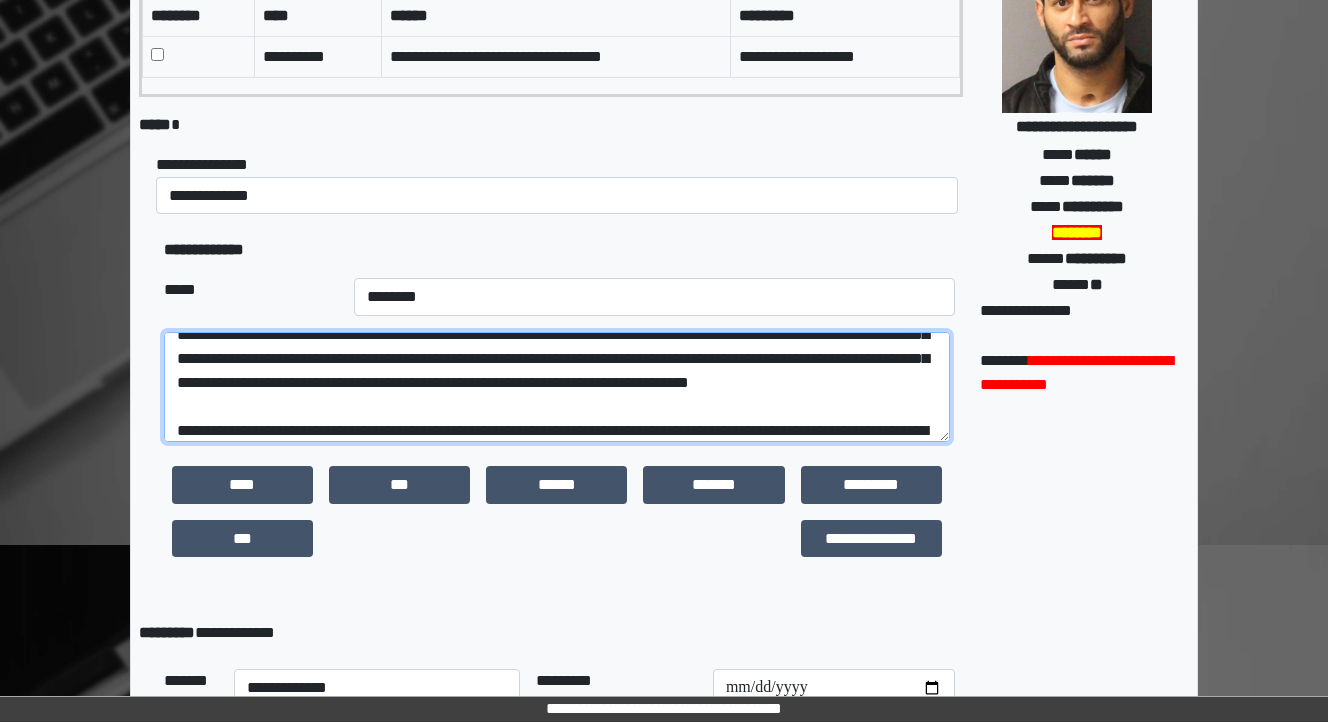 click at bounding box center [557, 387] 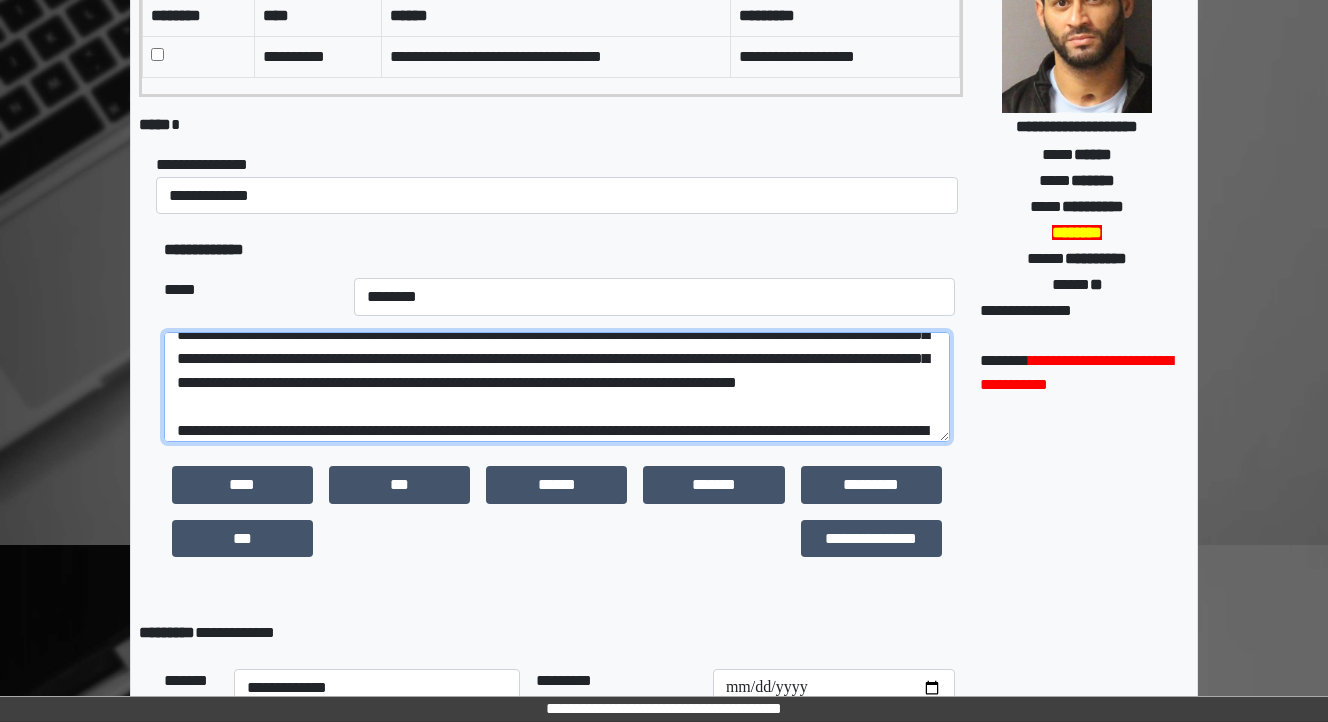 click at bounding box center [557, 387] 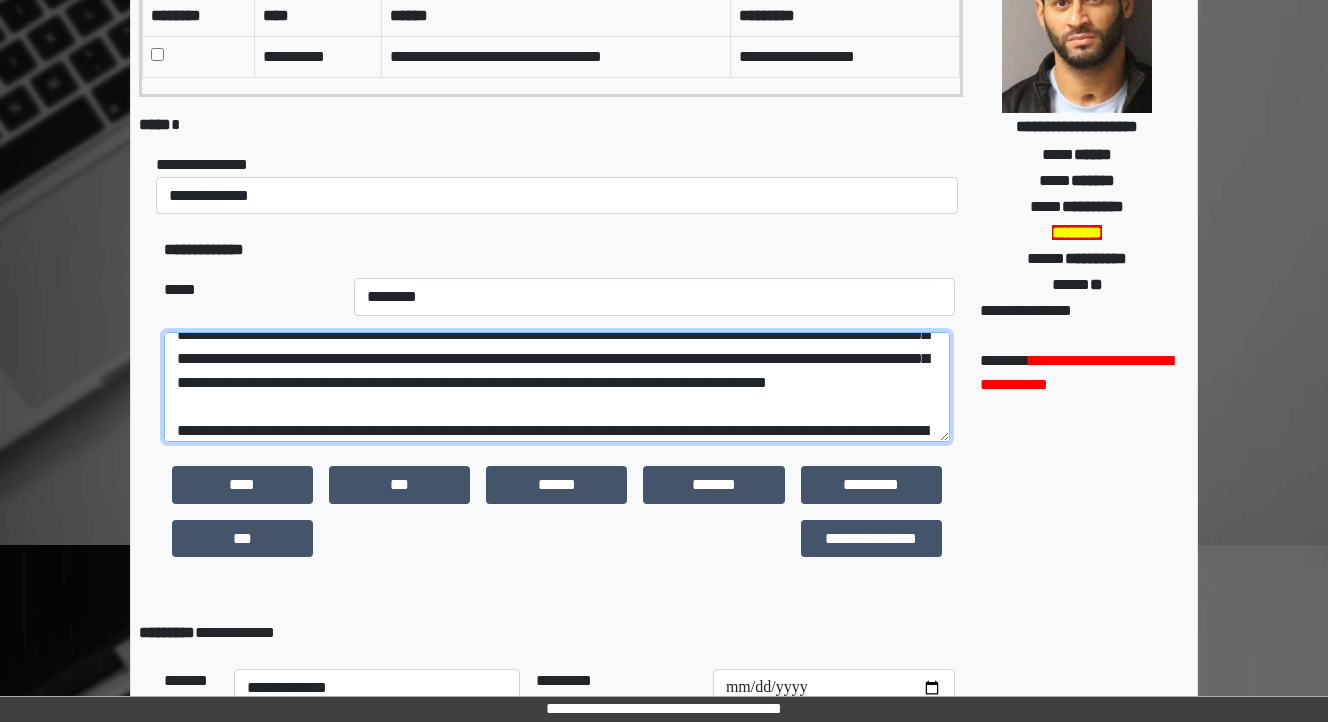 click at bounding box center (557, 387) 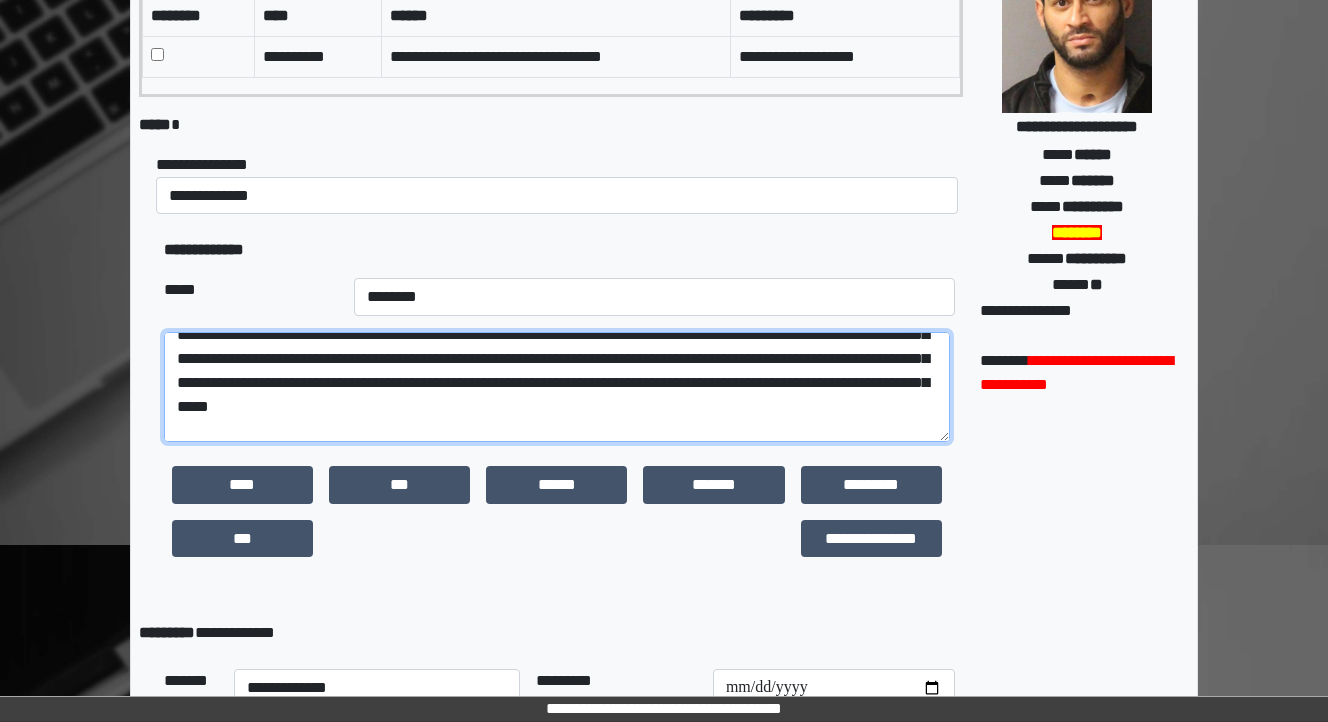 scroll, scrollTop: 280, scrollLeft: 0, axis: vertical 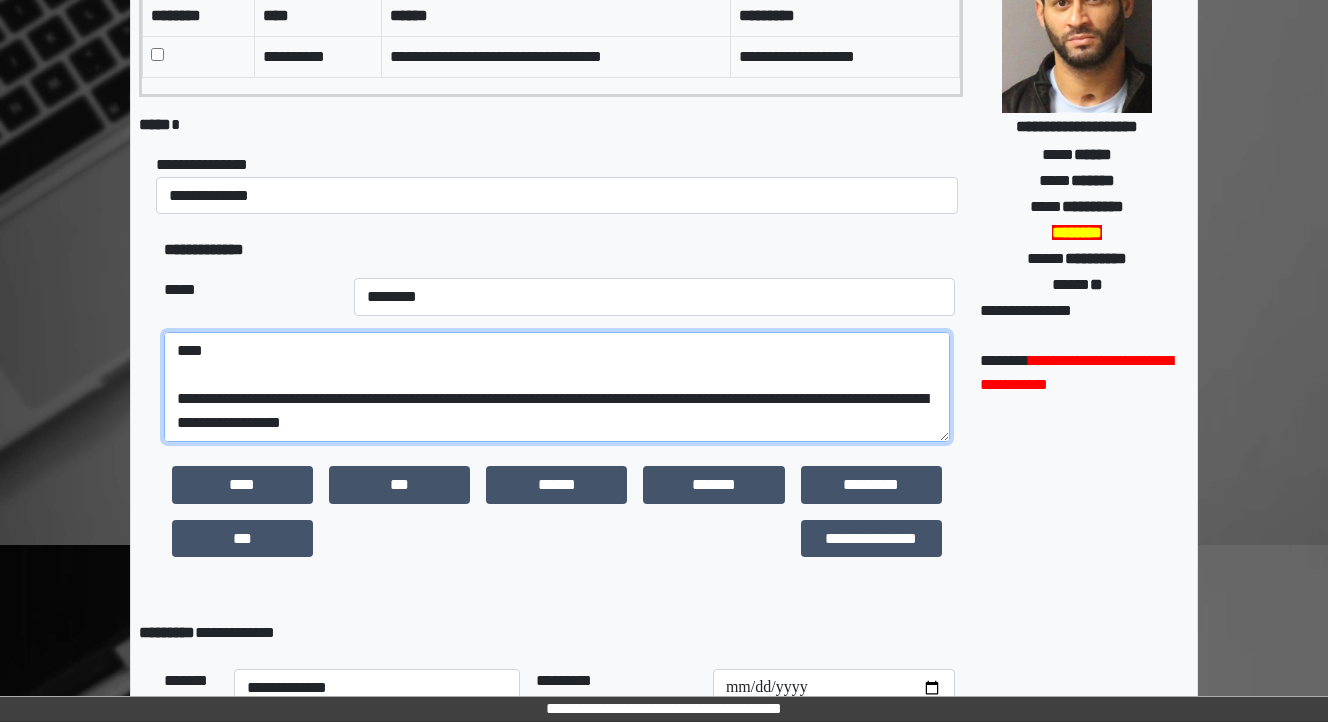 drag, startPoint x: 268, startPoint y: 430, endPoint x: 238, endPoint y: 424, distance: 30.594116 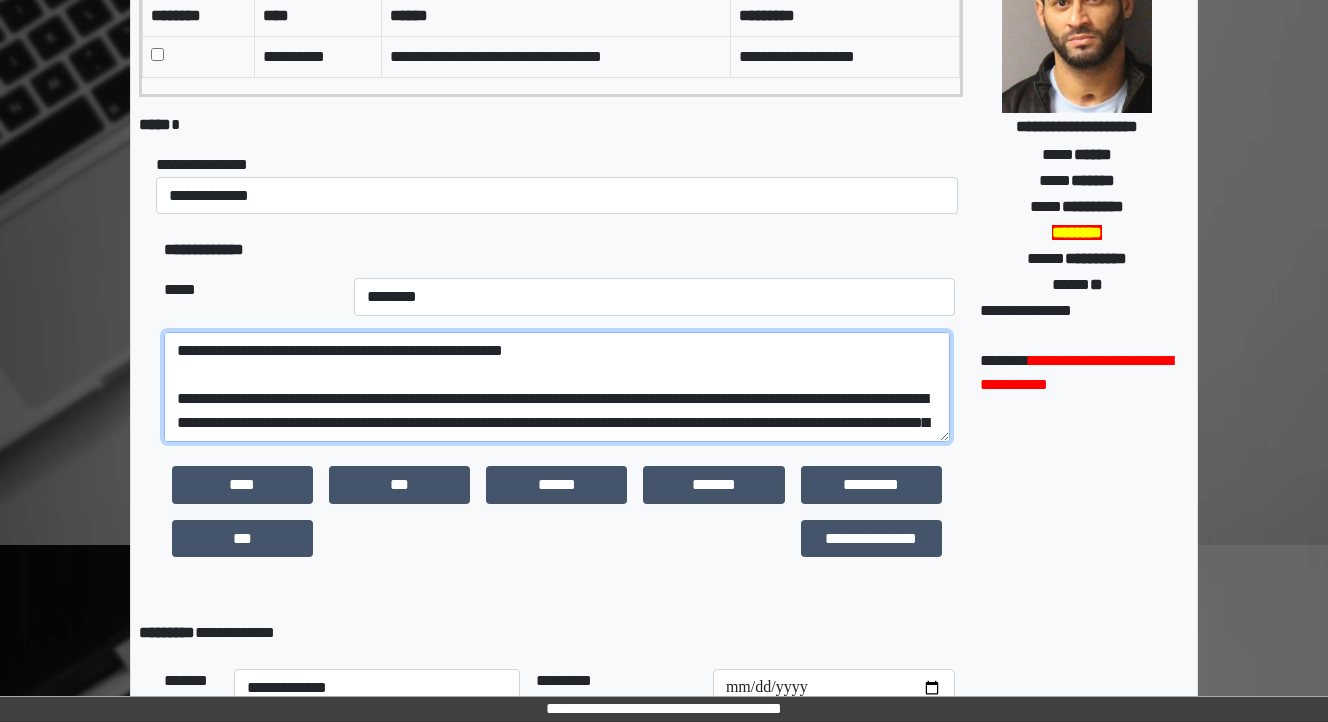 scroll, scrollTop: 311, scrollLeft: 0, axis: vertical 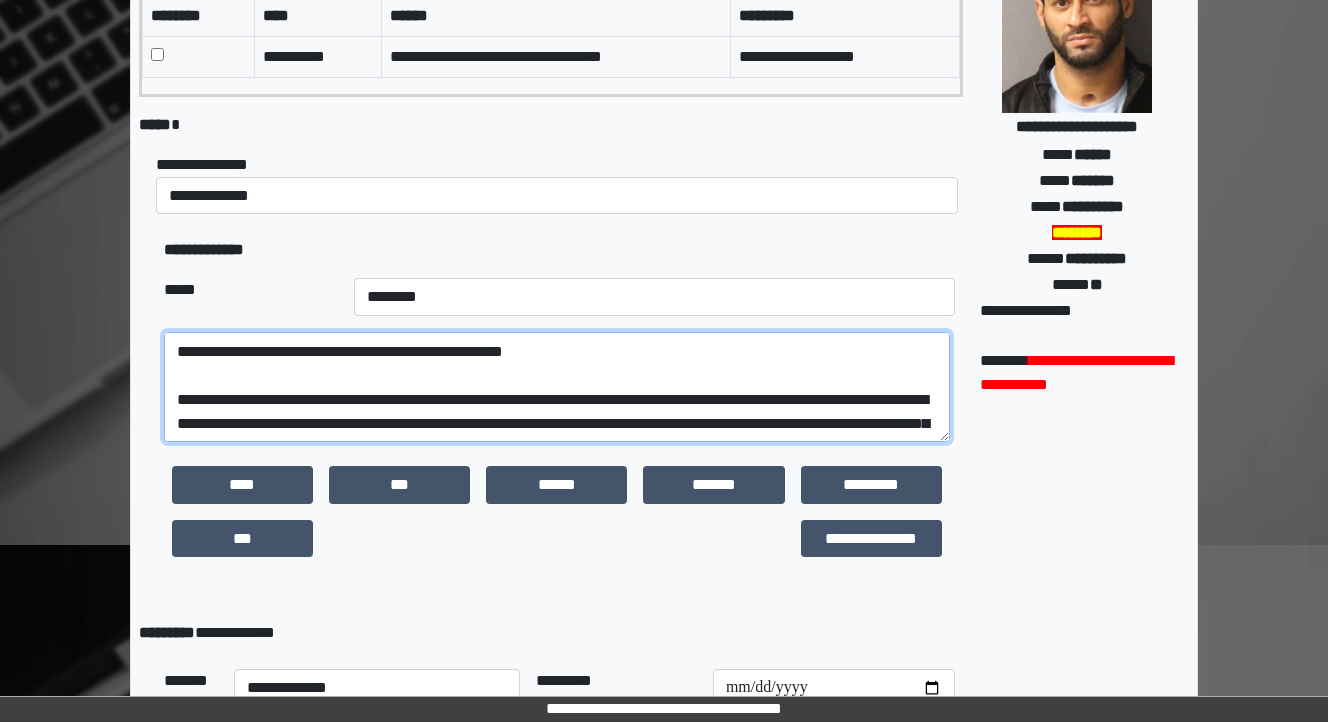 click at bounding box center [557, 387] 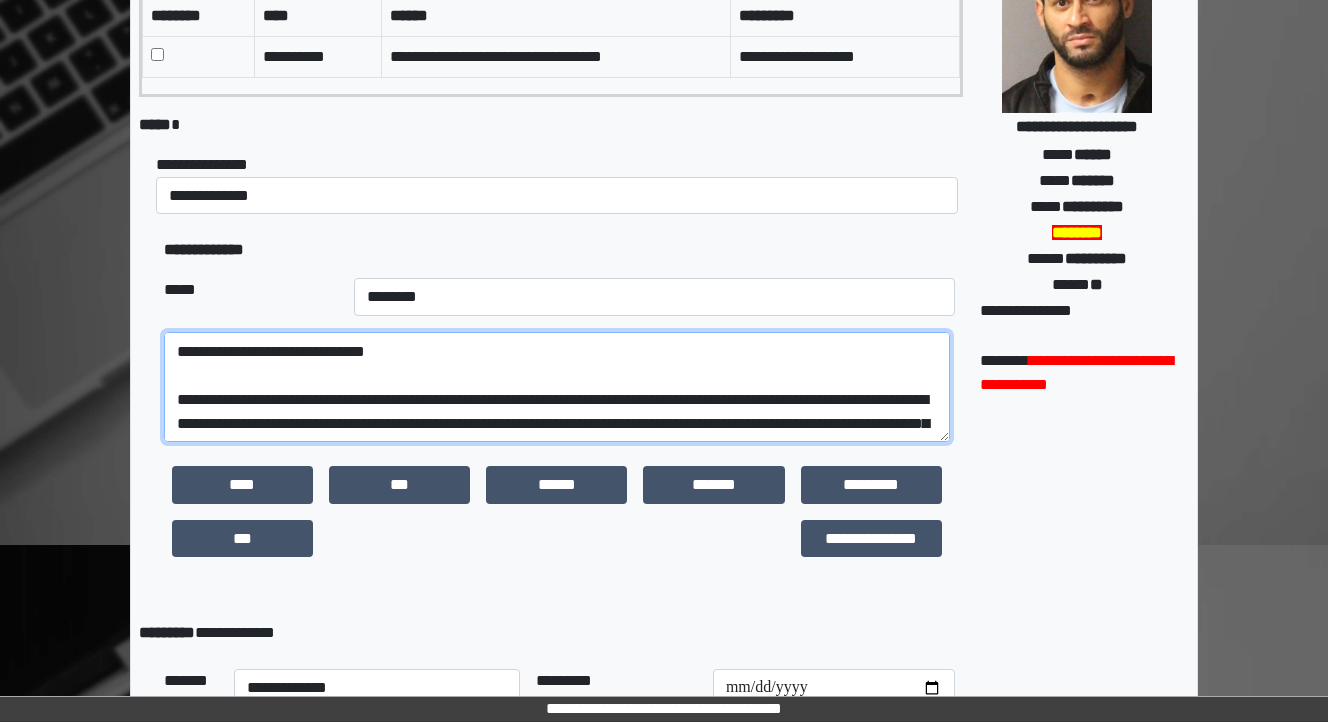 drag, startPoint x: 766, startPoint y: 393, endPoint x: 716, endPoint y: 368, distance: 55.9017 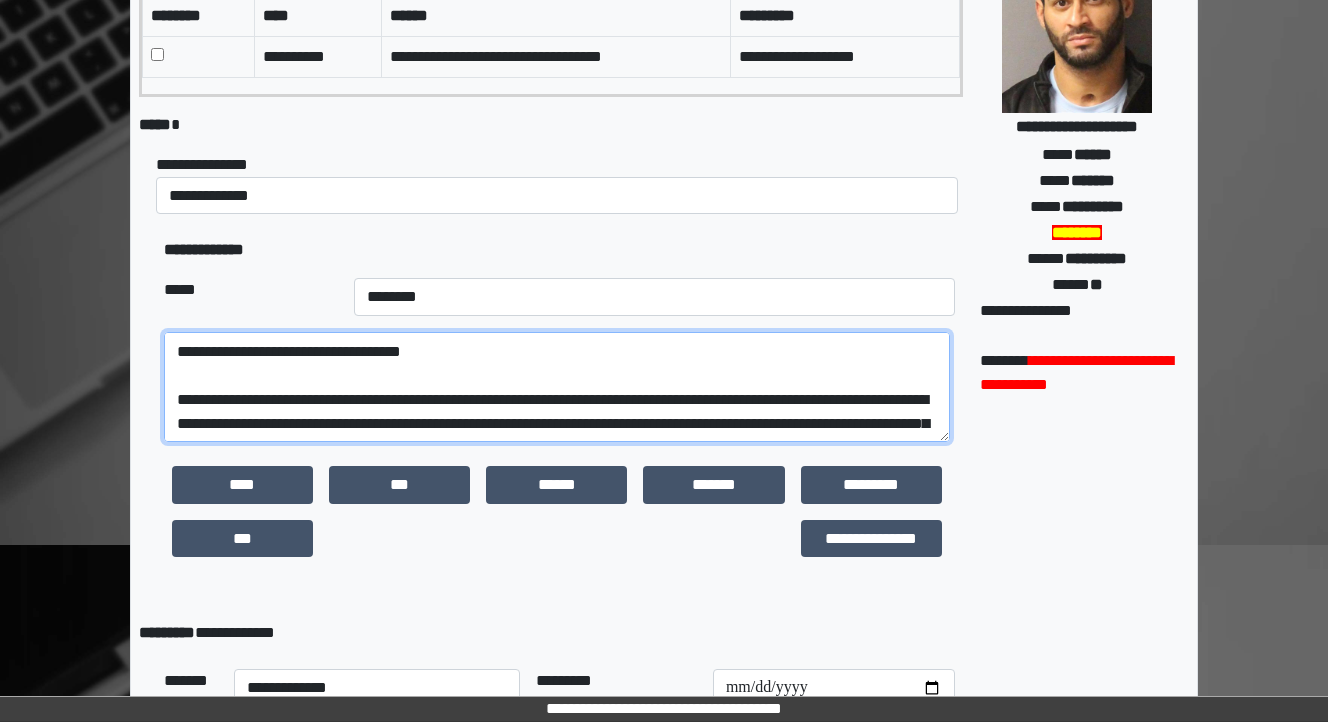 drag, startPoint x: 460, startPoint y: 401, endPoint x: 343, endPoint y: 399, distance: 117.01709 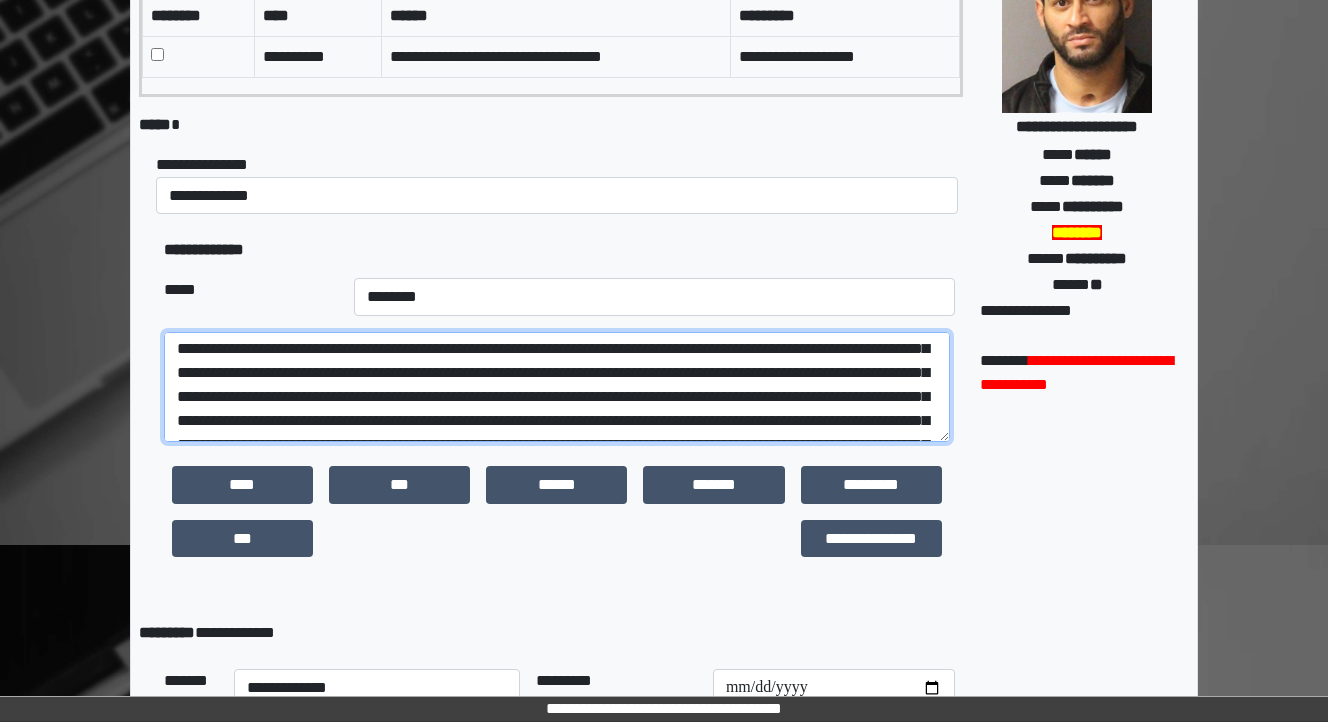 scroll, scrollTop: 151, scrollLeft: 0, axis: vertical 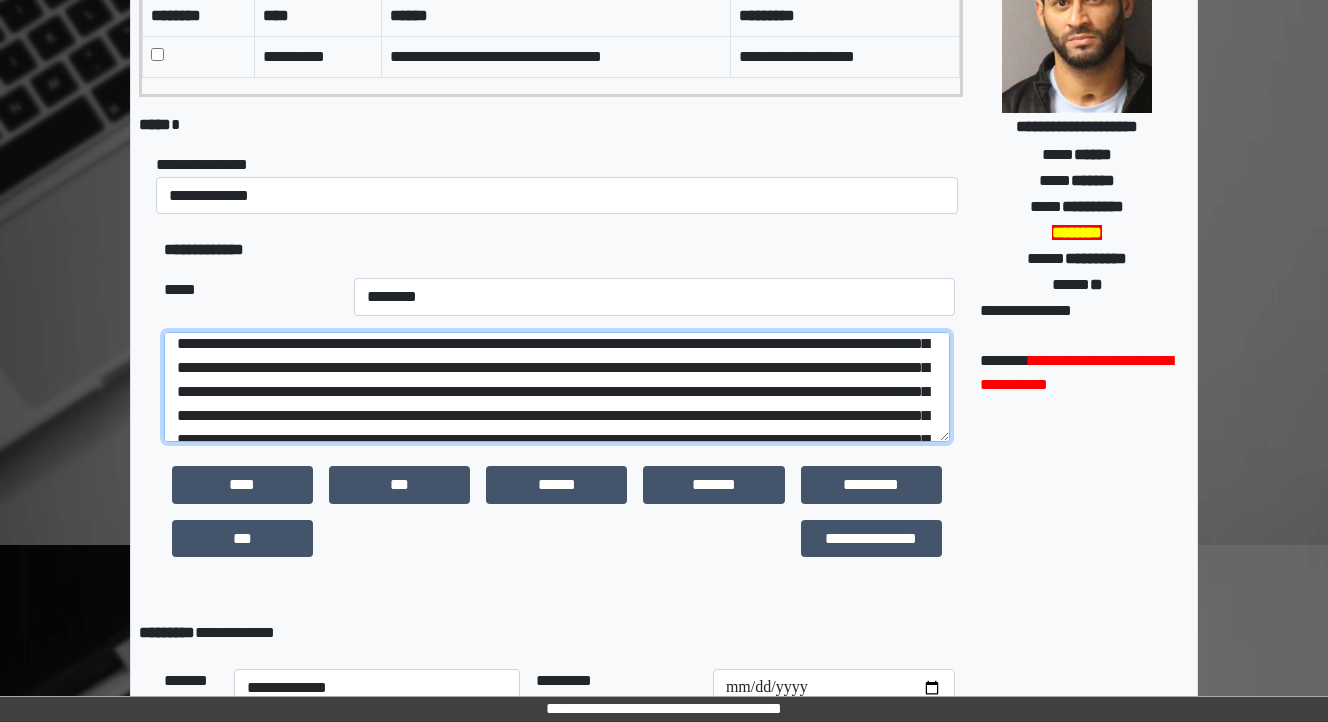 click at bounding box center [557, 387] 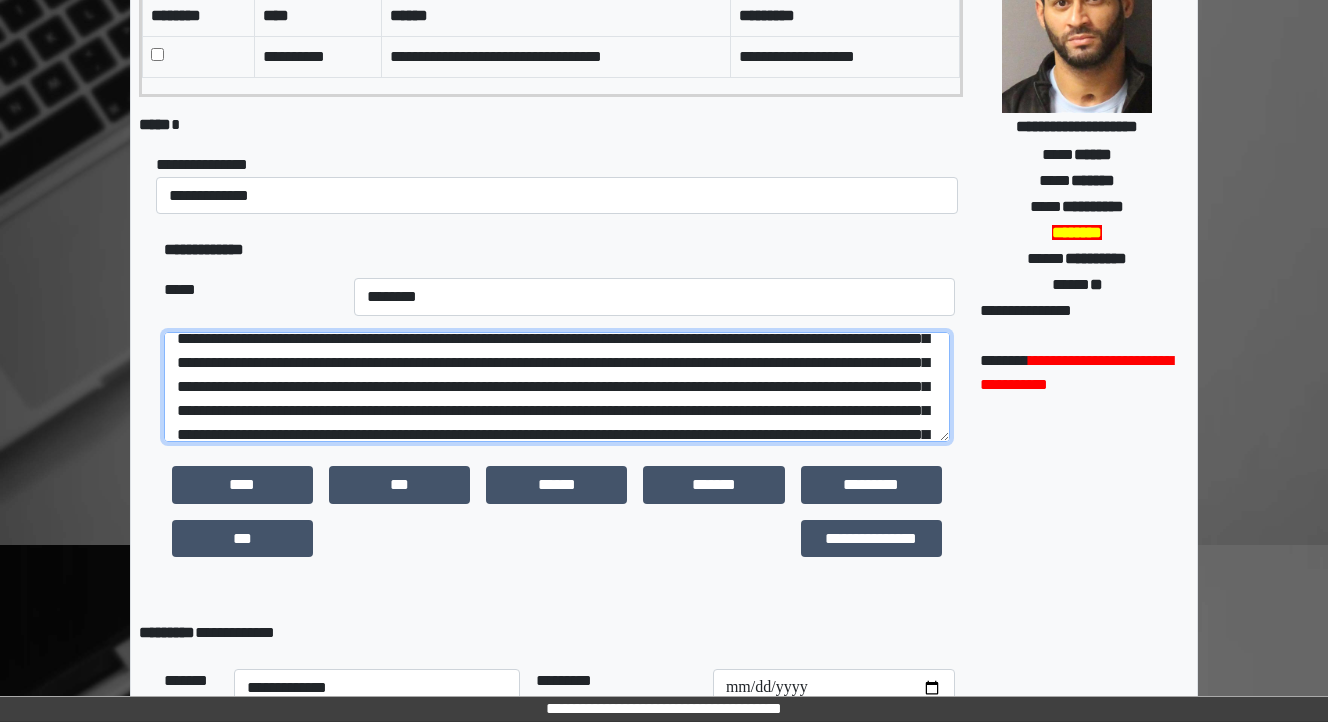 scroll, scrollTop: 151, scrollLeft: 0, axis: vertical 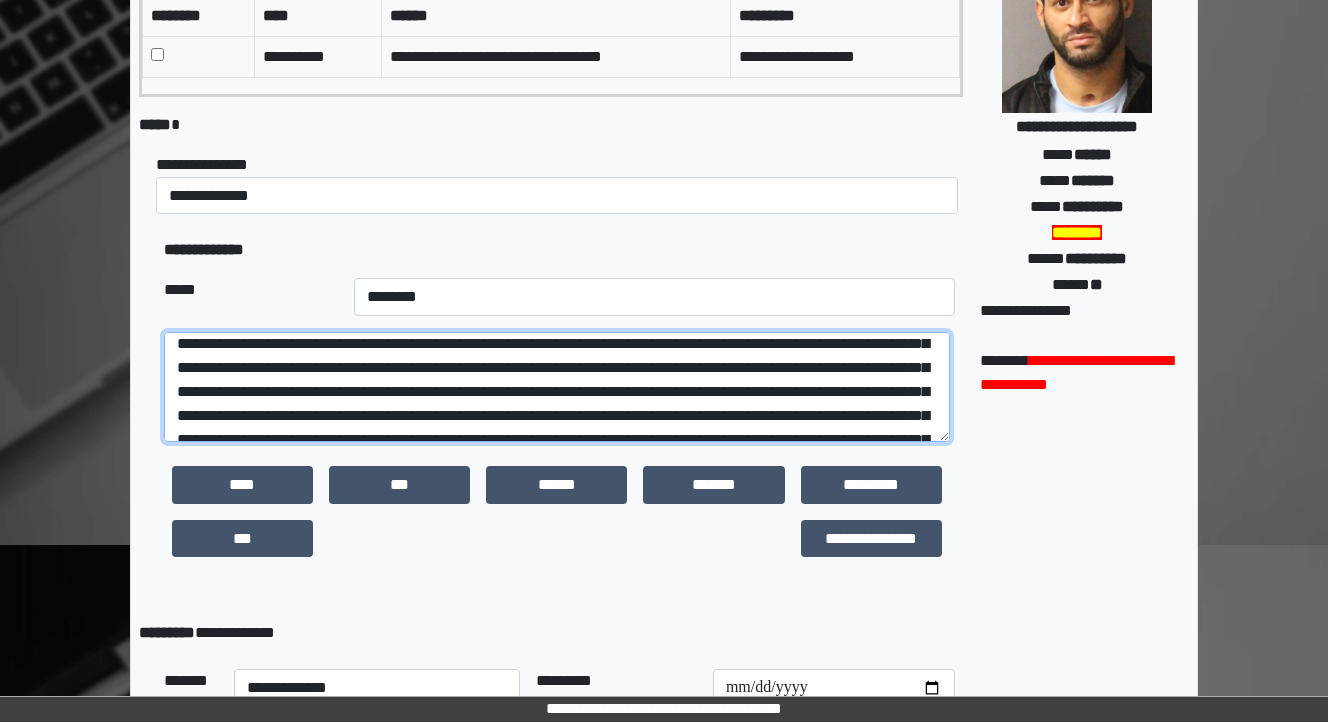 click at bounding box center (557, 387) 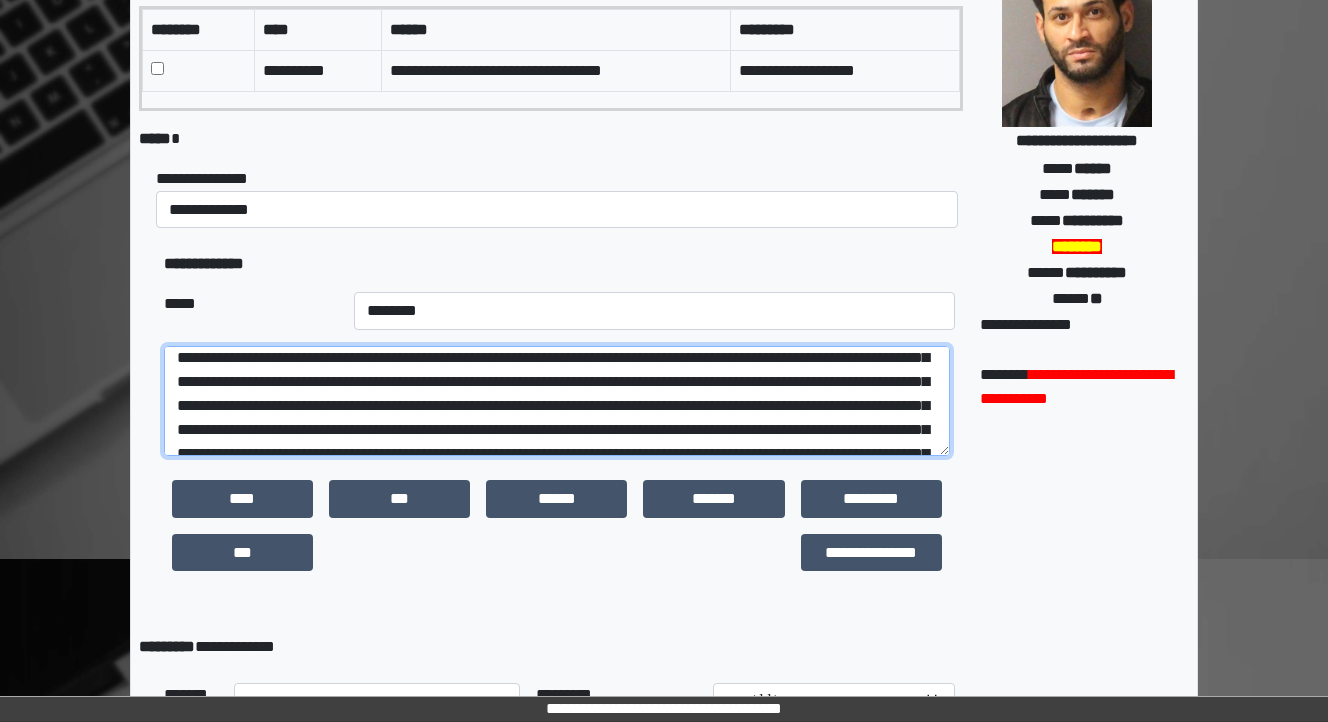 scroll, scrollTop: 240, scrollLeft: 0, axis: vertical 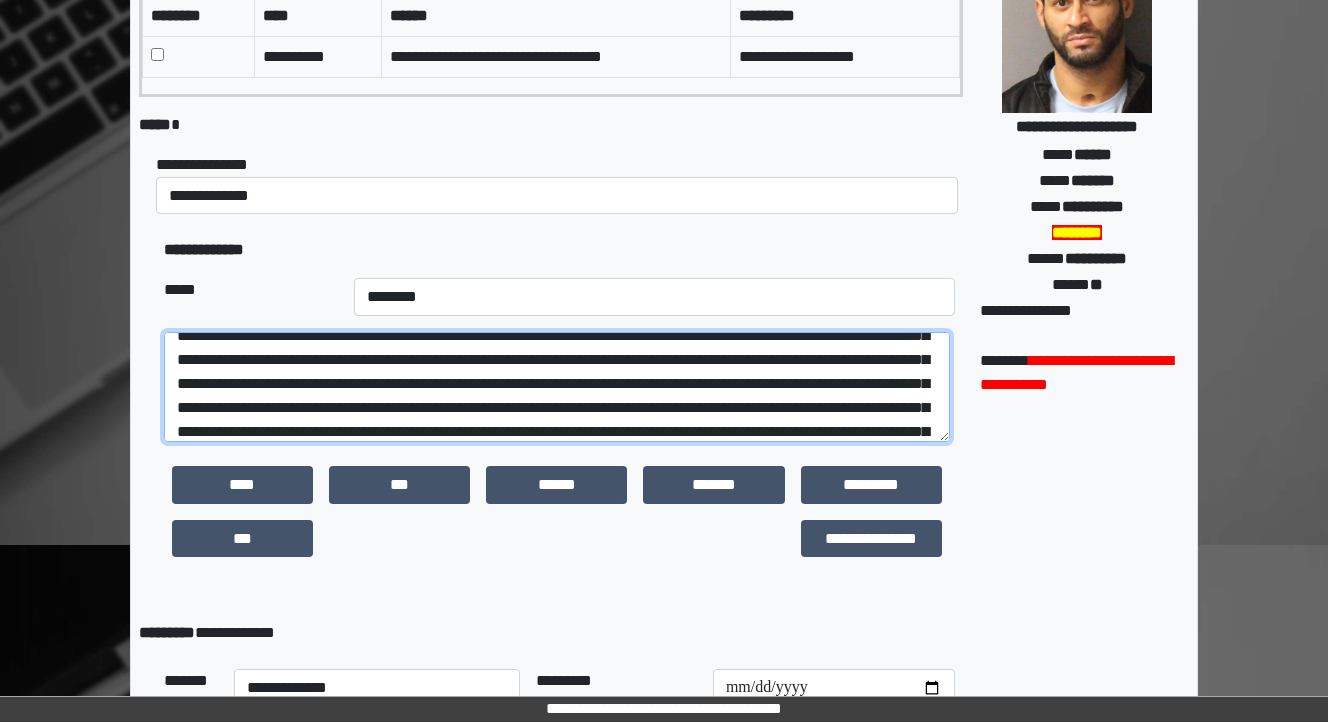 click at bounding box center [557, 387] 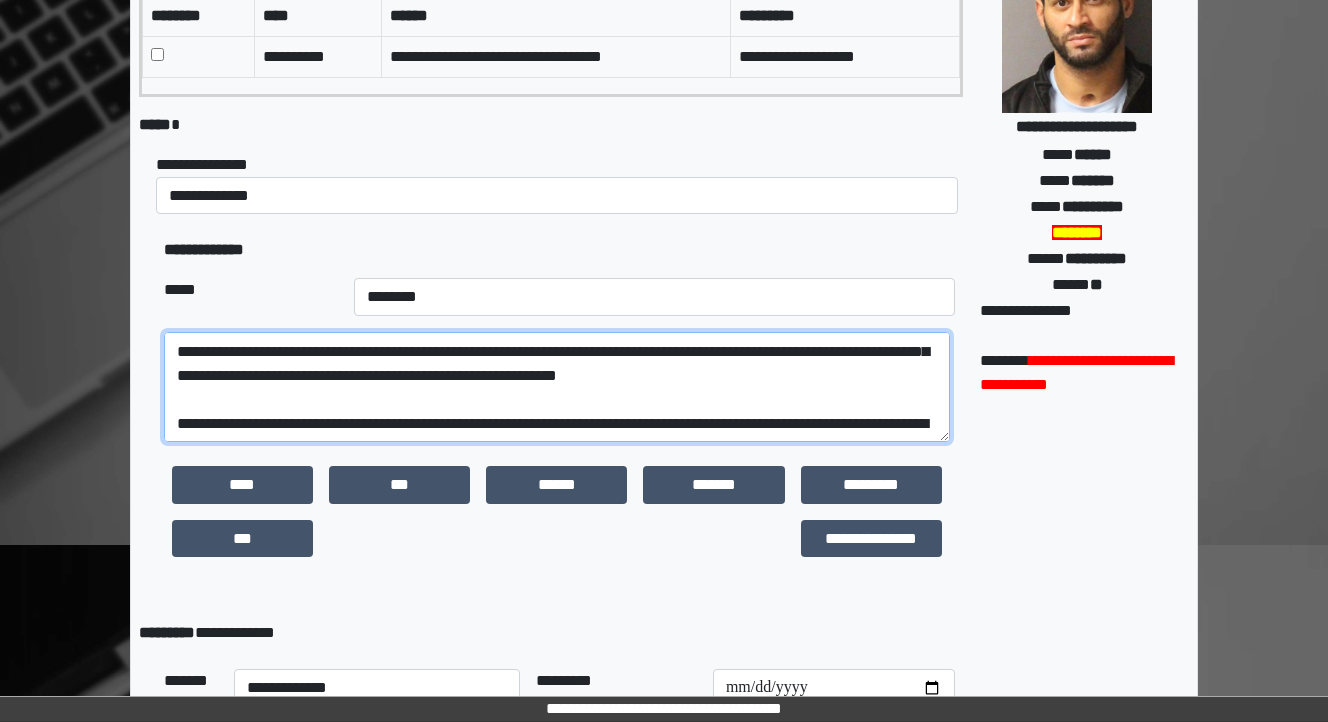 click at bounding box center [557, 387] 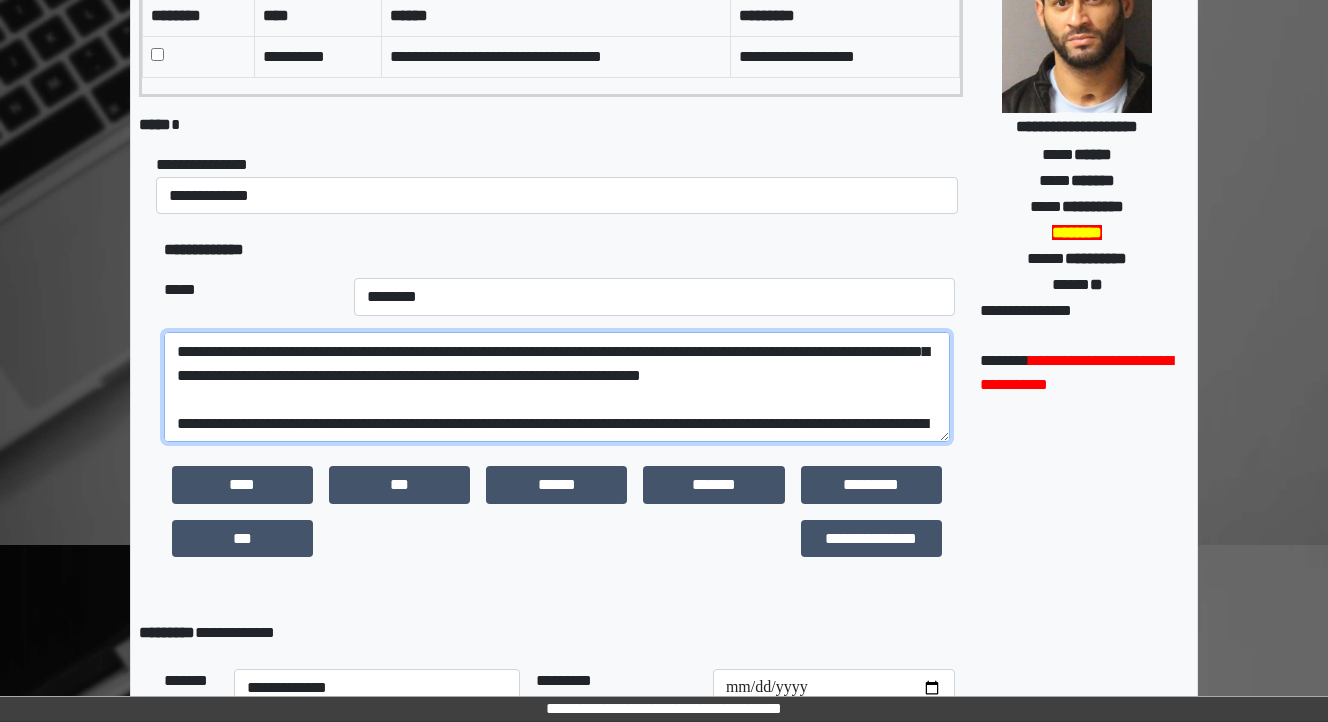 click at bounding box center [557, 387] 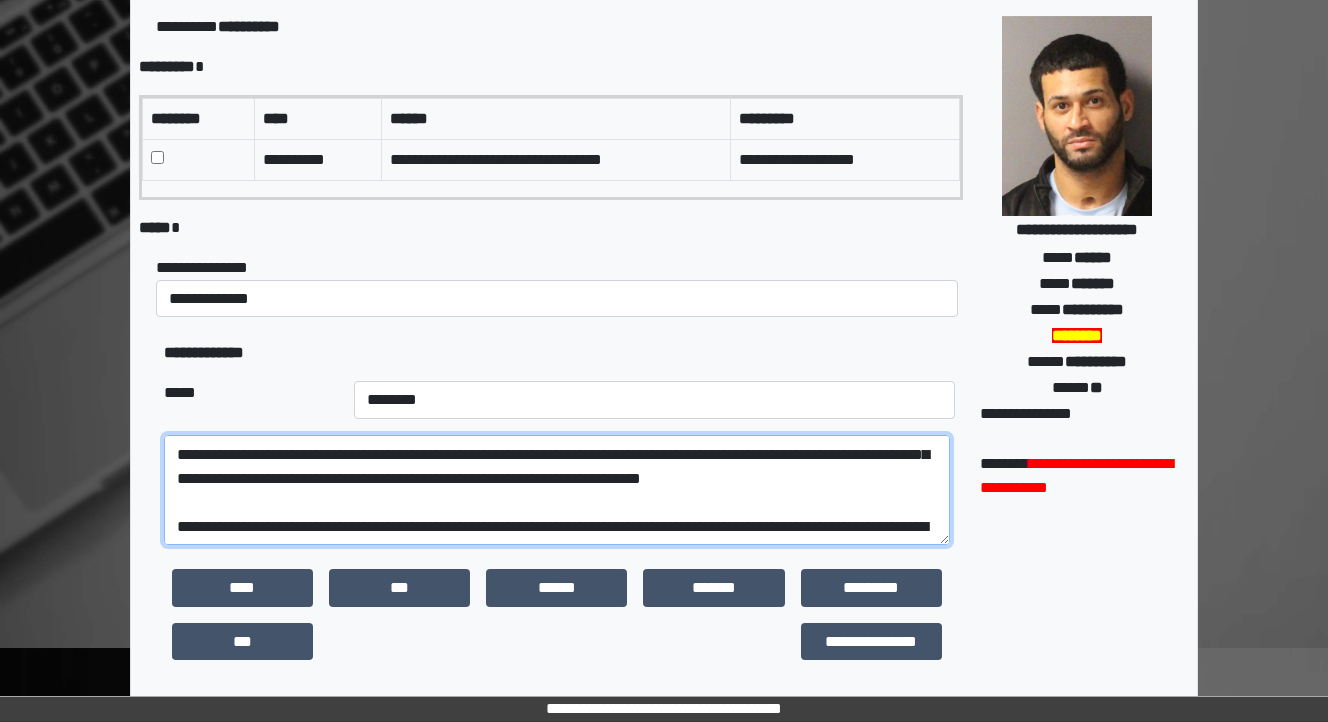 scroll, scrollTop: 240, scrollLeft: 0, axis: vertical 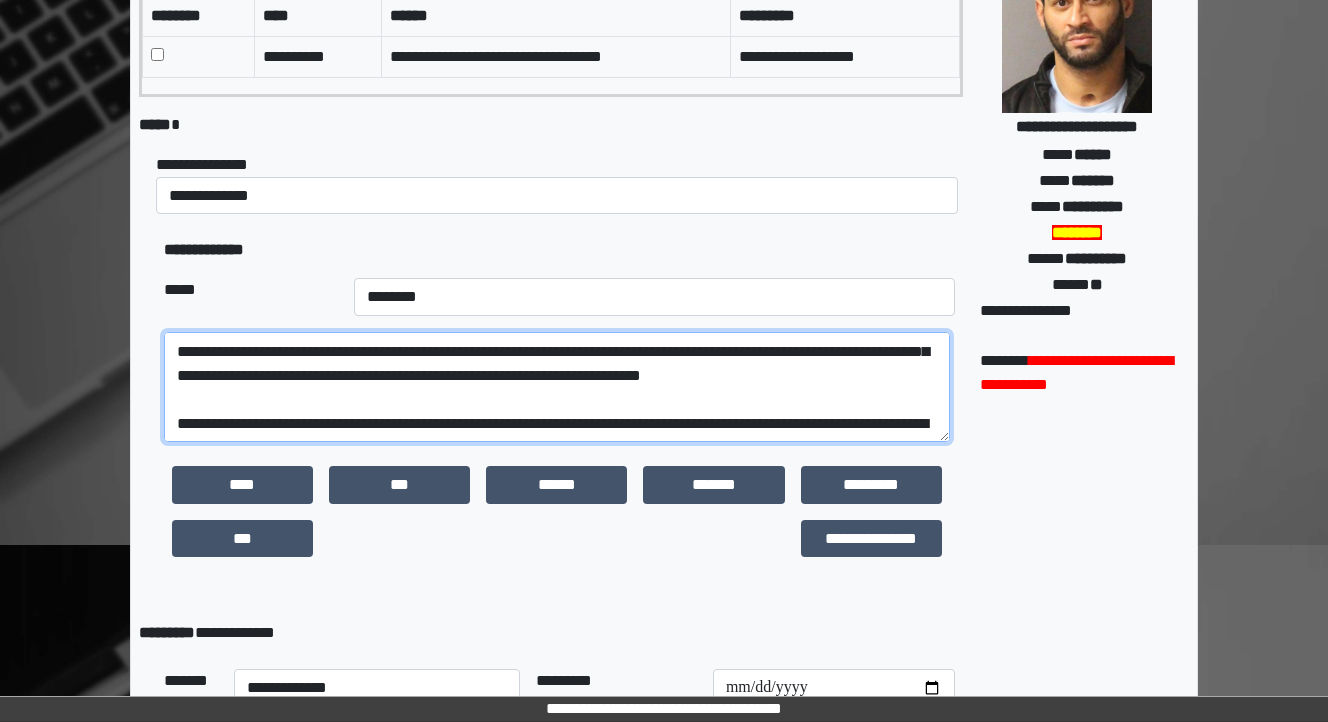 click at bounding box center [557, 387] 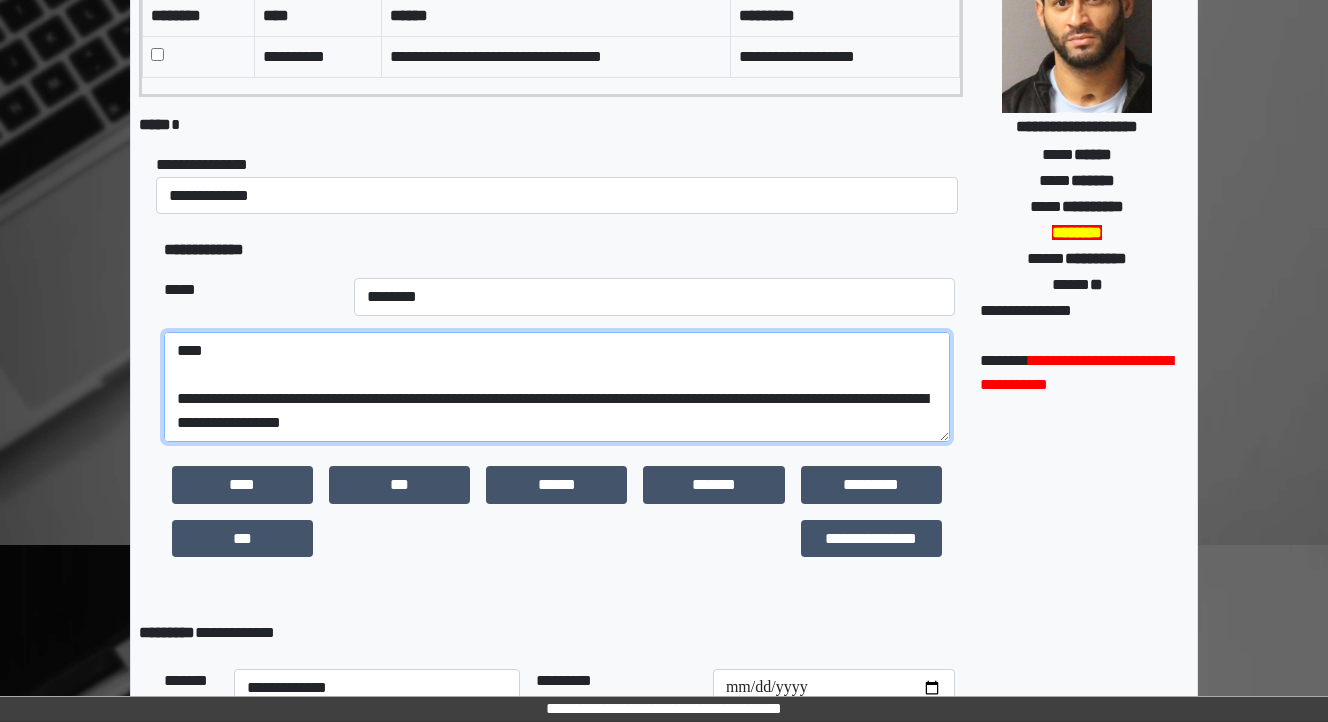 scroll, scrollTop: 391, scrollLeft: 0, axis: vertical 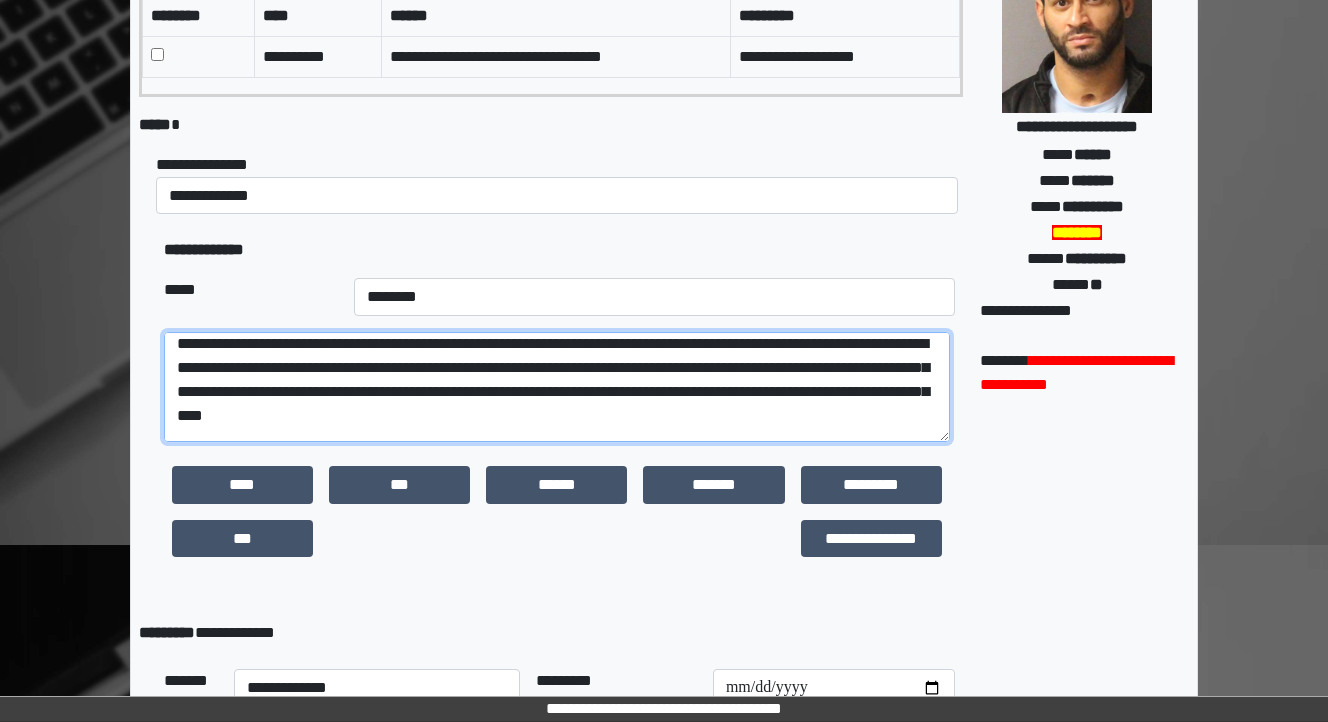 click at bounding box center [557, 387] 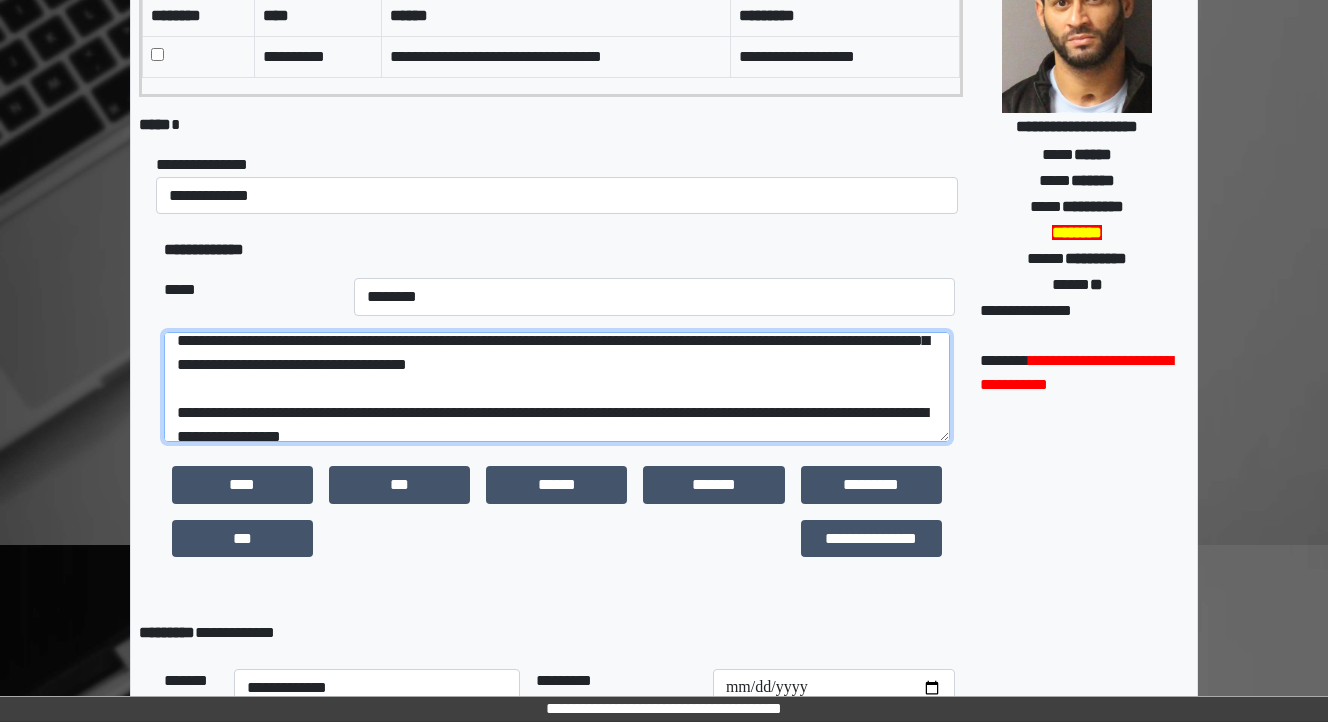 scroll, scrollTop: 471, scrollLeft: 0, axis: vertical 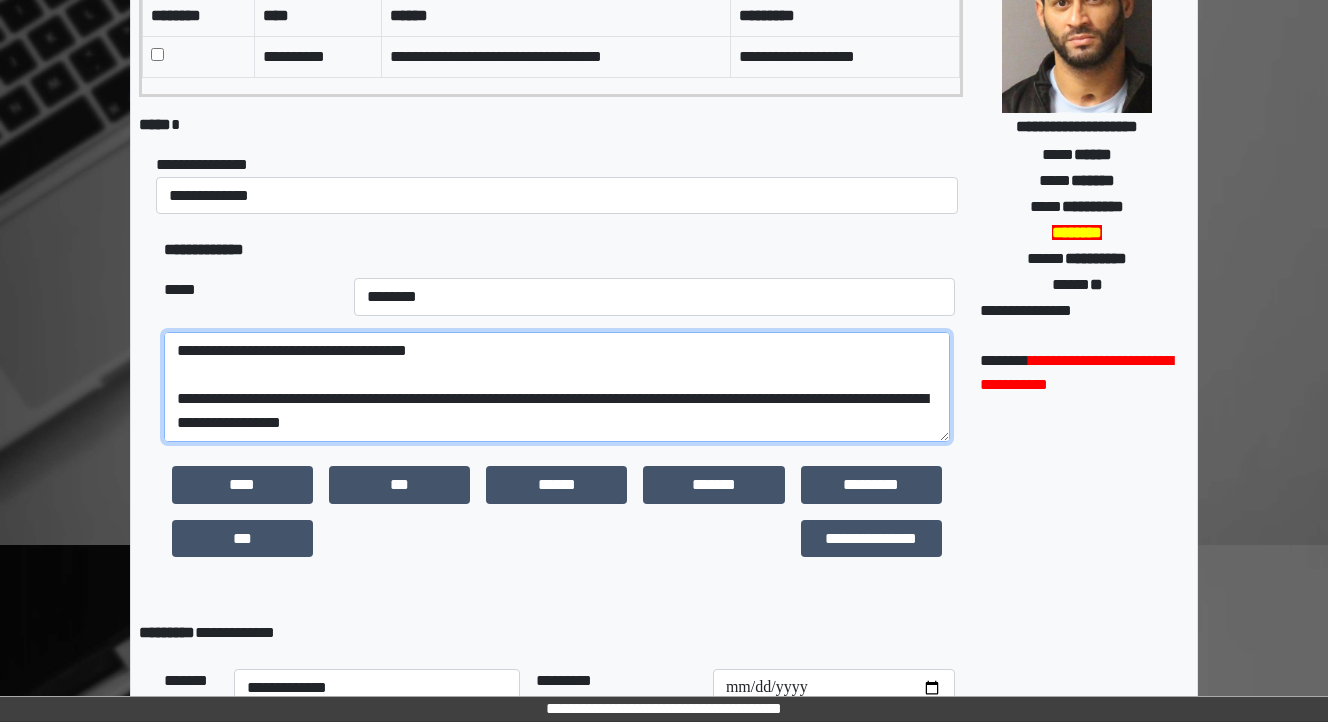 click at bounding box center (557, 387) 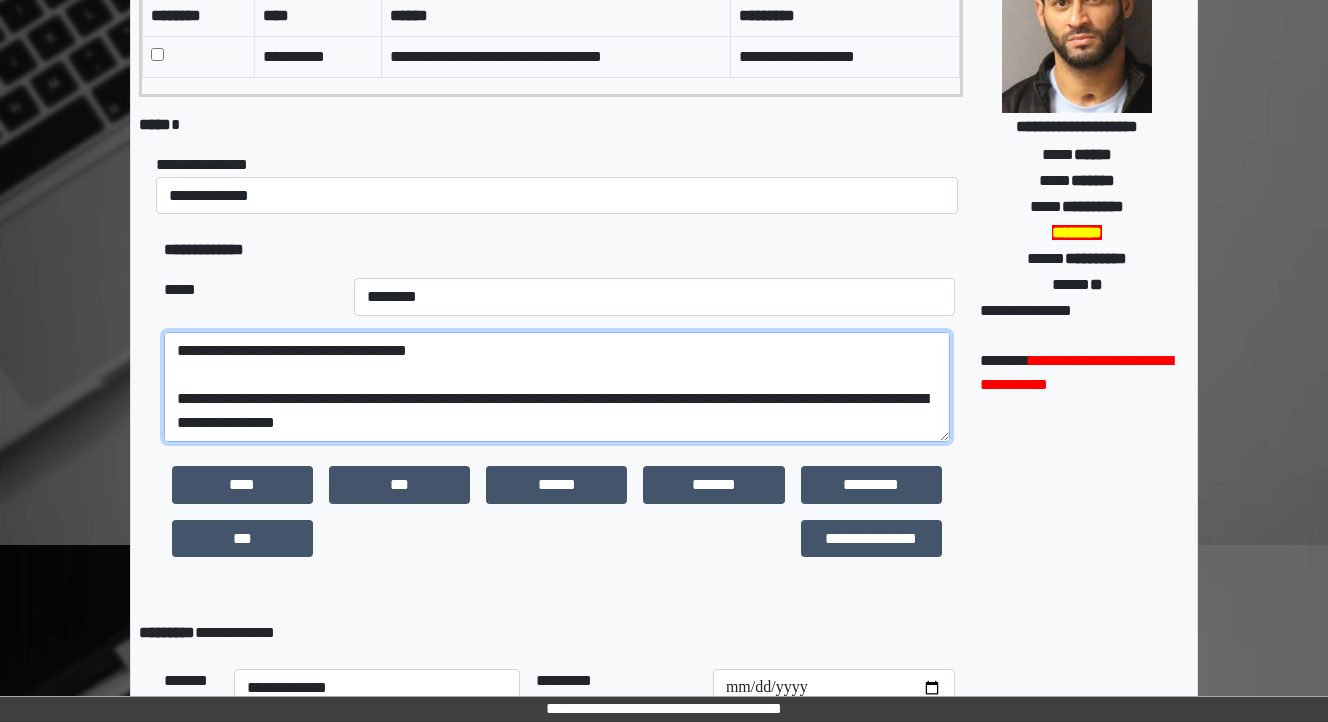 click at bounding box center [557, 387] 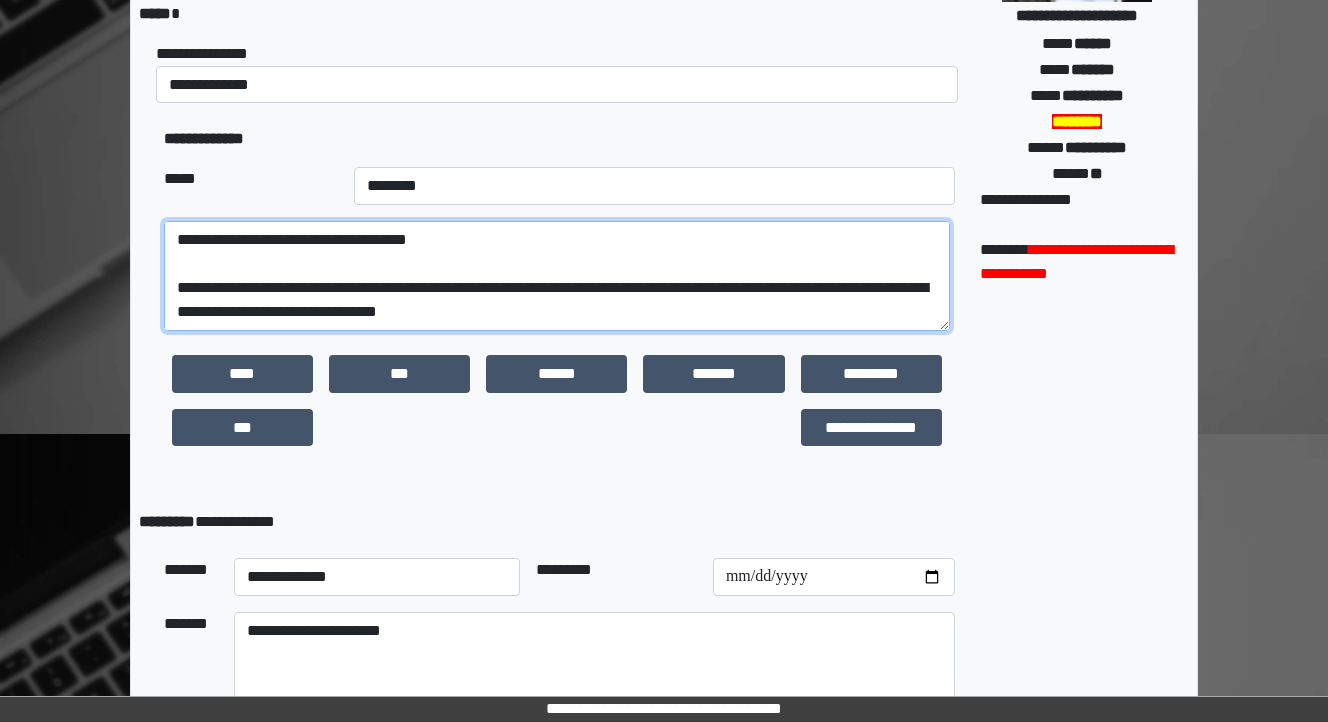 scroll, scrollTop: 400, scrollLeft: 0, axis: vertical 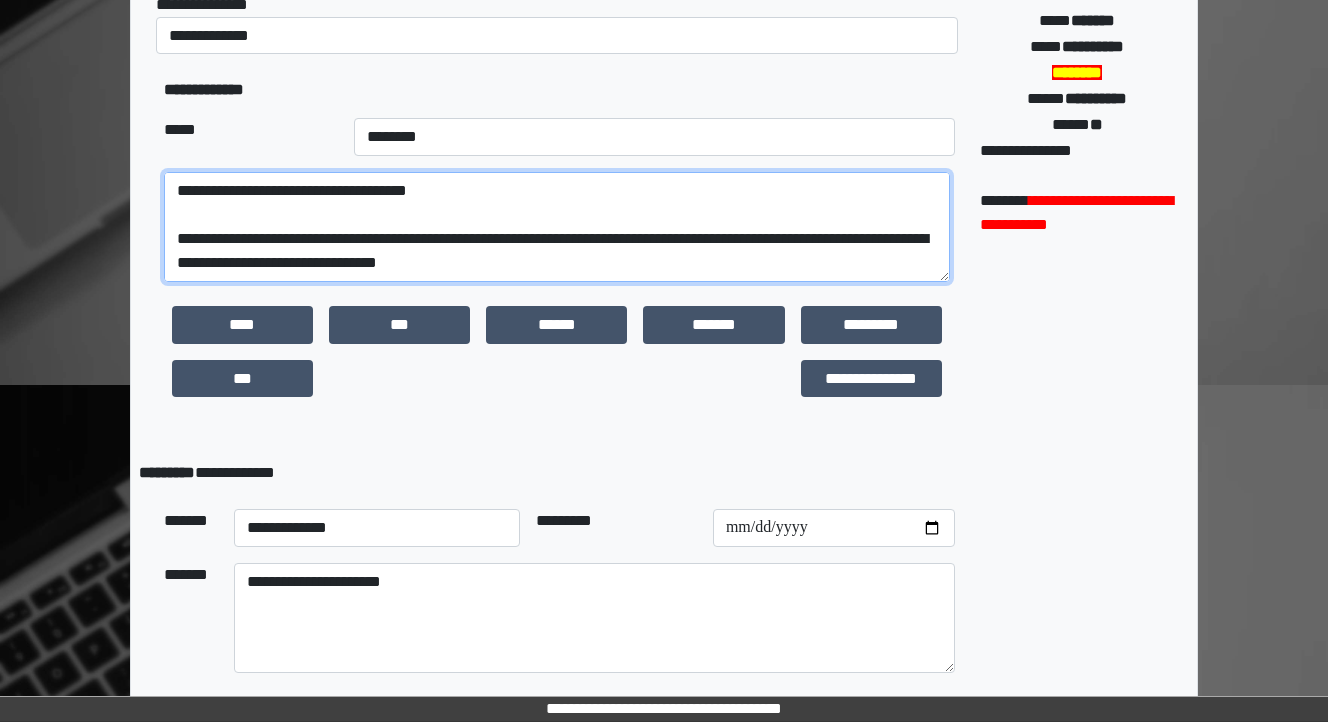 click at bounding box center [557, 227] 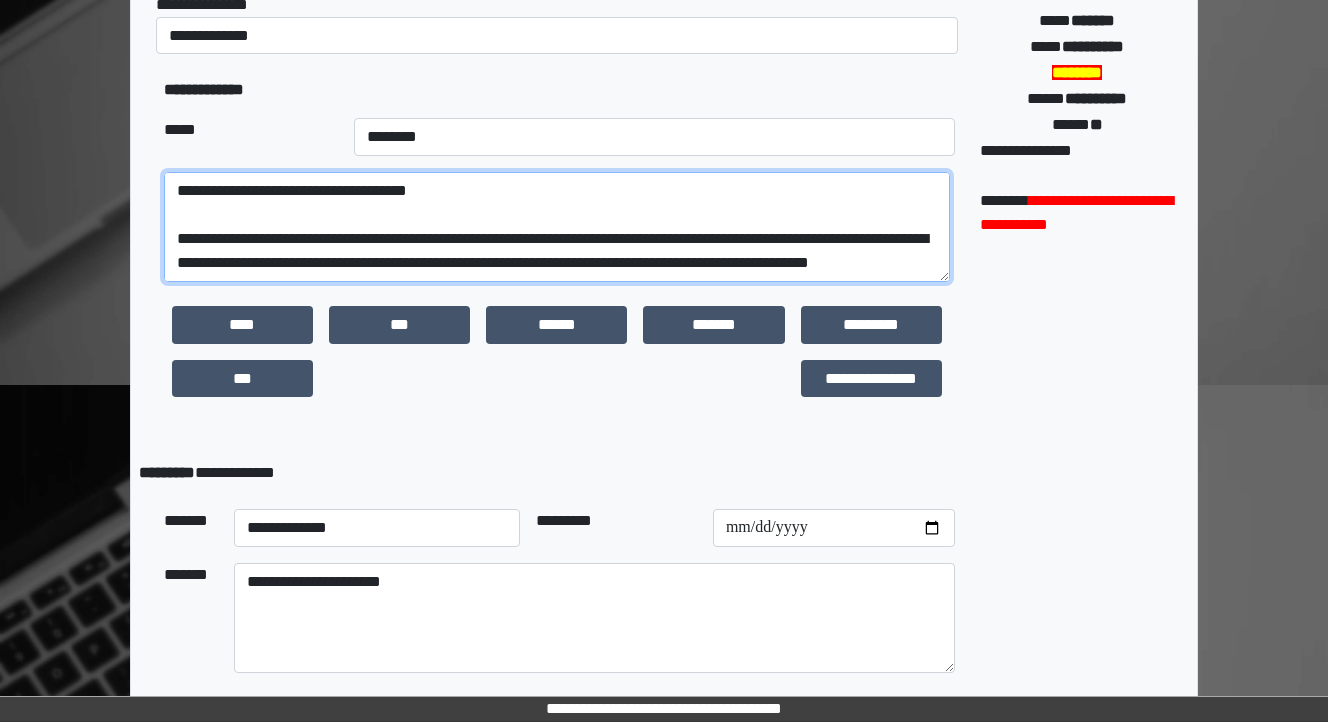 drag, startPoint x: 359, startPoint y: 263, endPoint x: 558, endPoint y: 237, distance: 200.6913 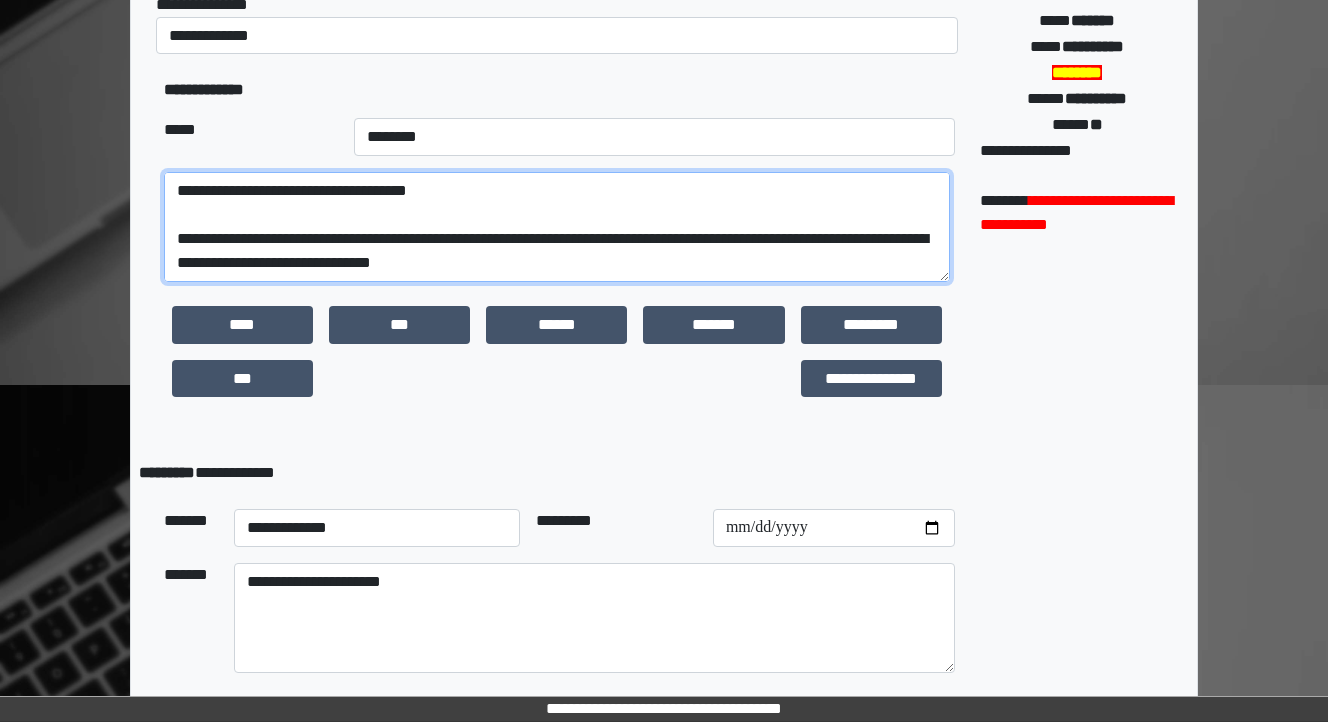 click at bounding box center (557, 227) 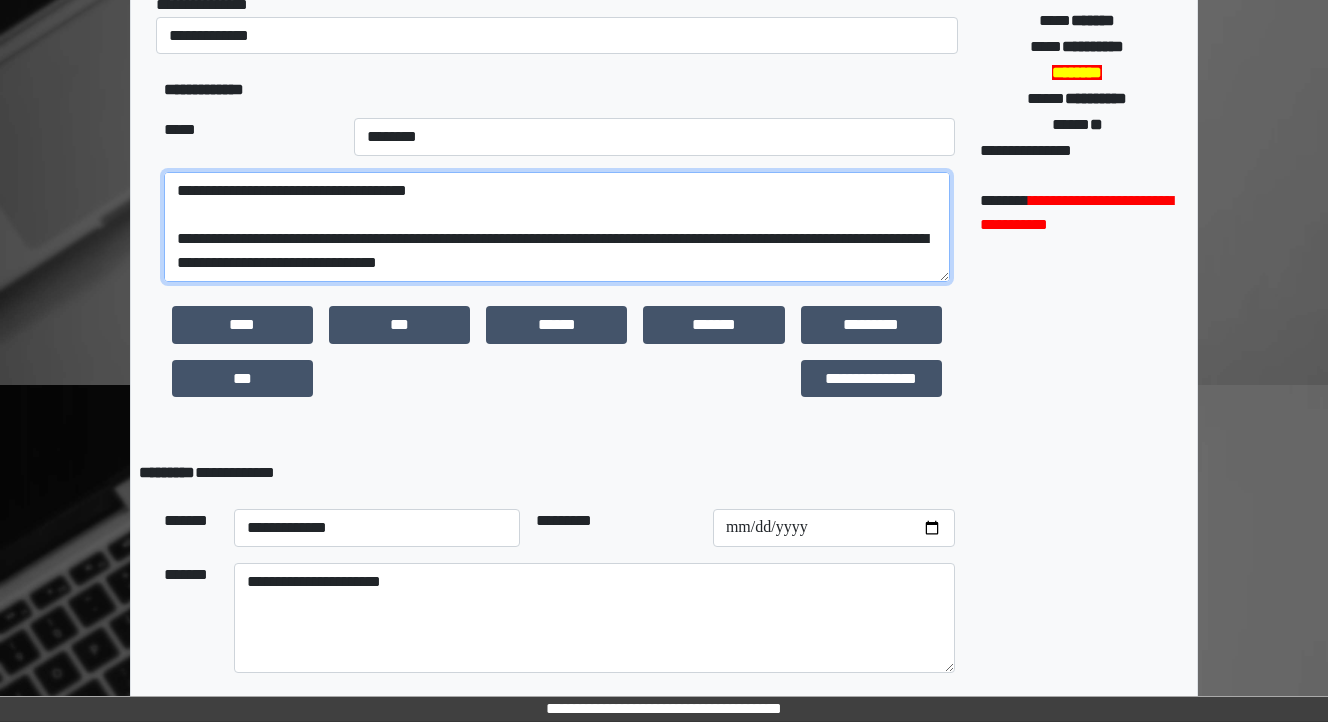 click at bounding box center (557, 227) 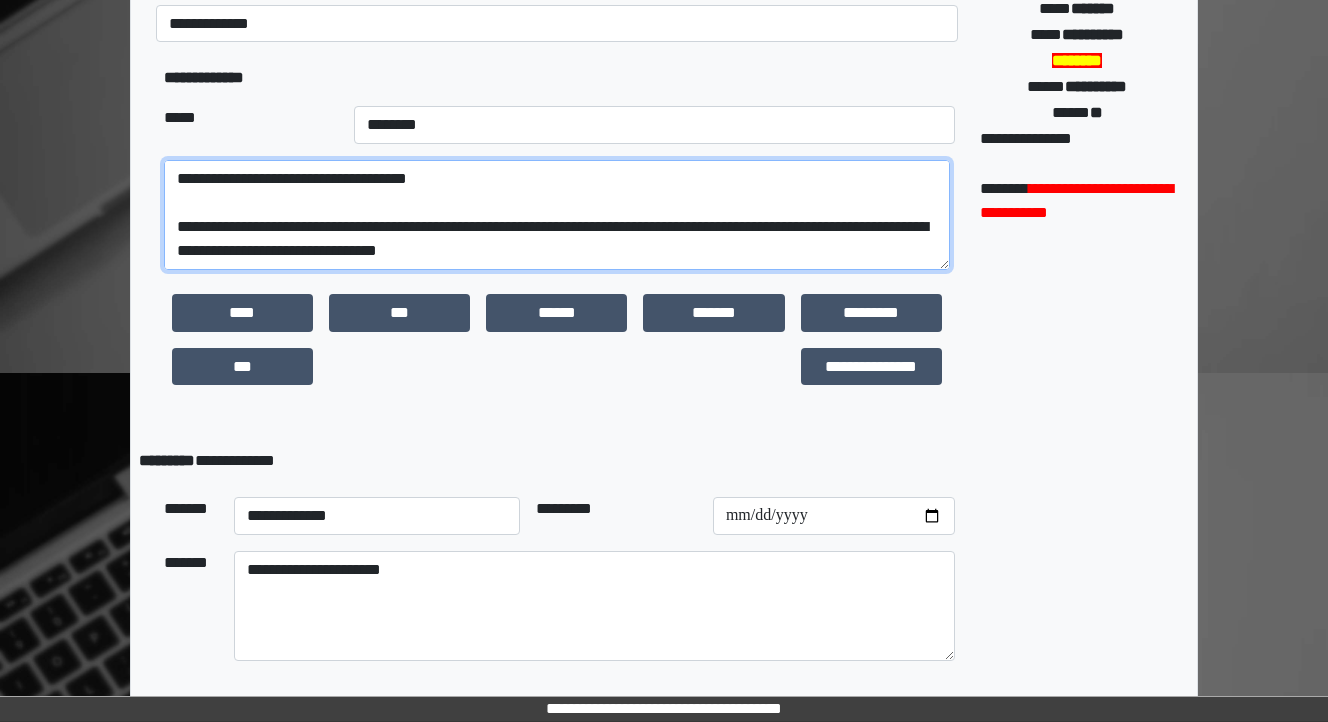 scroll, scrollTop: 482, scrollLeft: 0, axis: vertical 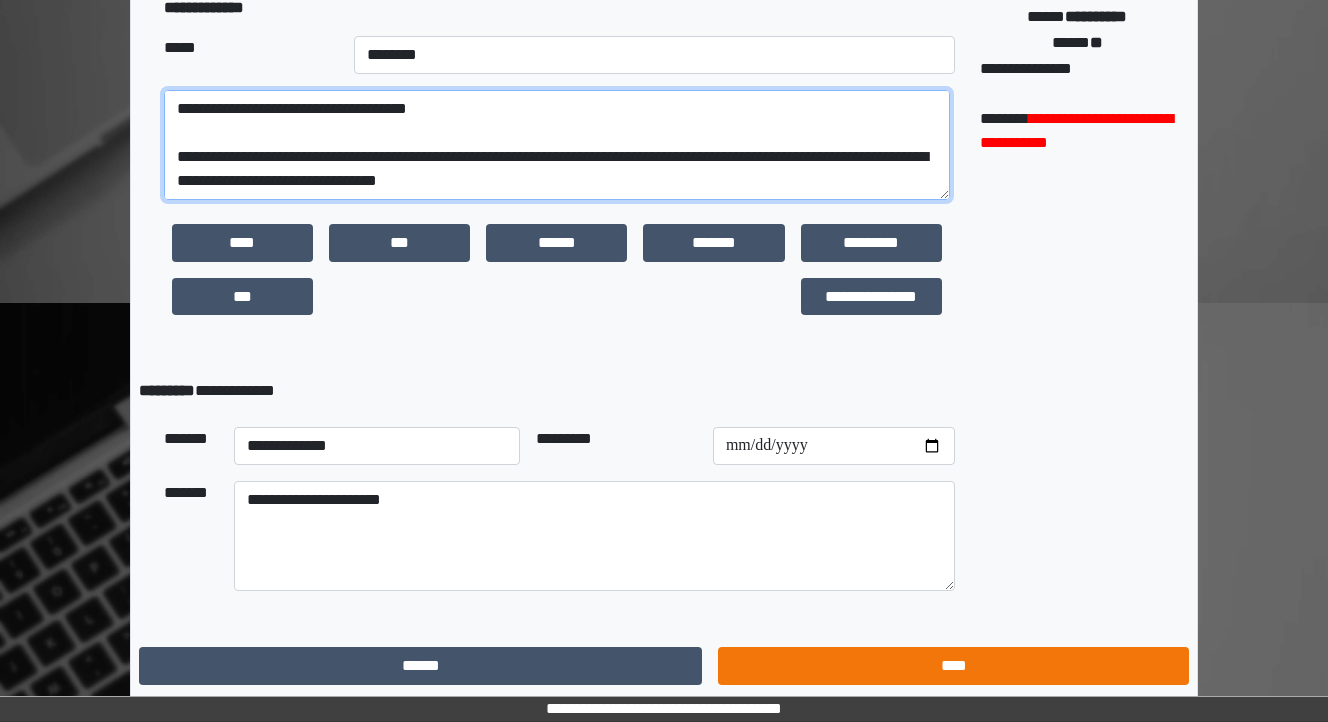 type on "**********" 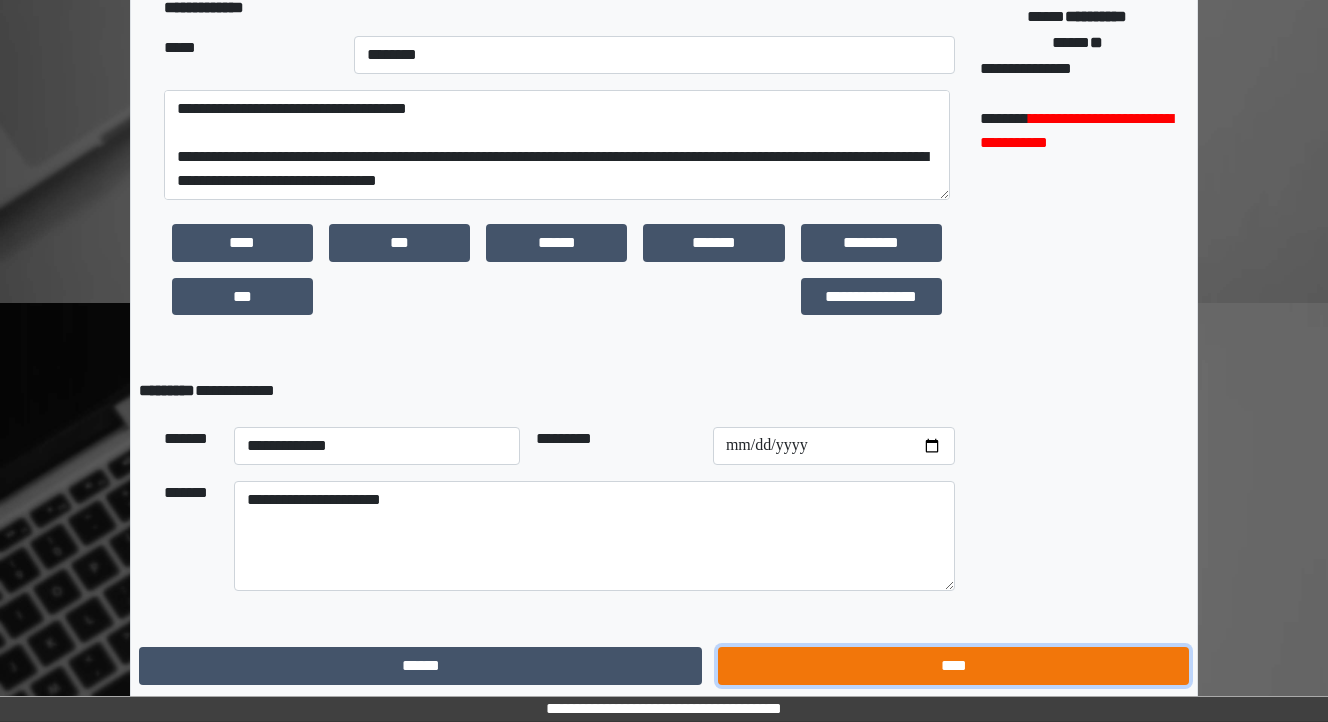 click on "****" at bounding box center [953, 666] 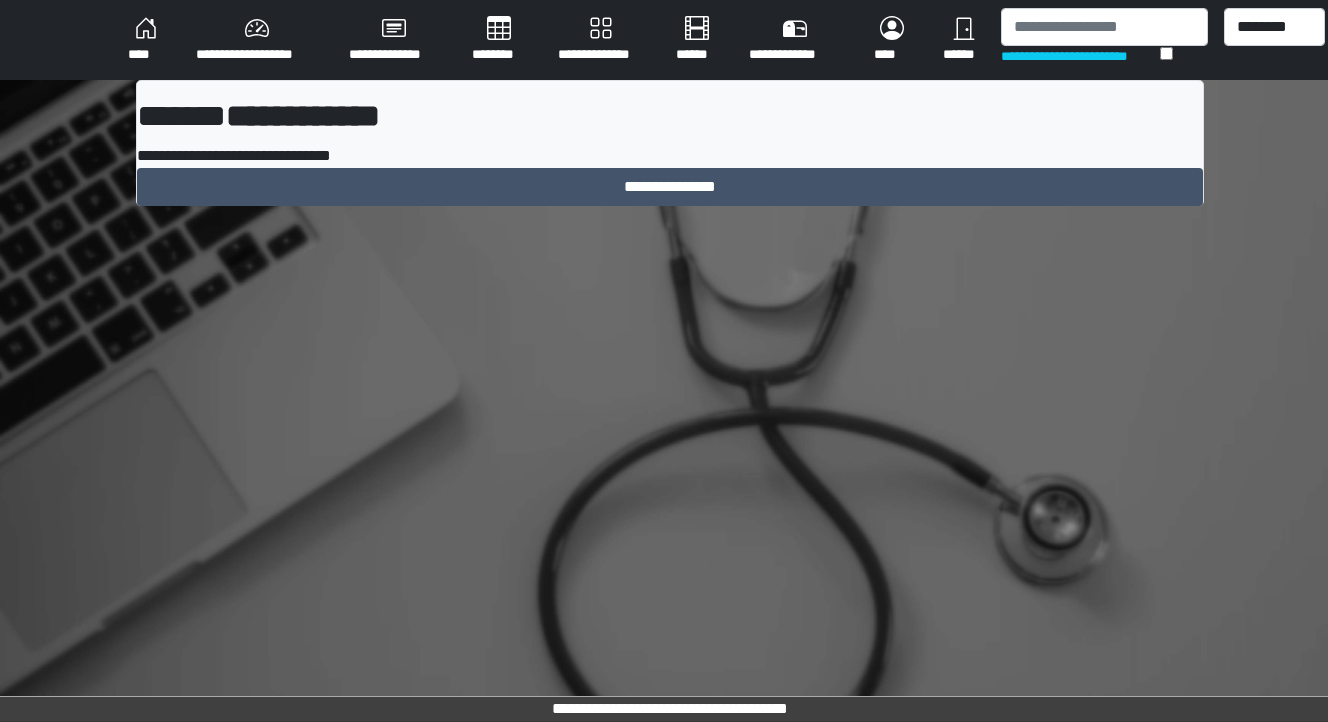 scroll, scrollTop: 0, scrollLeft: 0, axis: both 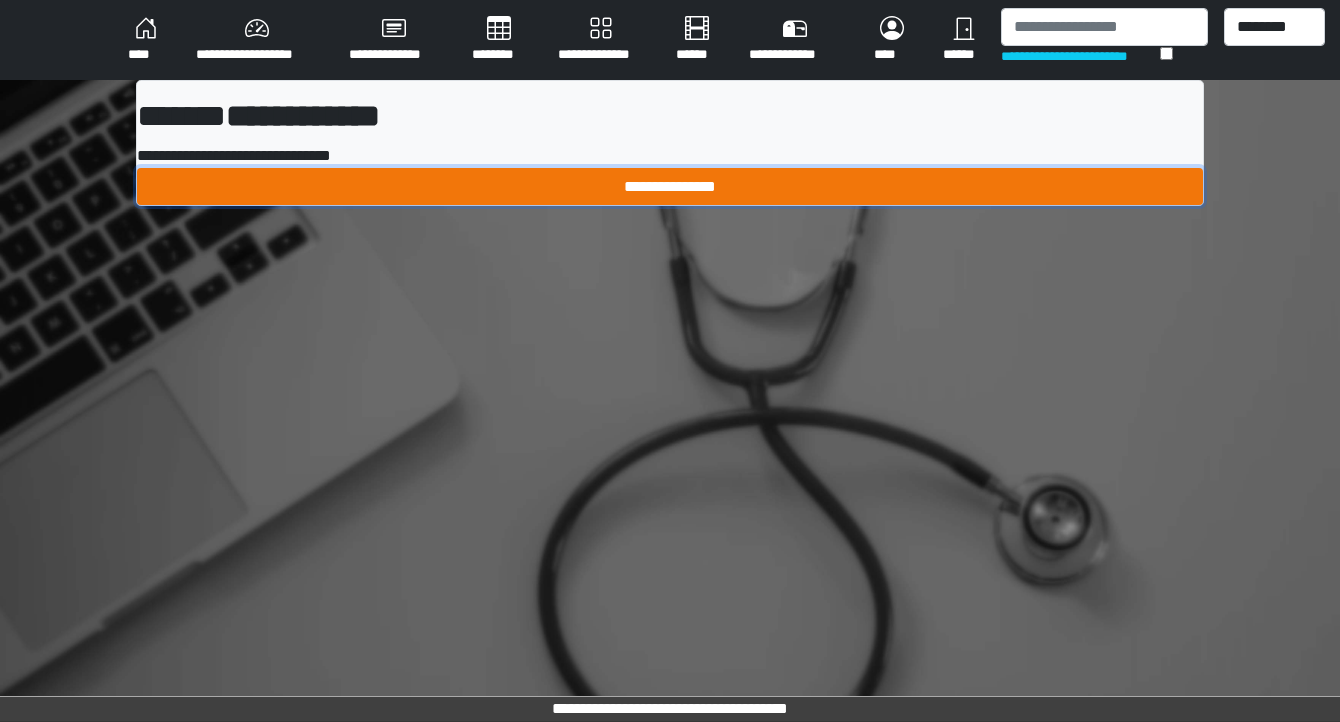 click on "**********" at bounding box center [670, 187] 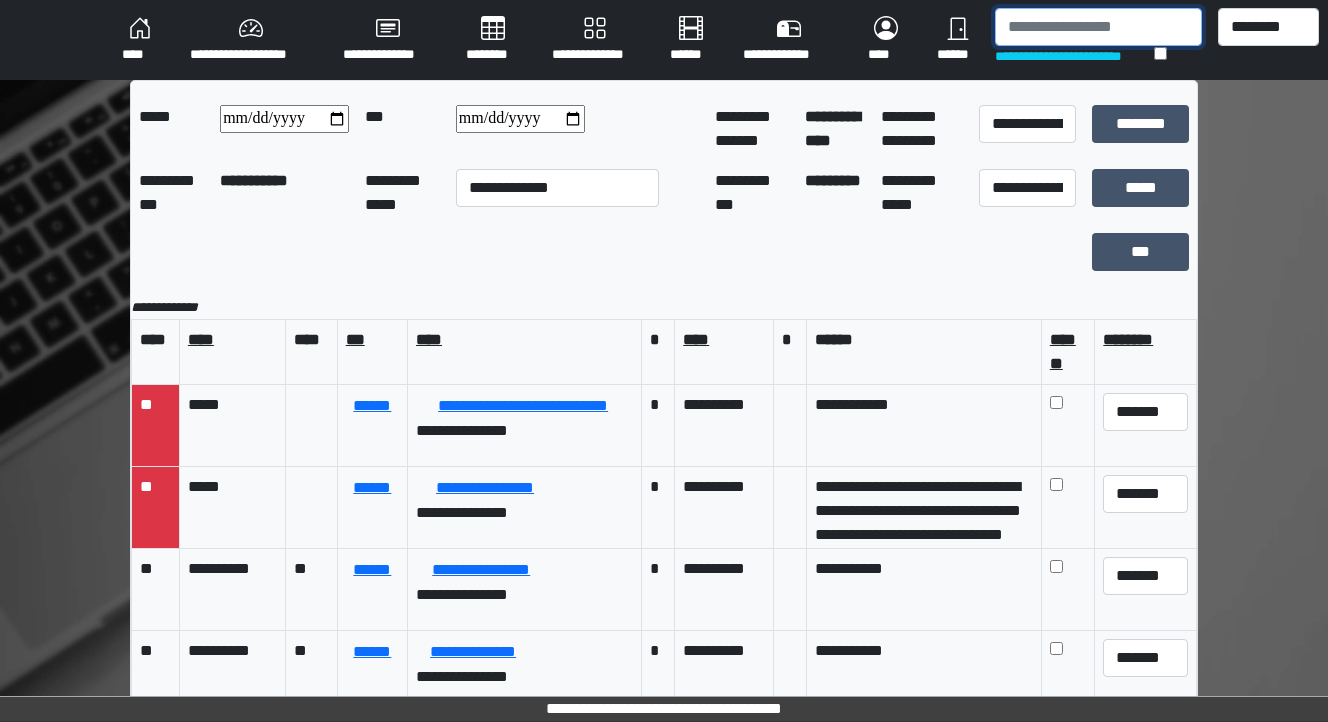 click at bounding box center [1098, 27] 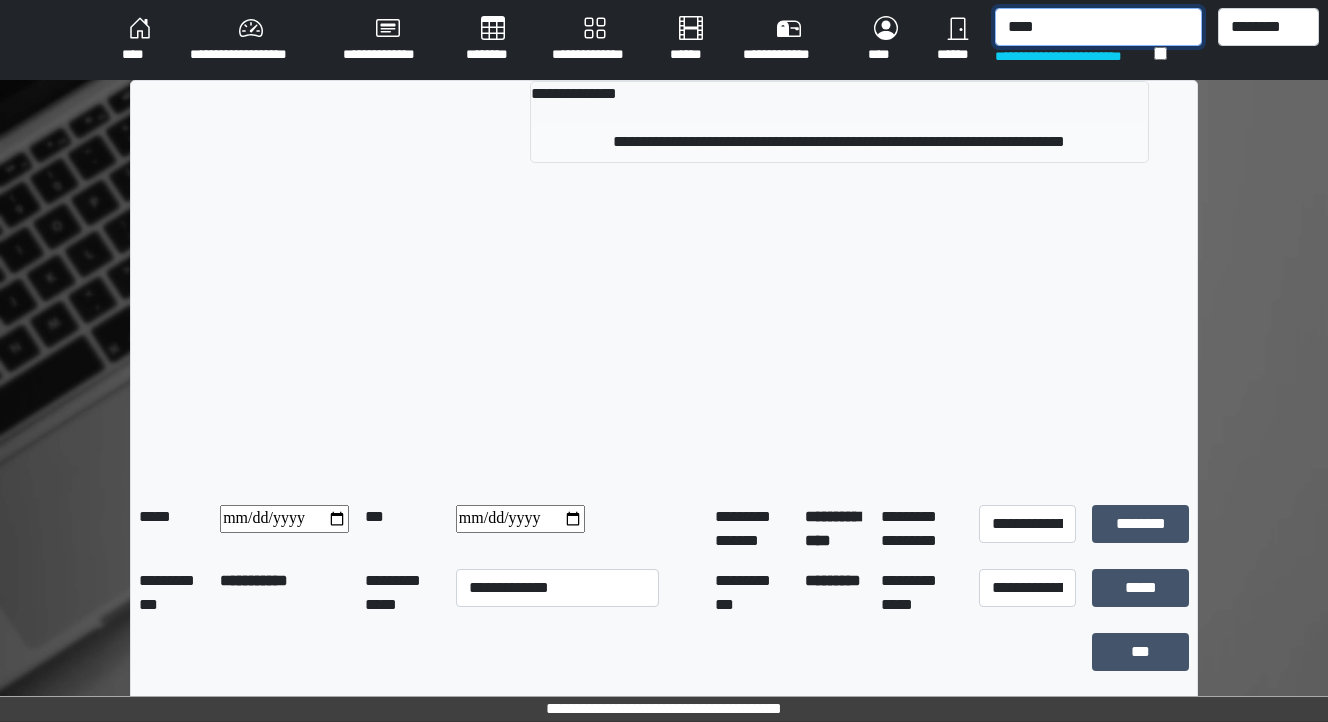 type on "****" 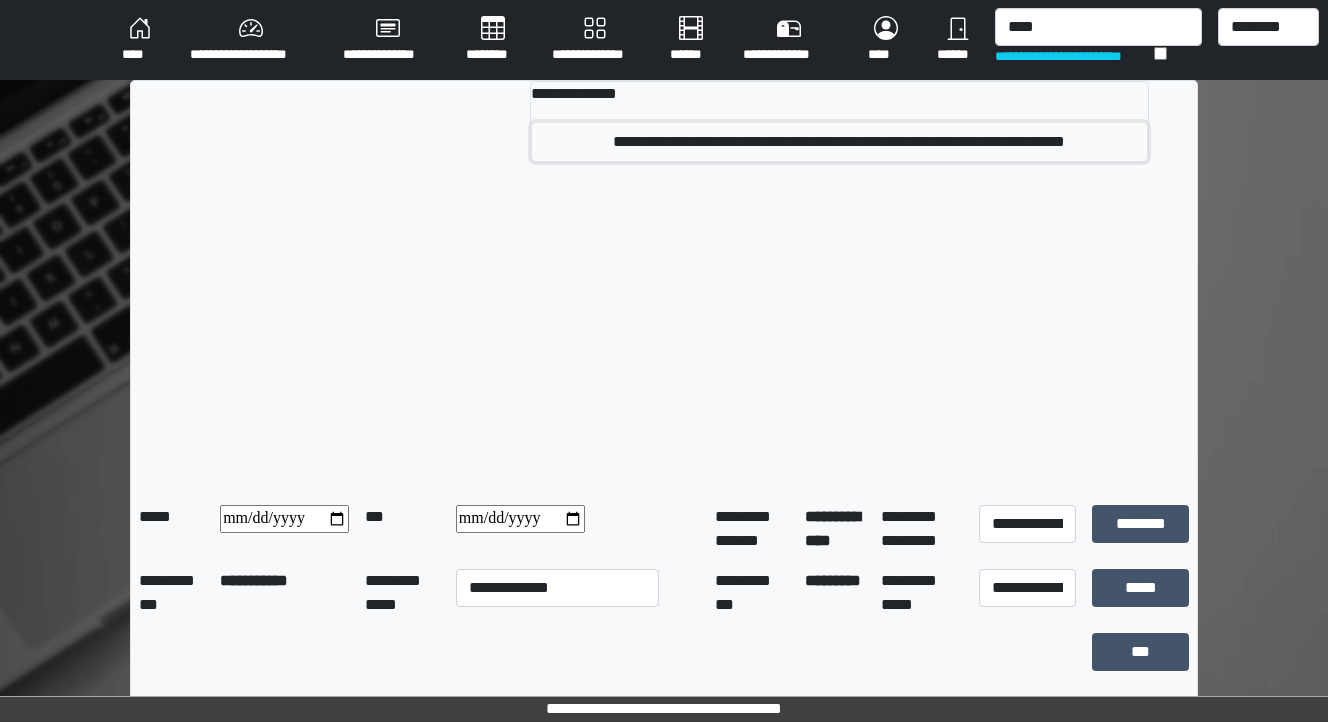 click on "**********" at bounding box center [840, 142] 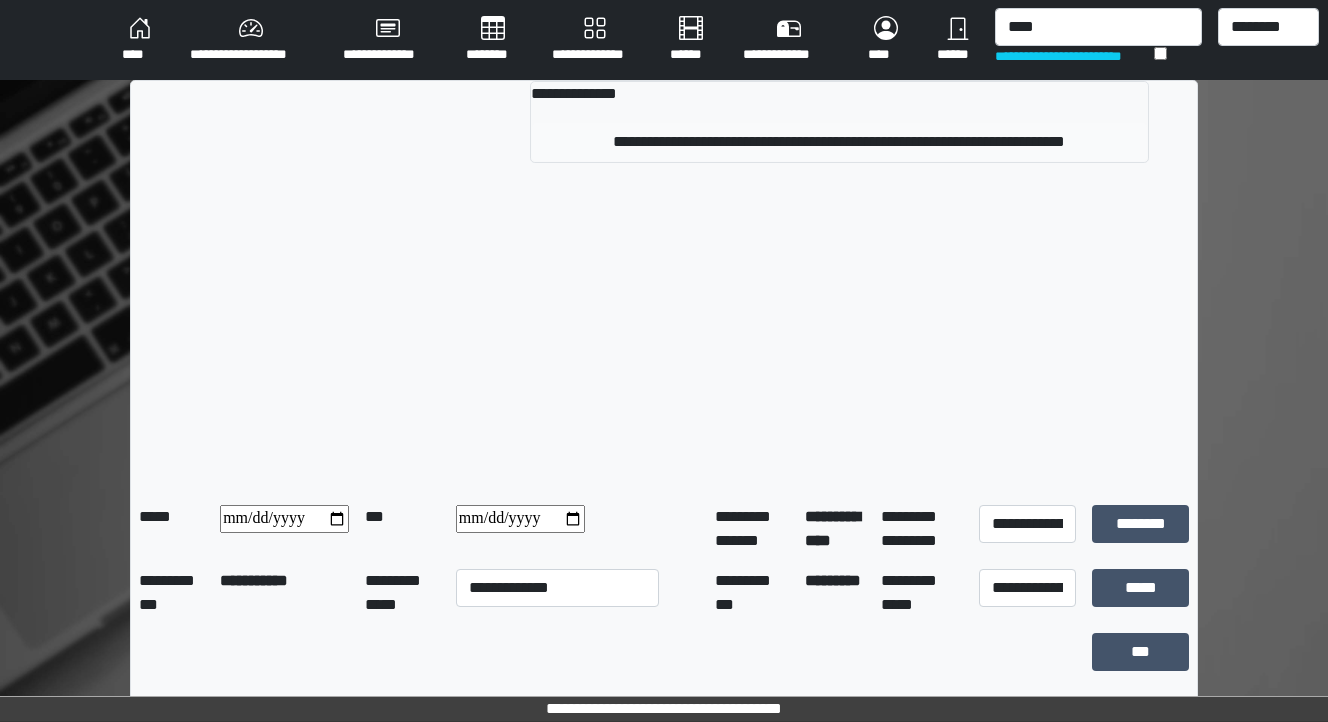 type 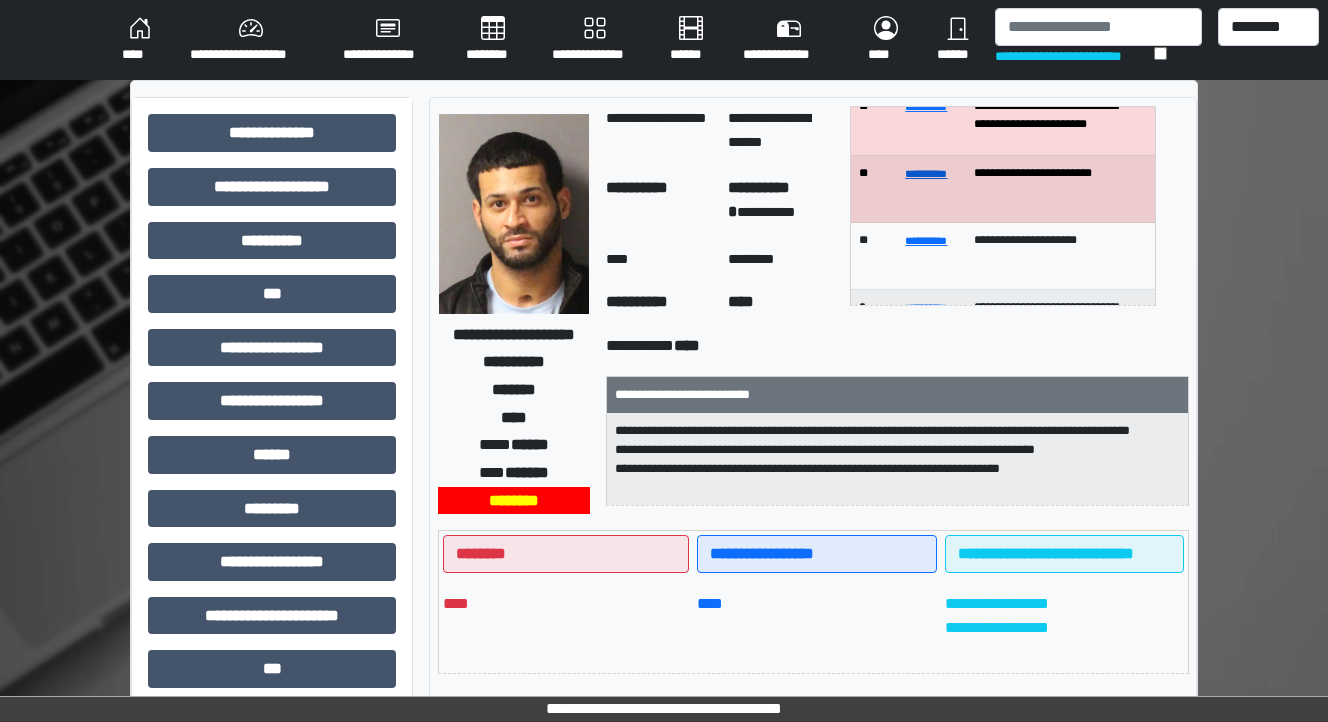 scroll, scrollTop: 80, scrollLeft: 0, axis: vertical 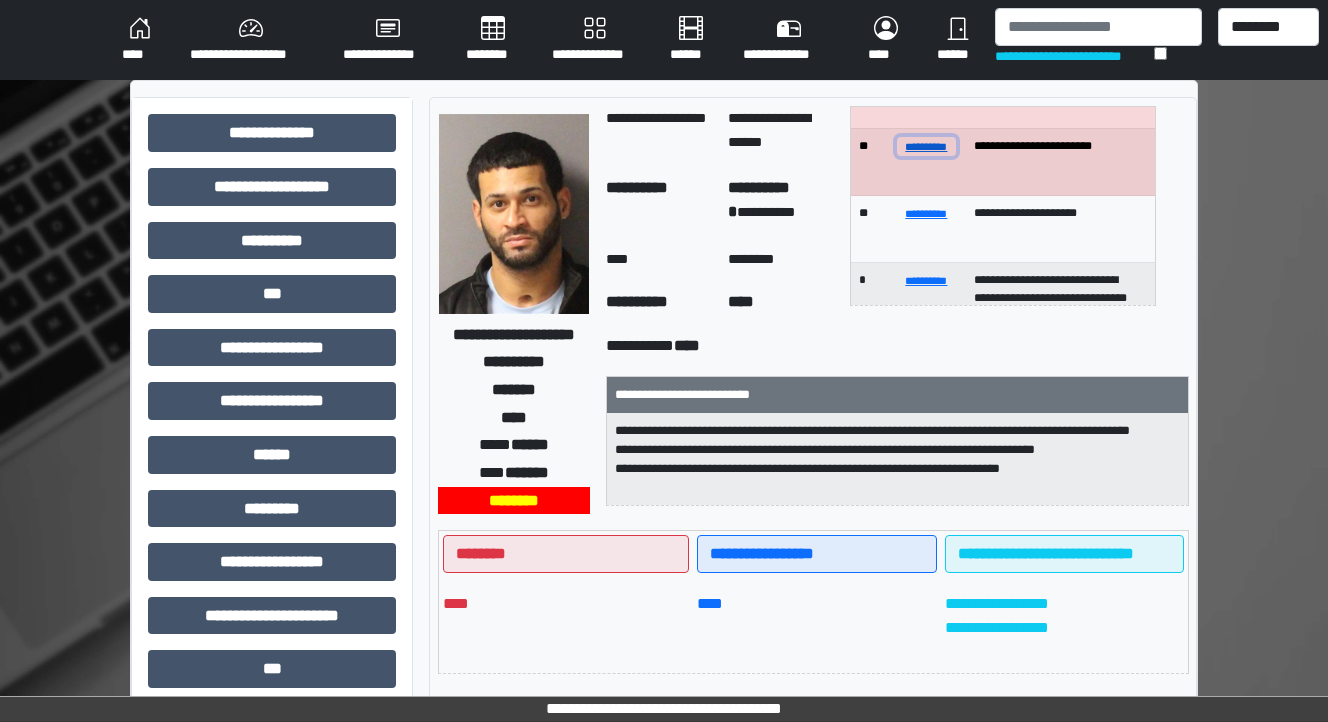click on "**********" at bounding box center (927, 146) 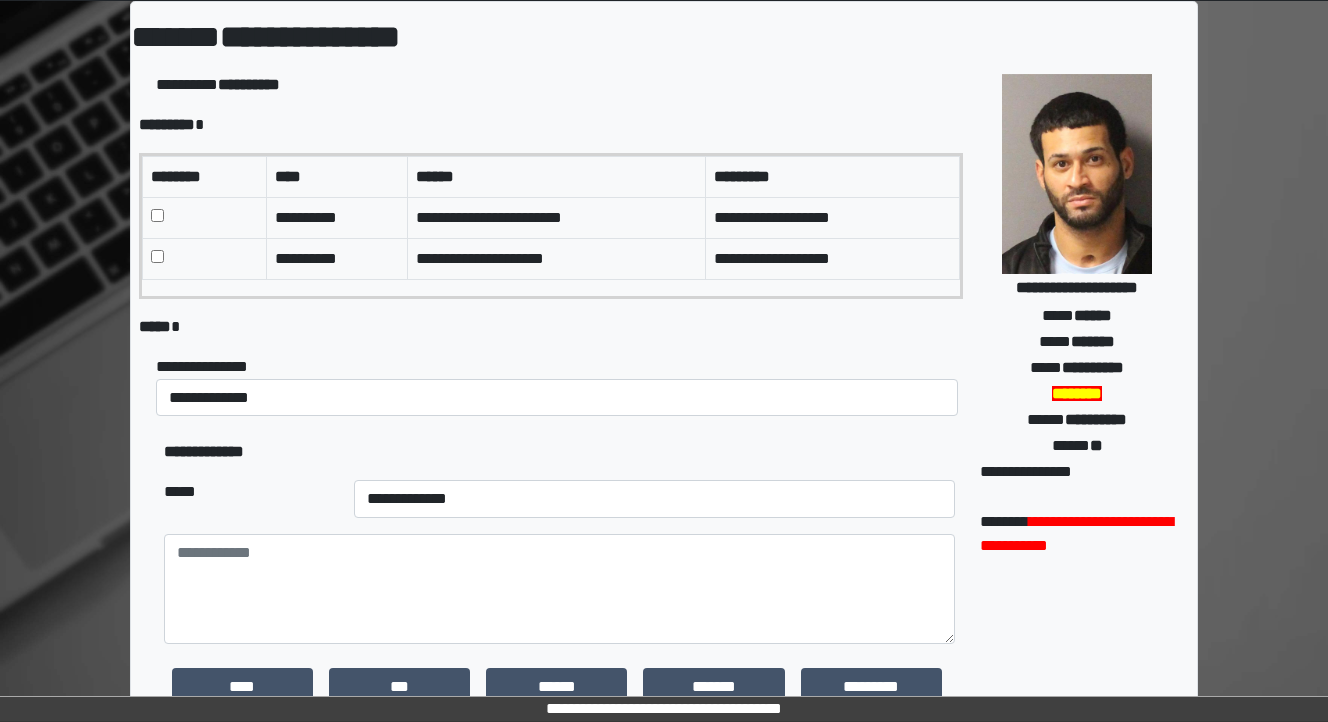 scroll, scrollTop: 80, scrollLeft: 0, axis: vertical 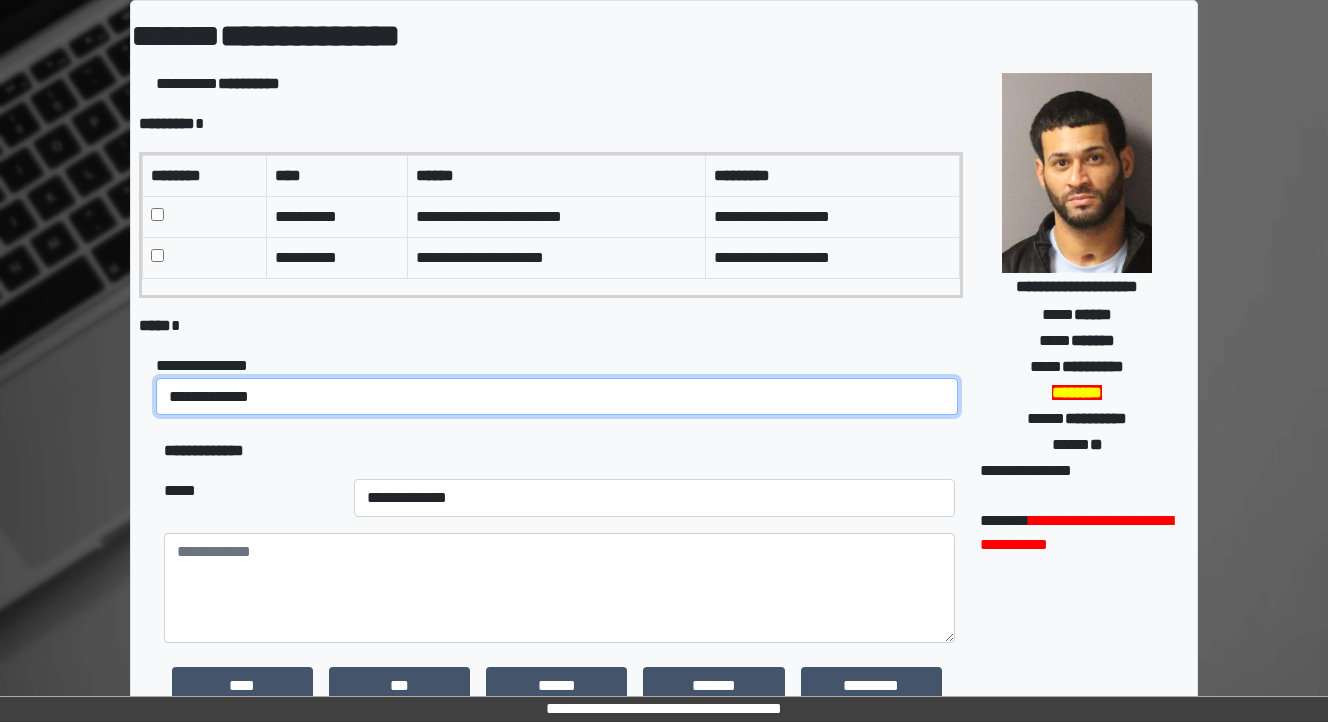 click on "**********" at bounding box center [557, 397] 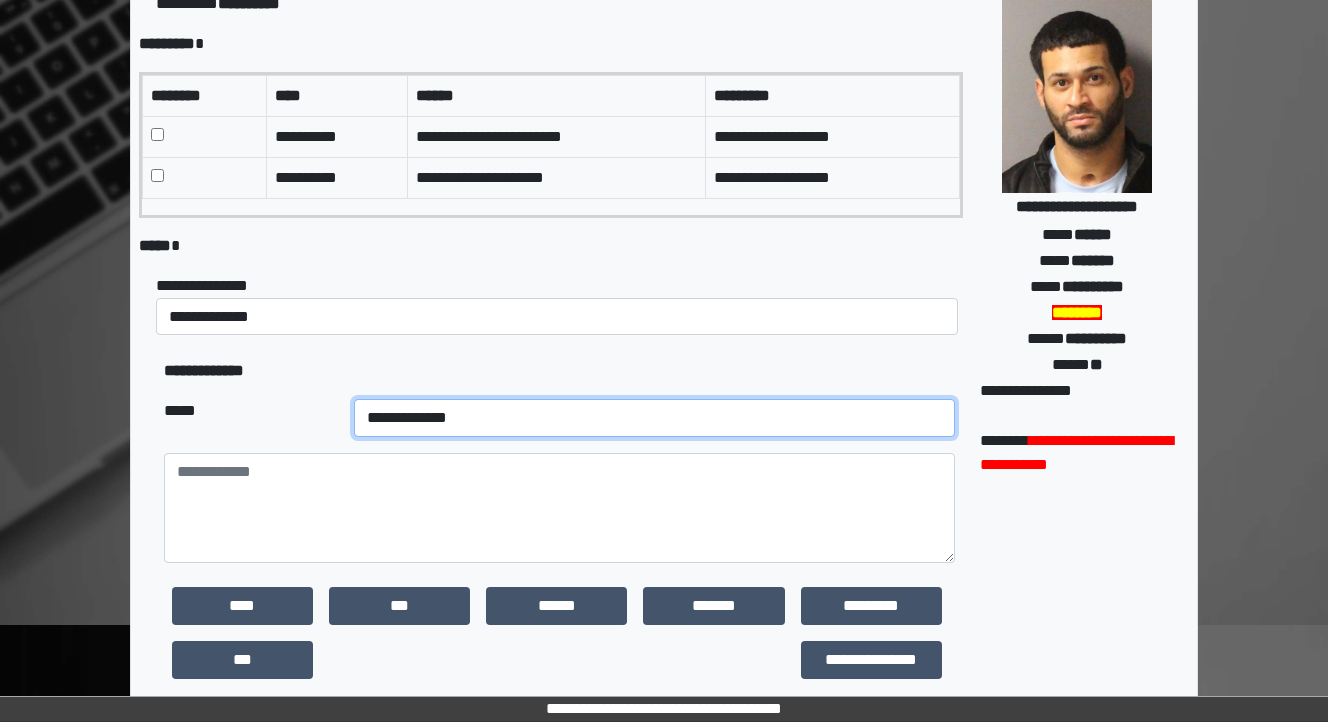 click on "**********" at bounding box center [654, 418] 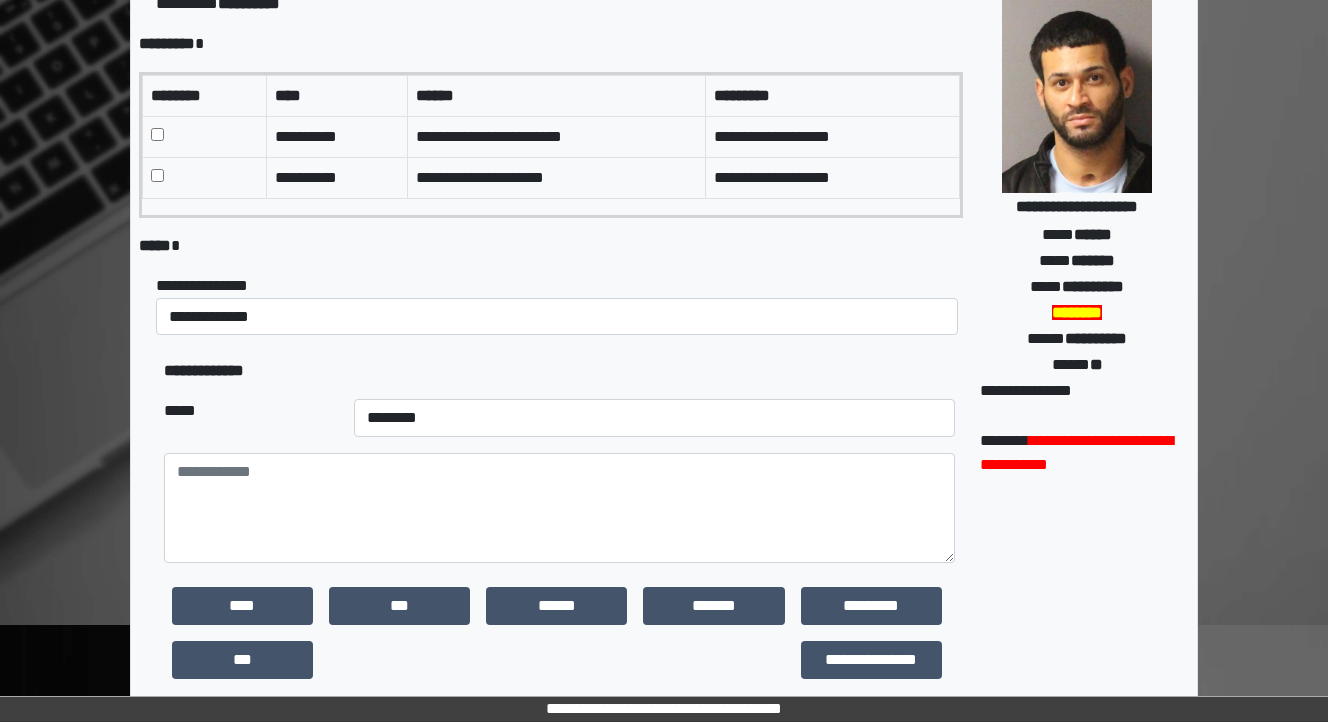 click on "**********" at bounding box center [559, 371] 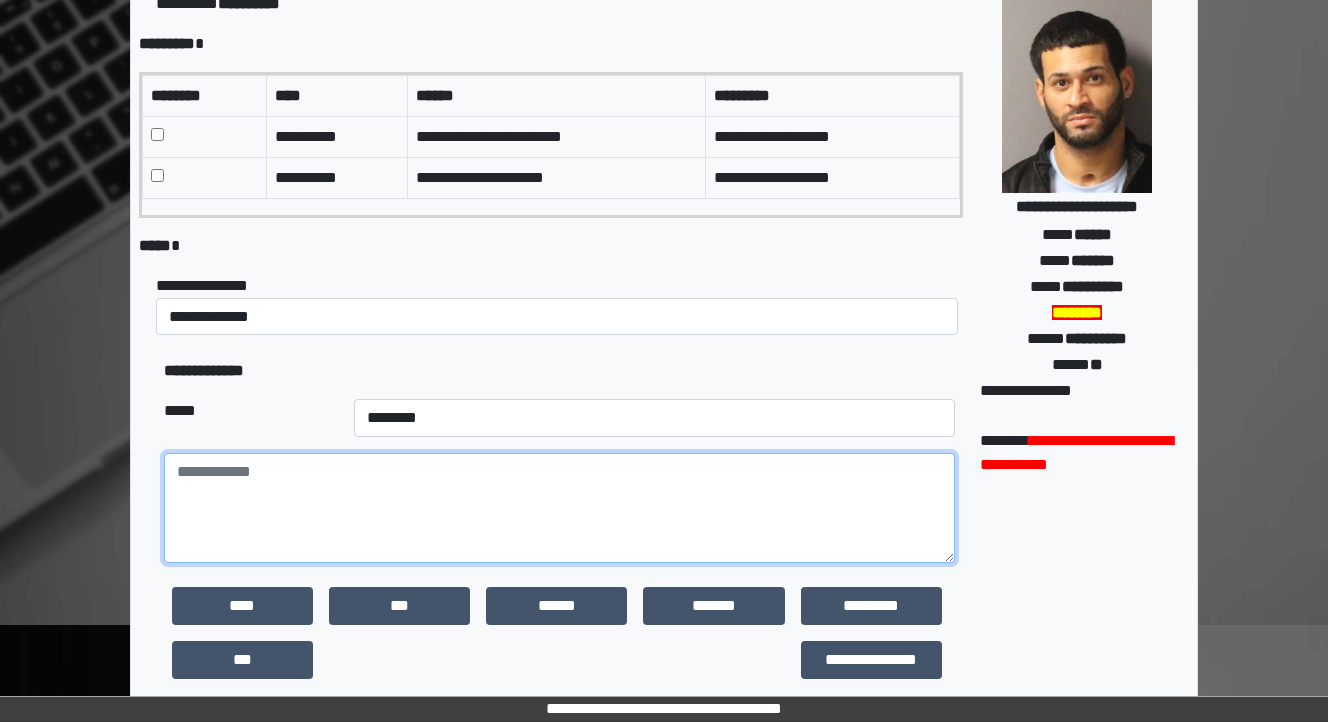 click at bounding box center (559, 508) 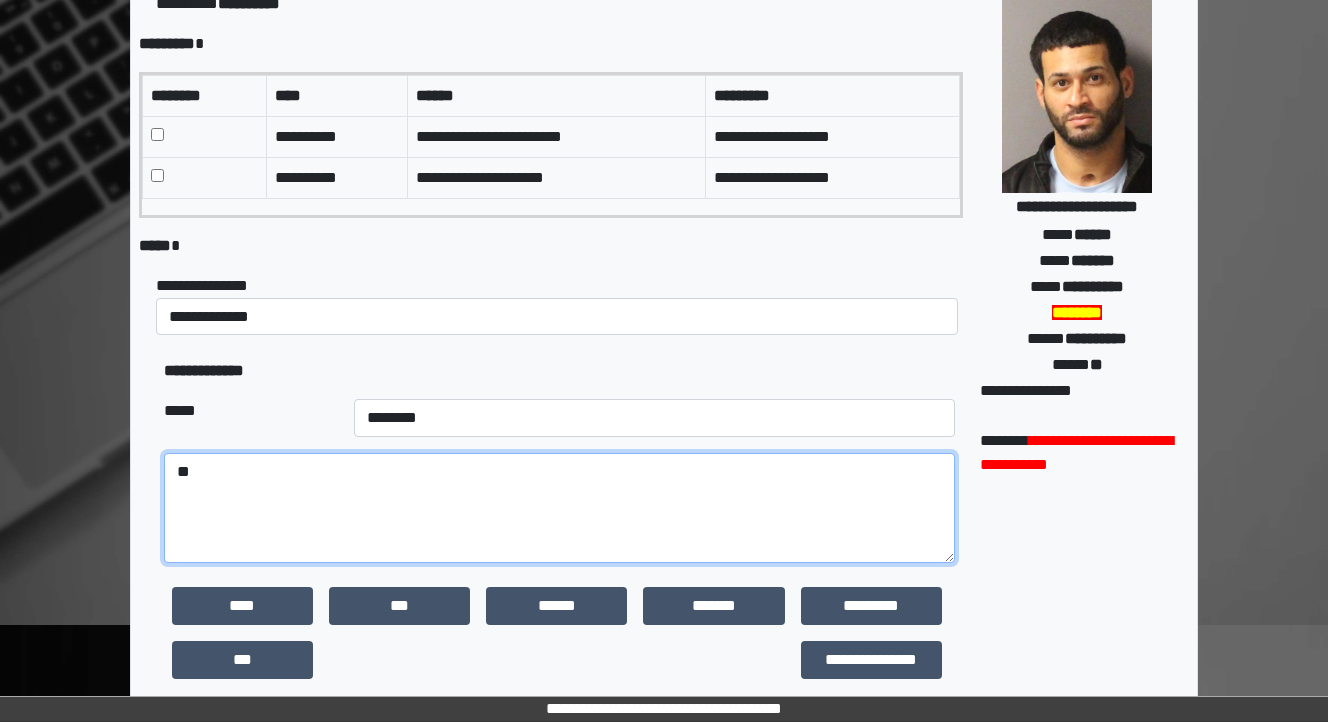 type on "*" 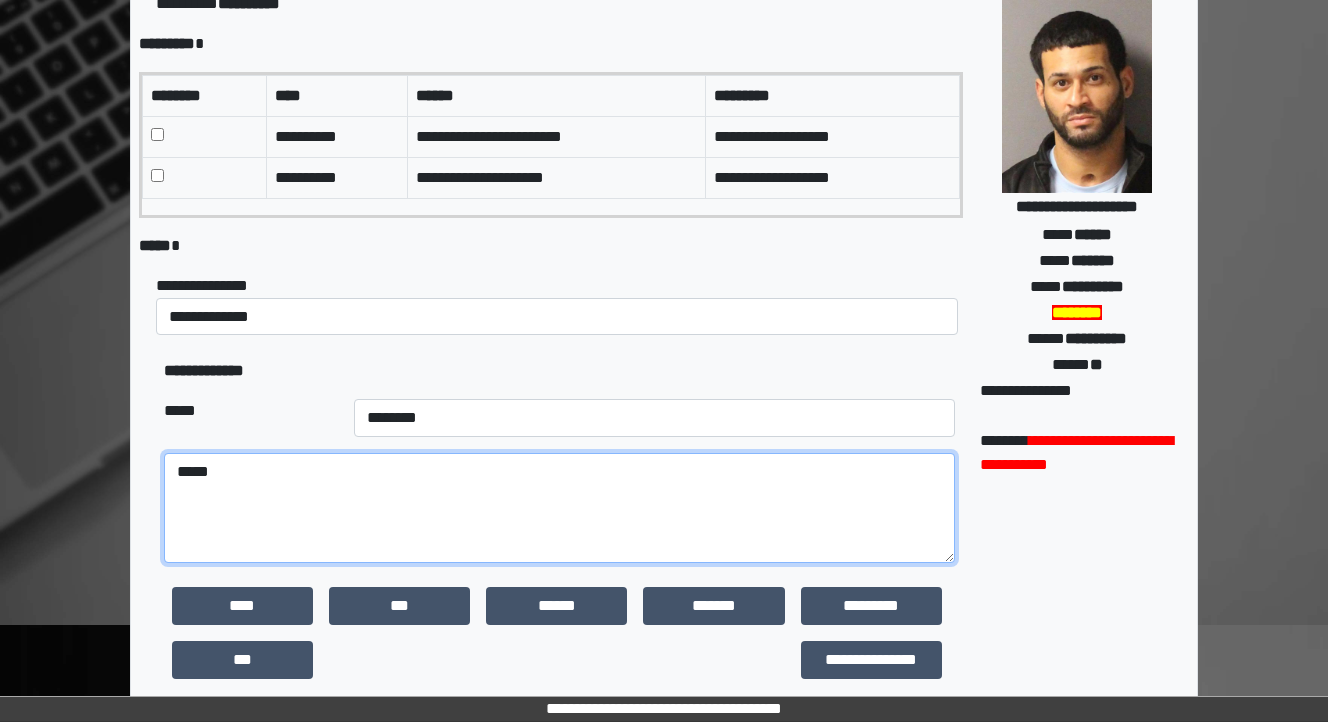 type on "*****" 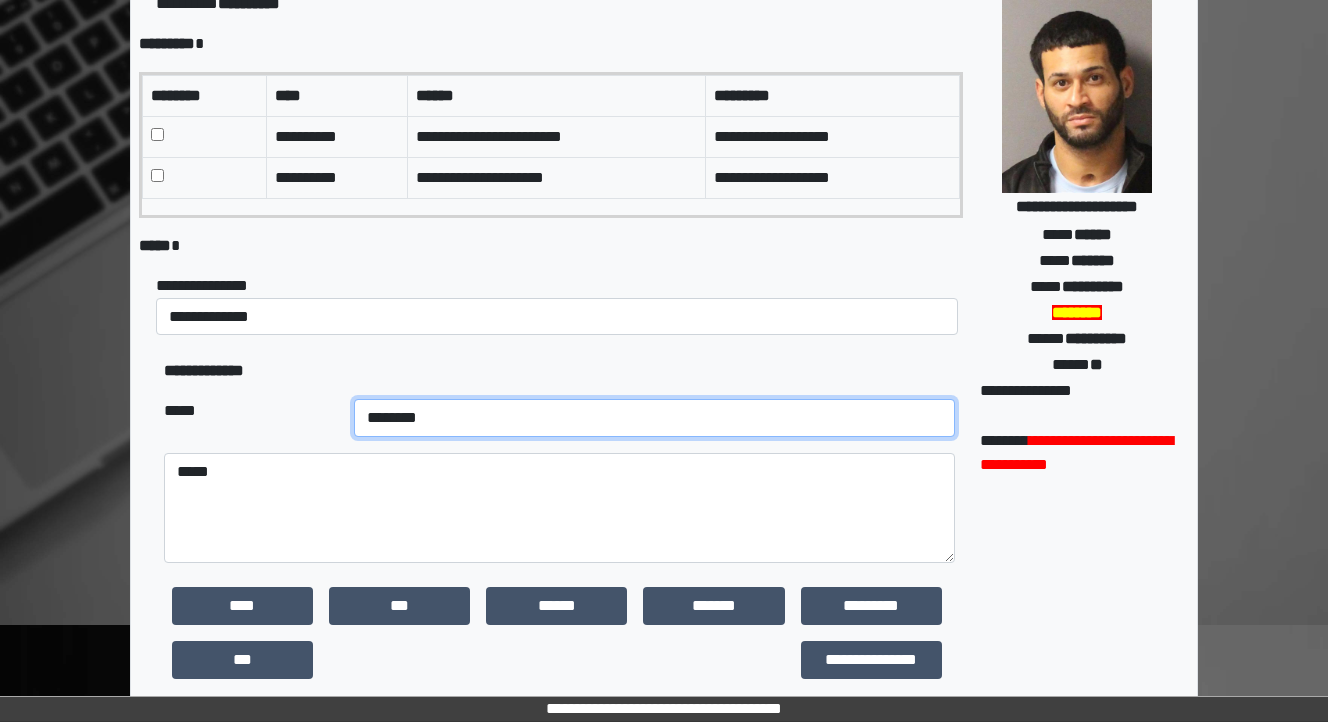 click on "**********" at bounding box center (654, 418) 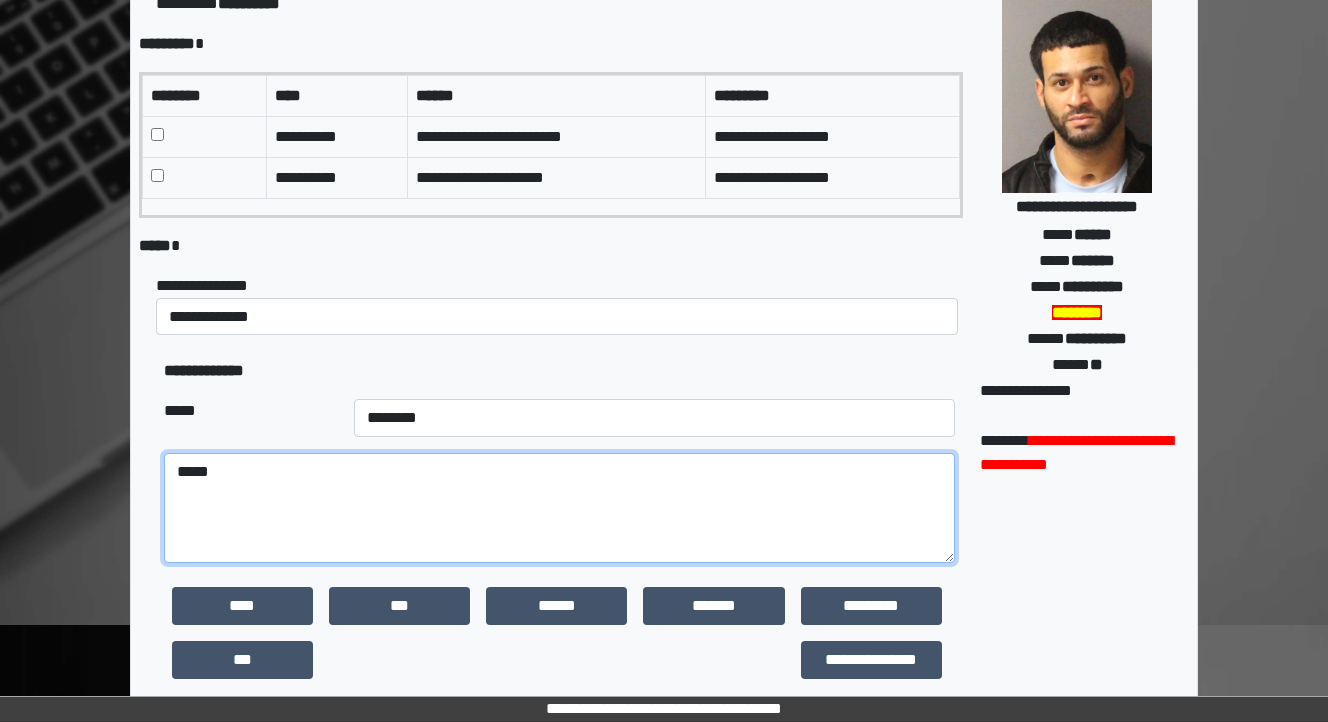 click on "*****" at bounding box center [559, 508] 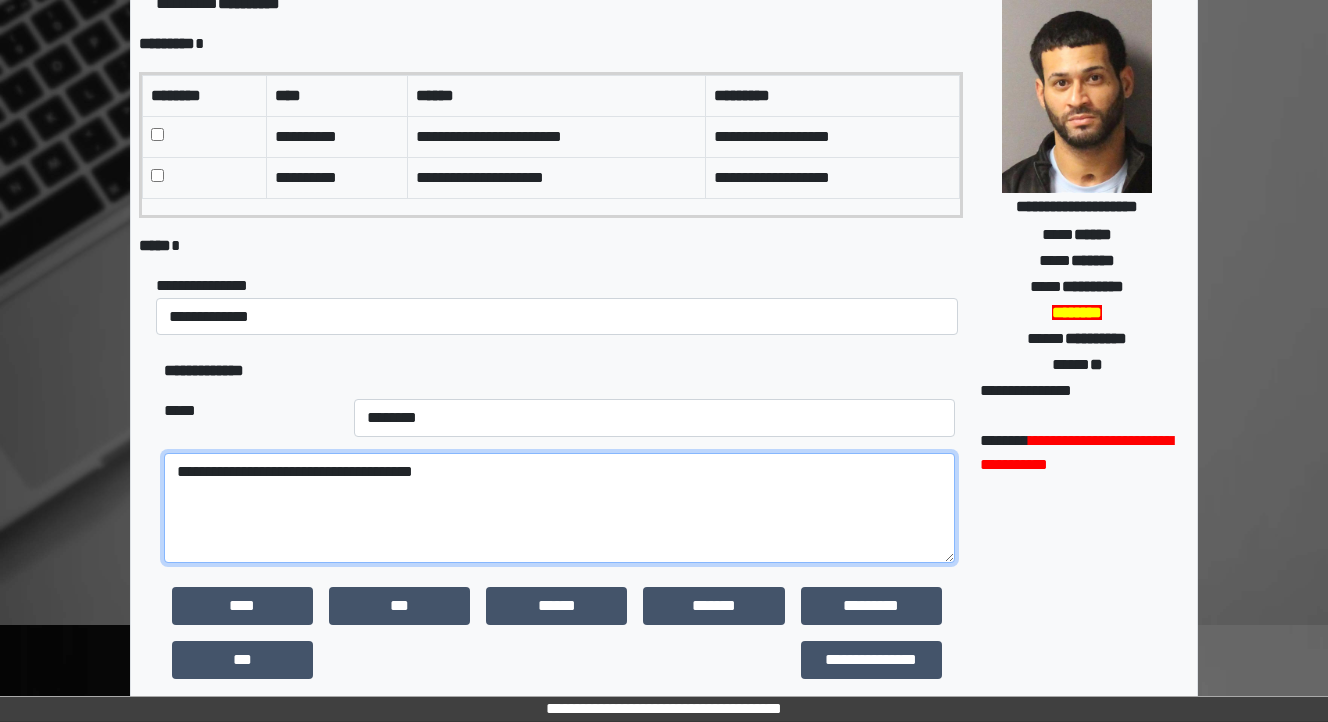 click on "**********" at bounding box center [559, 508] 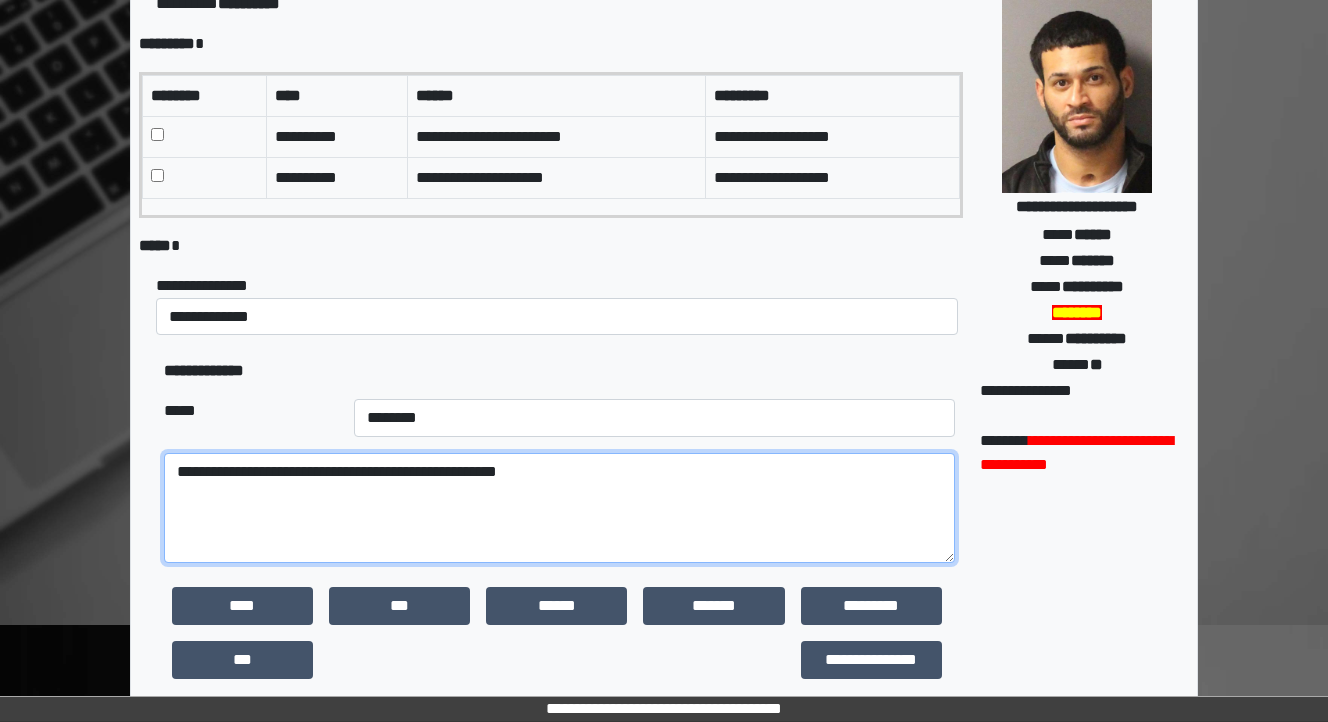 click on "**********" at bounding box center (559, 508) 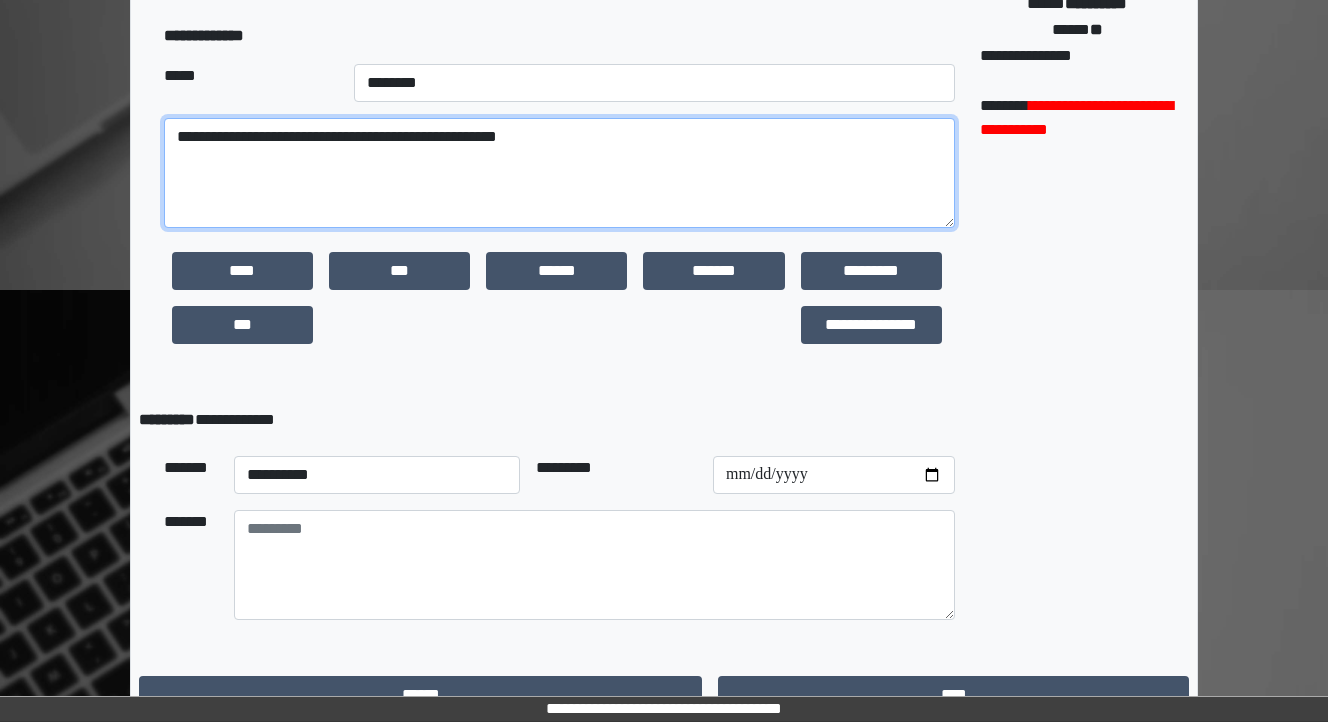 scroll, scrollTop: 523, scrollLeft: 0, axis: vertical 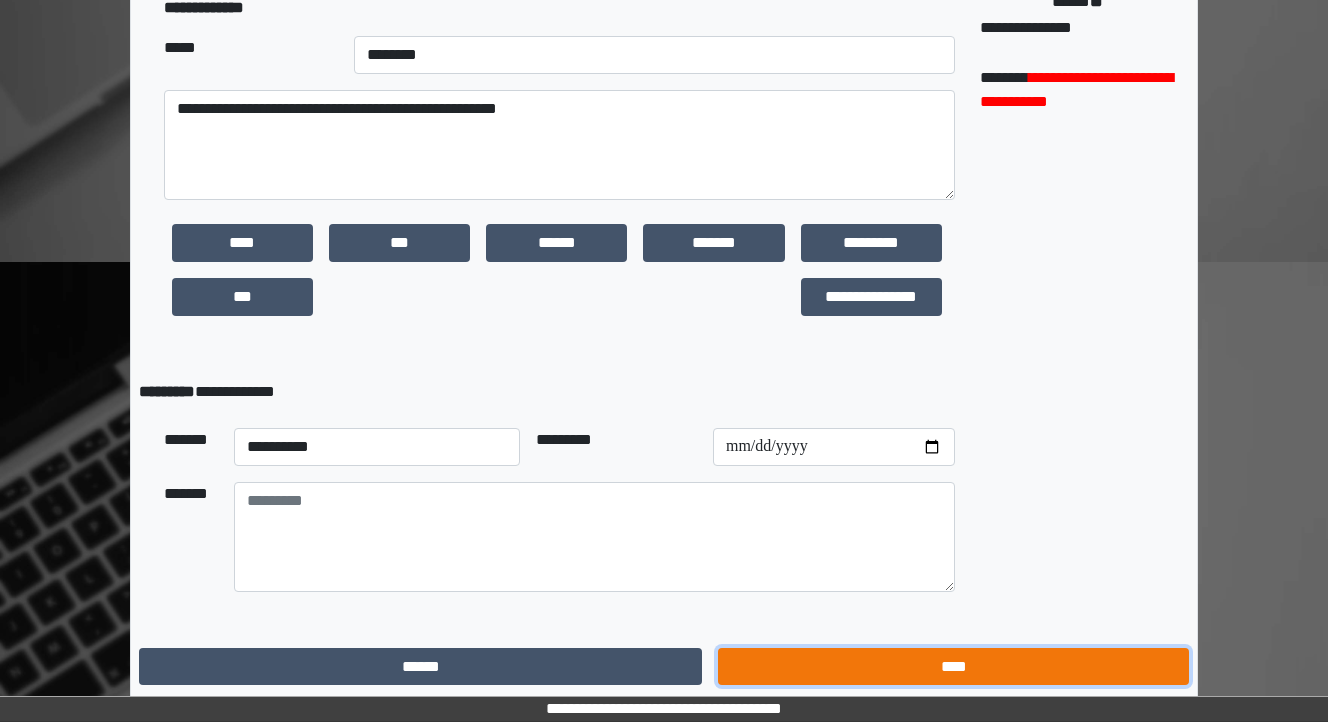 click on "****" at bounding box center [953, 667] 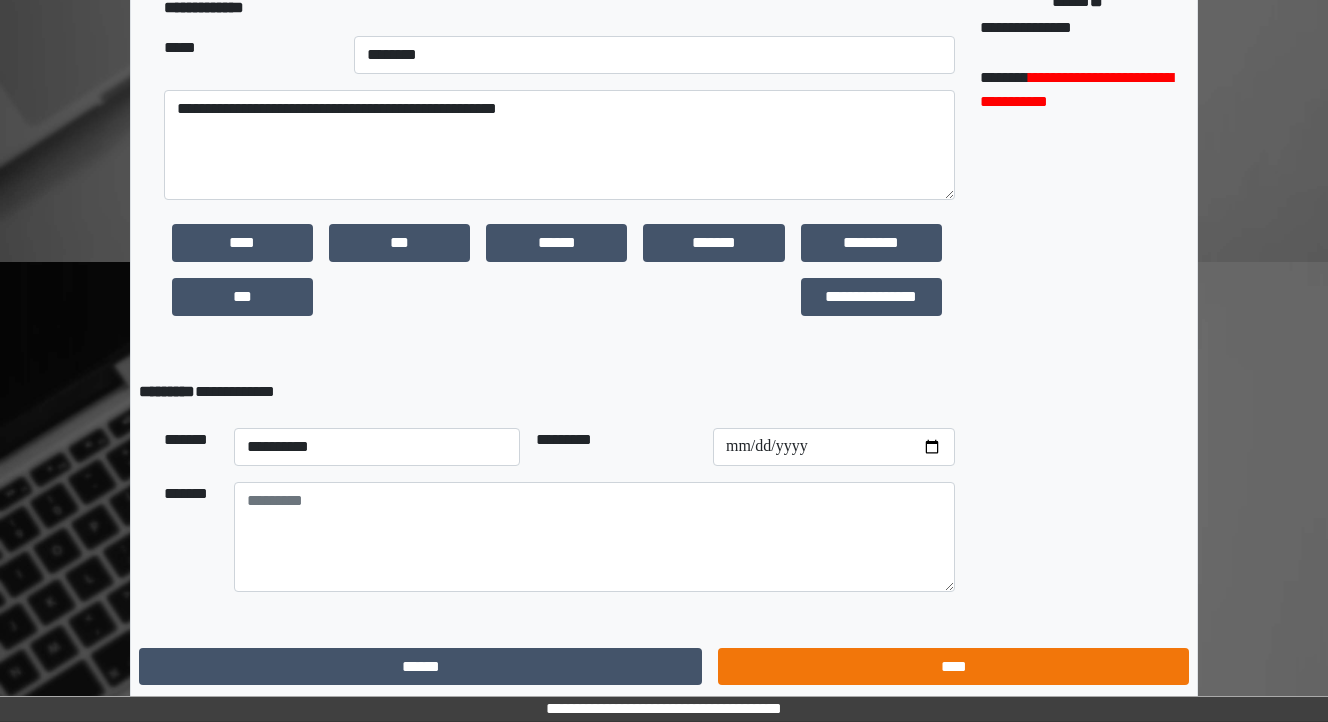 scroll, scrollTop: 0, scrollLeft: 0, axis: both 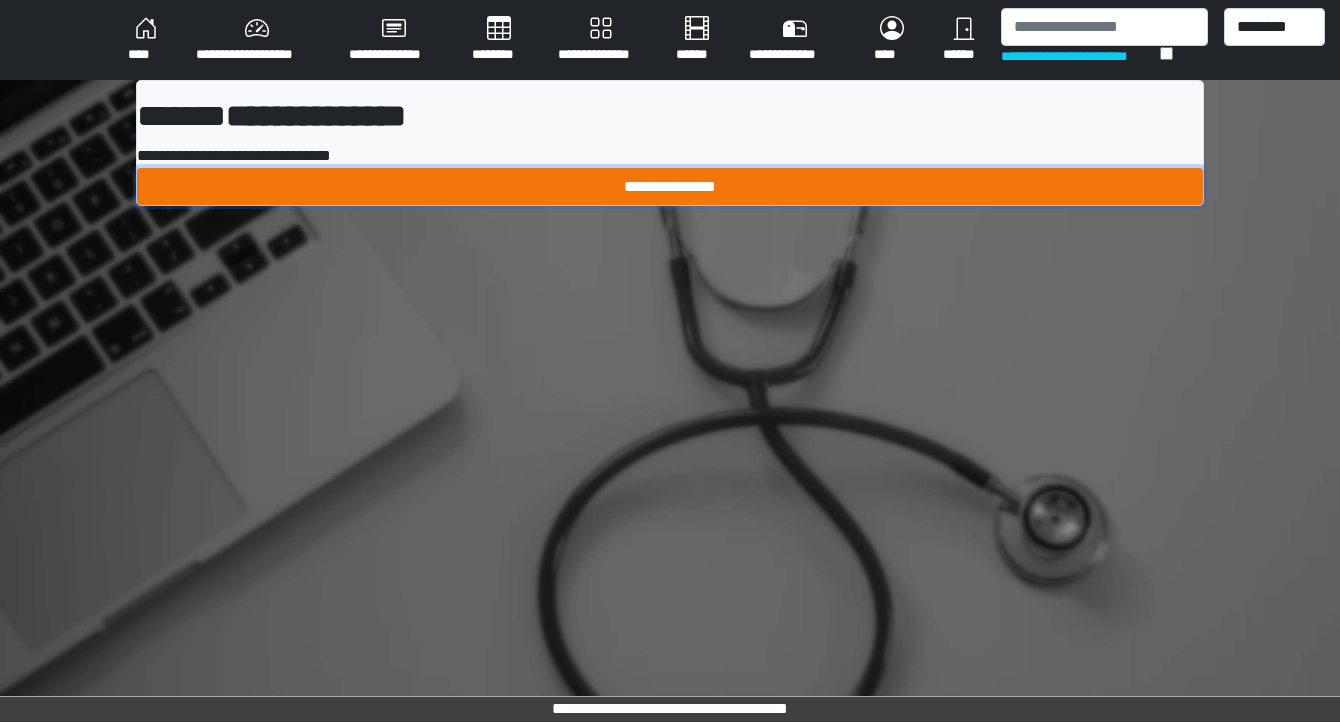 click on "**********" at bounding box center (670, 187) 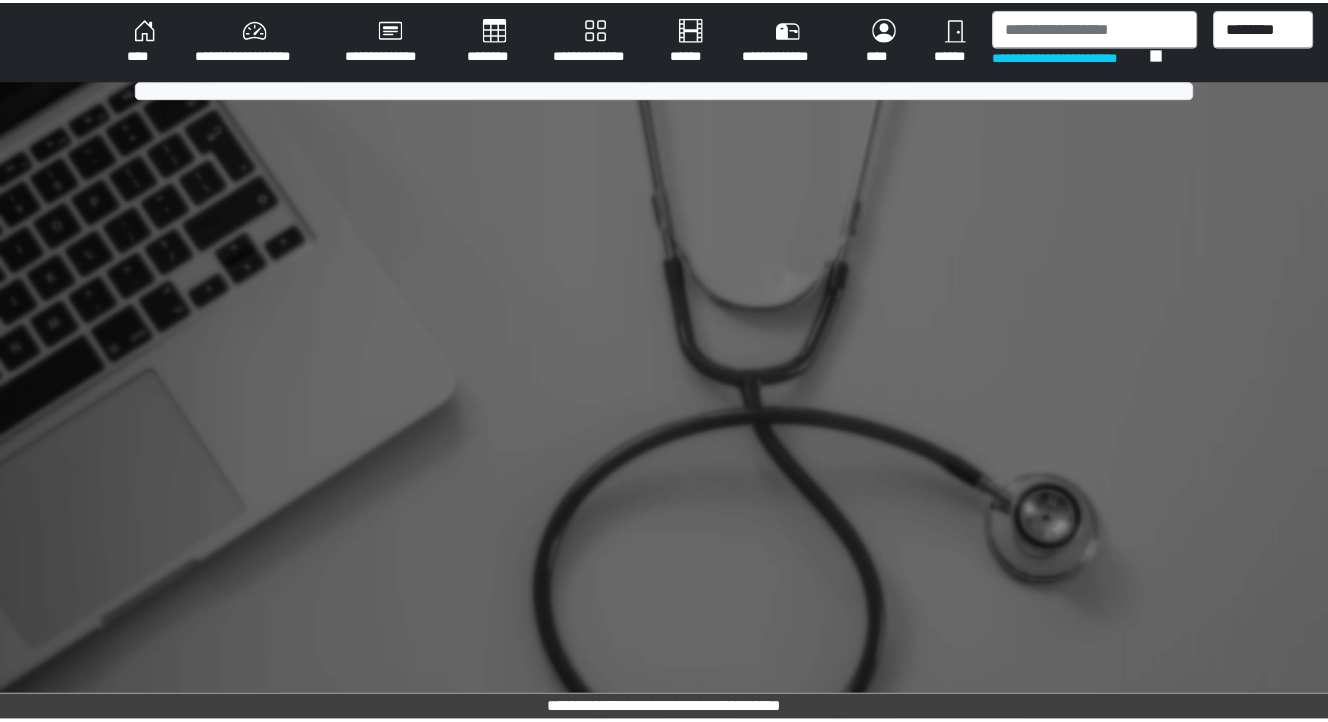 scroll, scrollTop: 0, scrollLeft: 0, axis: both 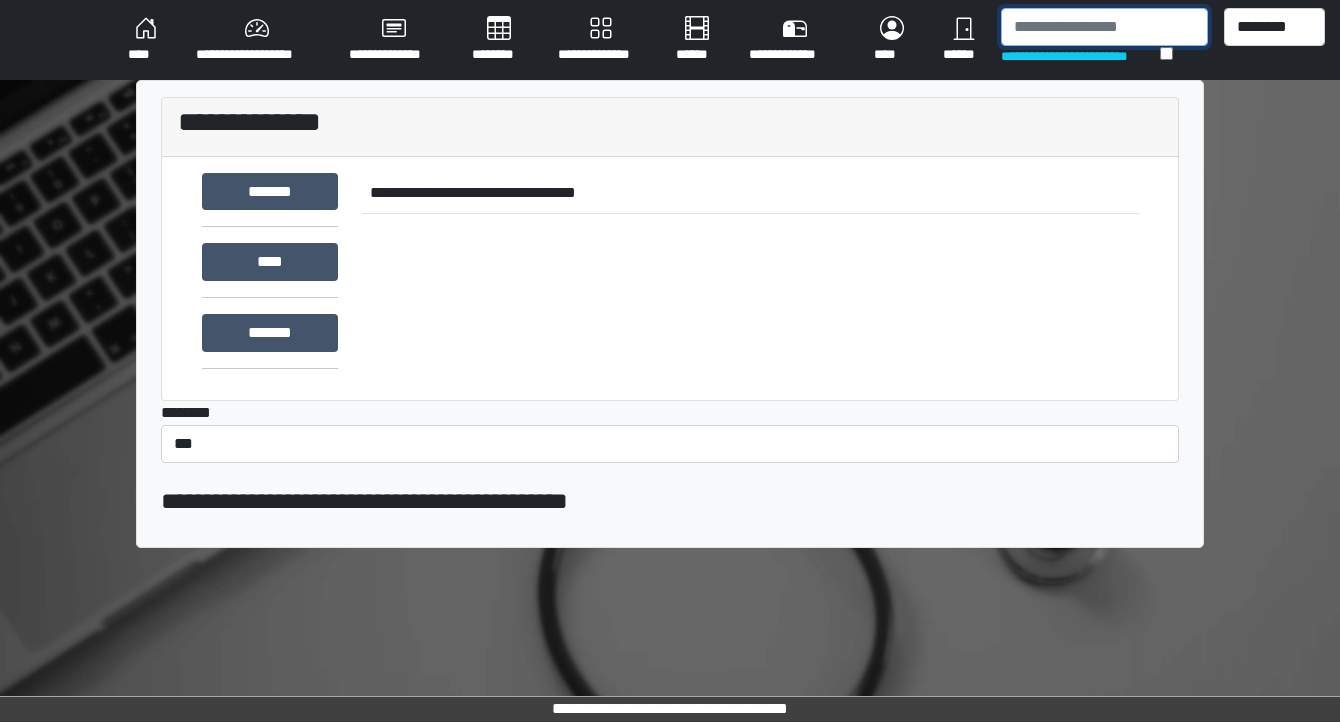 click at bounding box center [1104, 27] 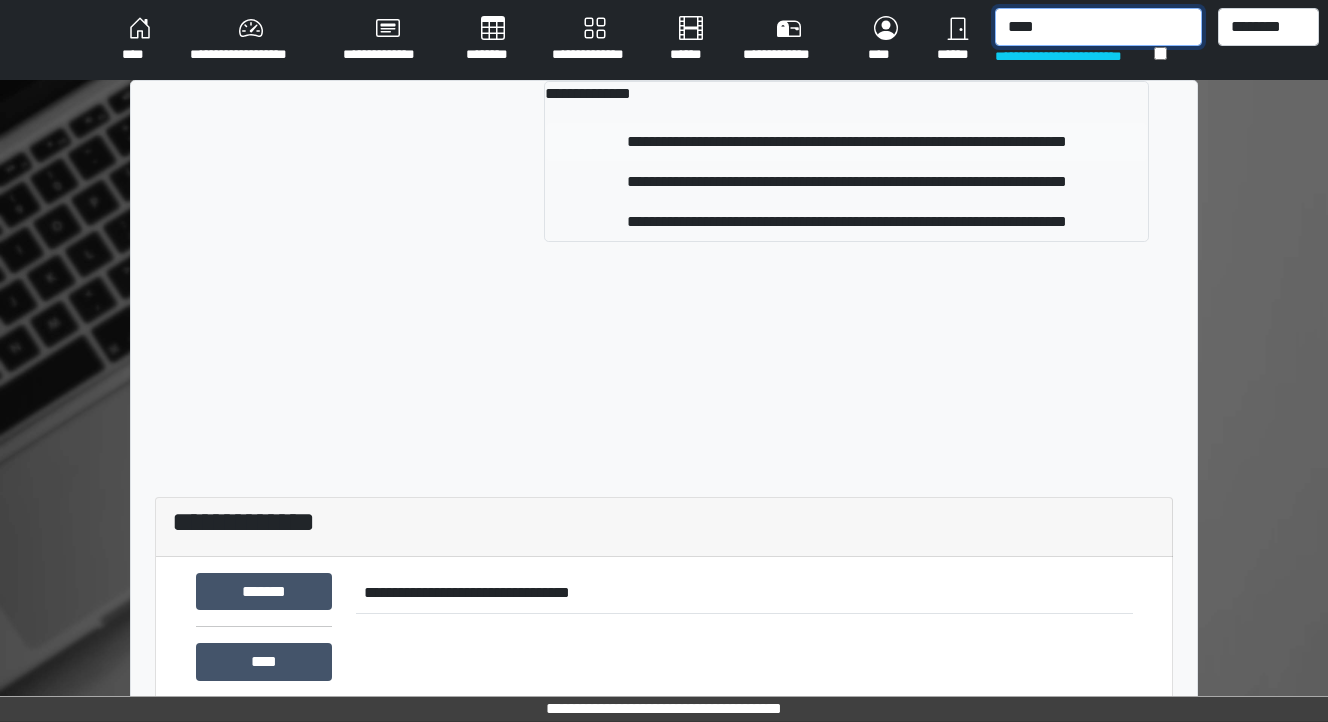 type on "****" 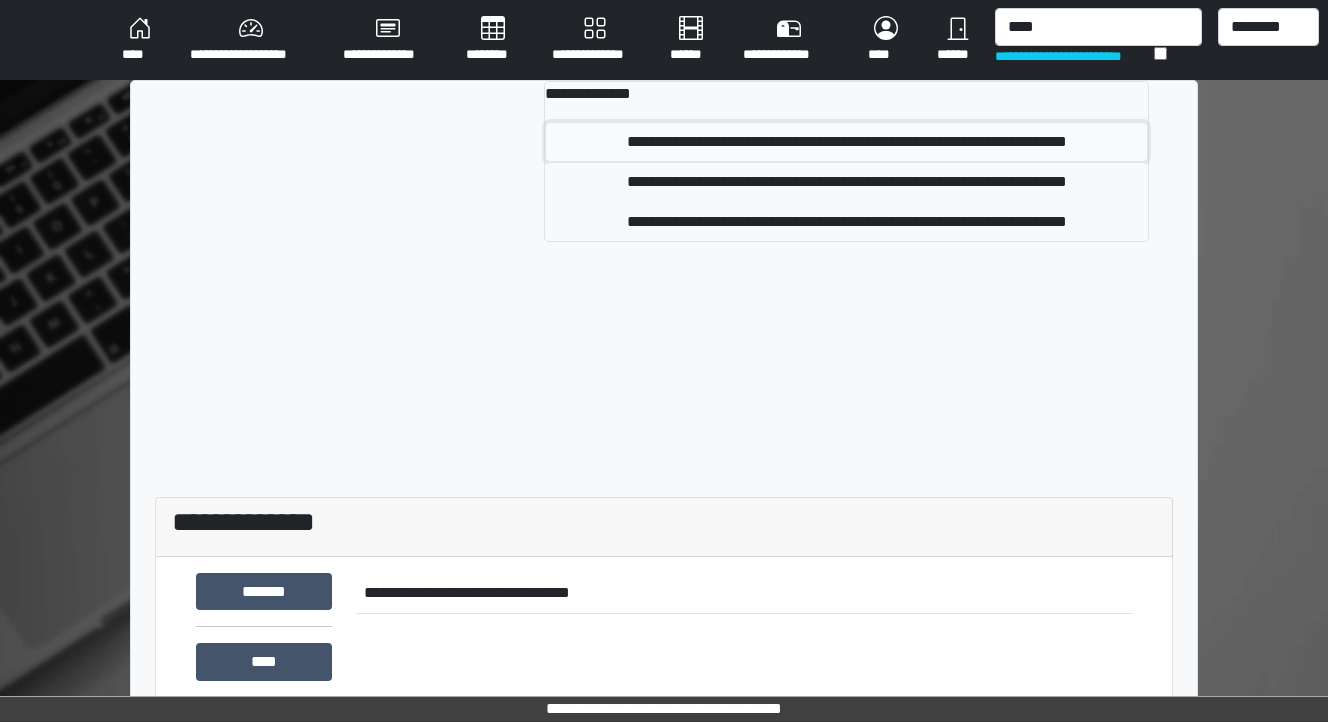 click on "**********" at bounding box center [846, 142] 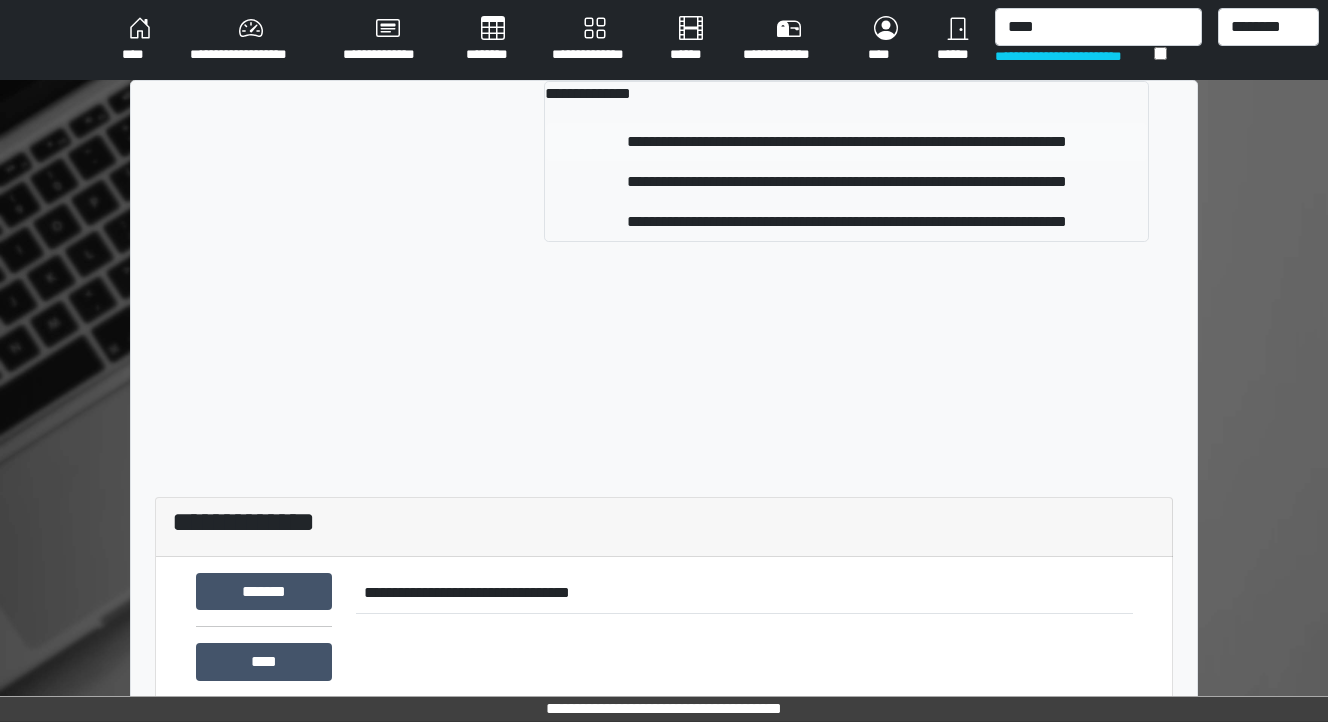 type 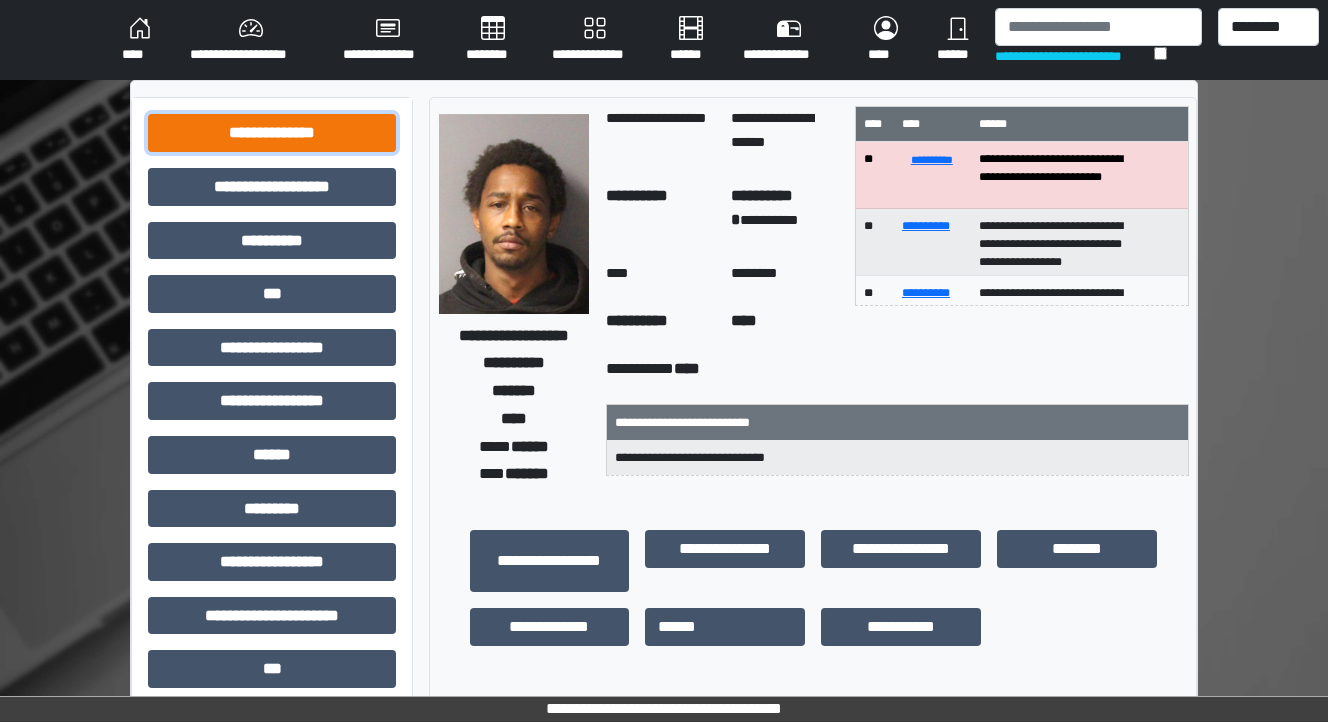 click on "**********" at bounding box center [272, 133] 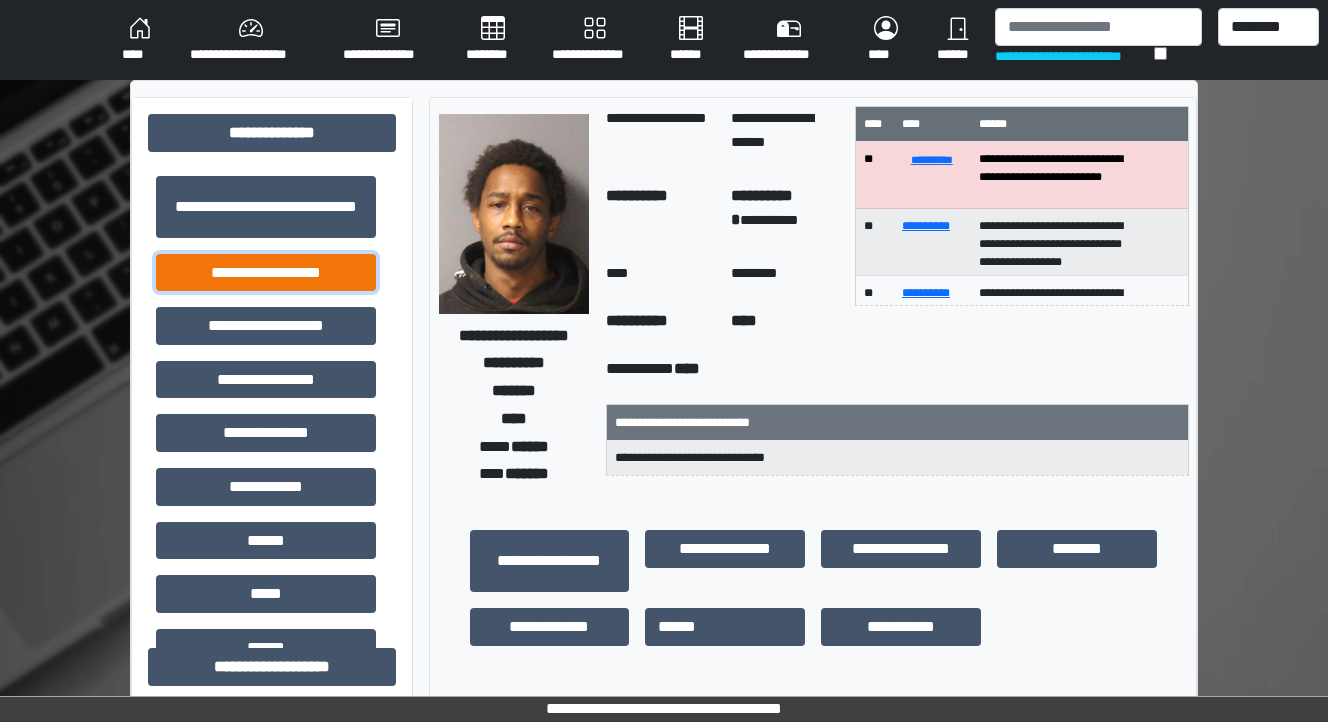 drag, startPoint x: 261, startPoint y: 264, endPoint x: 272, endPoint y: 269, distance: 12.083046 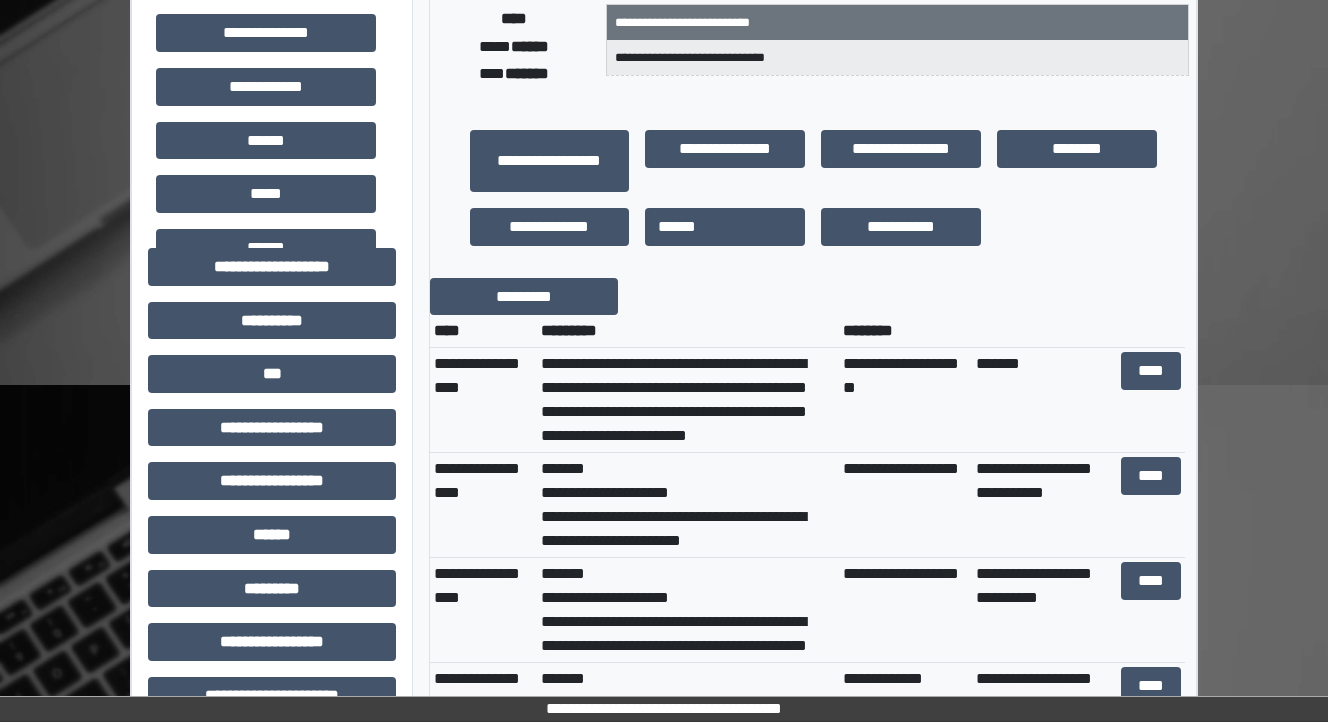 scroll, scrollTop: 480, scrollLeft: 0, axis: vertical 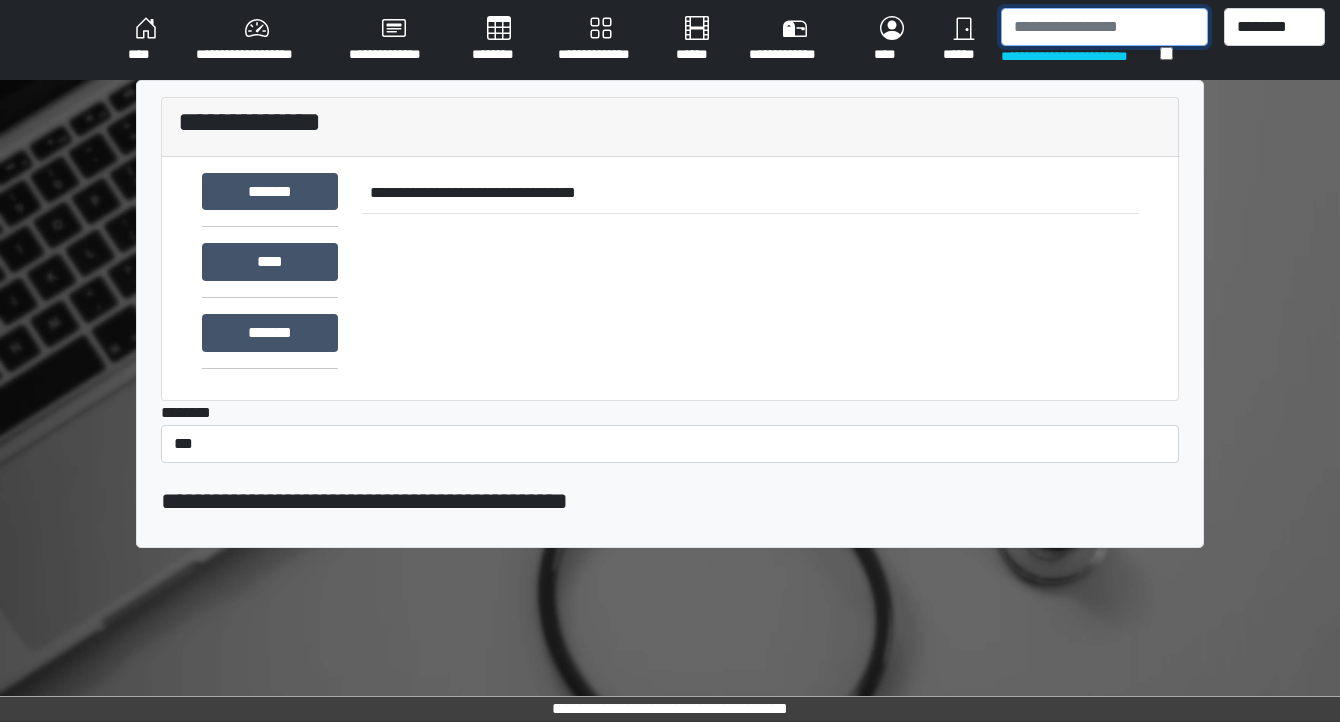 click at bounding box center (1104, 27) 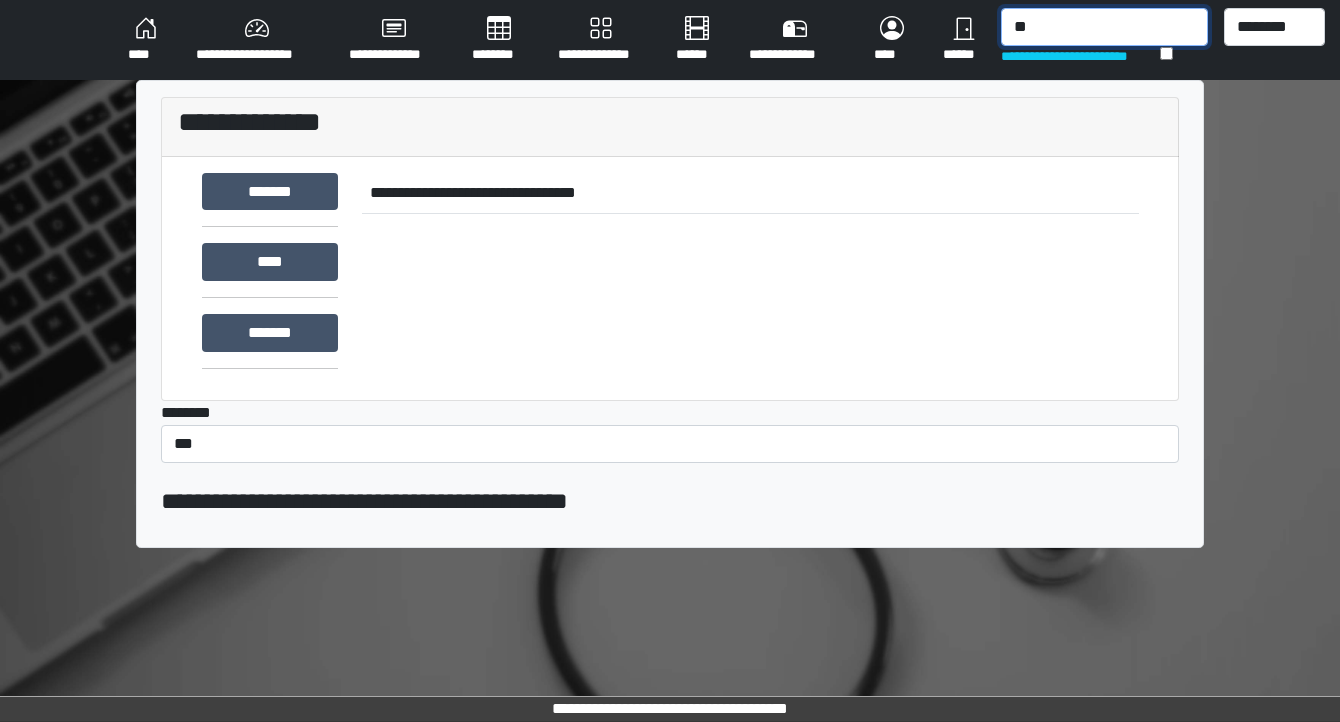 type on "*" 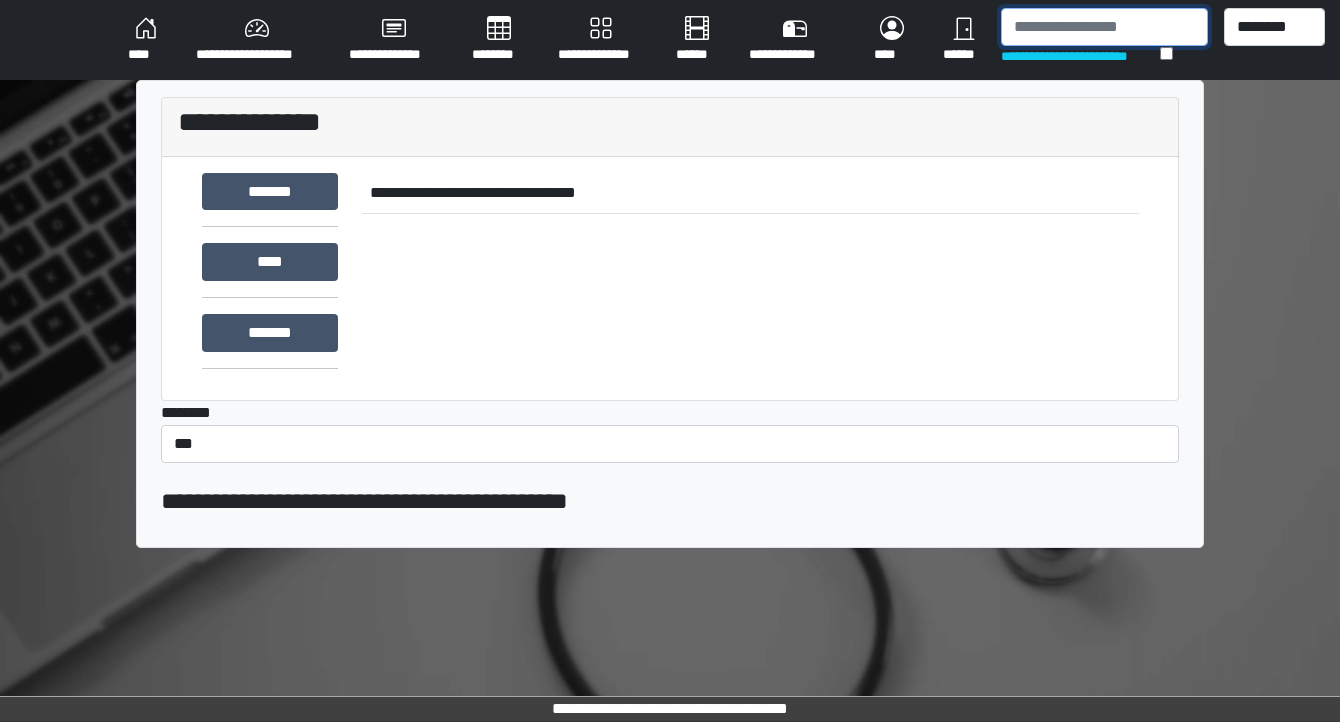 type on "*" 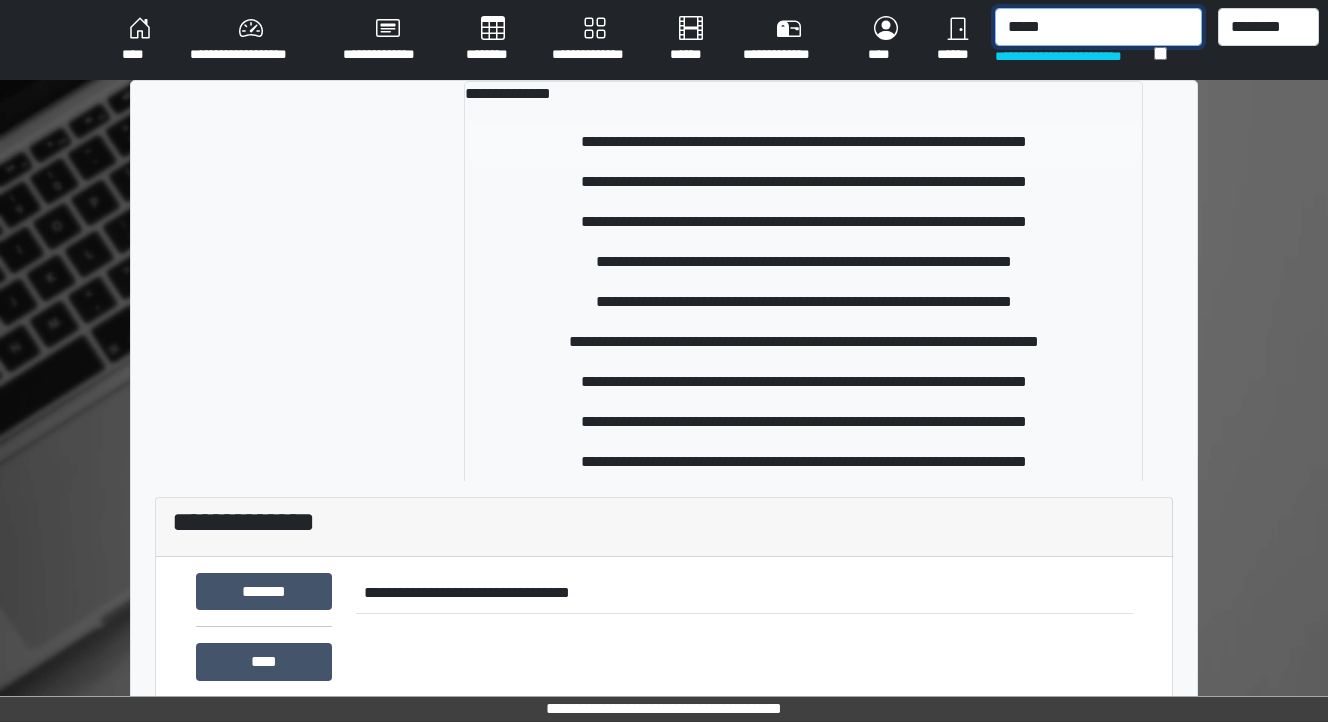 type on "*****" 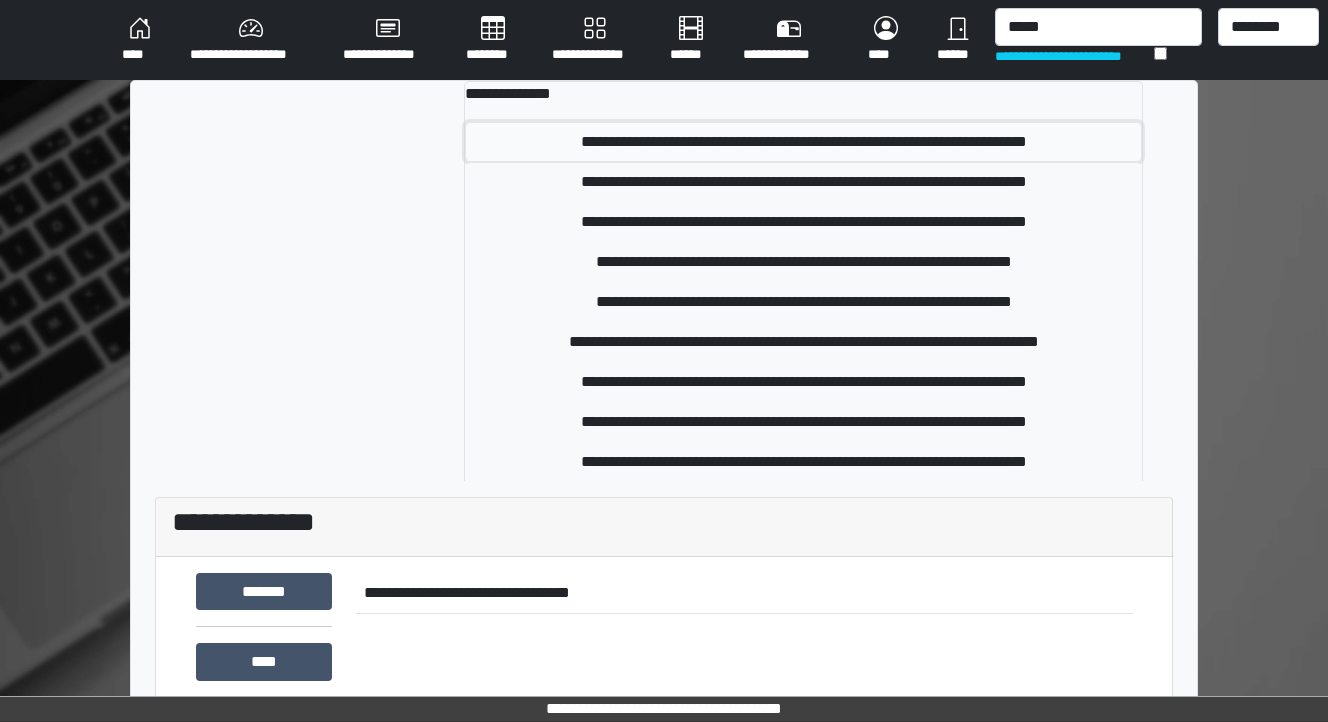 click on "**********" at bounding box center (803, 142) 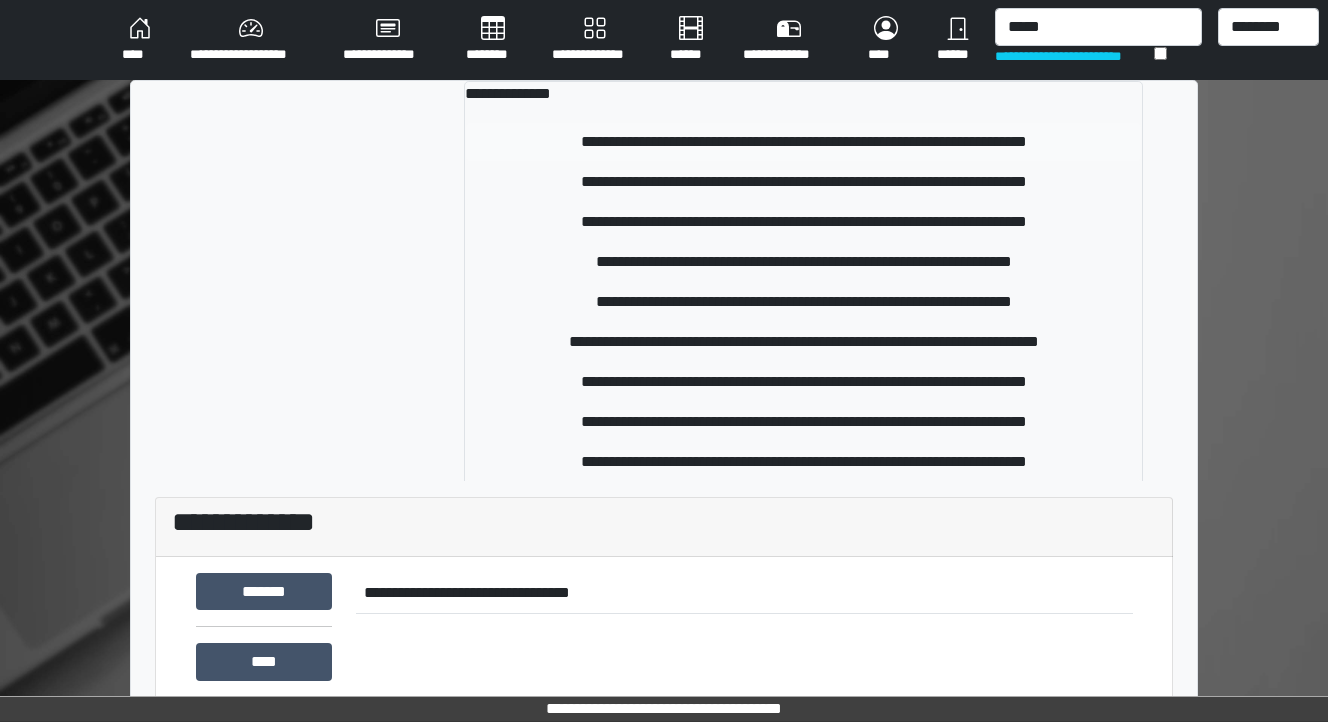 type 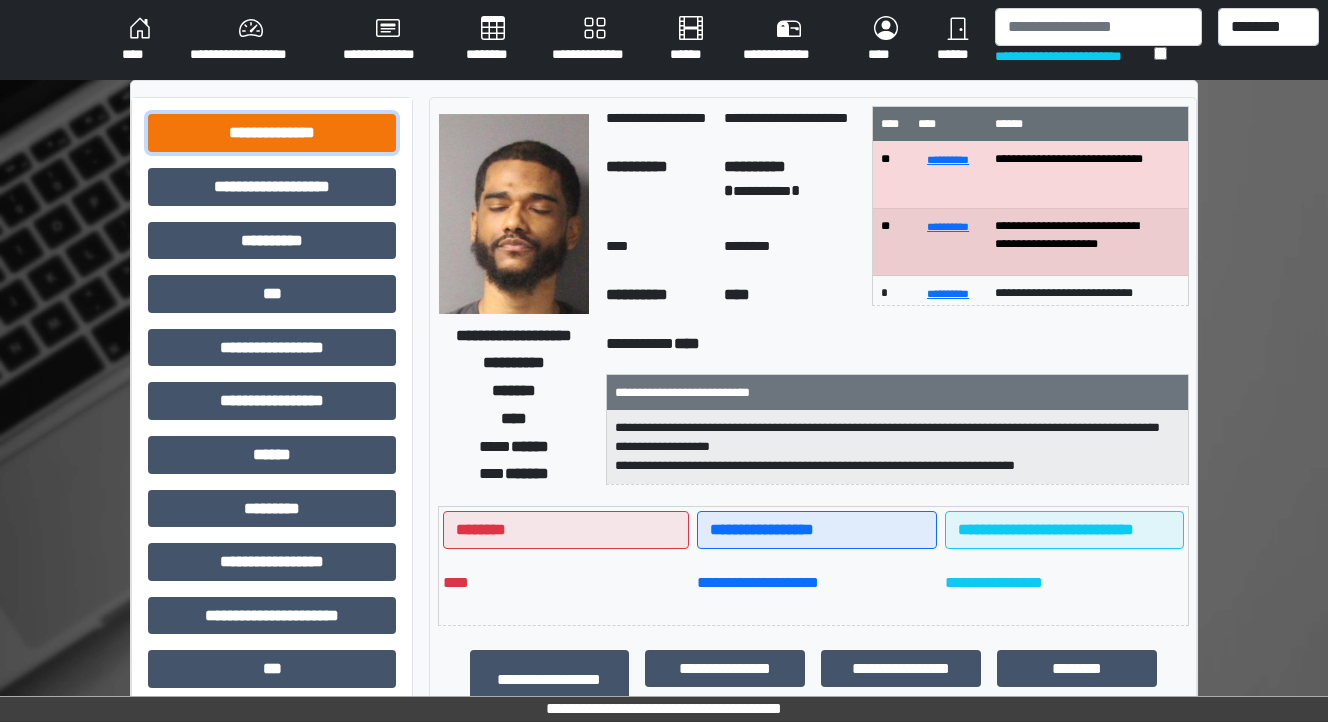 click on "**********" at bounding box center (272, 133) 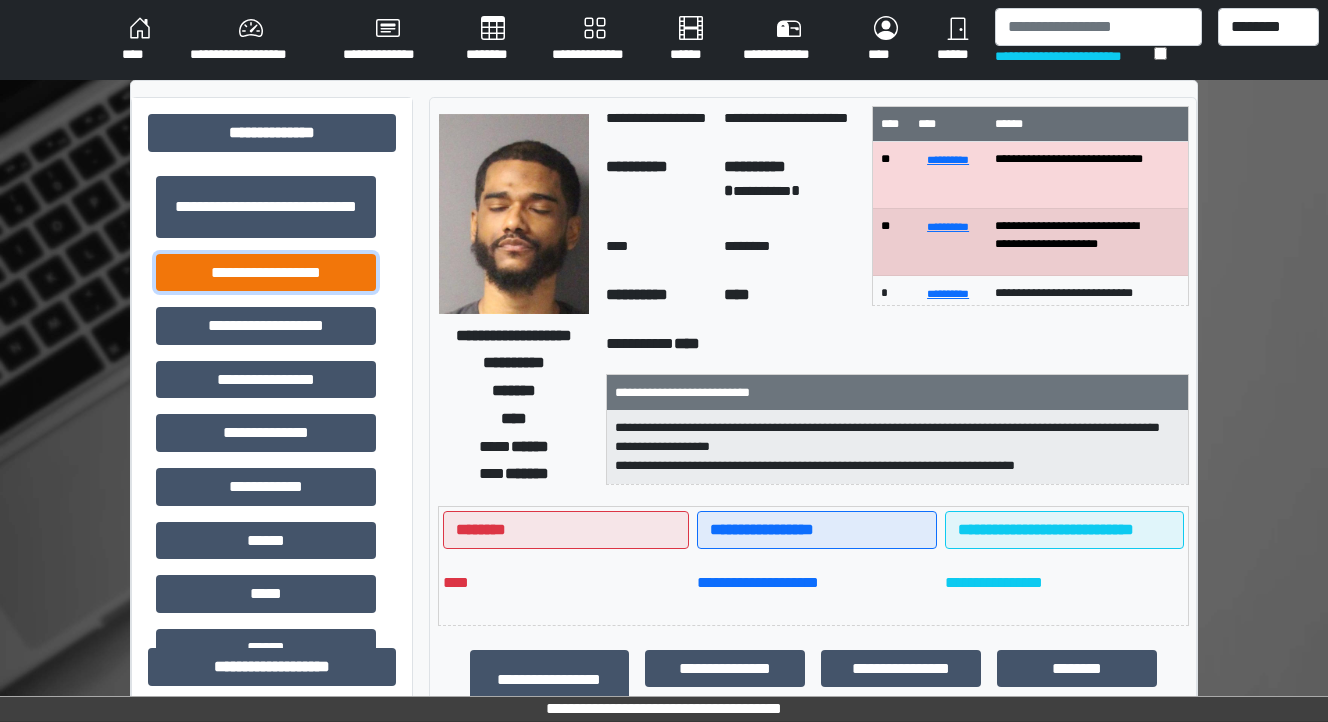 click on "**********" at bounding box center [266, 273] 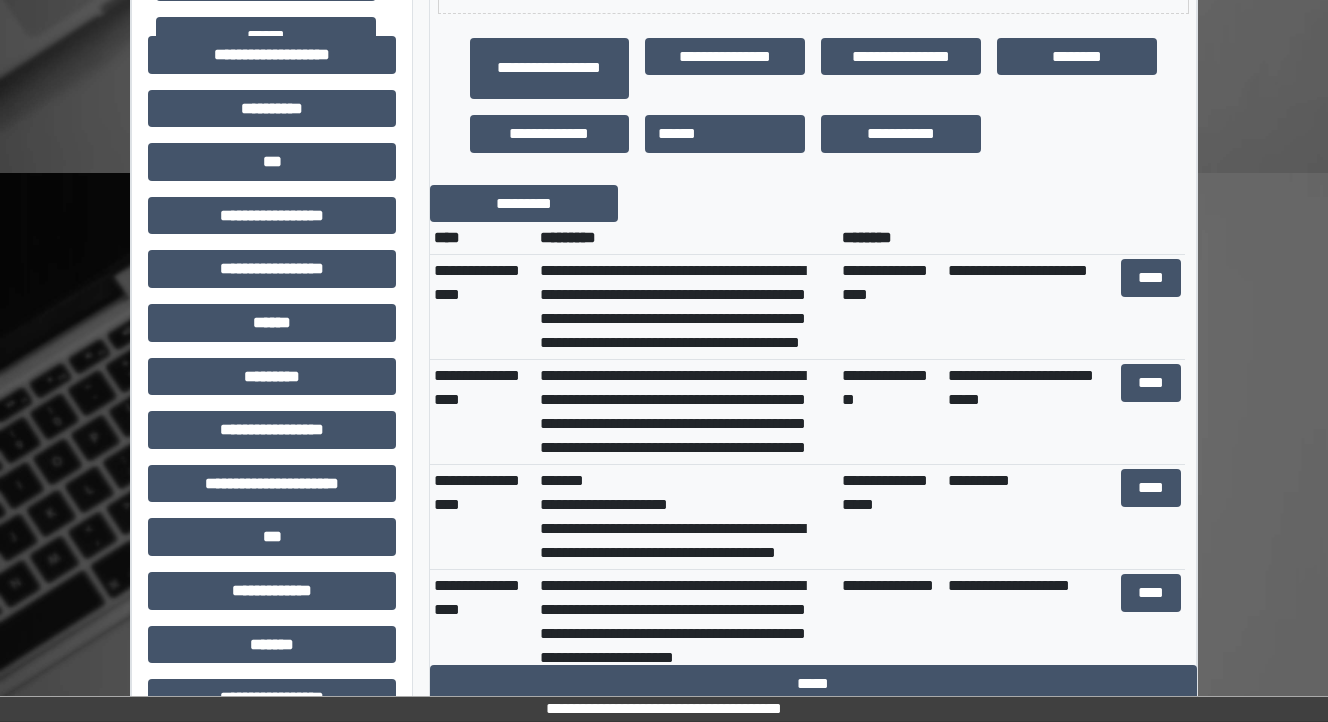 scroll, scrollTop: 640, scrollLeft: 0, axis: vertical 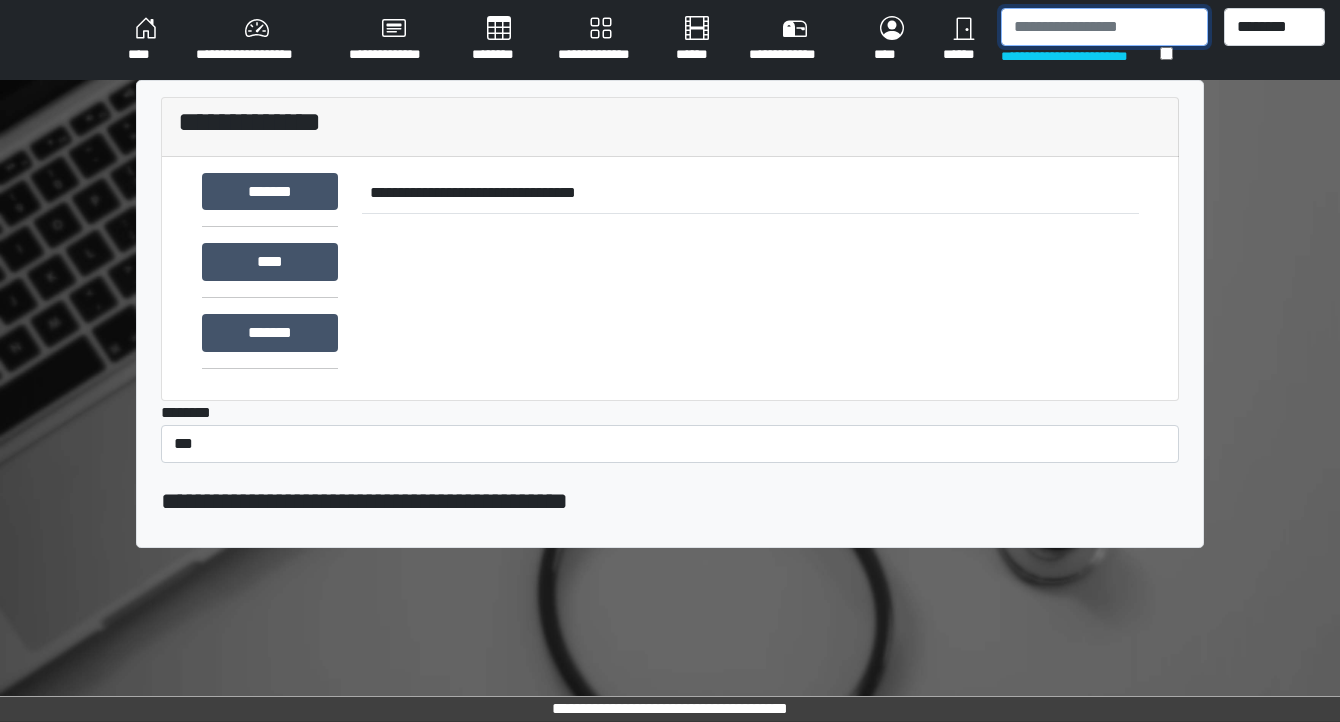click at bounding box center [1104, 27] 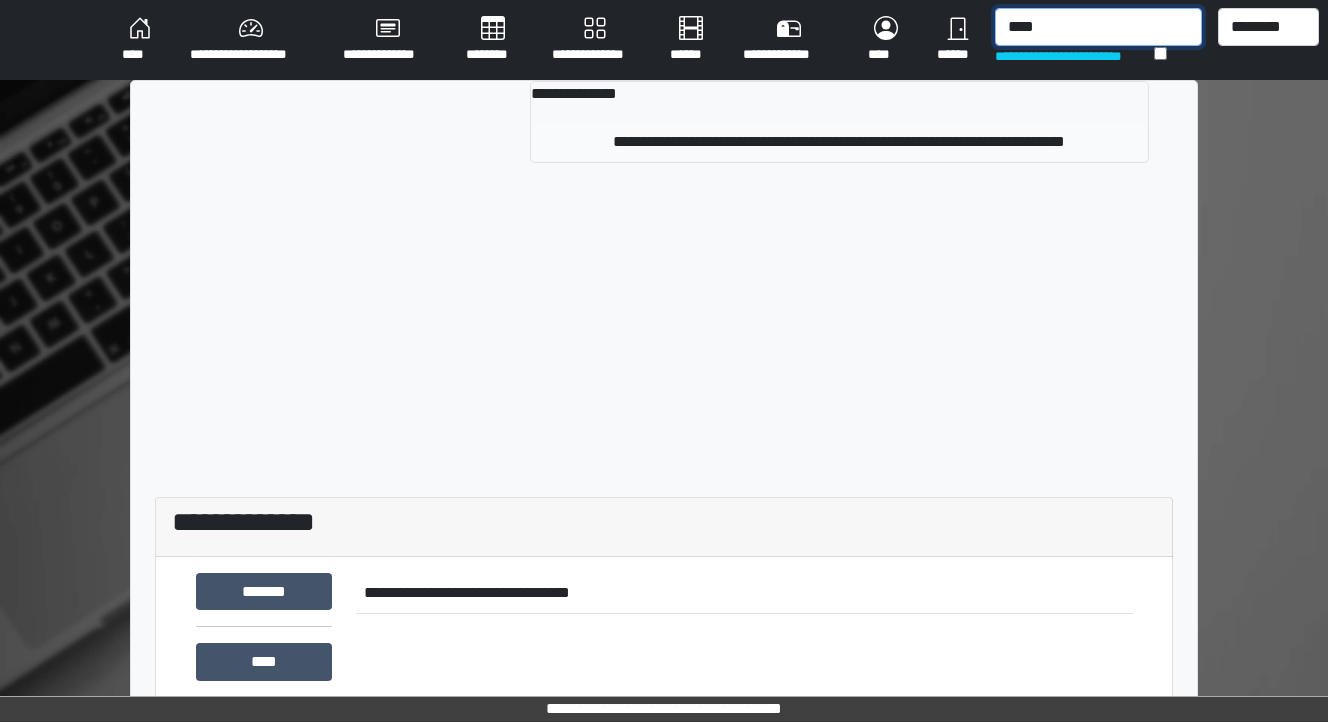 type on "****" 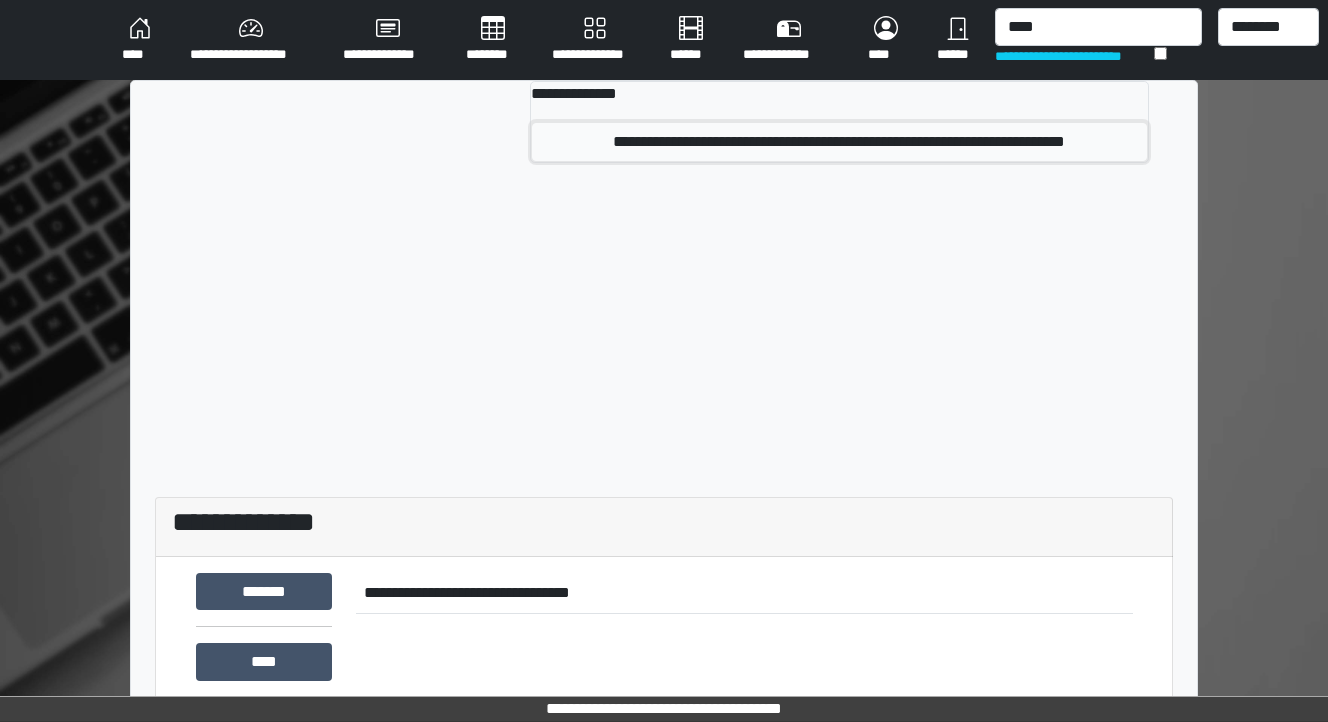 click on "**********" at bounding box center (840, 142) 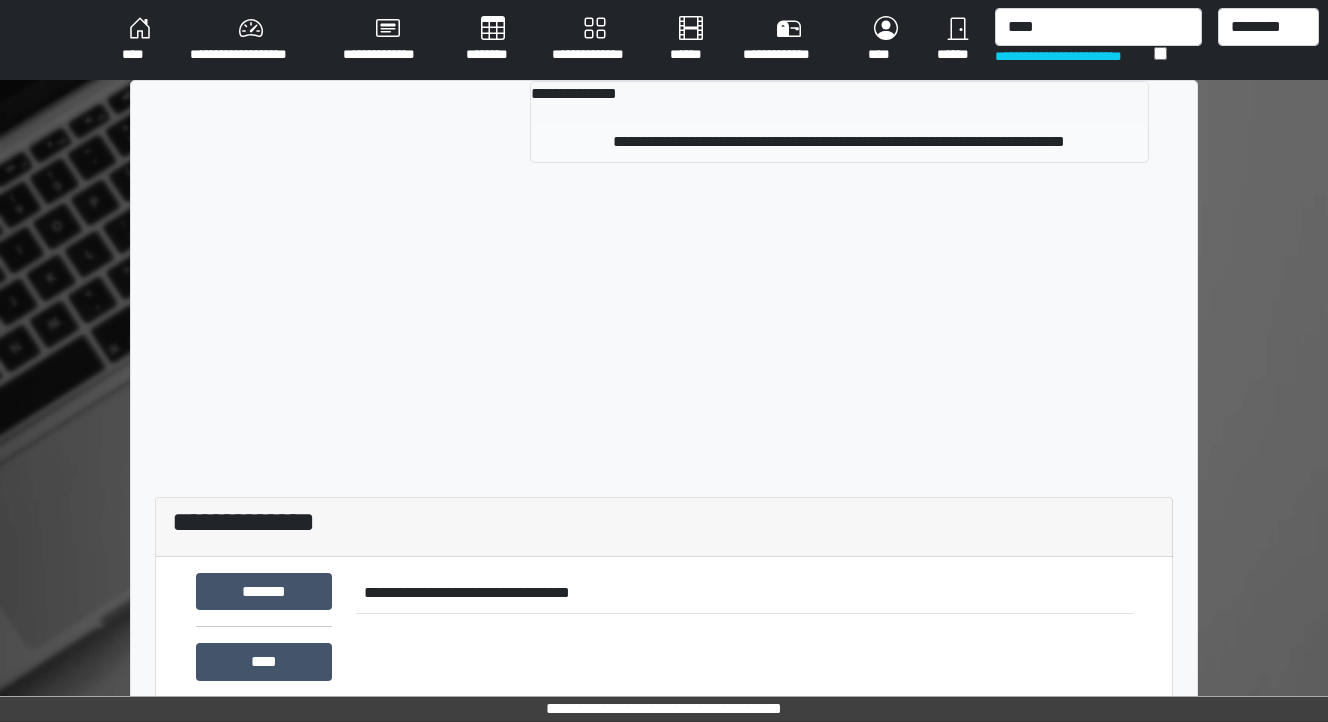 type 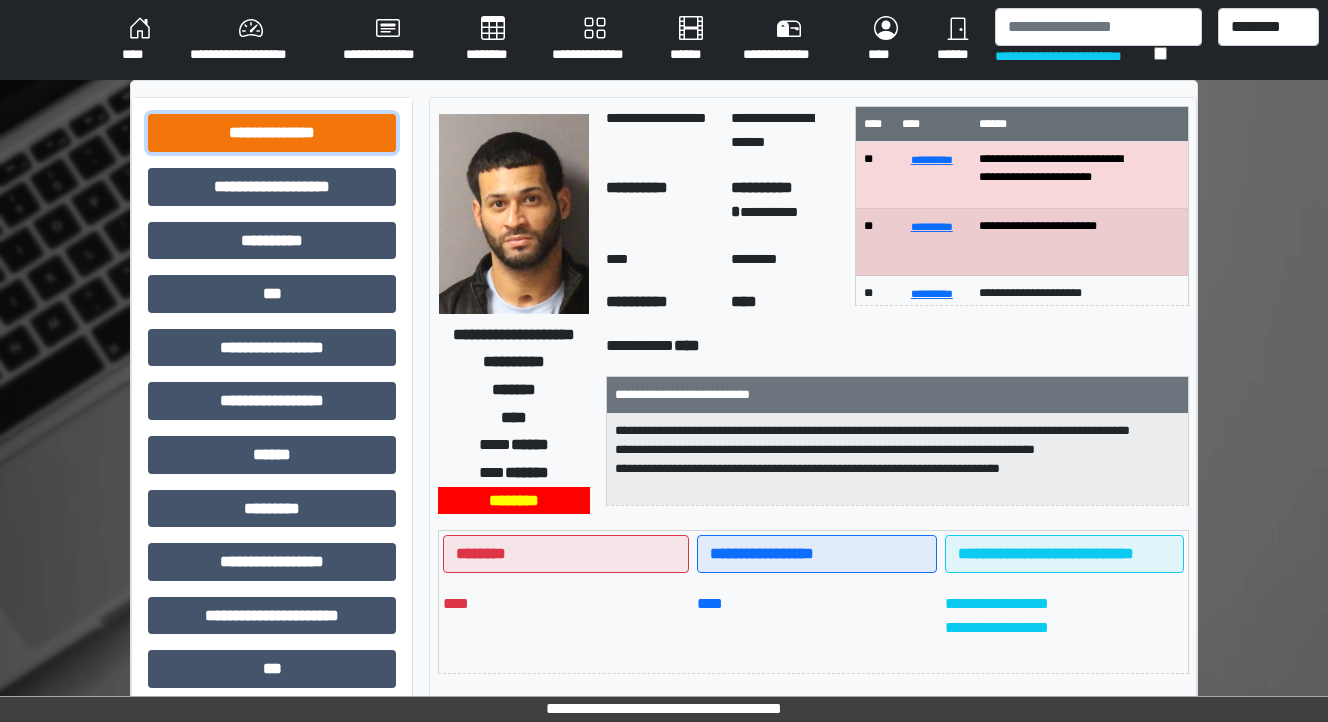 click on "**********" at bounding box center [272, 133] 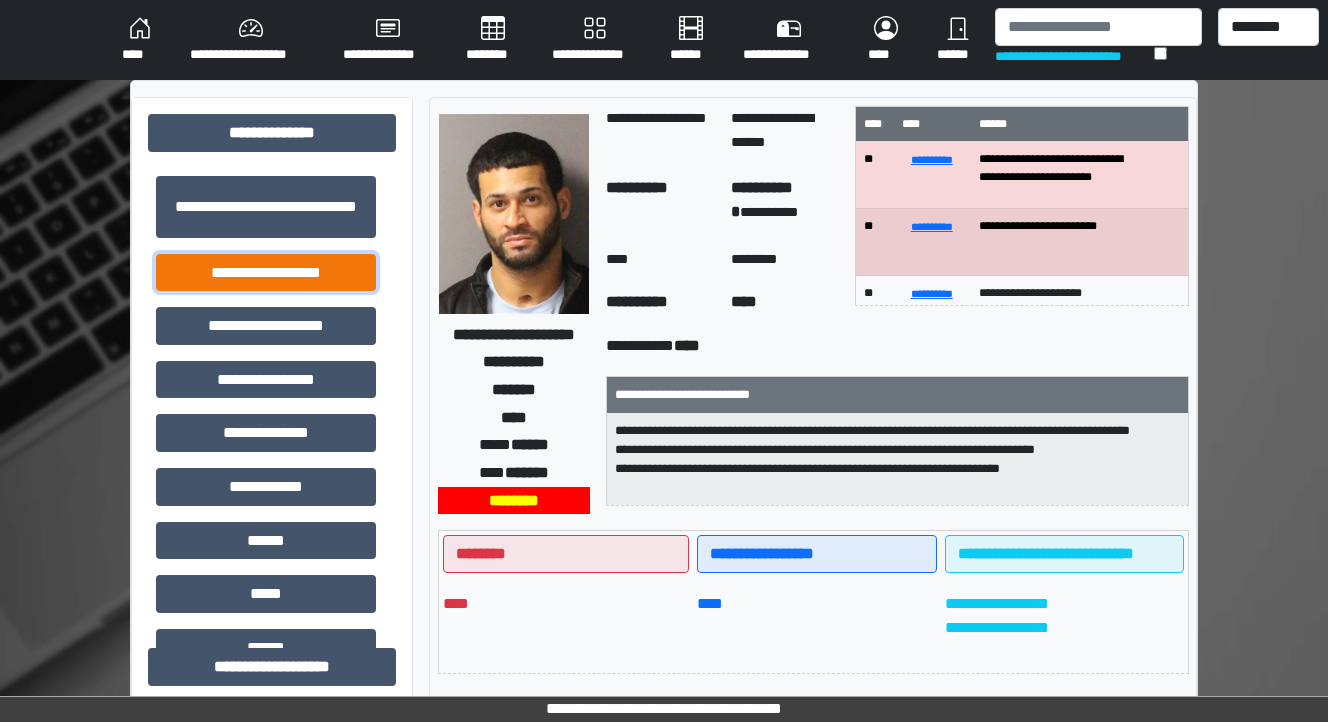 click on "**********" at bounding box center [266, 273] 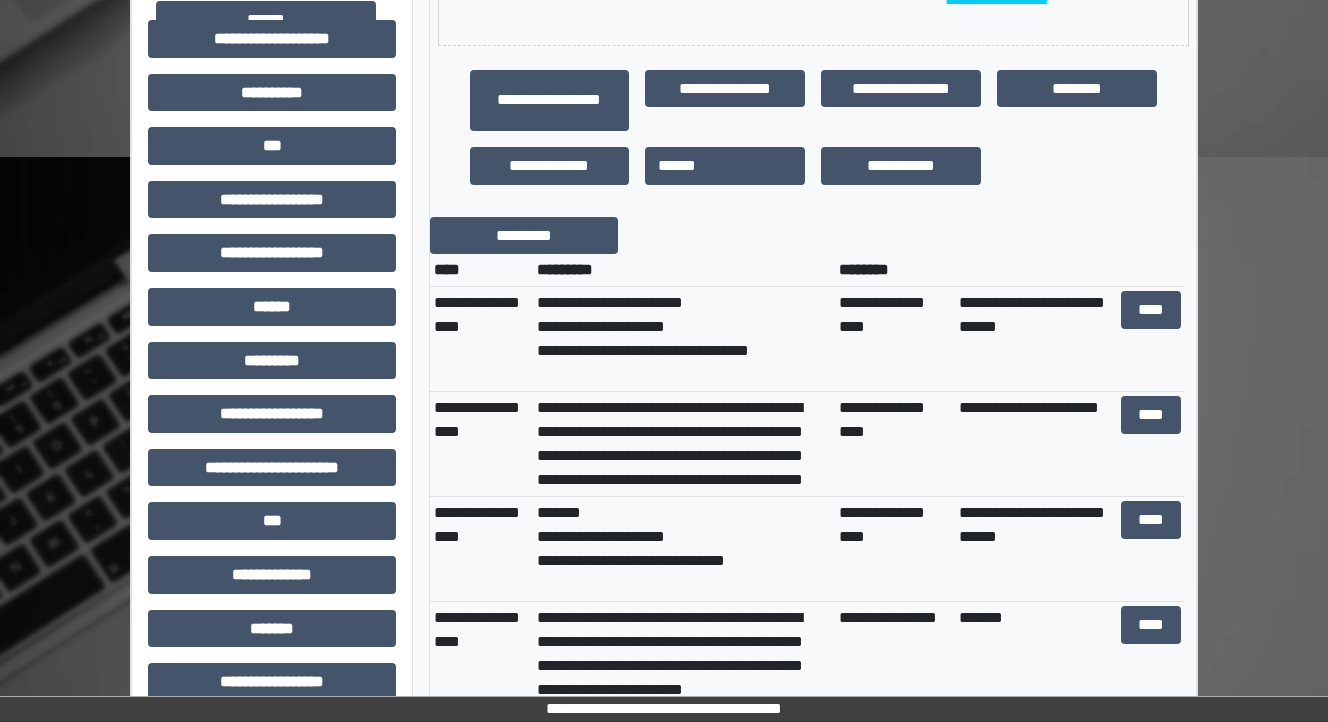 scroll, scrollTop: 640, scrollLeft: 0, axis: vertical 